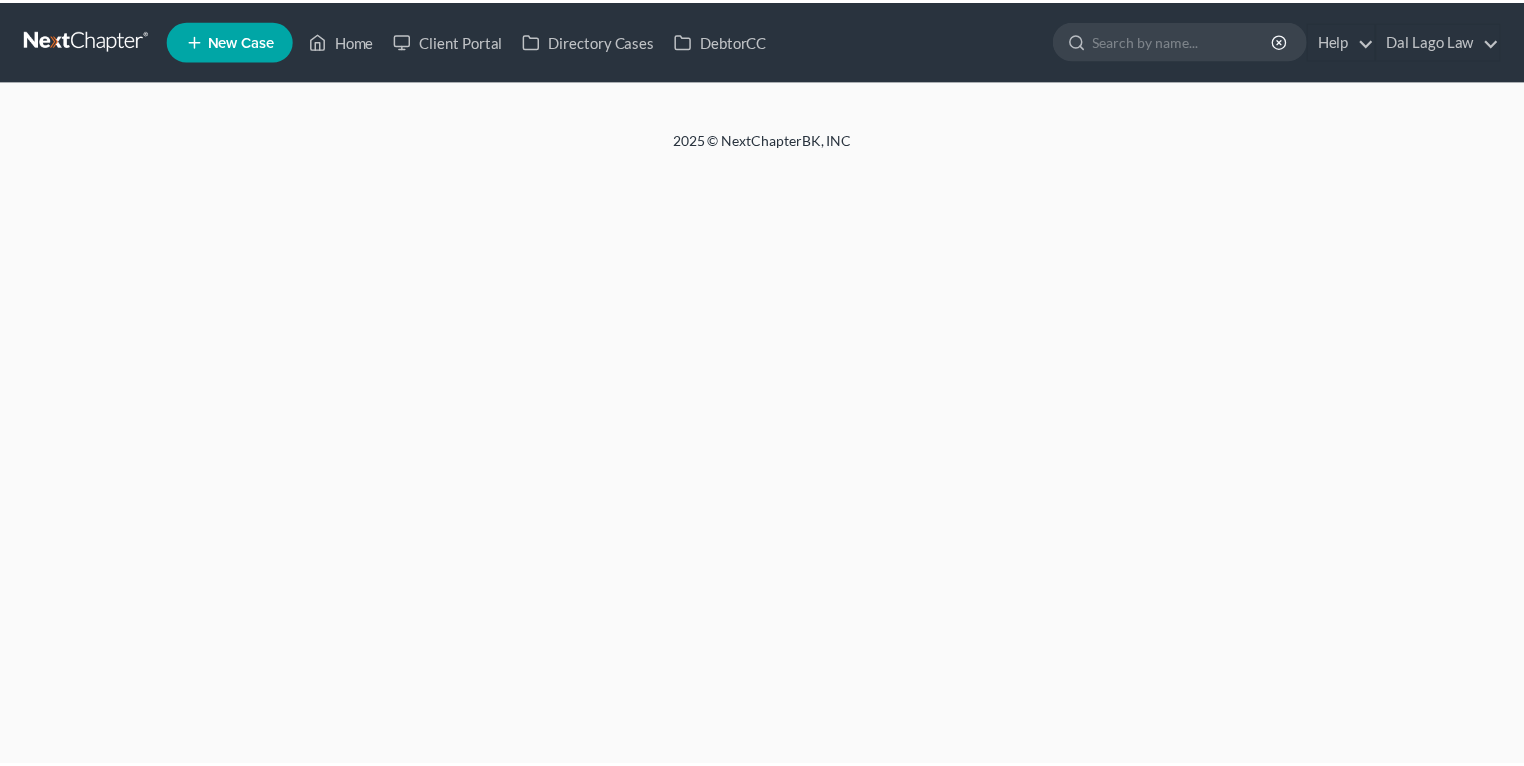 scroll, scrollTop: 0, scrollLeft: 0, axis: both 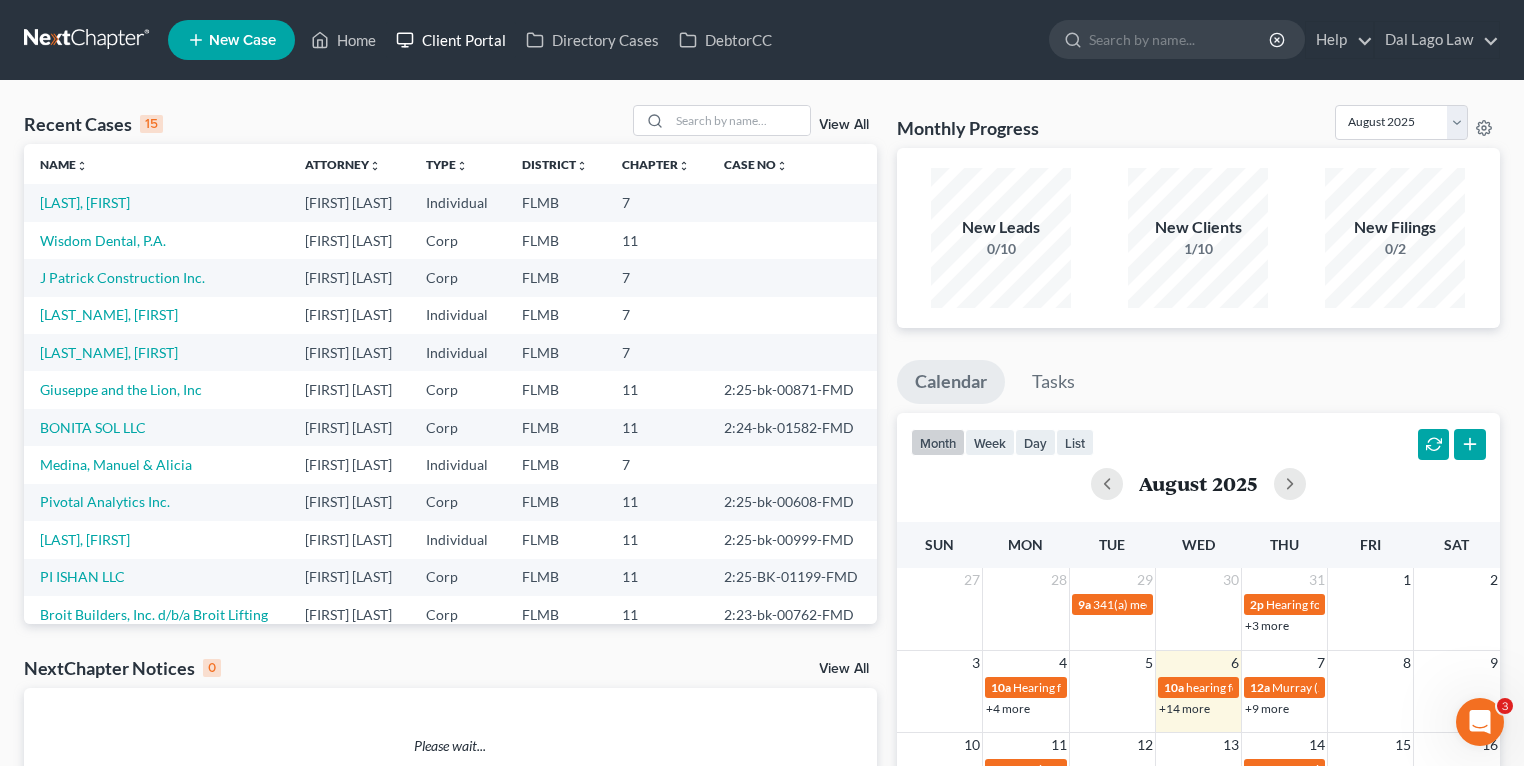 click on "Client Portal" at bounding box center [451, 40] 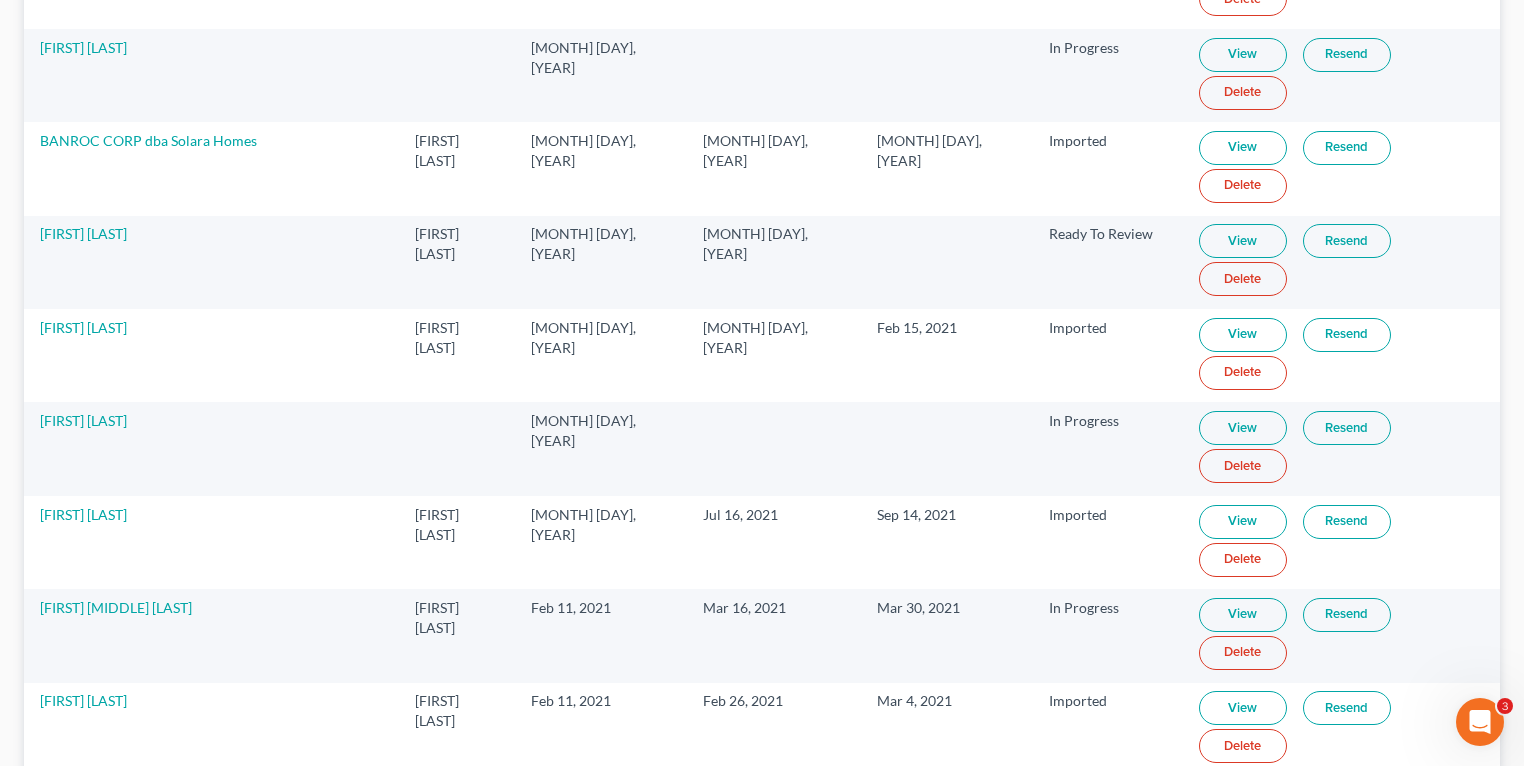 scroll, scrollTop: 0, scrollLeft: 0, axis: both 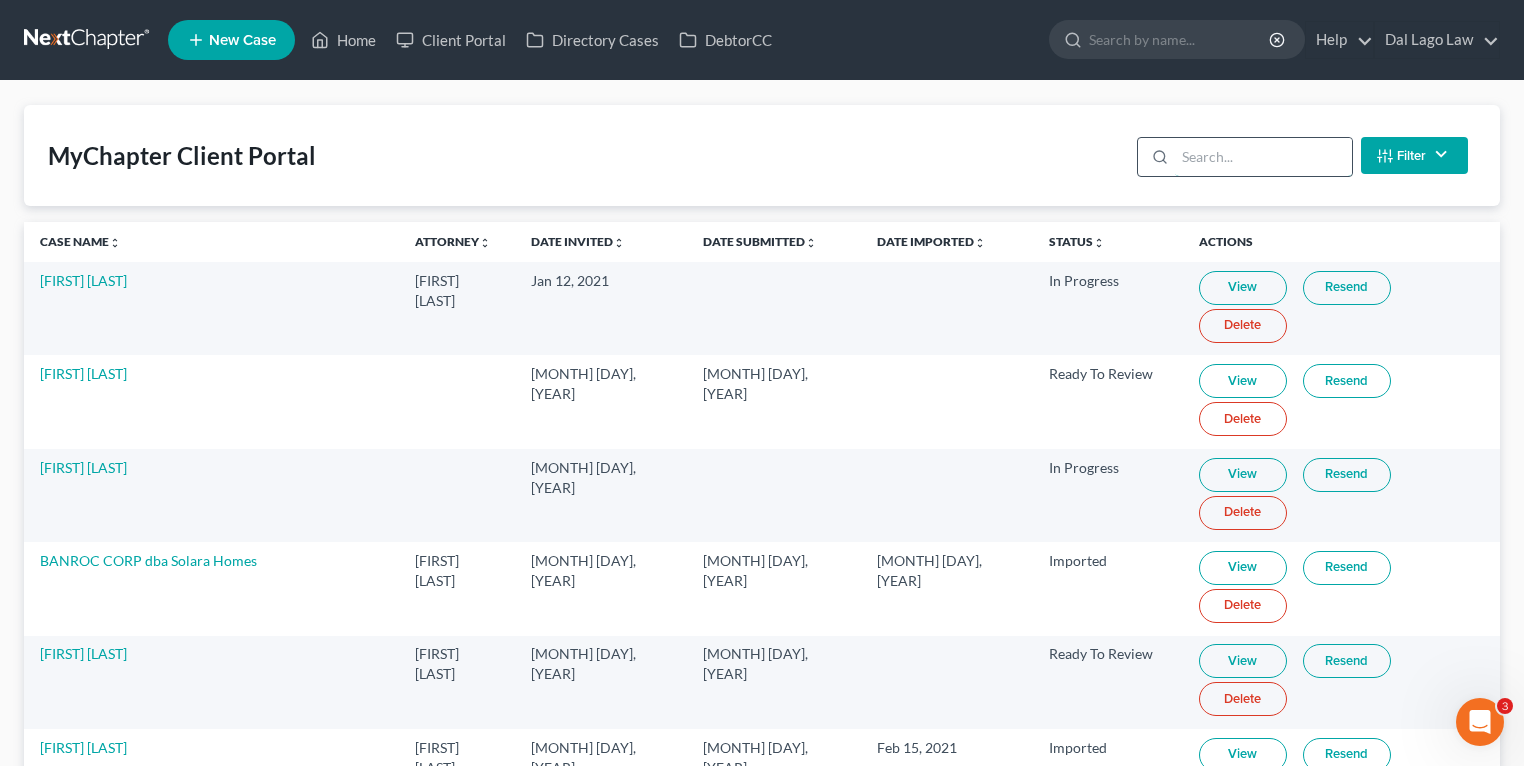 click at bounding box center (1263, 157) 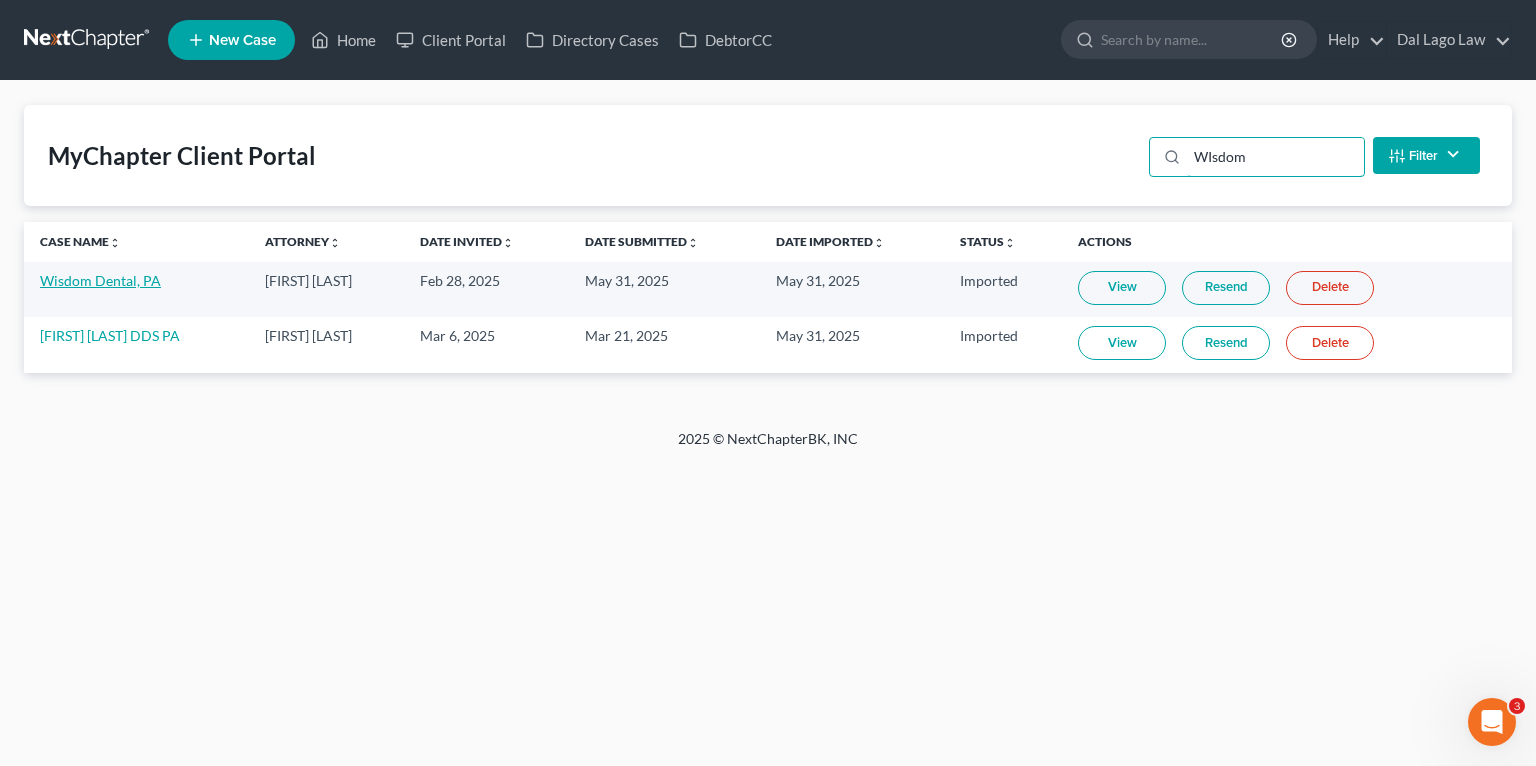 type on "WIsdom" 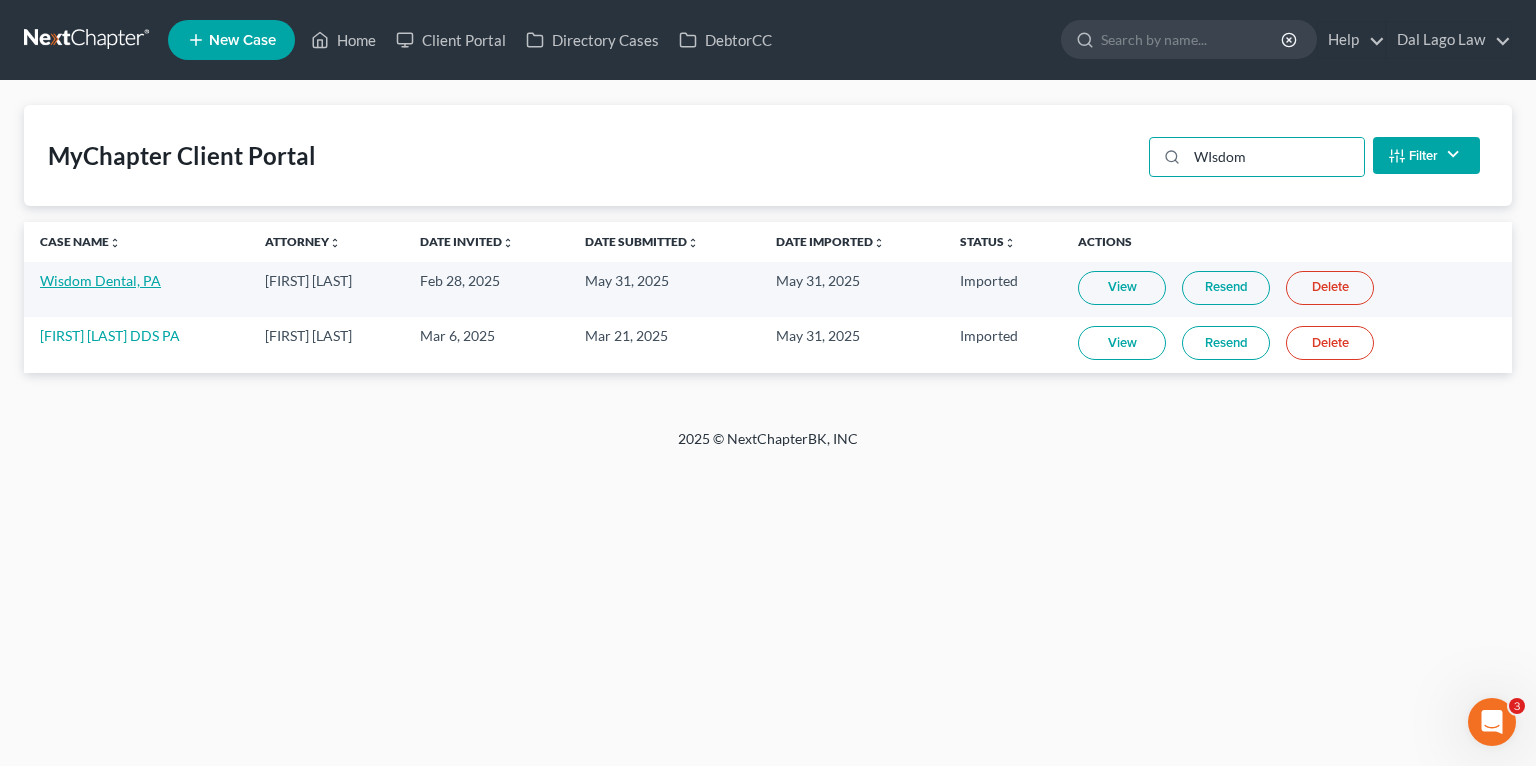 click on "Wisdom Dental, PA" at bounding box center (100, 280) 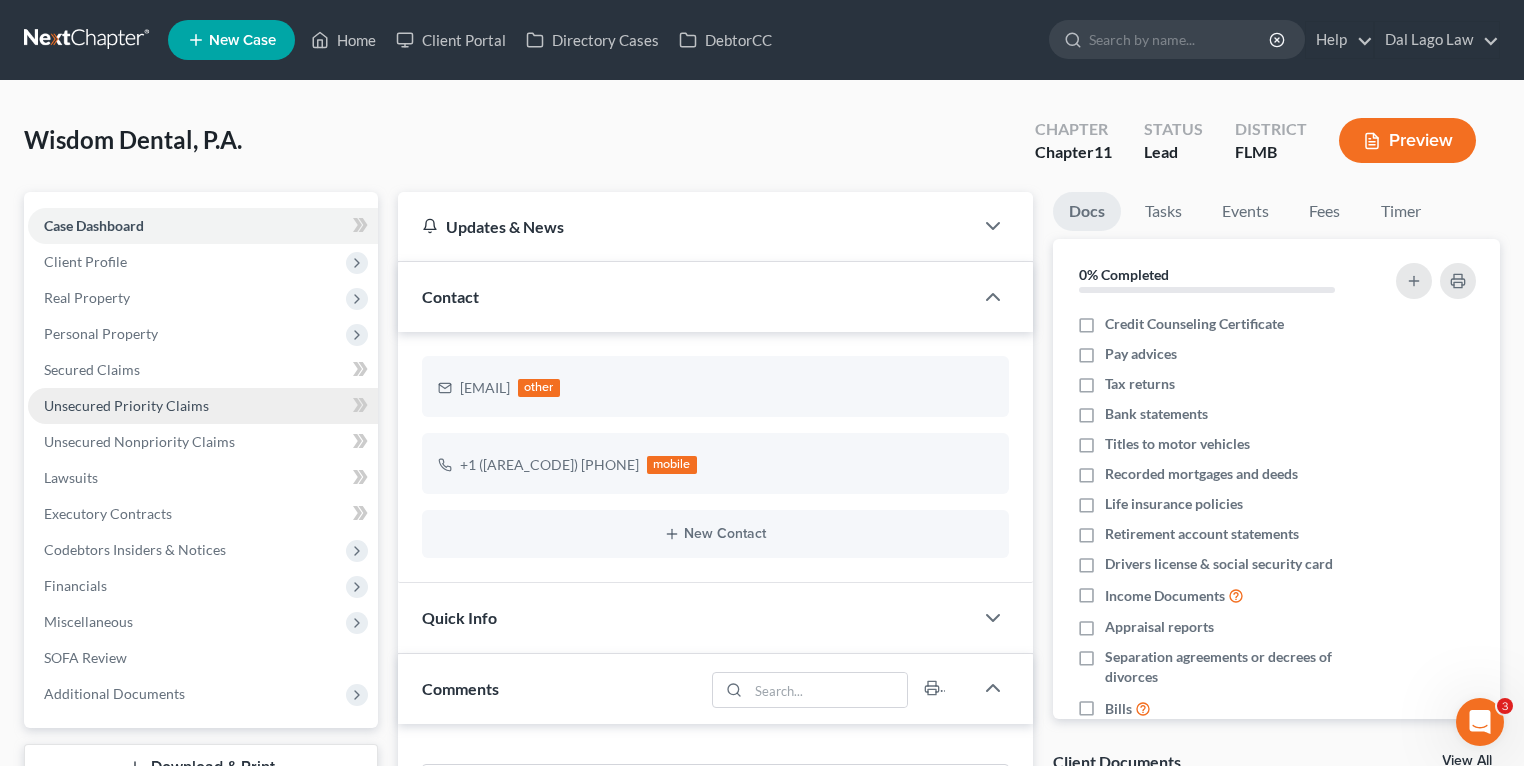 scroll, scrollTop: 788, scrollLeft: 0, axis: vertical 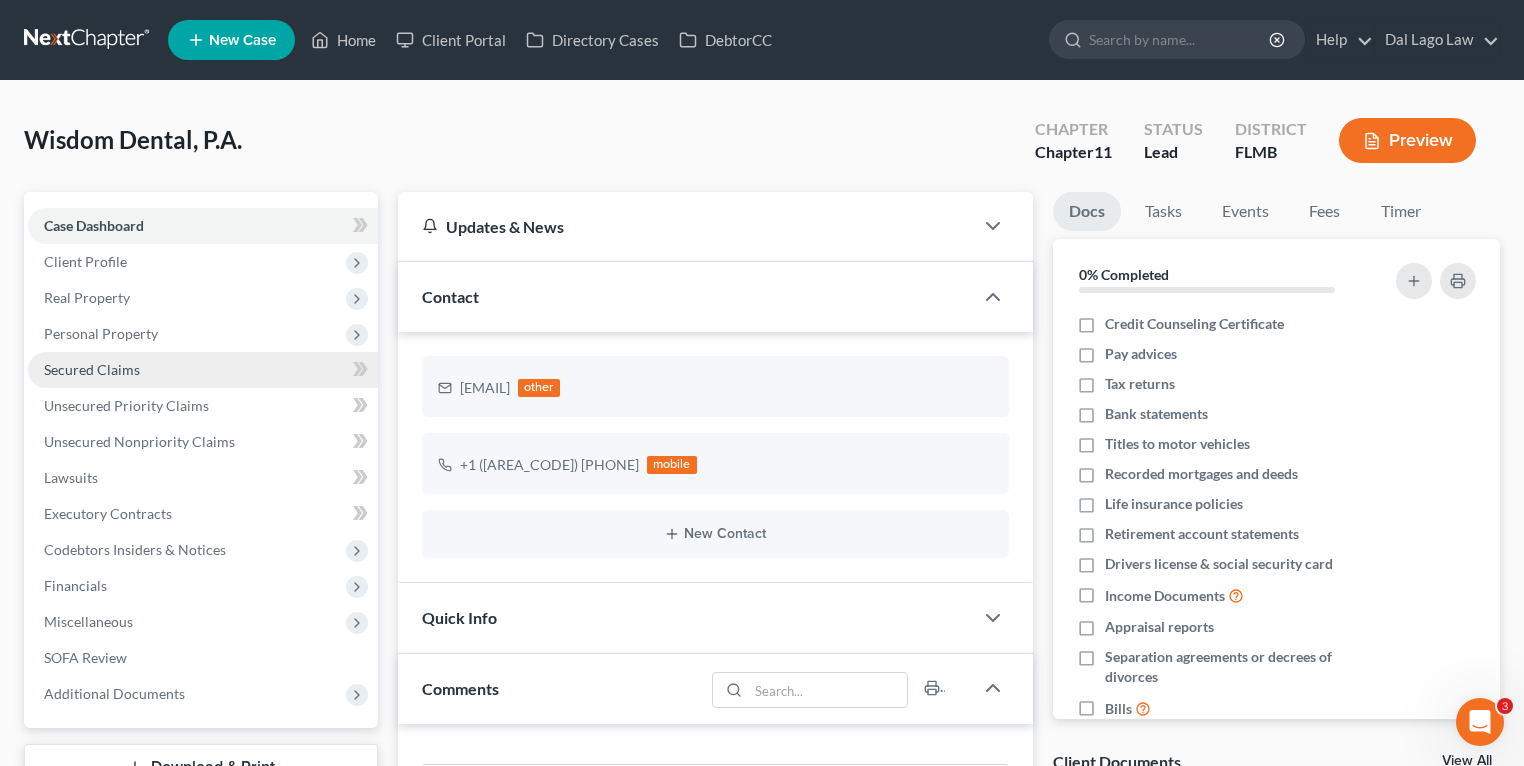 click on "Secured Claims" at bounding box center (203, 370) 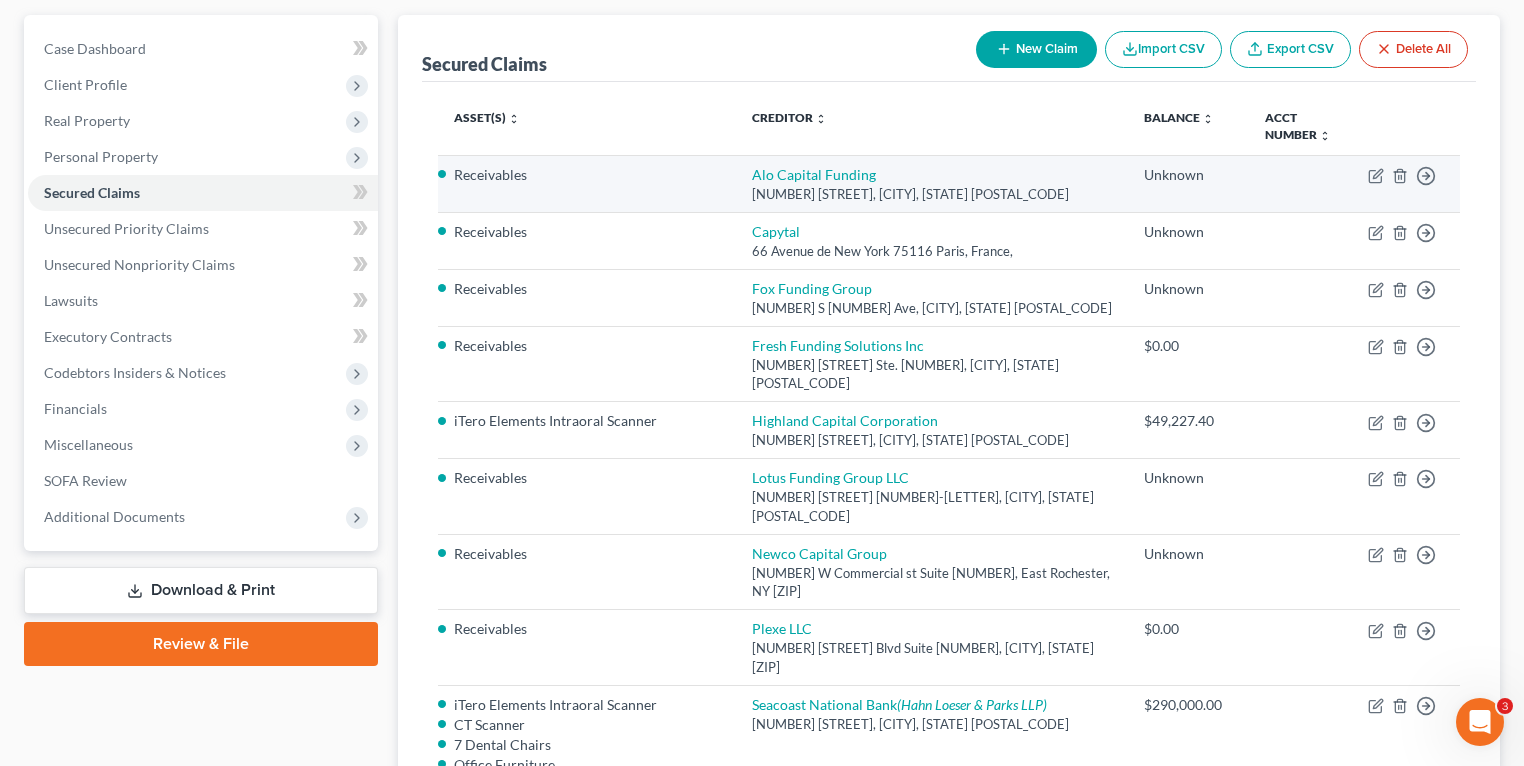 scroll, scrollTop: 0, scrollLeft: 0, axis: both 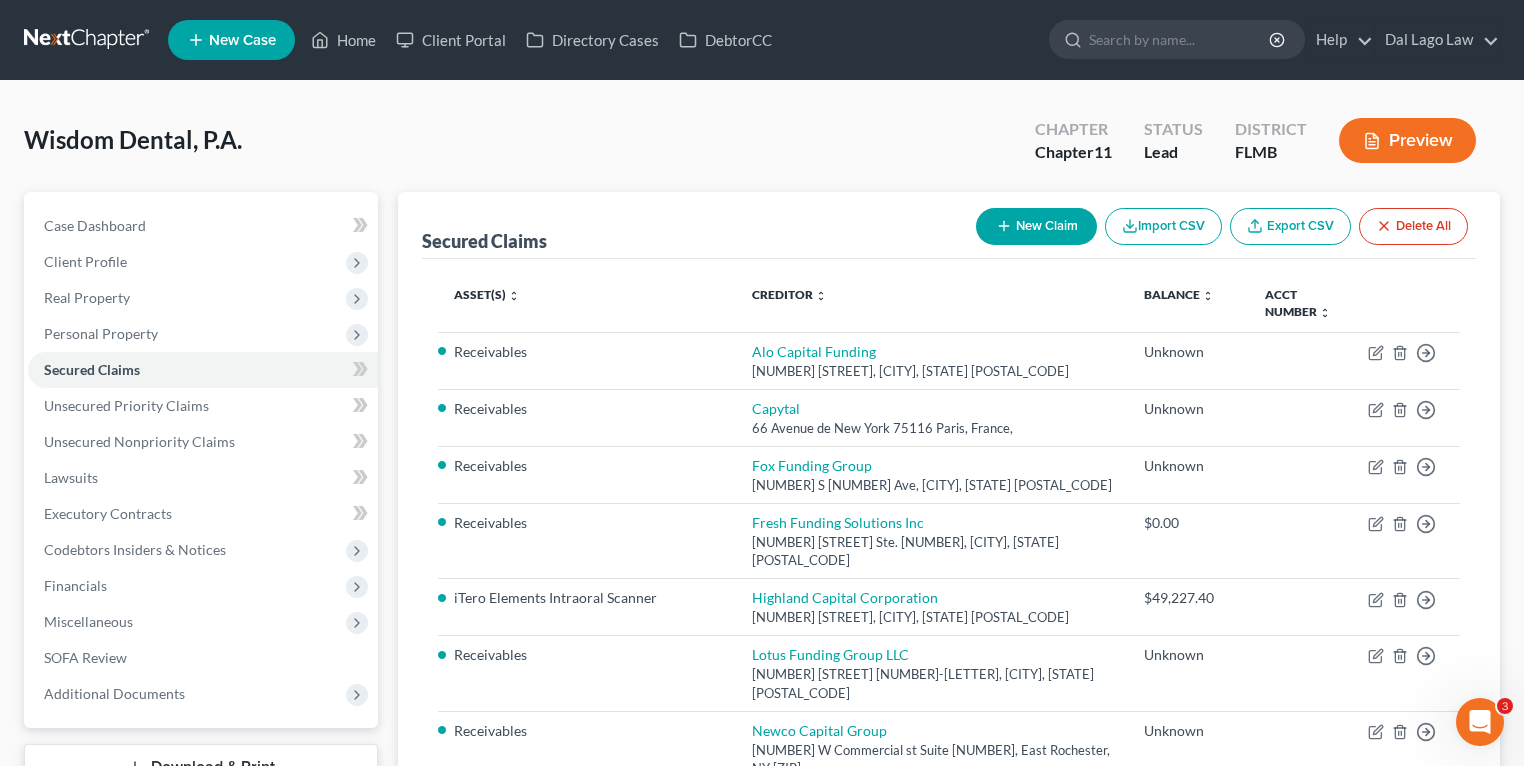 click 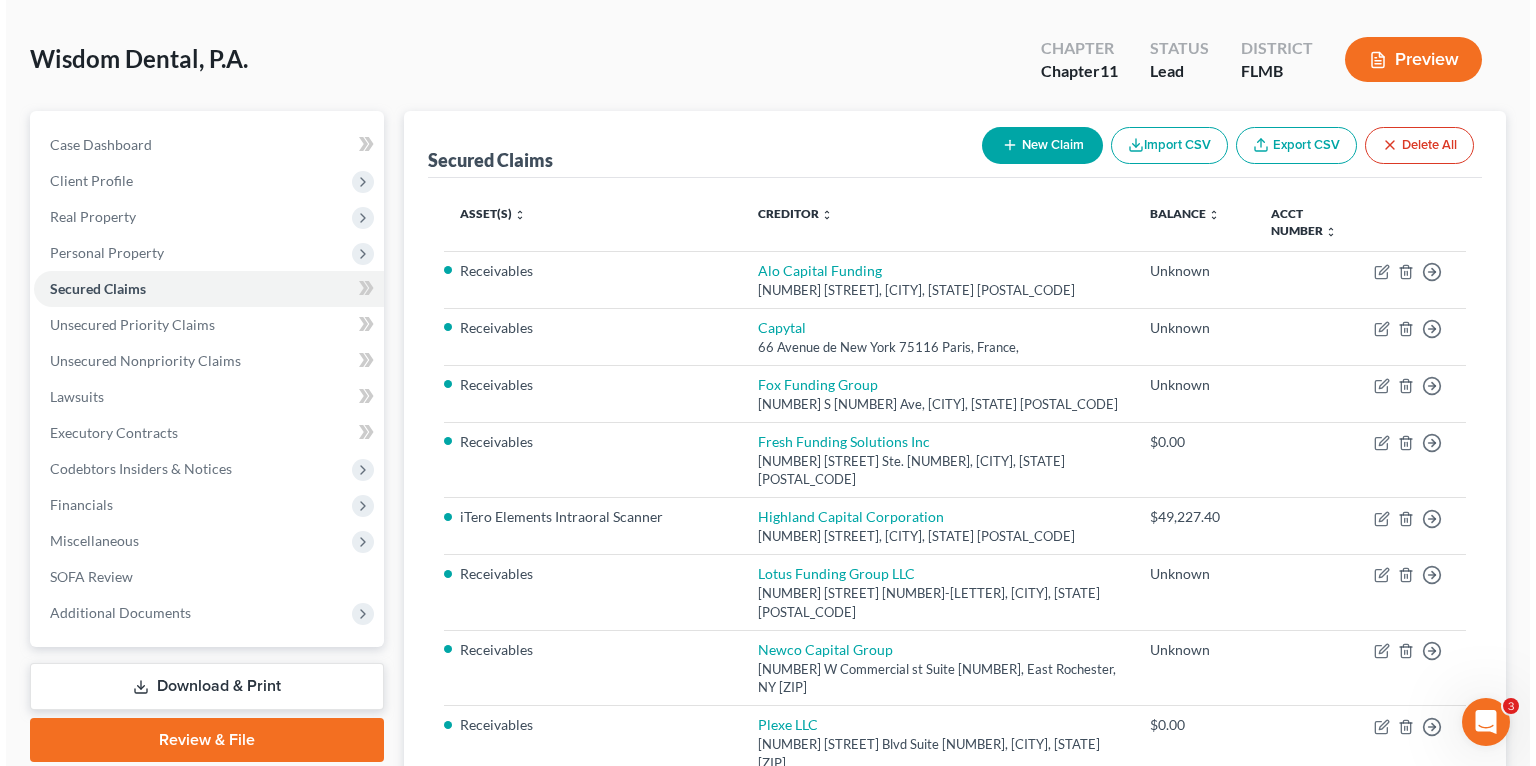 scroll, scrollTop: 80, scrollLeft: 0, axis: vertical 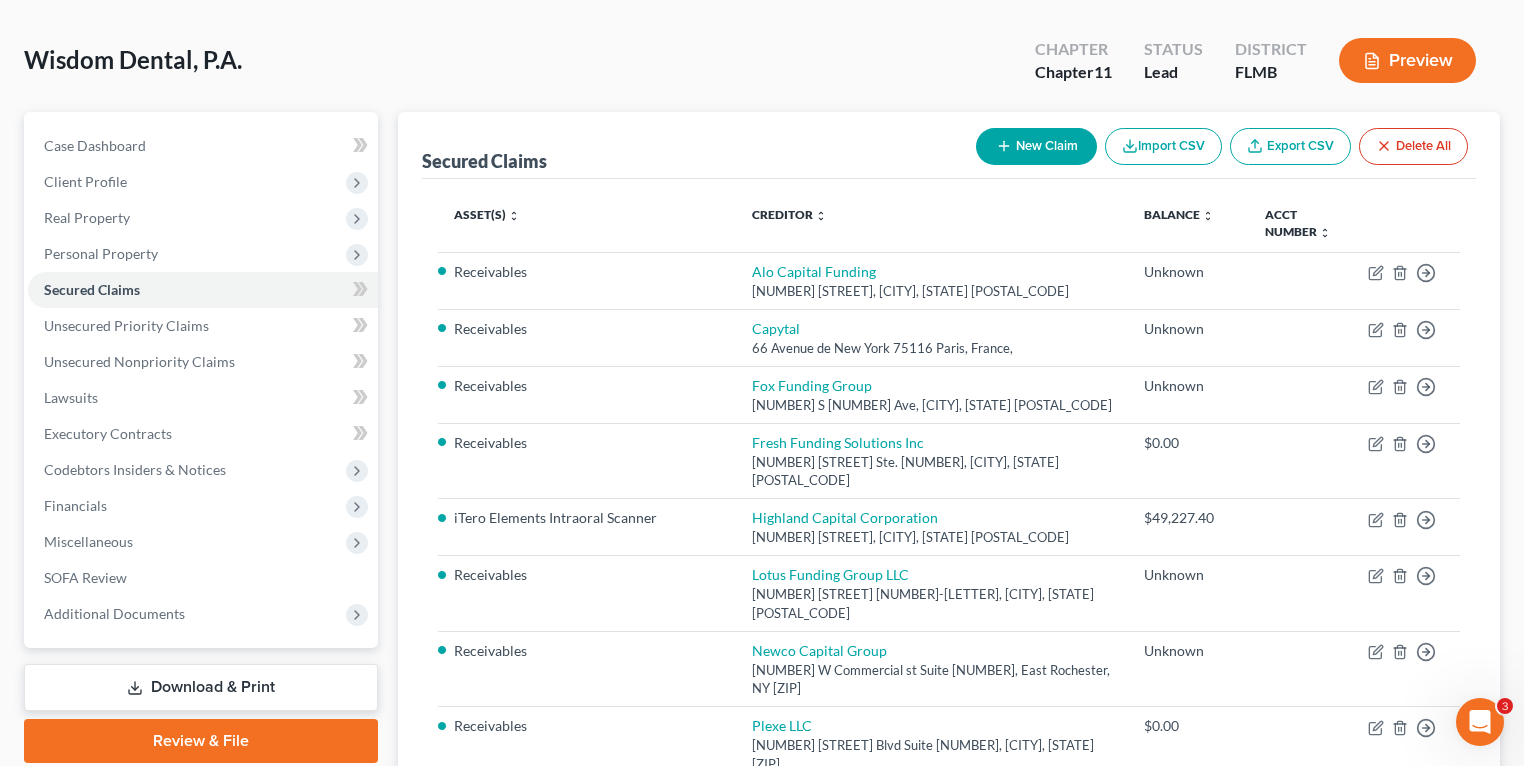 click on "New Claim" at bounding box center [1036, 146] 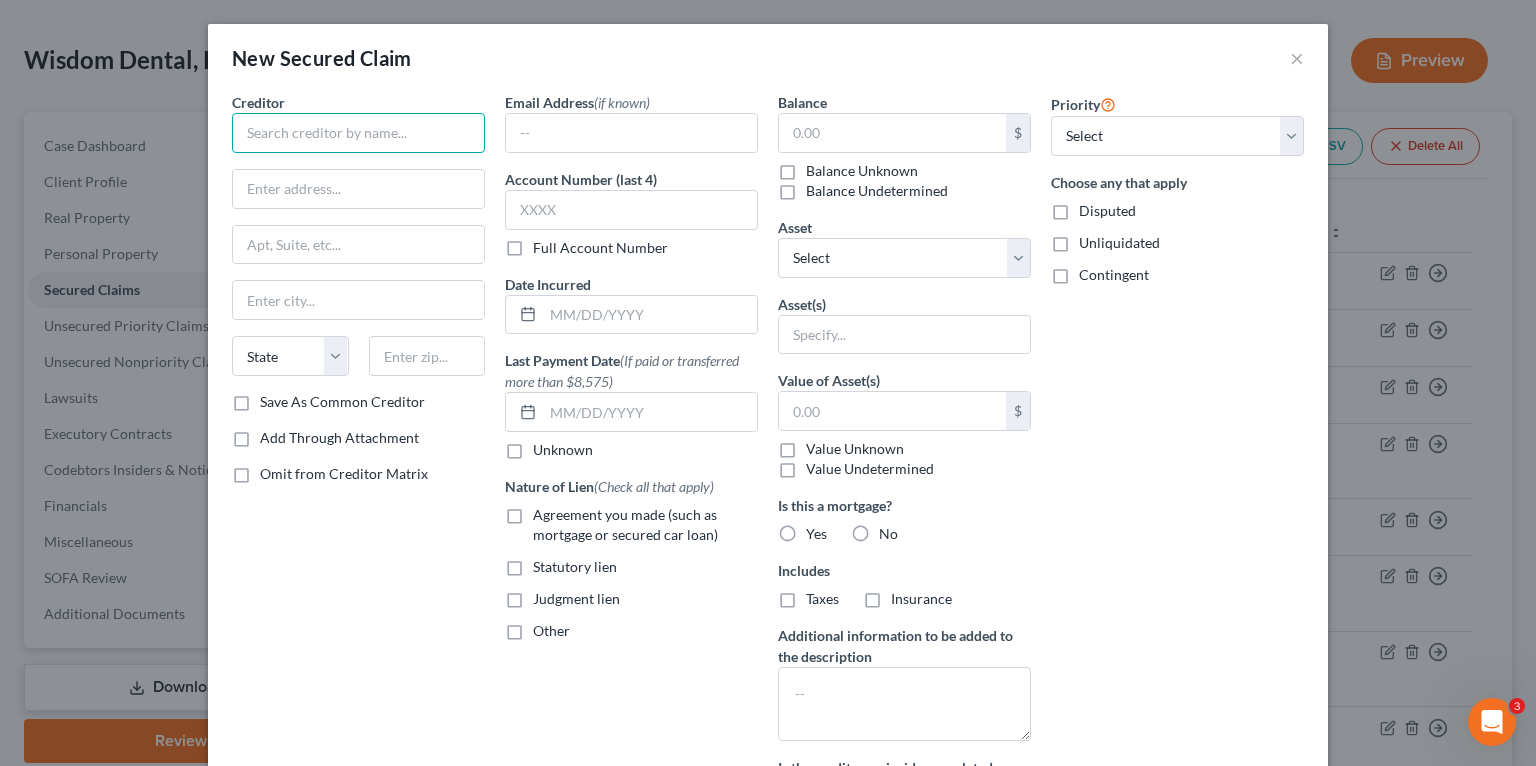 click at bounding box center [358, 133] 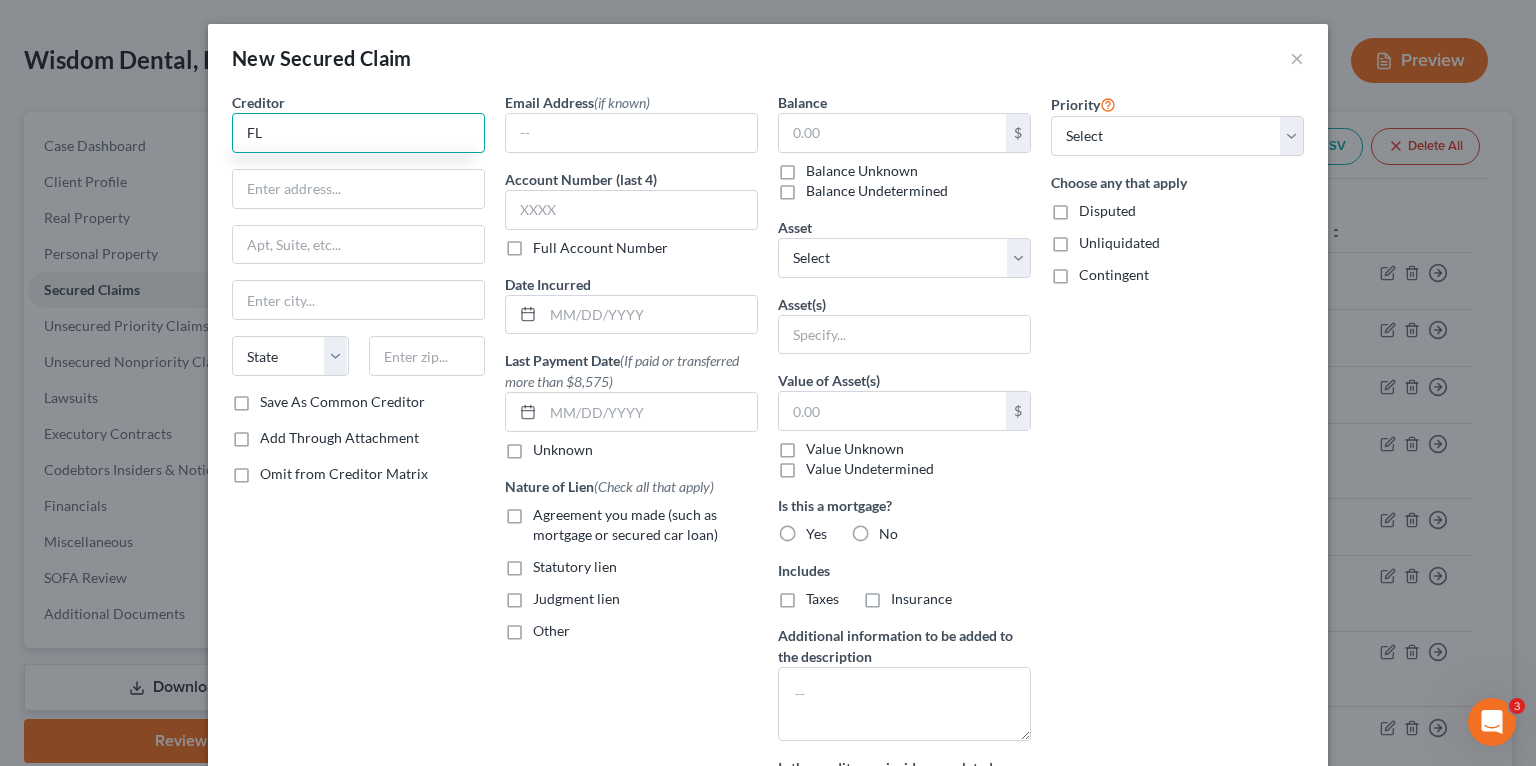 type on "F" 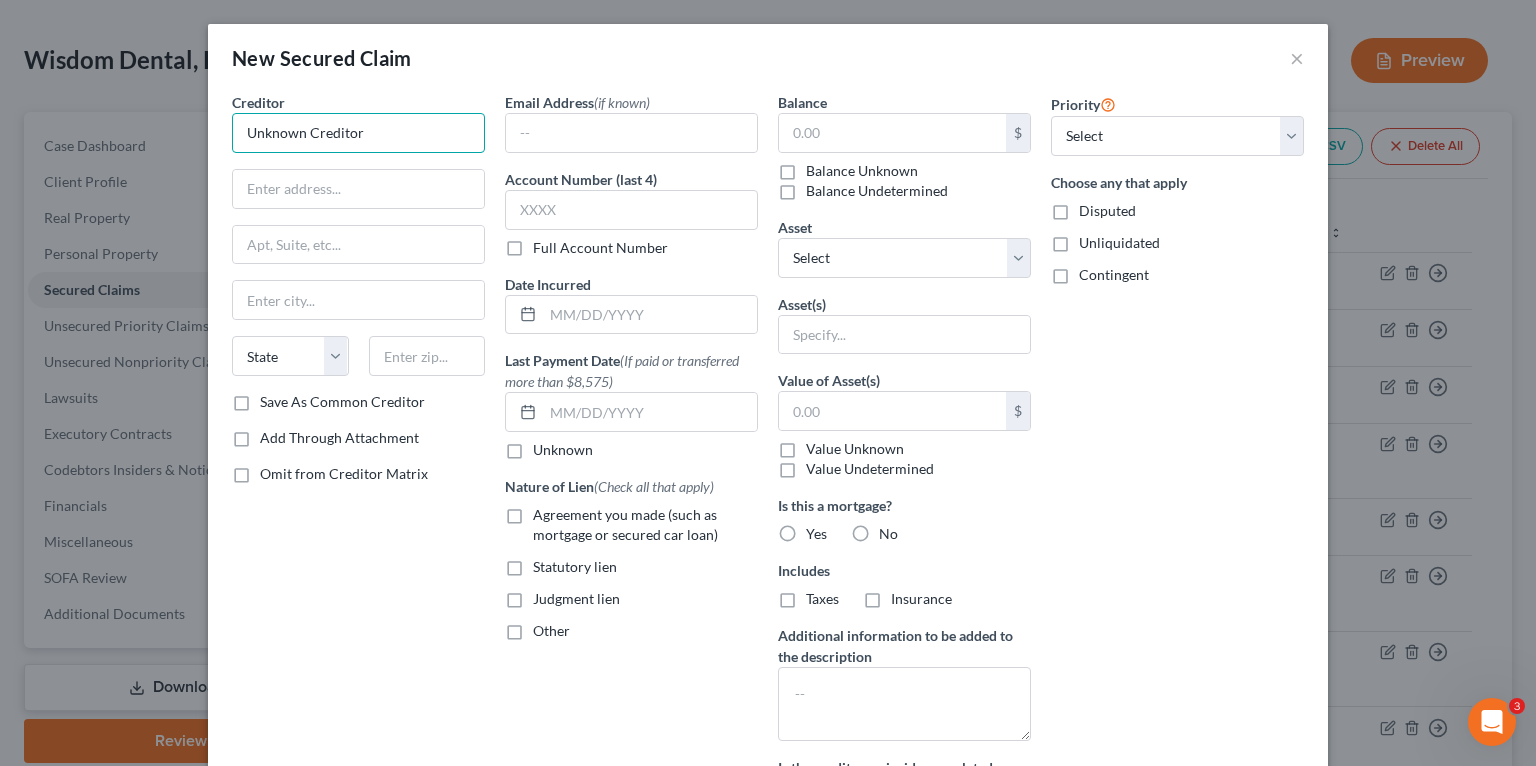 click on "Unknown Creditor" at bounding box center (358, 133) 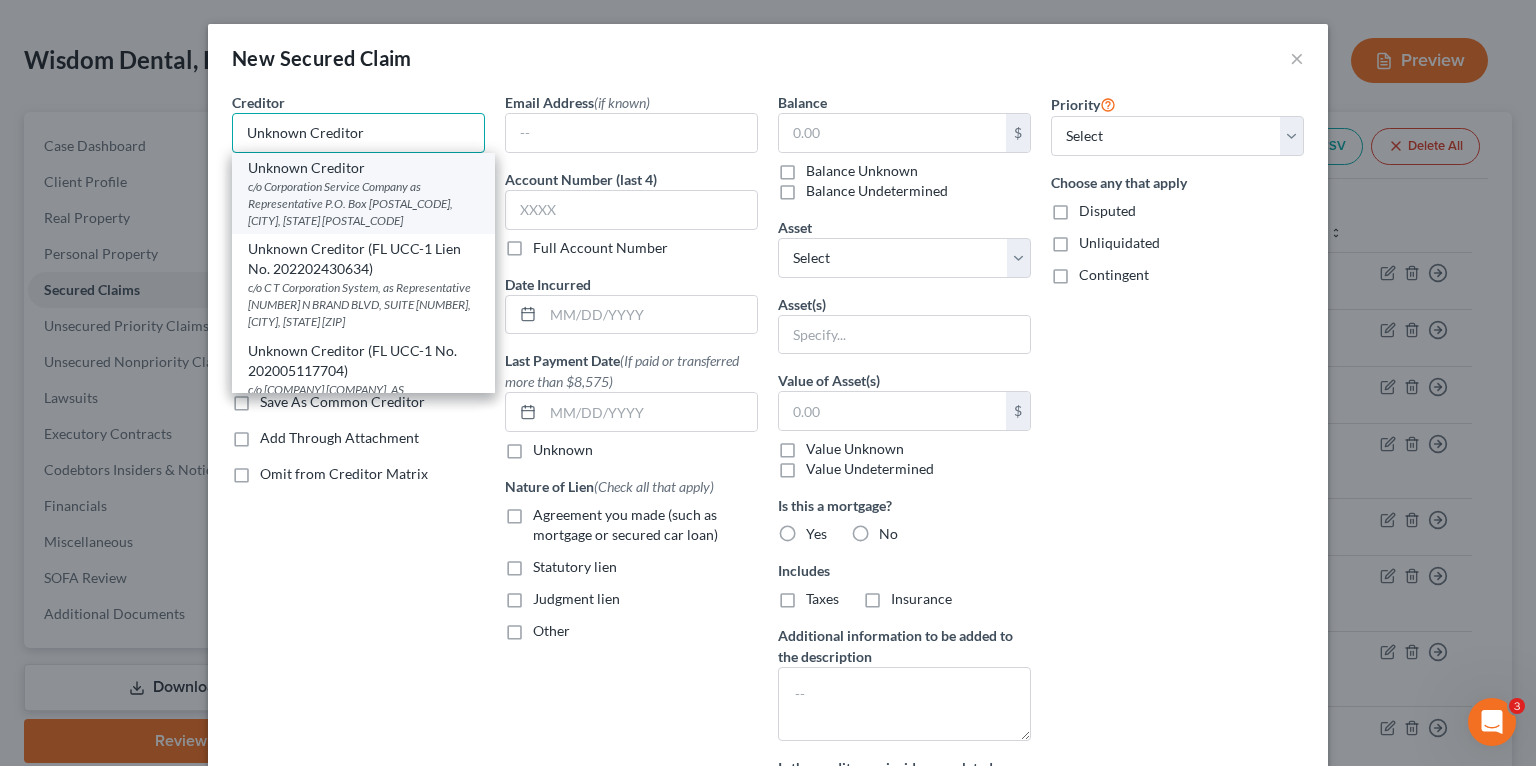 type on "Unknown Creditor" 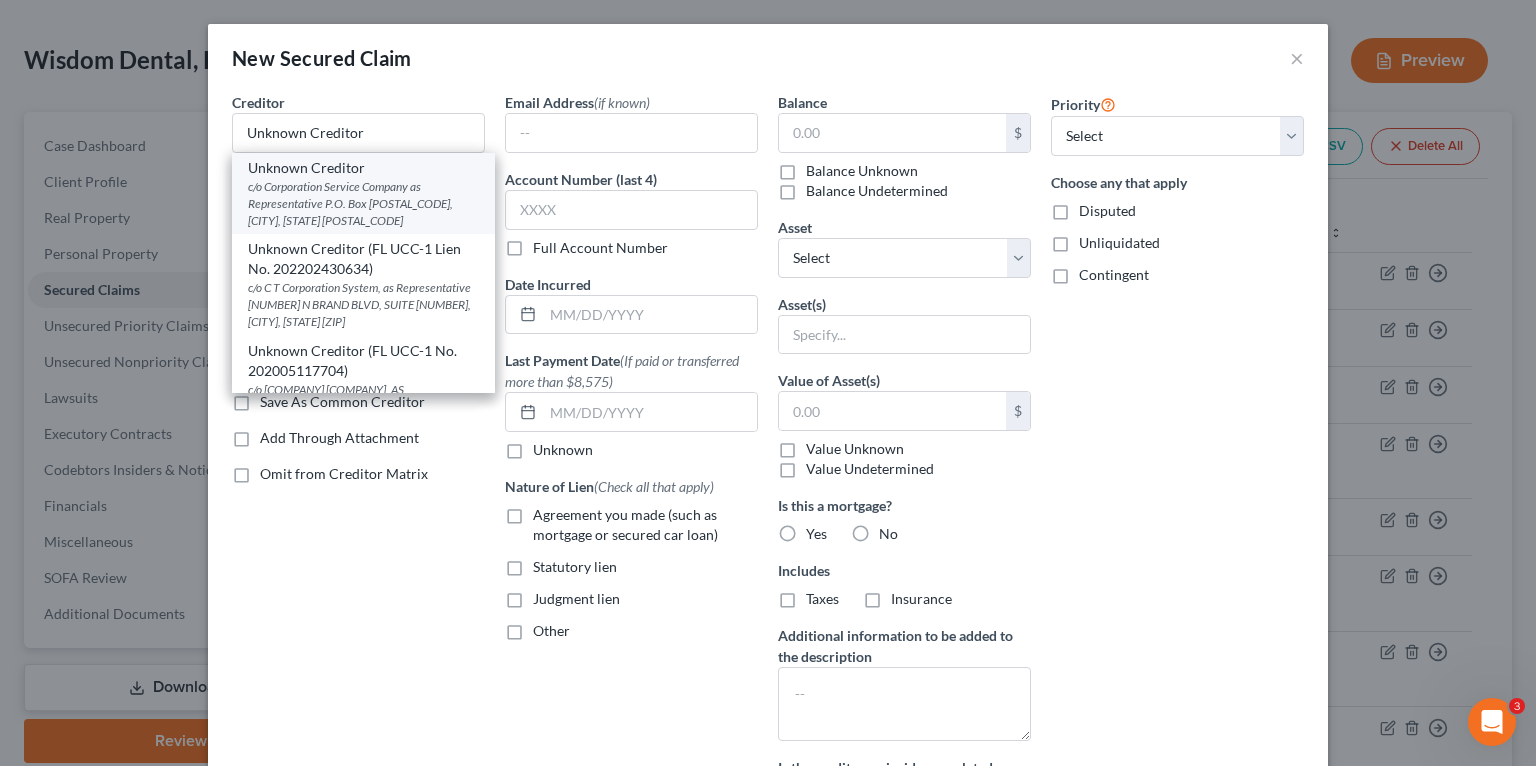 click on "c/o Corporation Service Company as Representative P.O. Box [POSTAL_CODE], [CITY], [STATE] [POSTAL_CODE]" at bounding box center [363, 203] 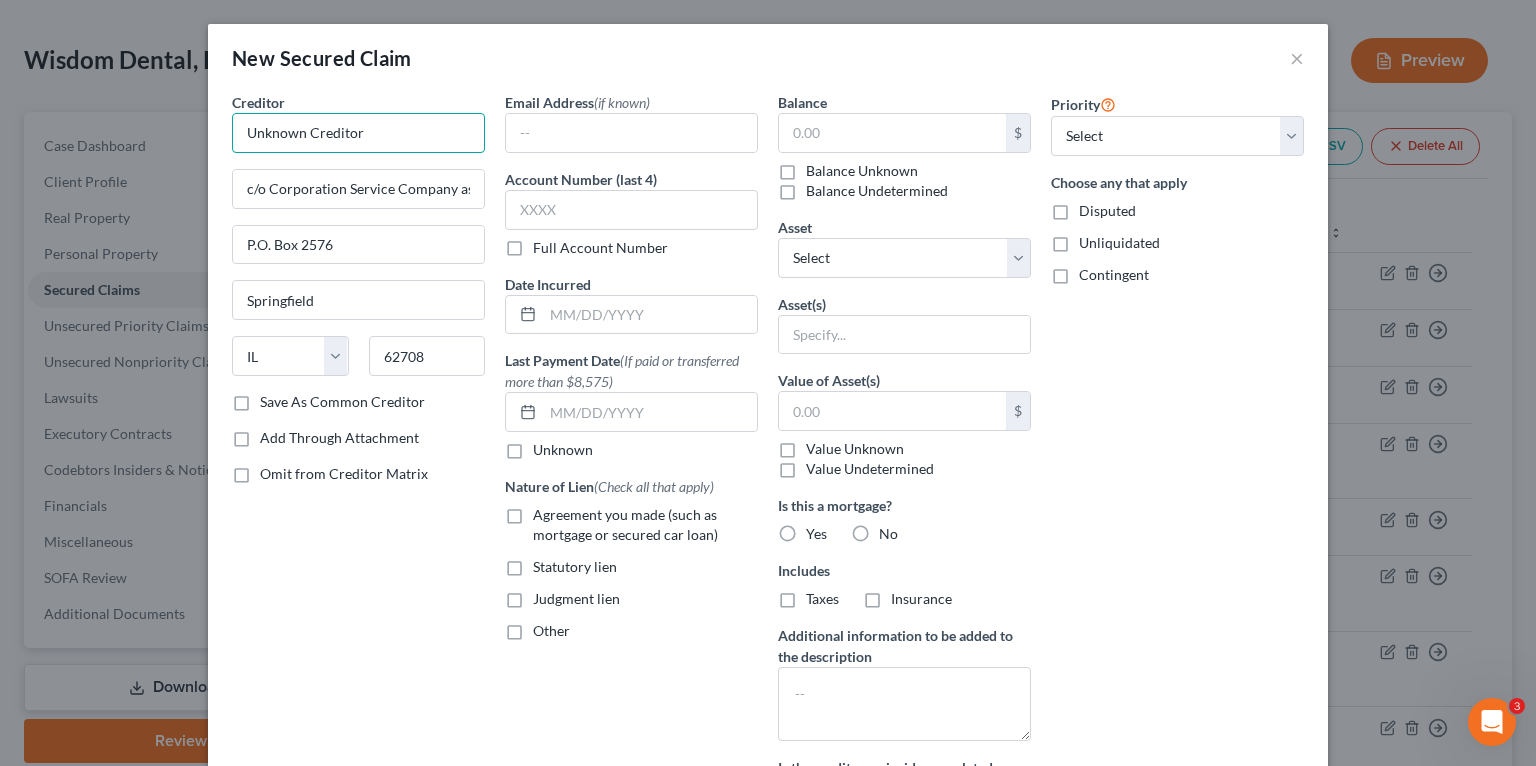 click on "Unknown Creditor" at bounding box center [358, 133] 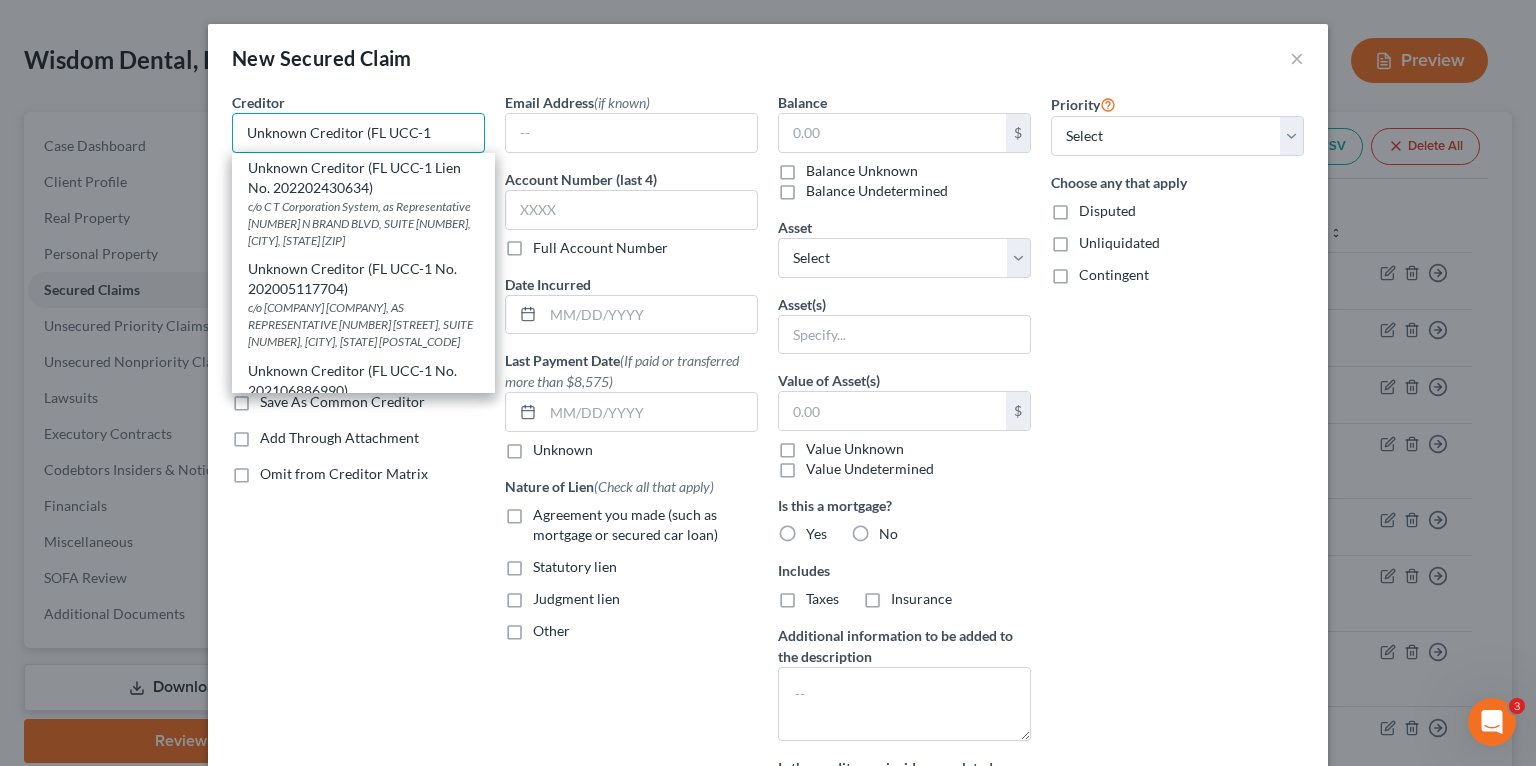 paste on "[NUMBER]" 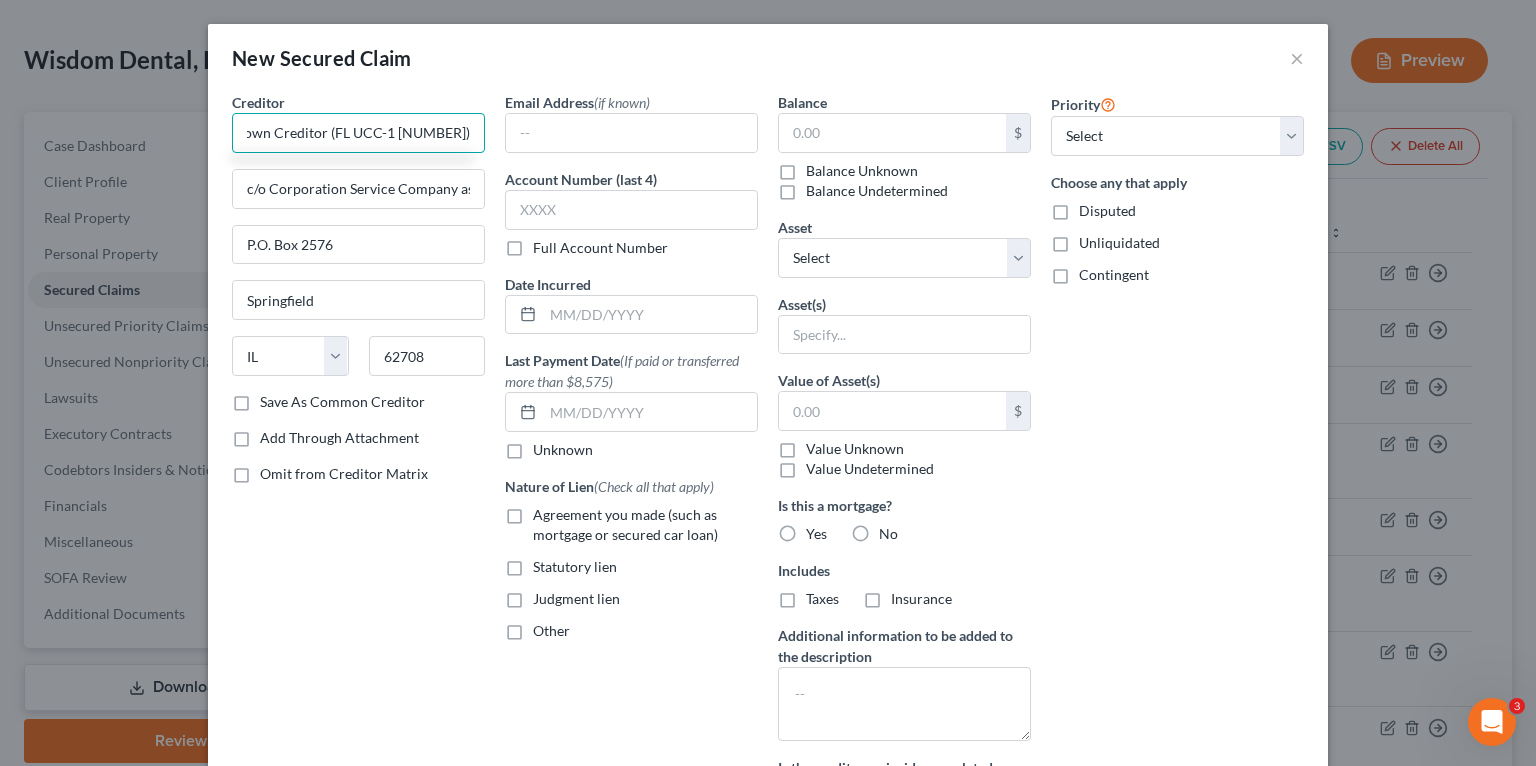 scroll, scrollTop: 0, scrollLeft: 61, axis: horizontal 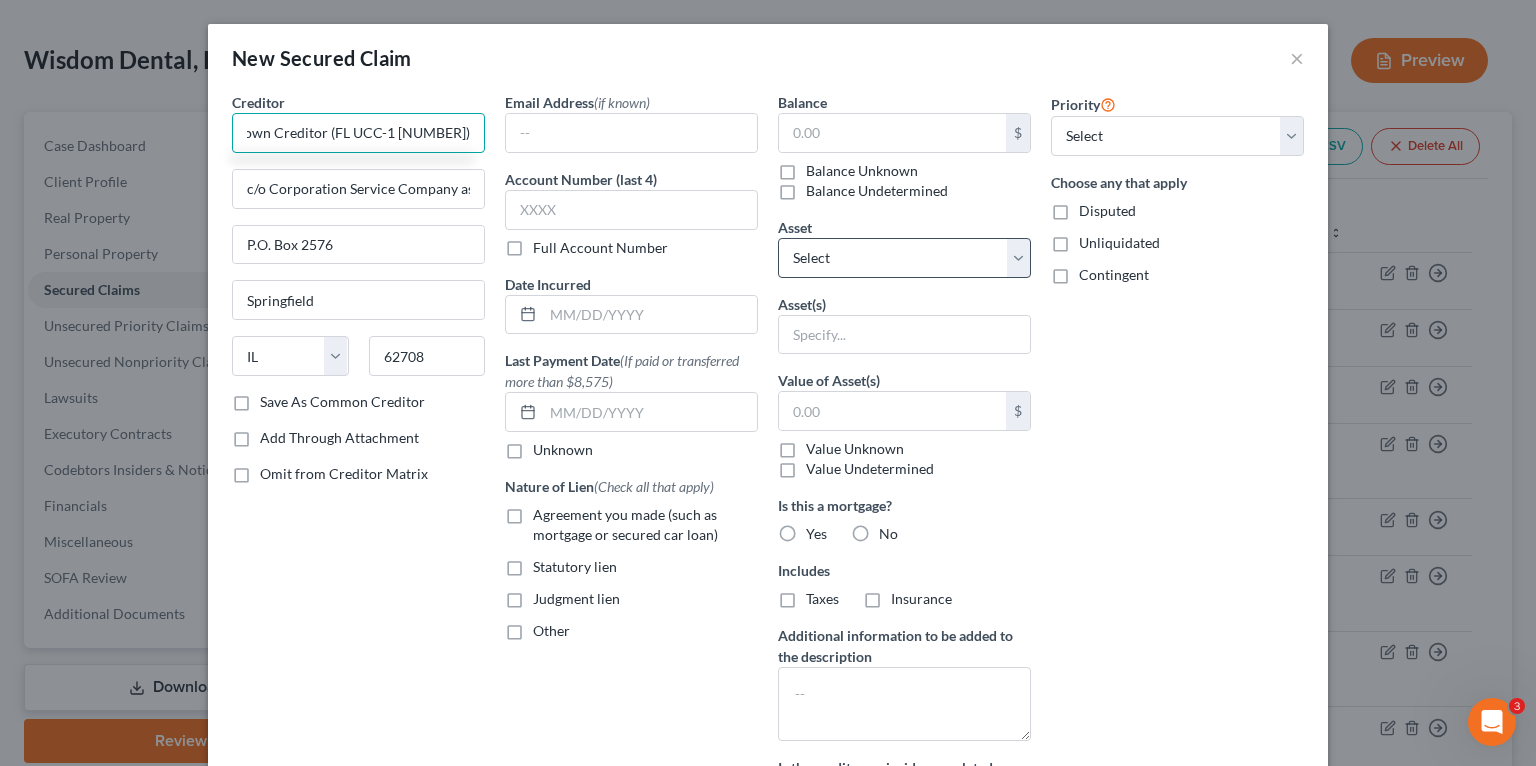 type on "Unknown Creditor (FL UCC-1 [NUMBER])" 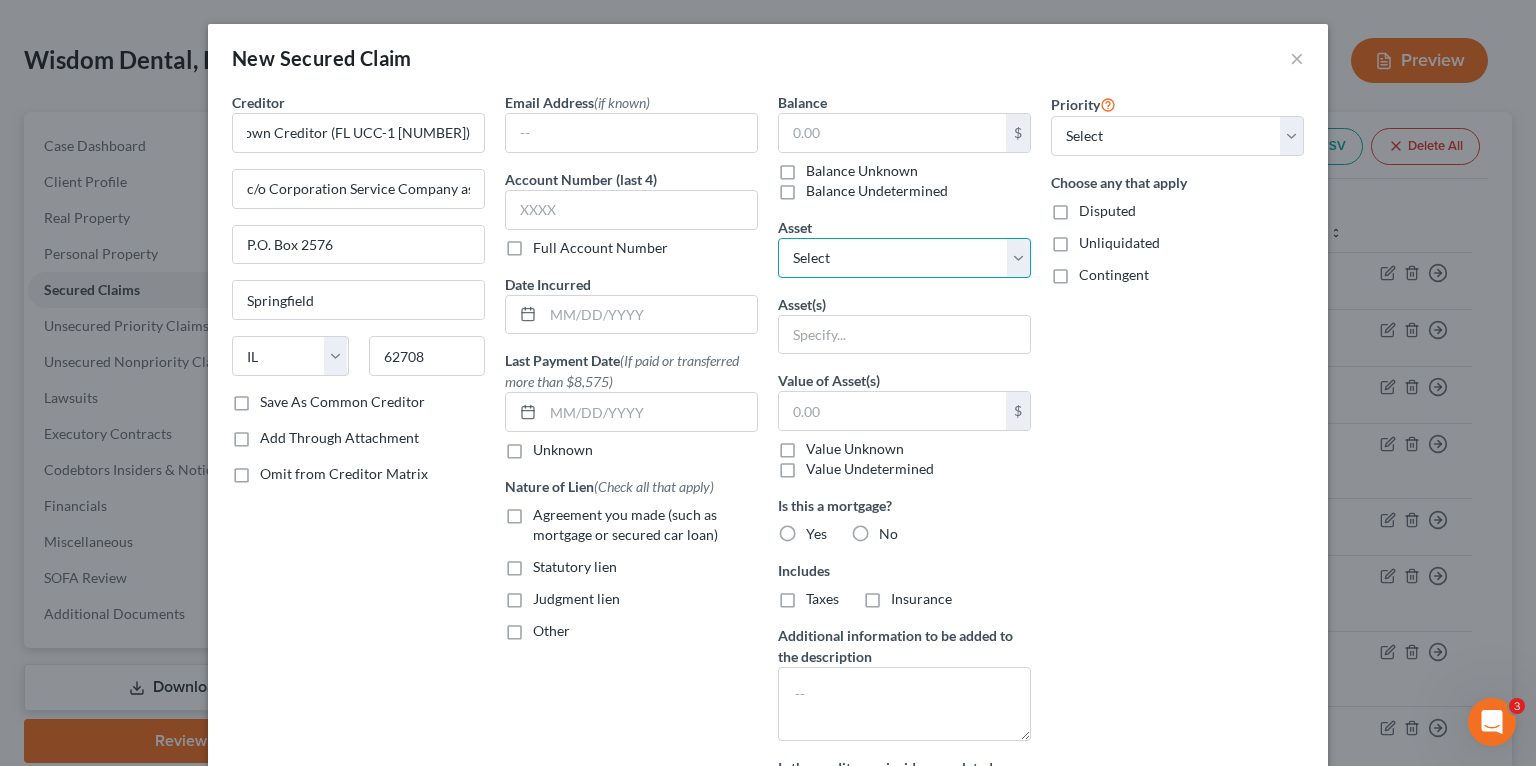 click on "Select Other Multiple Assets 7 Dental Chairs - $11000.0 Seacoast Banking Corporation of Florida (Checking Account) - $200.0 CT Scanner - $8000.0 Bank of America Corporation (Checking Account) - $500.0 Seacoast Banking Corporation of Florida (Checking Account) - $150.0 Eaglesoft Dental Practice Management Software - $0.0 Office Furniture - $700.0 https://avemariadentistry.com/ - $0.0 iTero Elements Intraoral Scanner - $10000.0 Disposables and Daily Uses - $2000.0 Leased office unit addressed [NUMBER] [STREET], [CITY], [STATE] [POSTAL_CODE] - $0.0 Accounts Receivable (owed to debtor) - $0.0 Computers - $1000.0 MJ Capital Funding Receivership - $0.0 Client List (No Noncompete) - $0.0 MJ Capital Funding Receivership (owed to debtor) - $0.0 TD Bank (Checking Account) - $0.0 3D Printer - $20000.0" at bounding box center [904, 258] 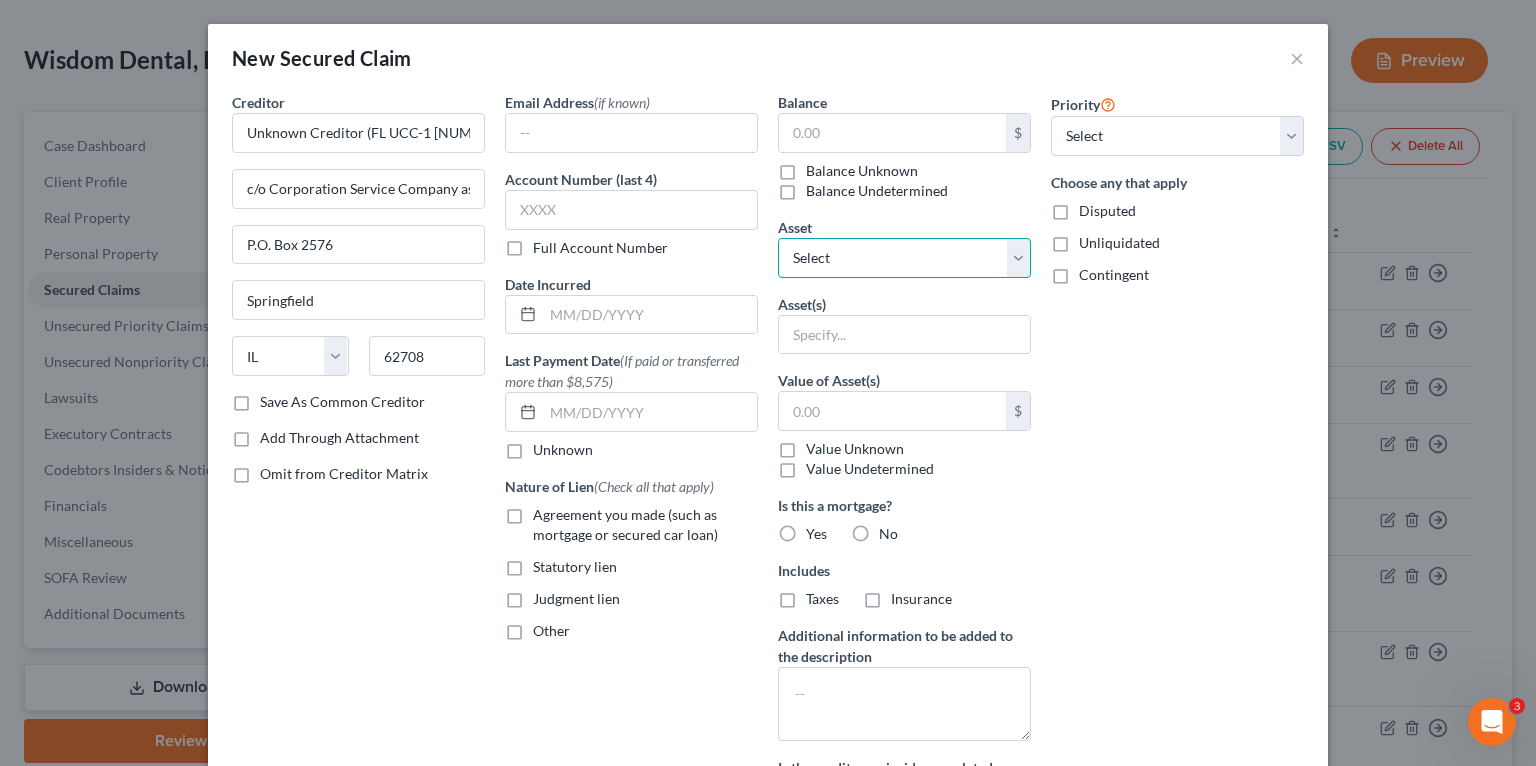 click on "Select Other Multiple Assets 7 Dental Chairs - $11000.0 Seacoast Banking Corporation of Florida (Checking Account) - $200.0 CT Scanner - $8000.0 Bank of America Corporation (Checking Account) - $500.0 Seacoast Banking Corporation of Florida (Checking Account) - $150.0 Eaglesoft Dental Practice Management Software - $0.0 Office Furniture - $700.0 https://avemariadentistry.com/ - $0.0 iTero Elements Intraoral Scanner - $10000.0 Disposables and Daily Uses - $2000.0 Leased office unit addressed [NUMBER] [STREET], [CITY], [STATE] [POSTAL_CODE] - $0.0 Accounts Receivable (owed to debtor) - $0.0 Computers - $1000.0 MJ Capital Funding Receivership - $0.0 Client List (No Noncompete) - $0.0 MJ Capital Funding Receivership (owed to debtor) - $0.0 TD Bank (Checking Account) - $0.0 3D Printer - $20000.0" at bounding box center [904, 258] 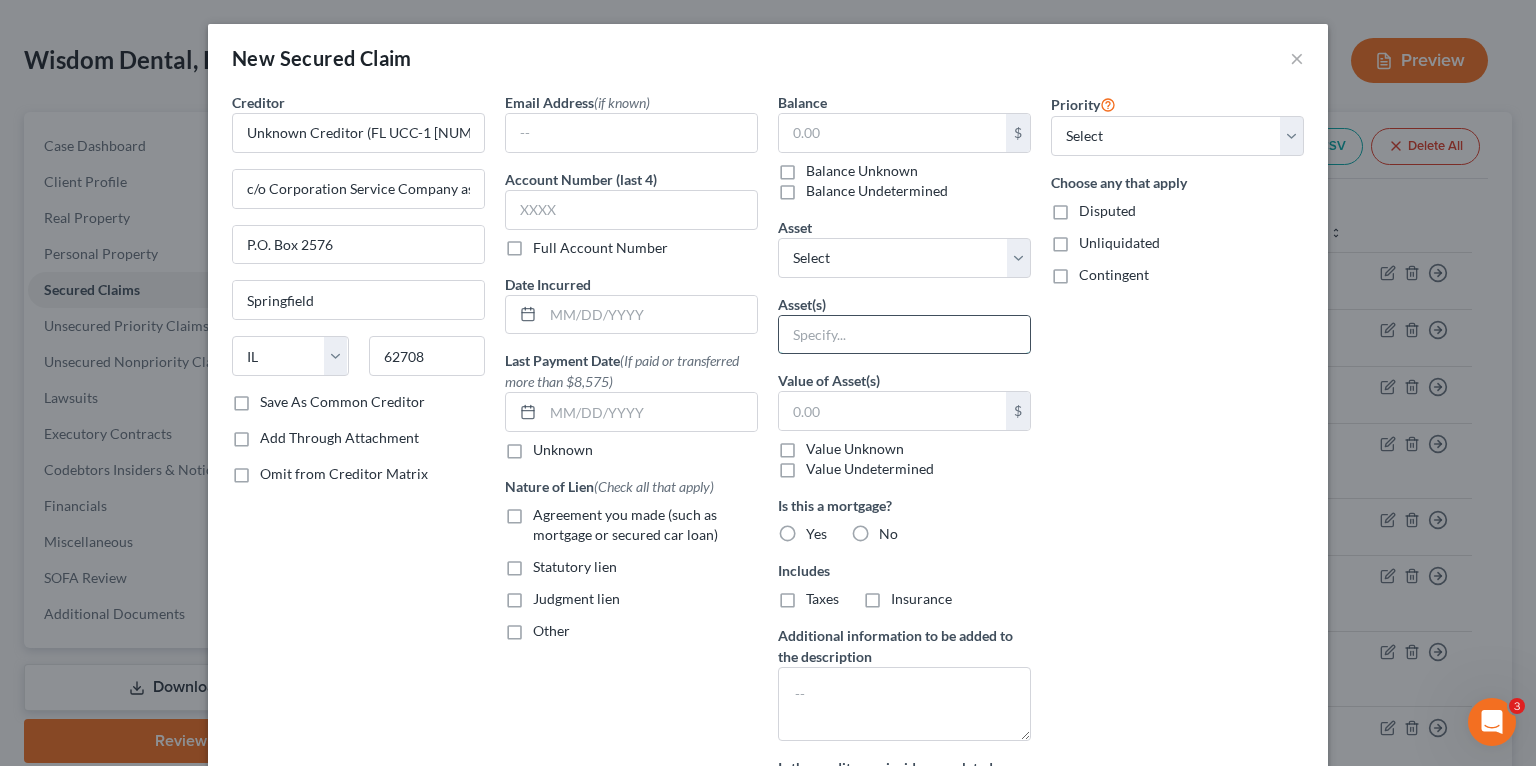 click at bounding box center (904, 335) 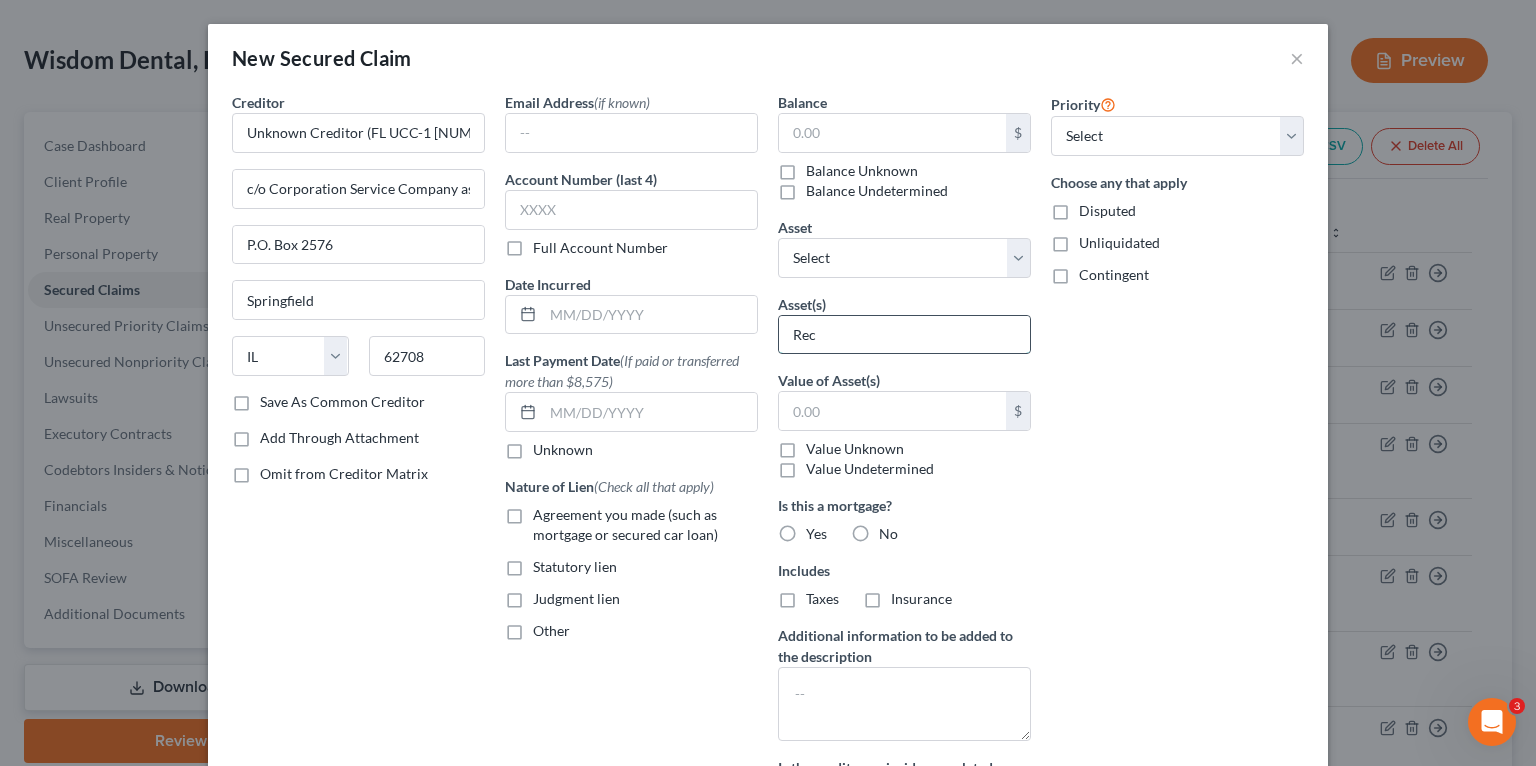 type on "Receivables" 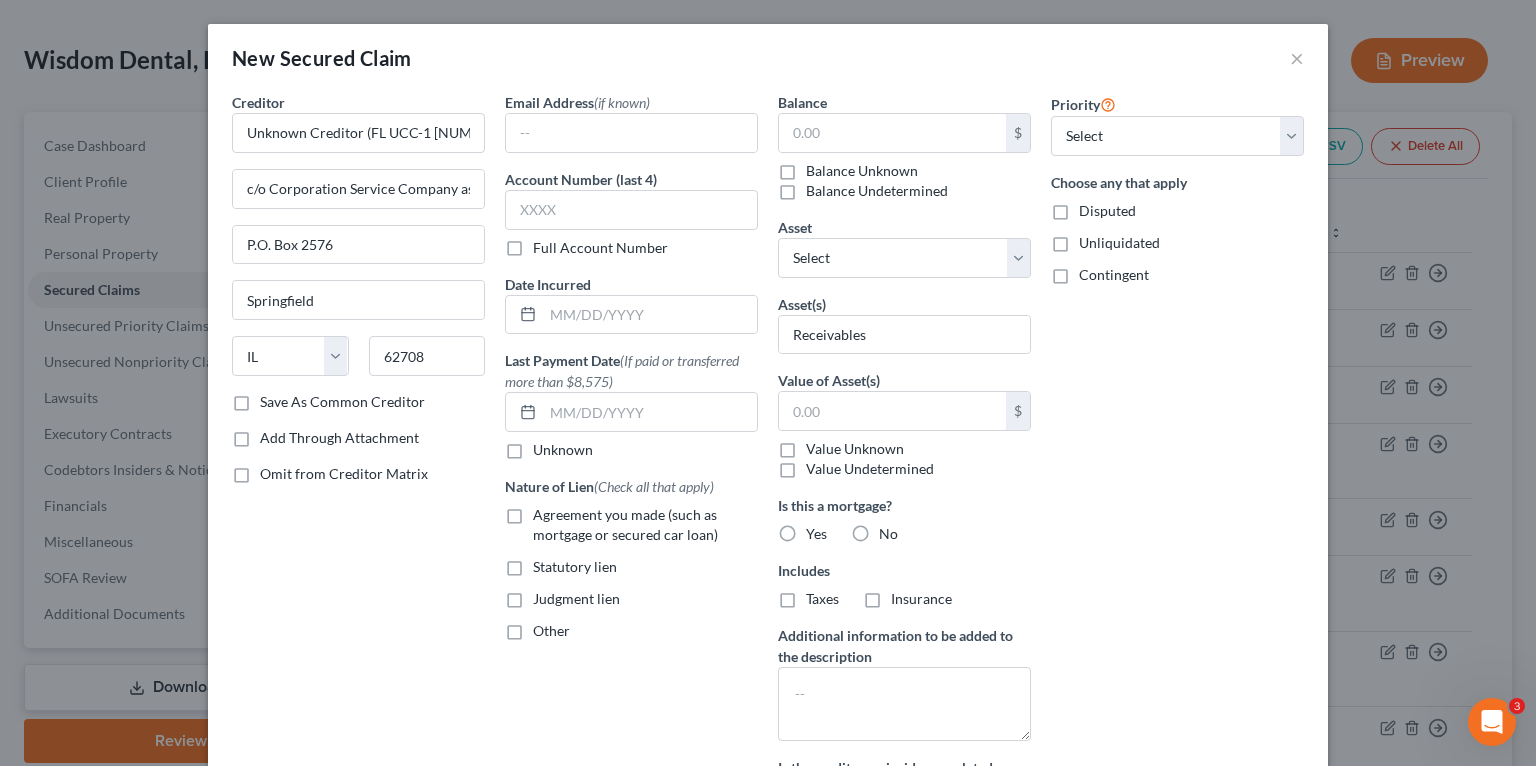 click on "Disputed" at bounding box center [1107, 211] 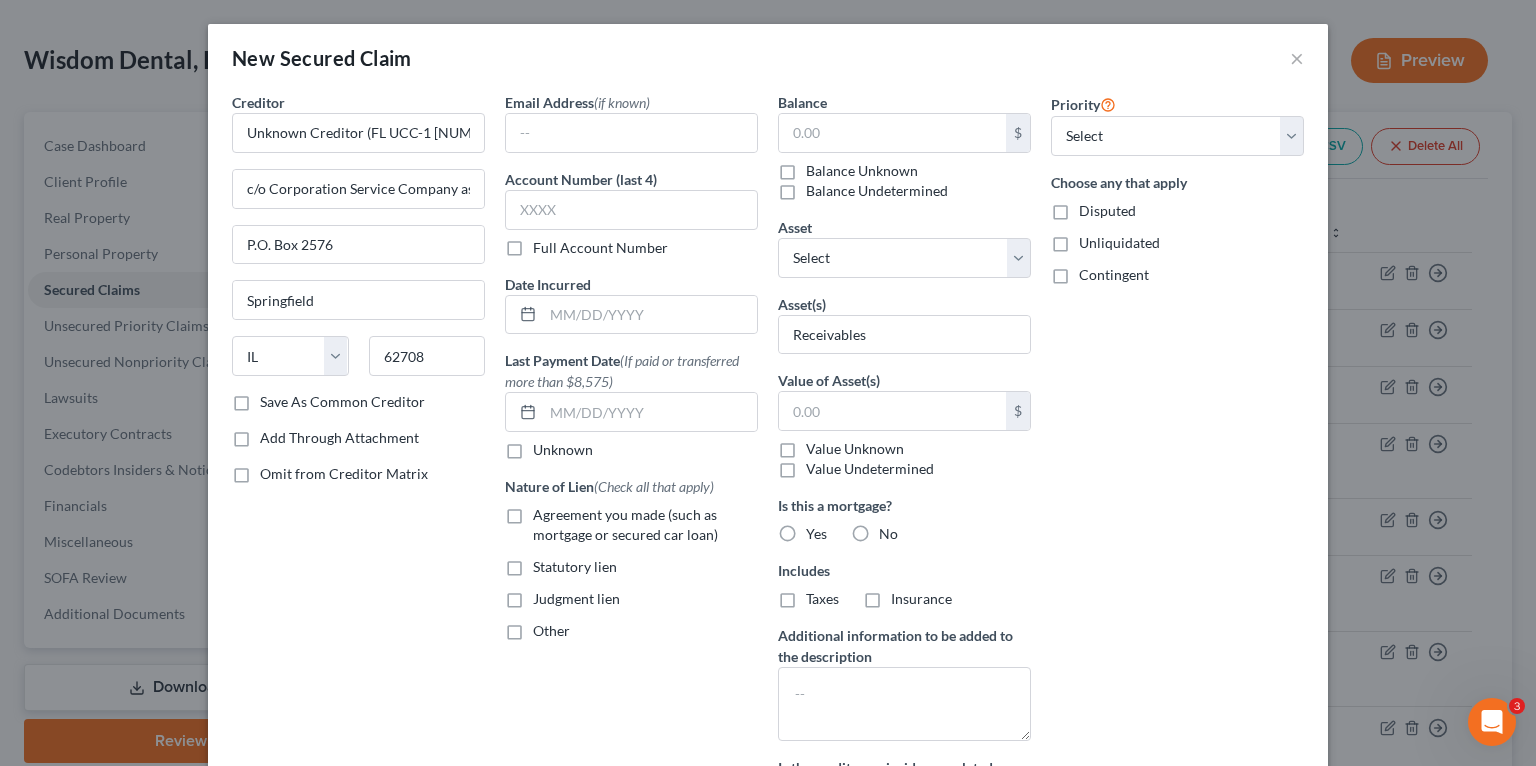 click on "Disputed" at bounding box center (1093, 207) 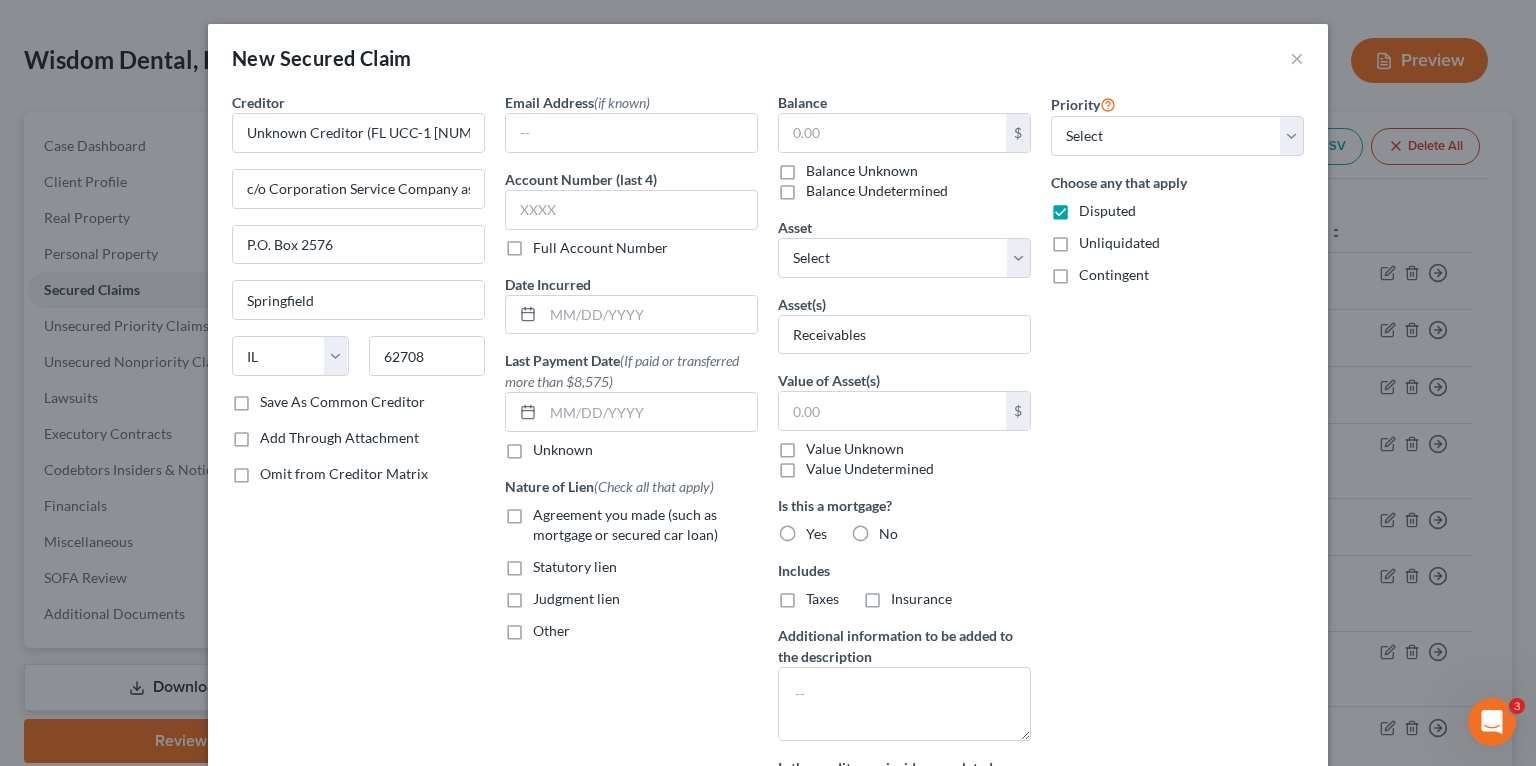 click on "Unliquidated" at bounding box center [1119, 243] 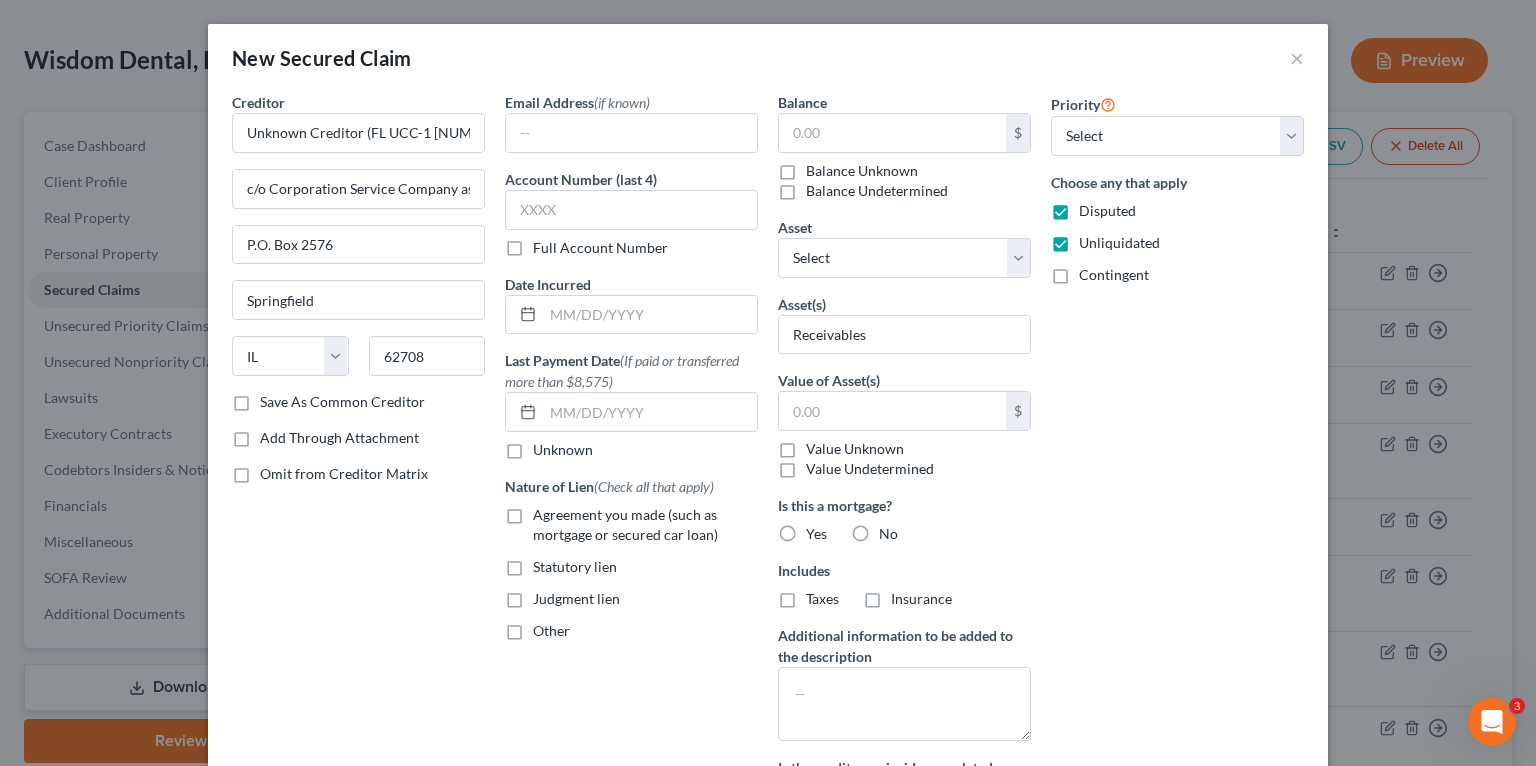 click on "Contingent" at bounding box center (1114, 275) 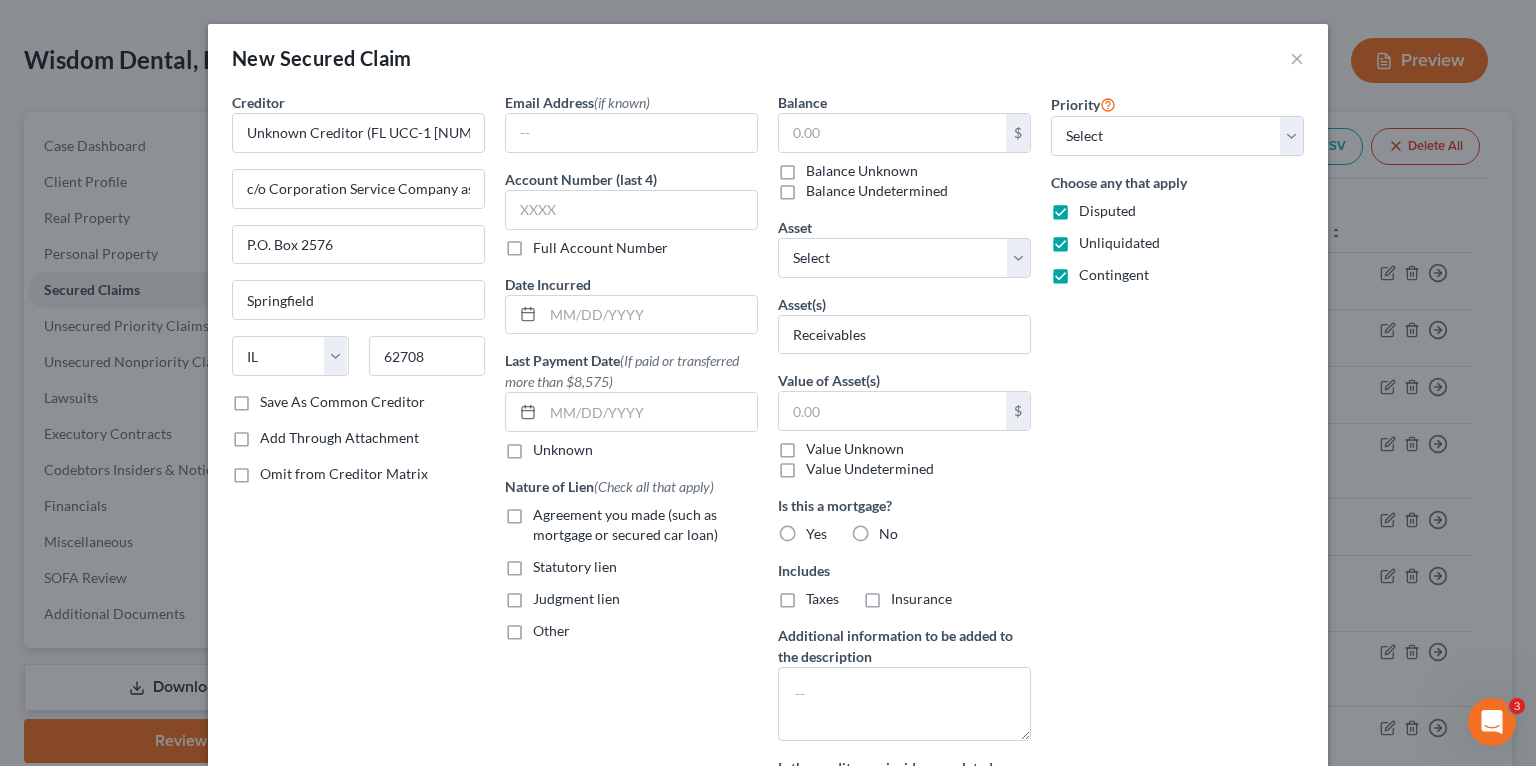 click on "Balance Unknown" at bounding box center (862, 171) 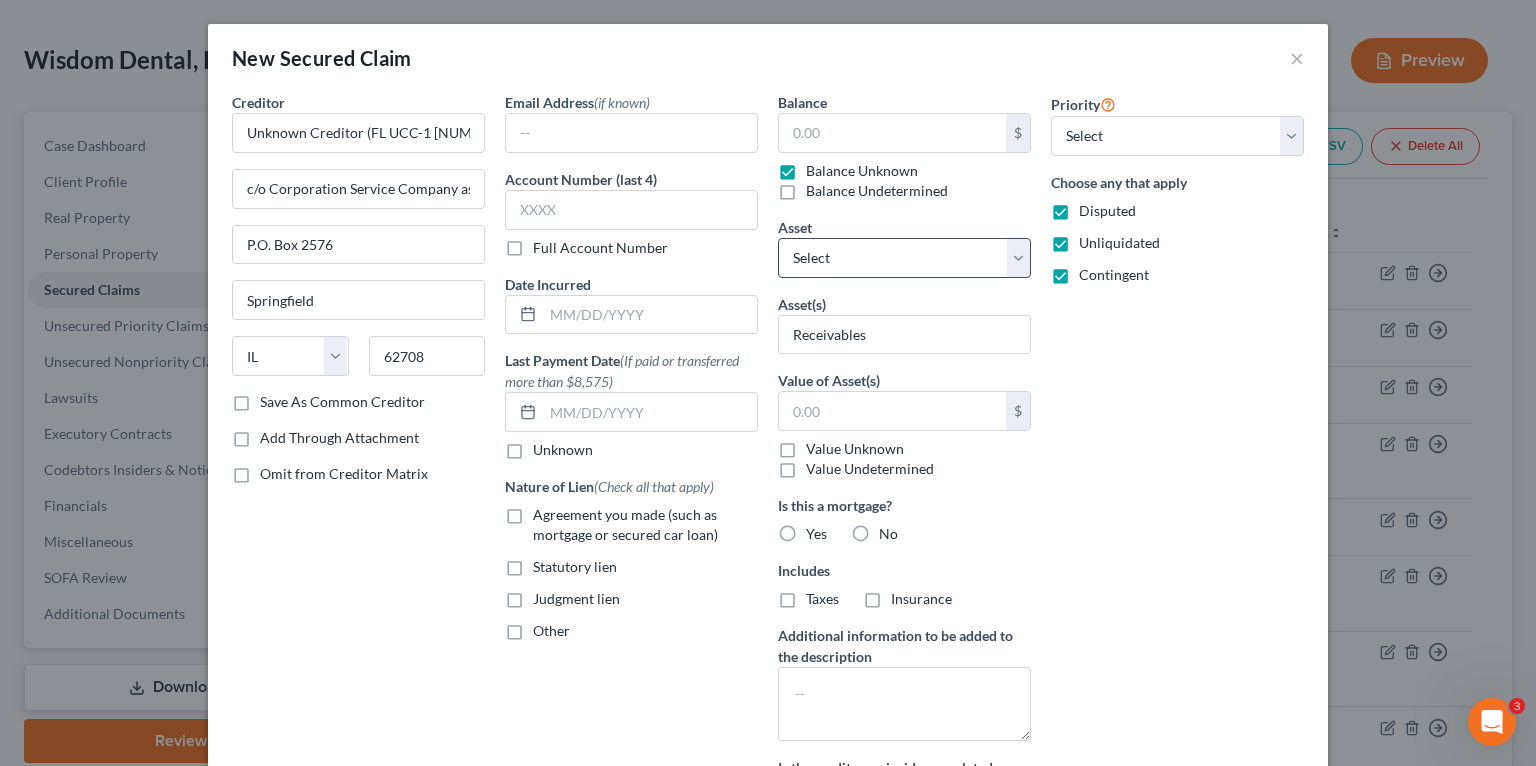 type on "0.00" 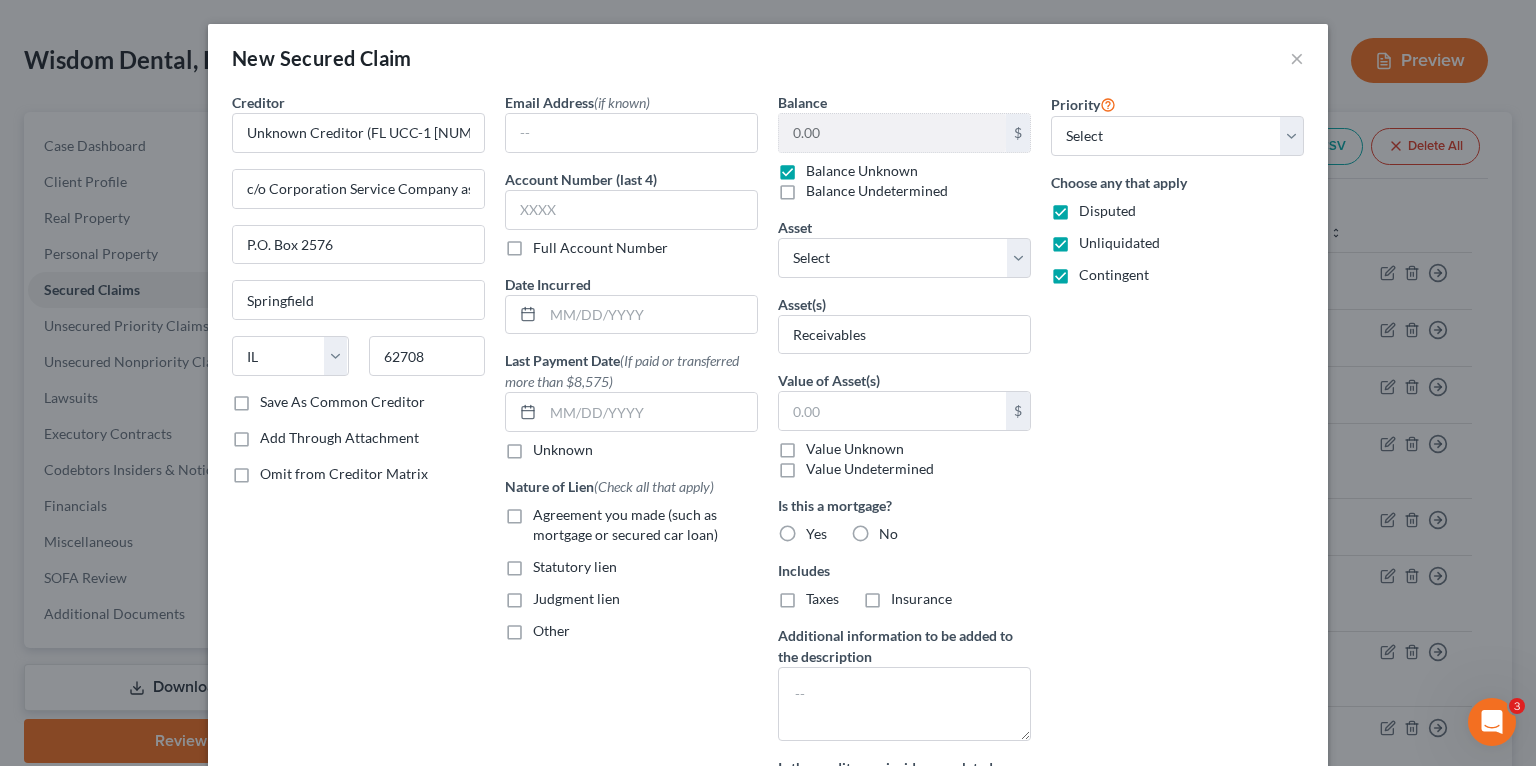 click on "Priority  Select 1st 2nd 3rd 4th 5th 6th 7th 8th 9th 10th 11th 12th 13th 14th 15th 16th 17th 18th 19th 20th 21th 22th 23th 24th 25th 26th 27th 28th 29th 30th Choose any that apply Disputed Unliquidated Contingent" at bounding box center (1177, 467) 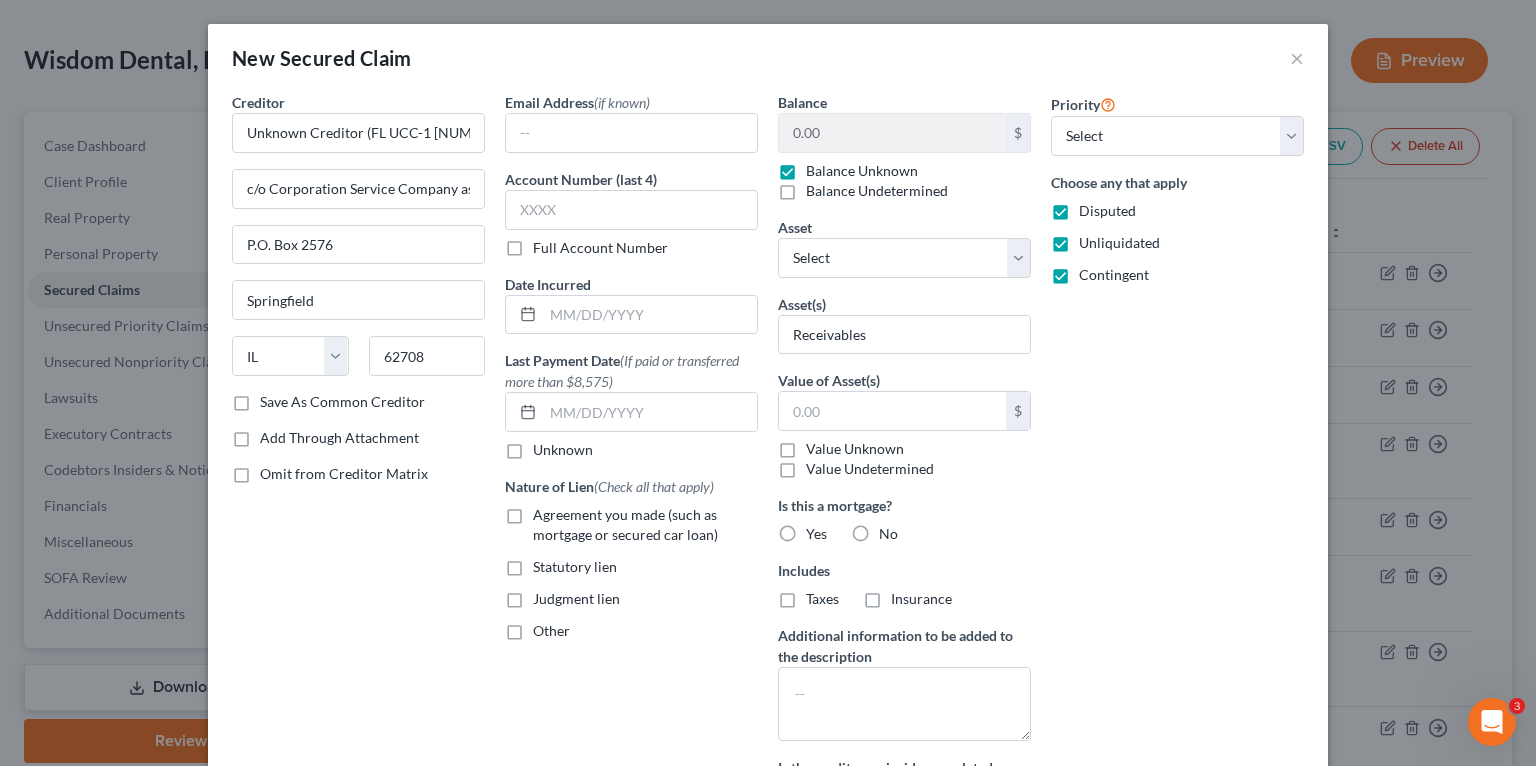 click on "Other" at bounding box center (551, 630) 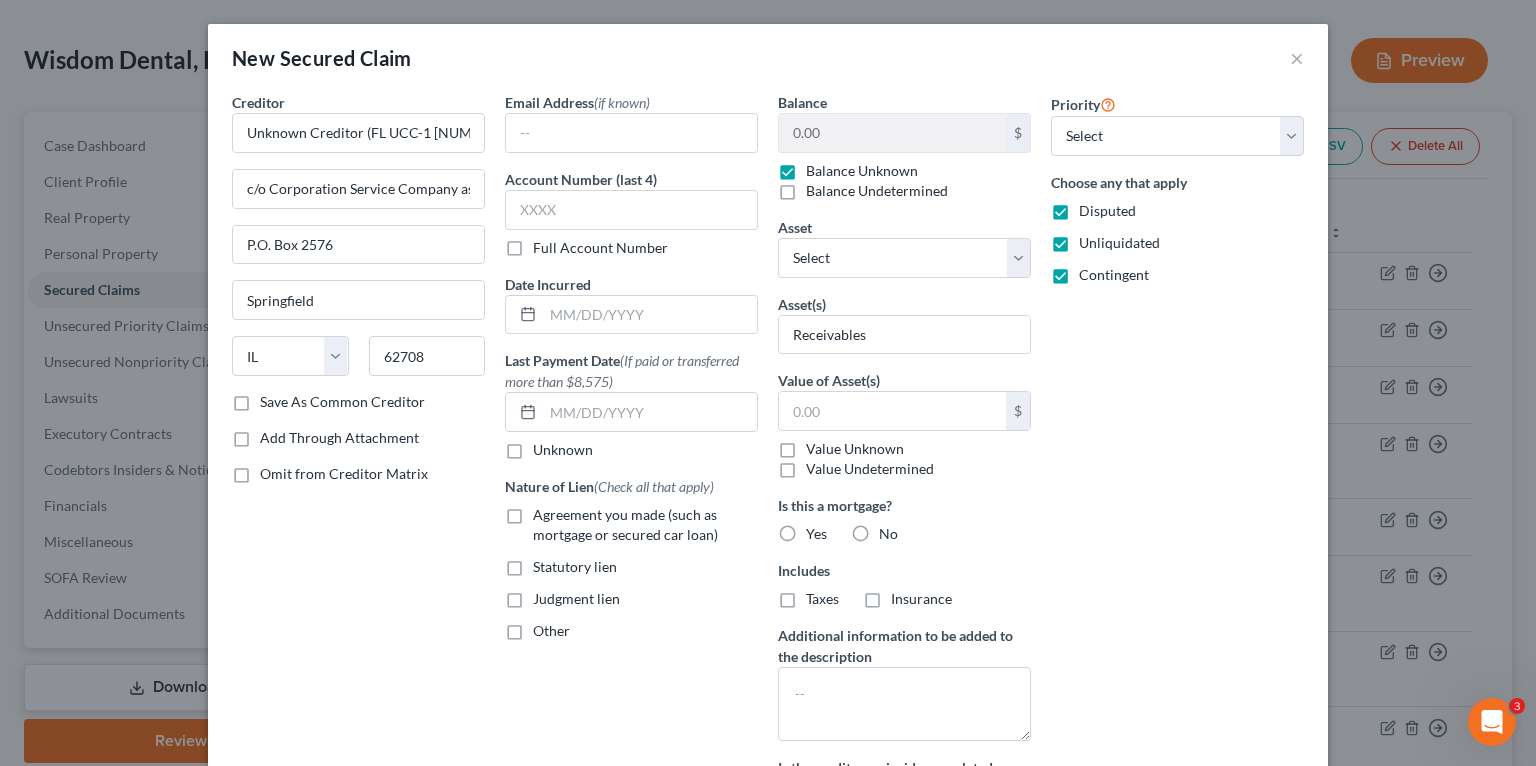 click on "Other" at bounding box center [547, 627] 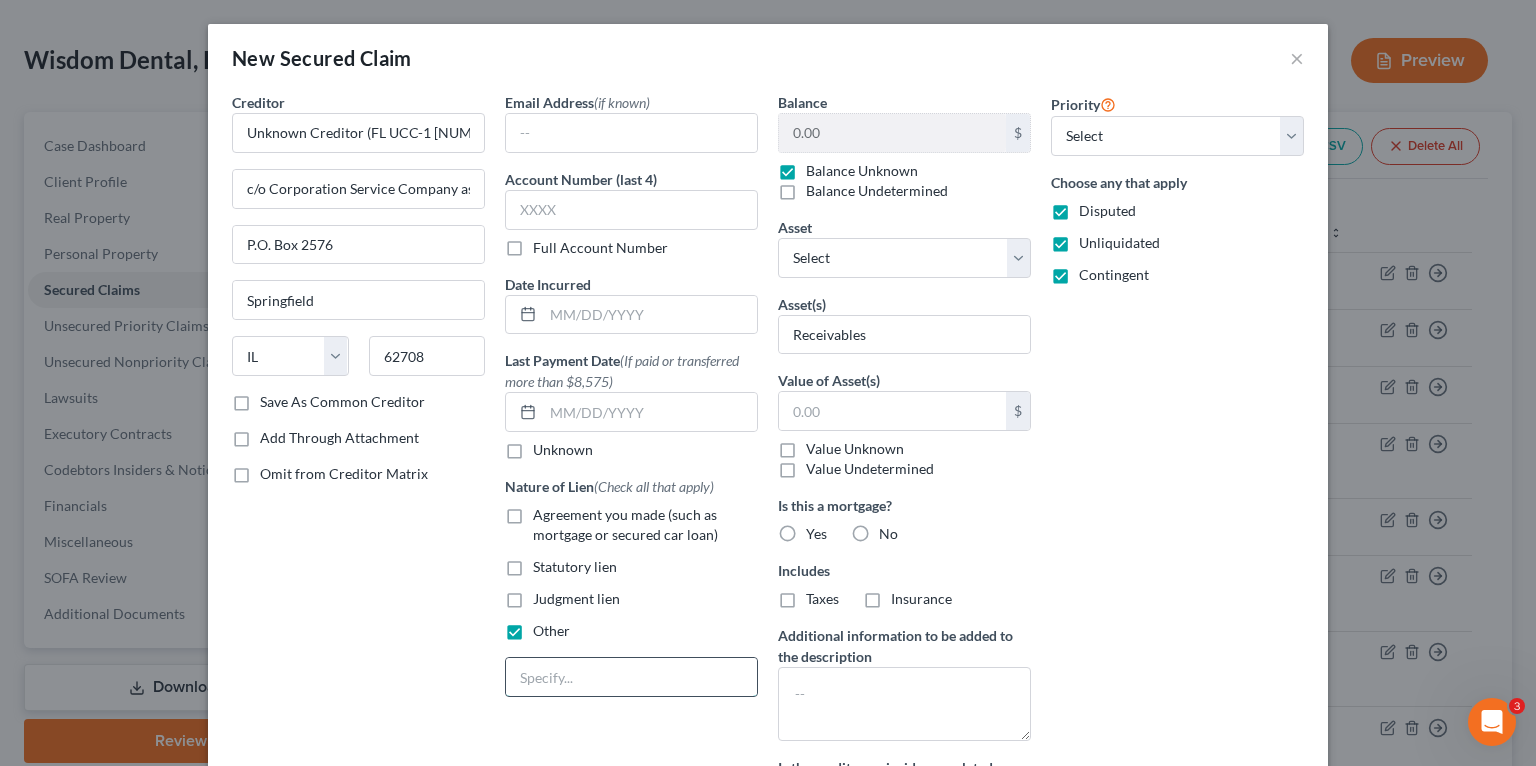 click at bounding box center (631, 677) 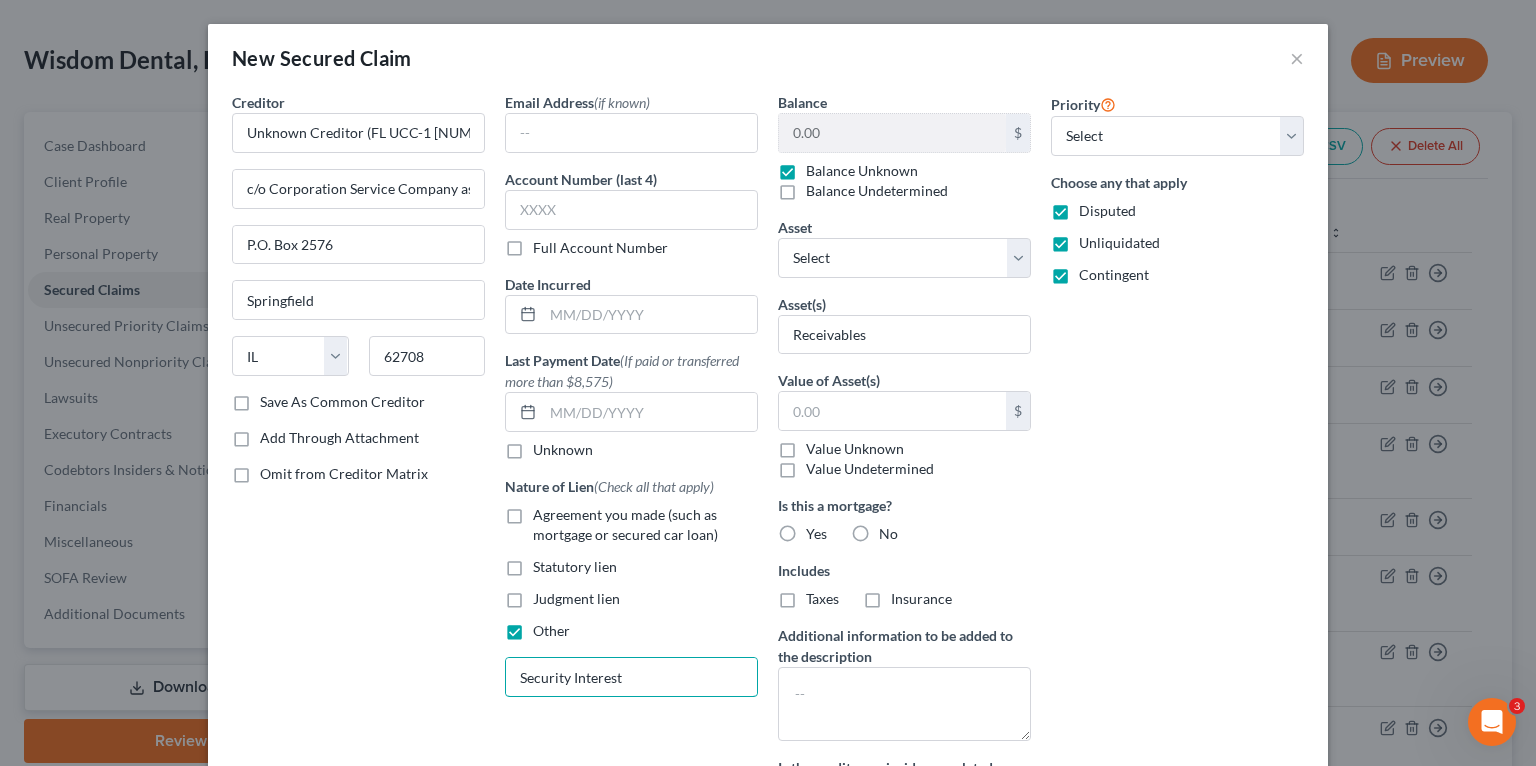type on "Security Interest" 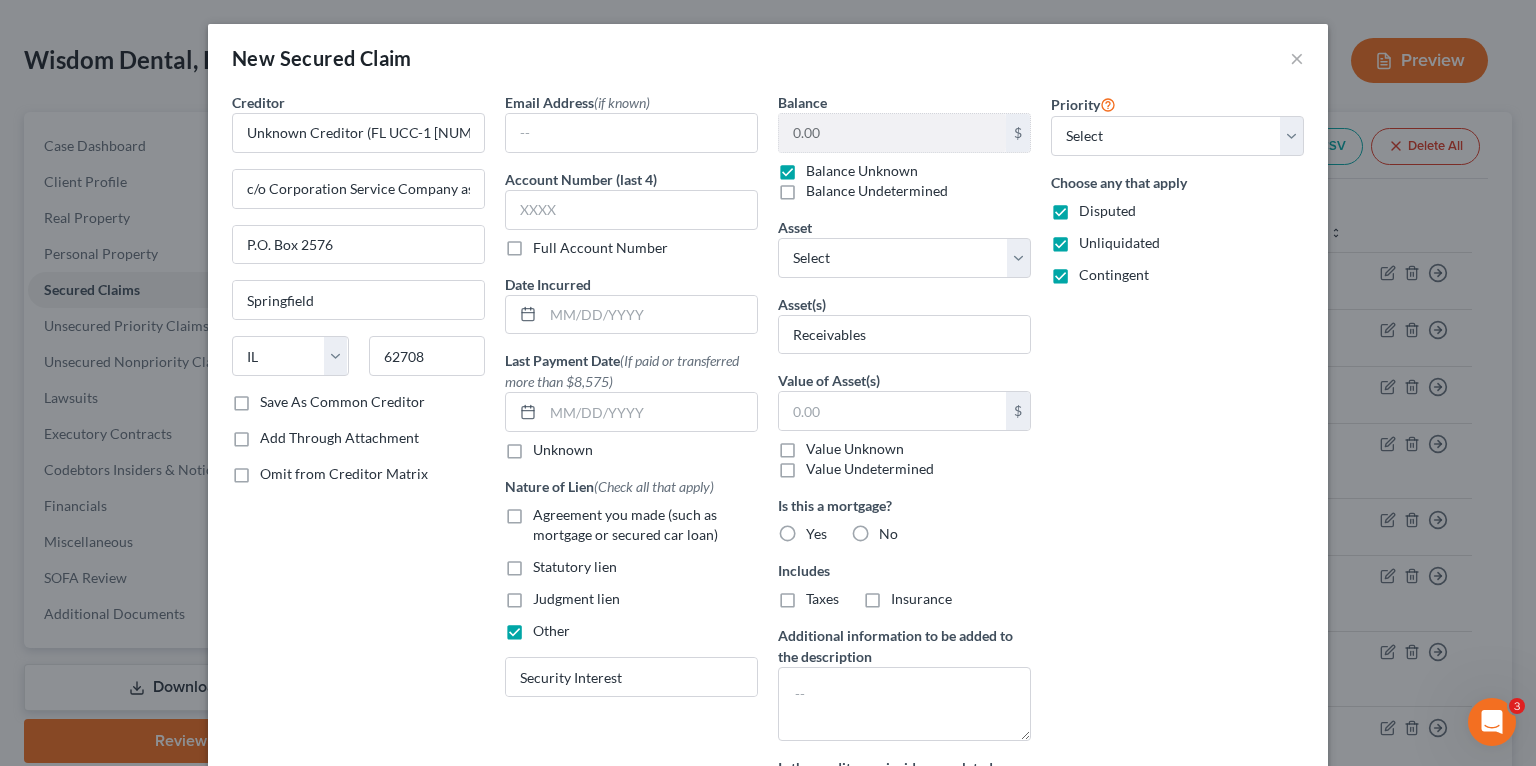 click on "Priority  Select 1st 2nd 3rd 4th 5th 6th 7th 8th 9th 10th 11th 12th 13th 14th 15th 16th 17th 18th 19th 20th 21th 22th 23th 24th 25th 26th 27th 28th 29th 30th Choose any that apply Disputed Unliquidated Contingent" at bounding box center [1177, 467] 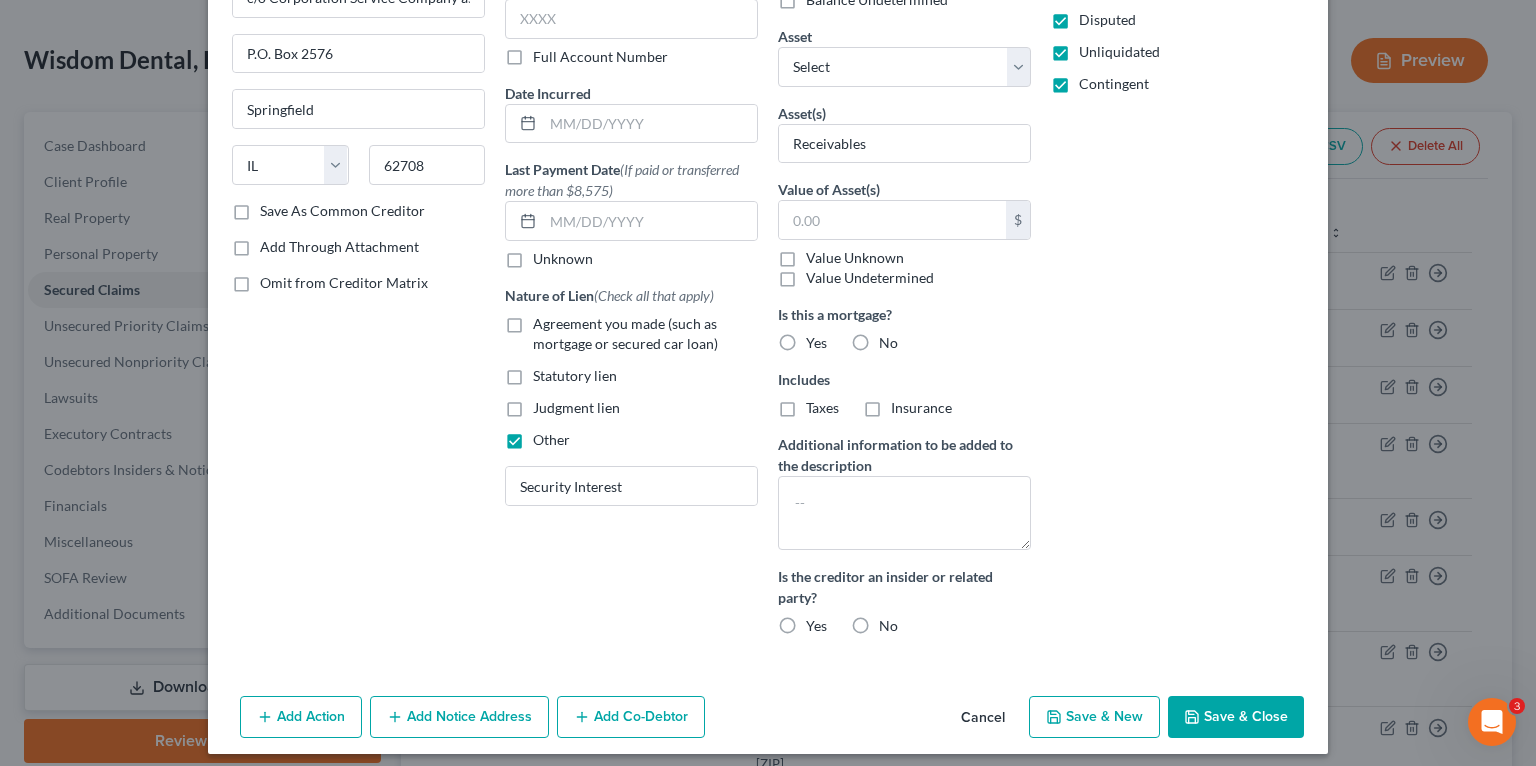 scroll, scrollTop: 201, scrollLeft: 0, axis: vertical 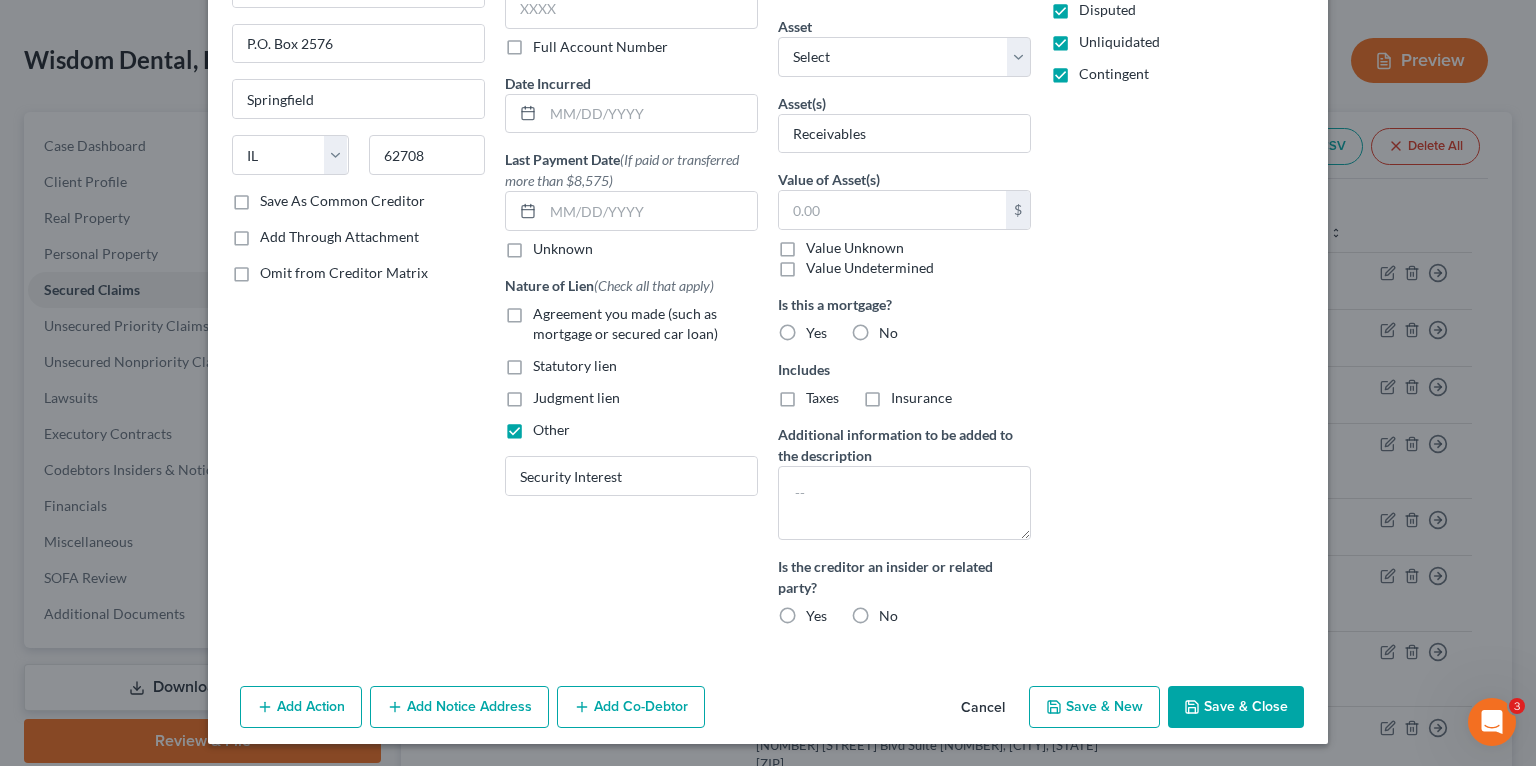 click on "Value Unknown" at bounding box center [855, 248] 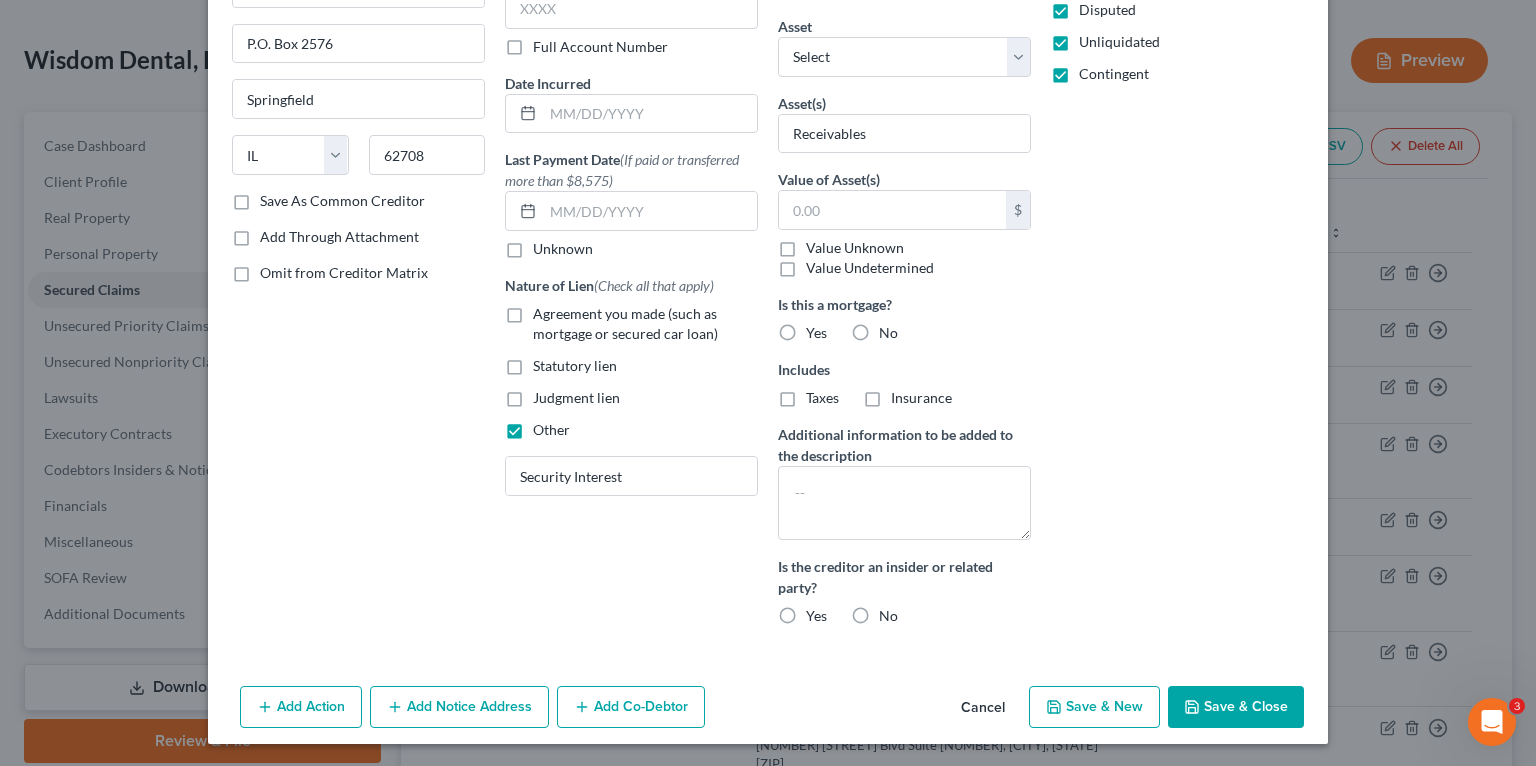 click on "Value Unknown" at bounding box center [820, 244] 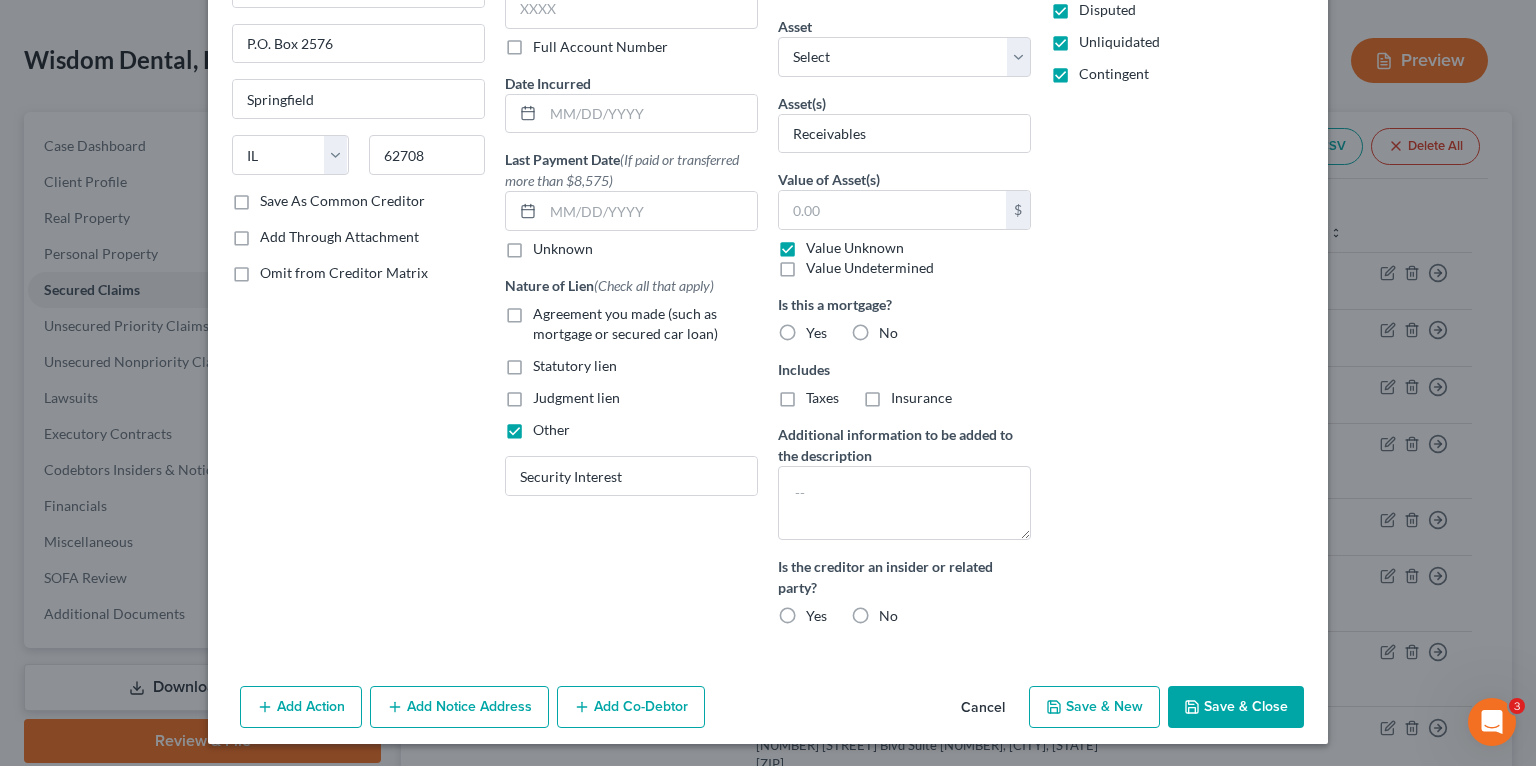 type on "0.00" 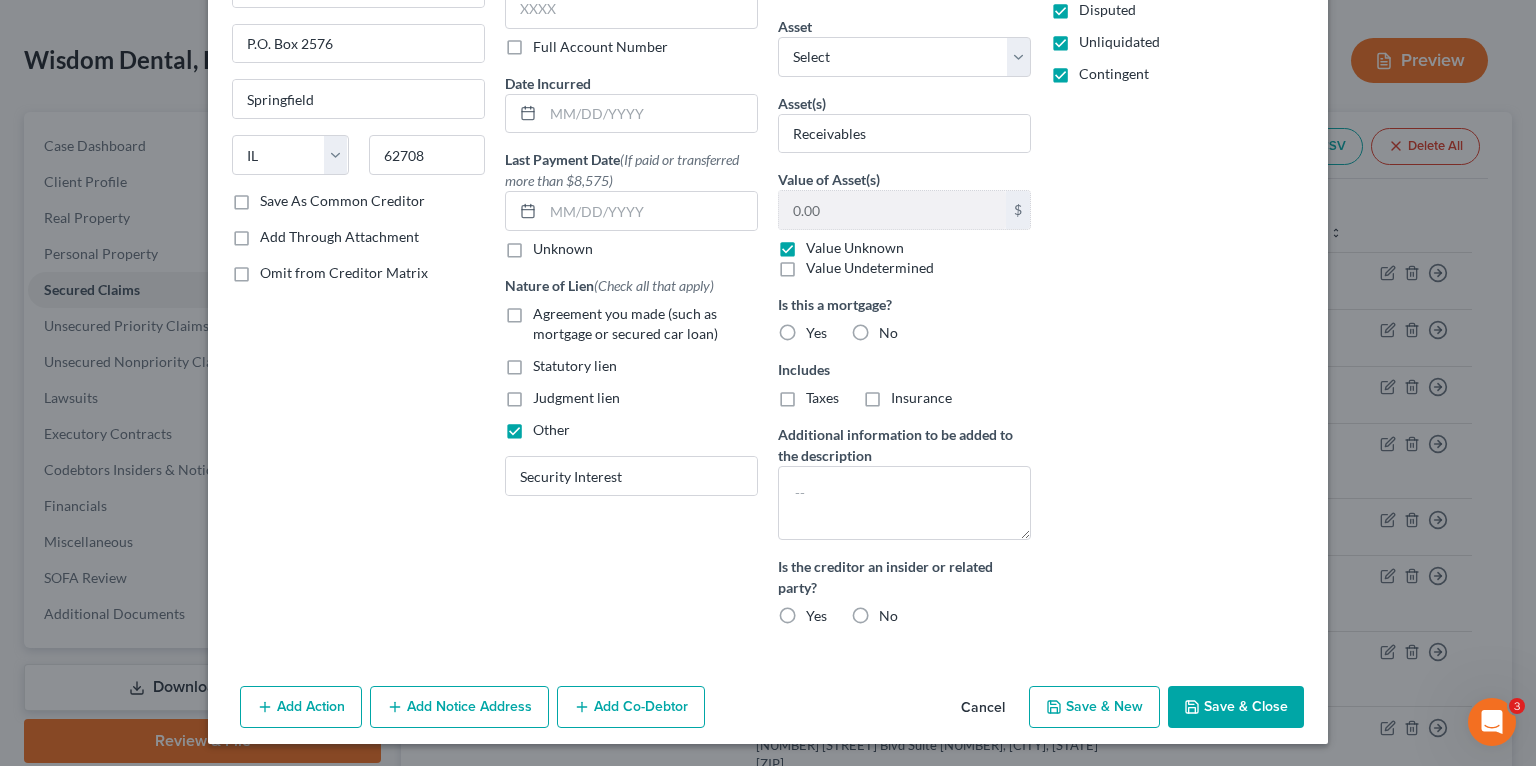 click on "Priority  Select 1st 2nd 3rd 4th 5th 6th 7th 8th 9th 10th 11th 12th 13th 14th 15th 16th 17th 18th 19th 20th 21th 22th 23th 24th 25th 26th 27th 28th 29th 30th Choose any that apply Disputed Unliquidated Contingent" at bounding box center (1177, 266) 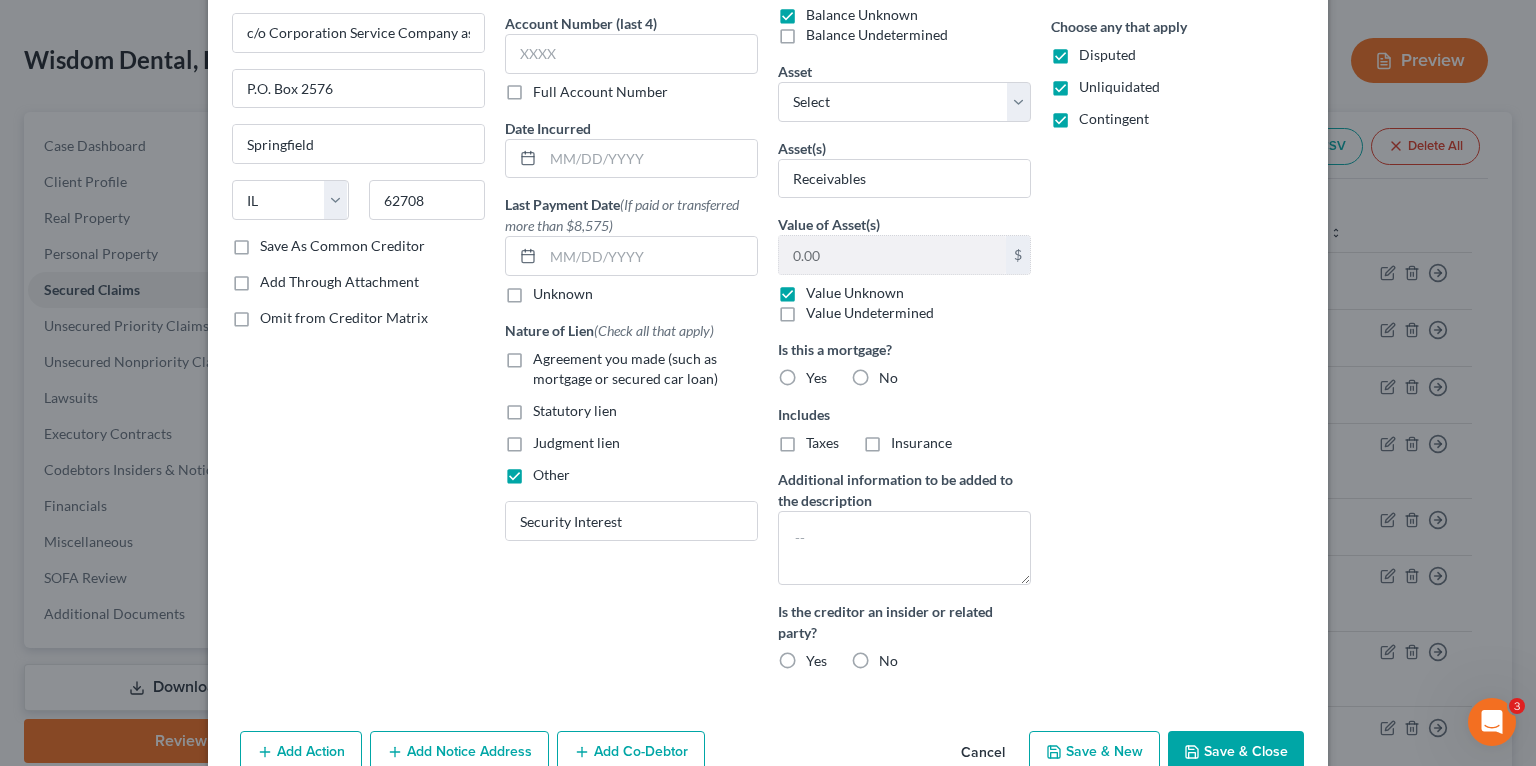 scroll, scrollTop: 201, scrollLeft: 0, axis: vertical 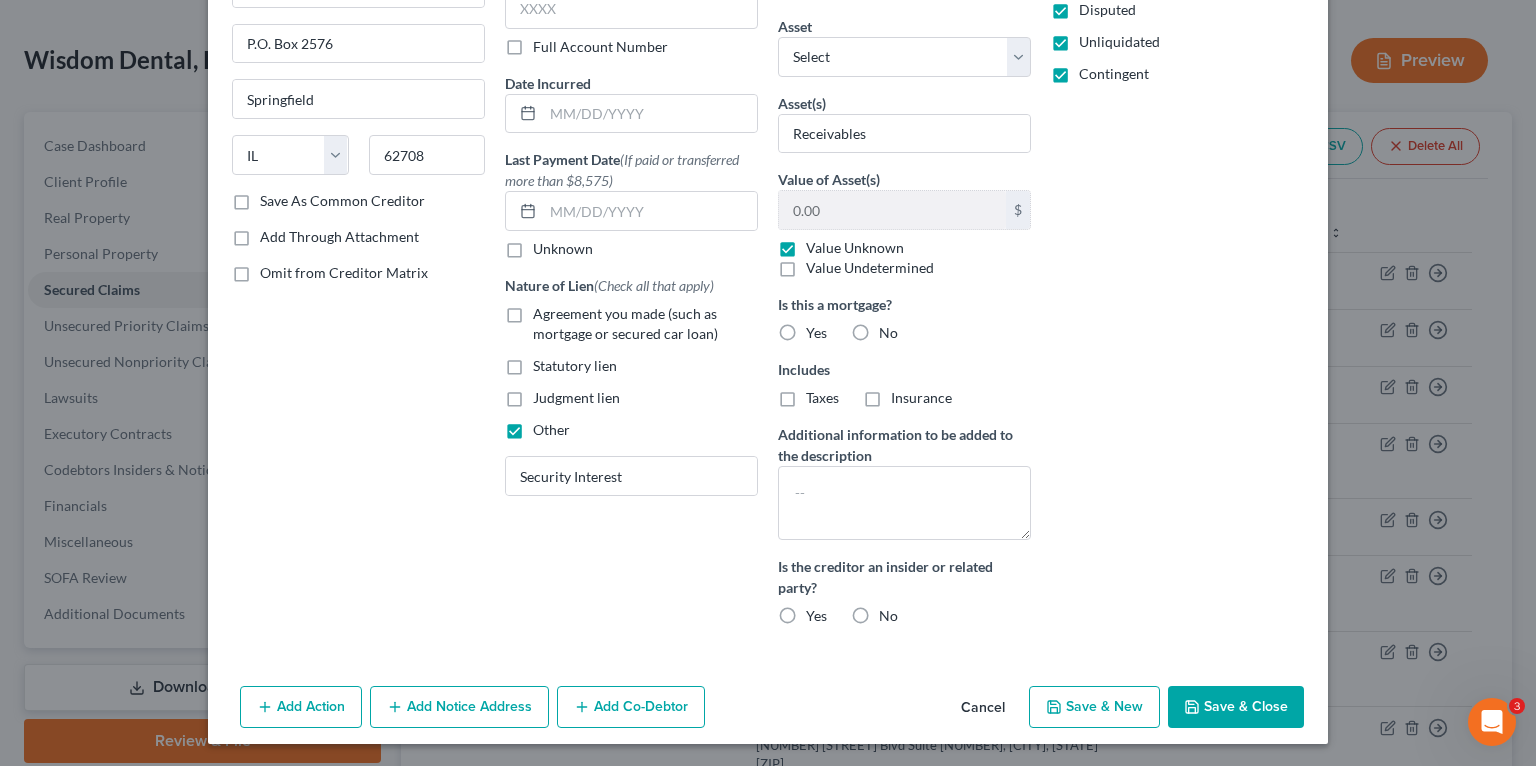 click on "Save & Close" at bounding box center [1236, 707] 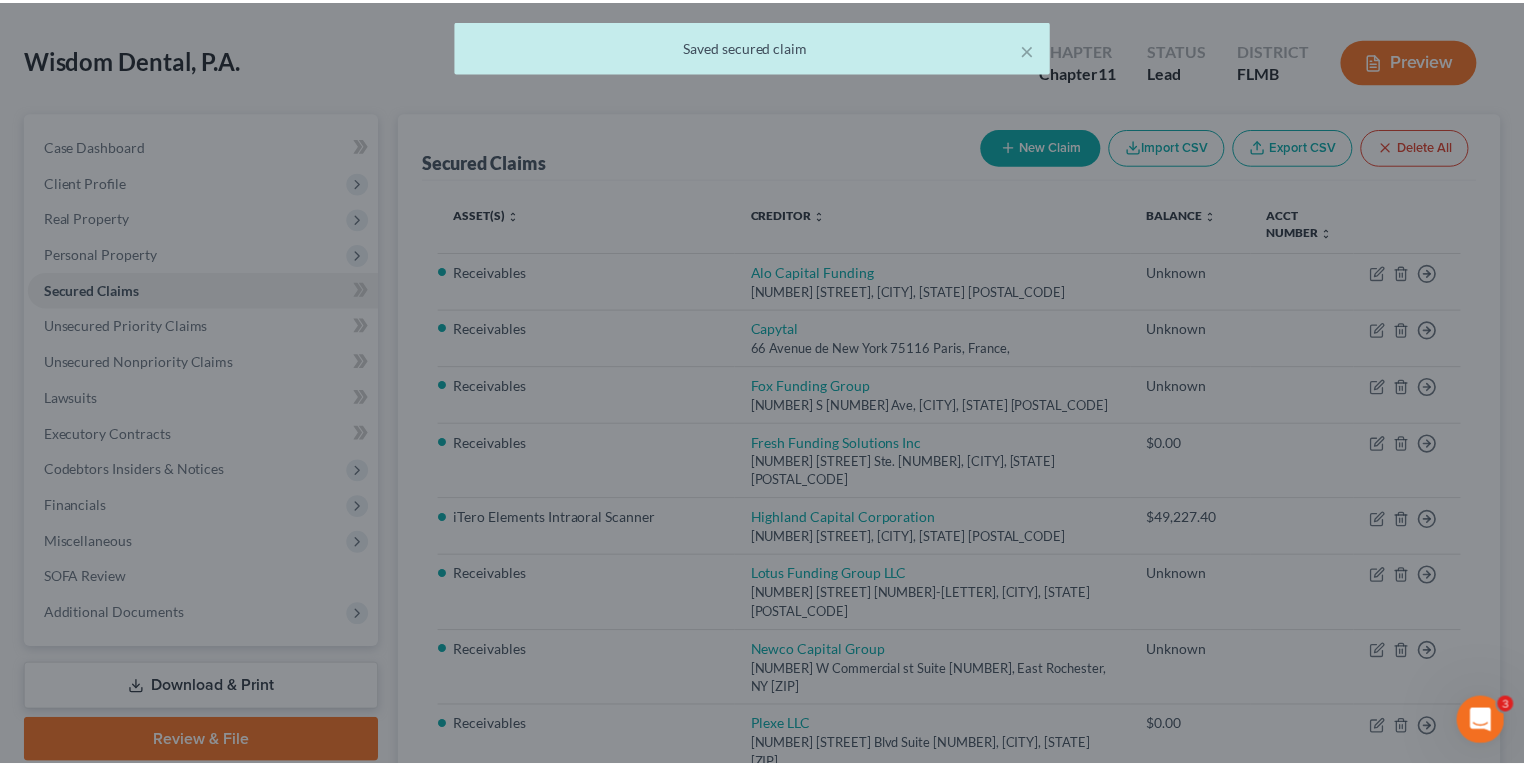 scroll, scrollTop: 0, scrollLeft: 0, axis: both 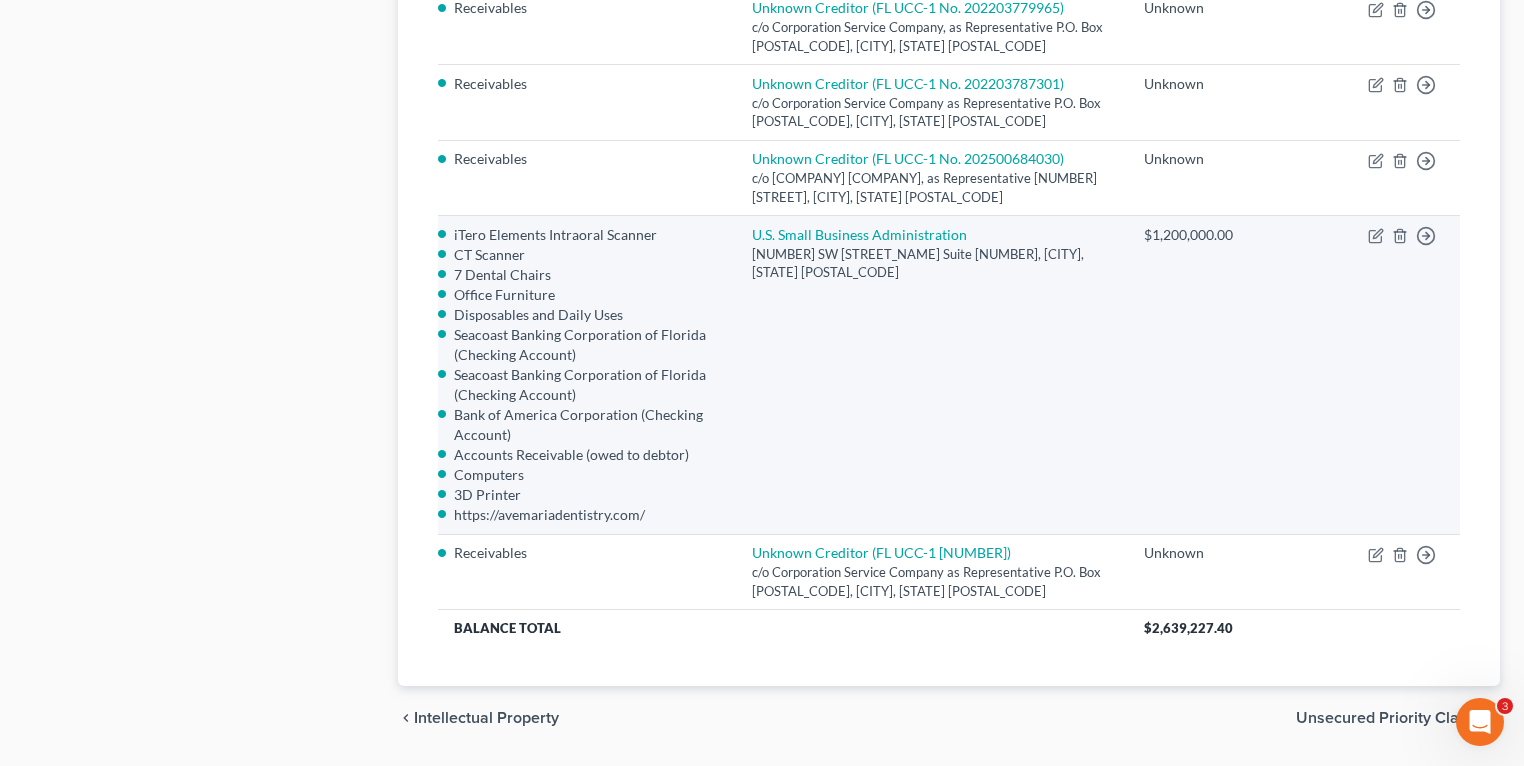 click on "U.S. Small Business Administration [NUMBER] SW [STREET_NAME] Suite [NUMBER], [CITY], [STATE] [POSTAL_CODE]" at bounding box center (932, 375) 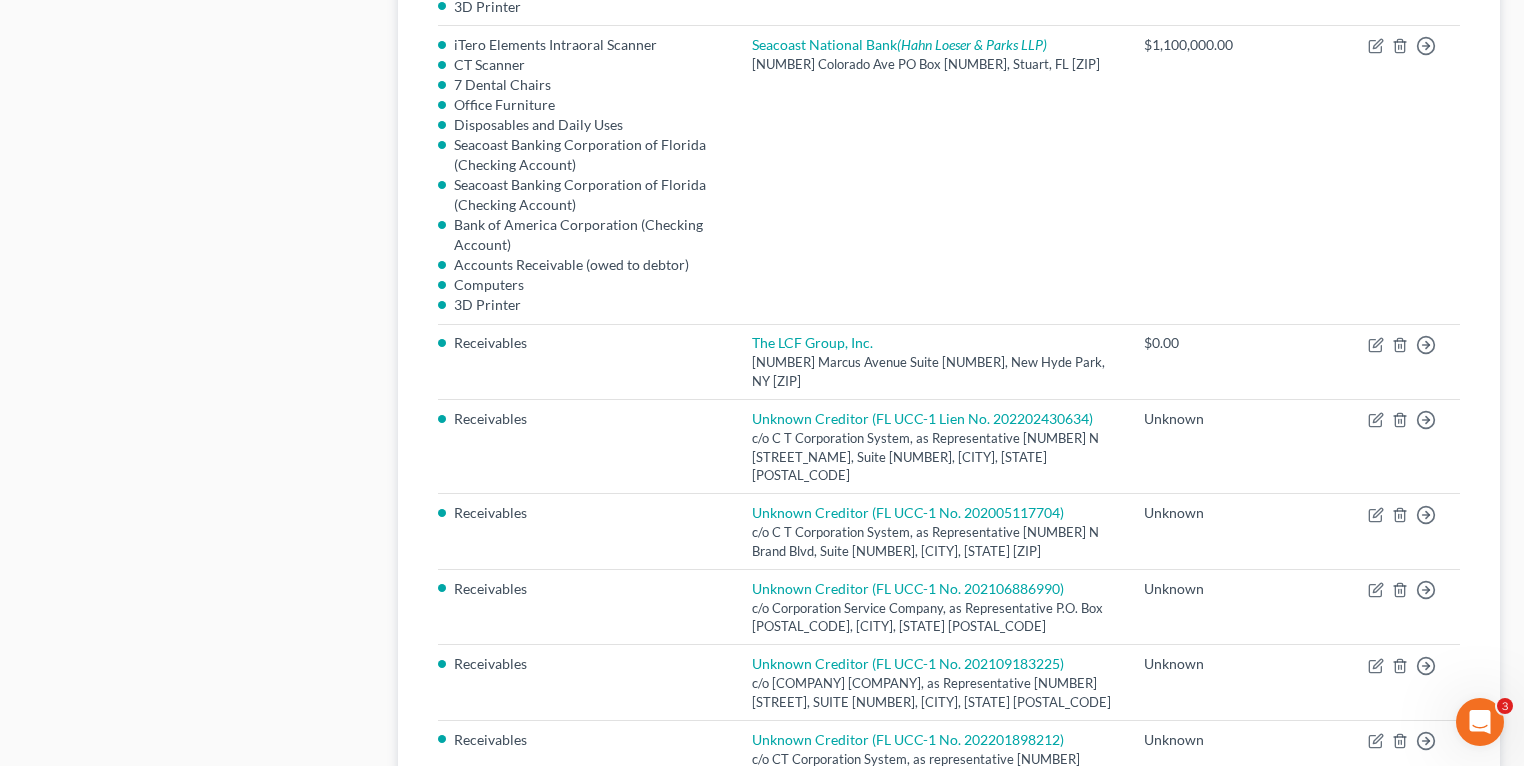 scroll, scrollTop: 1133, scrollLeft: 0, axis: vertical 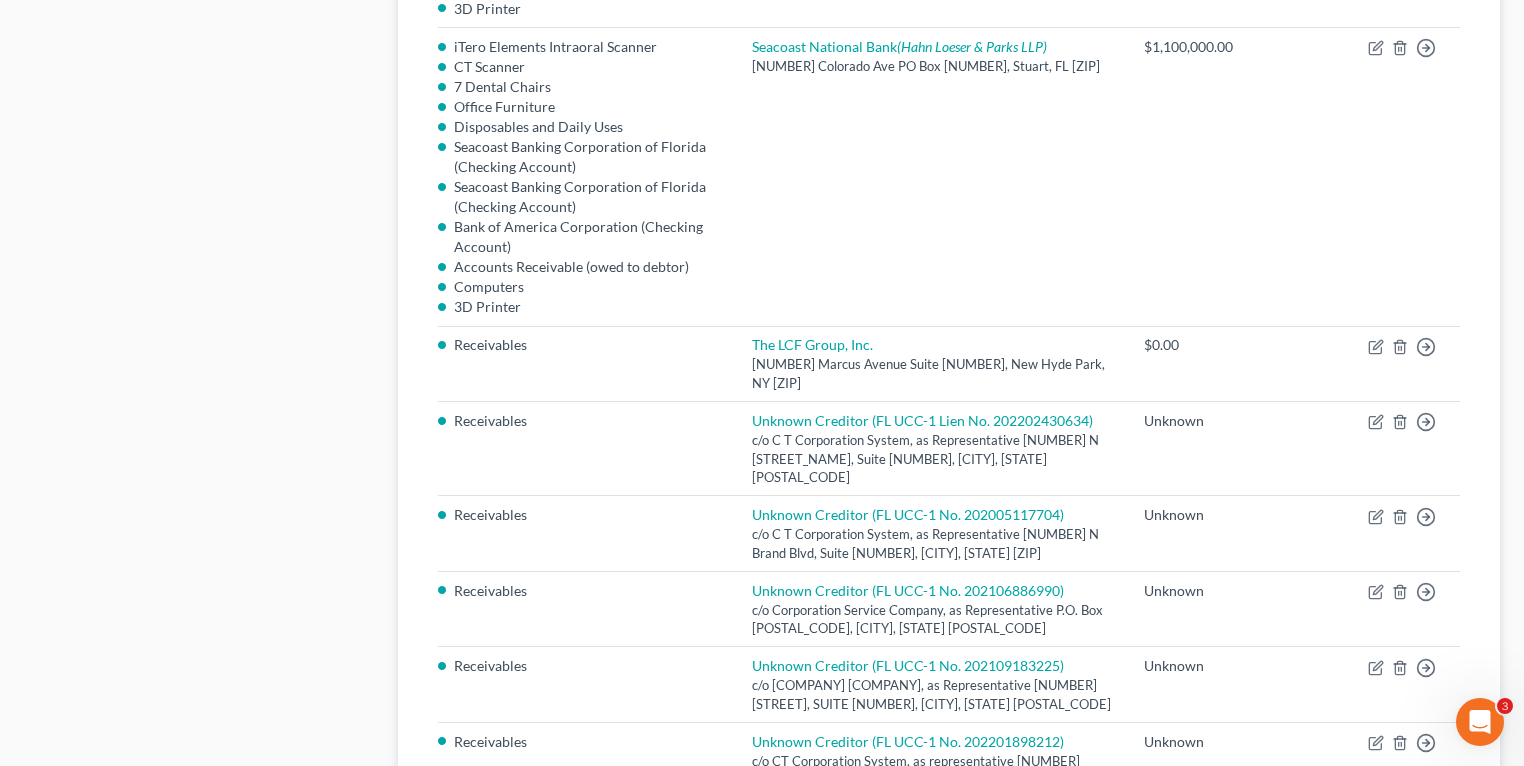 click on "Case Dashboard
Payments
Invoices
Payments
Payments
Credit Report
Client Profile" at bounding box center (201, 384) 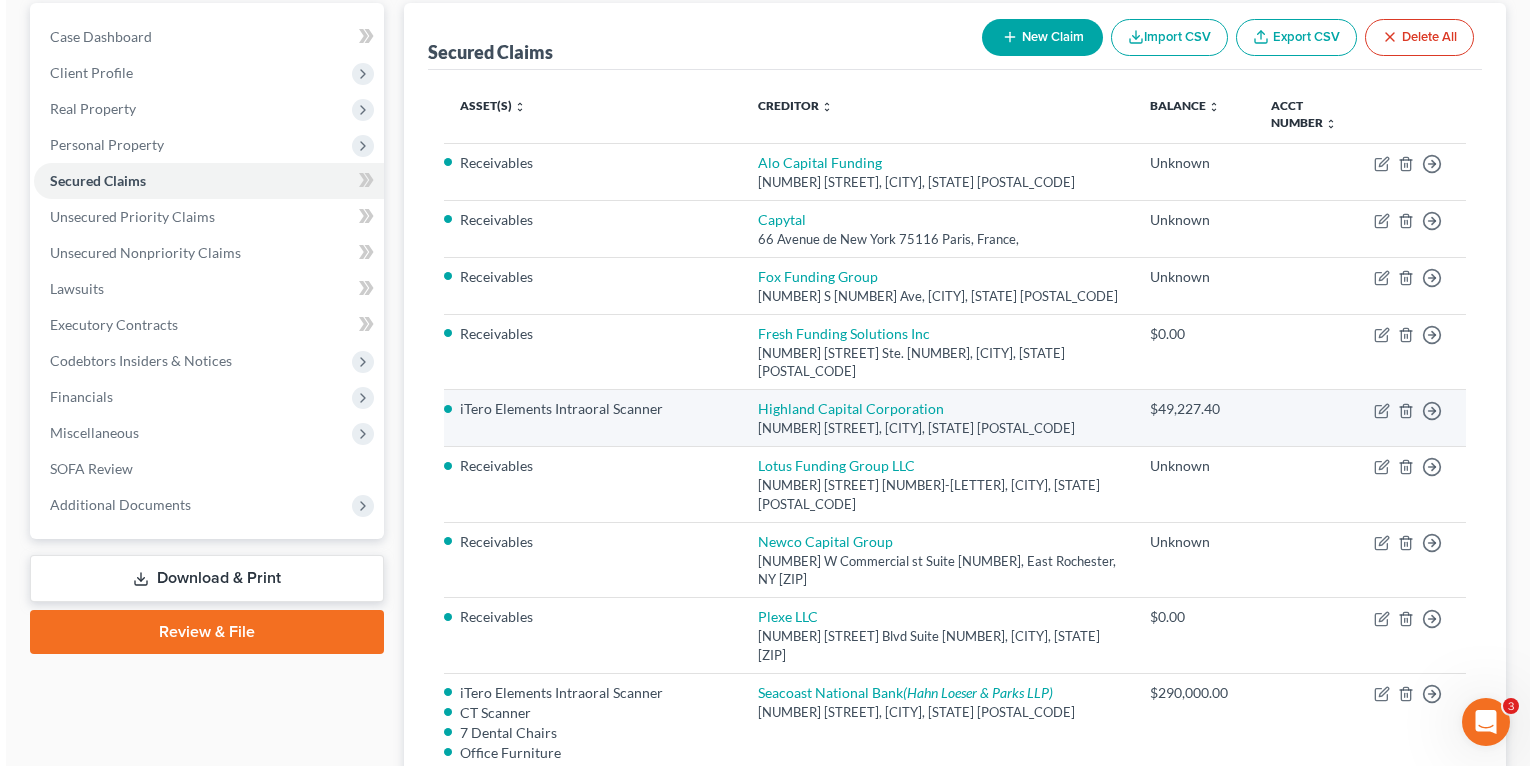 scroll, scrollTop: 0, scrollLeft: 0, axis: both 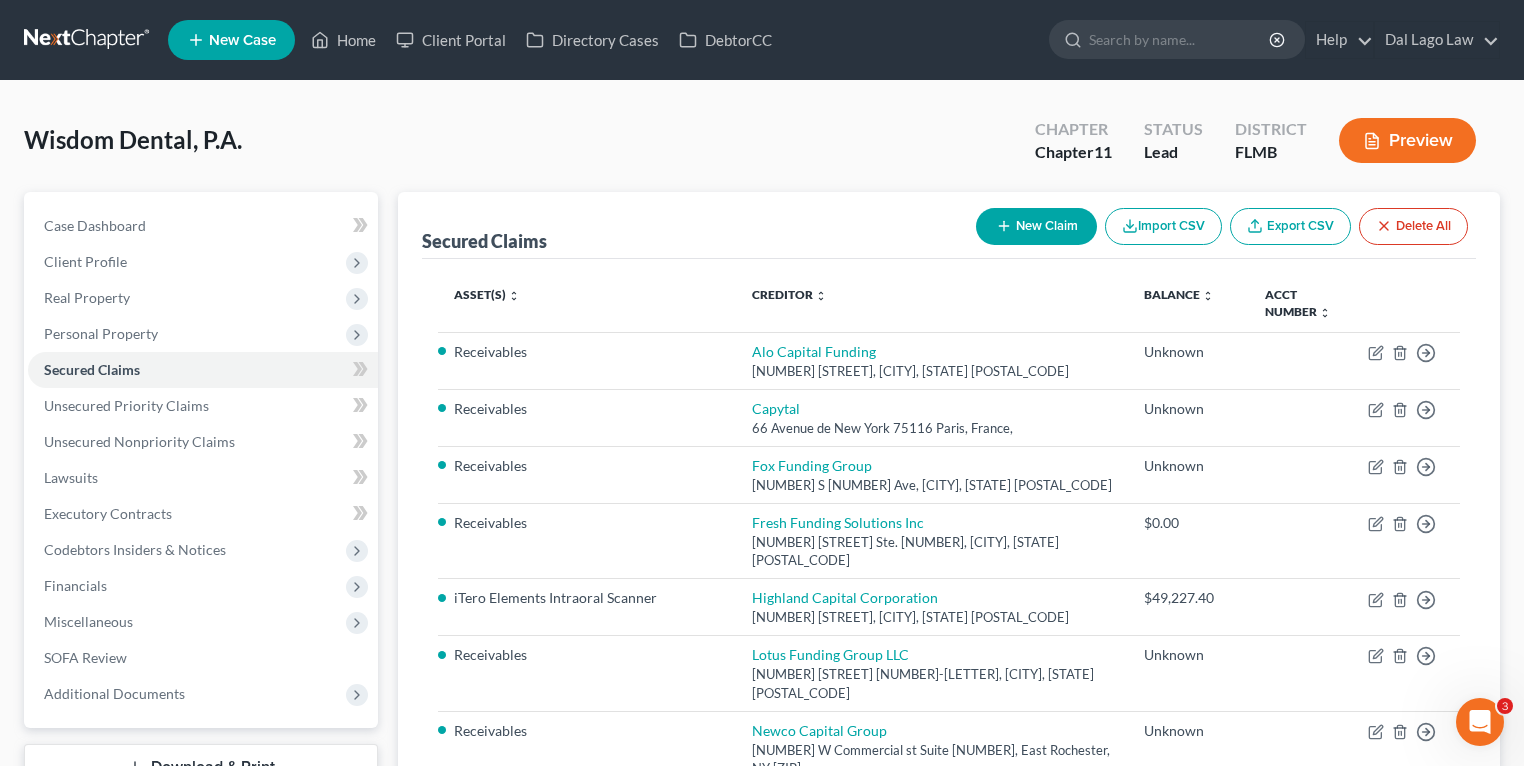 click on "New Claim" at bounding box center [1036, 226] 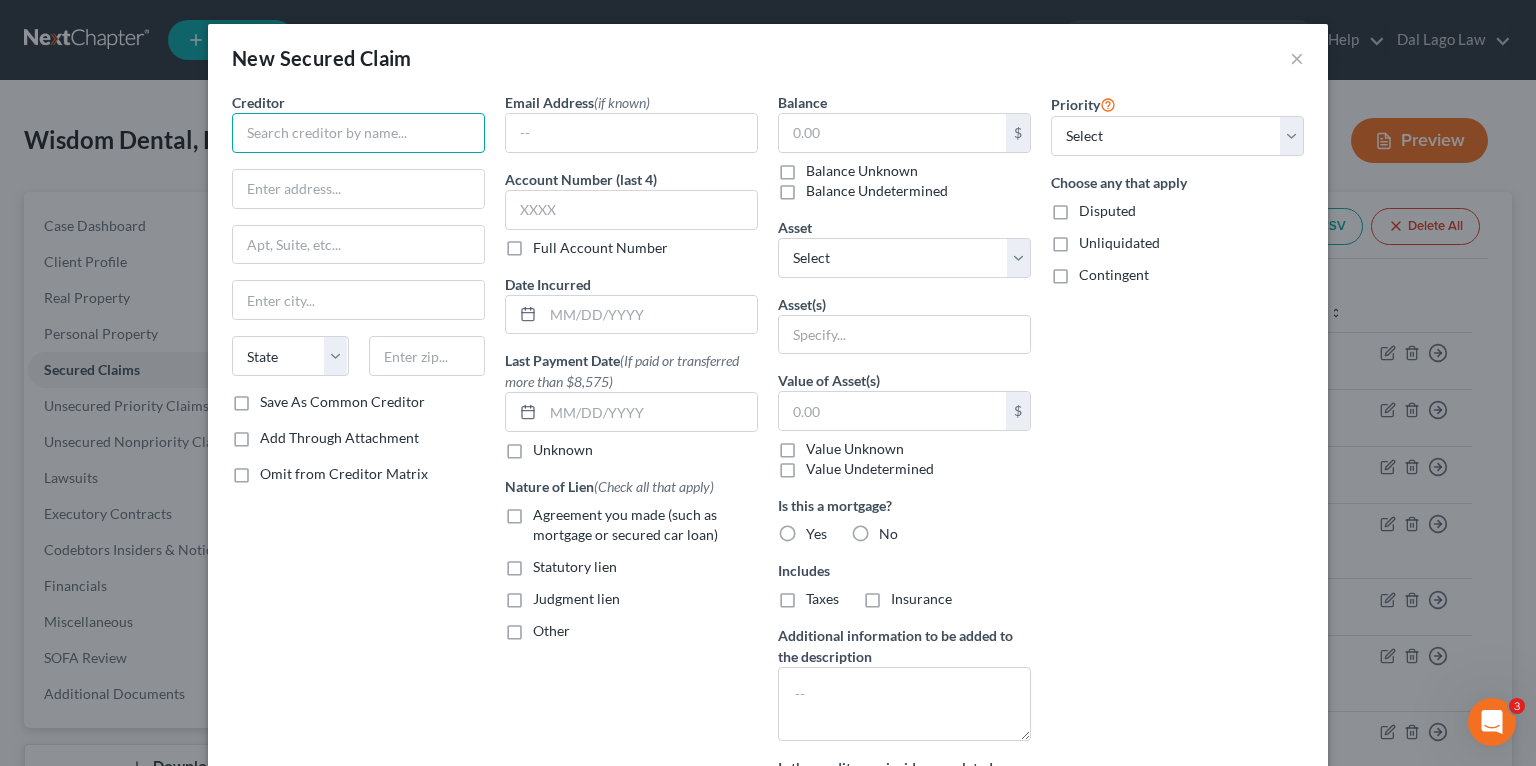 click at bounding box center (358, 133) 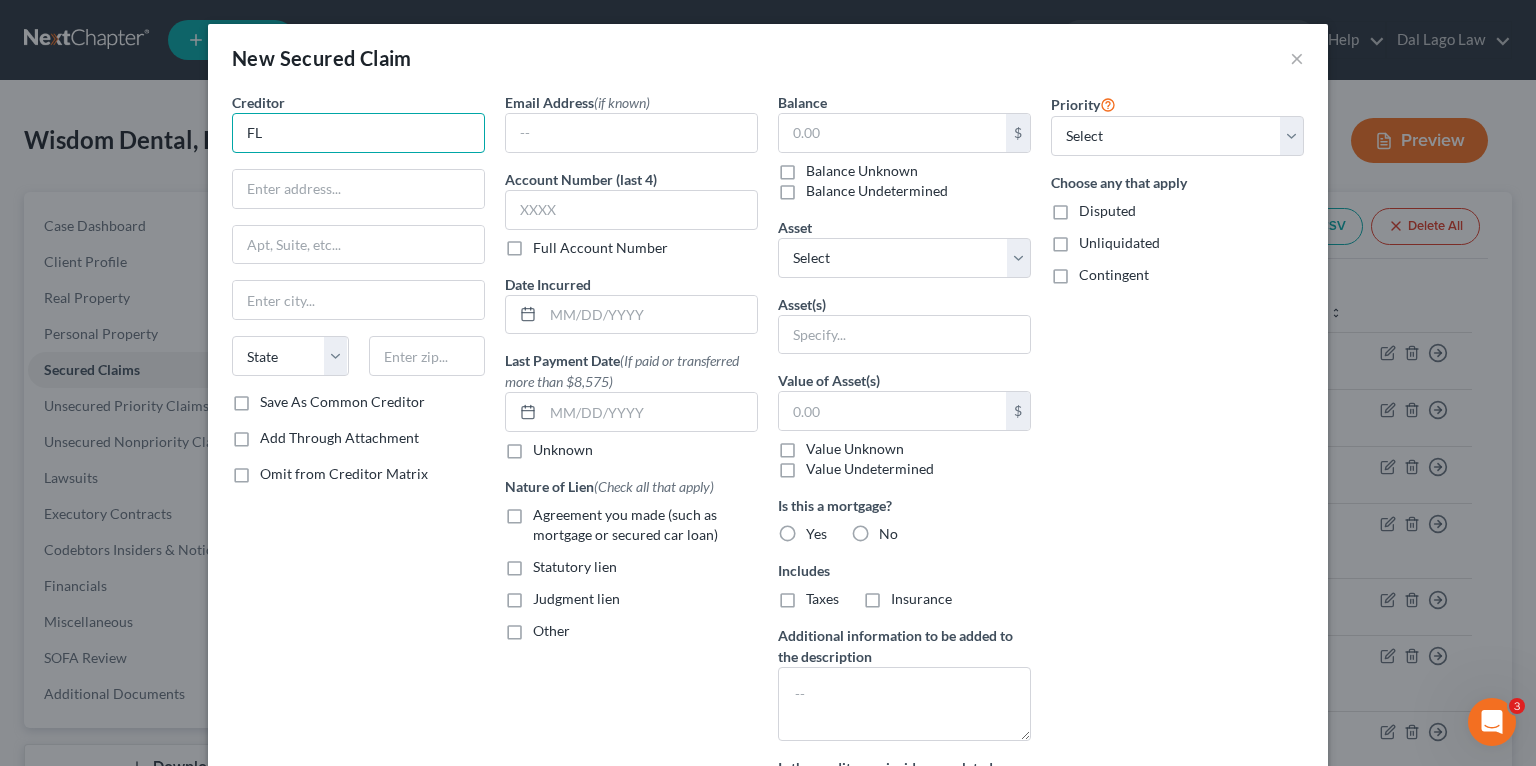 click on "FL" at bounding box center [358, 133] 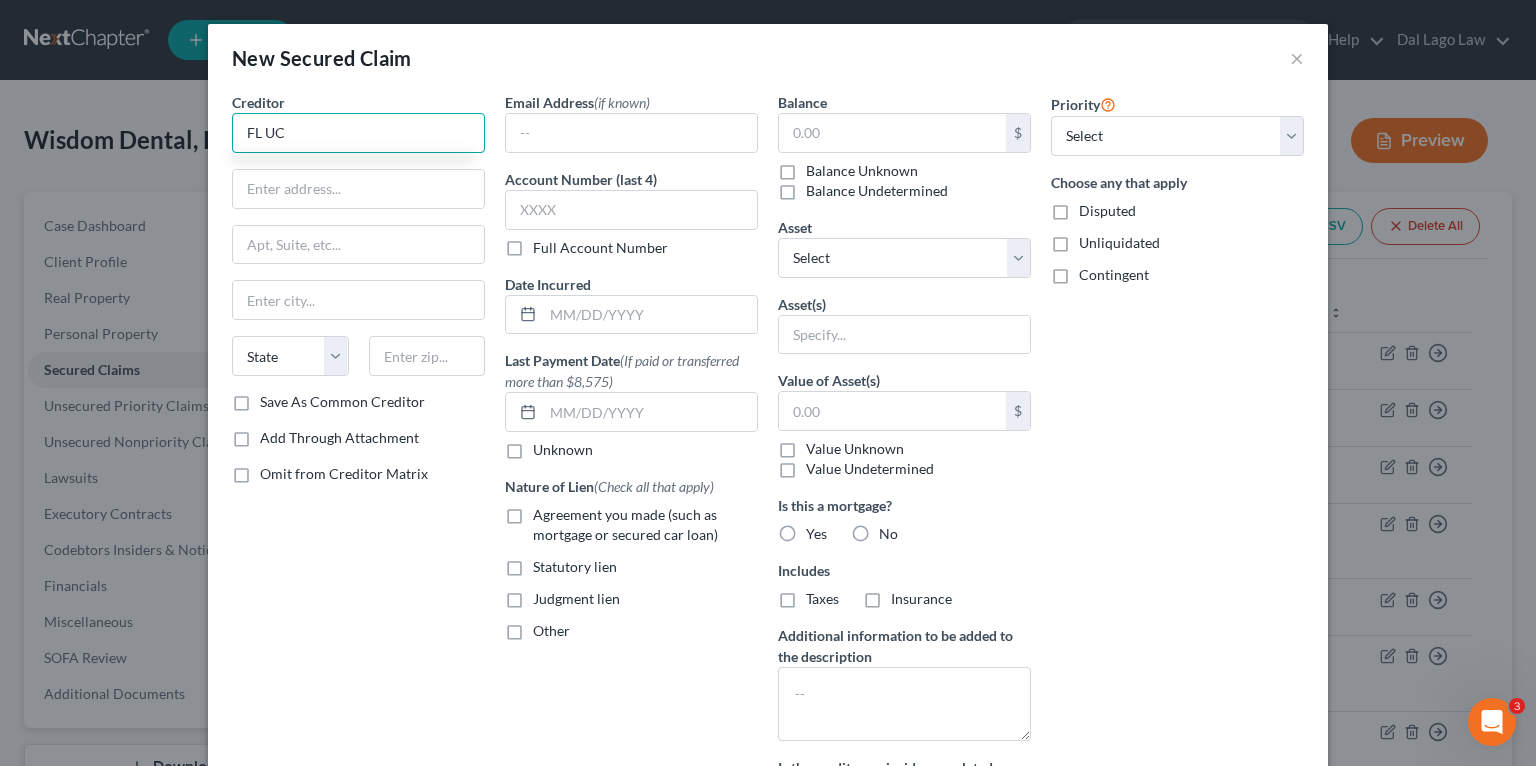 type on "FL UCC" 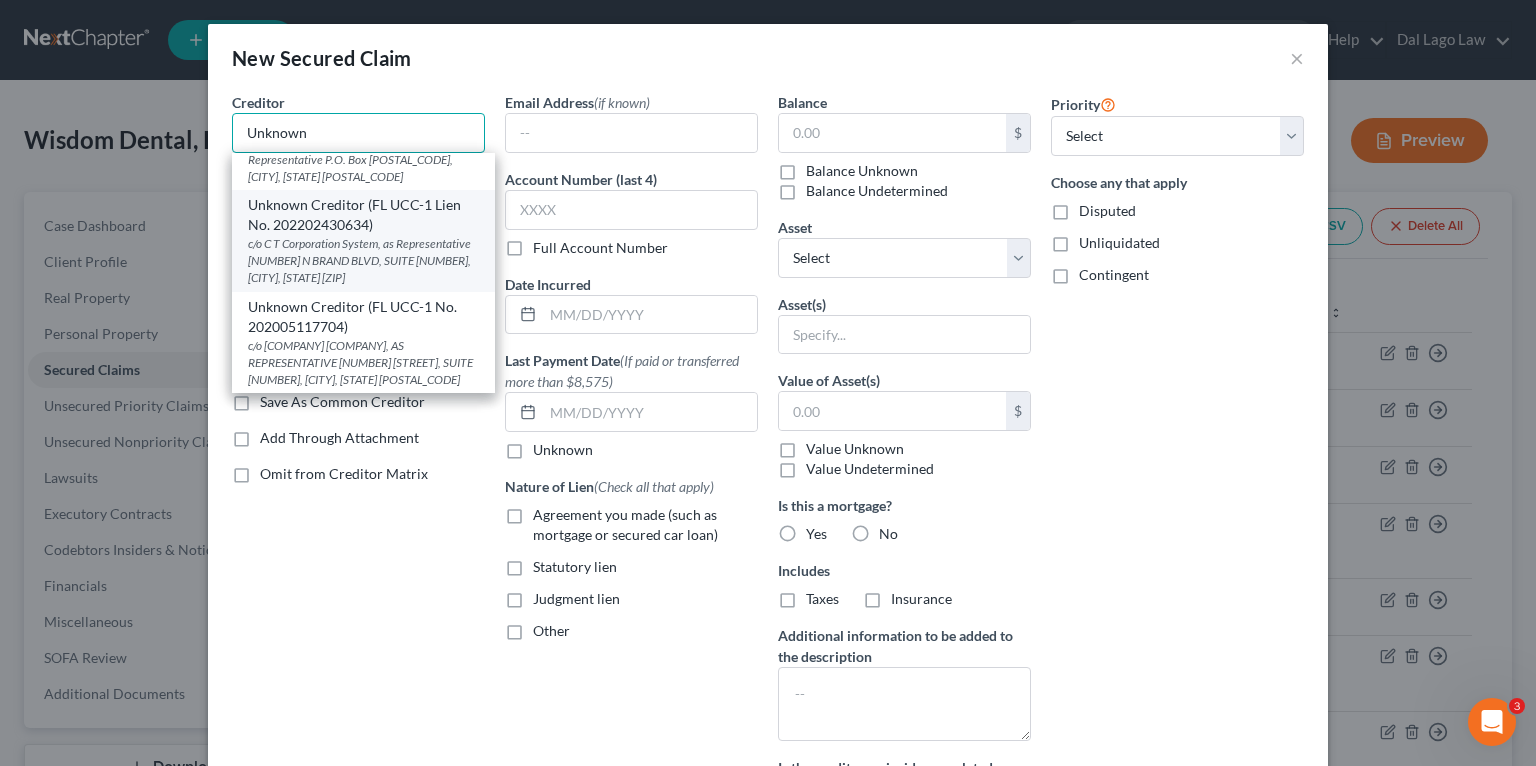 scroll, scrollTop: 80, scrollLeft: 0, axis: vertical 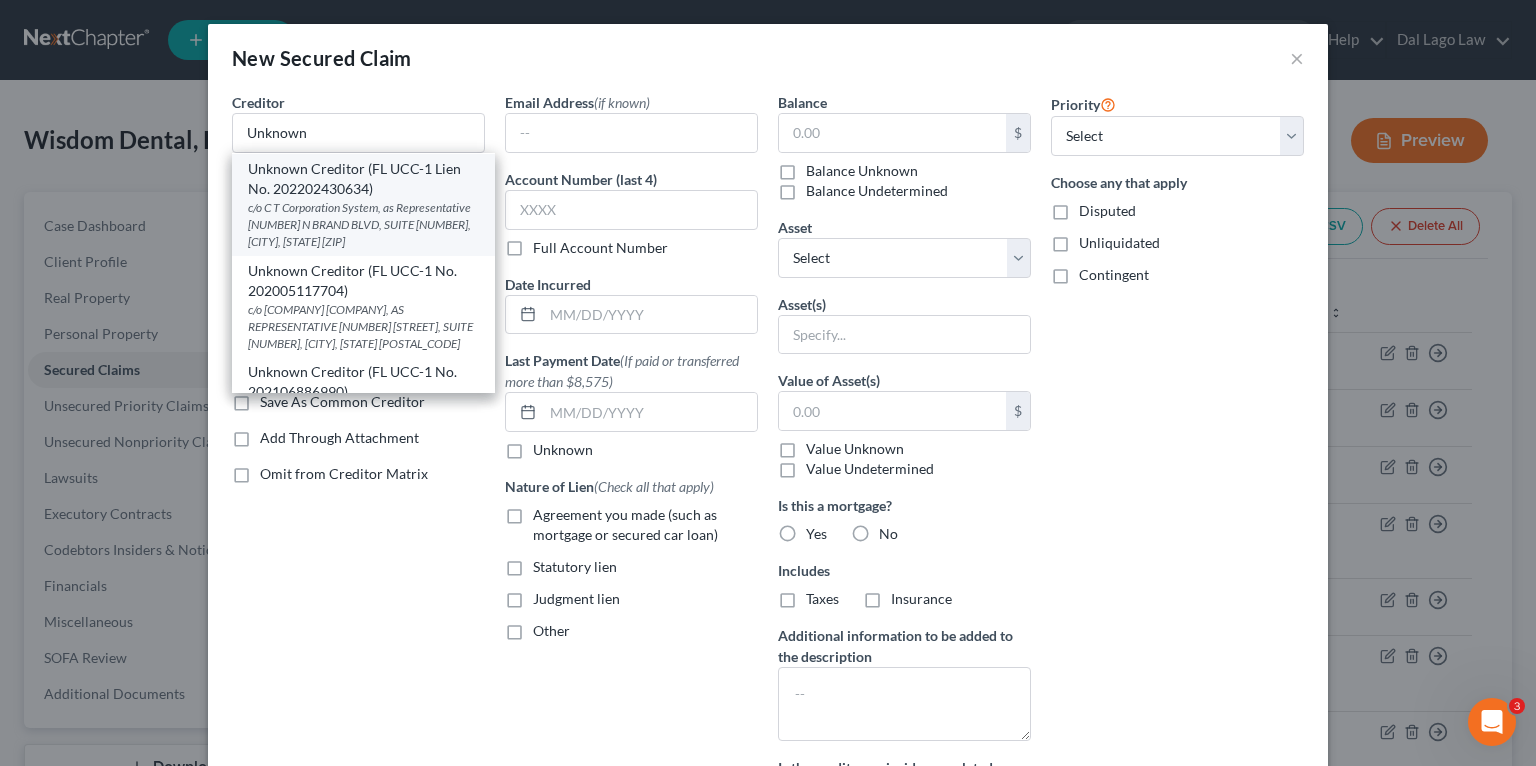 click on "c/o C T Corporation System, as Representative [NUMBER] N BRAND BLVD, SUITE [NUMBER], [CITY], [STATE] [ZIP]" at bounding box center (363, 224) 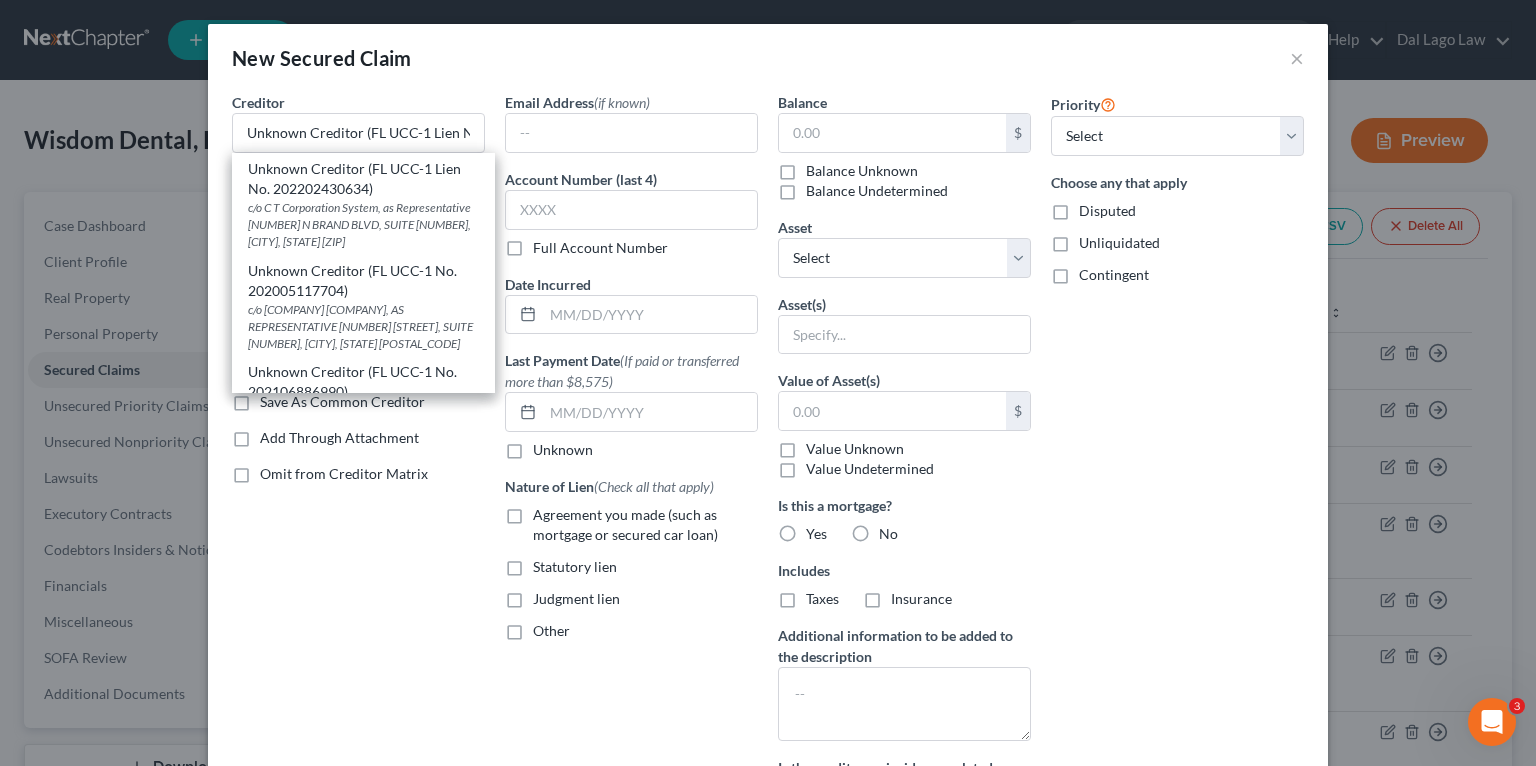 scroll, scrollTop: 0, scrollLeft: 0, axis: both 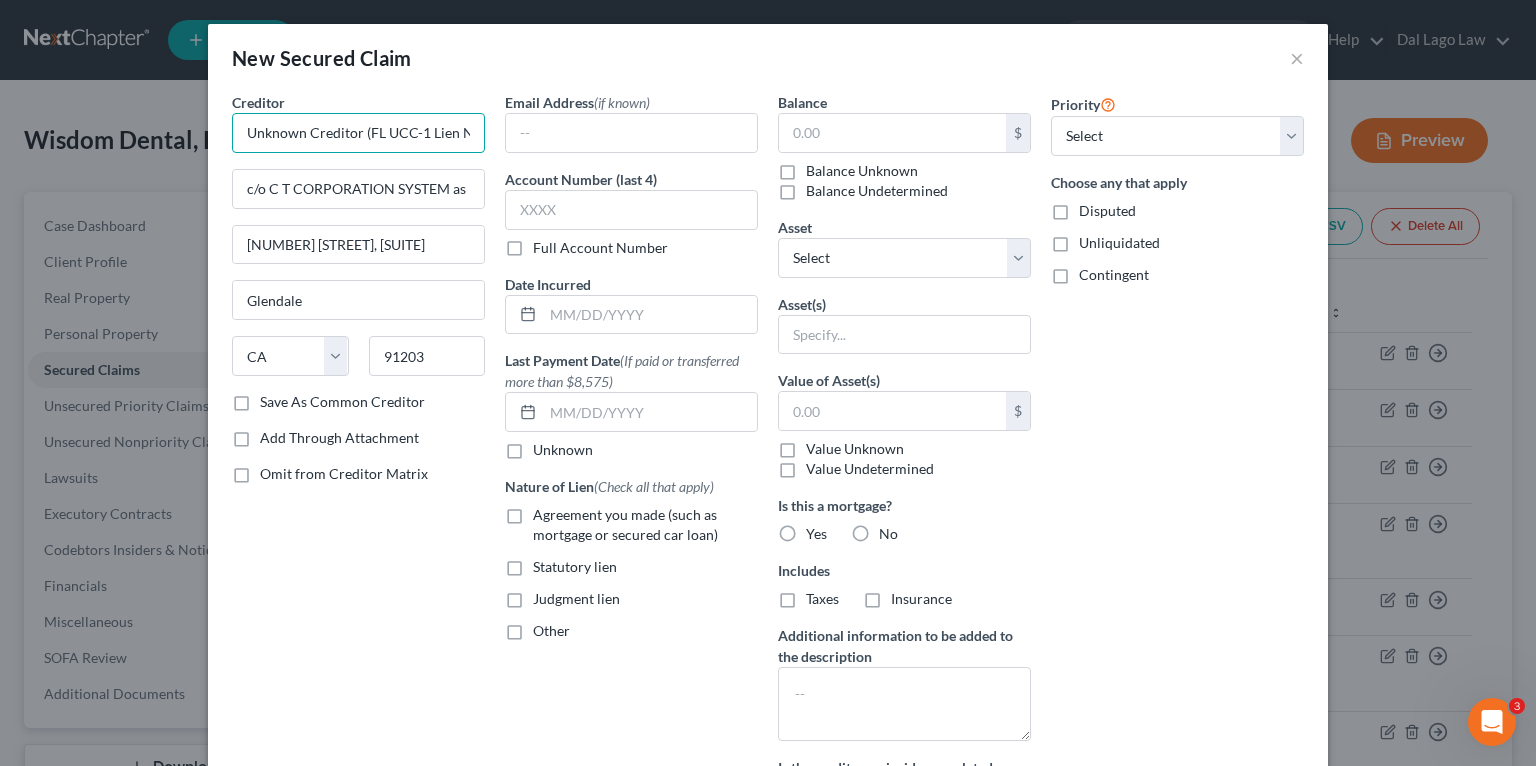 click on "Unknown Creditor (FL UCC-1 Lien No. 202202430634)" at bounding box center (358, 133) 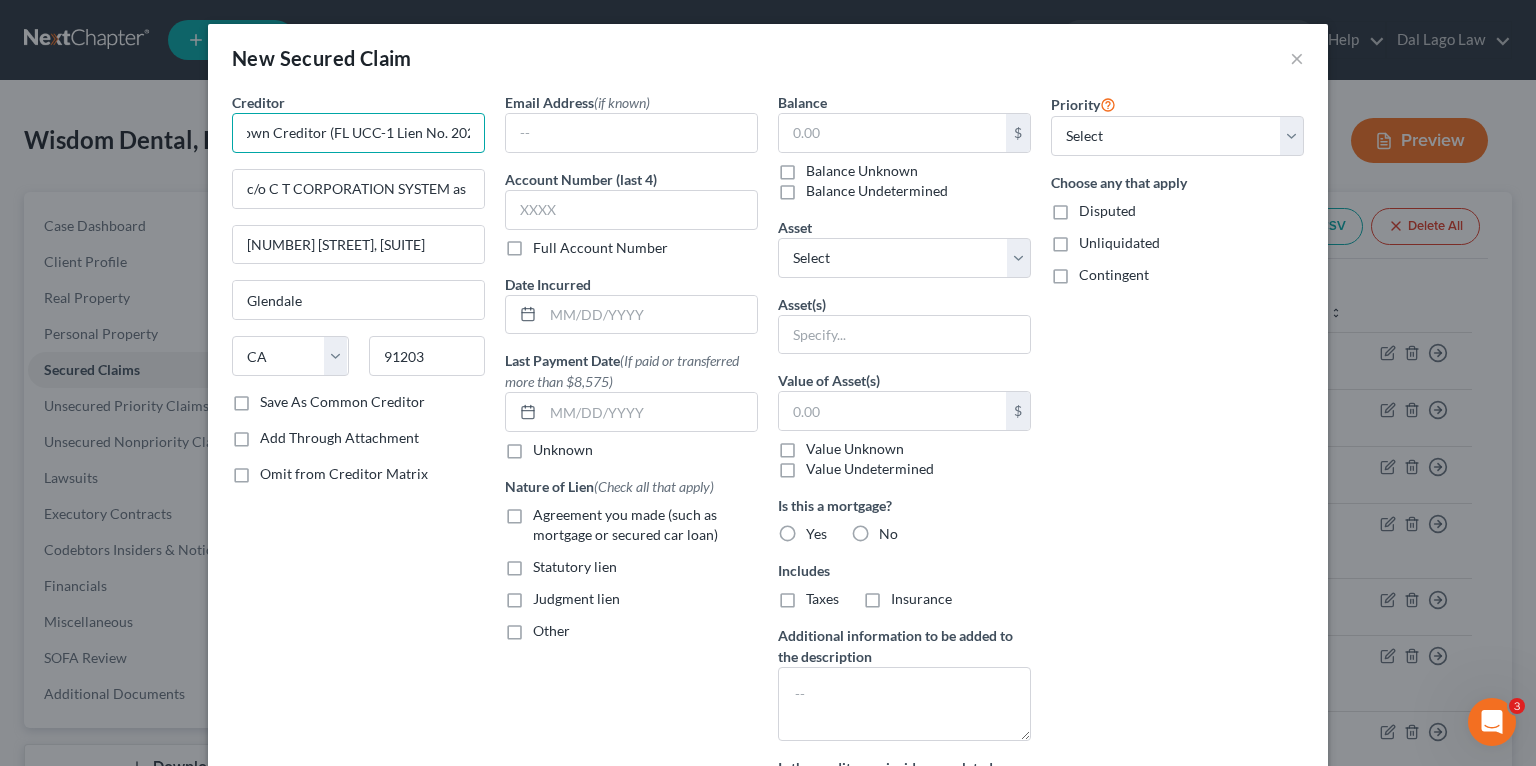 scroll, scrollTop: 0, scrollLeft: 114, axis: horizontal 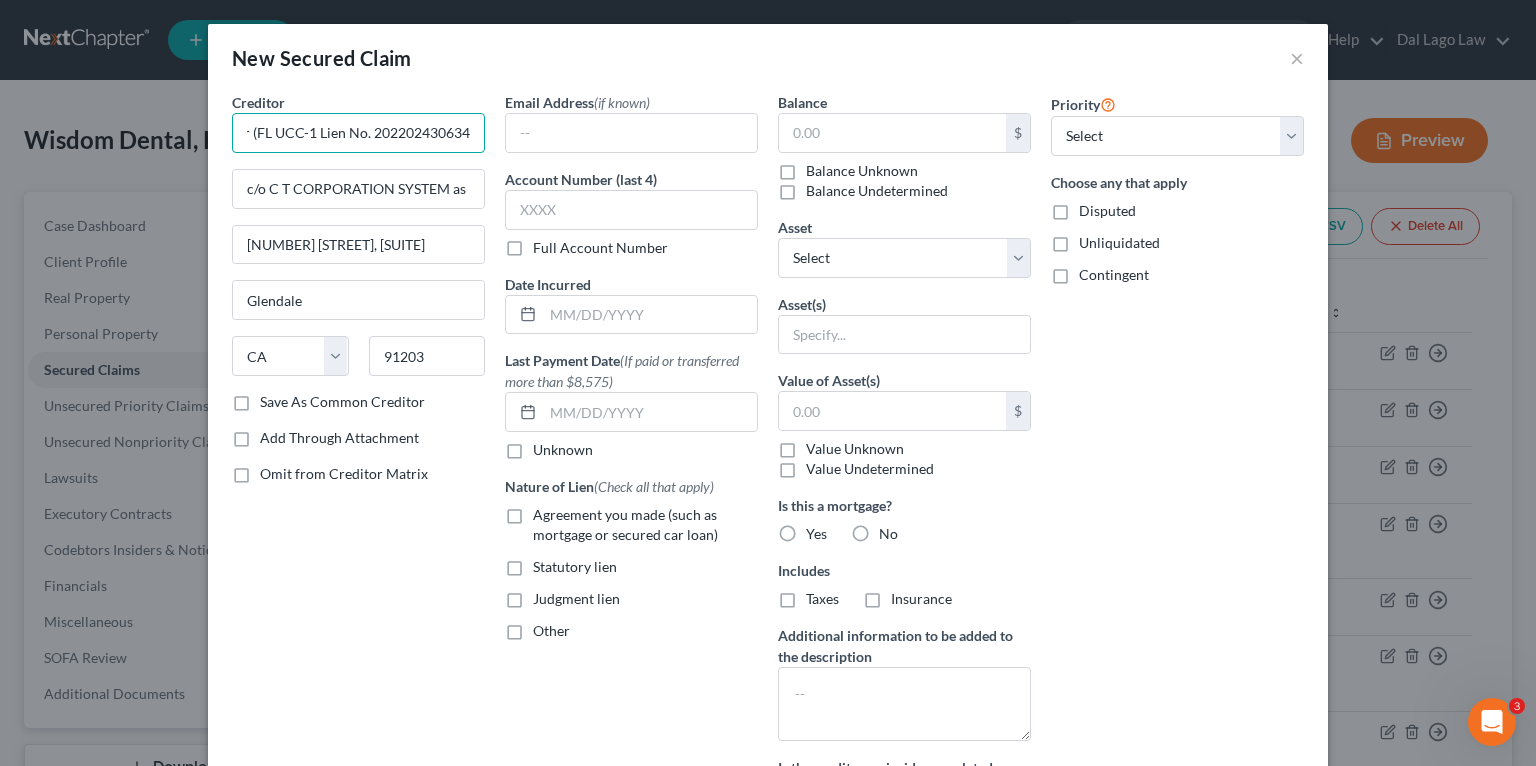 click on "Unknown Creditor (FL UCC-1 Lien No. 202202430634)" at bounding box center (358, 133) 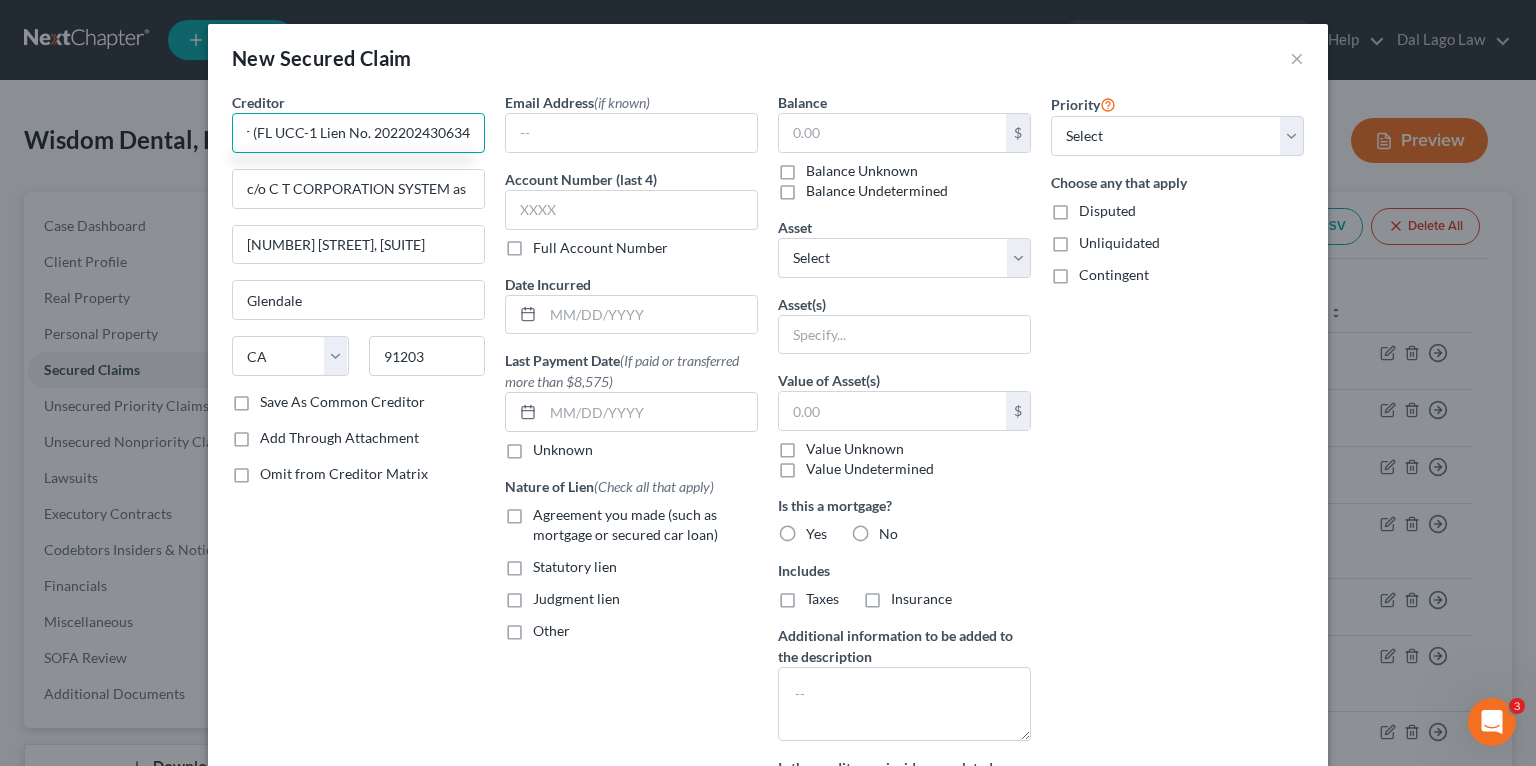 click on "Unknown Creditor (FL UCC-1 Lien No. 202202430634)" at bounding box center (358, 133) 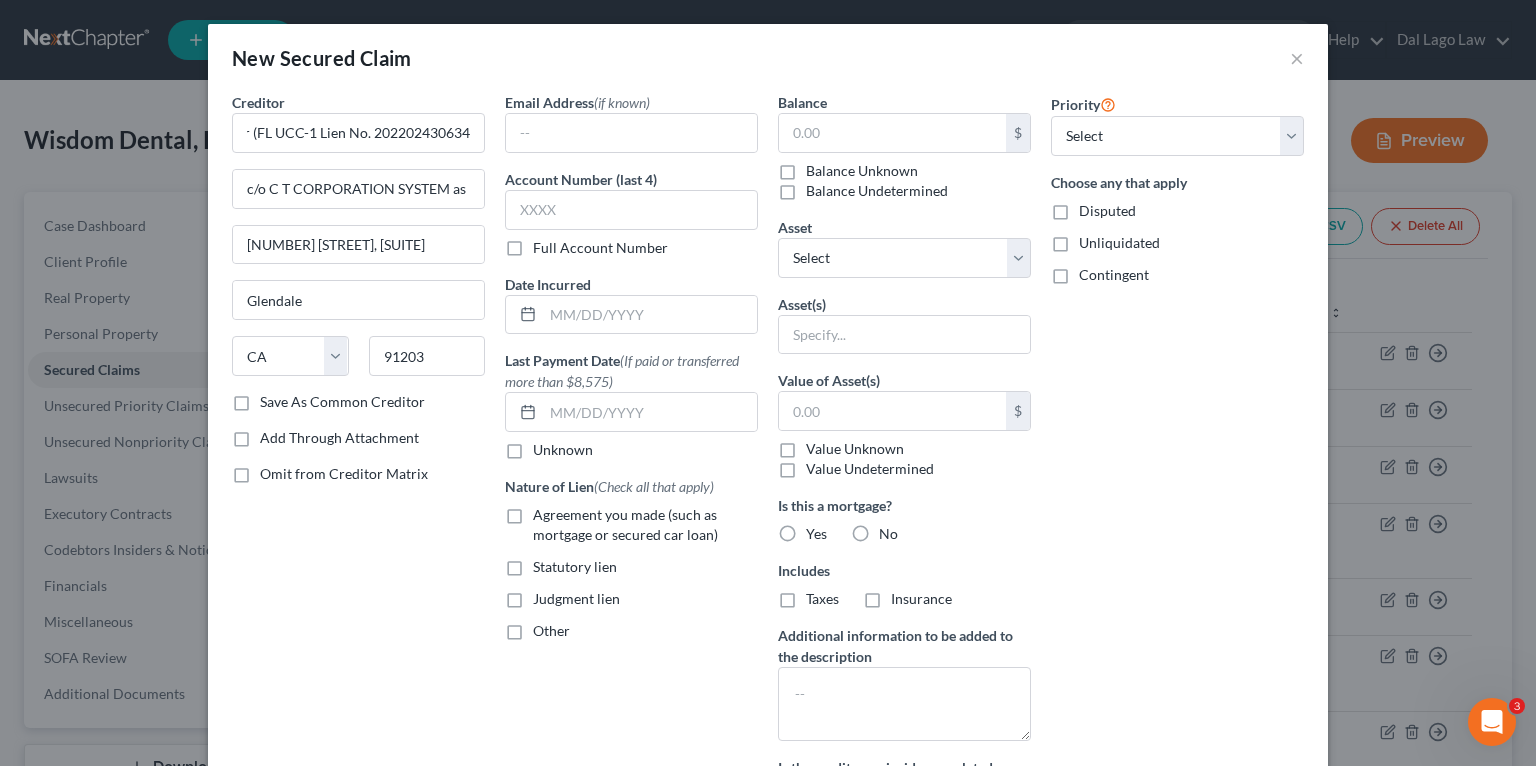 scroll, scrollTop: 0, scrollLeft: 0, axis: both 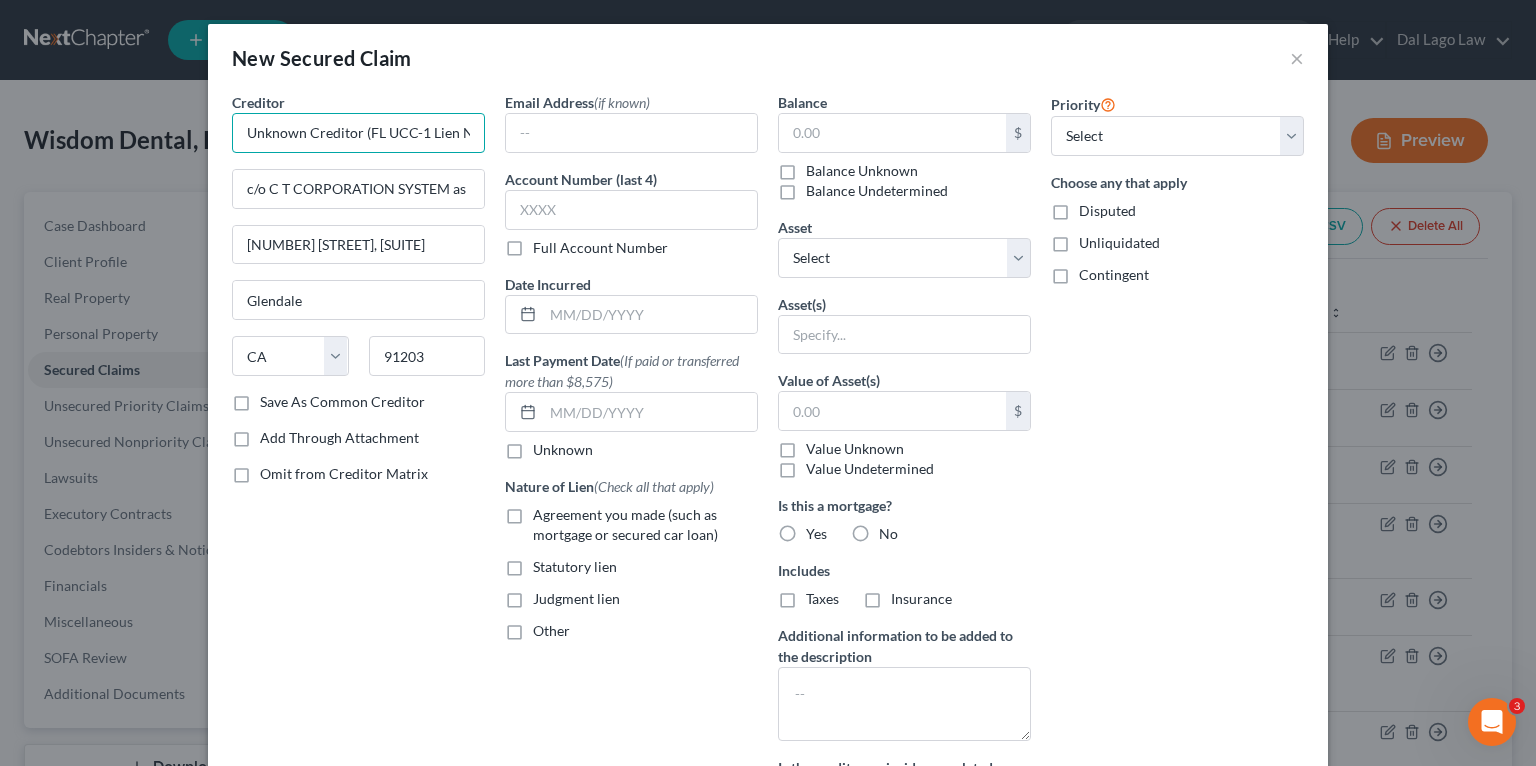 click on "Unknown Creditor (FL UCC-1 Lien No. 202202430634)" at bounding box center [358, 133] 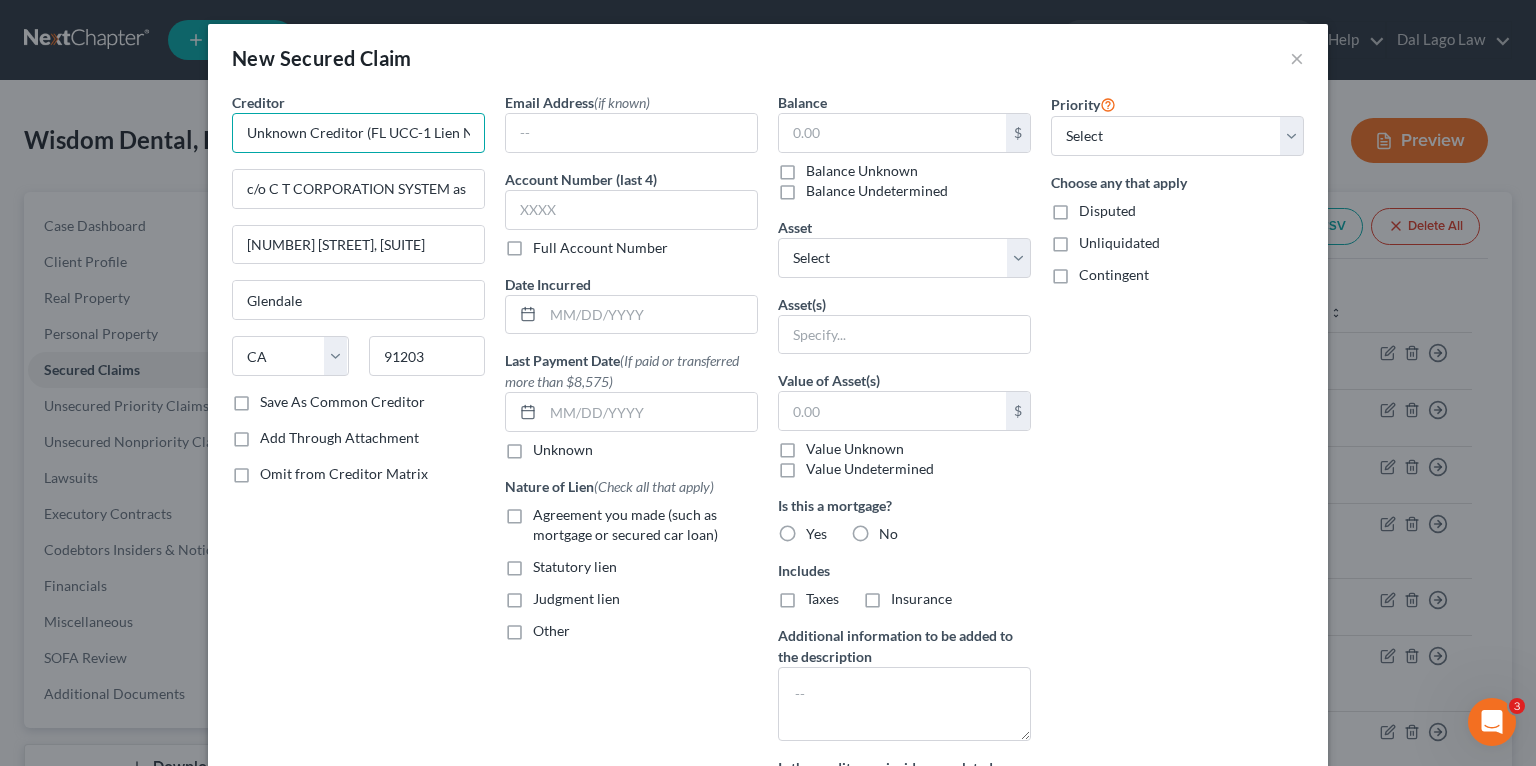 scroll, scrollTop: 0, scrollLeft: 114, axis: horizontal 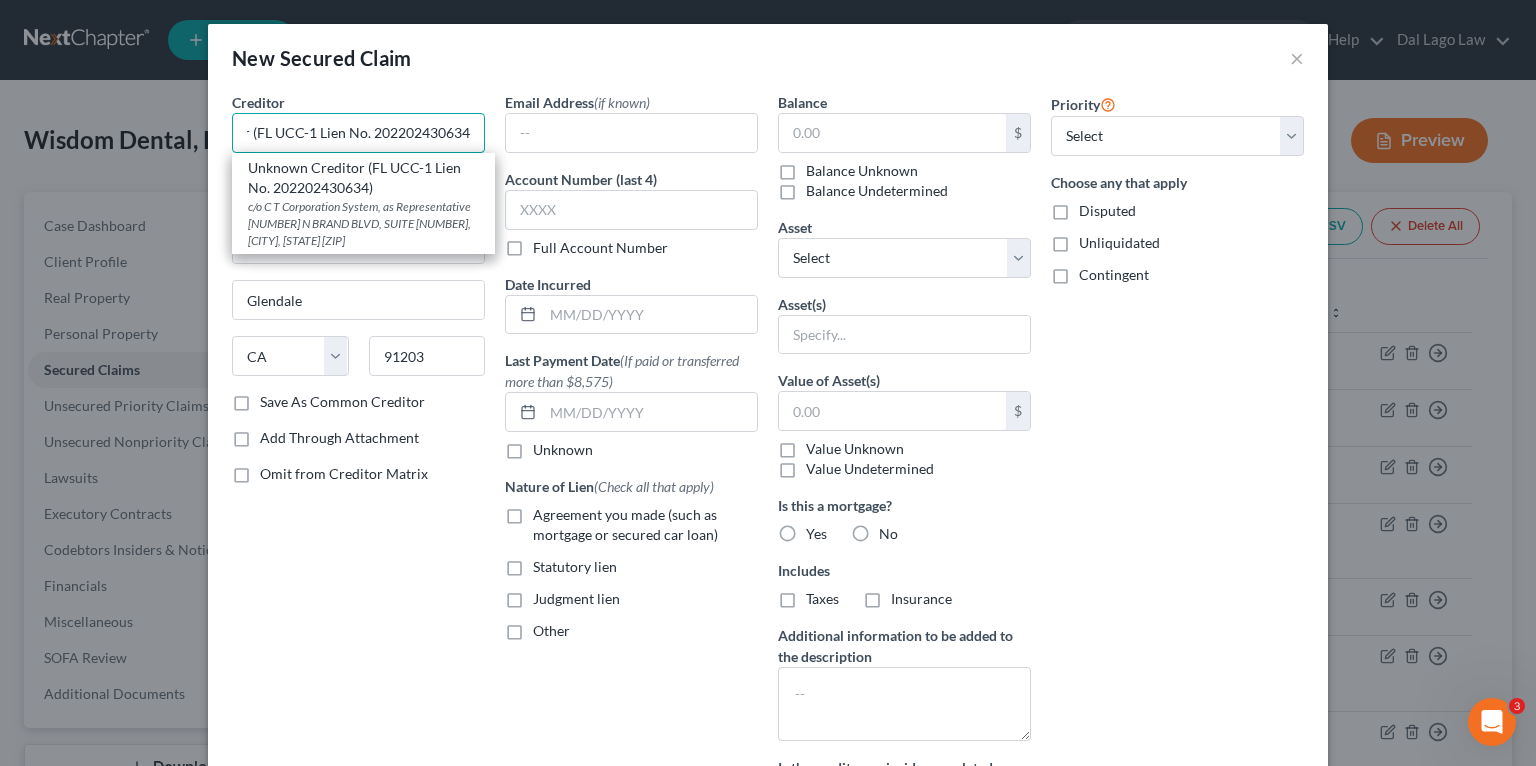 paste on "[NUMBER]" 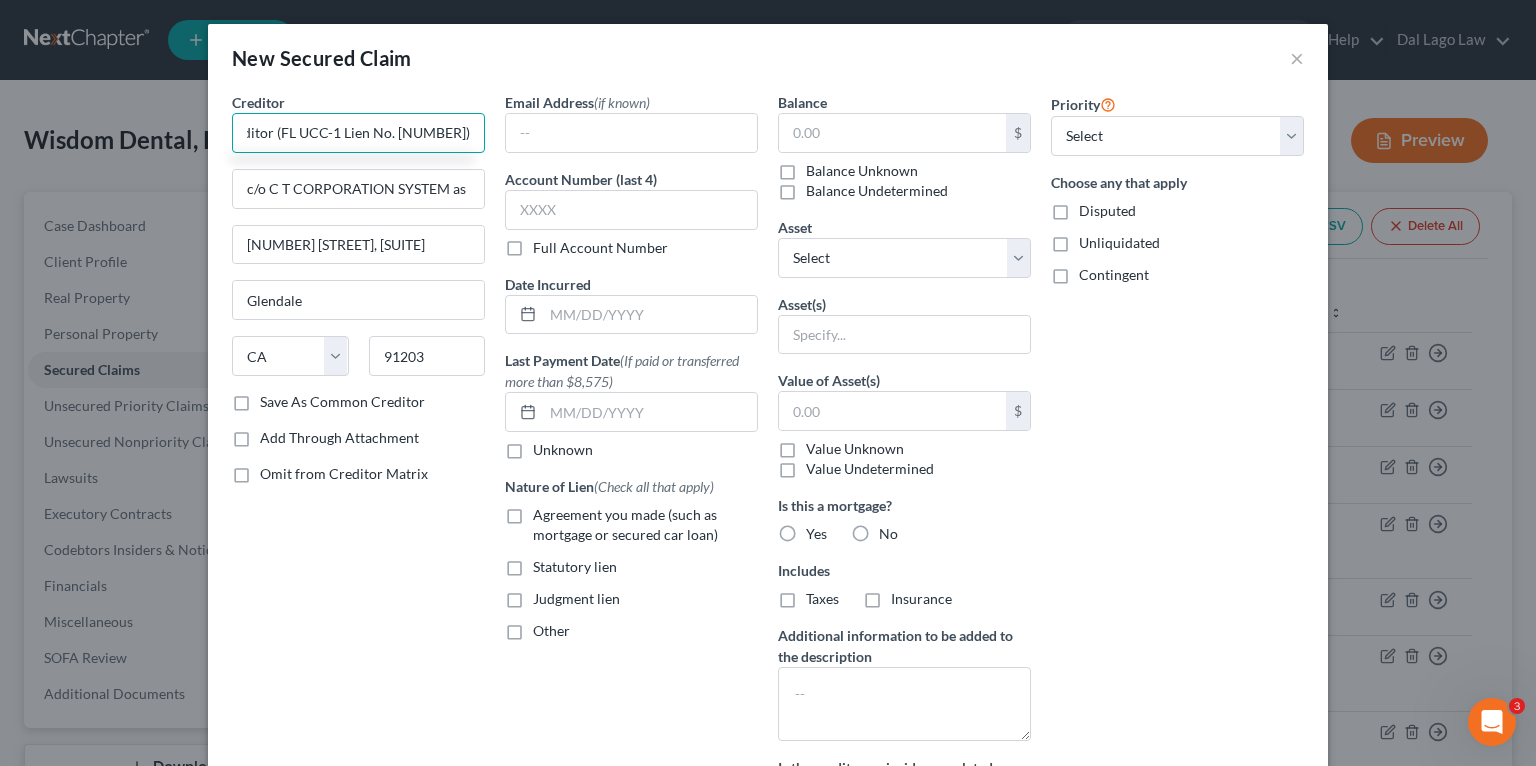 type on "Unknown Creditor (FL UCC-1 Lien No. [NUMBER])" 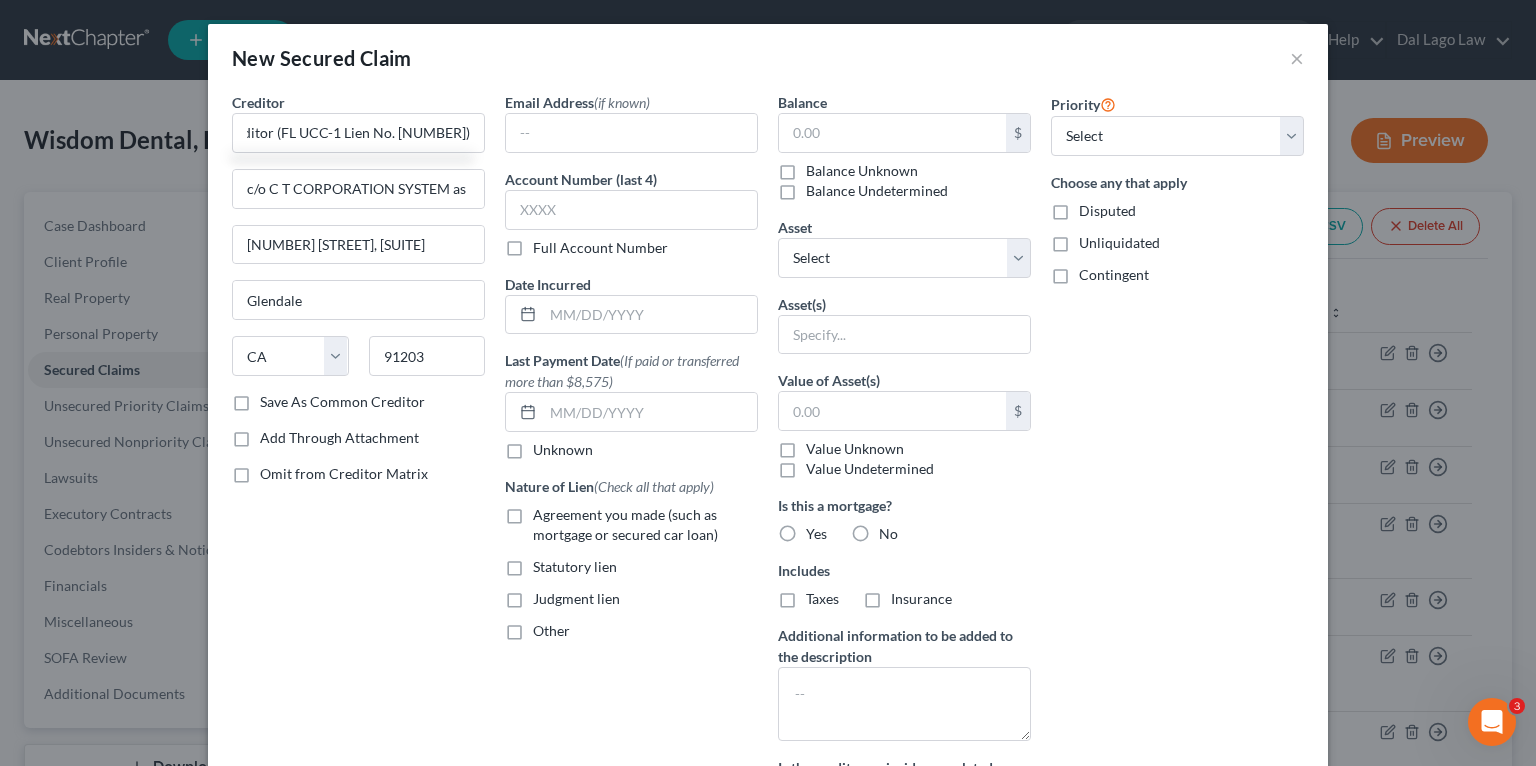 scroll, scrollTop: 0, scrollLeft: 0, axis: both 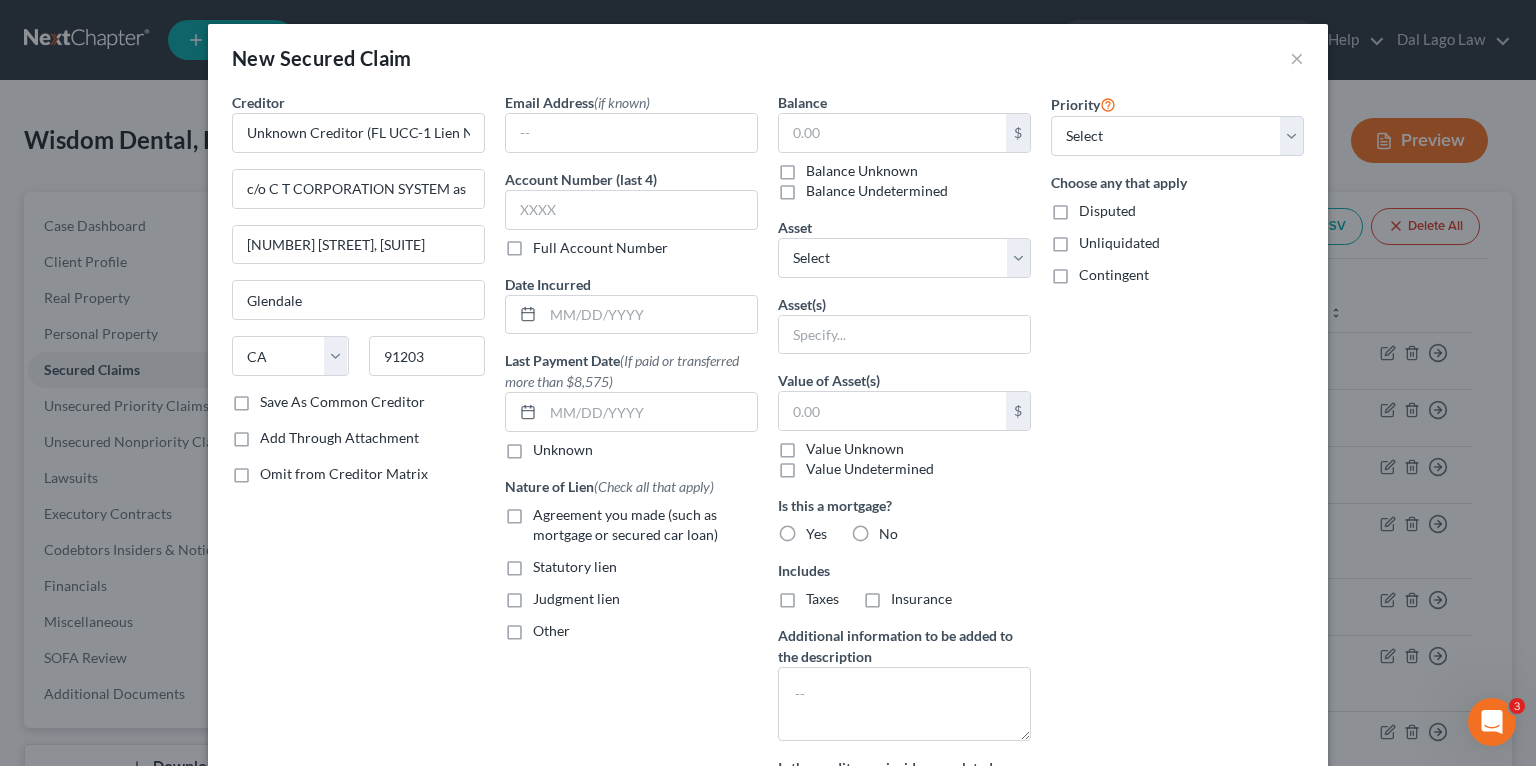 click on "Disputed" at bounding box center [1107, 211] 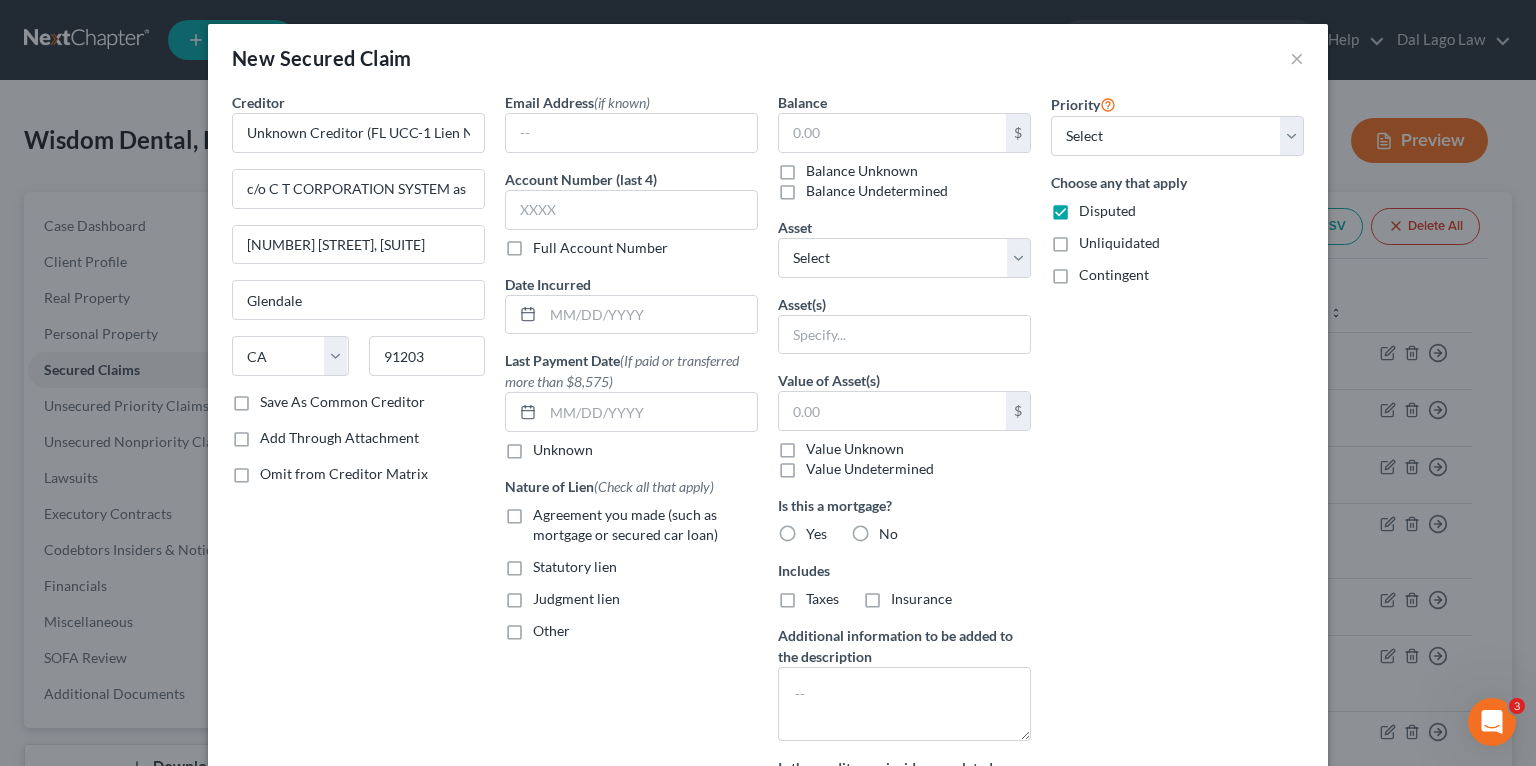 click on "Unliquidated" at bounding box center (1119, 243) 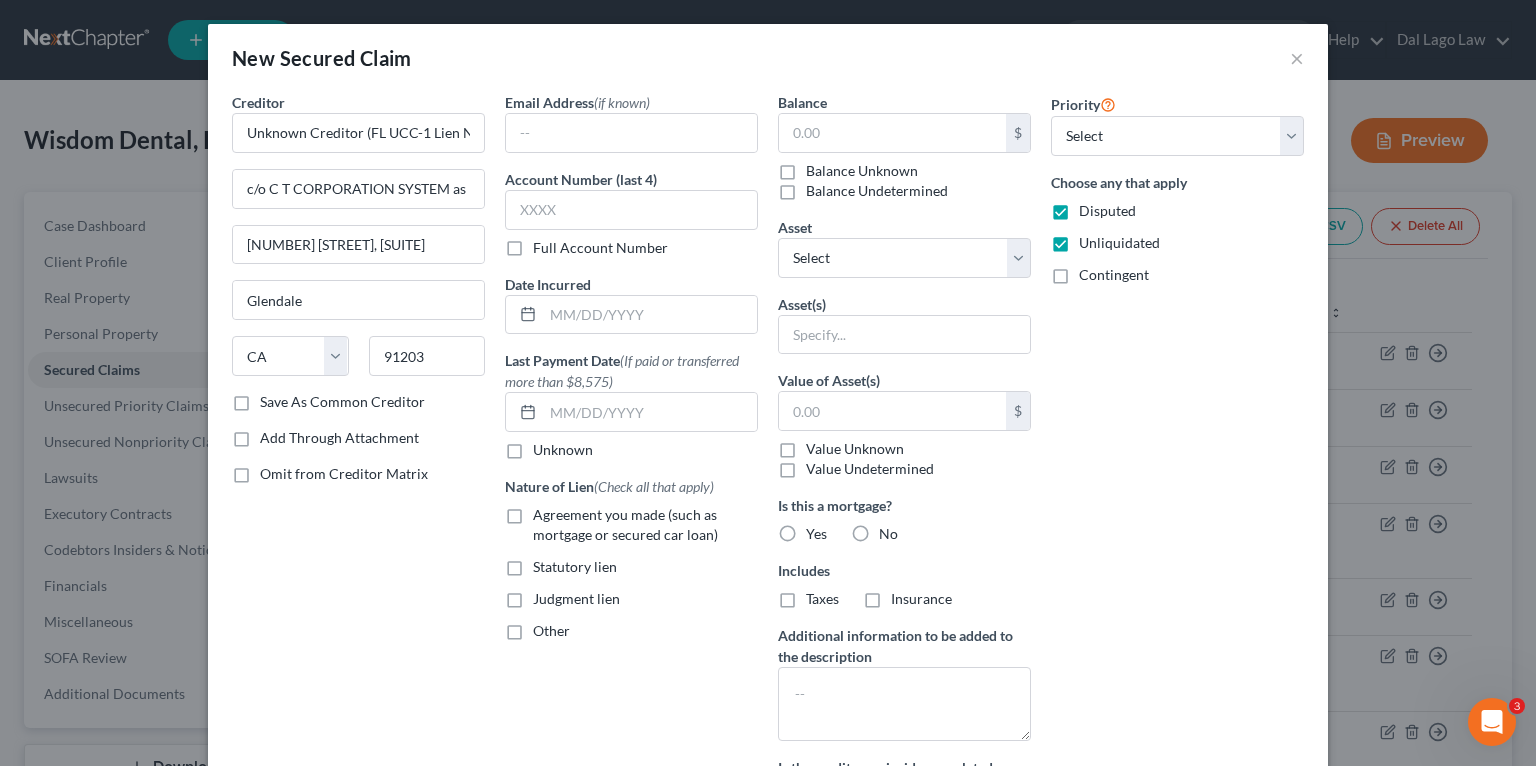 click on "Contingent" at bounding box center (1114, 275) 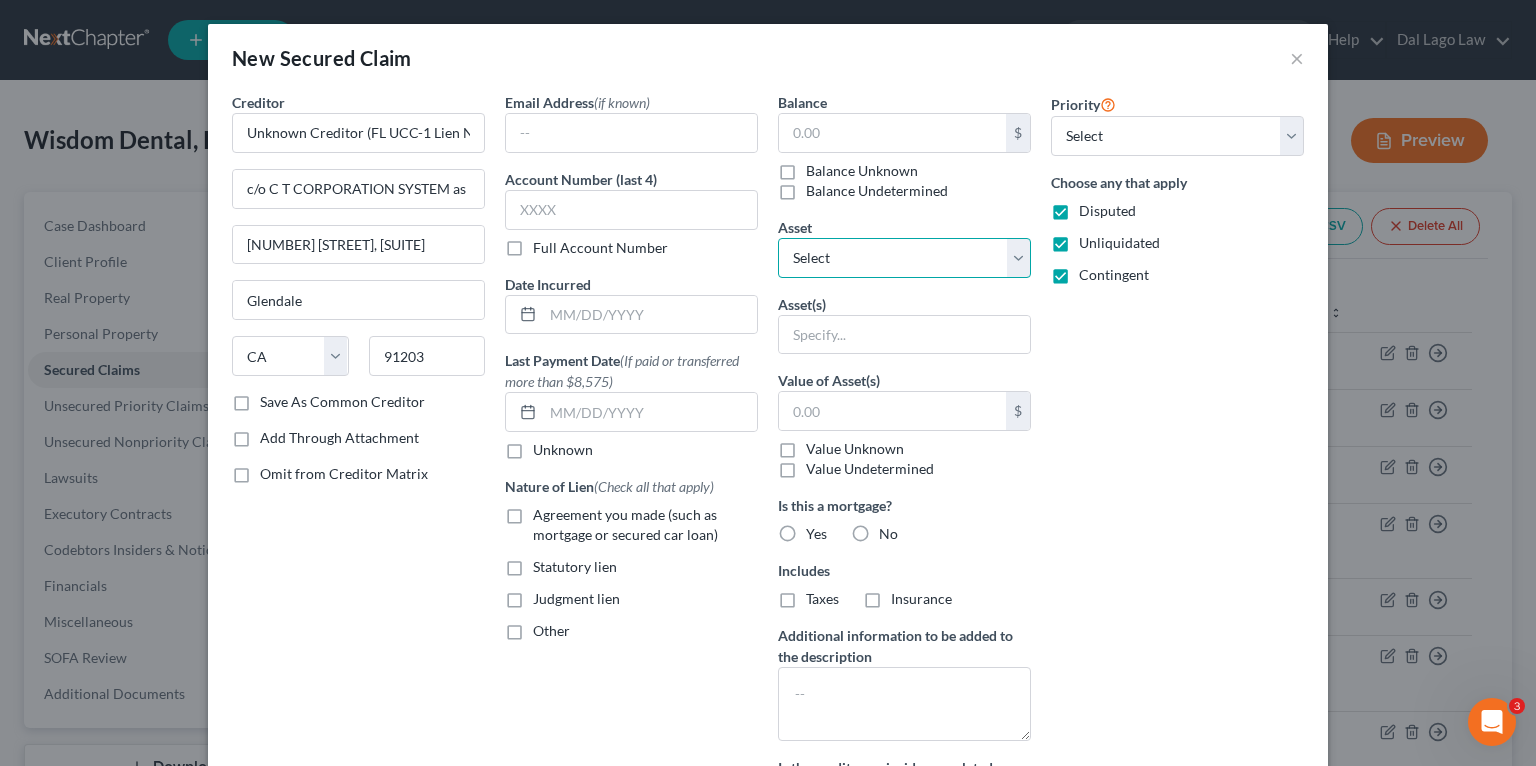 click on "Select Other Multiple Assets 7 Dental Chairs - $11000.0 Seacoast Banking Corporation of Florida (Checking Account) - $200.0 CT Scanner - $8000.0 Bank of America Corporation (Checking Account) - $500.0 Seacoast Banking Corporation of Florida (Checking Account) - $150.0 Eaglesoft Dental Practice Management Software - $0.0 Office Furniture - $700.0 https://avemariadentistry.com/ - $0.0 iTero Elements Intraoral Scanner - $10000.0 Disposables and Daily Uses - $2000.0 Leased office unit addressed [NUMBER] [STREET], [CITY], [STATE] [POSTAL_CODE] - $0.0 Accounts Receivable (owed to debtor) - $0.0 Computers - $1000.0 MJ Capital Funding Receivership - $0.0 Client List (No Noncompete) - $0.0 MJ Capital Funding Receivership (owed to debtor) - $0.0 TD Bank (Checking Account) - $0.0 3D Printer - $20000.0" at bounding box center [904, 258] 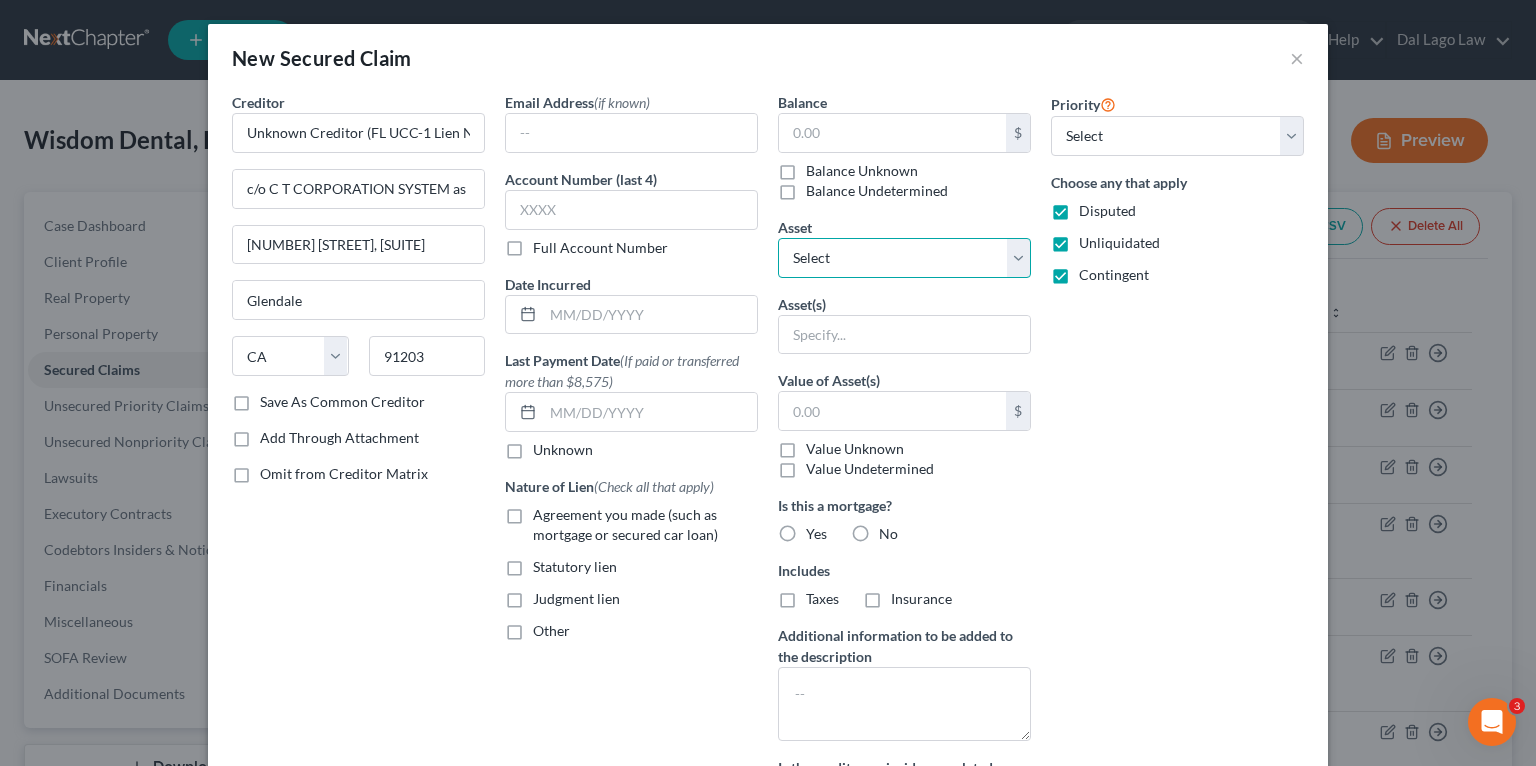 click on "Select Other Multiple Assets 7 Dental Chairs - $11000.0 Seacoast Banking Corporation of Florida (Checking Account) - $200.0 CT Scanner - $8000.0 Bank of America Corporation (Checking Account) - $500.0 Seacoast Banking Corporation of Florida (Checking Account) - $150.0 Eaglesoft Dental Practice Management Software - $0.0 Office Furniture - $700.0 https://avemariadentistry.com/ - $0.0 iTero Elements Intraoral Scanner - $10000.0 Disposables and Daily Uses - $2000.0 Leased office unit addressed [NUMBER] [STREET], [CITY], [STATE] [POSTAL_CODE] - $0.0 Accounts Receivable (owed to debtor) - $0.0 Computers - $1000.0 MJ Capital Funding Receivership - $0.0 Client List (No Noncompete) - $0.0 MJ Capital Funding Receivership (owed to debtor) - $0.0 TD Bank (Checking Account) - $0.0 3D Printer - $20000.0" at bounding box center [904, 258] 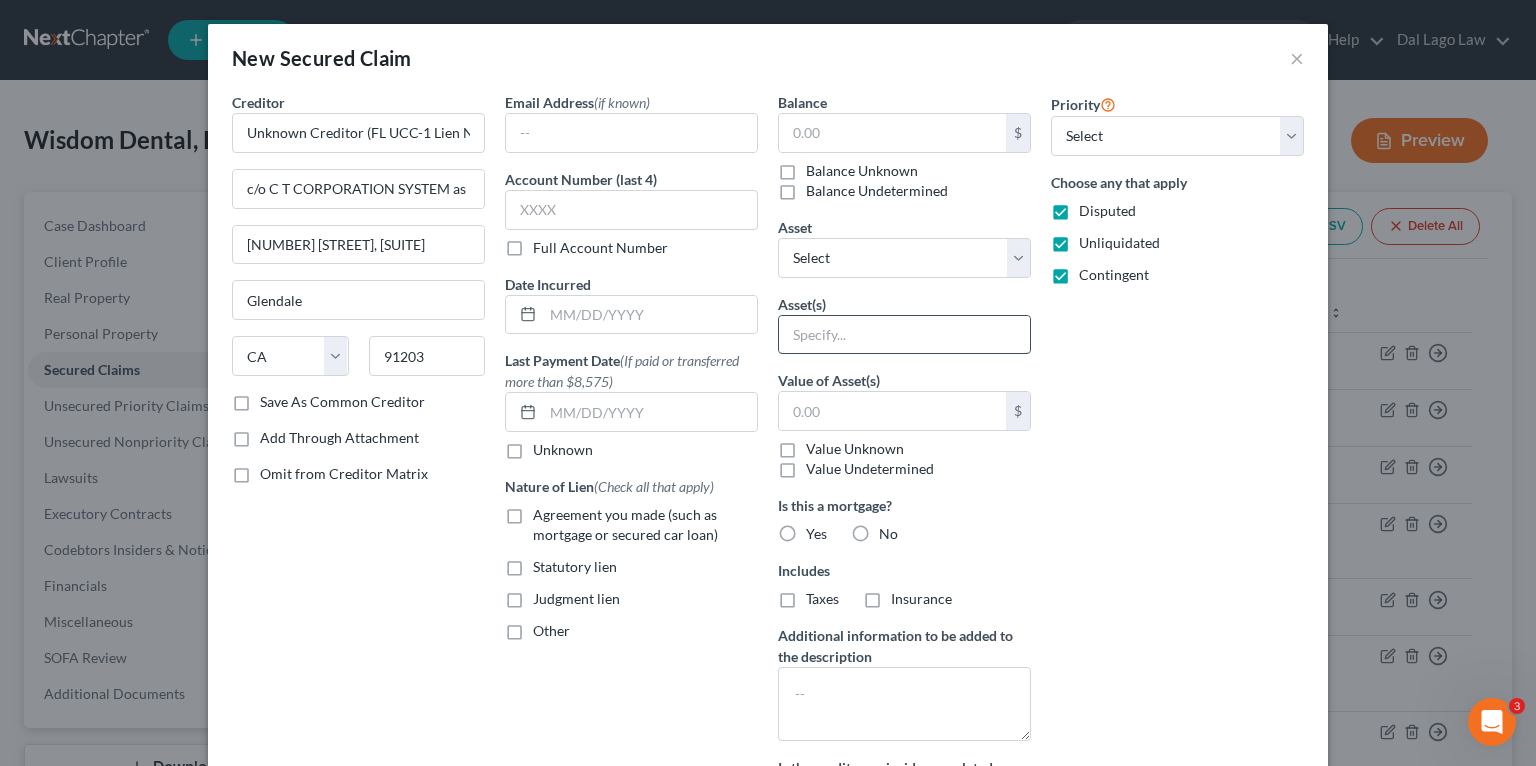 click at bounding box center (904, 335) 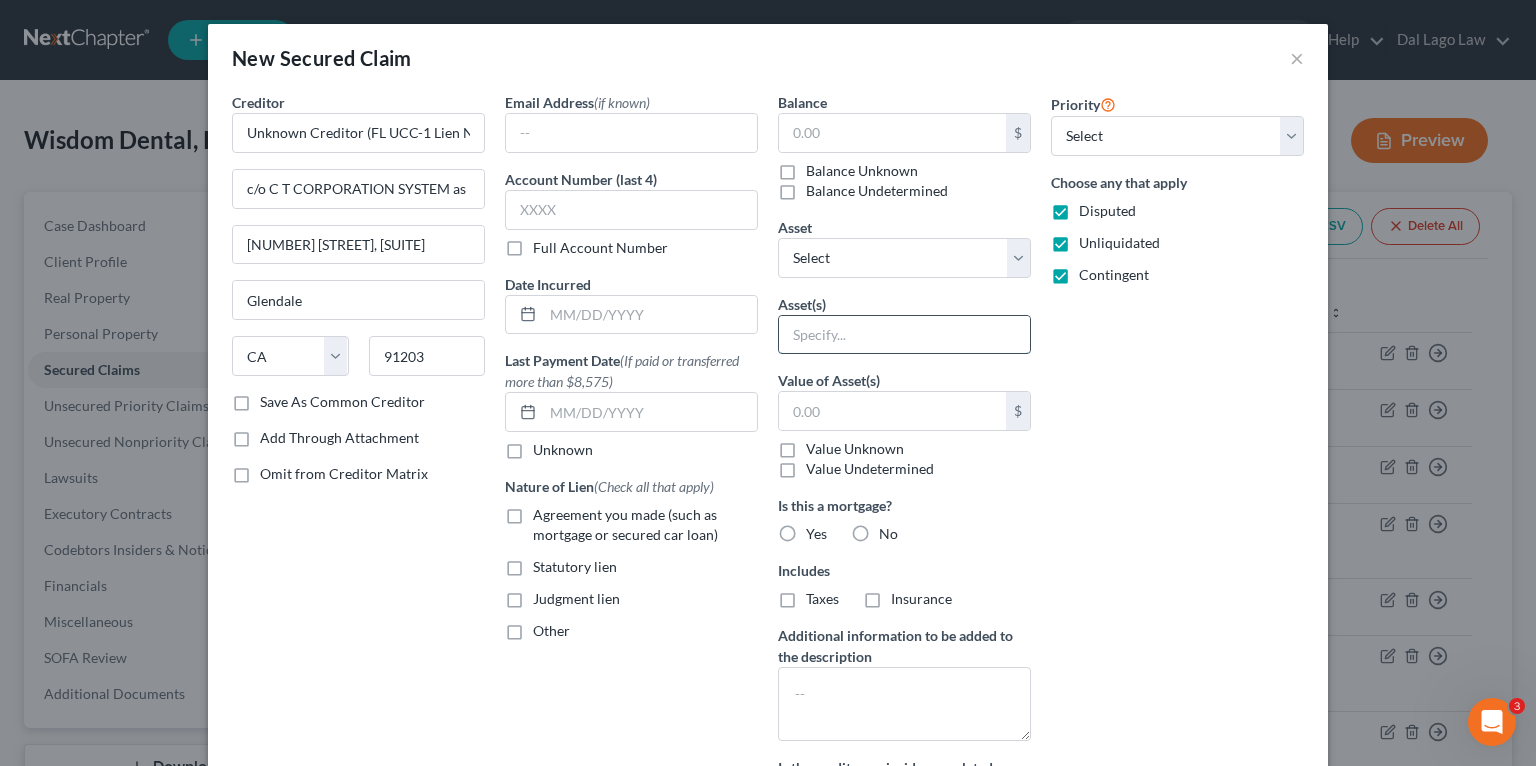type on "Receivables" 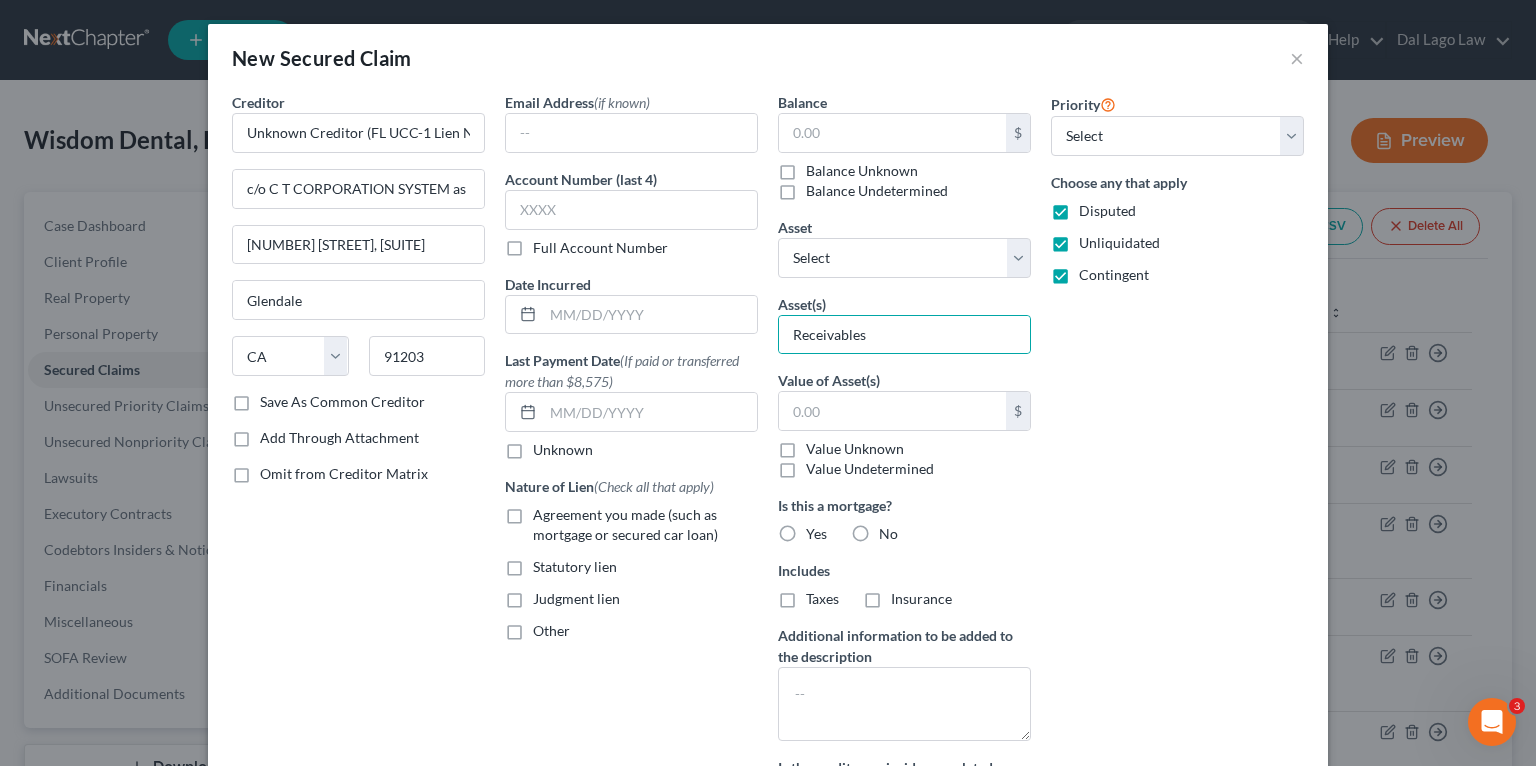 click on "Value Unknown" at bounding box center (855, 449) 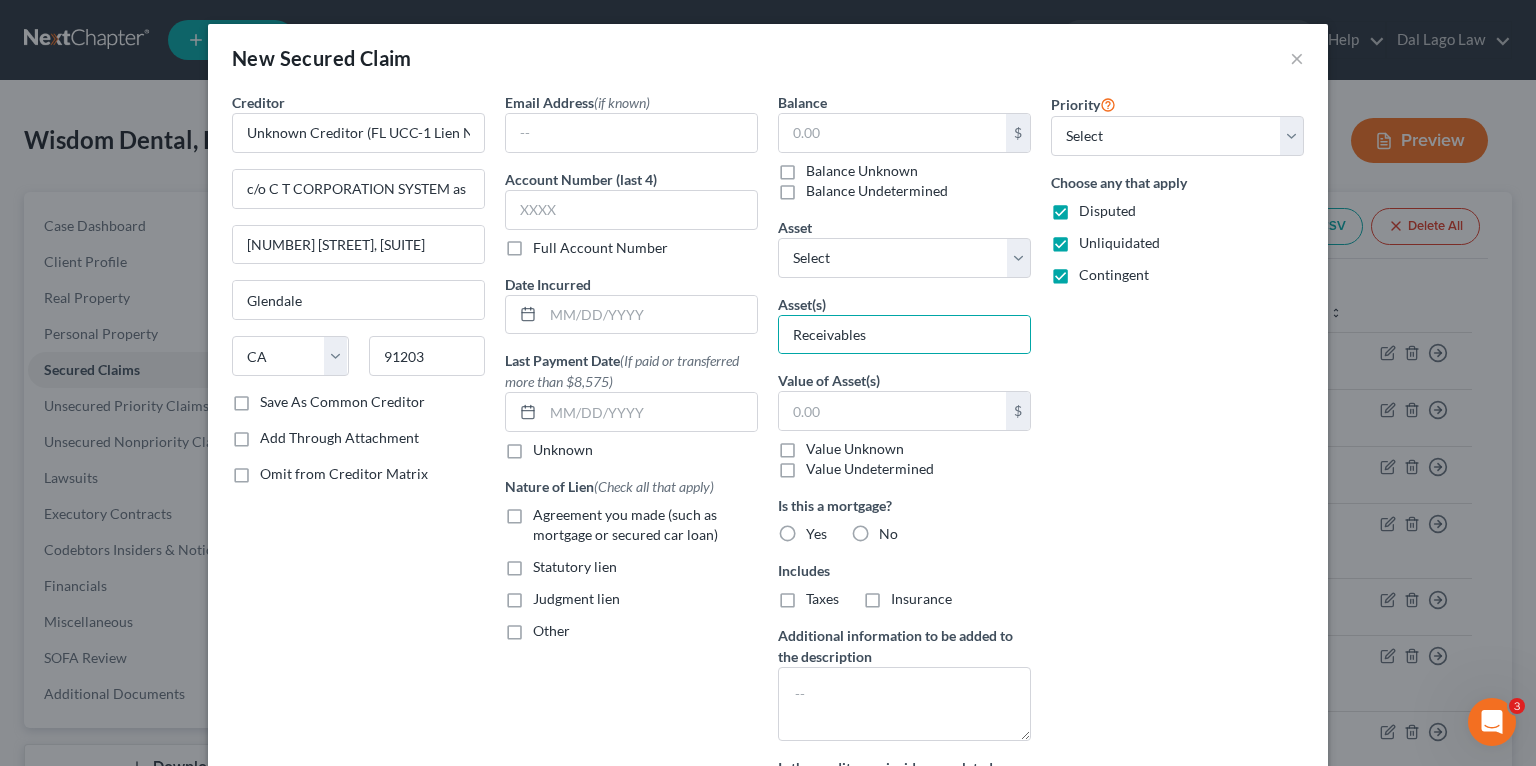 click on "Value Unknown" at bounding box center [820, 445] 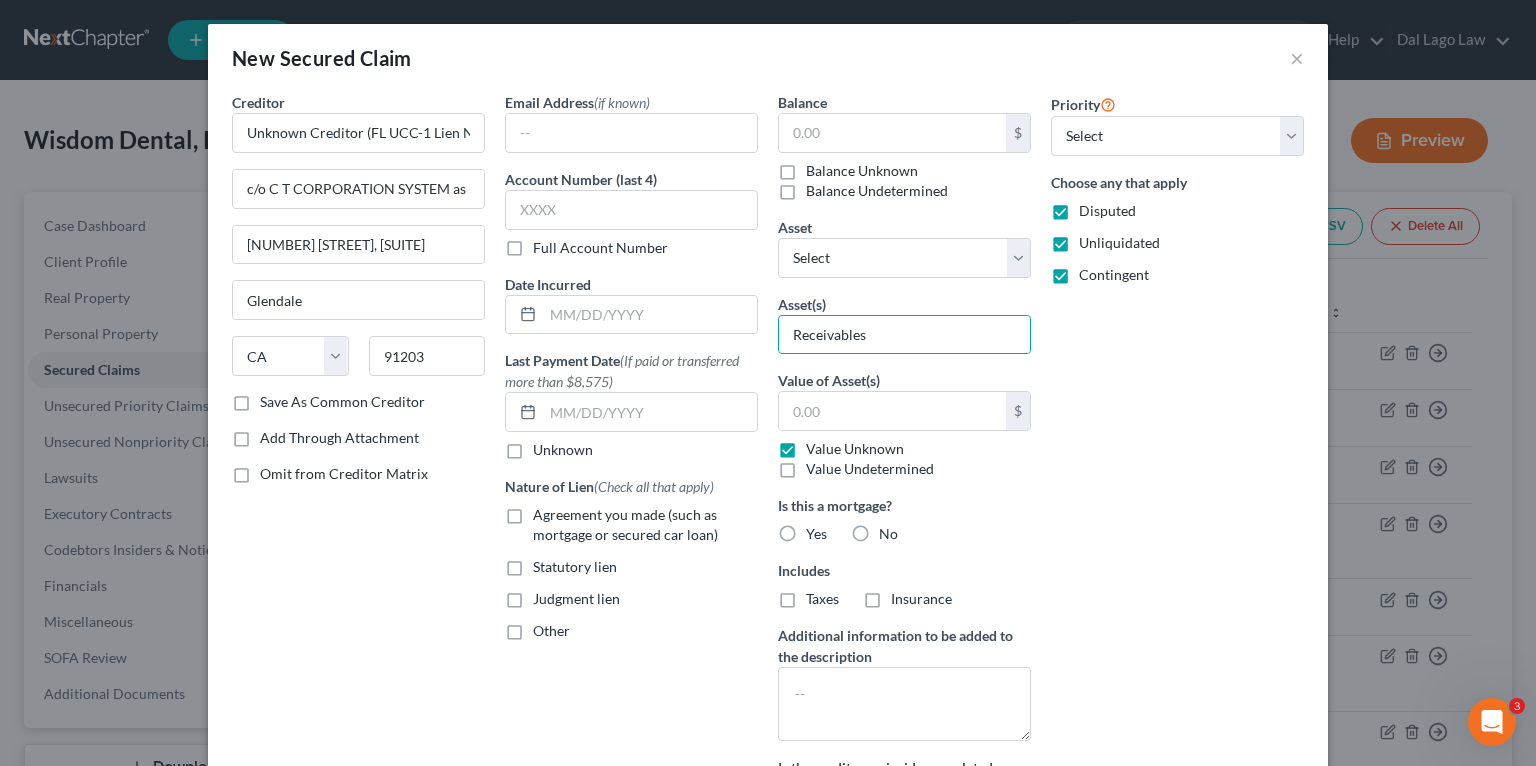 type on "0.00" 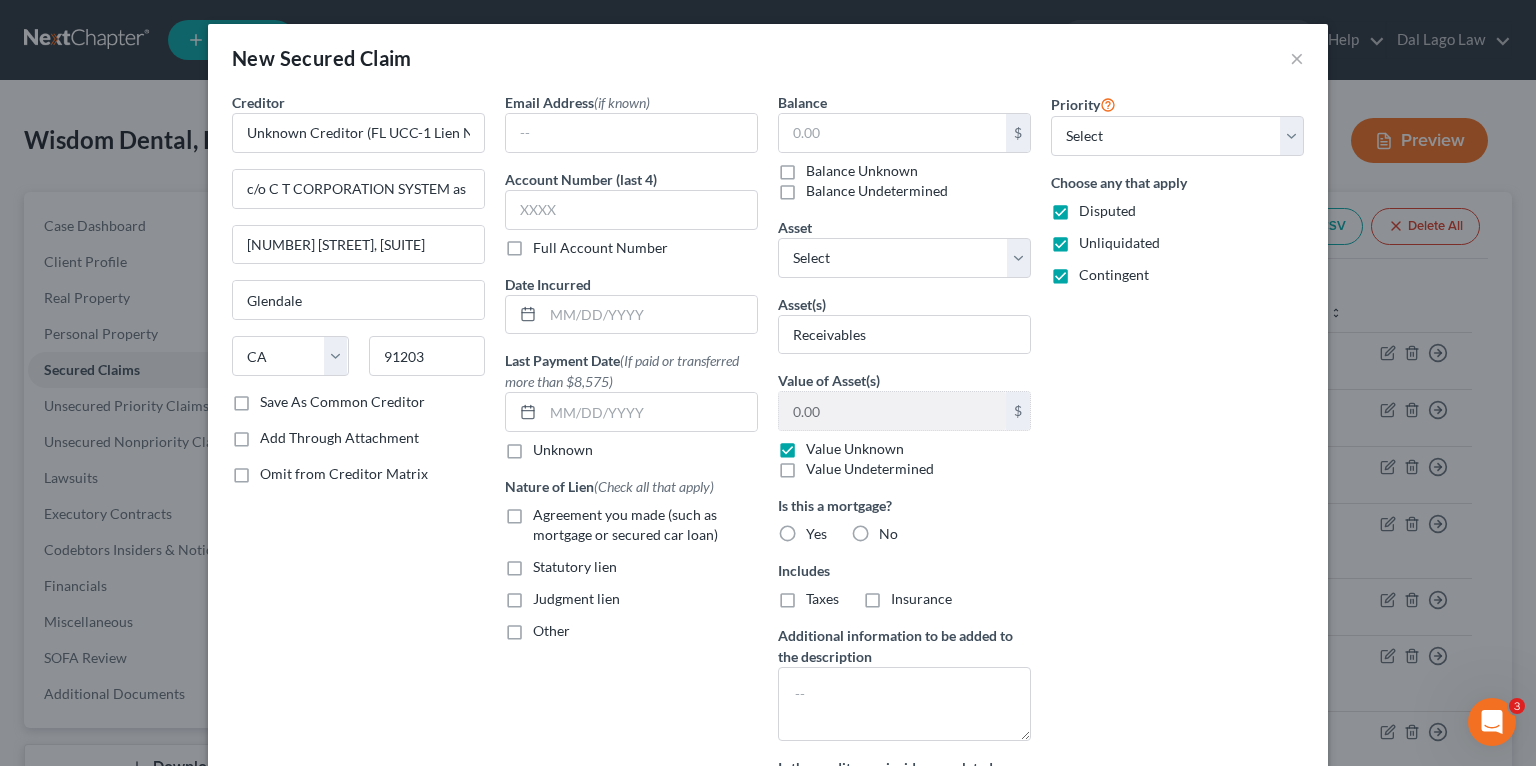 click on "Balance Unknown" at bounding box center [862, 171] 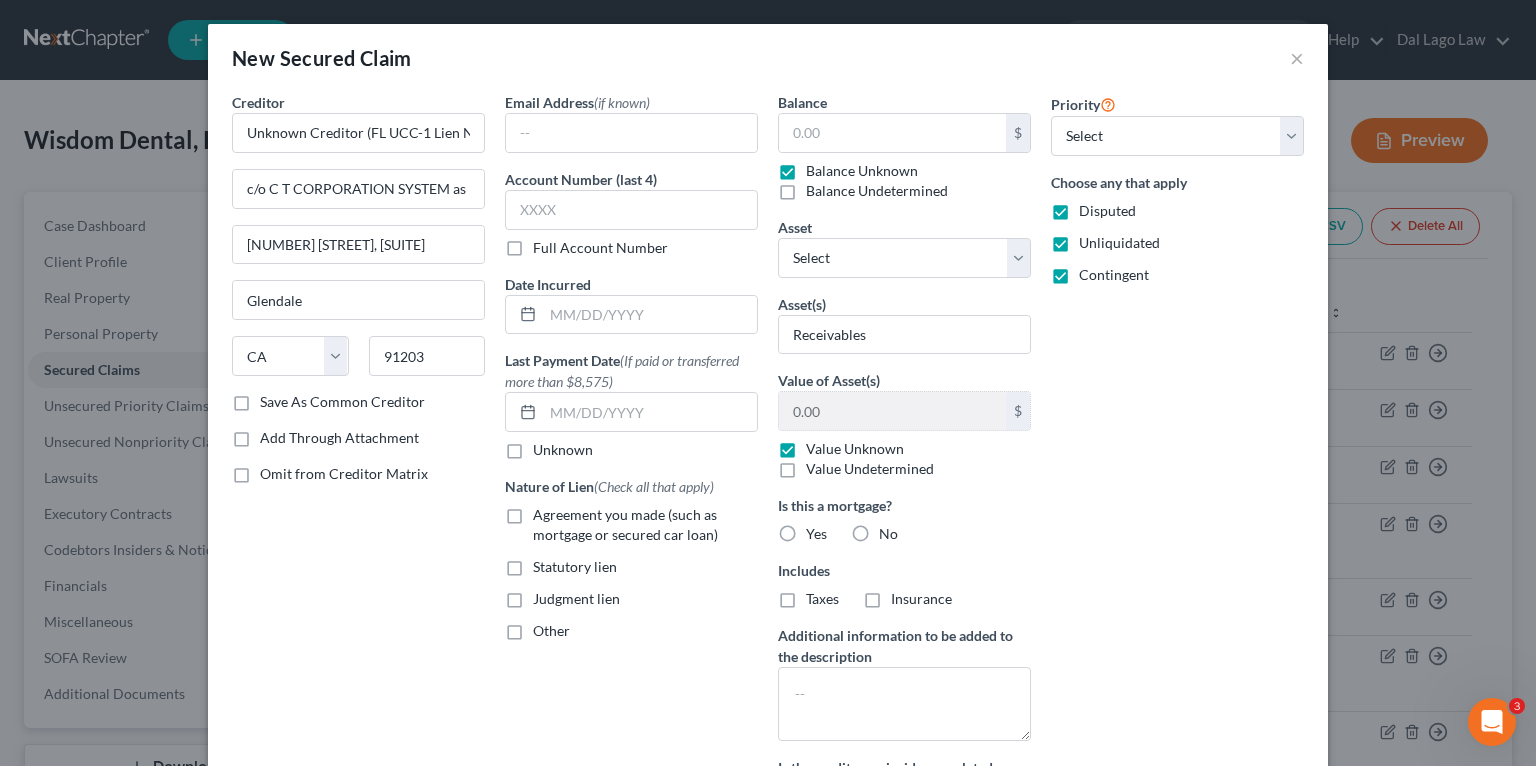 type on "0.00" 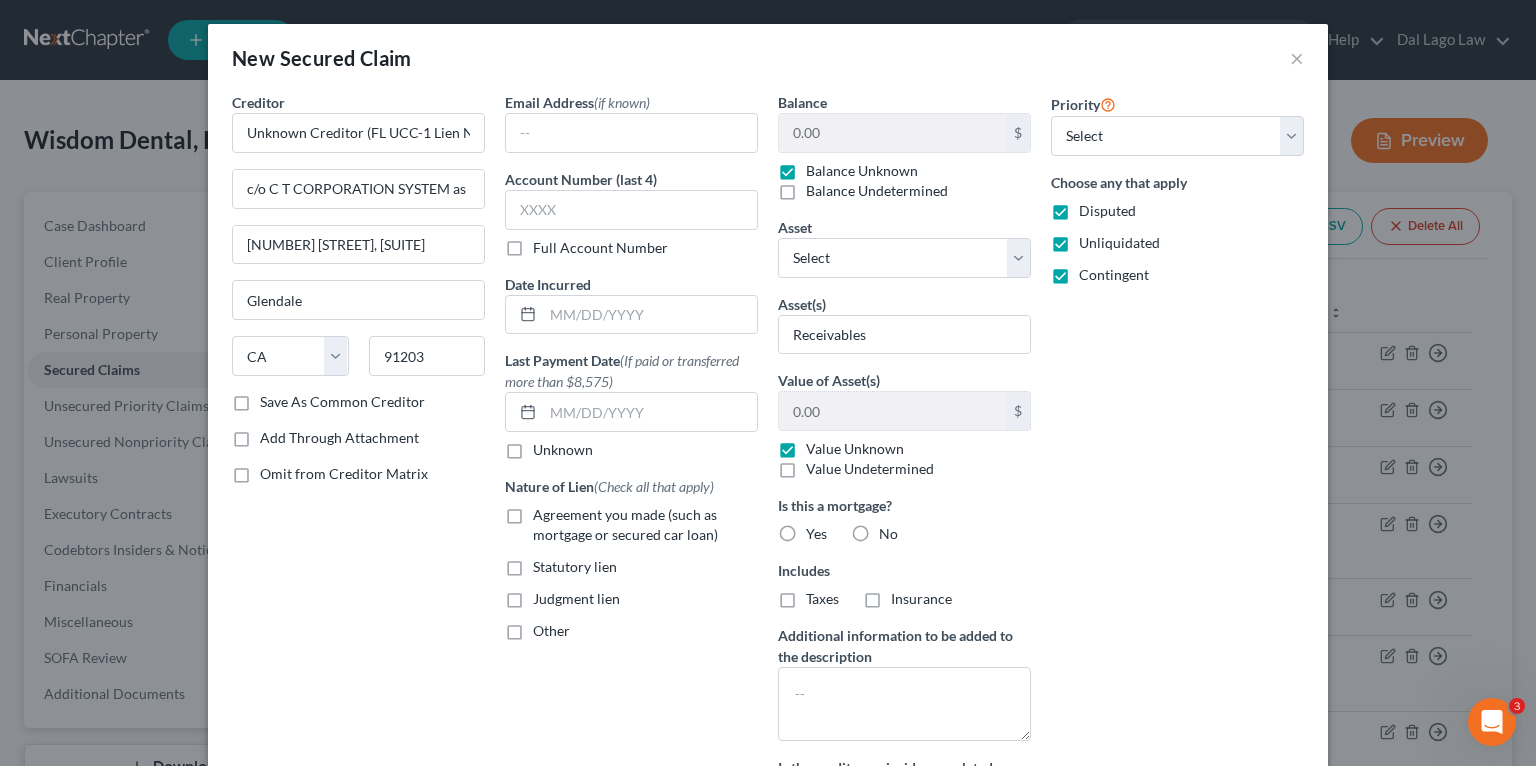 click on "Other" at bounding box center (551, 630) 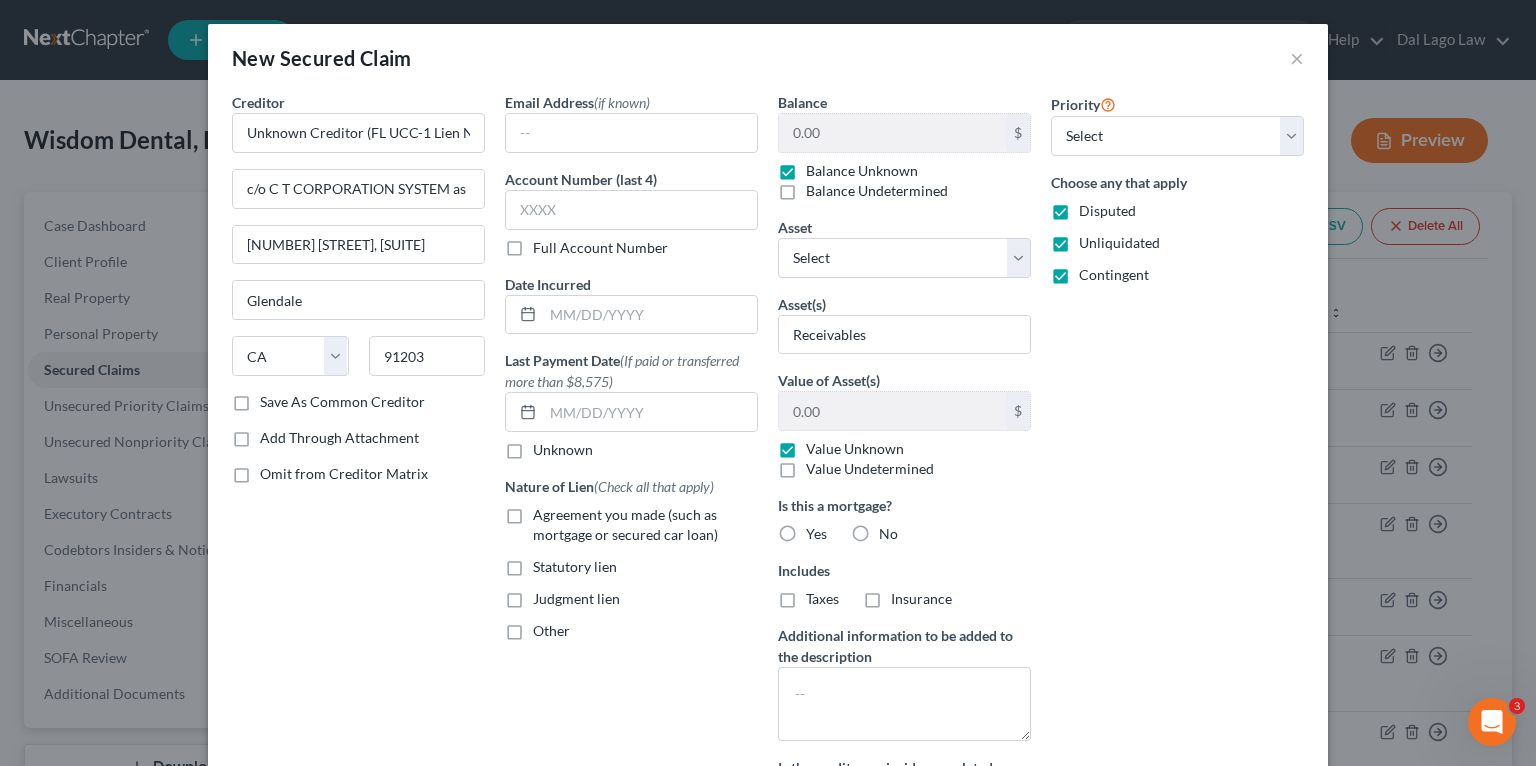 click on "Other" at bounding box center (547, 627) 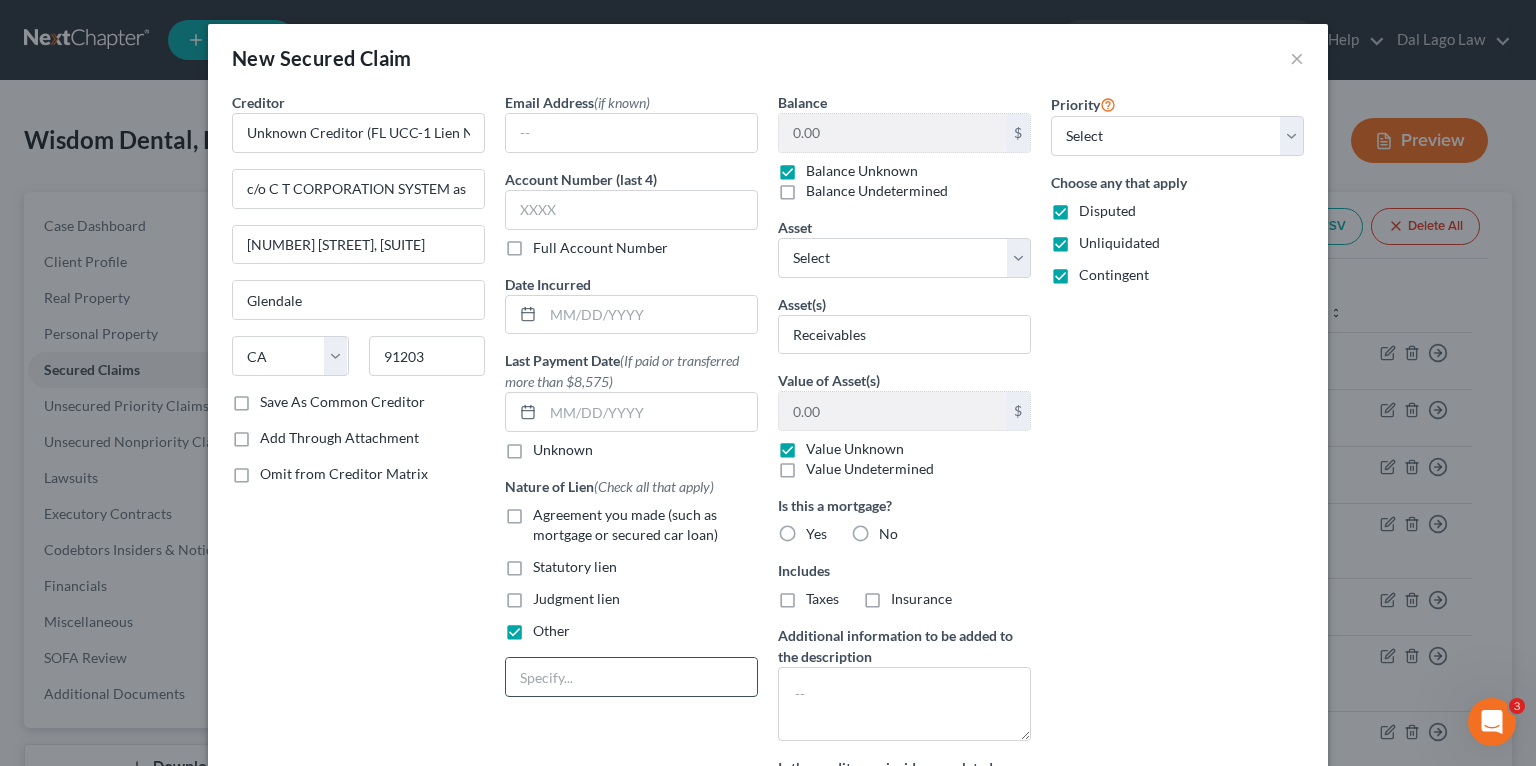 click at bounding box center (631, 677) 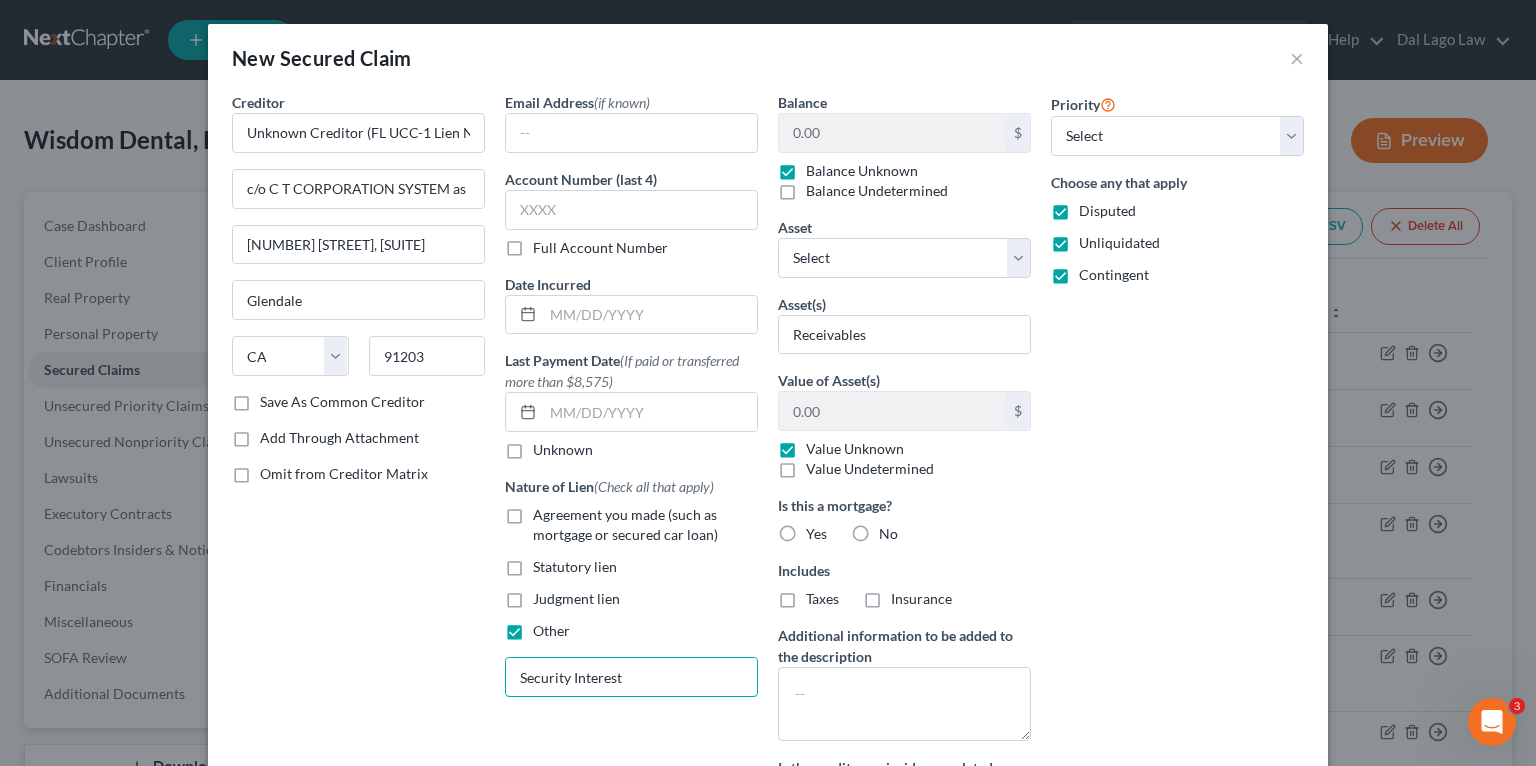 type on "Security Interest" 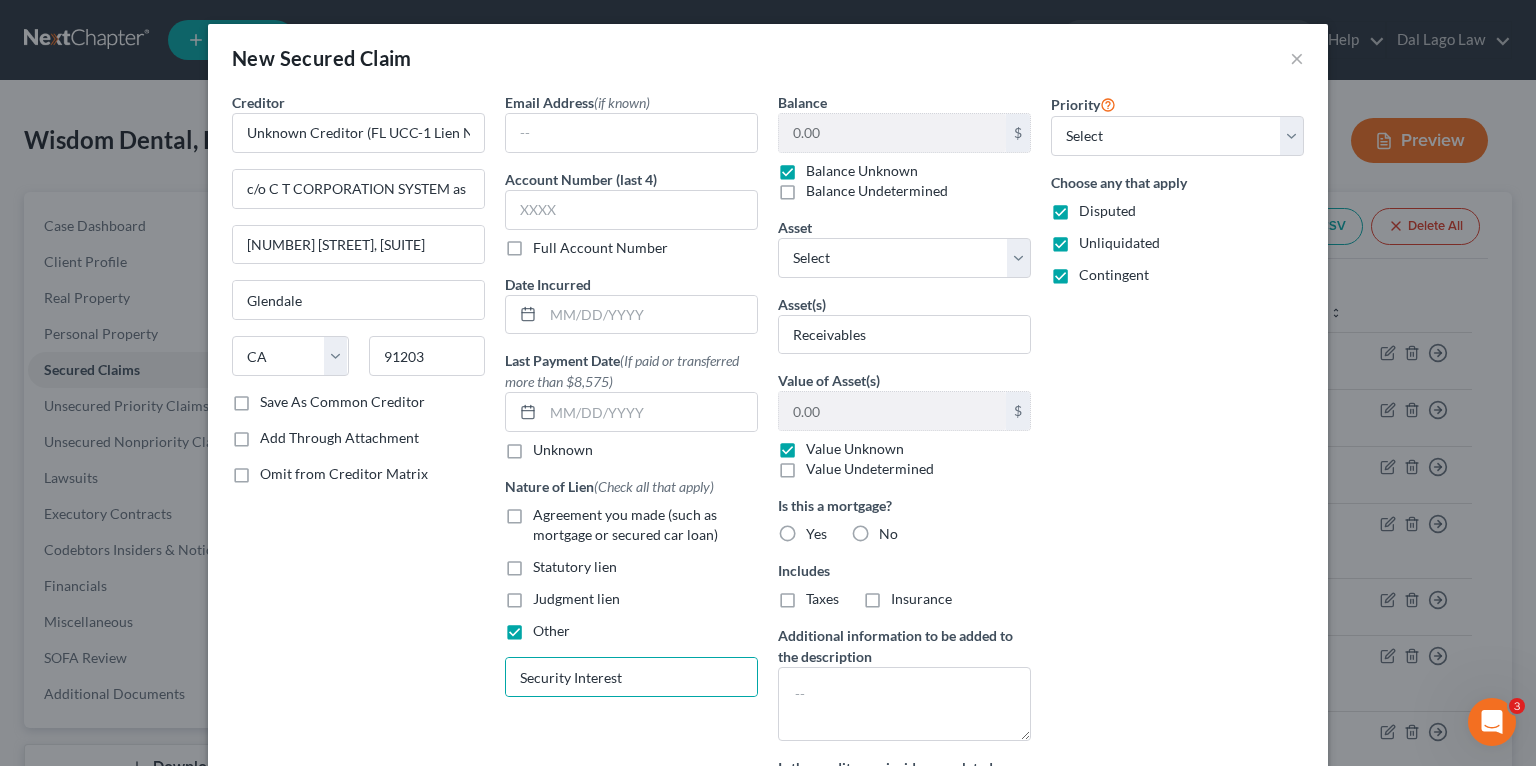 click on "Creditor *    Unknown Creditor (FL UCC-1 Lien No. [NUMBER])                      c/o C T CORPORATION SYSTEM as Representative [NUMBER] N [STREET_NAME], SUITE [NUMBER] [CITY] State AL AK AR AZ CA CO CT DE DC FL GA GU HI ID IL IN IA KS KY LA ME MD MA MI MN MS MO MT NC ND NE NV NH NJ NM NY OH OK OR PA PR RI SC SD TN TX UT VI VA VT WA WV WI WY [POSTAL_CODE] Save As Common Creditor Add Through Attachment Omit from Creditor Matrix" at bounding box center [358, 467] 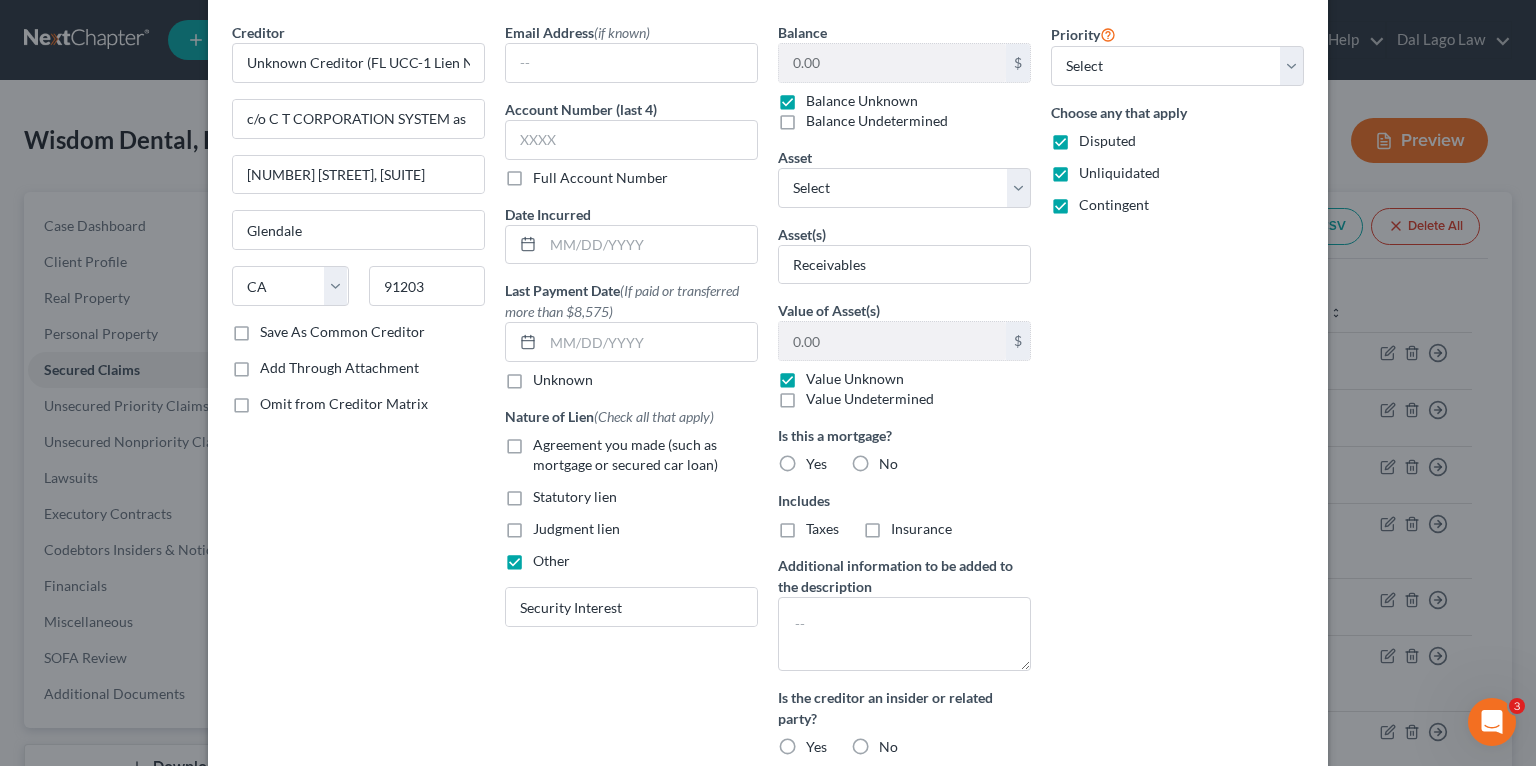 scroll, scrollTop: 201, scrollLeft: 0, axis: vertical 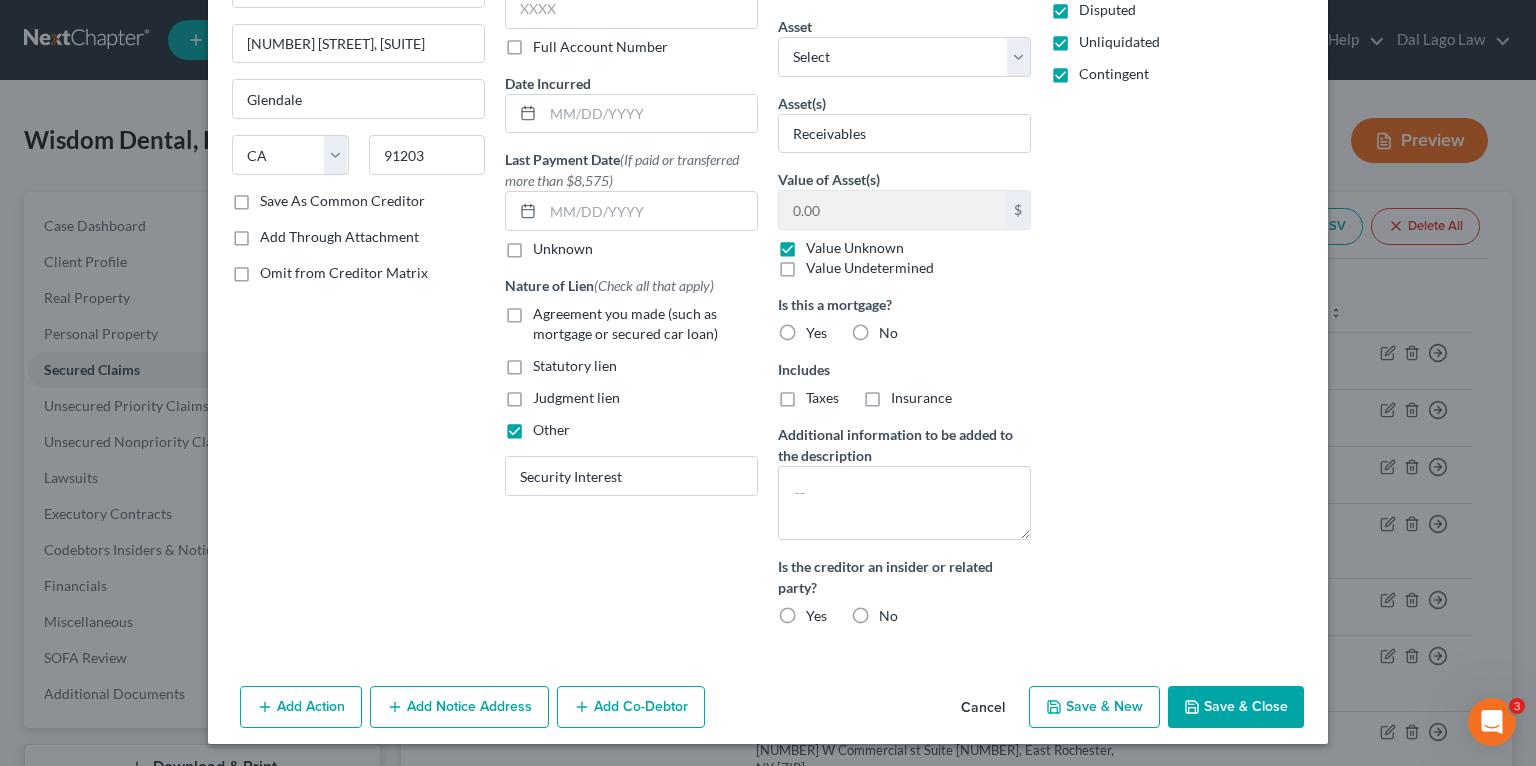 click on "Add Co-Debtor" at bounding box center [631, 707] 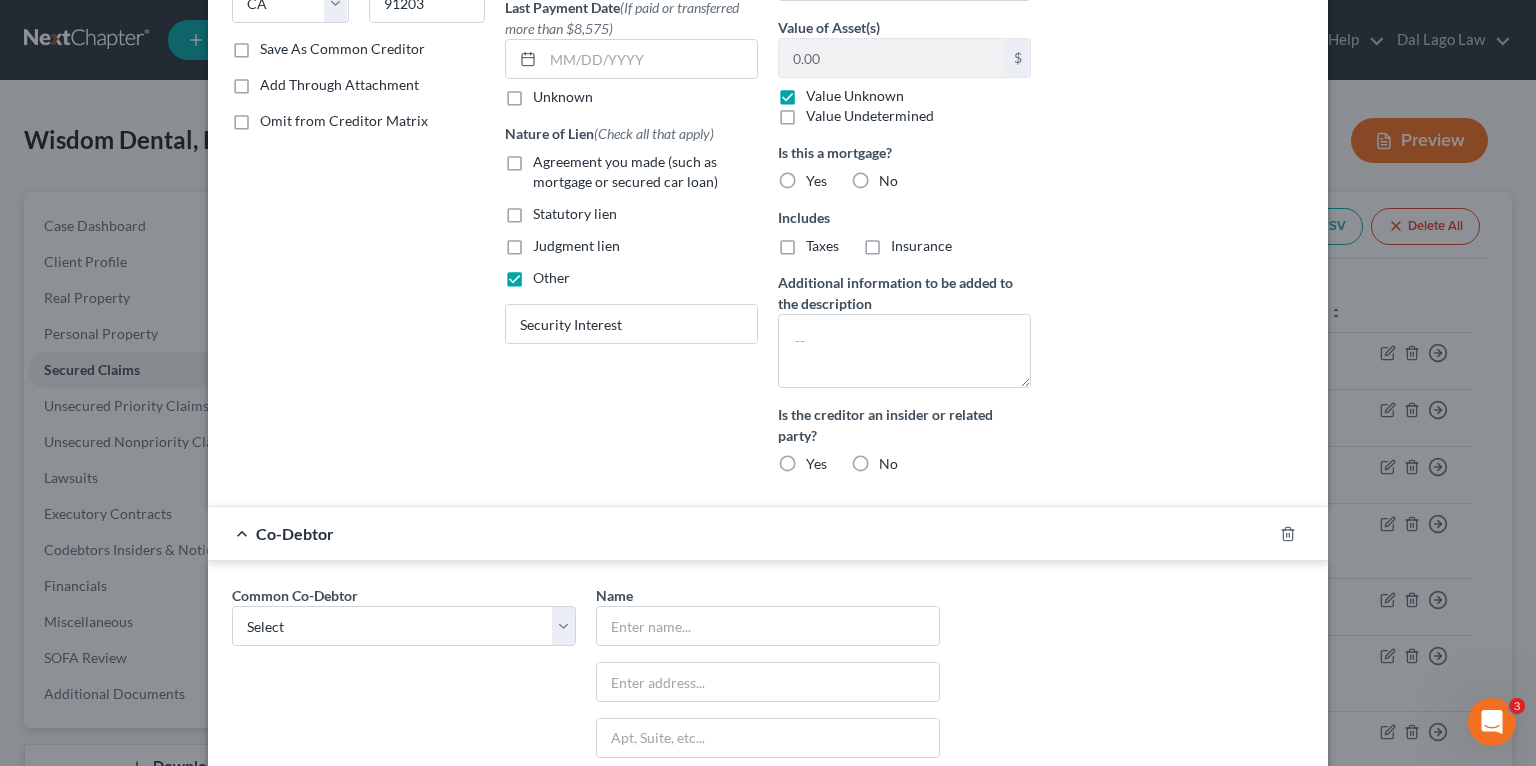 scroll, scrollTop: 521, scrollLeft: 0, axis: vertical 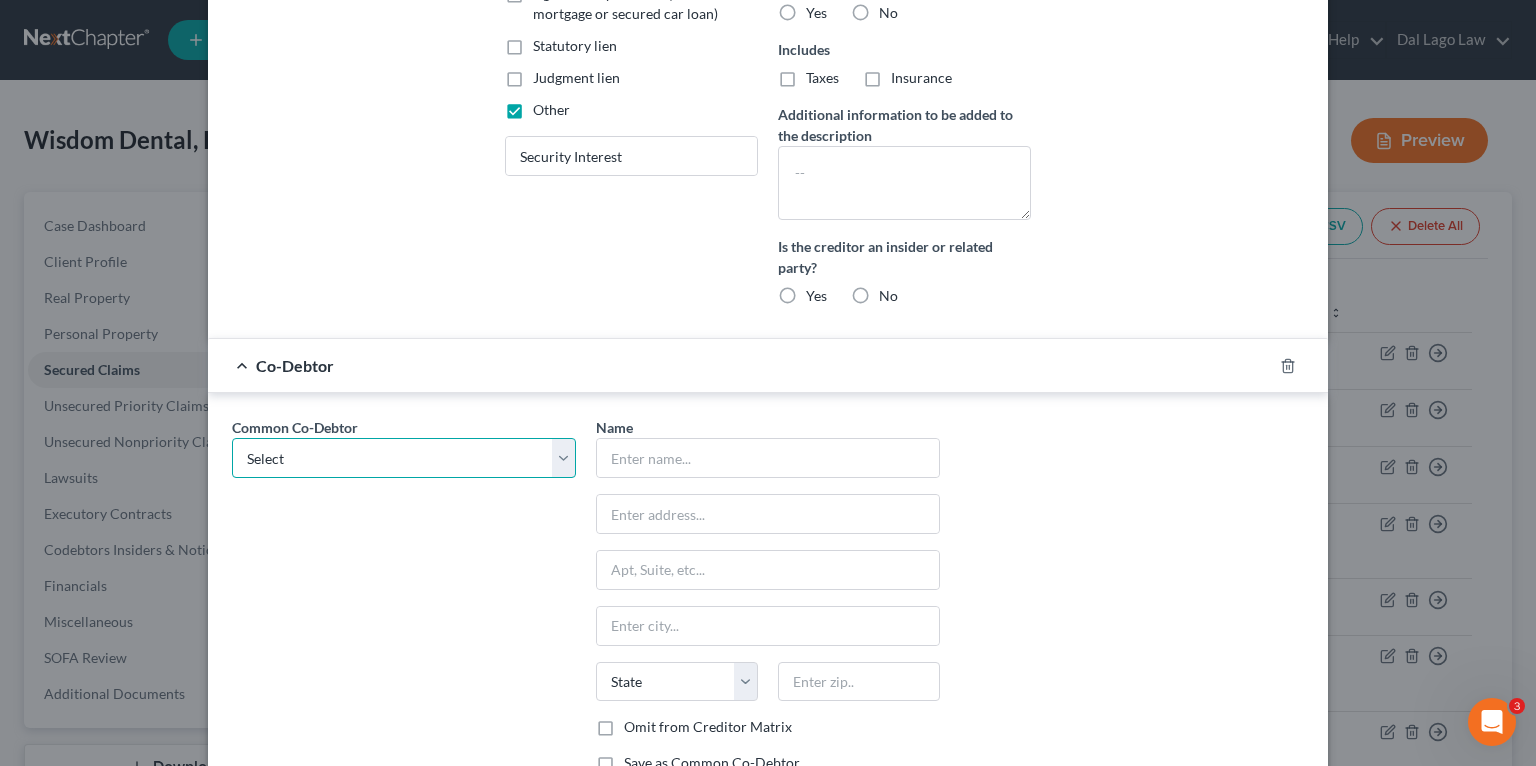 click on "Common Co-Debtor Select Wisdom Akpaka Wisdom Akpaka, DDS P.A. Dental Smiles of Hallandale Beach, Inc. Florida Sleep Clinic, Inc. Naples Dental Studio-Cosmetic Dentists NISD Naples Implant and Sedation Dentistry, Inc Care One Dental of Boca P.A. Wisdom Akpaka Florida Sleep Clinic, Inc. Naples Implant and Sedation Dentistry, Inc Ave Maria Dentistry, Inc. Bright Smiles Dental Studio, P.A. Wisdom Akpaka Wisdom Akpaka Wisdom Dental Supply Ave Maria Dentistry Naples Cosmetic, Implant, Emergency & Sedation Dentistry Ave Maria Dentist Wisdom Akpaka, D.D.S." at bounding box center (404, 458) 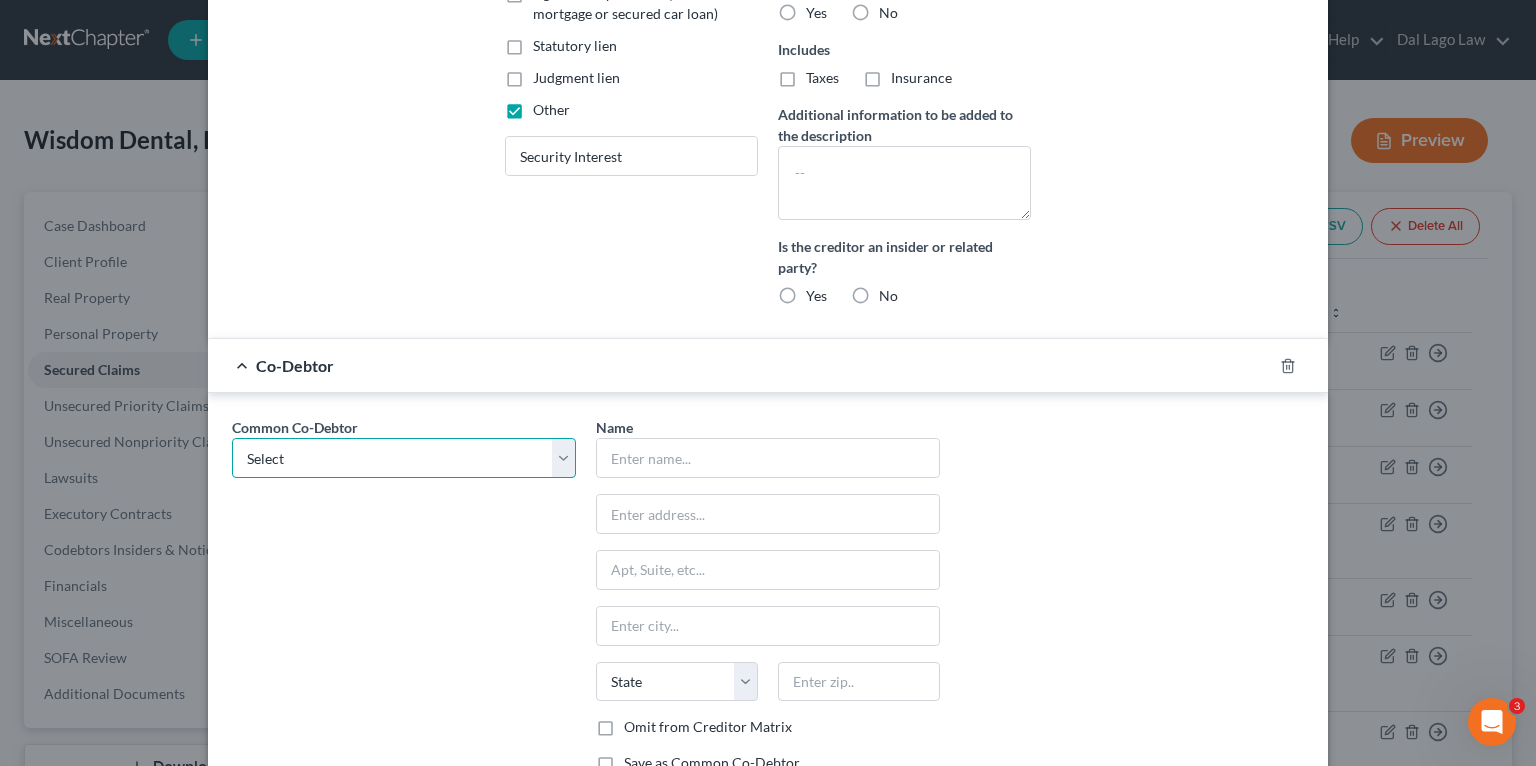 click on "Common Co-Debtor Select Wisdom Akpaka Wisdom Akpaka, DDS P.A. Dental Smiles of Hallandale Beach, Inc. Florida Sleep Clinic, Inc. Naples Dental Studio-Cosmetic Dentists NISD Naples Implant and Sedation Dentistry, Inc Care One Dental of Boca P.A. Wisdom Akpaka Florida Sleep Clinic, Inc. Naples Implant and Sedation Dentistry, Inc Ave Maria Dentistry, Inc. Bright Smiles Dental Studio, P.A. Wisdom Akpaka Wisdom Akpaka Wisdom Dental Supply Ave Maria Dentistry Naples Cosmetic, Implant, Emergency & Sedation Dentistry Ave Maria Dentist Wisdom Akpaka, D.D.S." at bounding box center [404, 458] 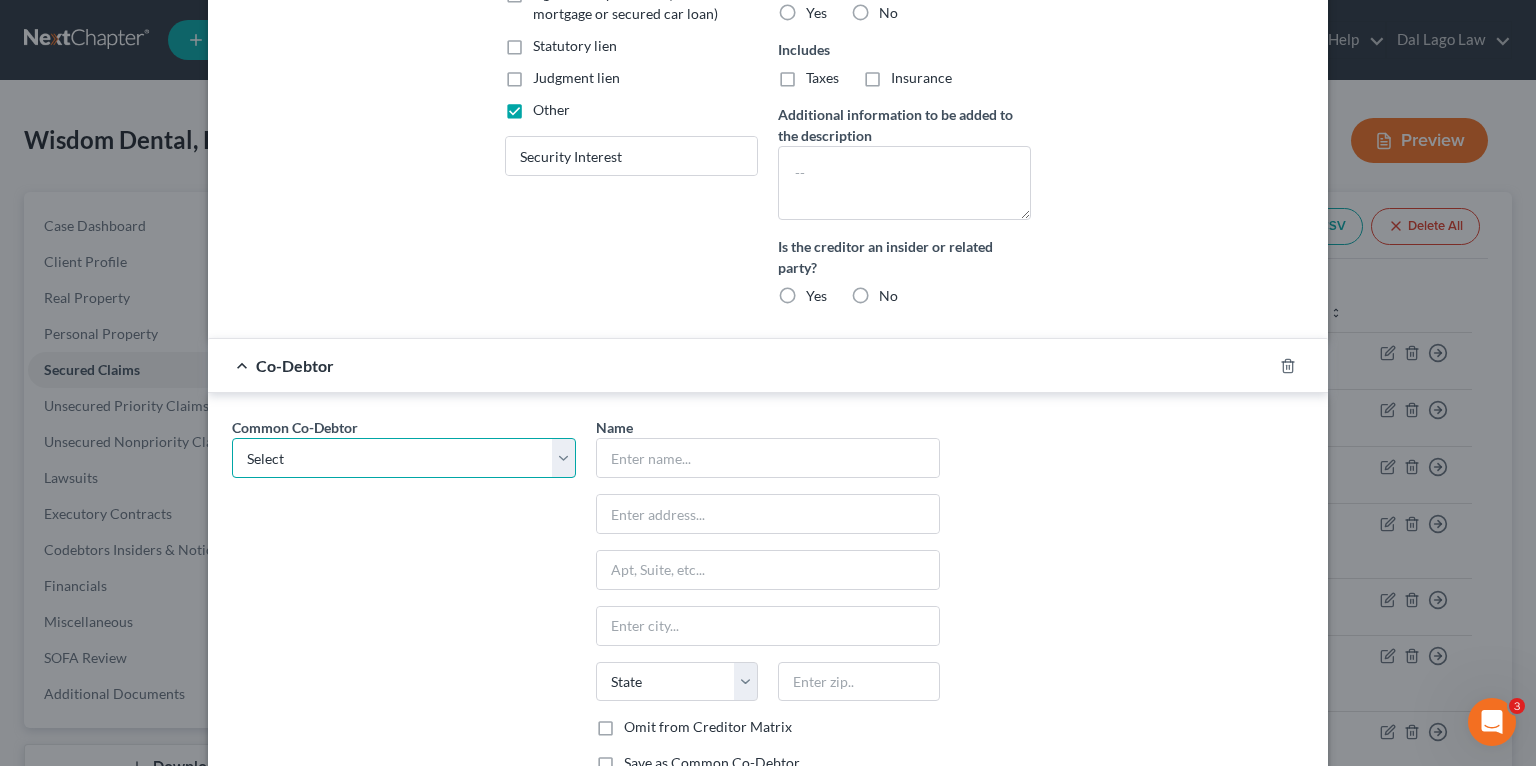 select on "2" 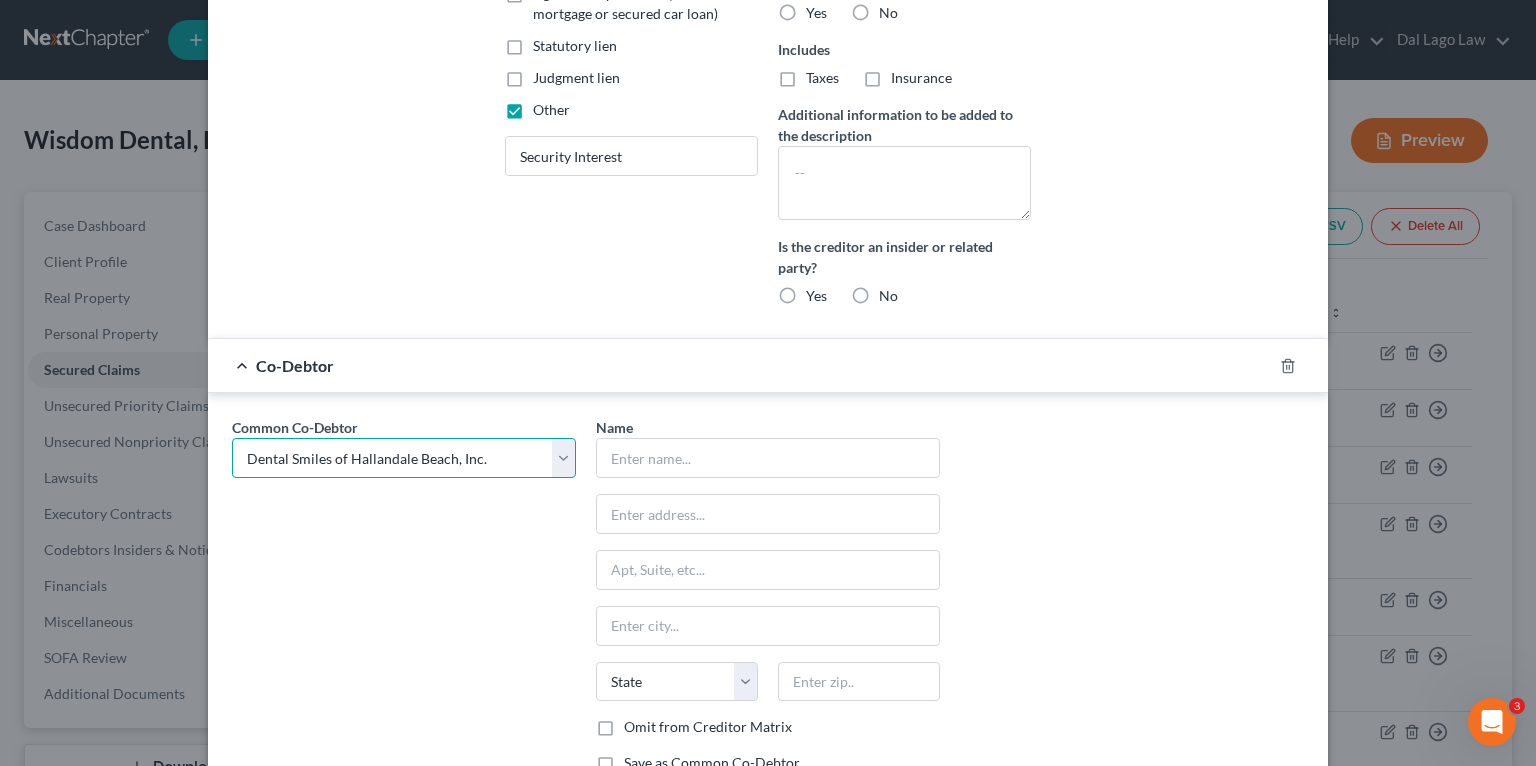 click on "Common Co-Debtor Select Wisdom Akpaka Wisdom Akpaka, DDS P.A. Dental Smiles of Hallandale Beach, Inc. Florida Sleep Clinic, Inc. Naples Dental Studio-Cosmetic Dentists NISD Naples Implant and Sedation Dentistry, Inc Care One Dental of Boca P.A. Wisdom Akpaka Florida Sleep Clinic, Inc. Naples Implant and Sedation Dentistry, Inc Ave Maria Dentistry, Inc. Bright Smiles Dental Studio, P.A. Wisdom Akpaka Wisdom Akpaka Wisdom Dental Supply Ave Maria Dentistry Naples Cosmetic, Implant, Emergency & Sedation Dentistry Ave Maria Dentist Wisdom Akpaka, D.D.S." at bounding box center [404, 458] 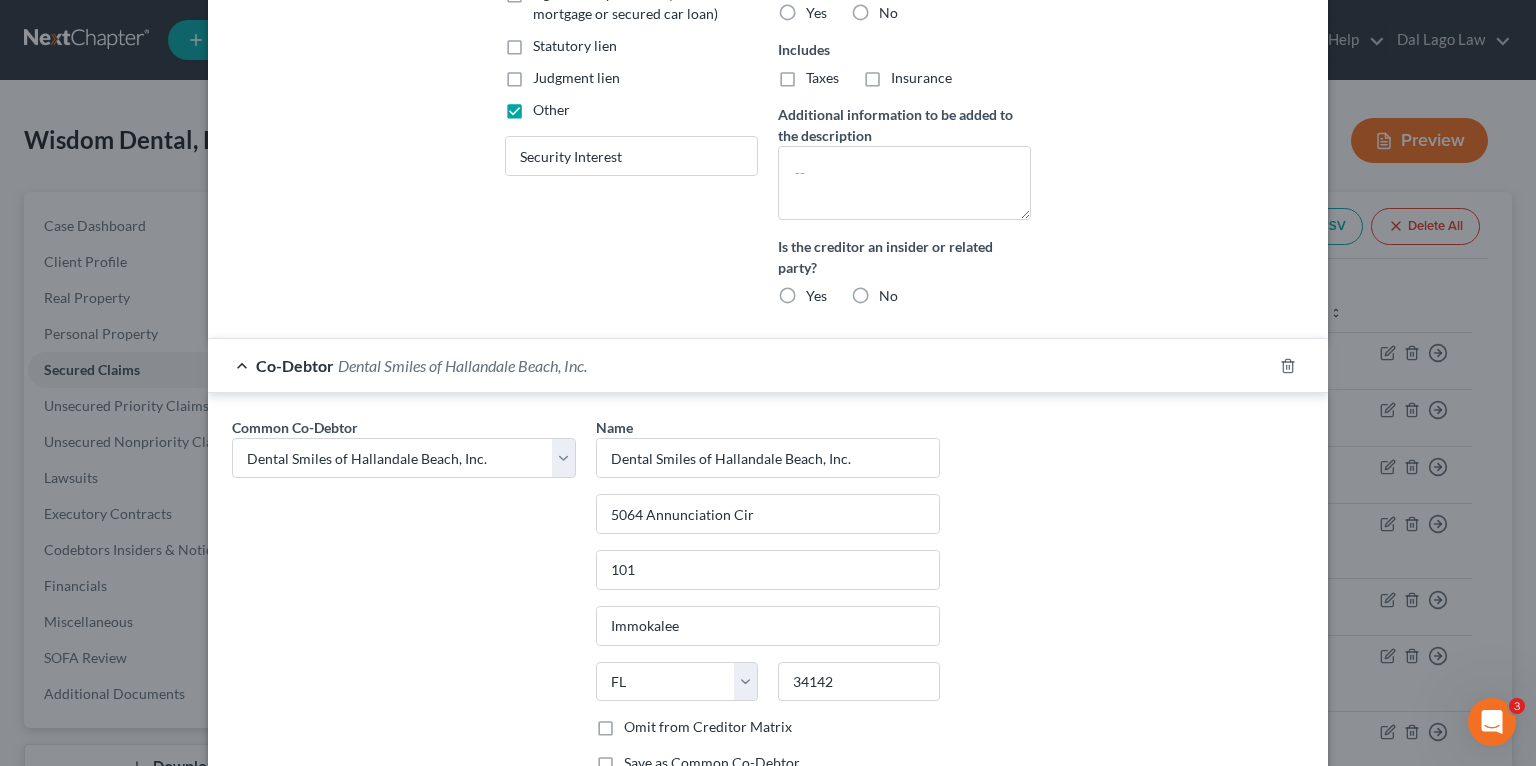 click on "Common Co-Debtor Select Wisdom Akpaka Wisdom Akpaka, DDS P.A. Dental Smiles of Hallandale Beach, Inc. Florida Sleep Clinic, Inc. Naples Dental Studio-Cosmetic Dentists NISD Naples Implant and Sedation Dentistry, Inc Care One Dental of Boca P.A. Wisdom Akpaka Florida Sleep Clinic, Inc. Naples Implant and Sedation Dentistry, Inc Care One Dental of Beca P.A. Dental One Ave Maria Dentistry, Inc. Bright Smiles Dental Studio, P.A. Wisdom Akpaka Wisdom Akpaka Wisdom Dental Supply Ave Maria Dentistry Naples Cosmetic, Implant, Emergency & Sedation Dentistry Ave Maria Dentist Wisdom Akpaka, D.D.S." at bounding box center [404, 603] 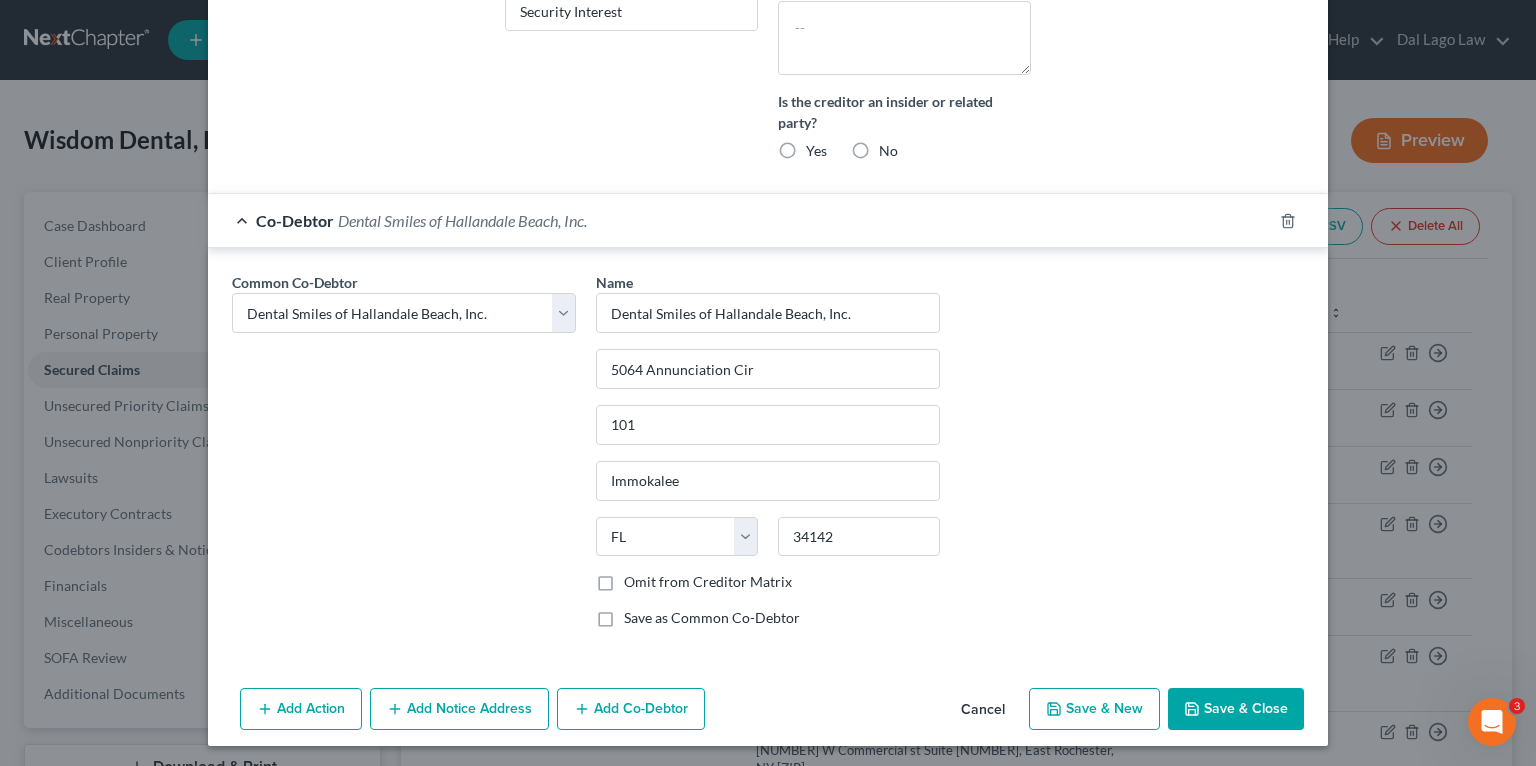 click on "Add Co-Debtor" at bounding box center (631, 709) 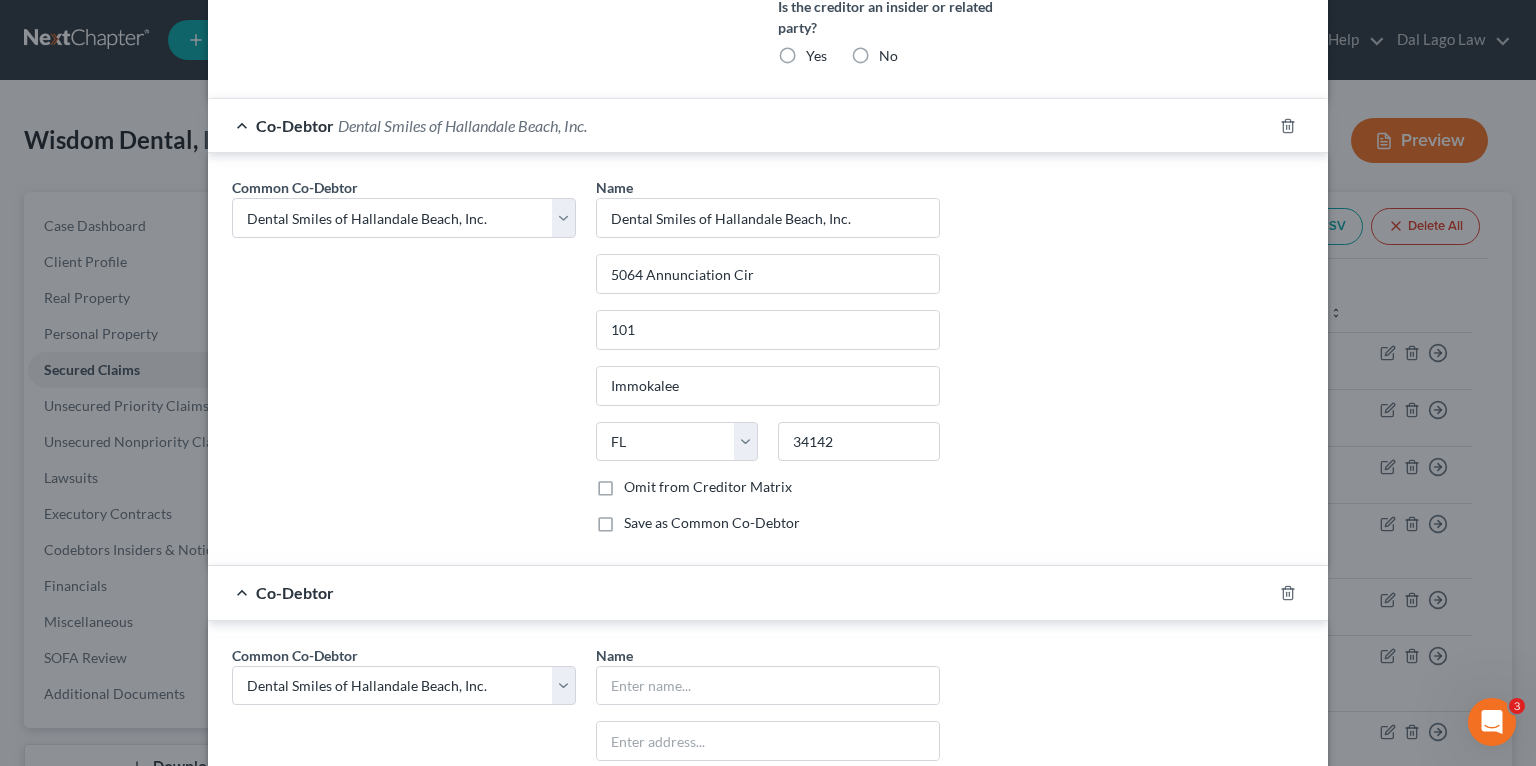 scroll, scrollTop: 906, scrollLeft: 0, axis: vertical 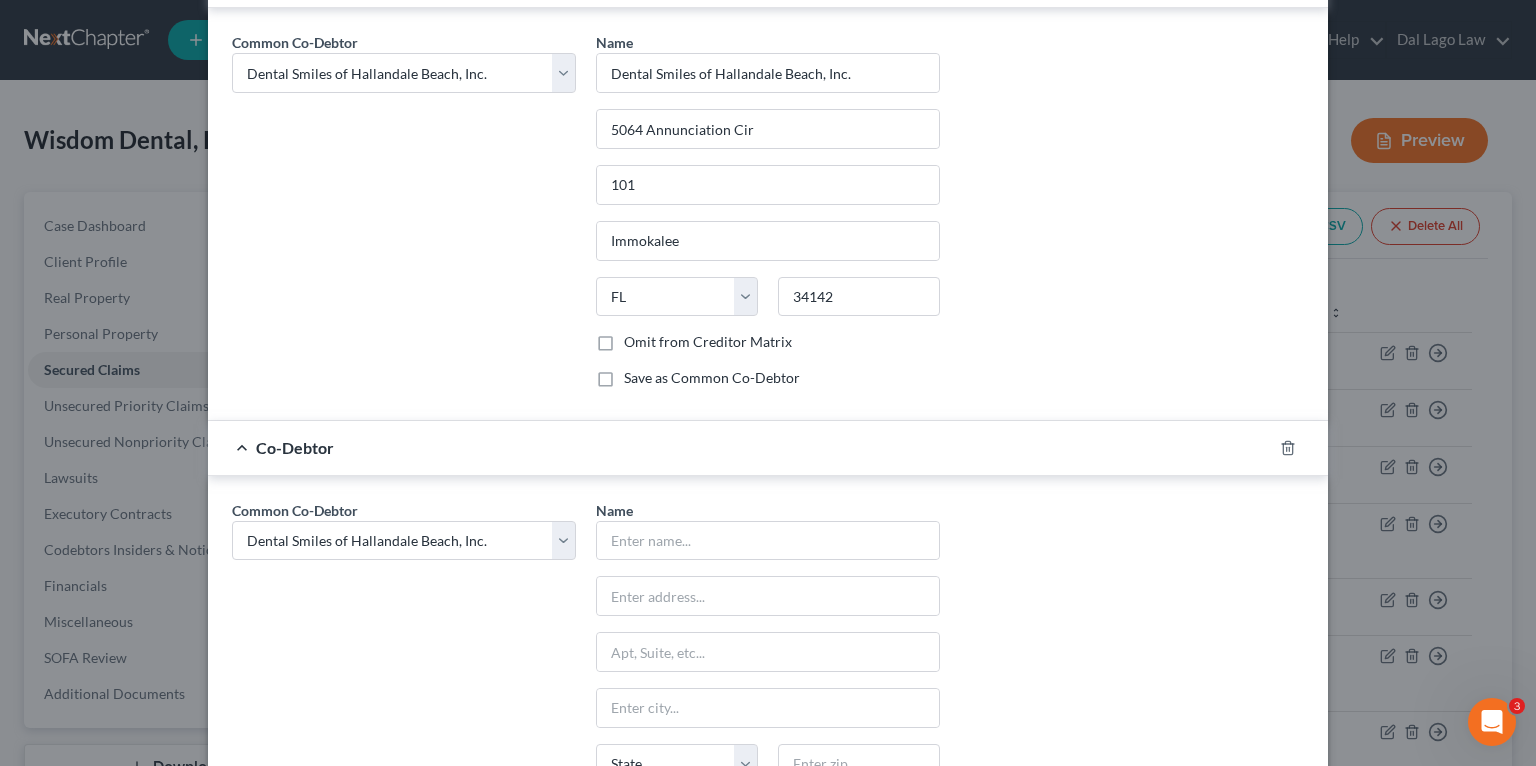 click on "Common Co-Debtor Select Wisdom Akpaka Wisdom Akpaka, DDS P.A. Dental Smiles of Hallandale Beach, Inc. Florida Sleep Clinic, Inc. Naples Dental Studio-Cosmetic Dentists NISD Naples Implant and Sedation Dentistry, Inc Care One Dental of Boca P.A. Wisdom Akpaka Florida Sleep Clinic, Inc. Naples Implant and Sedation Dentistry, Inc Care One Dental of Beca P.A. Dental One Ave Maria Dentistry, Inc. Bright Smiles Dental Studio, P.A. Wisdom Akpaka Wisdom Akpaka Wisdom Dental Supply Ave Maria Dentistry Naples Cosmetic, Implant, Emergency & Sedation Dentistry Ave Maria Dentist Wisdom Akpaka, D.D.S." at bounding box center [404, 686] 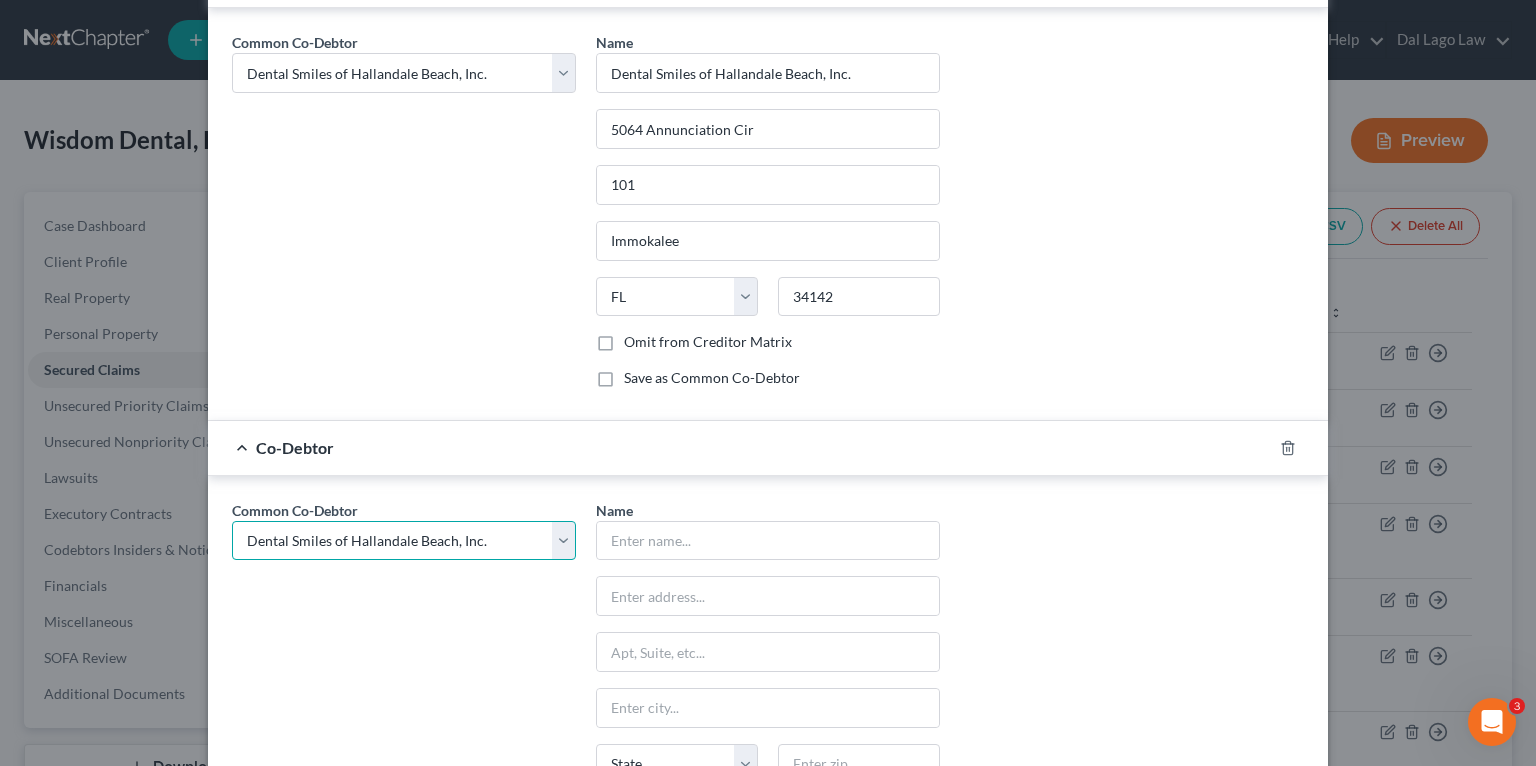 click on "Common Co-Debtor Select Wisdom Akpaka Wisdom Akpaka, DDS P.A. Dental Smiles of Hallandale Beach, Inc. Florida Sleep Clinic, Inc. Naples Dental Studio-Cosmetic Dentists NISD Naples Implant and Sedation Dentistry, Inc Care One Dental of Boca P.A. Wisdom Akpaka Florida Sleep Clinic, Inc. Naples Implant and Sedation Dentistry, Inc Ave Maria Dentistry, Inc. Bright Smiles Dental Studio, P.A. Wisdom Akpaka Wisdom Akpaka Wisdom Dental Supply Ave Maria Dentistry Naples Cosmetic, Implant, Emergency & Sedation Dentistry Ave Maria Dentist Wisdom Akpaka, D.D.S." at bounding box center [404, 541] 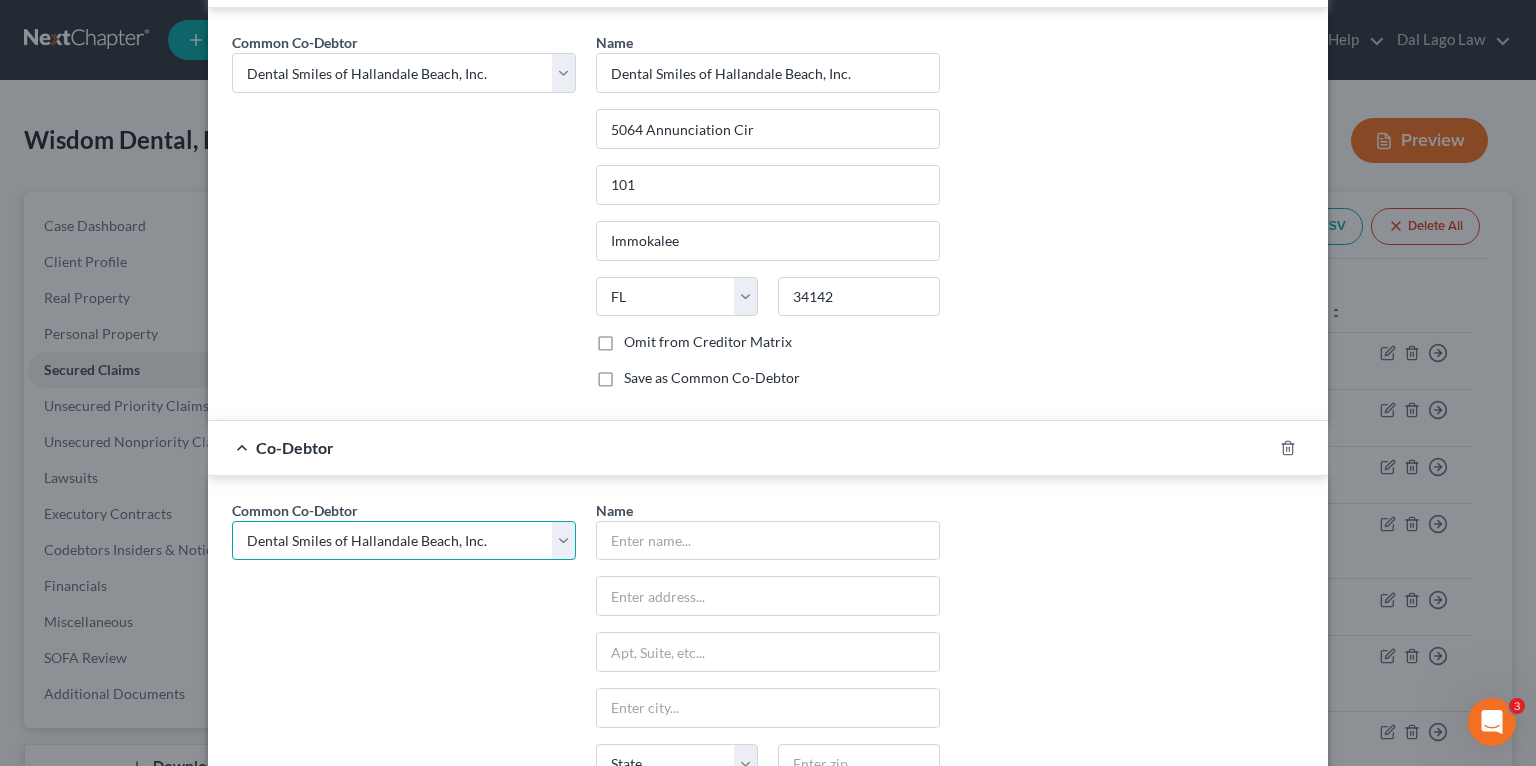 select on "12" 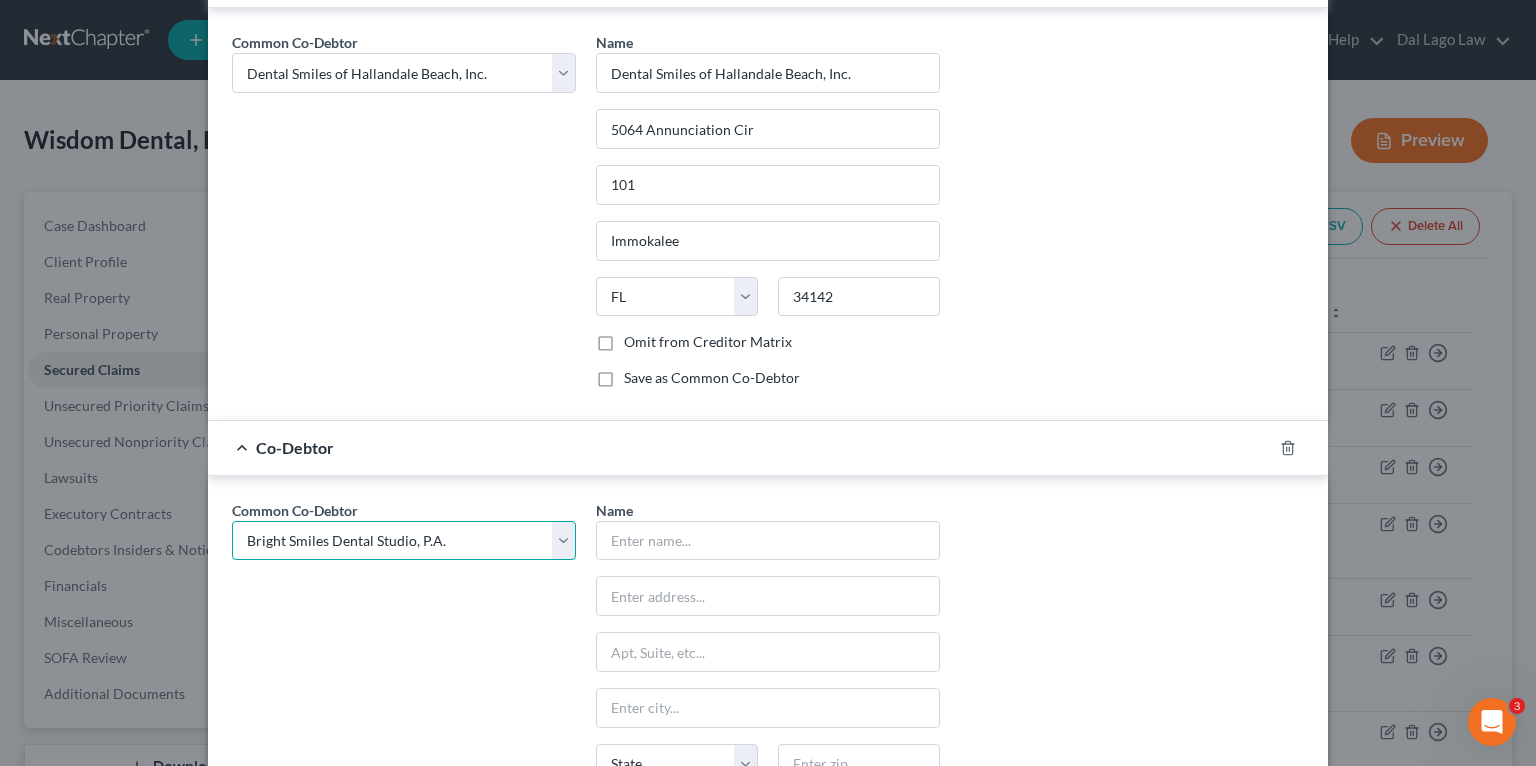 click on "Common Co-Debtor Select Wisdom Akpaka Wisdom Akpaka, DDS P.A. Dental Smiles of Hallandale Beach, Inc. Florida Sleep Clinic, Inc. Naples Dental Studio-Cosmetic Dentists NISD Naples Implant and Sedation Dentistry, Inc Care One Dental of Boca P.A. Wisdom Akpaka Florida Sleep Clinic, Inc. Naples Implant and Sedation Dentistry, Inc Ave Maria Dentistry, Inc. Bright Smiles Dental Studio, P.A. Wisdom Akpaka Wisdom Akpaka Wisdom Dental Supply Ave Maria Dentistry Naples Cosmetic, Implant, Emergency & Sedation Dentistry Ave Maria Dentist Wisdom Akpaka, D.D.S." at bounding box center [404, 541] 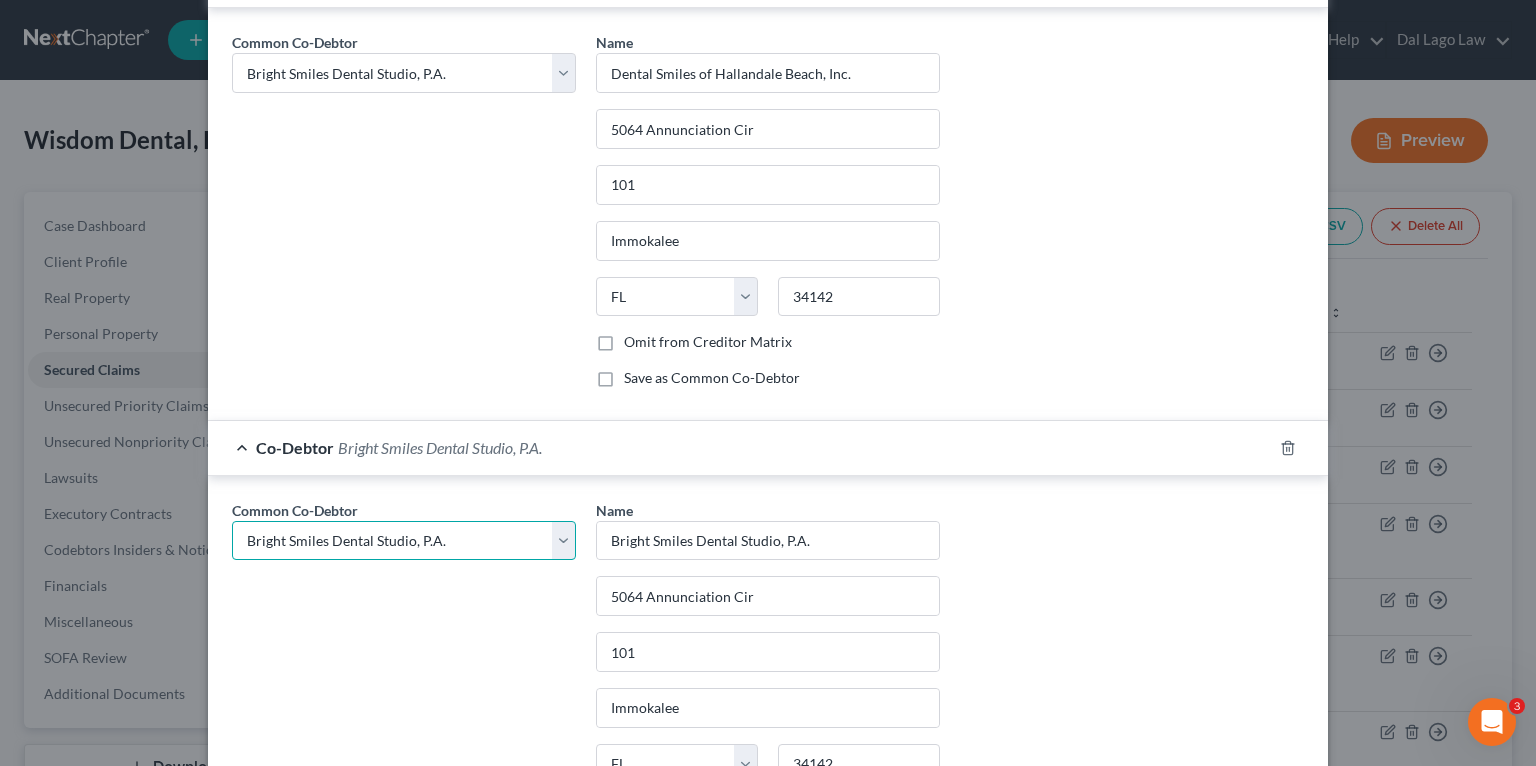 scroll, scrollTop: 1131, scrollLeft: 0, axis: vertical 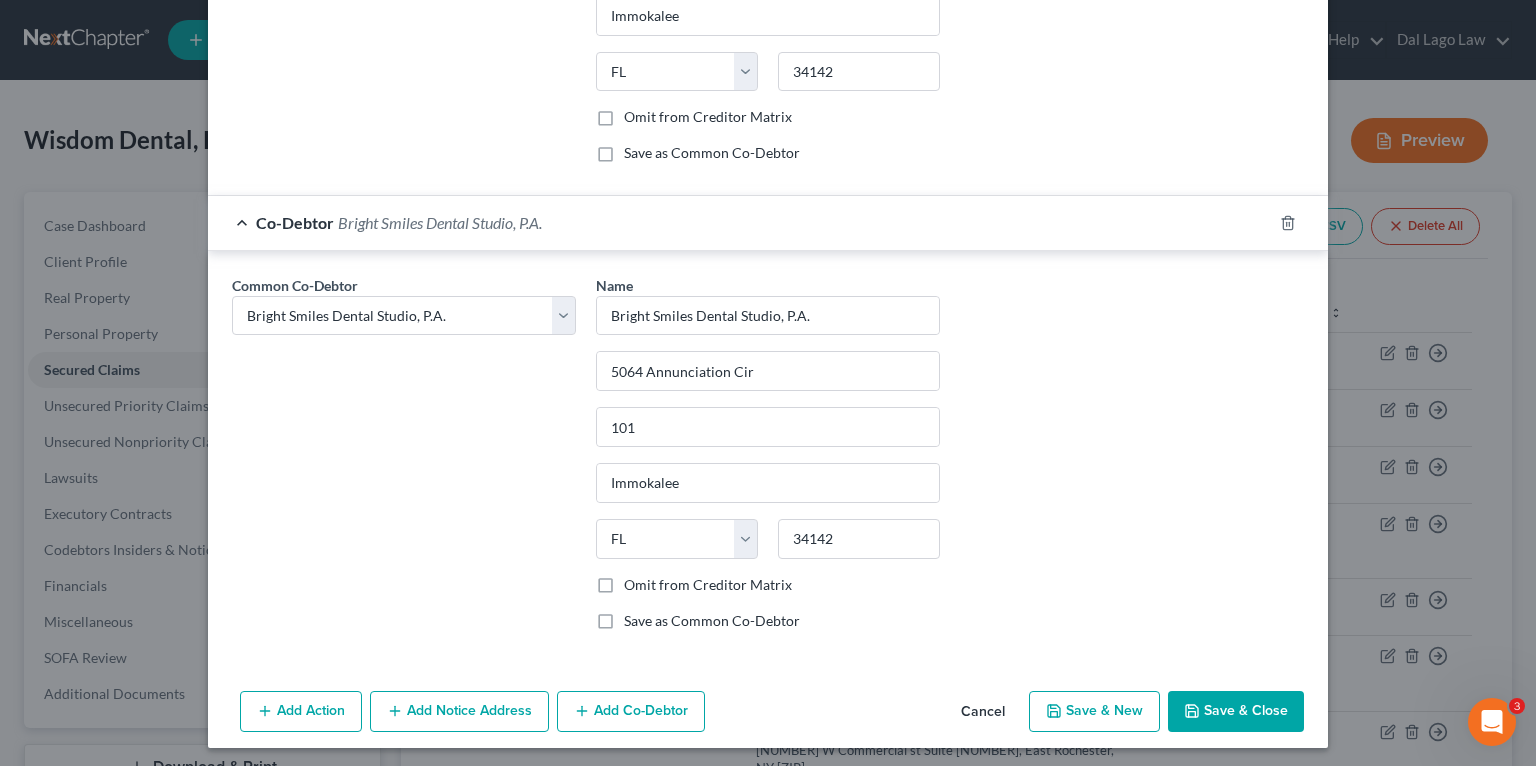 click on "Add Co-Debtor" at bounding box center [631, 712] 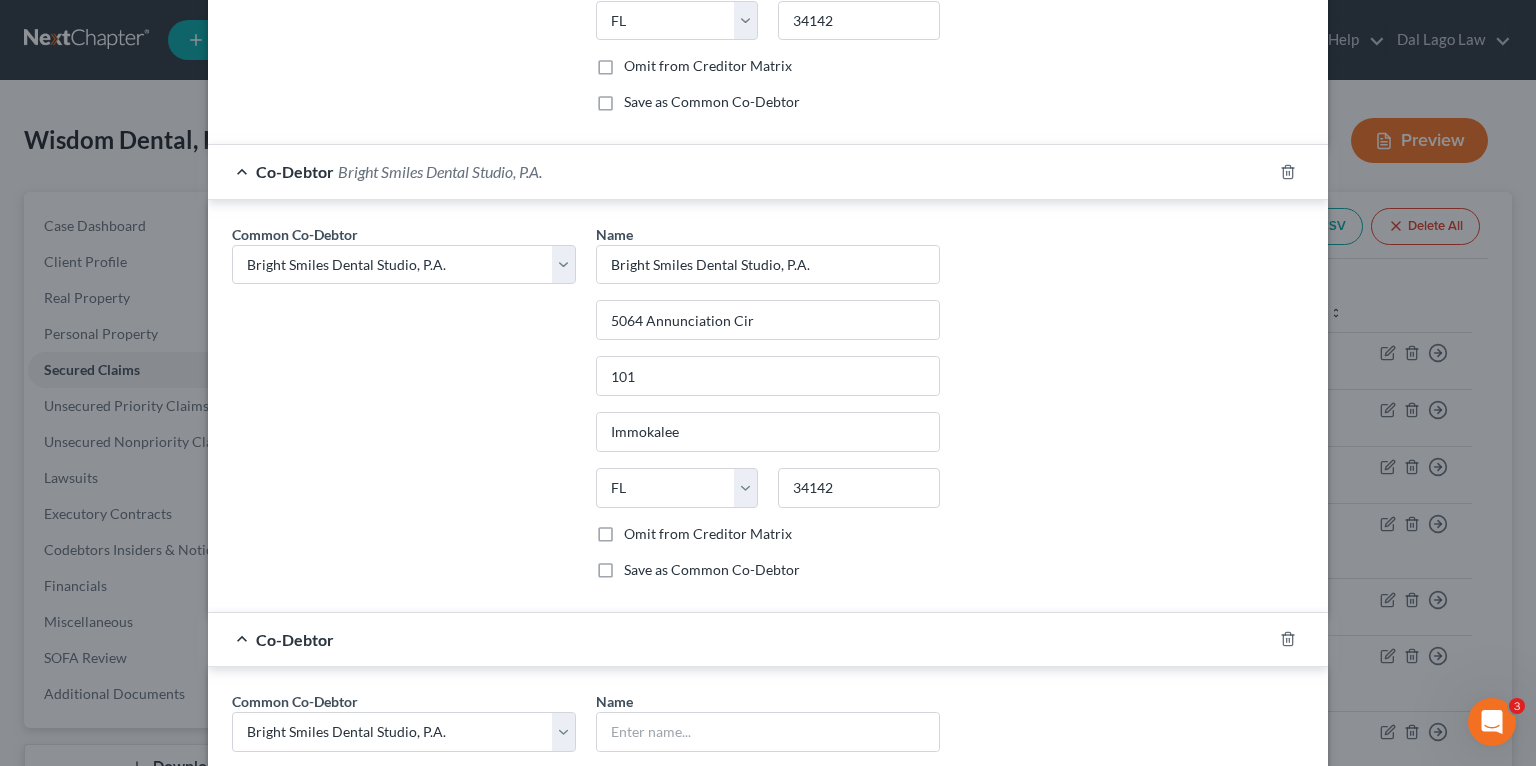 scroll, scrollTop: 1211, scrollLeft: 0, axis: vertical 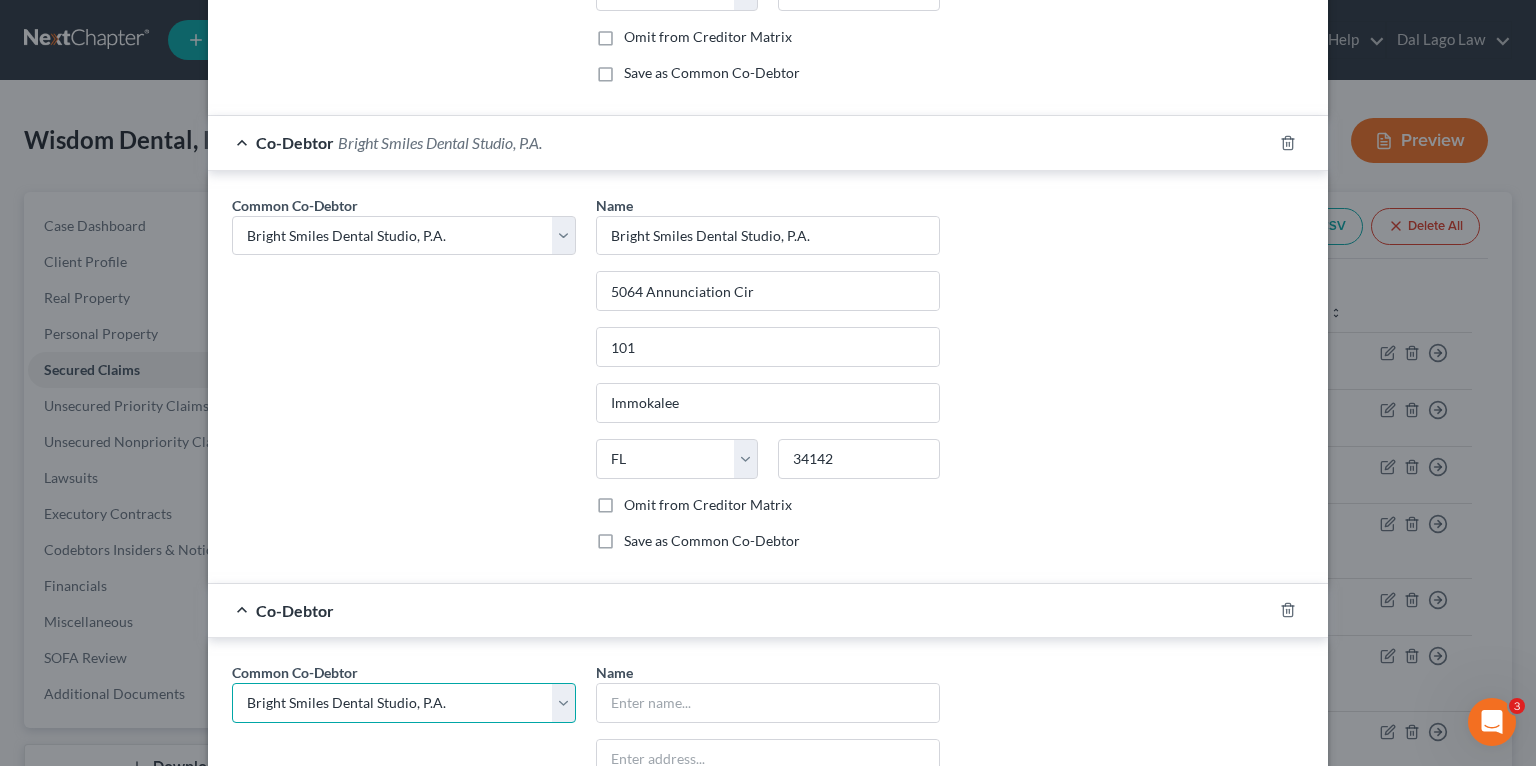 click on "Common Co-Debtor Select Wisdom Akpaka Wisdom Akpaka, DDS P.A. Dental Smiles of Hallandale Beach, Inc. Florida Sleep Clinic, Inc. Naples Dental Studio-Cosmetic Dentists NISD Naples Implant and Sedation Dentistry, Inc Care One Dental of Boca P.A. Wisdom Akpaka Florida Sleep Clinic, Inc. Naples Implant and Sedation Dentistry, Inc Ave Maria Dentistry, Inc. Bright Smiles Dental Studio, P.A. Wisdom Akpaka Wisdom Akpaka Wisdom Dental Supply Ave Maria Dentistry Naples Cosmetic, Implant, Emergency & Sedation Dentistry Ave Maria Dentist Wisdom Akpaka, D.D.S." at bounding box center (404, 703) 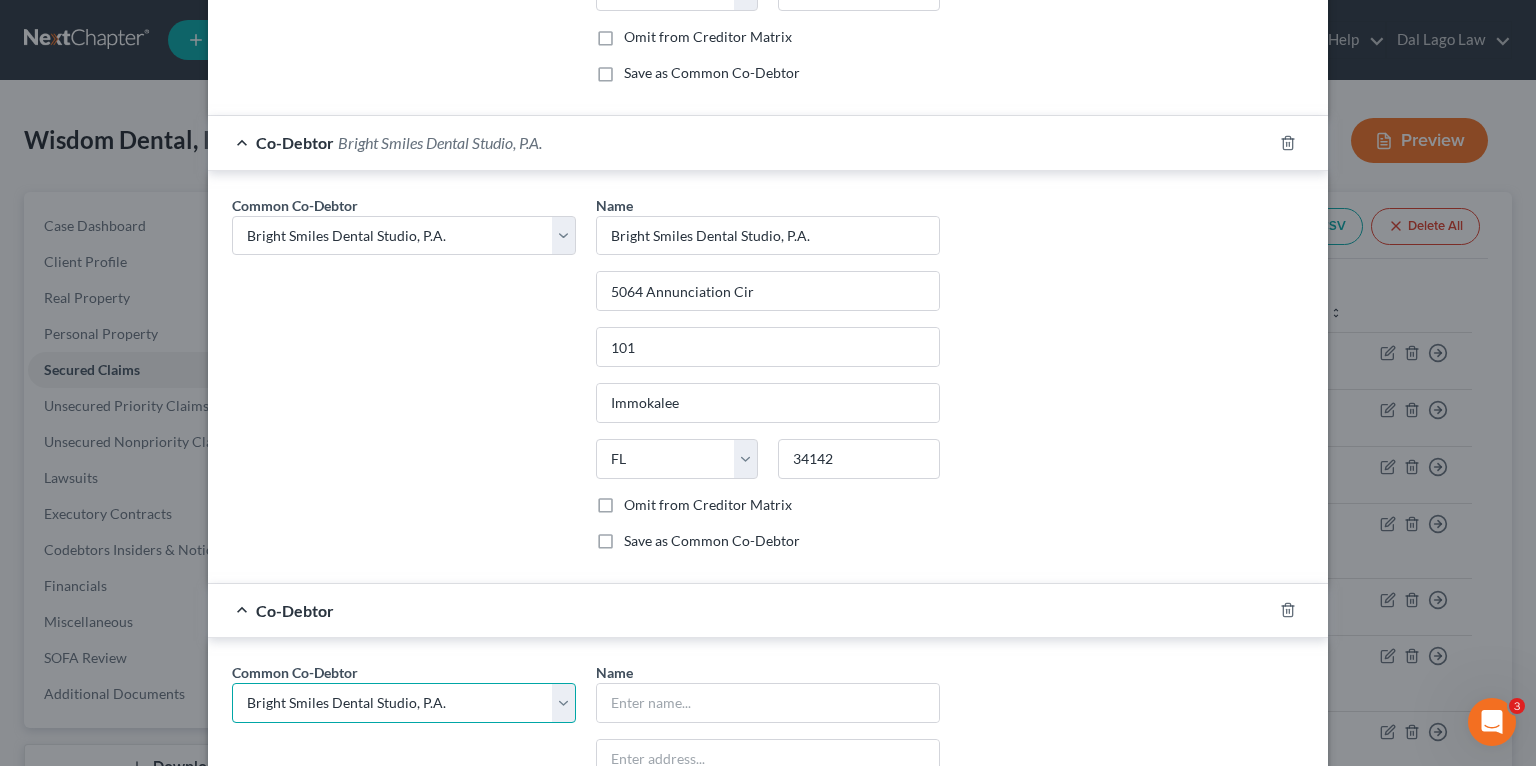 select on "4" 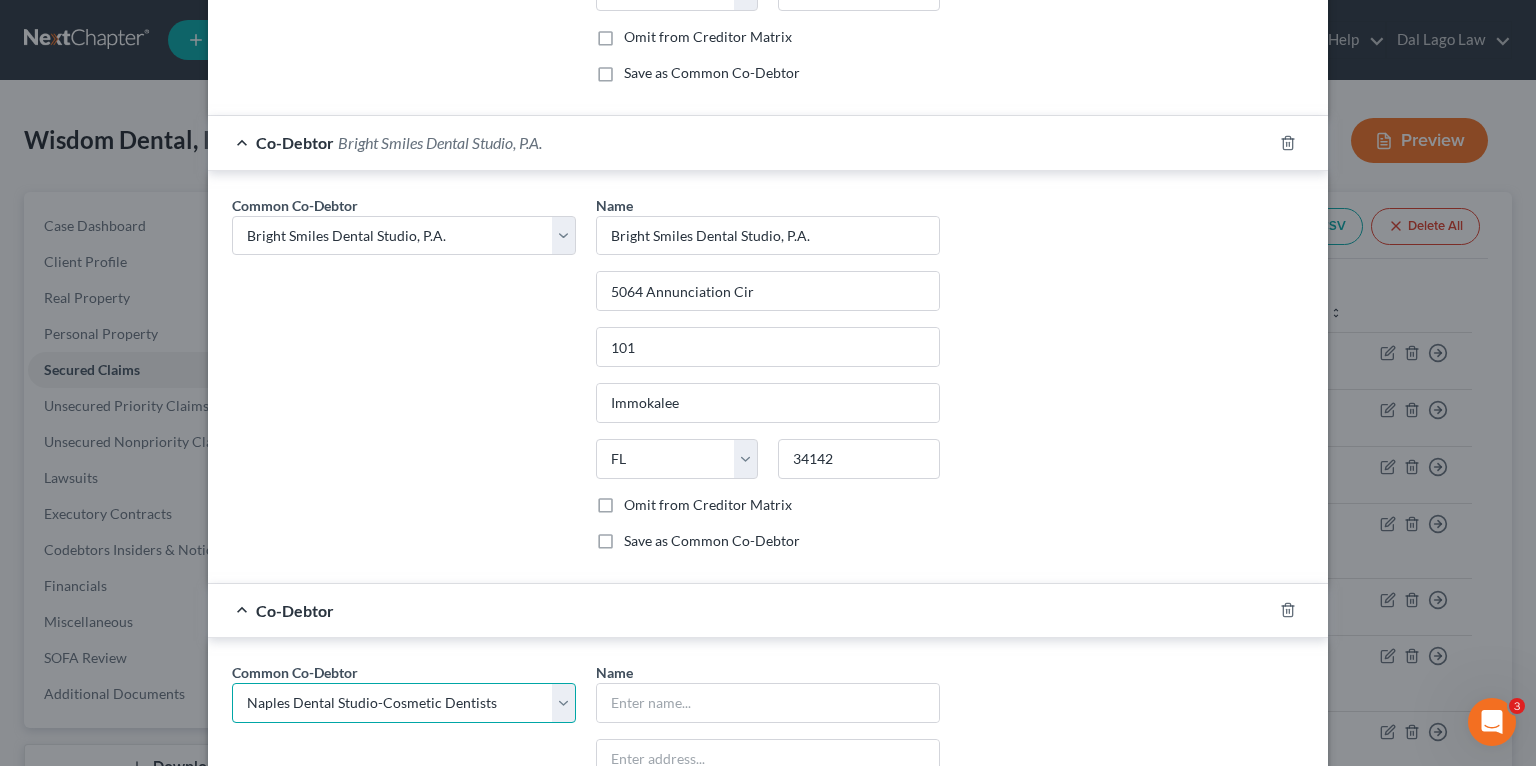click on "Common Co-Debtor Select Wisdom Akpaka Wisdom Akpaka, DDS P.A. Dental Smiles of Hallandale Beach, Inc. Florida Sleep Clinic, Inc. Naples Dental Studio-Cosmetic Dentists NISD Naples Implant and Sedation Dentistry, Inc Care One Dental of Boca P.A. Wisdom Akpaka Florida Sleep Clinic, Inc. Naples Implant and Sedation Dentistry, Inc Ave Maria Dentistry, Inc. Bright Smiles Dental Studio, P.A. Wisdom Akpaka Wisdom Akpaka Wisdom Dental Supply Ave Maria Dentistry Naples Cosmetic, Implant, Emergency & Sedation Dentistry Ave Maria Dentist Wisdom Akpaka, D.D.S." at bounding box center (404, 703) 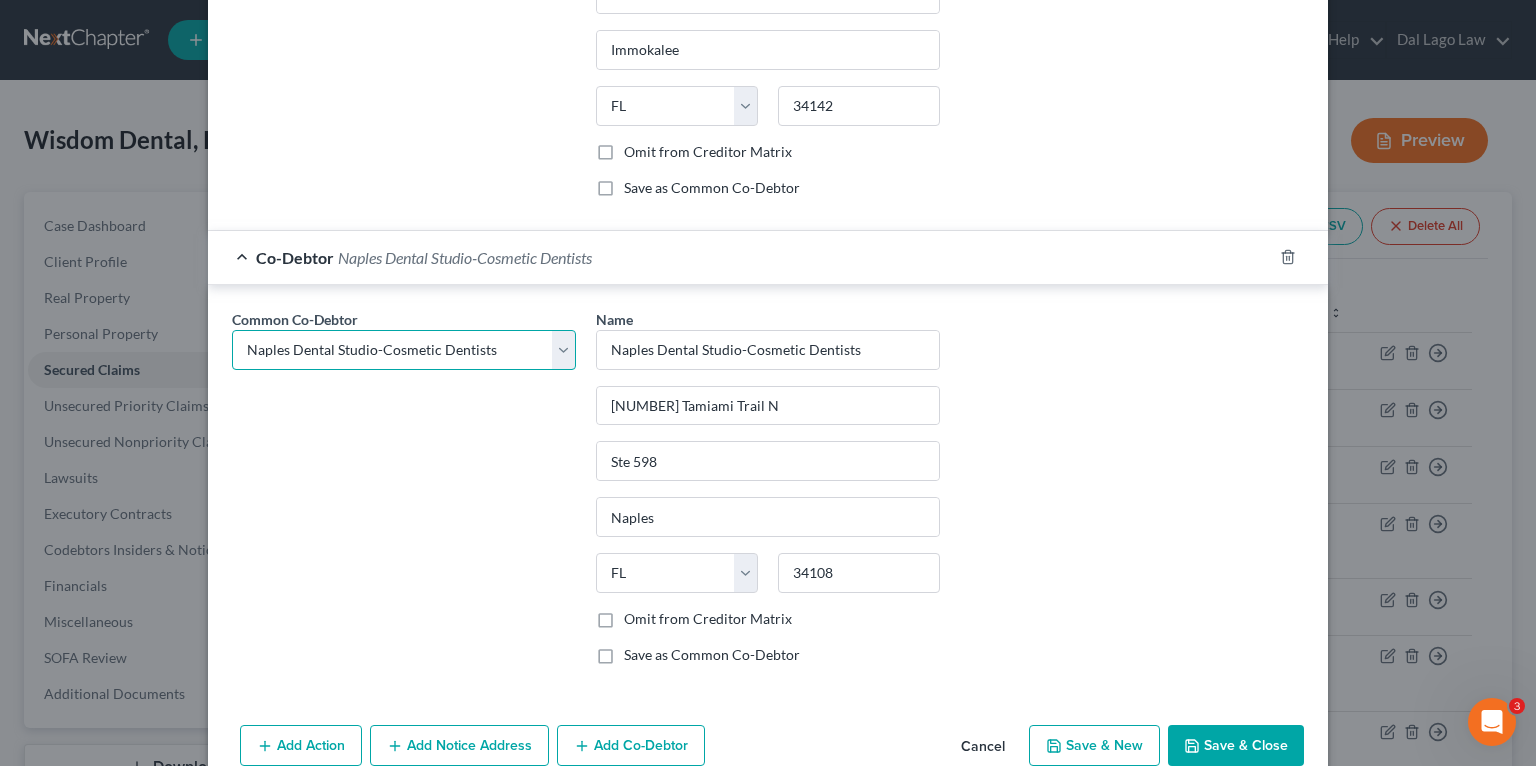 scroll, scrollTop: 1596, scrollLeft: 0, axis: vertical 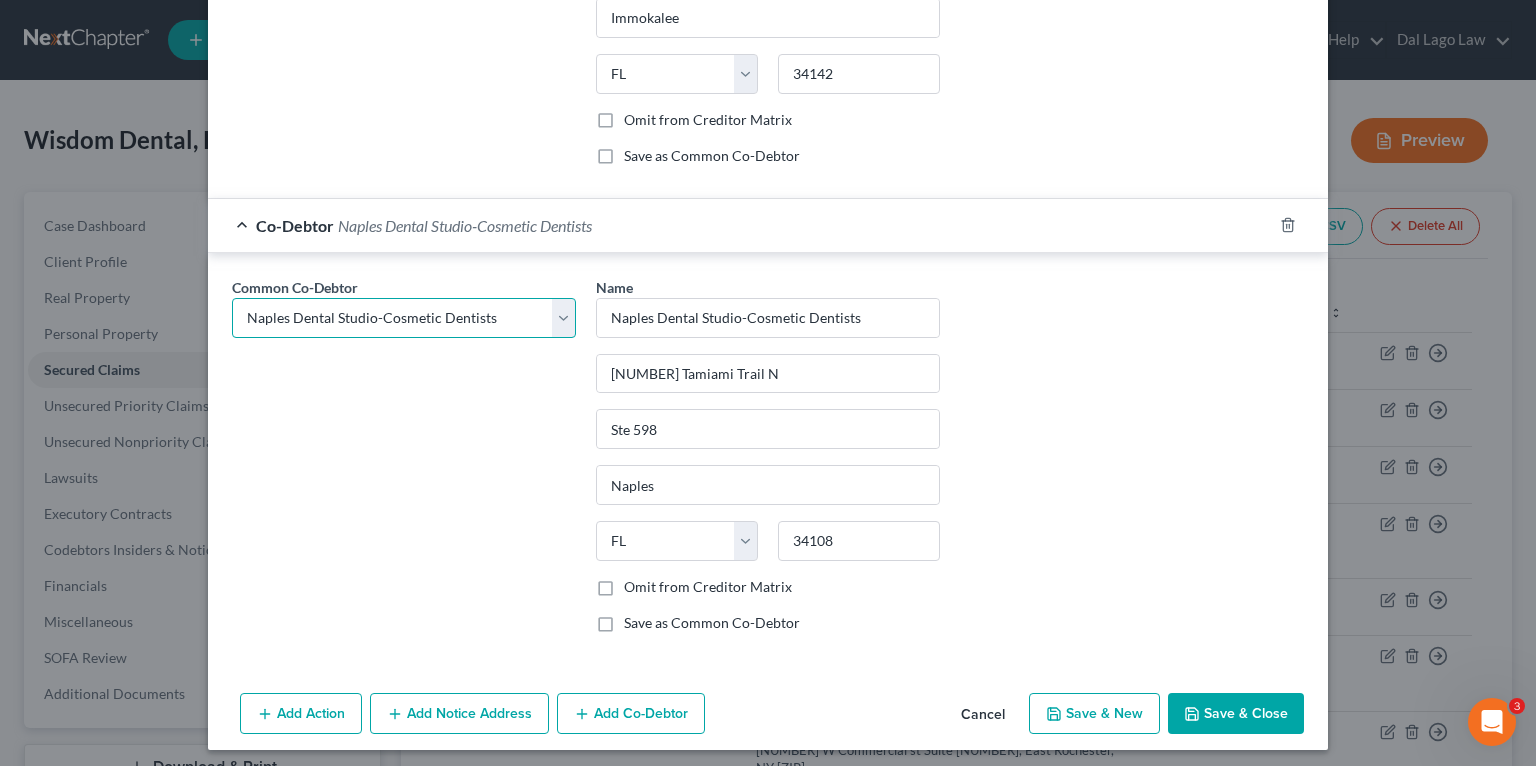 click on "Common Co-Debtor Select Wisdom Akpaka Wisdom Akpaka, DDS P.A. Dental Smiles of Hallandale Beach, Inc. Florida Sleep Clinic, Inc. Naples Dental Studio-Cosmetic Dentists NISD Naples Implant and Sedation Dentistry, Inc Care One Dental of Boca P.A. Wisdom Akpaka Florida Sleep Clinic, Inc. Naples Implant and Sedation Dentistry, Inc Ave Maria Dentistry, Inc. Bright Smiles Dental Studio, P.A. Wisdom Akpaka Wisdom Akpaka Wisdom Dental Supply Ave Maria Dentistry Naples Cosmetic, Implant, Emergency & Sedation Dentistry Ave Maria Dentist Wisdom Akpaka, D.D.S." at bounding box center (404, 318) 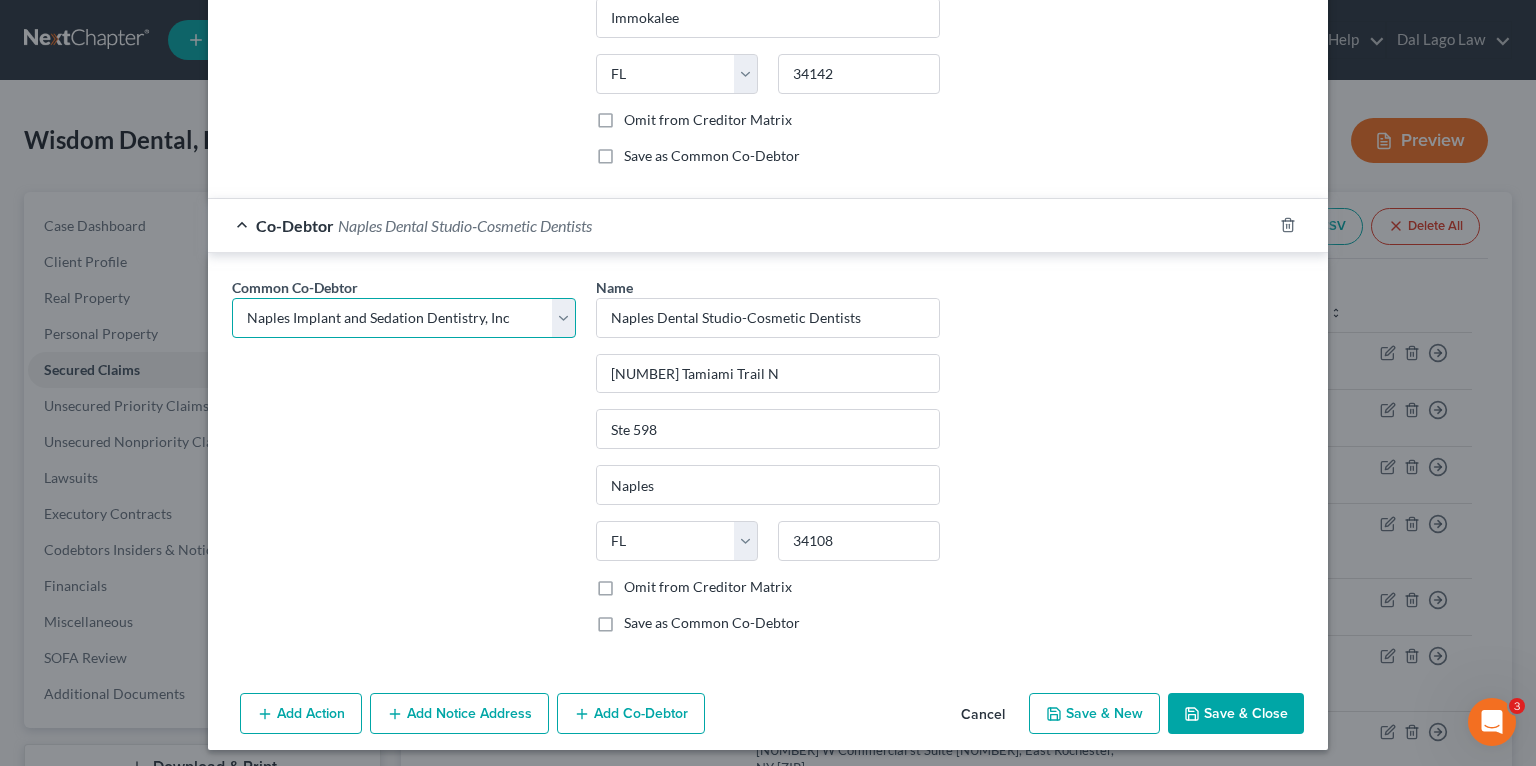 click on "Common Co-Debtor Select Wisdom Akpaka Wisdom Akpaka, DDS P.A. Dental Smiles of Hallandale Beach, Inc. Florida Sleep Clinic, Inc. Naples Dental Studio-Cosmetic Dentists NISD Naples Implant and Sedation Dentistry, Inc Care One Dental of Boca P.A. Wisdom Akpaka Florida Sleep Clinic, Inc. Naples Implant and Sedation Dentistry, Inc Ave Maria Dentistry, Inc. Bright Smiles Dental Studio, P.A. Wisdom Akpaka Wisdom Akpaka Wisdom Dental Supply Ave Maria Dentistry Naples Cosmetic, Implant, Emergency & Sedation Dentistry Ave Maria Dentist Wisdom Akpaka, D.D.S." at bounding box center [404, 318] 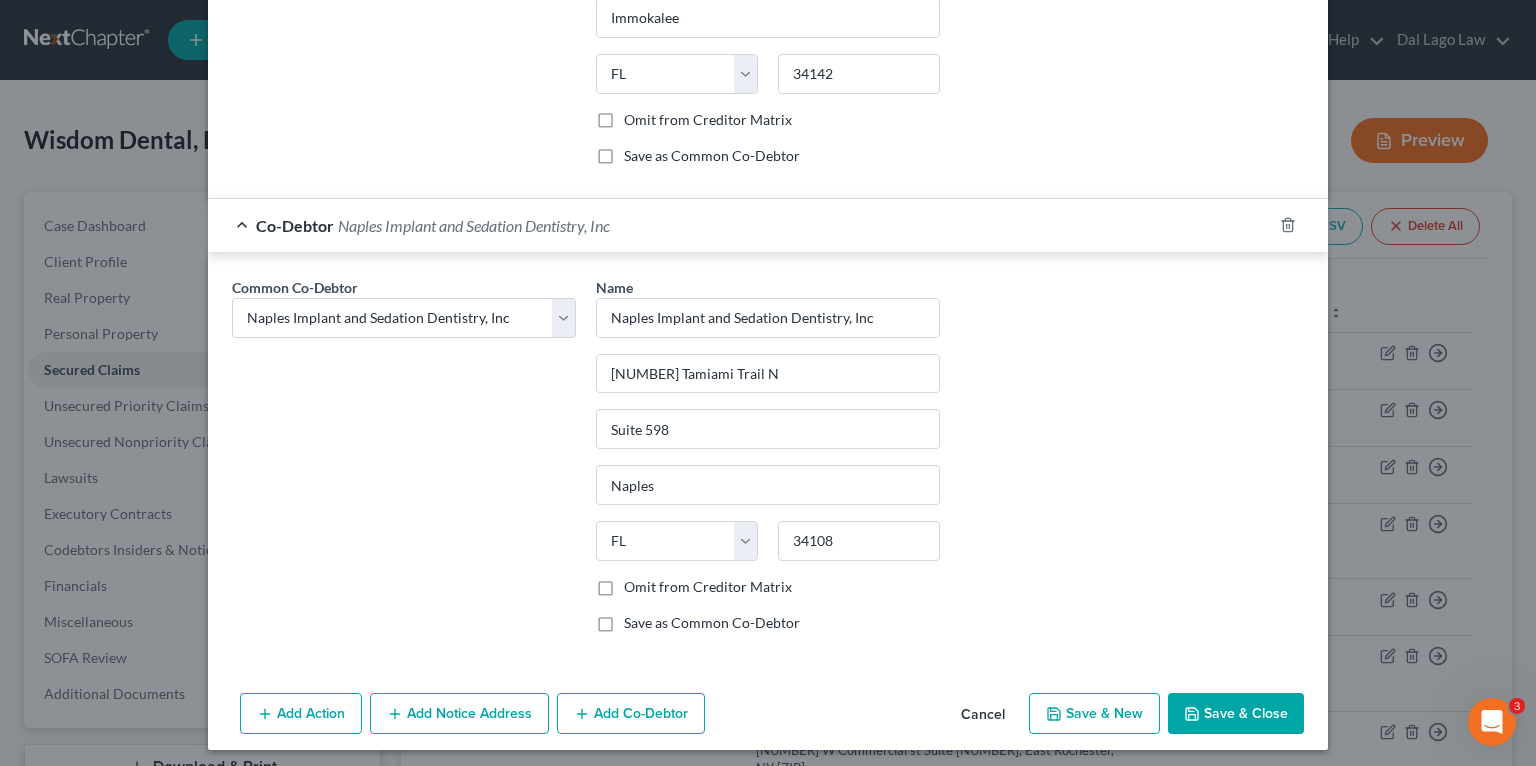 click on "Add Co-Debtor" at bounding box center (631, 714) 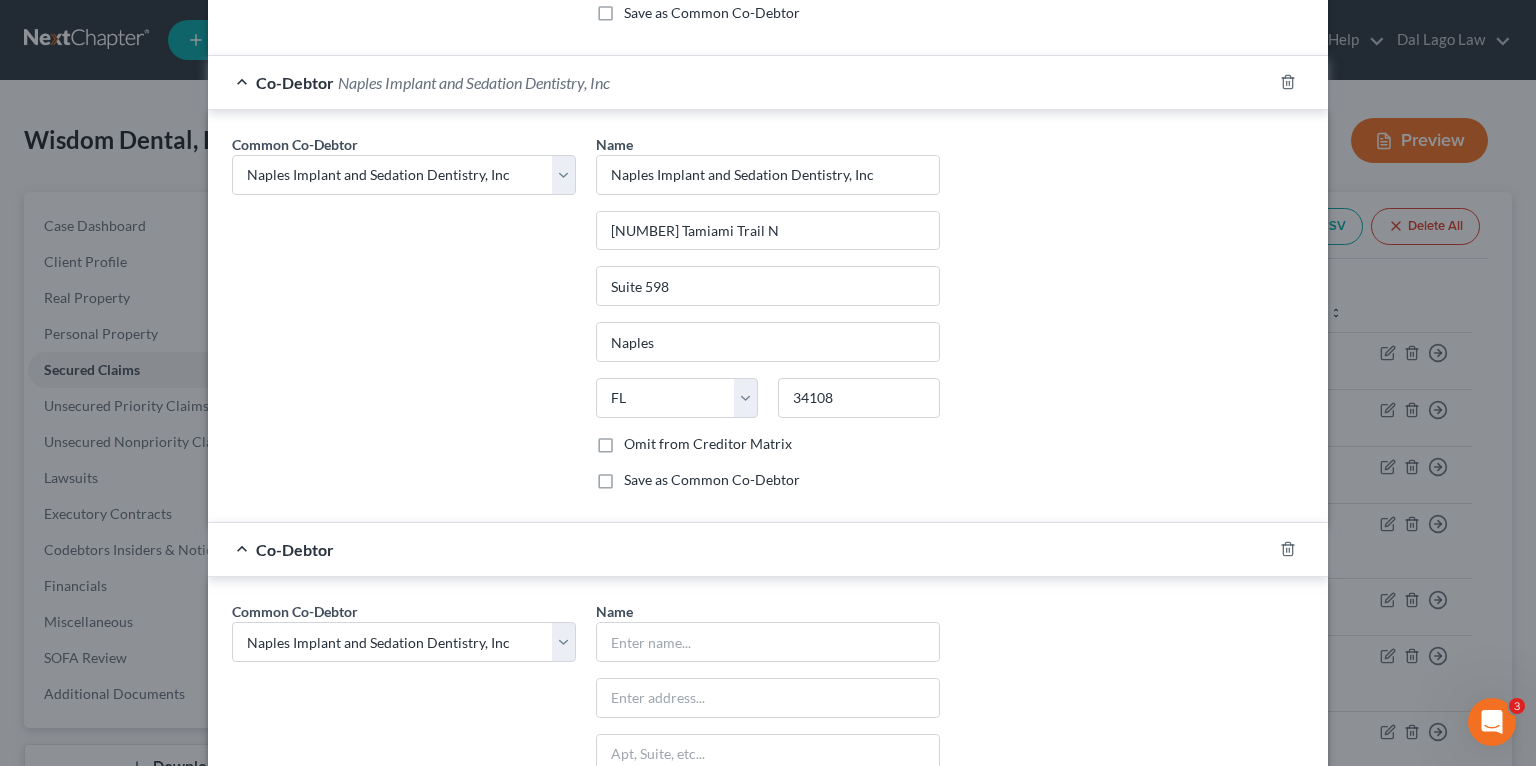 scroll, scrollTop: 1916, scrollLeft: 0, axis: vertical 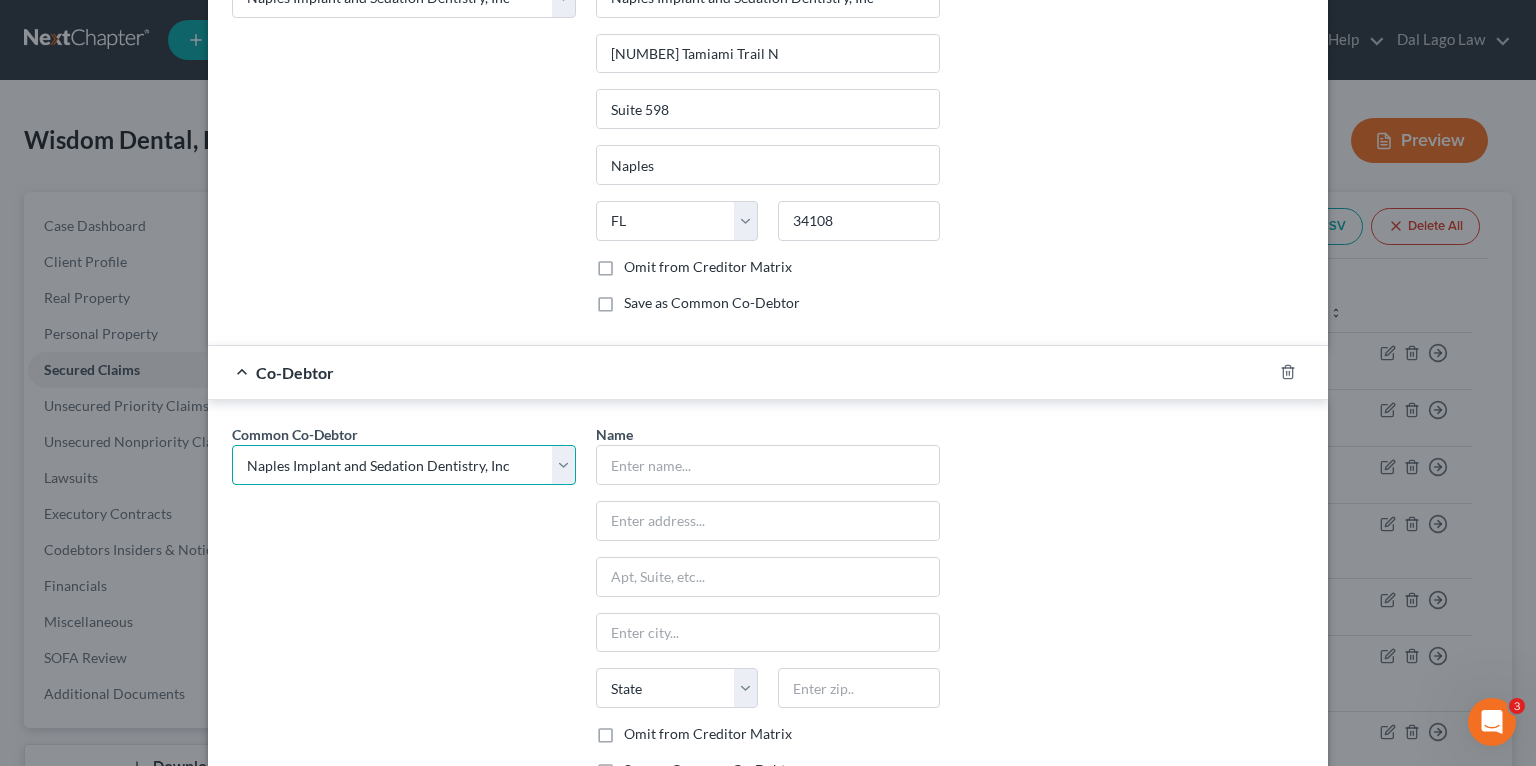 click on "Common Co-Debtor Select Wisdom Akpaka Wisdom Akpaka, DDS P.A. Dental Smiles of Hallandale Beach, Inc. Florida Sleep Clinic, Inc. Naples Dental Studio-Cosmetic Dentists NISD Naples Implant and Sedation Dentistry, Inc Care One Dental of Boca P.A. Wisdom Akpaka Florida Sleep Clinic, Inc. Naples Implant and Sedation Dentistry, Inc Ave Maria Dentistry, Inc. Bright Smiles Dental Studio, P.A. Wisdom Akpaka Wisdom Akpaka Wisdom Dental Supply Ave Maria Dentistry Naples Cosmetic, Implant, Emergency & Sedation Dentistry Ave Maria Dentist Wisdom Akpaka, D.D.S." at bounding box center (404, 465) 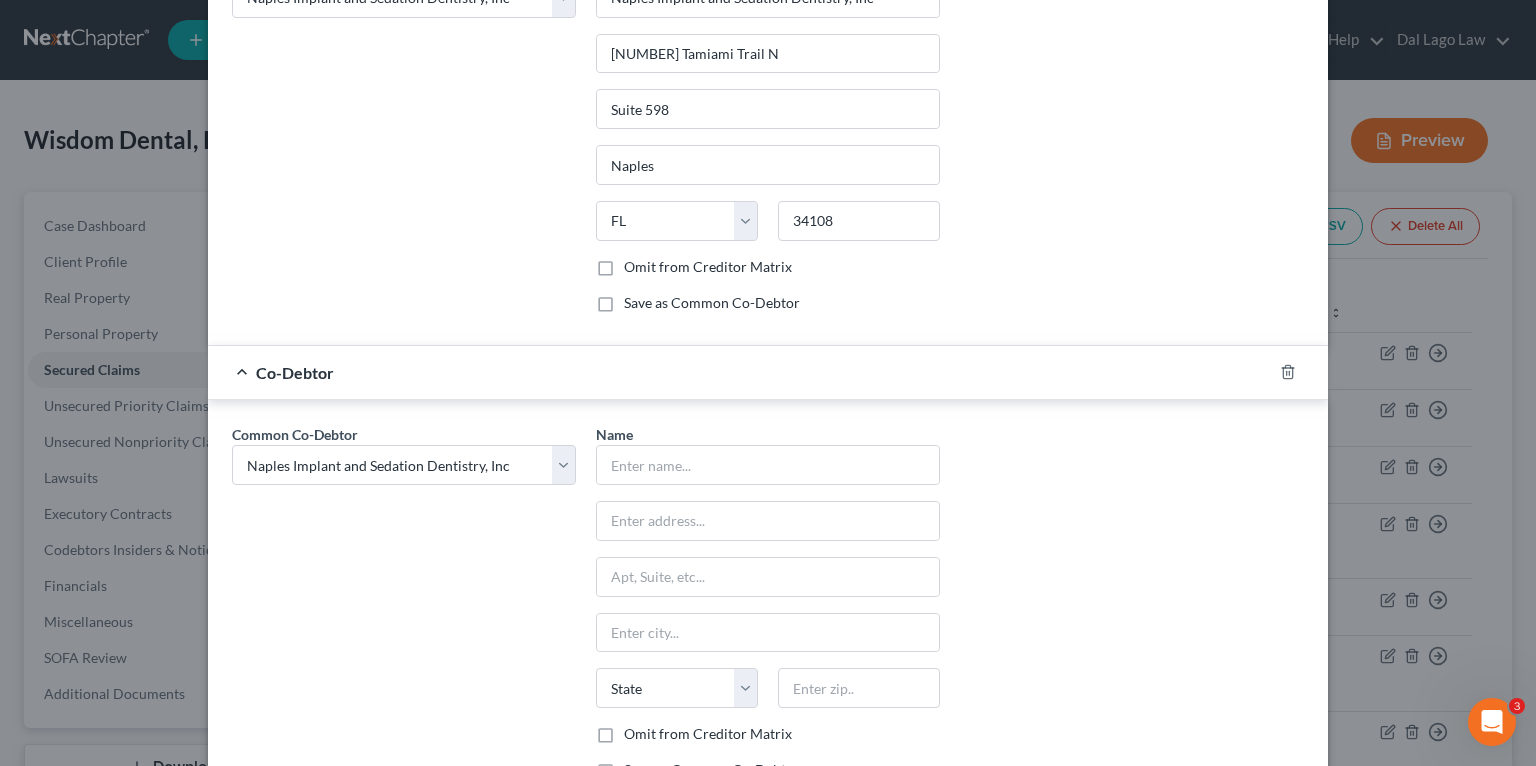 click on "Common Co-Debtor Select Wisdom Akpaka Wisdom Akpaka, DDS P.A. Dental Smiles of Hallandale Beach, Inc. Florida Sleep Clinic, Inc. Naples Dental Studio-Cosmetic Dentists NISD Naples Implant and Sedation Dentistry, Inc Care One Dental of Boca P.A. Wisdom Akpaka Florida Sleep Clinic, Inc. Naples Implant and Sedation Dentistry, Inc Care One Dental of Beca P.A. Dental One Ave Maria Dentistry, Inc. Bright Smiles Dental Studio, P.A. Wisdom Akpaka Wisdom Akpaka Wisdom Dental Supply Ave Maria Dentistry Naples Cosmetic, Implant, Emergency & Sedation Dentistry Ave Maria Dentist Wisdom Akpaka, D.D.S." at bounding box center [404, 610] 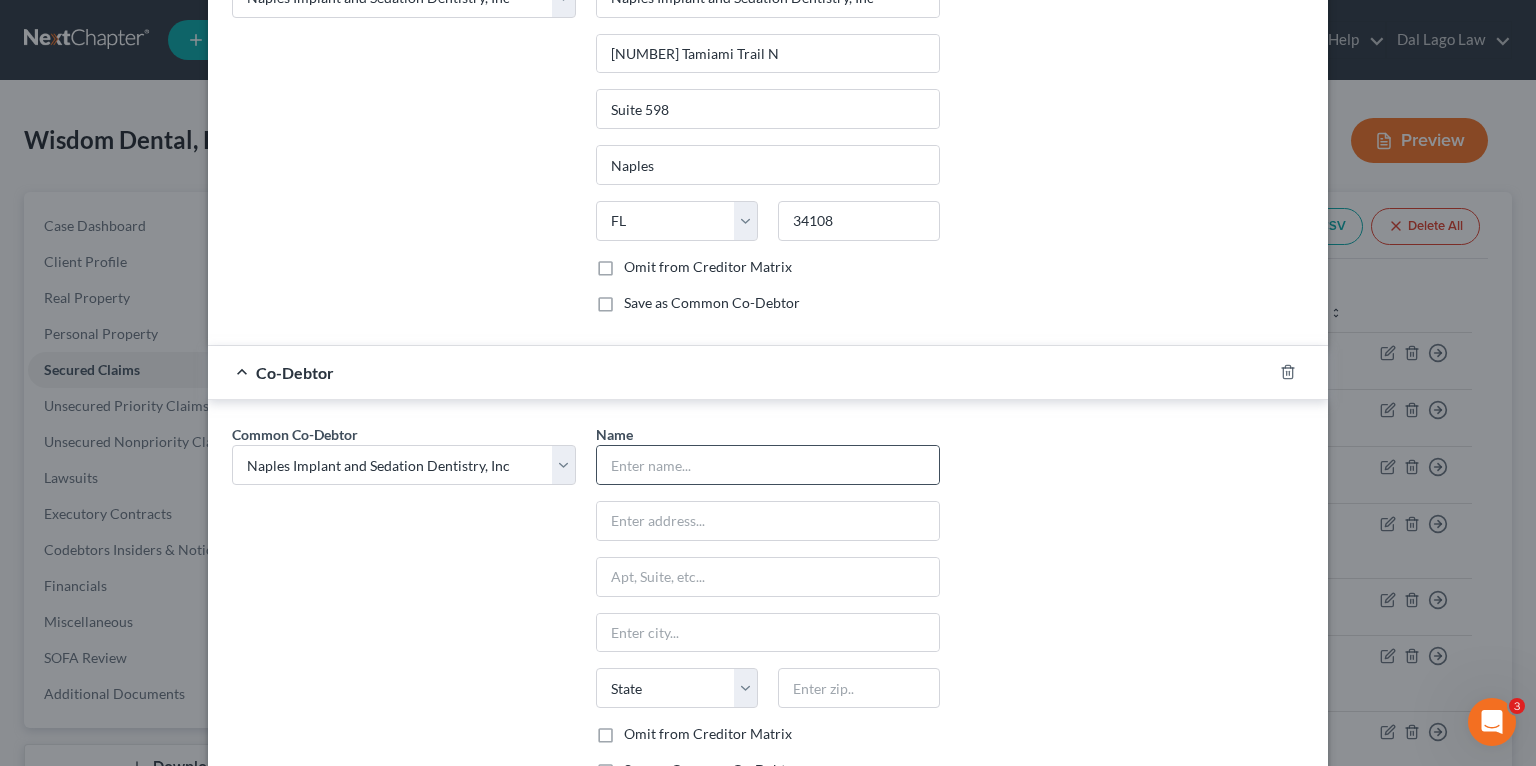 click at bounding box center (768, 465) 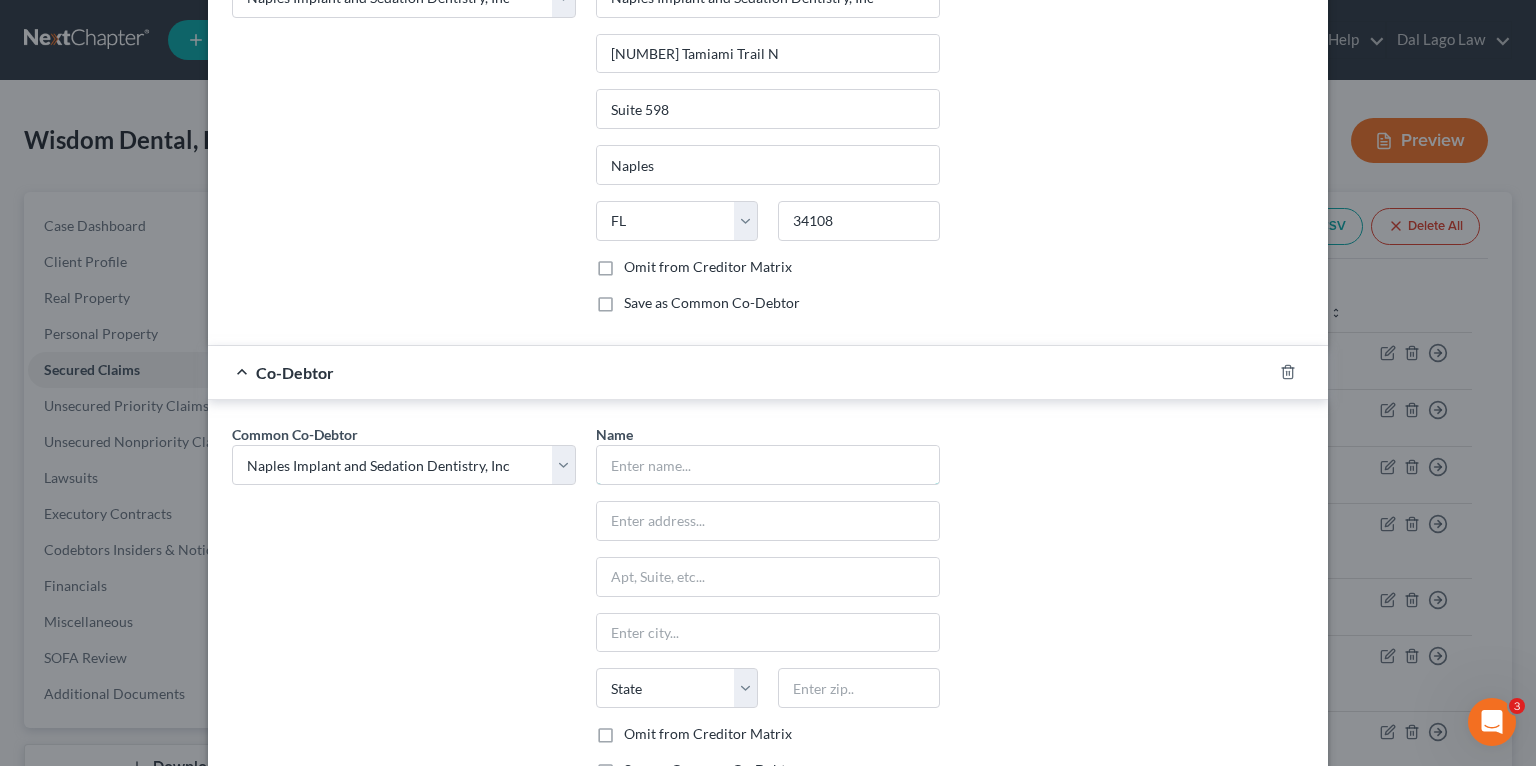 drag, startPoint x: 660, startPoint y: 462, endPoint x: 585, endPoint y: 474, distance: 75.95393 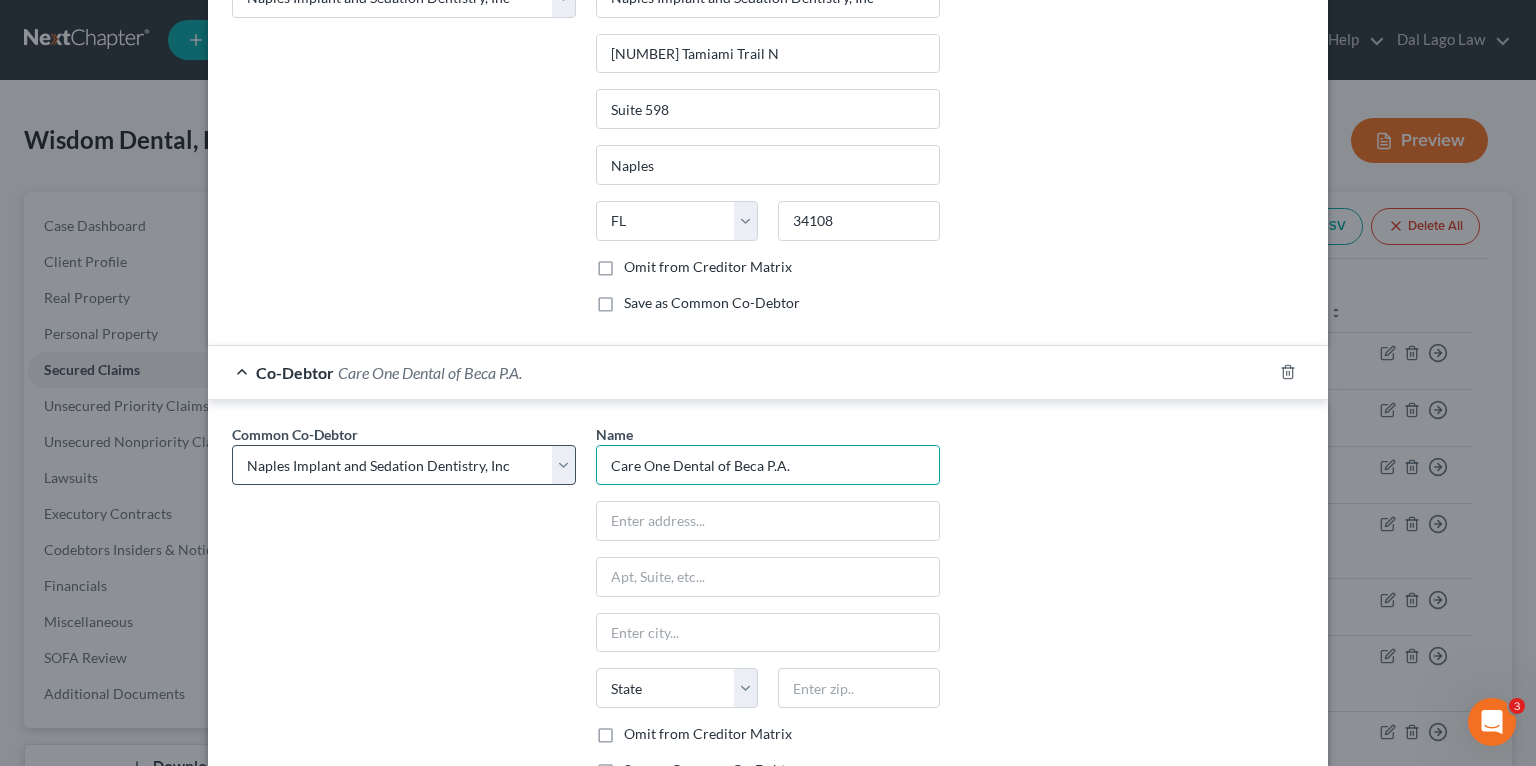 type on "Care One Dental of Beca P.A." 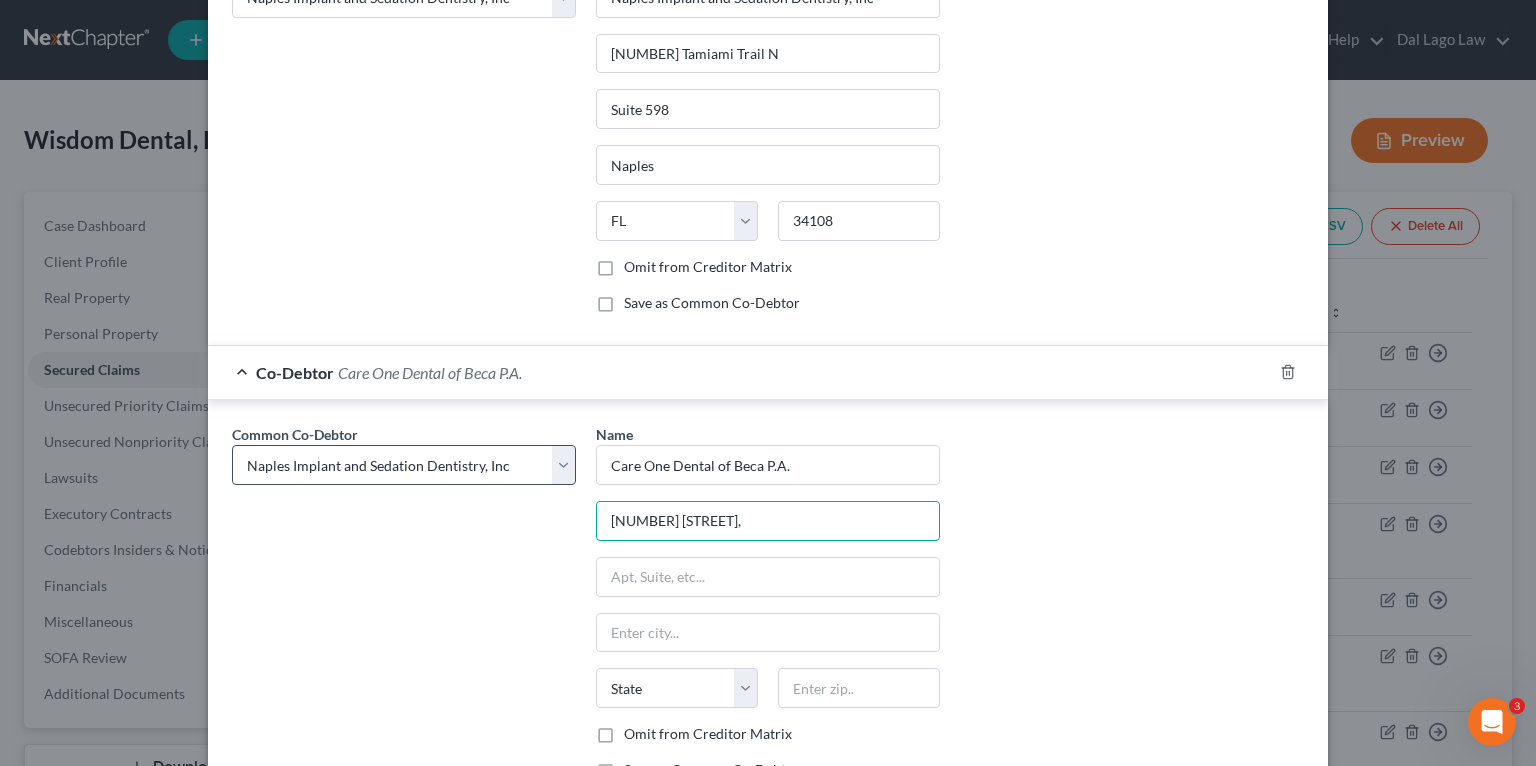 type on "[NUMBER] [STREET]," 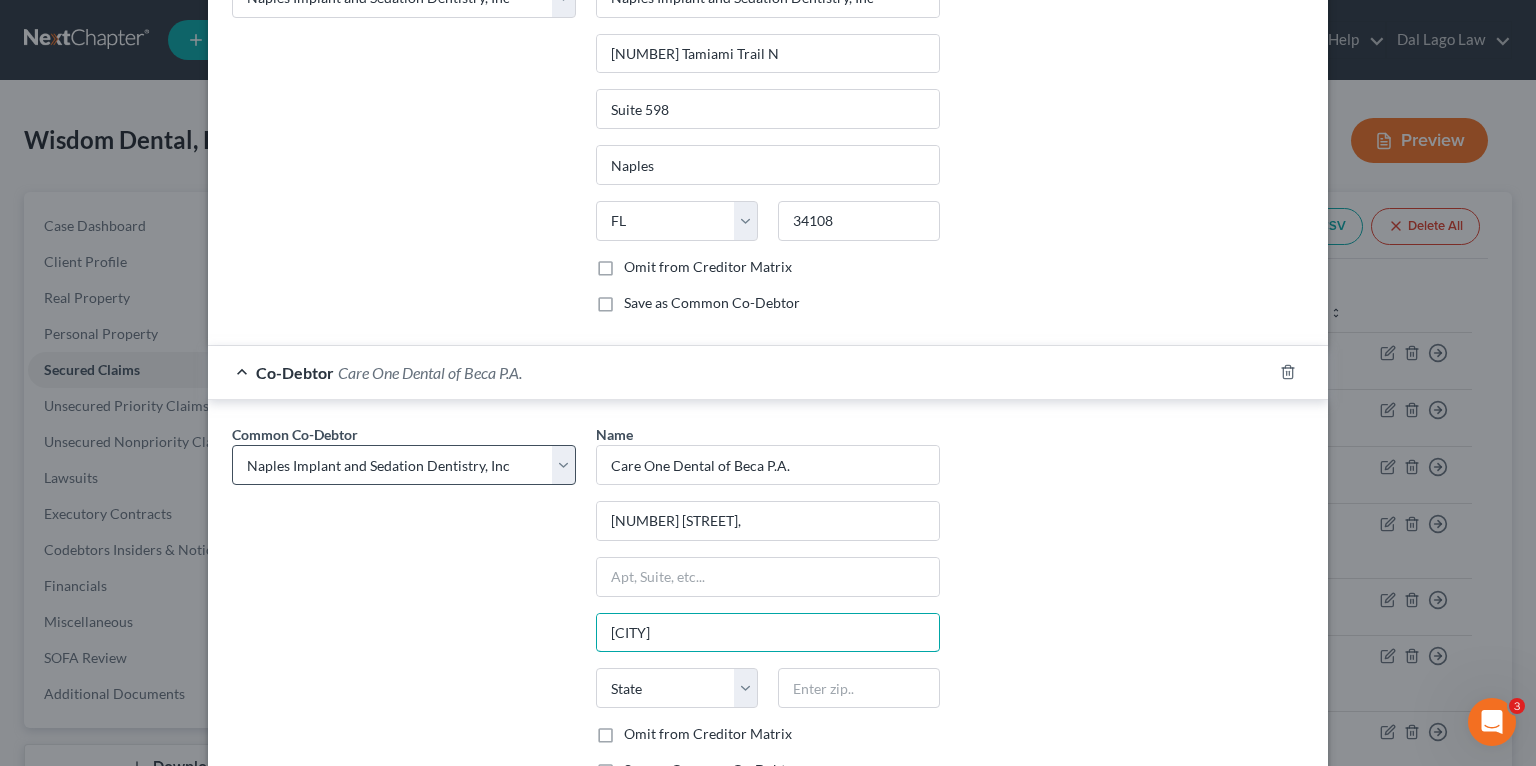 type on "[CITY]" 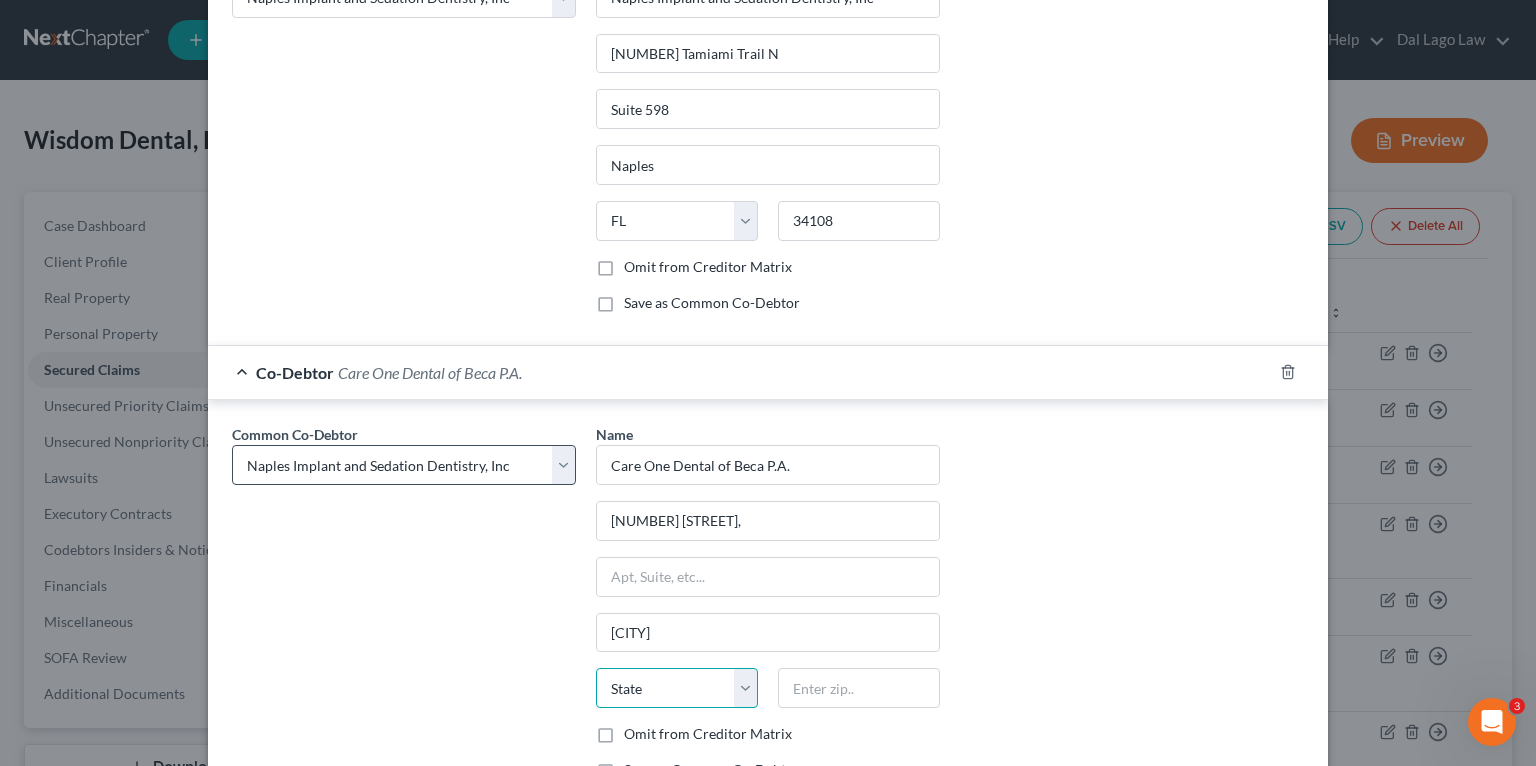 select on "9" 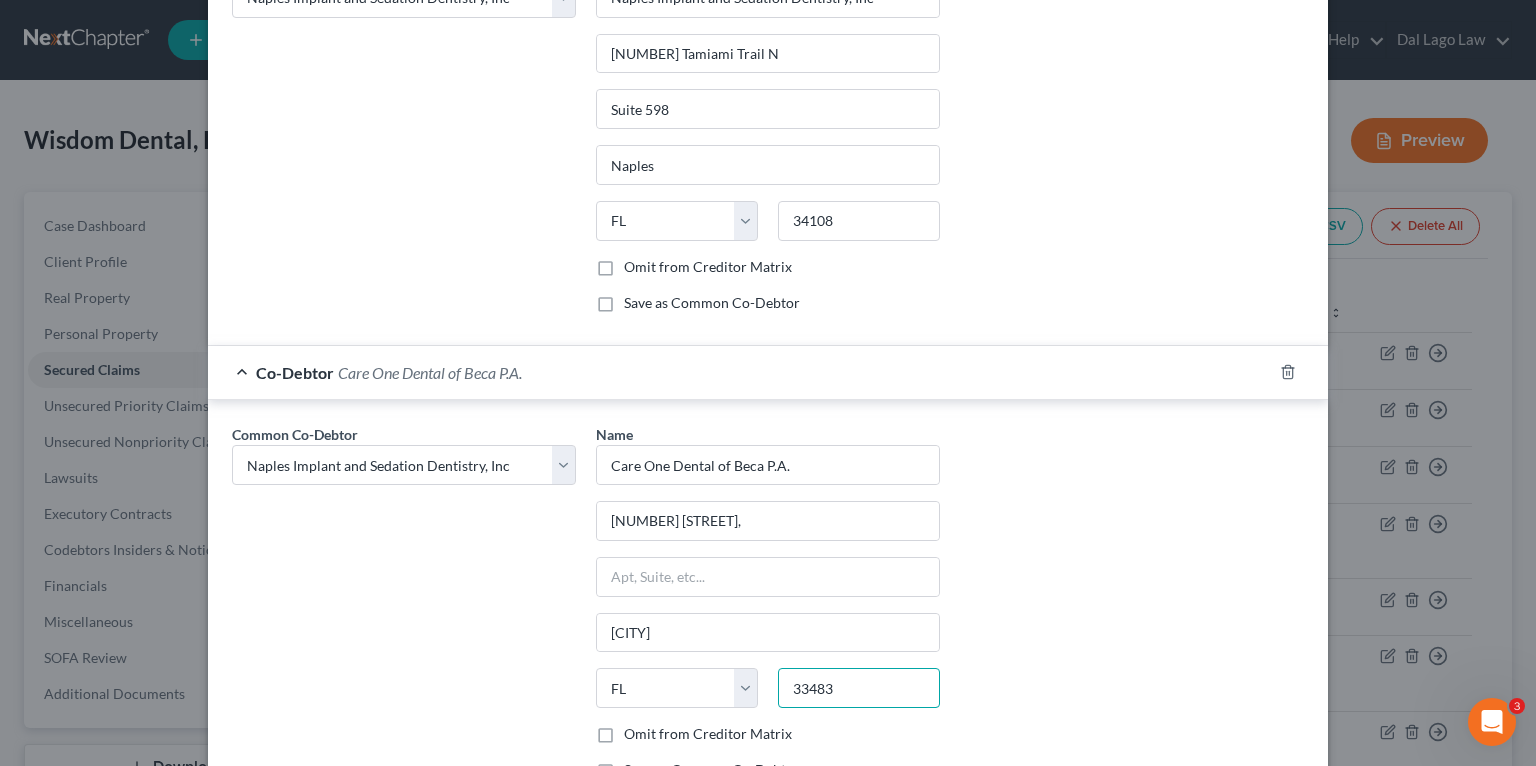 type on "33483" 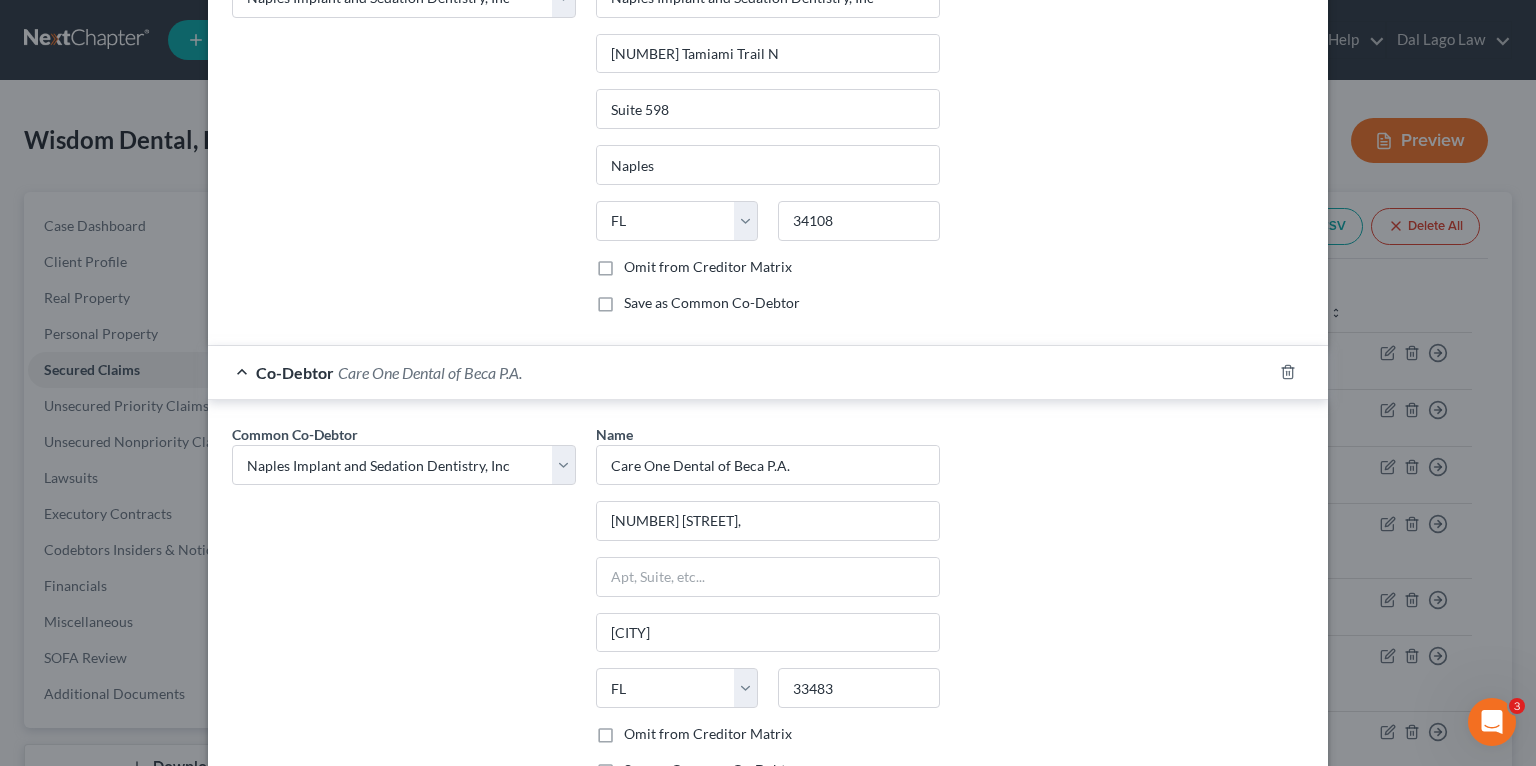 click on "Common Co-Debtor Select Wisdom Akpaka Wisdom Akpaka, DDS P.A. Dental Smiles of Hallandale Beach, Inc. Florida Sleep Clinic, Inc. Naples Dental Studio-Cosmetic Dentists NISD Naples Implant and Sedation Dentistry, Inc Care One Dental of Boca P.A. Wisdom Akpaka Florida Sleep Clinic, Inc. Naples Implant and Sedation Dentistry, Inc Ave Maria Dentistry, Inc. Bright Smiles Dental Studio, P.A. Wisdom Akpaka Wisdom Akpaka Wisdom Dental Supply Ave Maria Dentistry Naples Cosmetic, Implant, Emergency & Sedation Dentistry Ave Maria Dentist Wisdom Akpaka, D.D.S.
Name
*
Care One Dental of Beca P.A. [NUMBER] S [STREET_NAME], [CITY] State AL AK AR AZ CA CO CT DE DC FL GA GU HI ID IL IN IA KS KY LA ME MD MA MI MN MS MO MT NC ND NE NV NH NJ NM NY OH OK OR PA PR RI SC SD TN TX UT VI VA VT WA WV WI WY [POSTAL_CODE] Omit from Creditor Matrix Save as Common Co-Debtor" at bounding box center (768, 610) 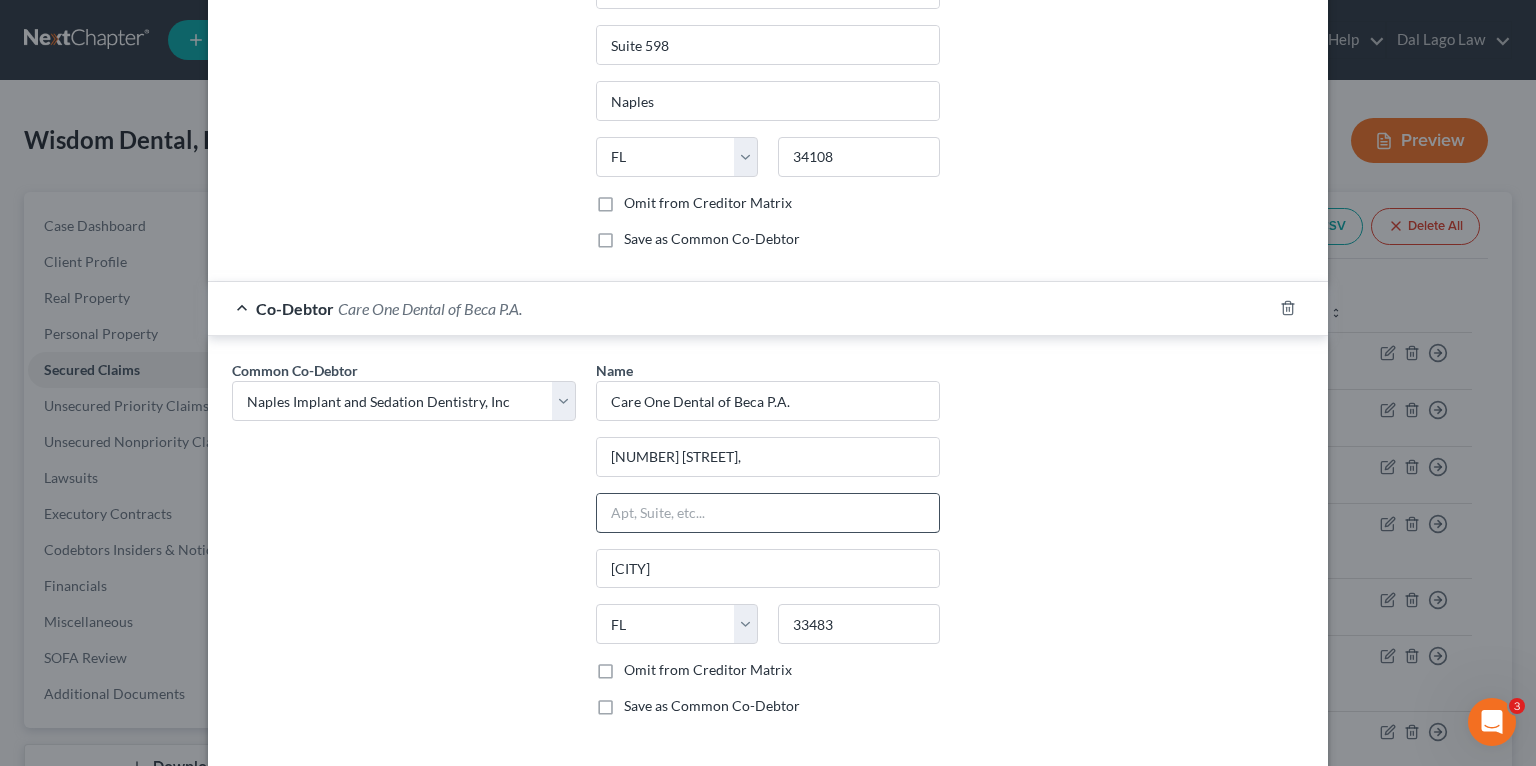 scroll, scrollTop: 2060, scrollLeft: 0, axis: vertical 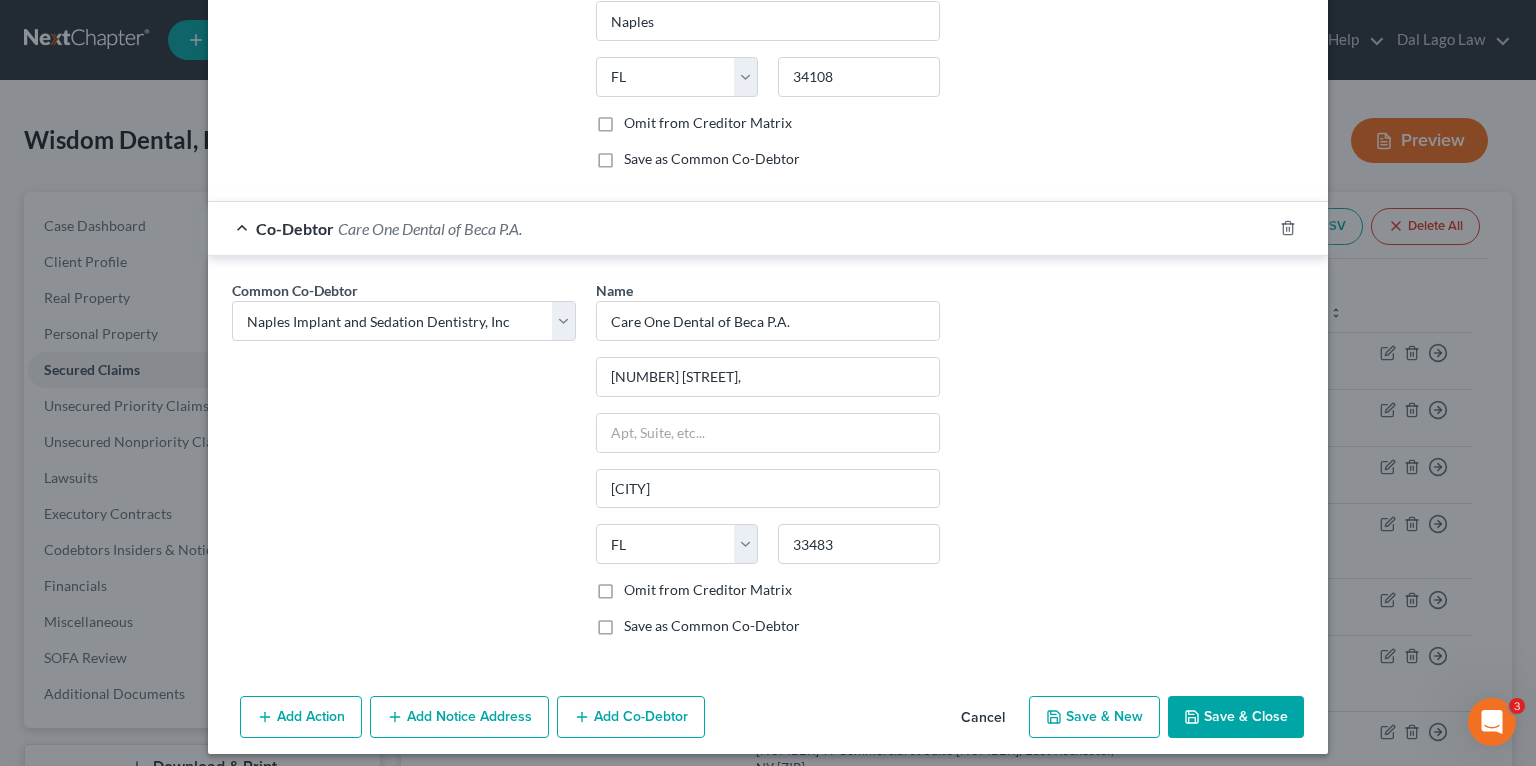 click on "Save as Common Co-Debtor" at bounding box center (712, 626) 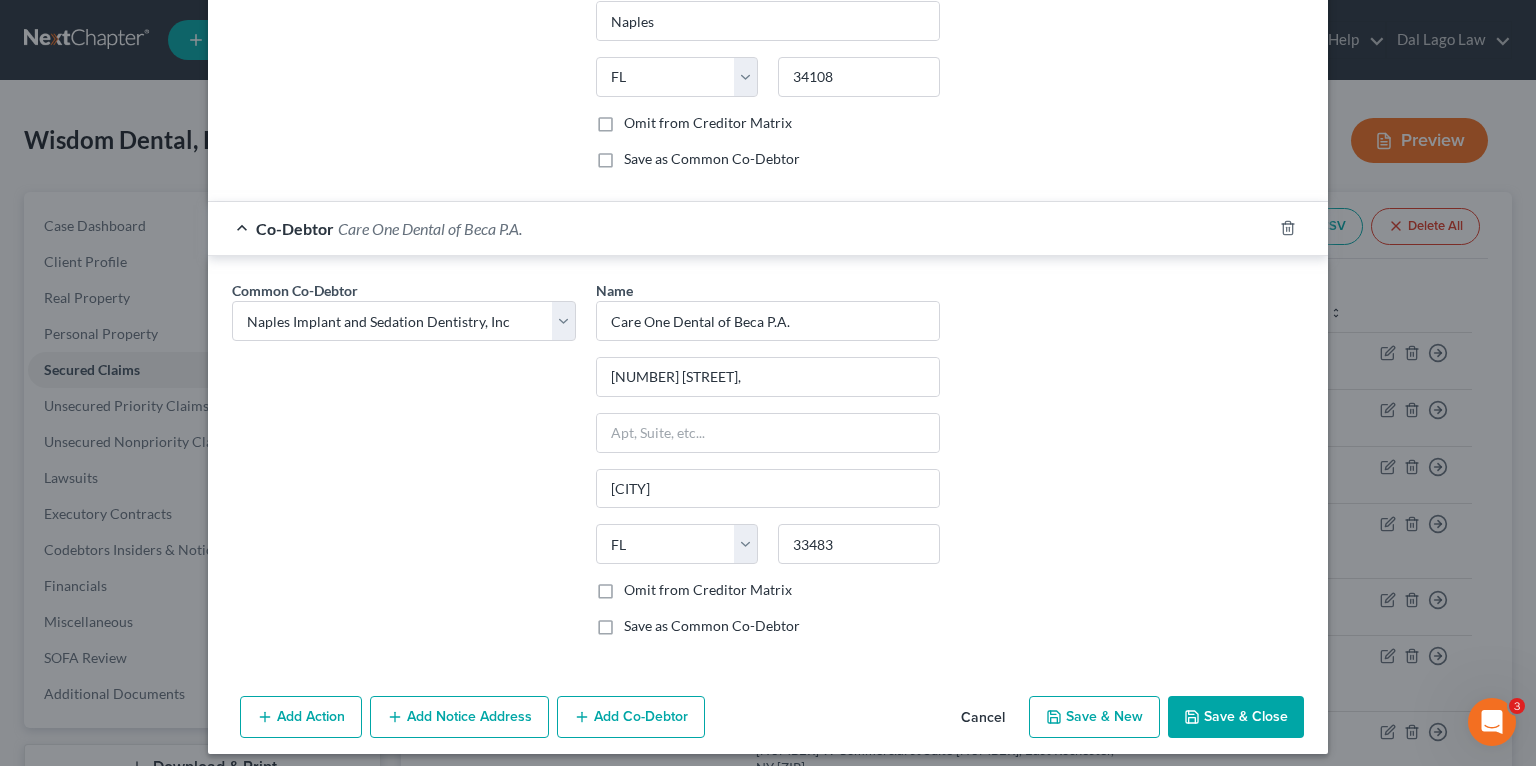 click on "Save as Common Co-Debtor" at bounding box center [638, 622] 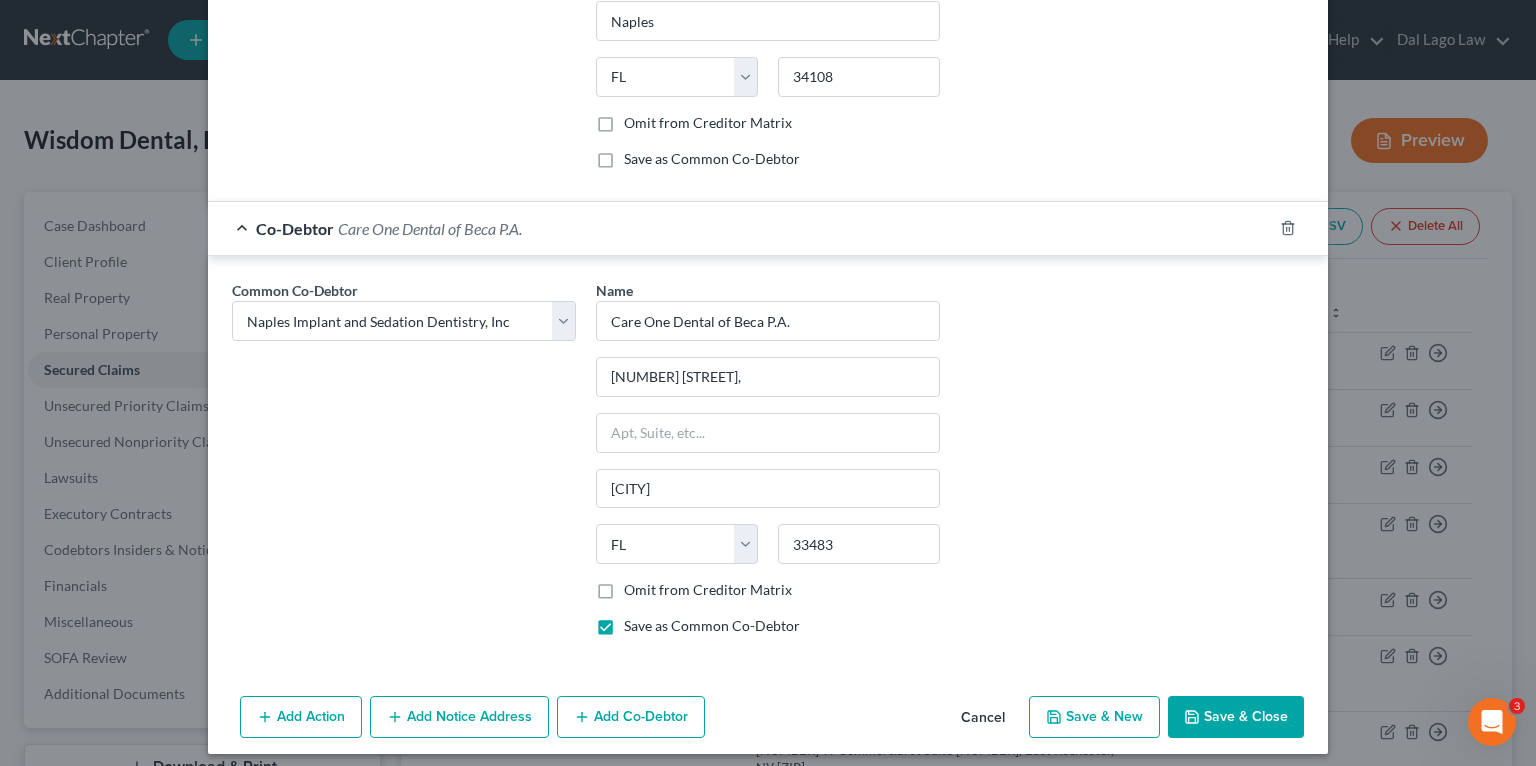 click on "Add Co-Debtor" at bounding box center [631, 717] 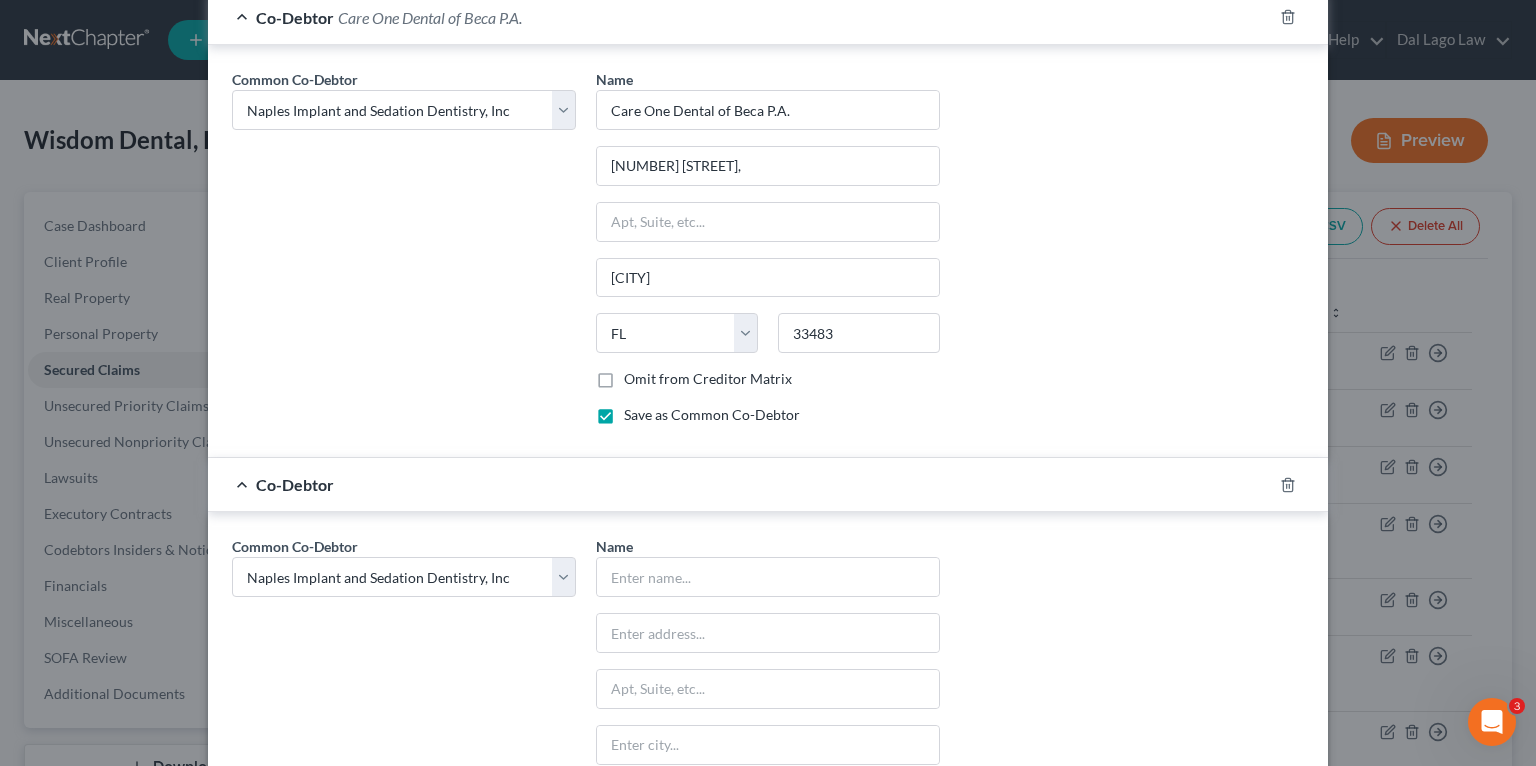 scroll, scrollTop: 2460, scrollLeft: 0, axis: vertical 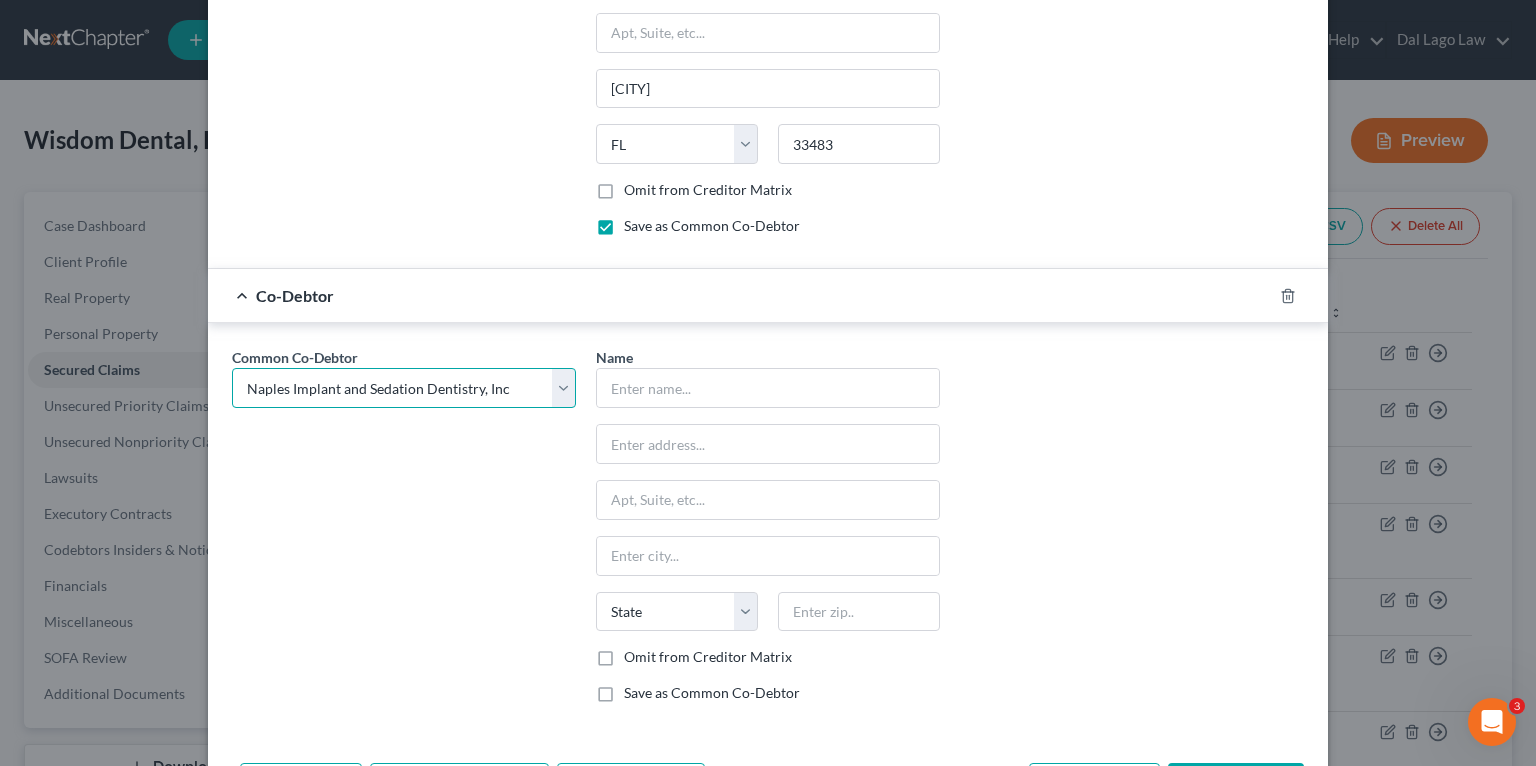 click on "Common Co-Debtor Select Wisdom Akpaka Wisdom Akpaka, DDS P.A. Dental Smiles of Hallandale Beach, Inc. Florida Sleep Clinic, Inc. Naples Dental Studio-Cosmetic Dentists NISD Naples Implant and Sedation Dentistry, Inc Care One Dental of Boca P.A. Wisdom Akpaka Florida Sleep Clinic, Inc. Naples Implant and Sedation Dentistry, Inc Ave Maria Dentistry, Inc. Bright Smiles Dental Studio, P.A. Wisdom Akpaka Wisdom Akpaka Wisdom Dental Supply Ave Maria Dentistry Naples Cosmetic, Implant, Emergency & Sedation Dentistry Ave Maria Dentist Wisdom Akpaka, D.D.S." at bounding box center [404, 388] 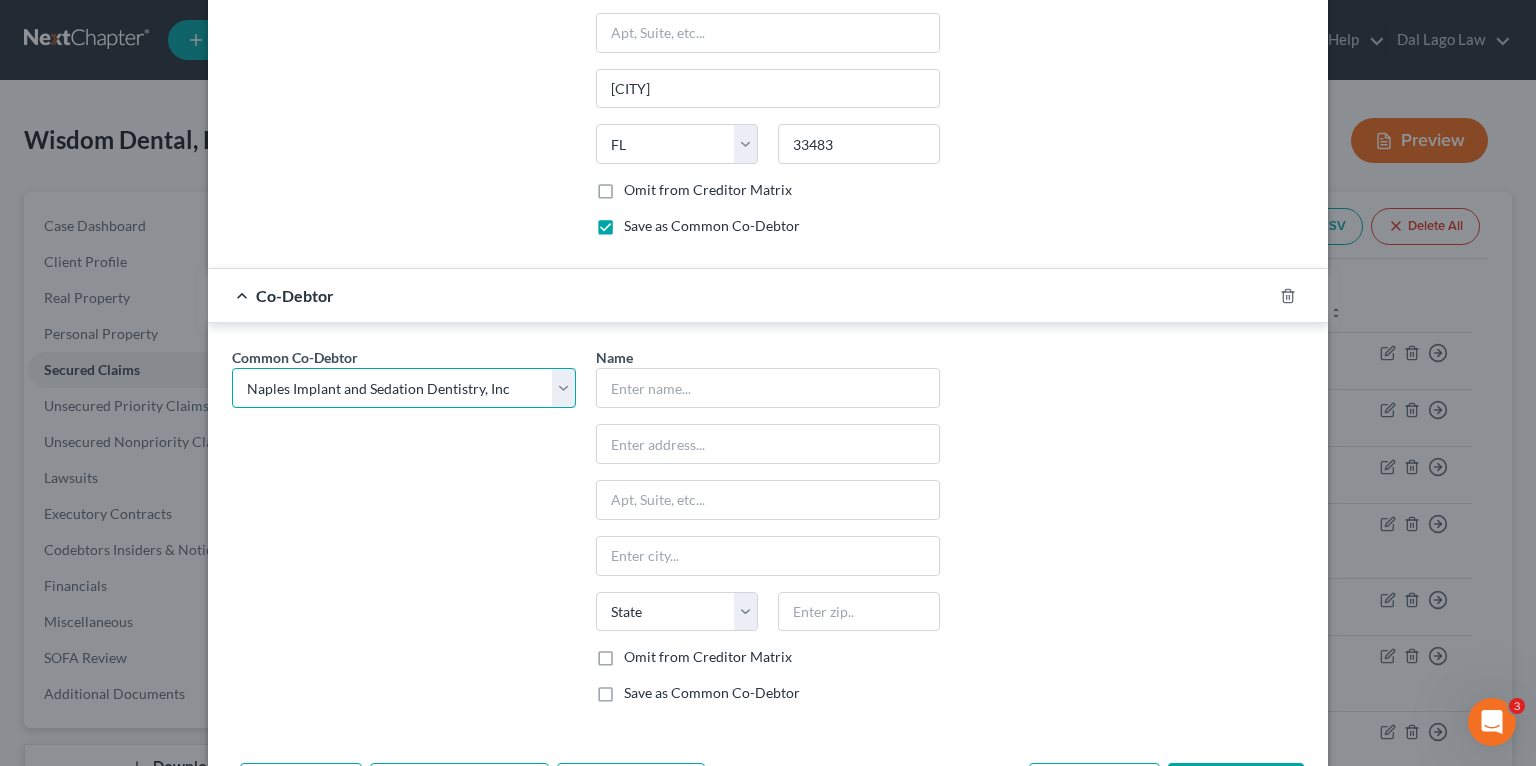 select on "12" 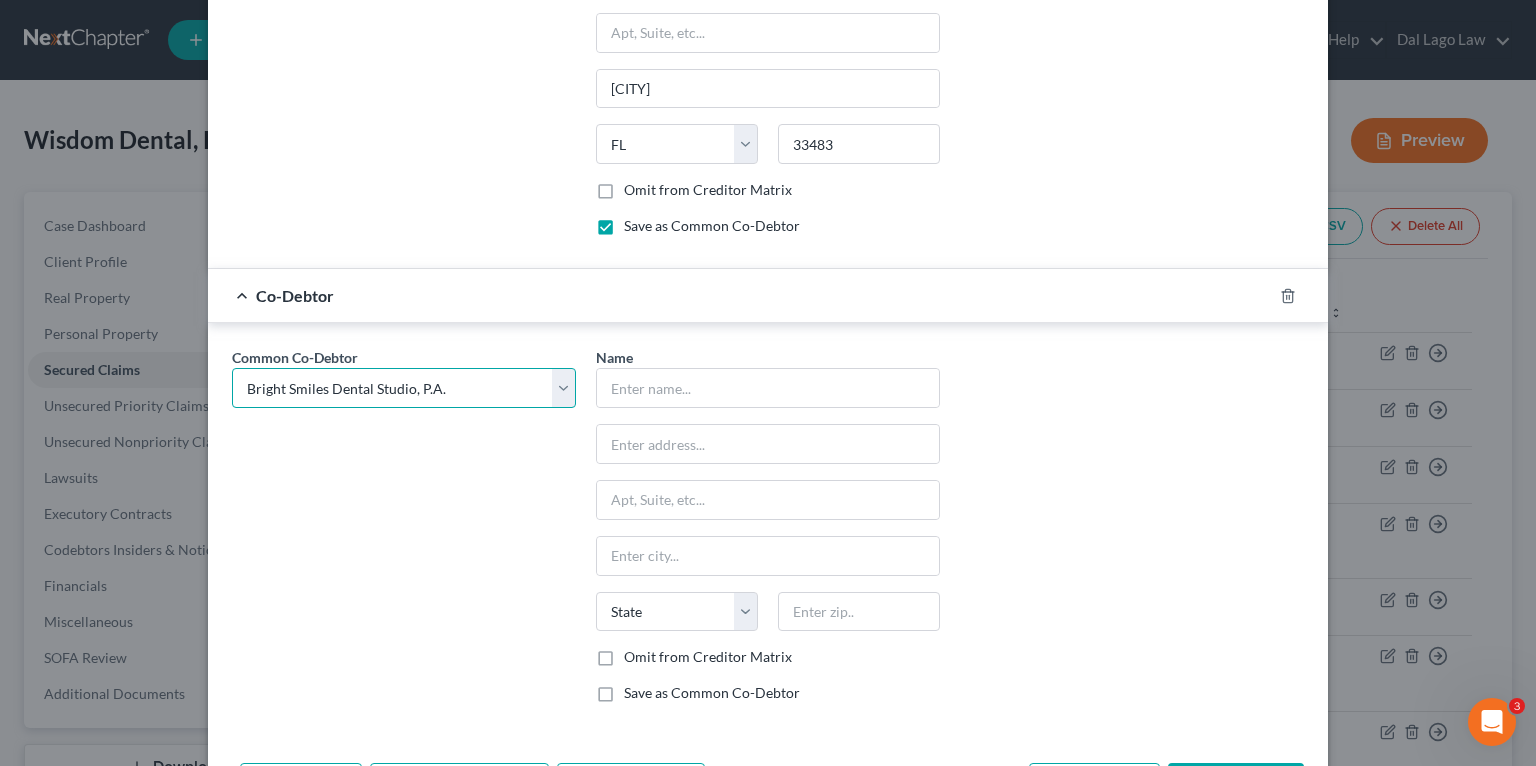 click on "Common Co-Debtor Select Wisdom Akpaka Wisdom Akpaka, DDS P.A. Dental Smiles of Hallandale Beach, Inc. Florida Sleep Clinic, Inc. Naples Dental Studio-Cosmetic Dentists NISD Naples Implant and Sedation Dentistry, Inc Care One Dental of Boca P.A. Wisdom Akpaka Florida Sleep Clinic, Inc. Naples Implant and Sedation Dentistry, Inc Ave Maria Dentistry, Inc. Bright Smiles Dental Studio, P.A. Wisdom Akpaka Wisdom Akpaka Wisdom Dental Supply Ave Maria Dentistry Naples Cosmetic, Implant, Emergency & Sedation Dentistry Ave Maria Dentist Wisdom Akpaka, D.D.S." at bounding box center (404, 388) 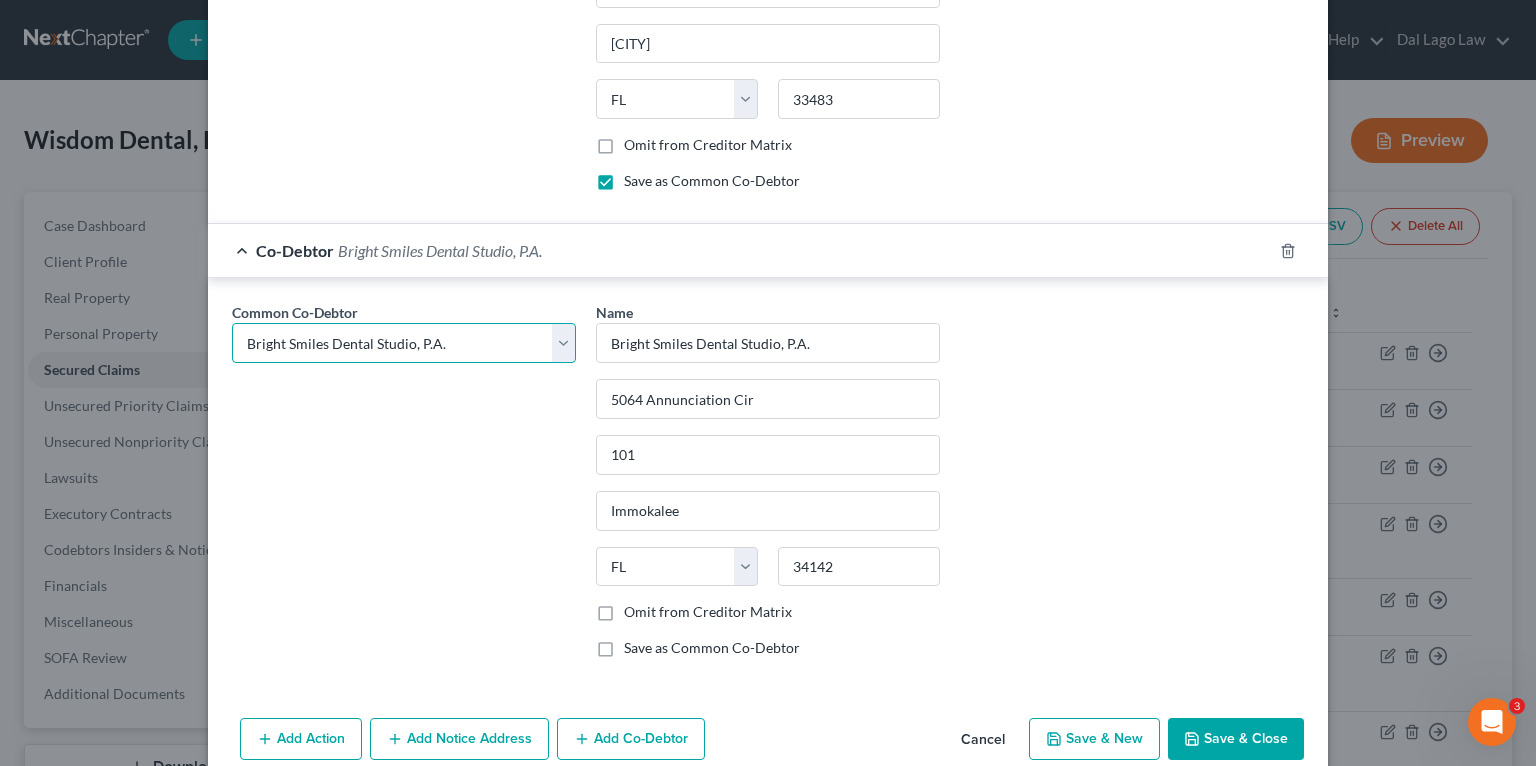 scroll, scrollTop: 2525, scrollLeft: 0, axis: vertical 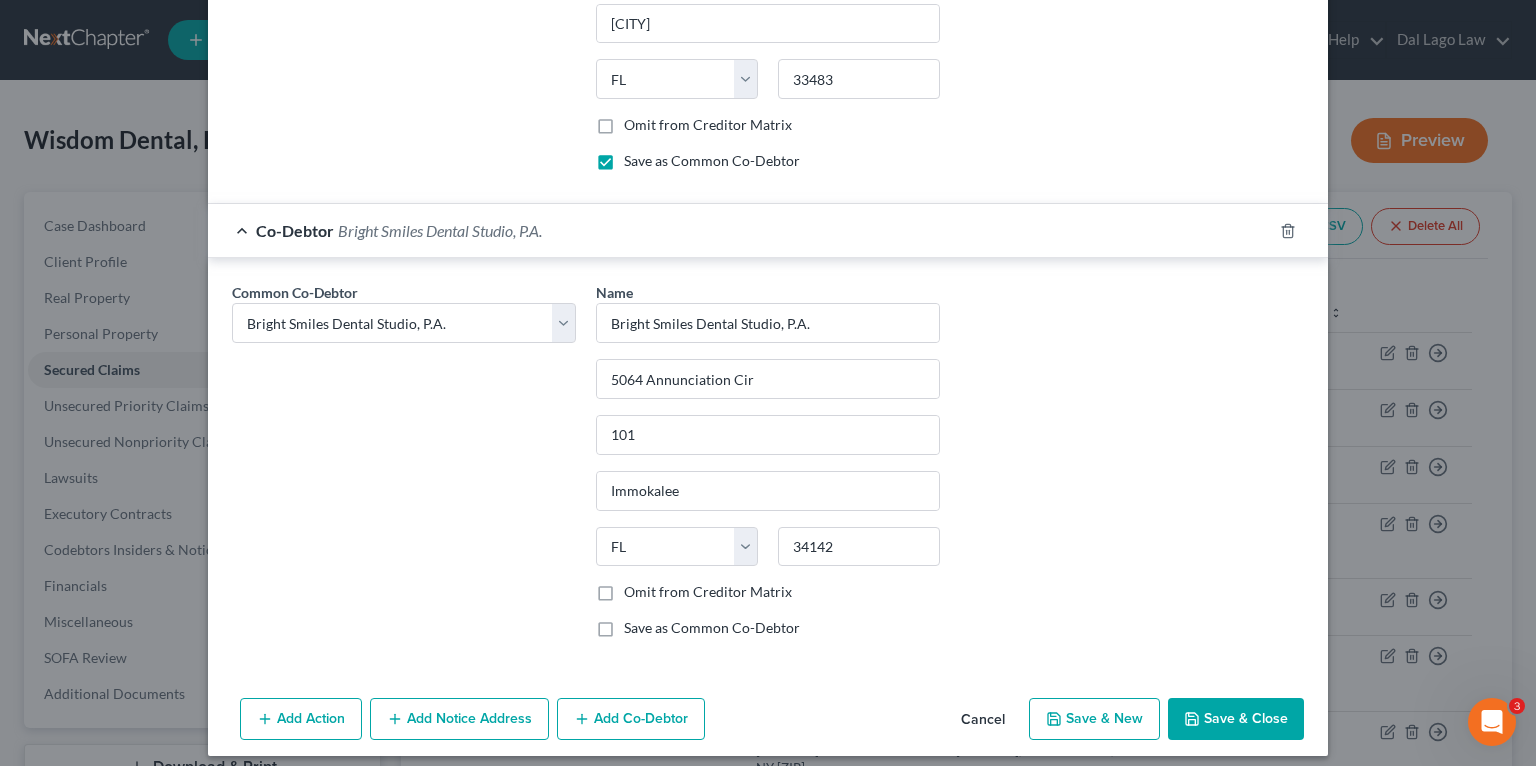 click on "Add Co-Debtor" at bounding box center (631, 719) 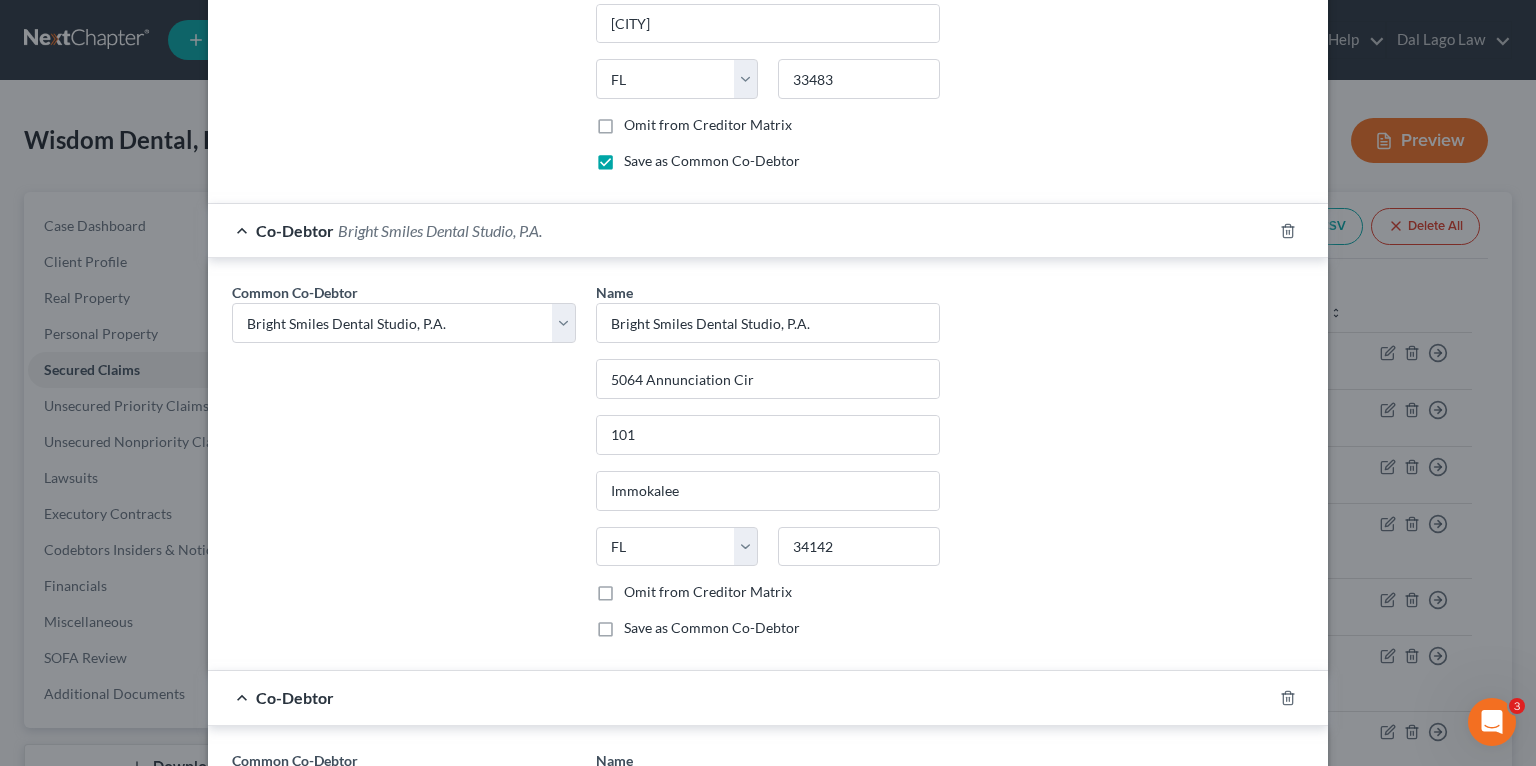 scroll, scrollTop: 2845, scrollLeft: 0, axis: vertical 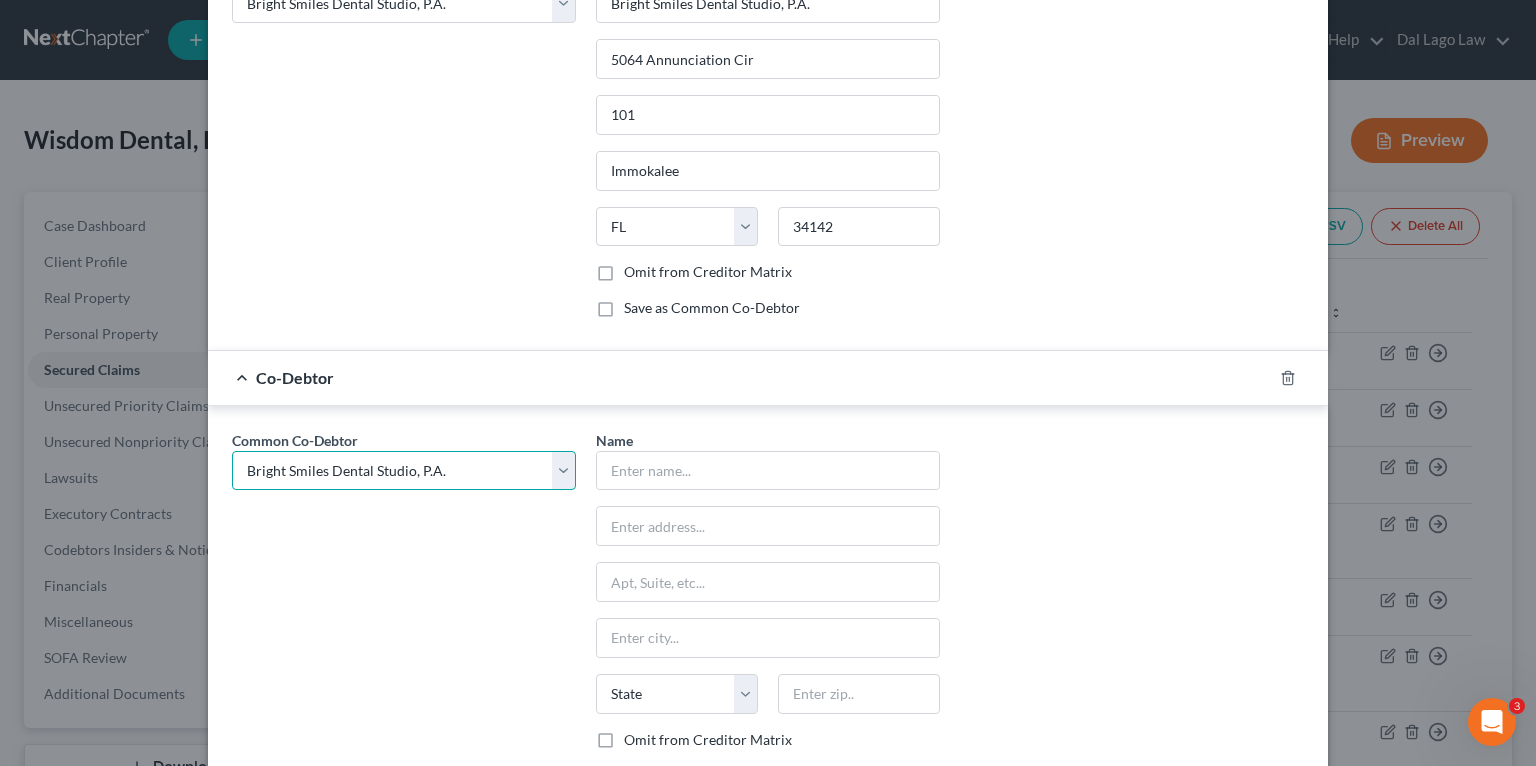 click on "Common Co-Debtor Select Wisdom Akpaka Wisdom Akpaka, DDS P.A. Dental Smiles of Hallandale Beach, Inc. Florida Sleep Clinic, Inc. Naples Dental Studio-Cosmetic Dentists NISD Naples Implant and Sedation Dentistry, Inc Care One Dental of Boca P.A. Wisdom Akpaka Florida Sleep Clinic, Inc. Naples Implant and Sedation Dentistry, Inc Ave Maria Dentistry, Inc. Bright Smiles Dental Studio, P.A. Wisdom Akpaka Wisdom Akpaka Wisdom Dental Supply Ave Maria Dentistry Naples Cosmetic, Implant, Emergency & Sedation Dentistry Ave Maria Dentist Wisdom Akpaka, D.D.S." at bounding box center (404, 471) 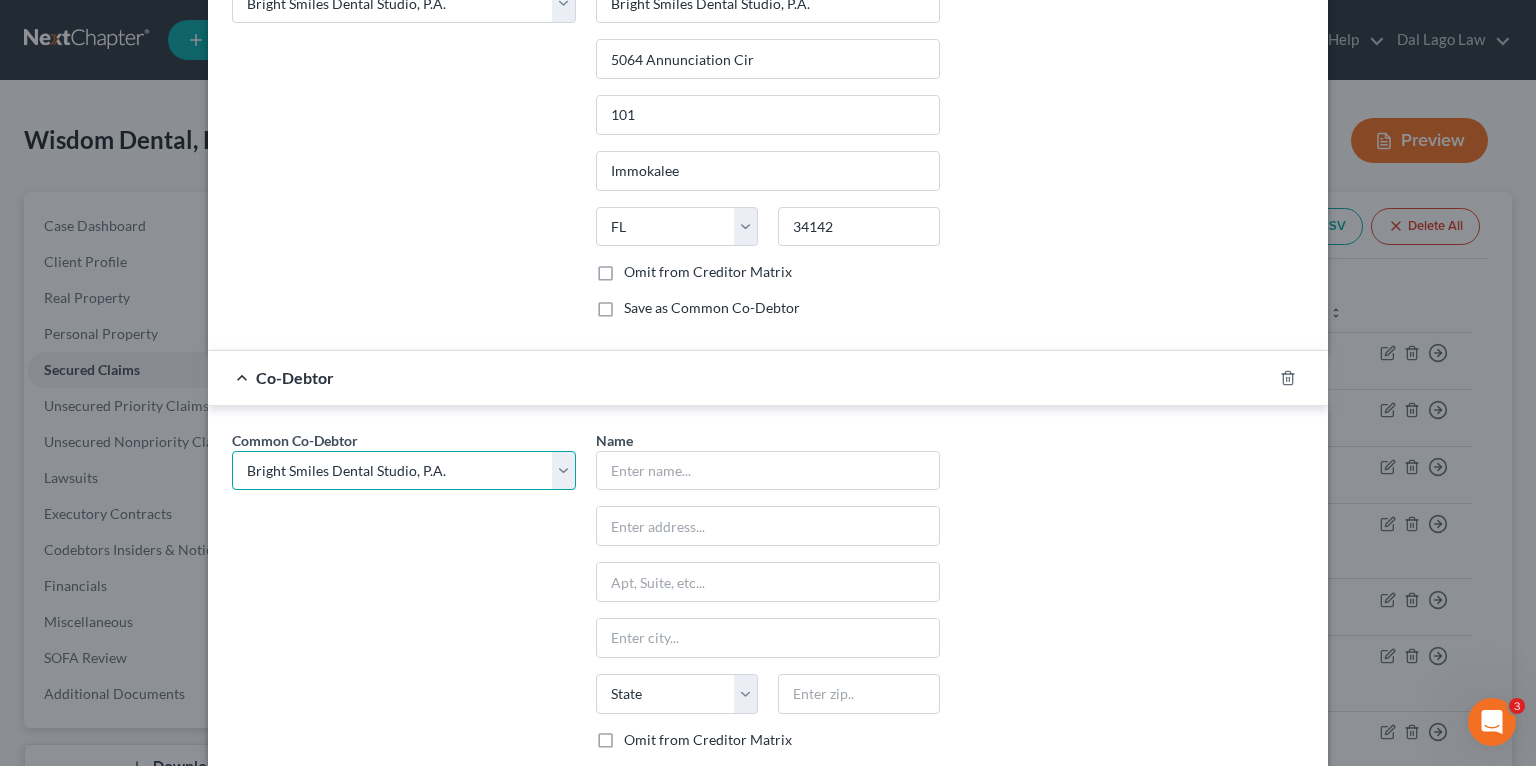 click on "Common Co-Debtor Select Wisdom Akpaka Wisdom Akpaka, DDS P.A. Dental Smiles of Hallandale Beach, Inc. Florida Sleep Clinic, Inc. Naples Dental Studio-Cosmetic Dentists NISD Naples Implant and Sedation Dentistry, Inc Care One Dental of Boca P.A. Wisdom Akpaka Florida Sleep Clinic, Inc. Naples Implant and Sedation Dentistry, Inc Ave Maria Dentistry, Inc. Bright Smiles Dental Studio, P.A. Wisdom Akpaka Wisdom Akpaka Wisdom Dental Supply Ave Maria Dentistry Naples Cosmetic, Implant, Emergency & Sedation Dentistry Ave Maria Dentist Wisdom Akpaka, D.D.S." at bounding box center (404, 471) 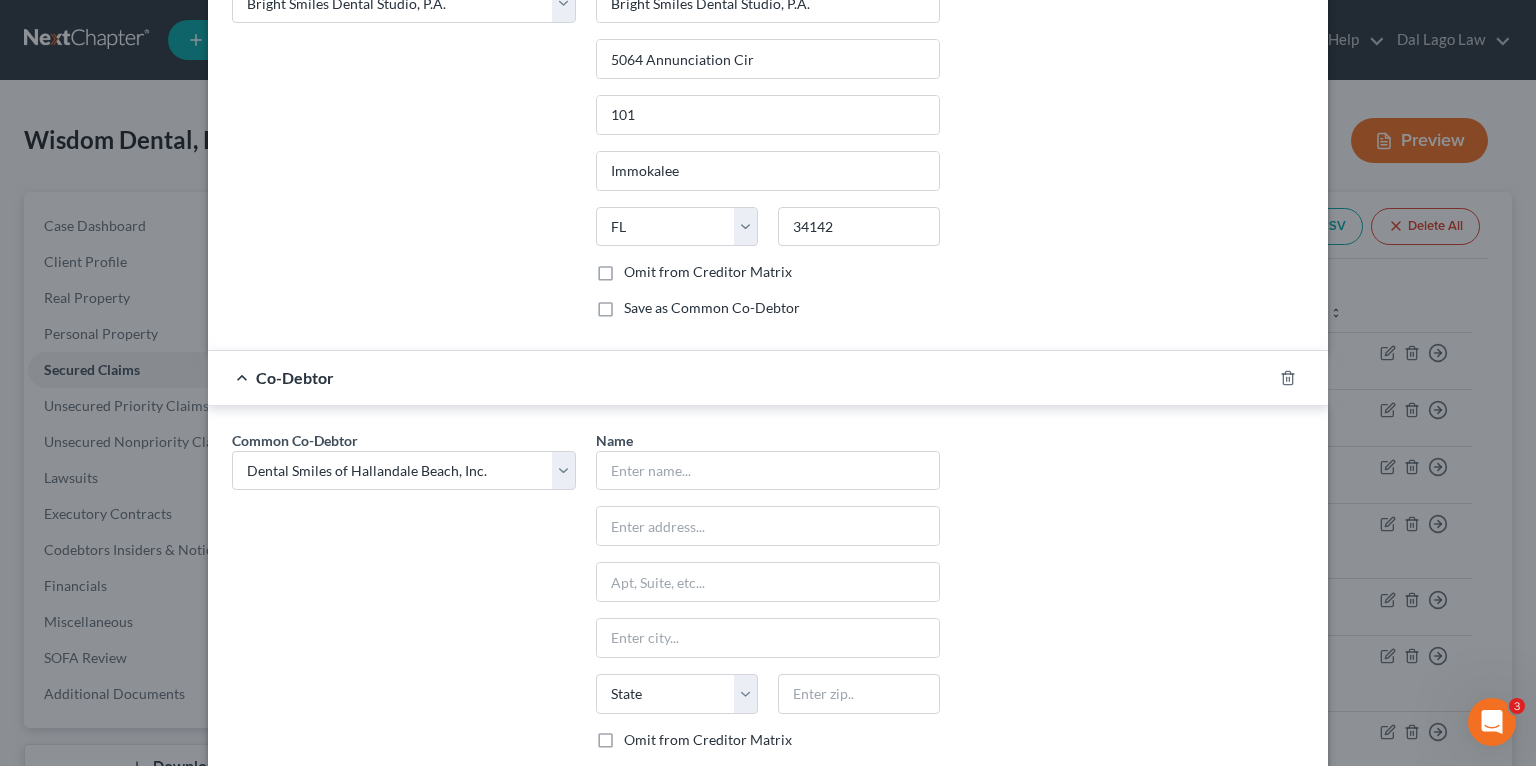 select on "2" 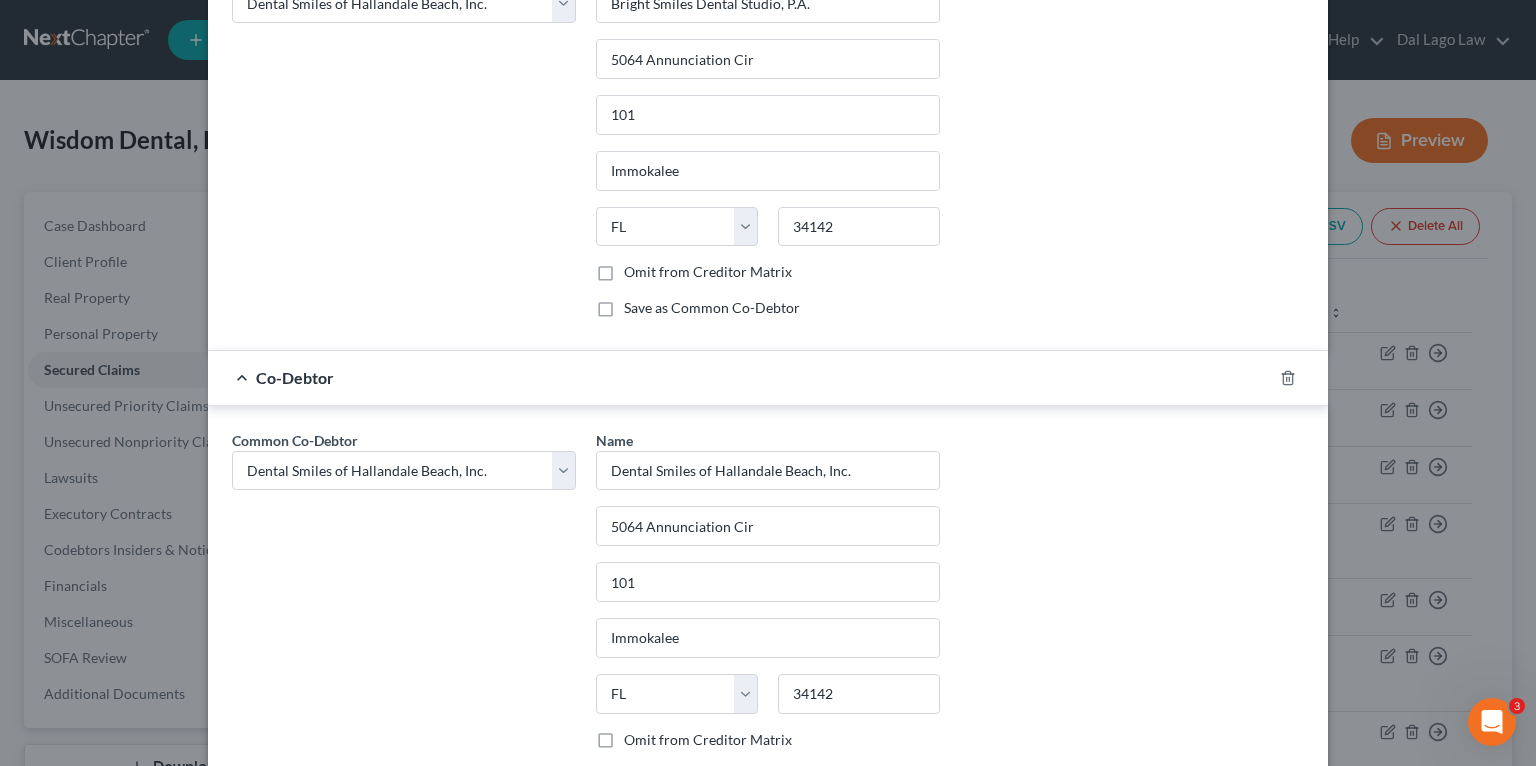 click on "Common Co-Debtor Select Wisdom Akpaka Wisdom Akpaka, DDS P.A. Dental Smiles of Hallandale Beach, Inc. Florida Sleep Clinic, Inc. Naples Dental Studio-Cosmetic Dentists NISD Naples Implant and Sedation Dentistry, Inc Care One Dental of Boca P.A. Wisdom Akpaka Florida Sleep Clinic, Inc. Naples Implant and Sedation Dentistry, Inc Care One Dental of Beca P.A. Dental One Ave Maria Dentistry, Inc. Bright Smiles Dental Studio, P.A. Wisdom Akpaka Wisdom Akpaka Wisdom Dental Supply Ave Maria Dentistry Naples Cosmetic, Implant, Emergency & Sedation Dentistry Ave Maria Dentist Wisdom Akpaka, D.D.S." at bounding box center [404, 616] 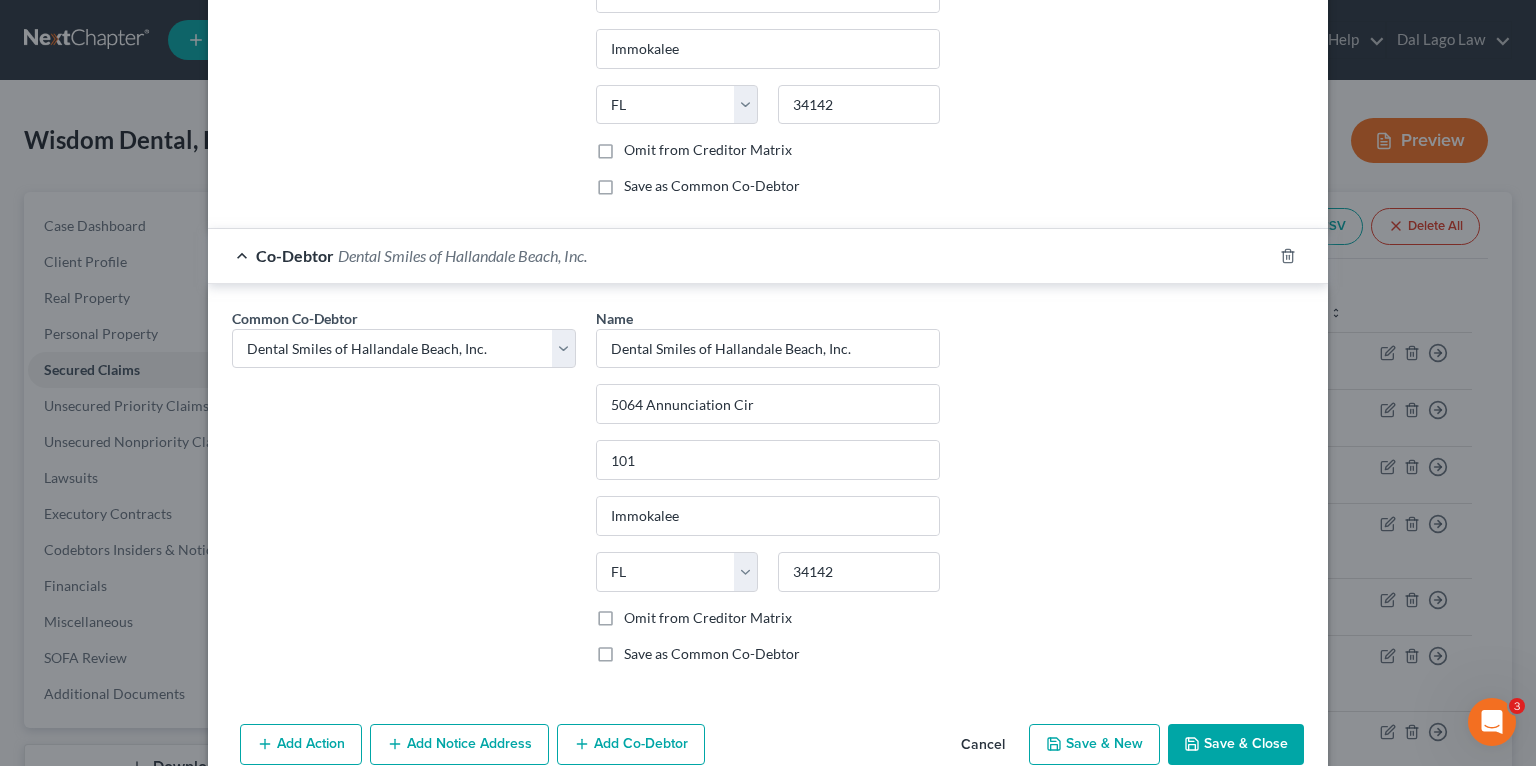 scroll, scrollTop: 2990, scrollLeft: 0, axis: vertical 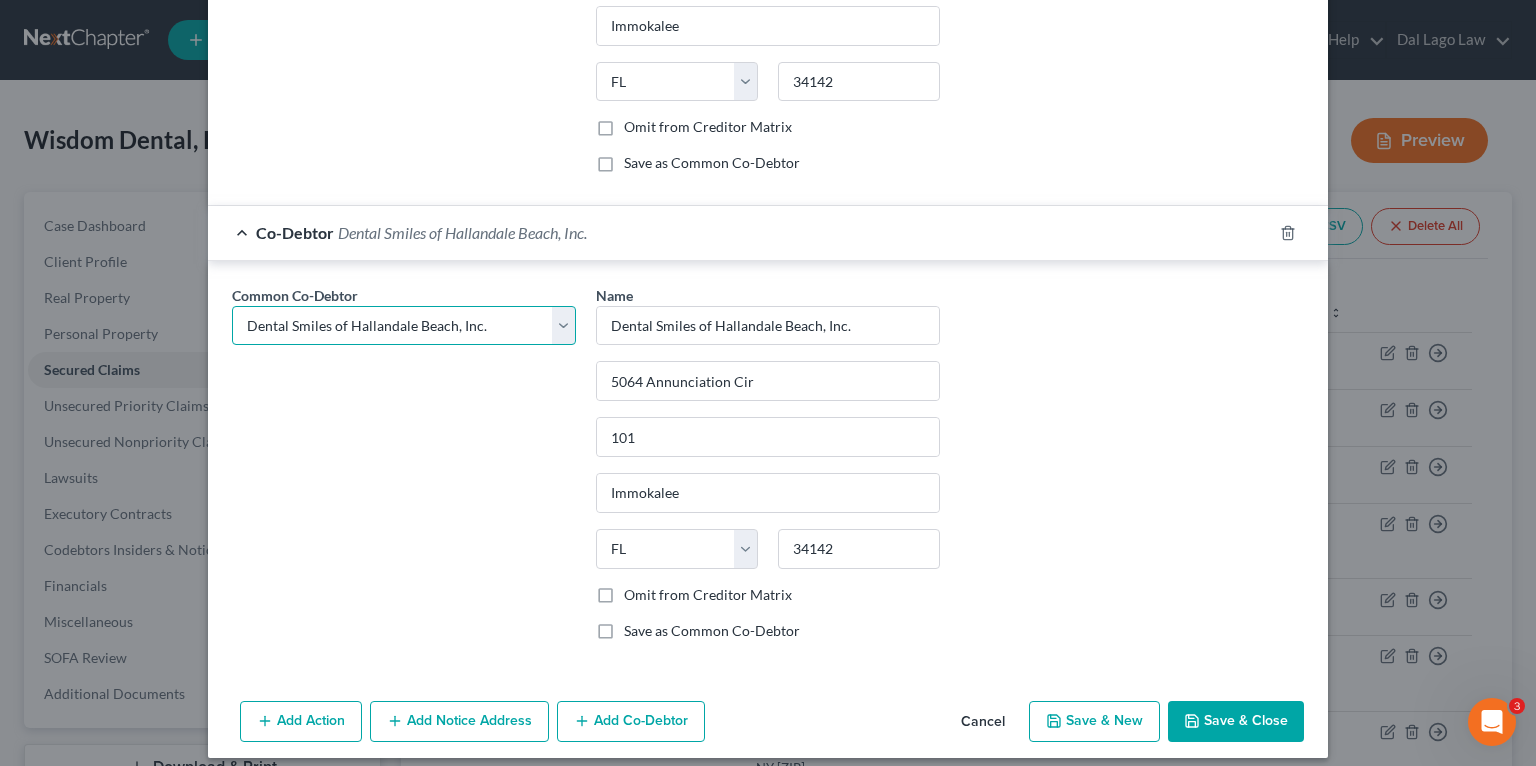 click on "Common Co-Debtor Select Wisdom Akpaka Wisdom Akpaka, DDS P.A. Dental Smiles of Hallandale Beach, Inc. Florida Sleep Clinic, Inc. Naples Dental Studio-Cosmetic Dentists NISD Naples Implant and Sedation Dentistry, Inc Care One Dental of Boca P.A. Wisdom Akpaka Florida Sleep Clinic, Inc. Naples Implant and Sedation Dentistry, Inc Ave Maria Dentistry, Inc. Bright Smiles Dental Studio, P.A. Wisdom Akpaka Wisdom Akpaka Wisdom Dental Supply Ave Maria Dentistry Naples Cosmetic, Implant, Emergency & Sedation Dentistry Ave Maria Dentist Wisdom Akpaka, D.D.S." at bounding box center (404, 326) 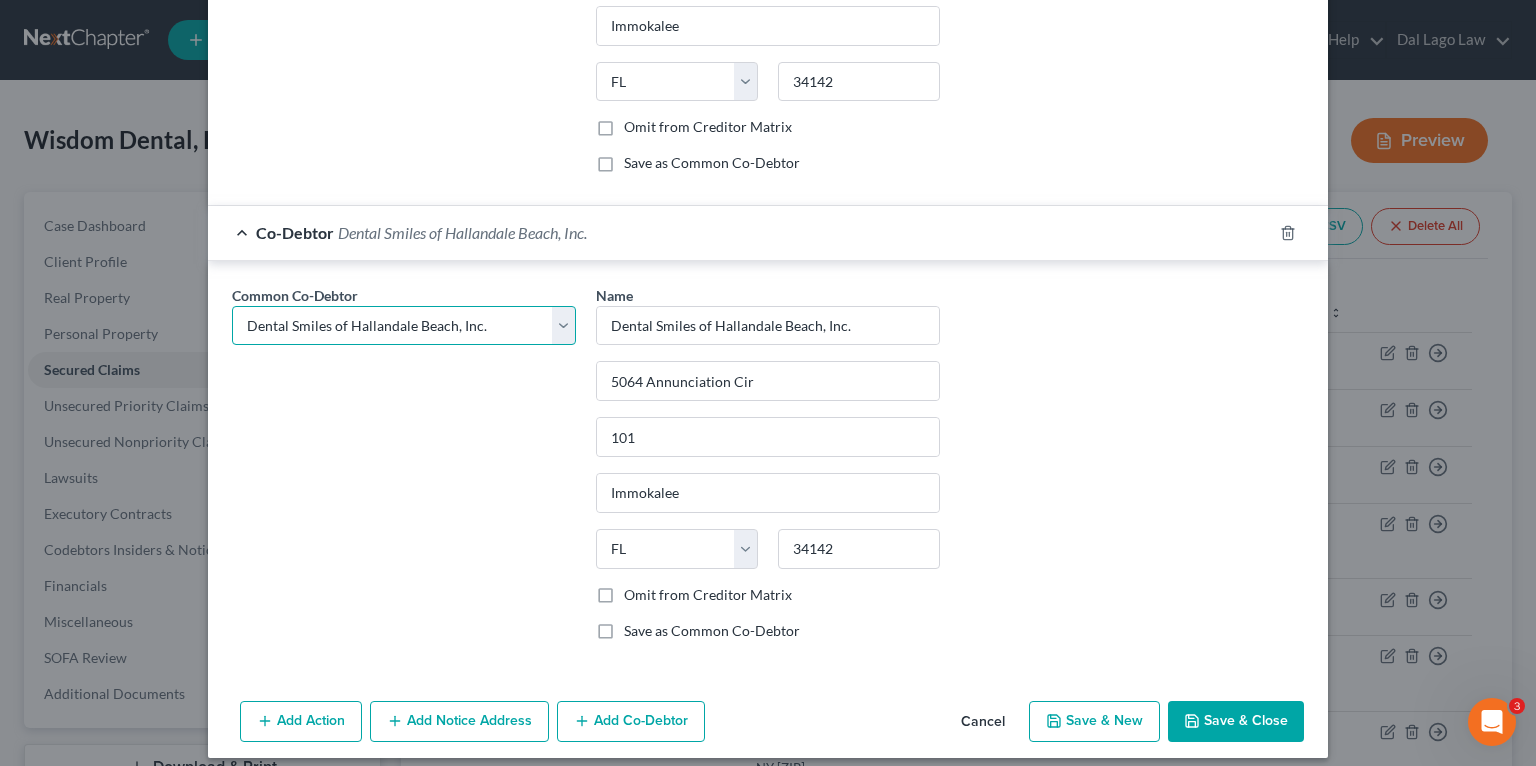select on "3" 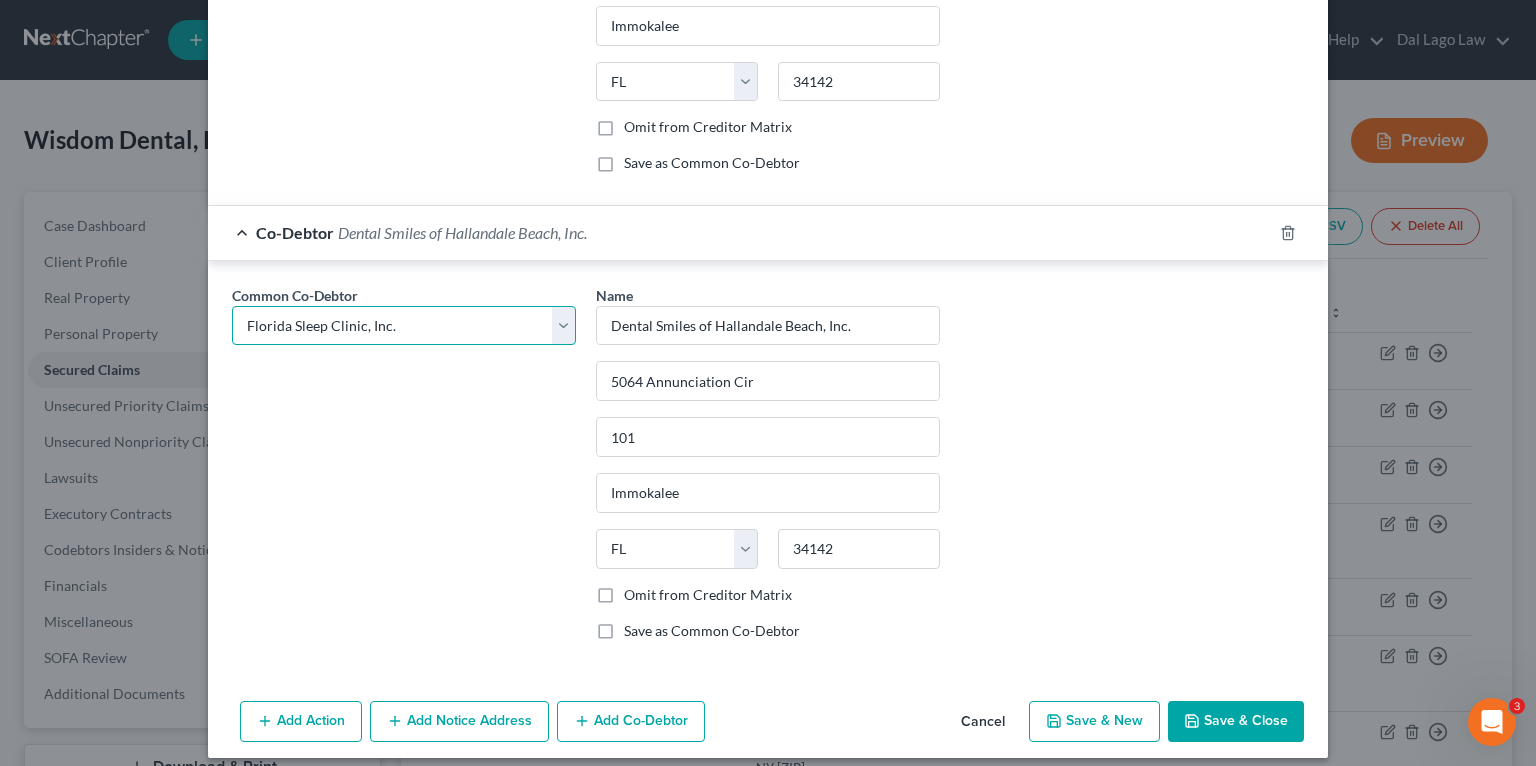 click on "Common Co-Debtor Select Wisdom Akpaka Wisdom Akpaka, DDS P.A. Dental Smiles of Hallandale Beach, Inc. Florida Sleep Clinic, Inc. Naples Dental Studio-Cosmetic Dentists NISD Naples Implant and Sedation Dentistry, Inc Care One Dental of Boca P.A. Wisdom Akpaka Florida Sleep Clinic, Inc. Naples Implant and Sedation Dentistry, Inc Ave Maria Dentistry, Inc. Bright Smiles Dental Studio, P.A. Wisdom Akpaka Wisdom Akpaka Wisdom Dental Supply Ave Maria Dentistry Naples Cosmetic, Implant, Emergency & Sedation Dentistry Ave Maria Dentist Wisdom Akpaka, D.D.S." at bounding box center [404, 326] 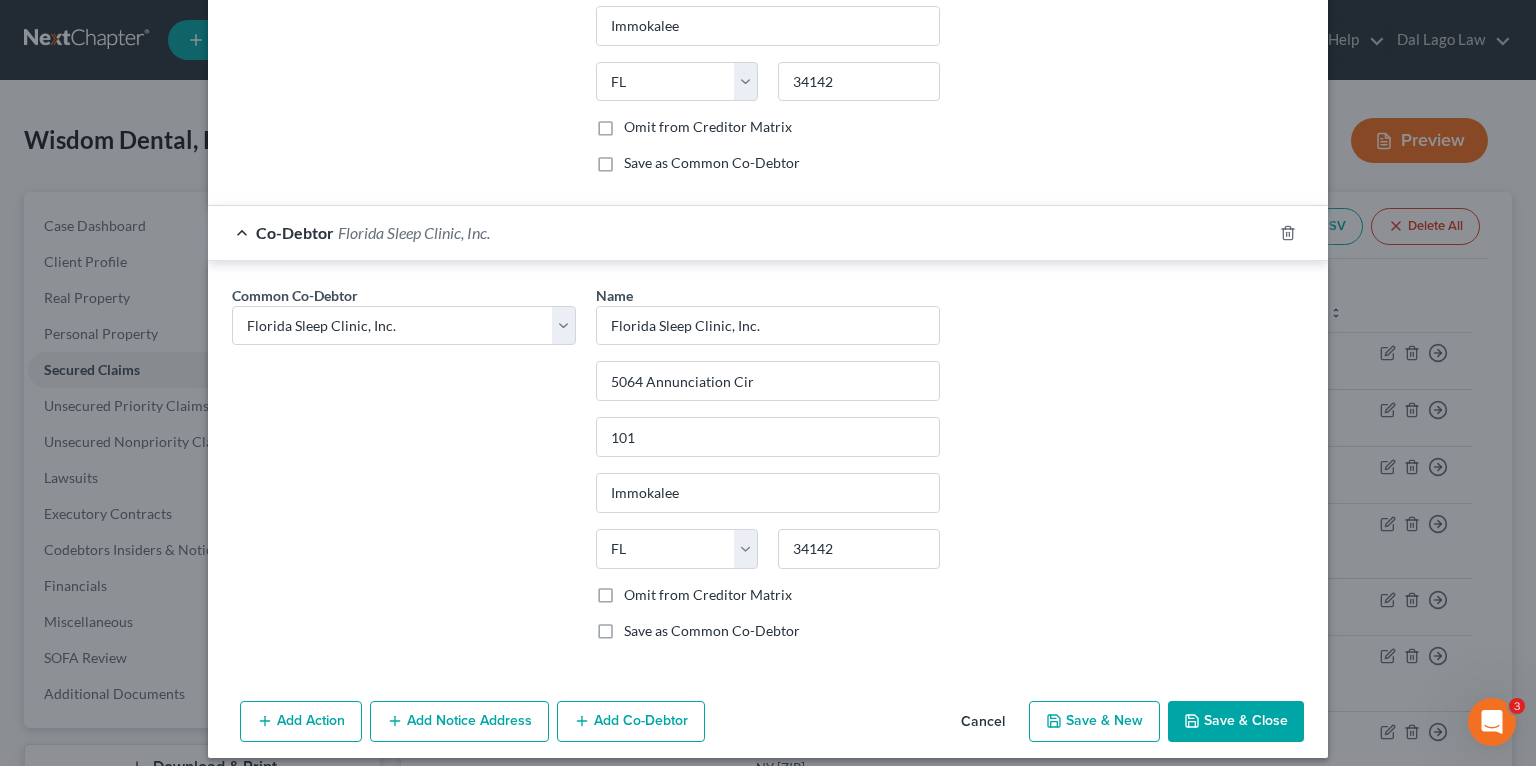 click on "Add Co-Debtor" at bounding box center (631, 722) 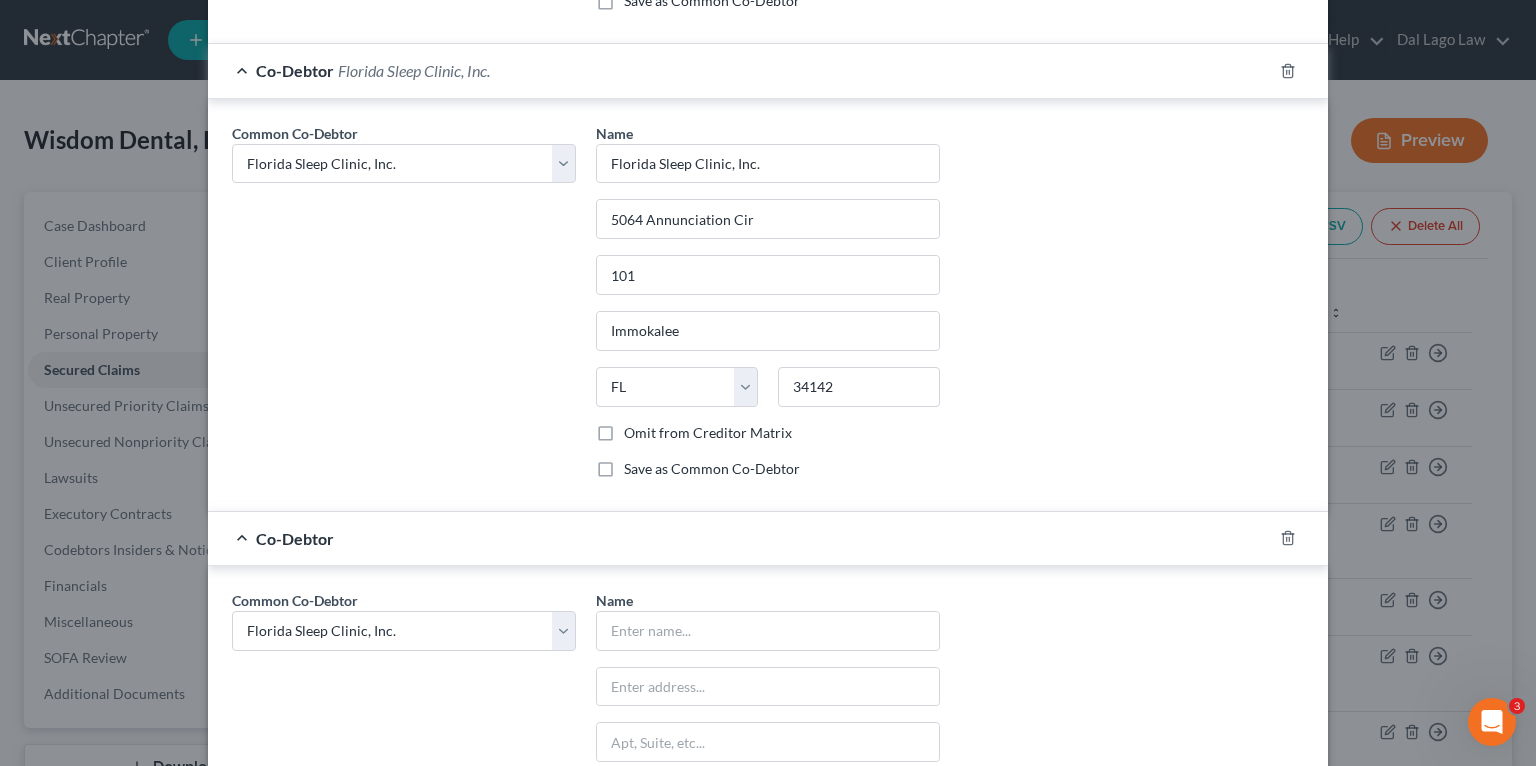 scroll, scrollTop: 3230, scrollLeft: 0, axis: vertical 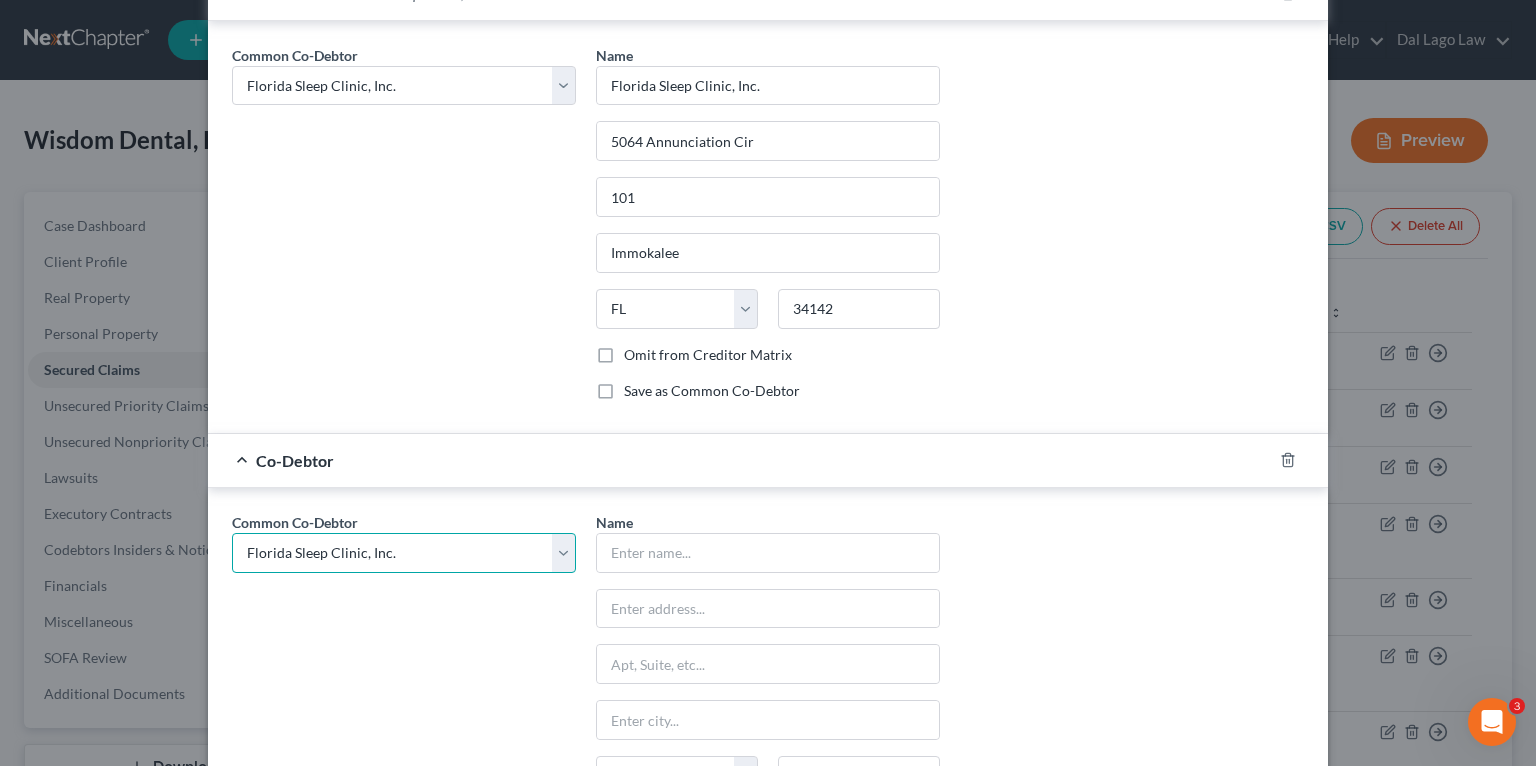 click on "Common Co-Debtor Select Wisdom Akpaka Wisdom Akpaka, DDS P.A. Dental Smiles of Hallandale Beach, Inc. Florida Sleep Clinic, Inc. Naples Dental Studio-Cosmetic Dentists NISD Naples Implant and Sedation Dentistry, Inc Care One Dental of Boca P.A. Wisdom Akpaka Florida Sleep Clinic, Inc. Naples Implant and Sedation Dentistry, Inc Ave Maria Dentistry, Inc. Bright Smiles Dental Studio, P.A. Wisdom Akpaka Wisdom Akpaka Wisdom Dental Supply Ave Maria Dentistry Naples Cosmetic, Implant, Emergency & Sedation Dentistry Ave Maria Dentist Wisdom Akpaka, D.D.S." at bounding box center (404, 553) 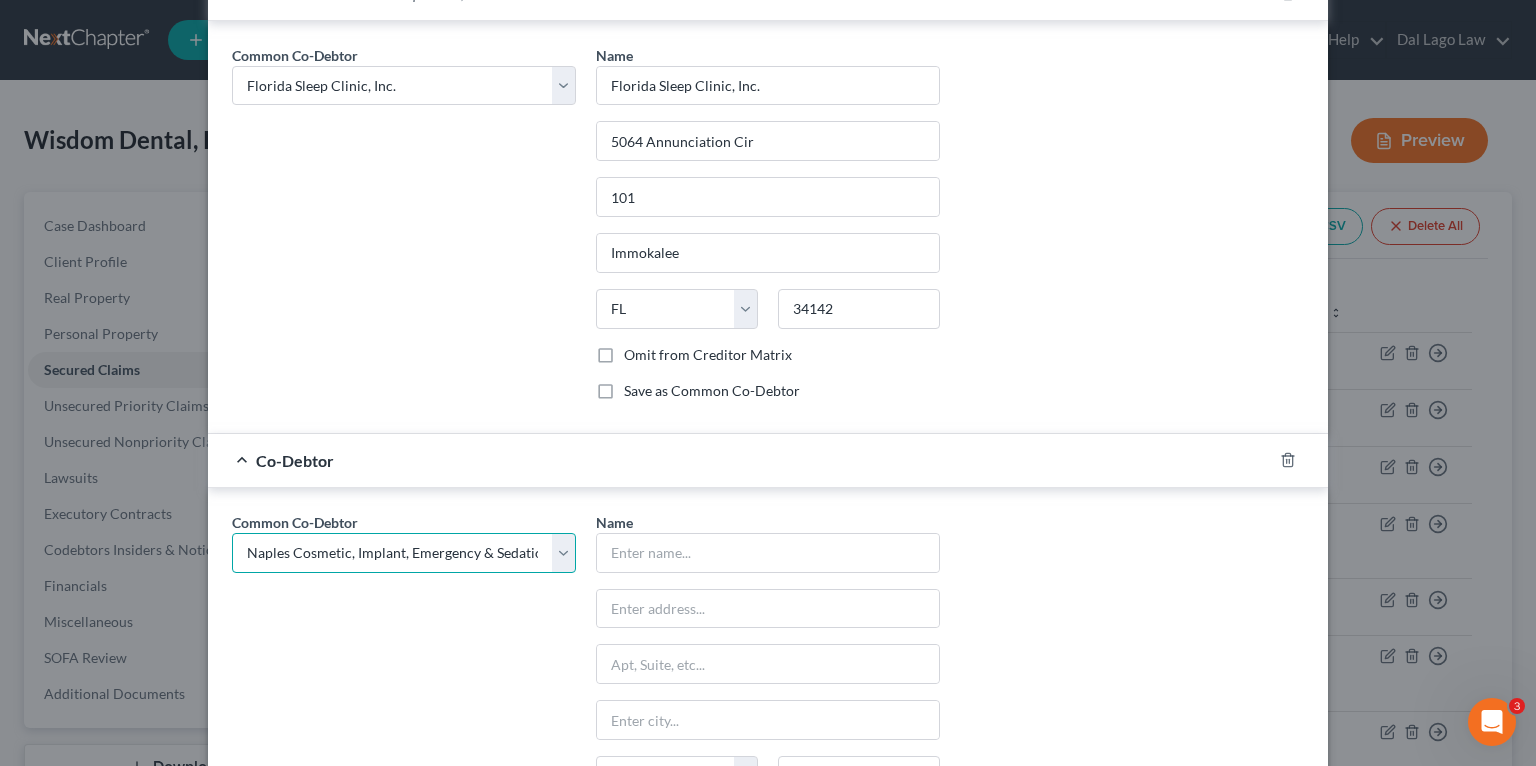 click on "Common Co-Debtor Select Wisdom Akpaka Wisdom Akpaka, DDS P.A. Dental Smiles of Hallandale Beach, Inc. Florida Sleep Clinic, Inc. Naples Dental Studio-Cosmetic Dentists NISD Naples Implant and Sedation Dentistry, Inc Care One Dental of Boca P.A. Wisdom Akpaka Florida Sleep Clinic, Inc. Naples Implant and Sedation Dentistry, Inc Ave Maria Dentistry, Inc. Bright Smiles Dental Studio, P.A. Wisdom Akpaka Wisdom Akpaka Wisdom Dental Supply Ave Maria Dentistry Naples Cosmetic, Implant, Emergency & Sedation Dentistry Ave Maria Dentist Wisdom Akpaka, D.D.S." at bounding box center [404, 553] 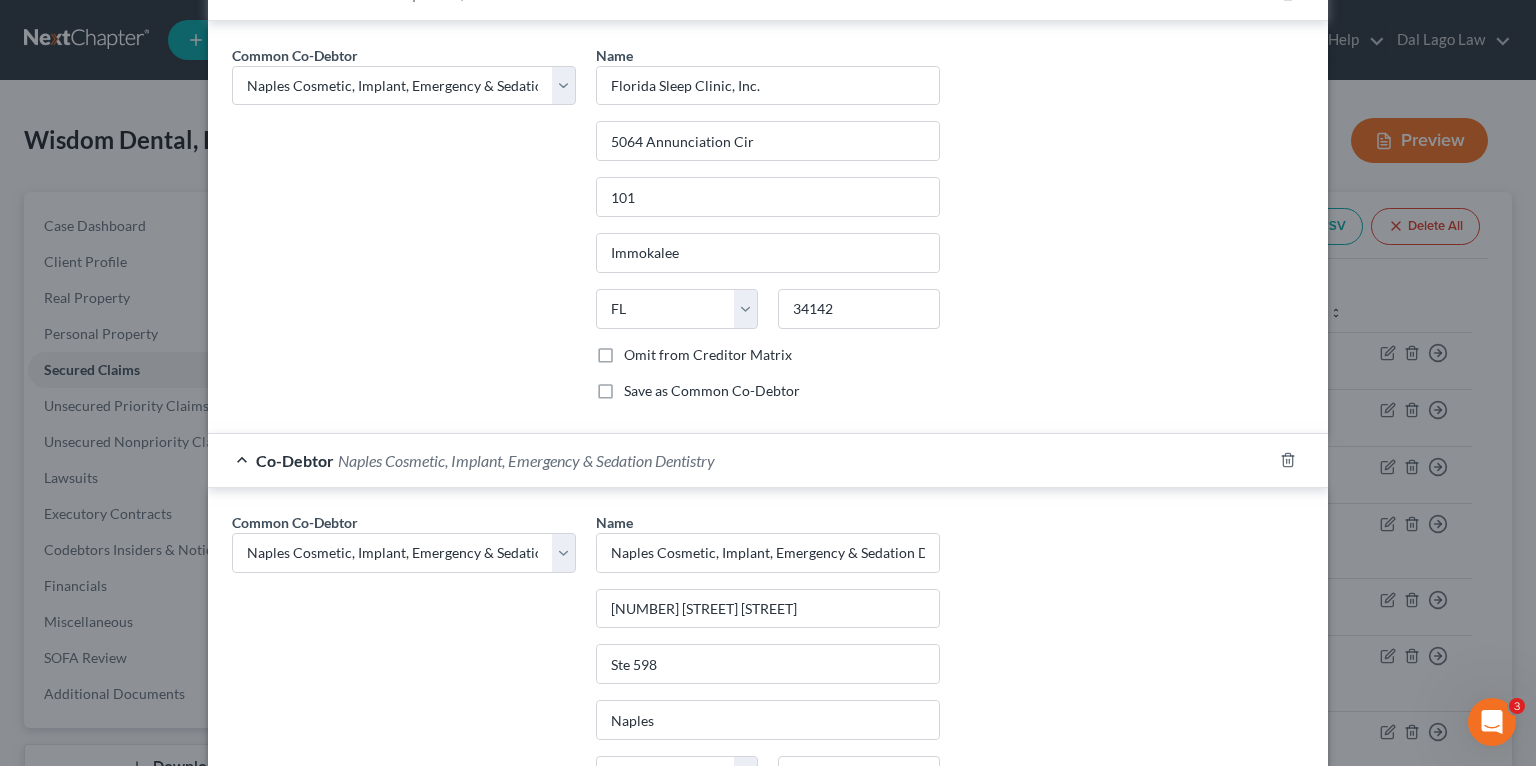 click on "Common Co-Debtor Select Wisdom Akpaka Wisdom Akpaka, DDS P.A. Dental Smiles of Hallandale Beach, Inc. Florida Sleep Clinic, Inc. Naples Dental Studio-Cosmetic Dentists NISD Naples Implant and Sedation Dentistry, Inc Care One Dental of Boca P.A. Wisdom Akpaka Florida Sleep Clinic, Inc. Naples Implant and Sedation Dentistry, Inc Care One Dental of Beca P.A. Dental One Ave Maria Dentistry, Inc. Bright Smiles Dental Studio, P.A. Wisdom Akpaka Wisdom Akpaka Wisdom Dental Supply Ave Maria Dentistry Naples Cosmetic, Implant, Emergency & Sedation Dentistry Ave Maria Dentist Wisdom Akpaka, D.D.S." at bounding box center (404, 698) 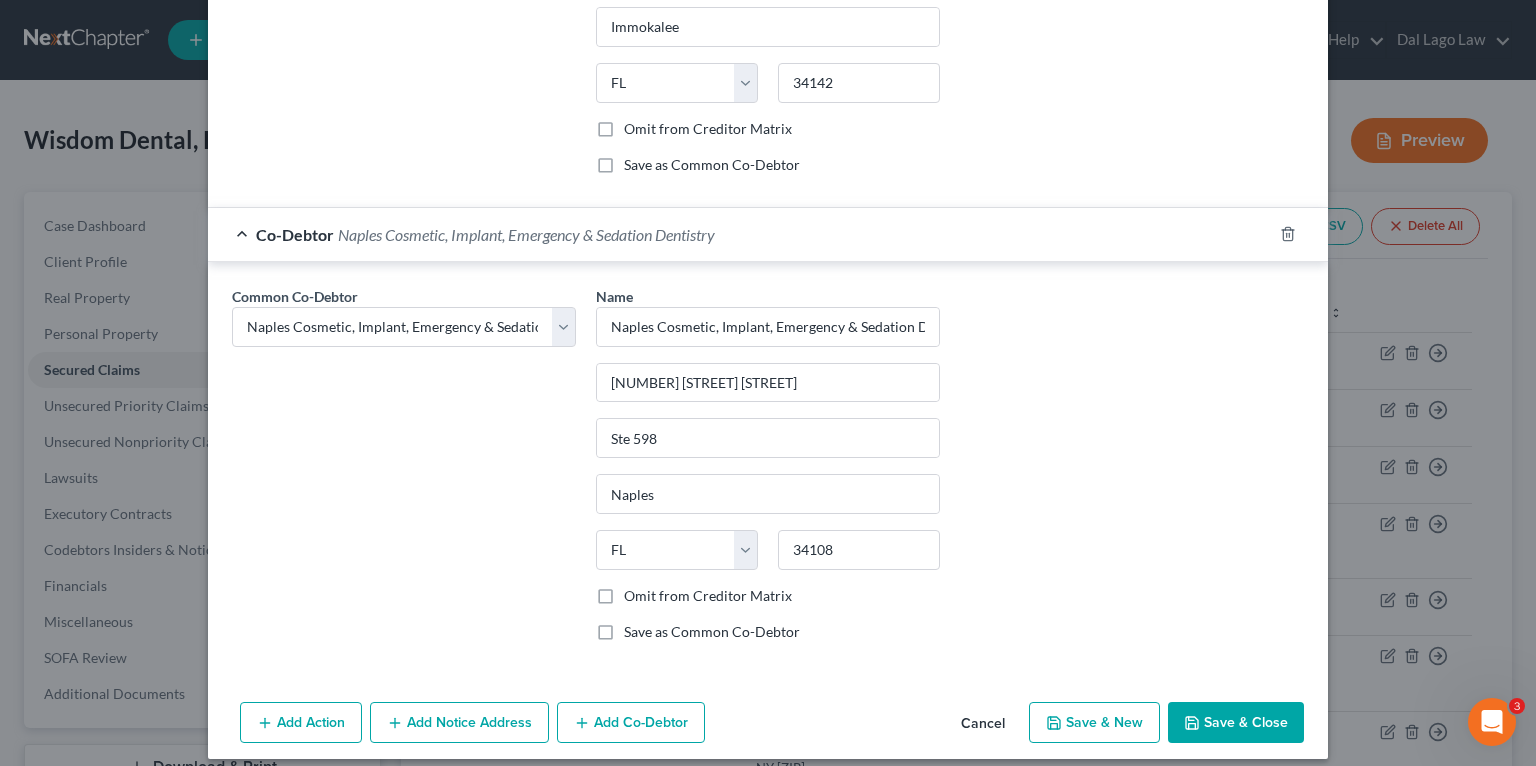 click on "Add Co-Debtor" at bounding box center (631, 723) 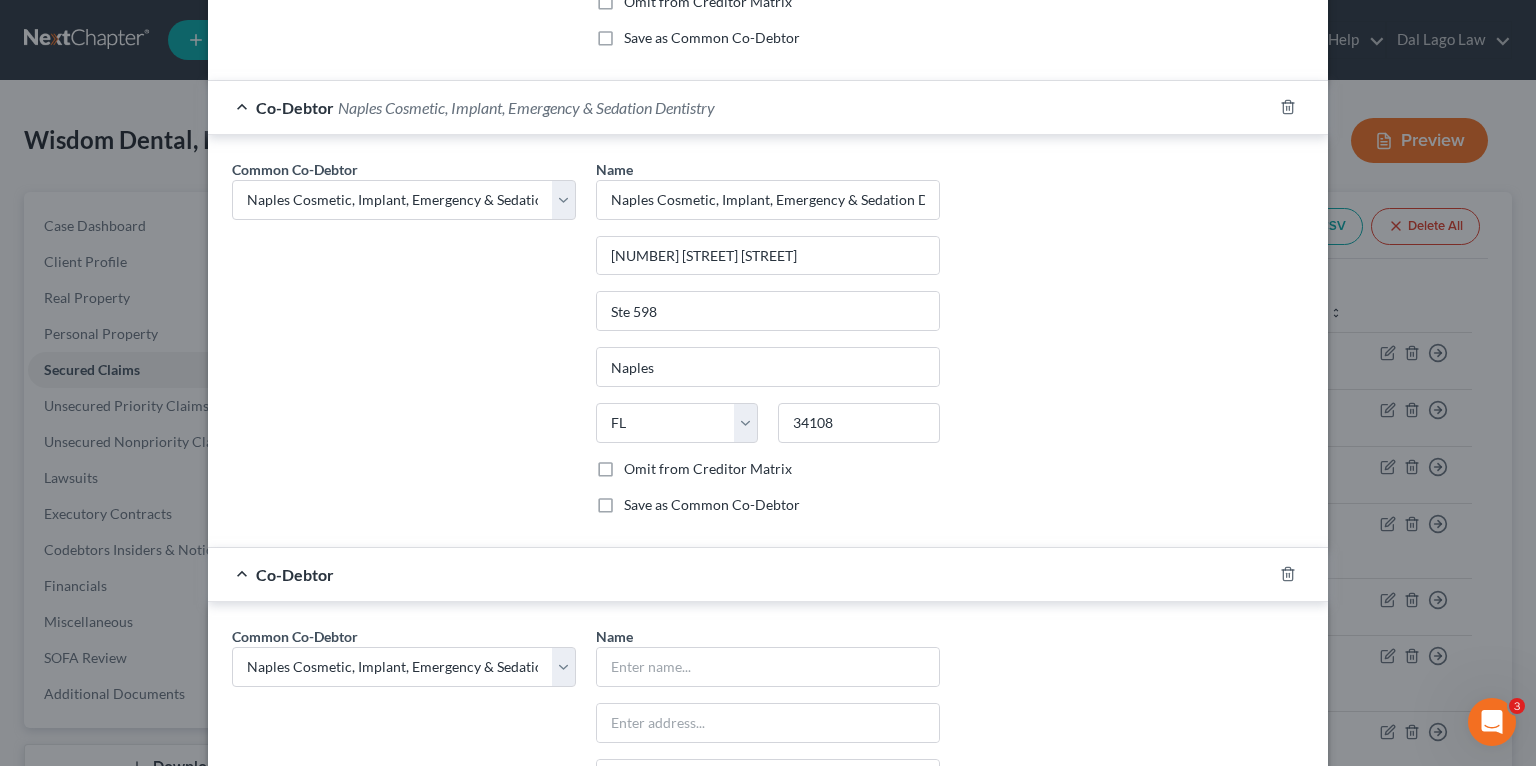 scroll, scrollTop: 3696, scrollLeft: 0, axis: vertical 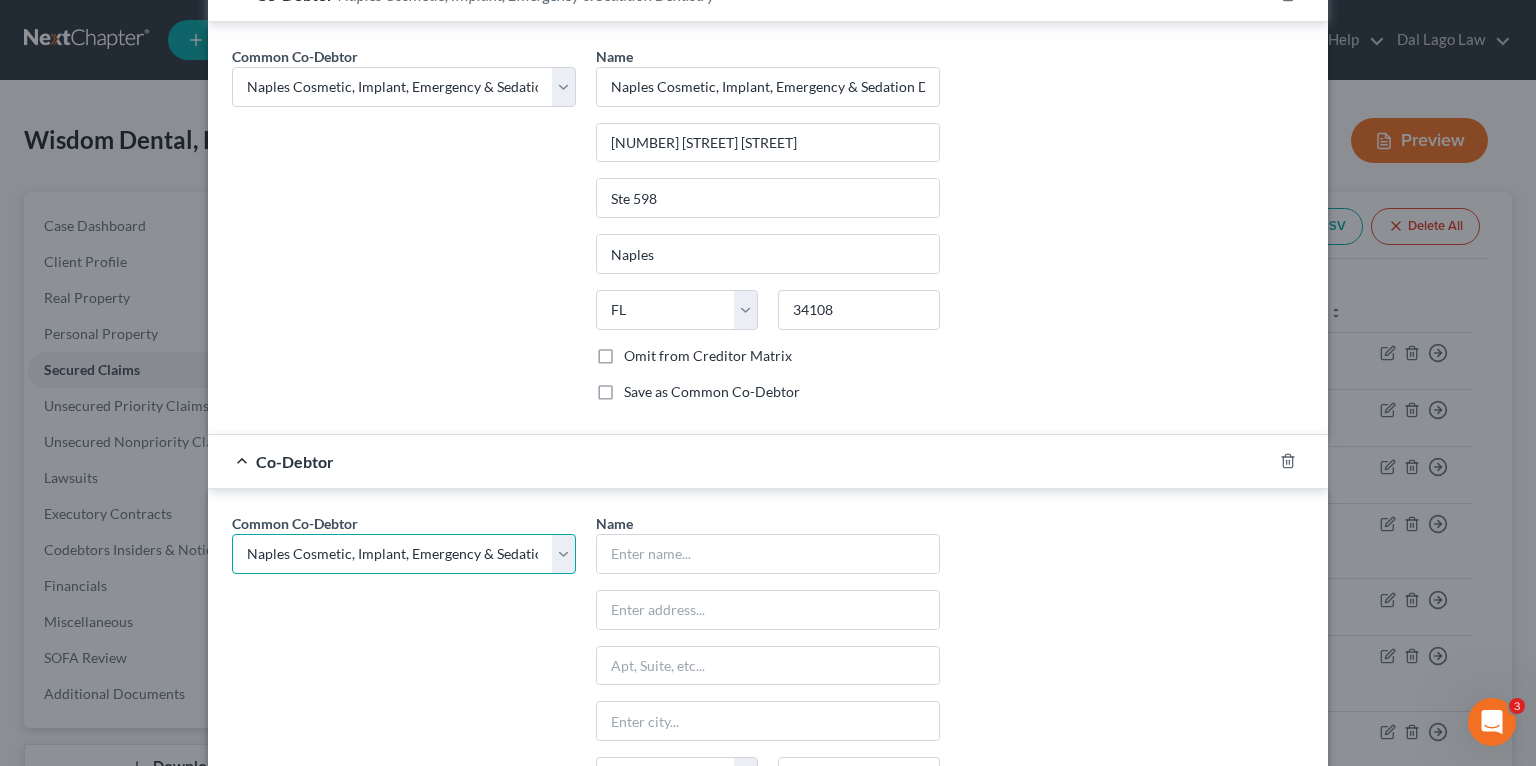 click on "Common Co-Debtor Select Wisdom Akpaka Wisdom Akpaka, DDS P.A. Dental Smiles of Hallandale Beach, Inc. Florida Sleep Clinic, Inc. Naples Dental Studio-Cosmetic Dentists NISD Naples Implant and Sedation Dentistry, Inc Care One Dental of Boca P.A. Wisdom Akpaka Florida Sleep Clinic, Inc. Naples Implant and Sedation Dentistry, Inc Ave Maria Dentistry, Inc. Bright Smiles Dental Studio, P.A. Wisdom Akpaka Wisdom Akpaka Wisdom Dental Supply Ave Maria Dentistry Naples Cosmetic, Implant, Emergency & Sedation Dentistry Ave Maria Dentist Wisdom Akpaka, D.D.S." at bounding box center (404, 554) 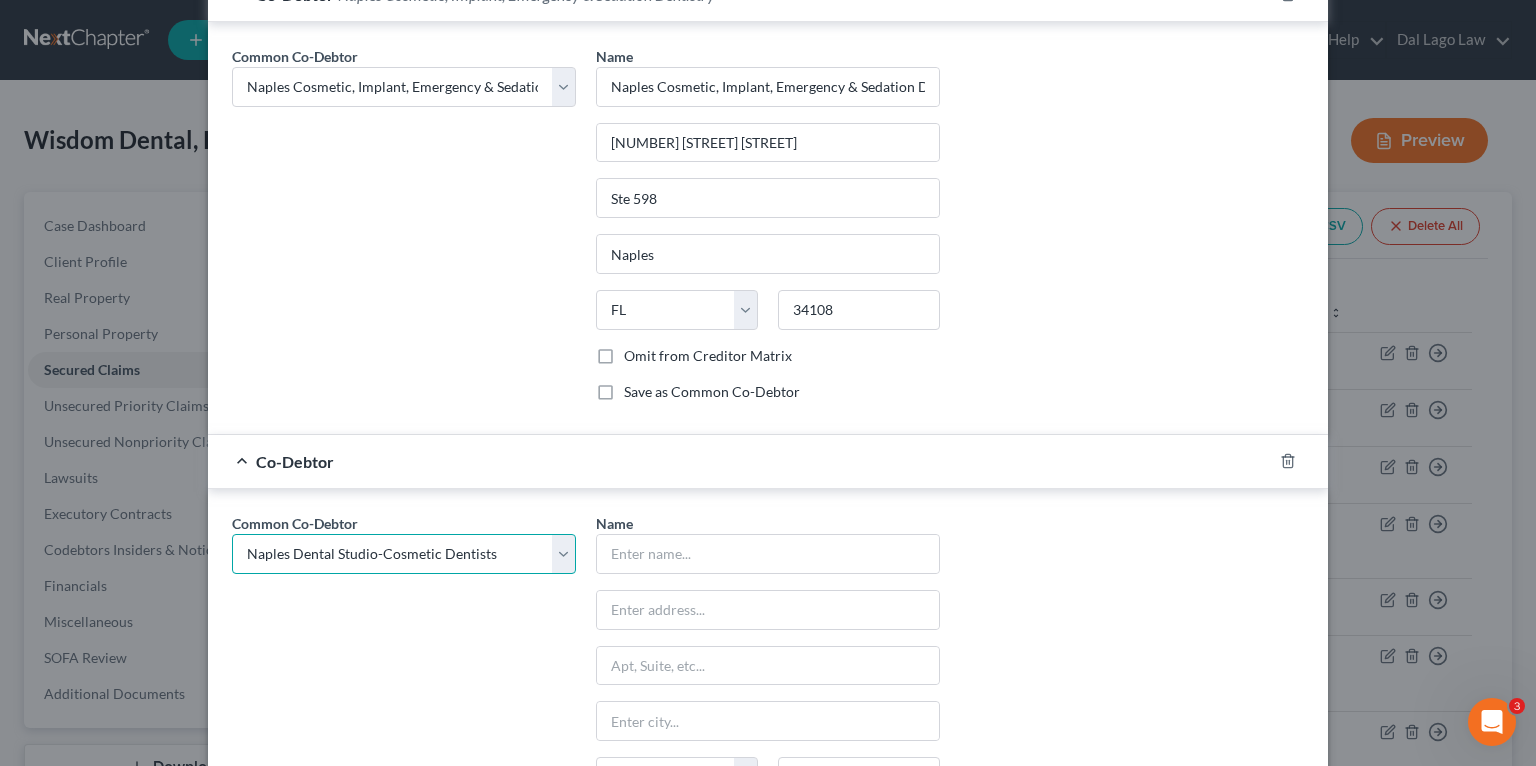 click on "Common Co-Debtor Select Wisdom Akpaka Wisdom Akpaka, DDS P.A. Dental Smiles of Hallandale Beach, Inc. Florida Sleep Clinic, Inc. Naples Dental Studio-Cosmetic Dentists NISD Naples Implant and Sedation Dentistry, Inc Care One Dental of Boca P.A. Wisdom Akpaka Florida Sleep Clinic, Inc. Naples Implant and Sedation Dentistry, Inc Ave Maria Dentistry, Inc. Bright Smiles Dental Studio, P.A. Wisdom Akpaka Wisdom Akpaka Wisdom Dental Supply Ave Maria Dentistry Naples Cosmetic, Implant, Emergency & Sedation Dentistry Ave Maria Dentist Wisdom Akpaka, D.D.S." at bounding box center [404, 554] 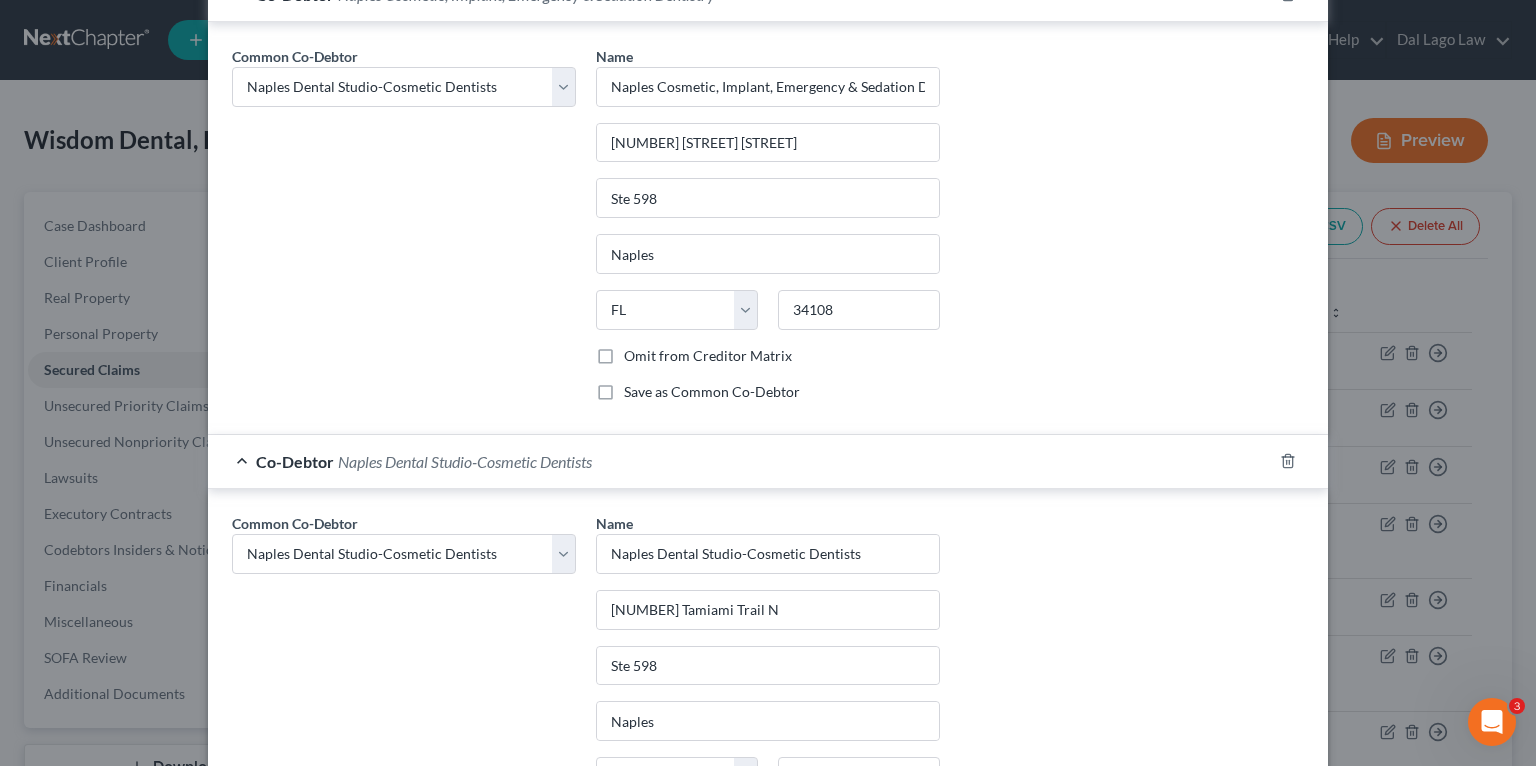 click on "Common Co-Debtor Select Wisdom Akpaka Wisdom Akpaka, DDS P.A. Dental Smiles of Hallandale Beach, Inc. Florida Sleep Clinic, Inc. Naples Dental Studio-Cosmetic Dentists NISD Naples Implant and Sedation Dentistry, Inc Care One Dental of Boca P.A. Wisdom Akpaka Florida Sleep Clinic, Inc. Naples Implant and Sedation Dentistry, Inc Care One Dental of Beca P.A. Dental One Ave Maria Dentistry, Inc. Bright Smiles Dental Studio, P.A. Wisdom Akpaka Wisdom Akpaka Wisdom Dental Supply Ave Maria Dentistry Naples Cosmetic, Implant, Emergency & Sedation Dentistry Ave Maria Dentist Wisdom Akpaka, D.D.S." at bounding box center (404, 699) 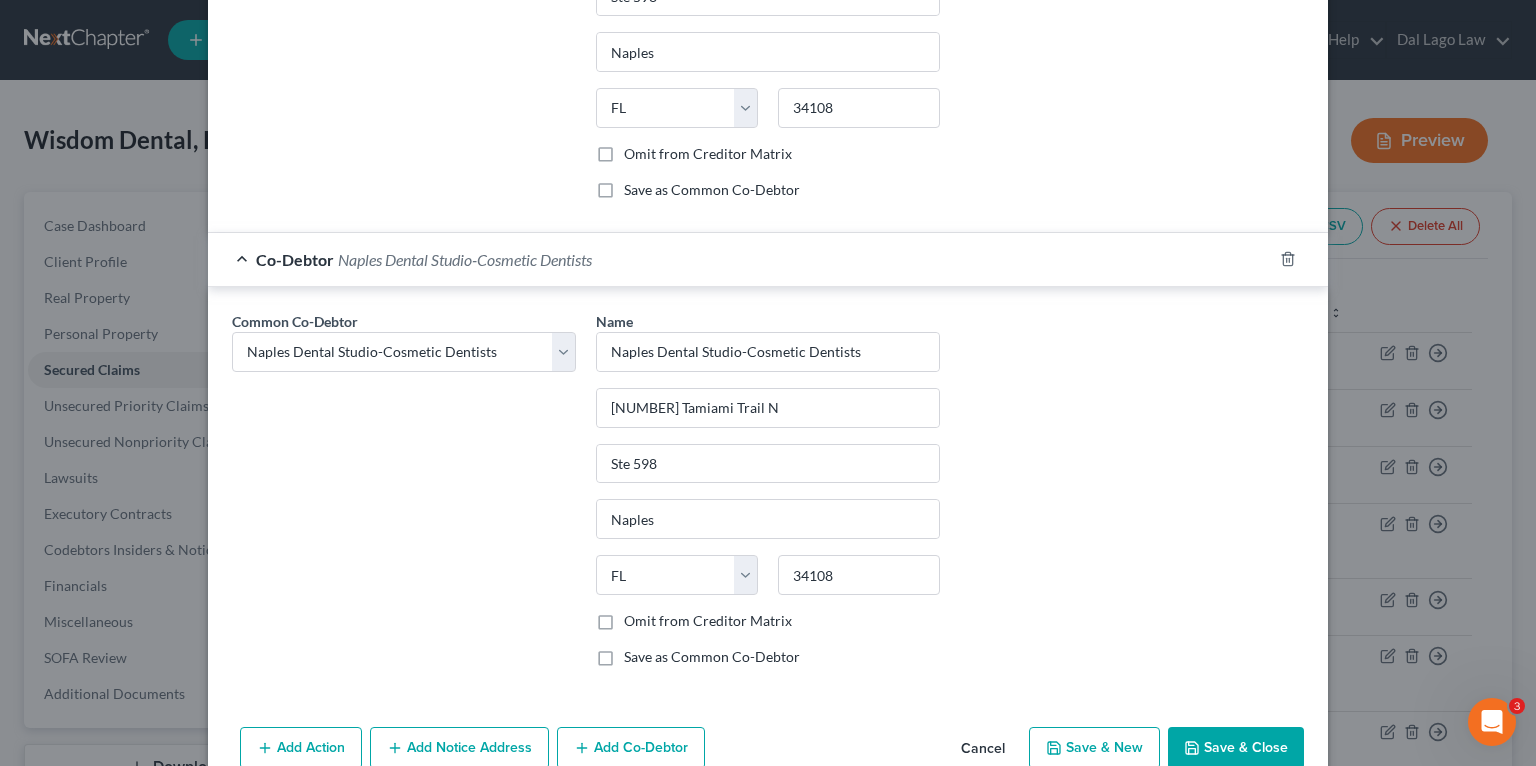 scroll, scrollTop: 3920, scrollLeft: 0, axis: vertical 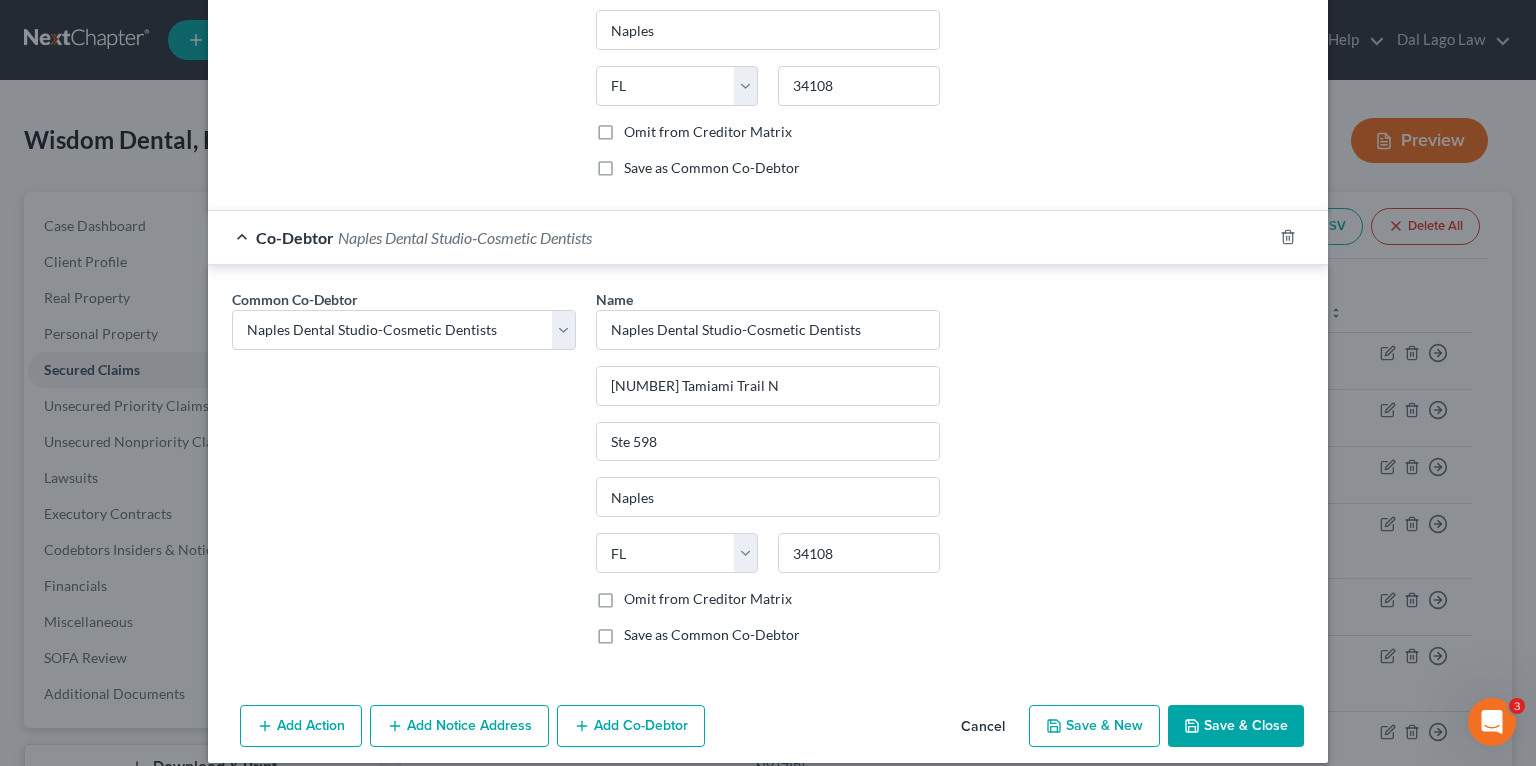 click on "Add Co-Debtor" at bounding box center [631, 726] 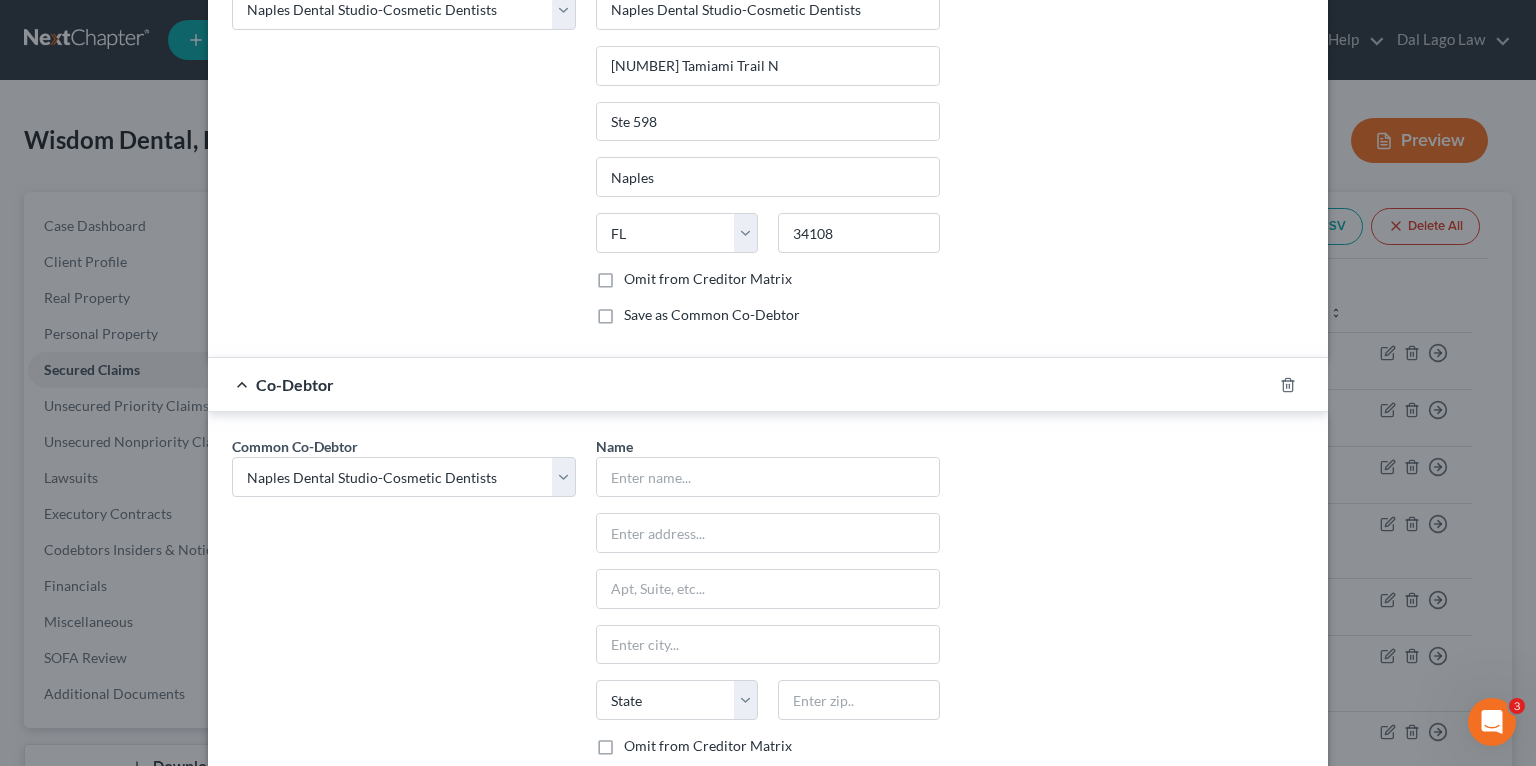 scroll, scrollTop: 4240, scrollLeft: 0, axis: vertical 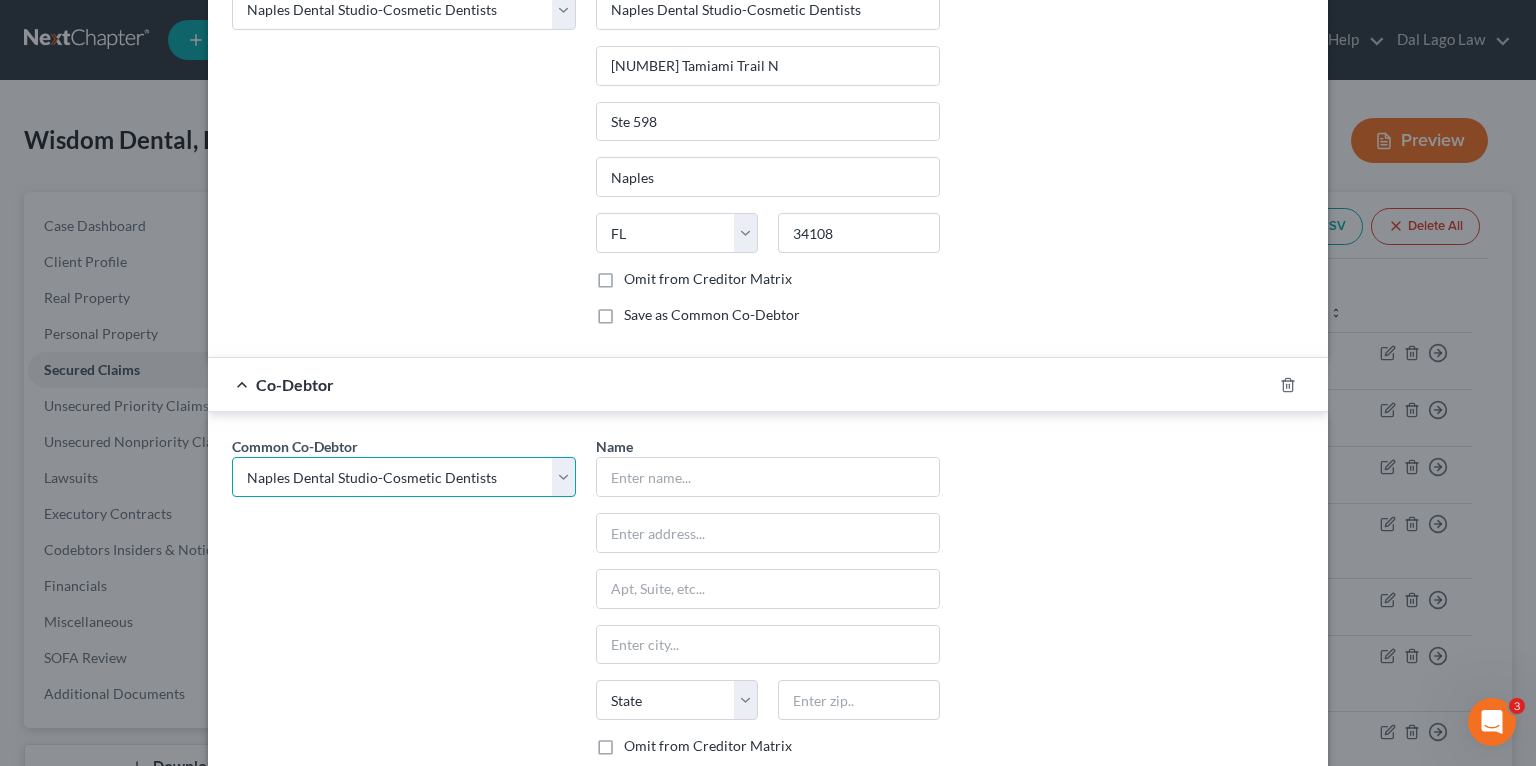click on "Common Co-Debtor Select Wisdom Akpaka Wisdom Akpaka, DDS P.A. Dental Smiles of Hallandale Beach, Inc. Florida Sleep Clinic, Inc. Naples Dental Studio-Cosmetic Dentists NISD Naples Implant and Sedation Dentistry, Inc Care One Dental of Boca P.A. Wisdom Akpaka Florida Sleep Clinic, Inc. Naples Implant and Sedation Dentistry, Inc Ave Maria Dentistry, Inc. Bright Smiles Dental Studio, P.A. Wisdom Akpaka Wisdom Akpaka Wisdom Dental Supply Ave Maria Dentistry Naples Cosmetic, Implant, Emergency & Sedation Dentistry Ave Maria Dentist Wisdom Akpaka, D.D.S." at bounding box center (404, 477) 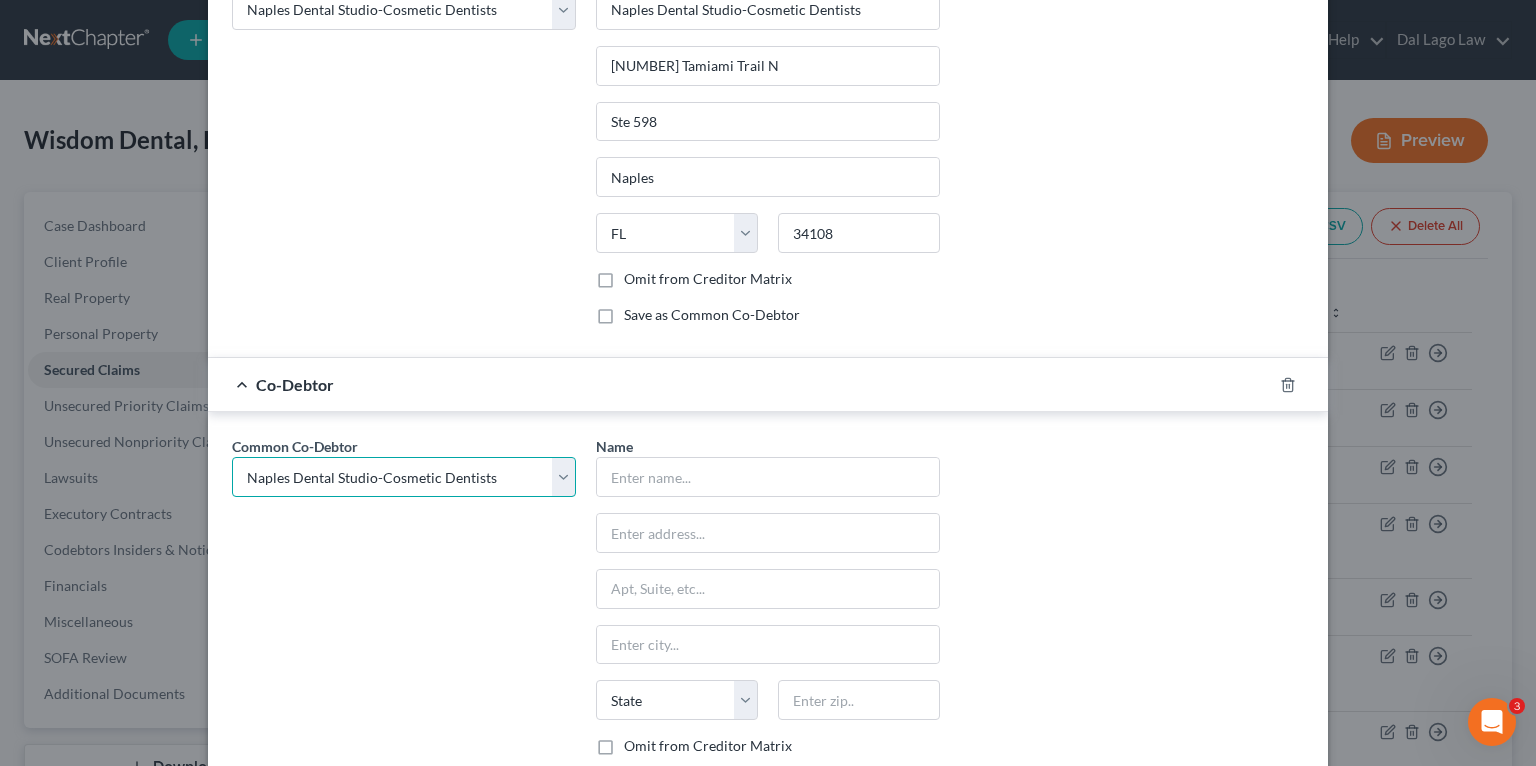 select on "10" 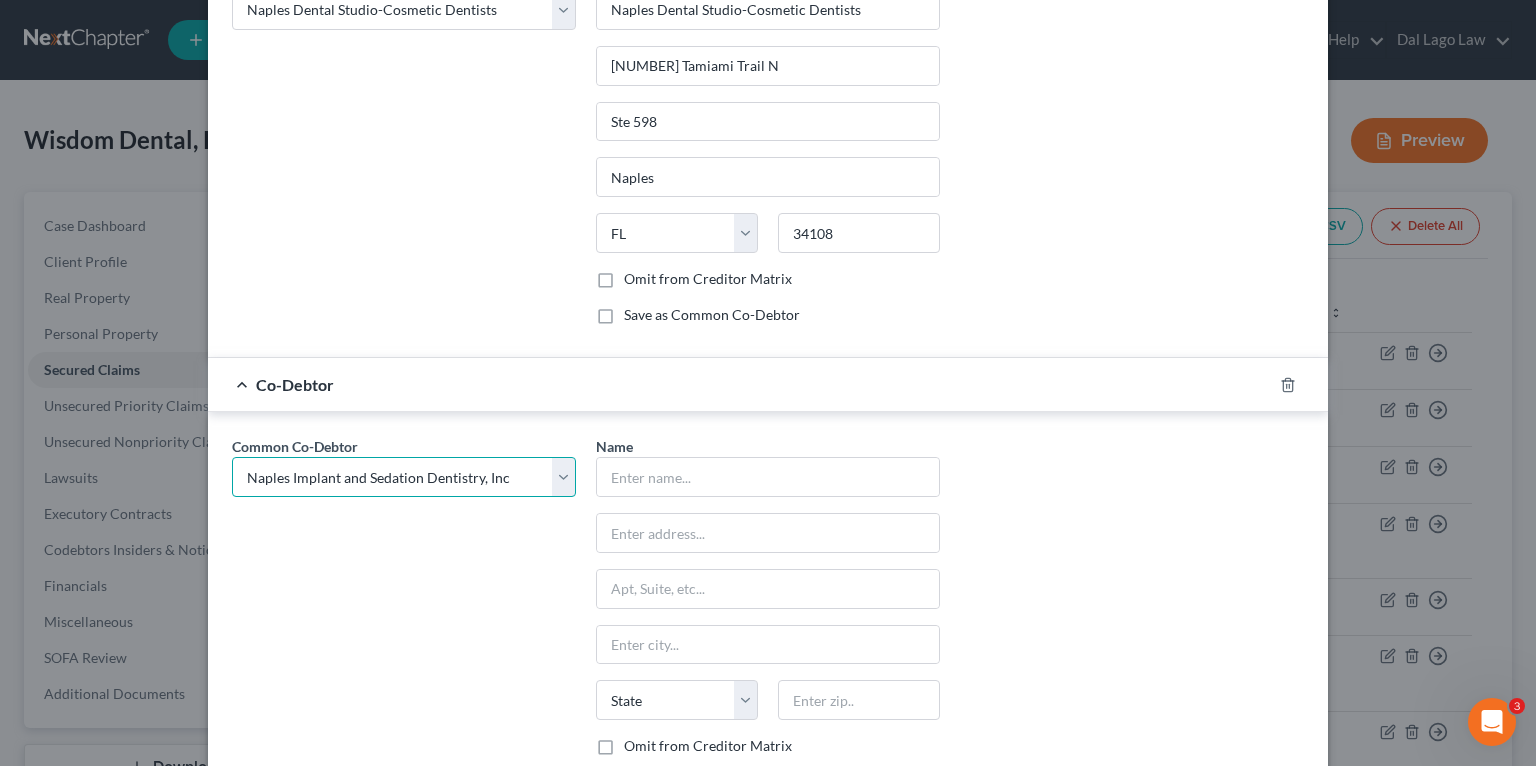 click on "Common Co-Debtor Select Wisdom Akpaka Wisdom Akpaka, DDS P.A. Dental Smiles of Hallandale Beach, Inc. Florida Sleep Clinic, Inc. Naples Dental Studio-Cosmetic Dentists NISD Naples Implant and Sedation Dentistry, Inc Care One Dental of Boca P.A. Wisdom Akpaka Florida Sleep Clinic, Inc. Naples Implant and Sedation Dentistry, Inc Ave Maria Dentistry, Inc. Bright Smiles Dental Studio, P.A. Wisdom Akpaka Wisdom Akpaka Wisdom Dental Supply Ave Maria Dentistry Naples Cosmetic, Implant, Emergency & Sedation Dentistry Ave Maria Dentist Wisdom Akpaka, D.D.S." at bounding box center (404, 477) 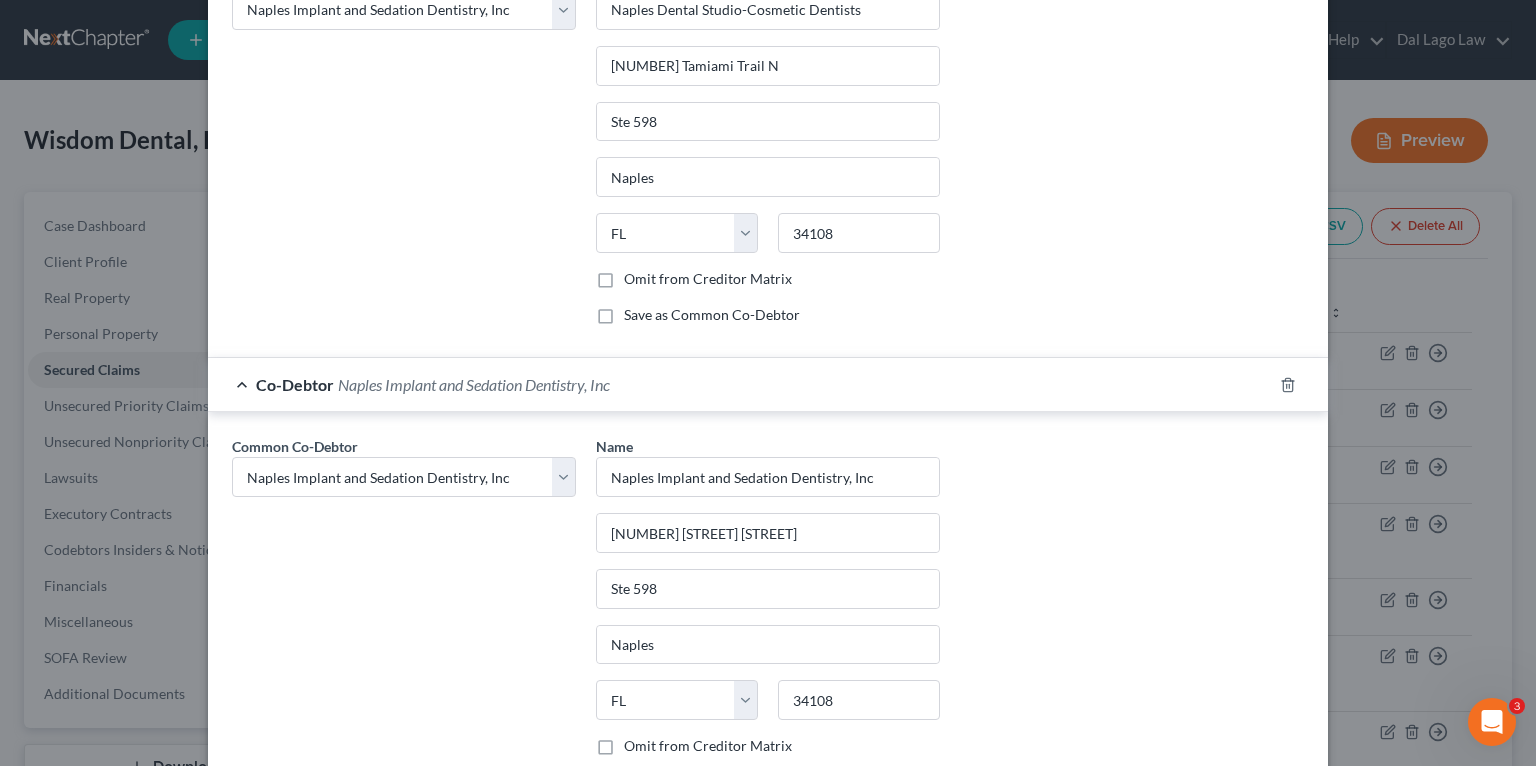 click on "Common Co-Debtor Select Wisdom Akpaka Wisdom Akpaka, DDS P.A. Dental Smiles of Hallandale Beach, Inc. Florida Sleep Clinic, Inc. Naples Dental Studio-Cosmetic Dentists NISD Naples Implant and Sedation Dentistry, Inc Care One Dental of Boca P.A. Wisdom Akpaka Florida Sleep Clinic, Inc. Naples Implant and Sedation Dentistry, Inc Care One Dental of Beca P.A. Dental One Ave Maria Dentistry, Inc. Bright Smiles Dental Studio, P.A. Wisdom Akpaka Wisdom Akpaka Wisdom Dental Supply Ave Maria Dentistry Naples Cosmetic, Implant, Emergency & Sedation Dentistry Ave Maria Dentist Wisdom Akpaka, D.D.S." at bounding box center (404, 155) 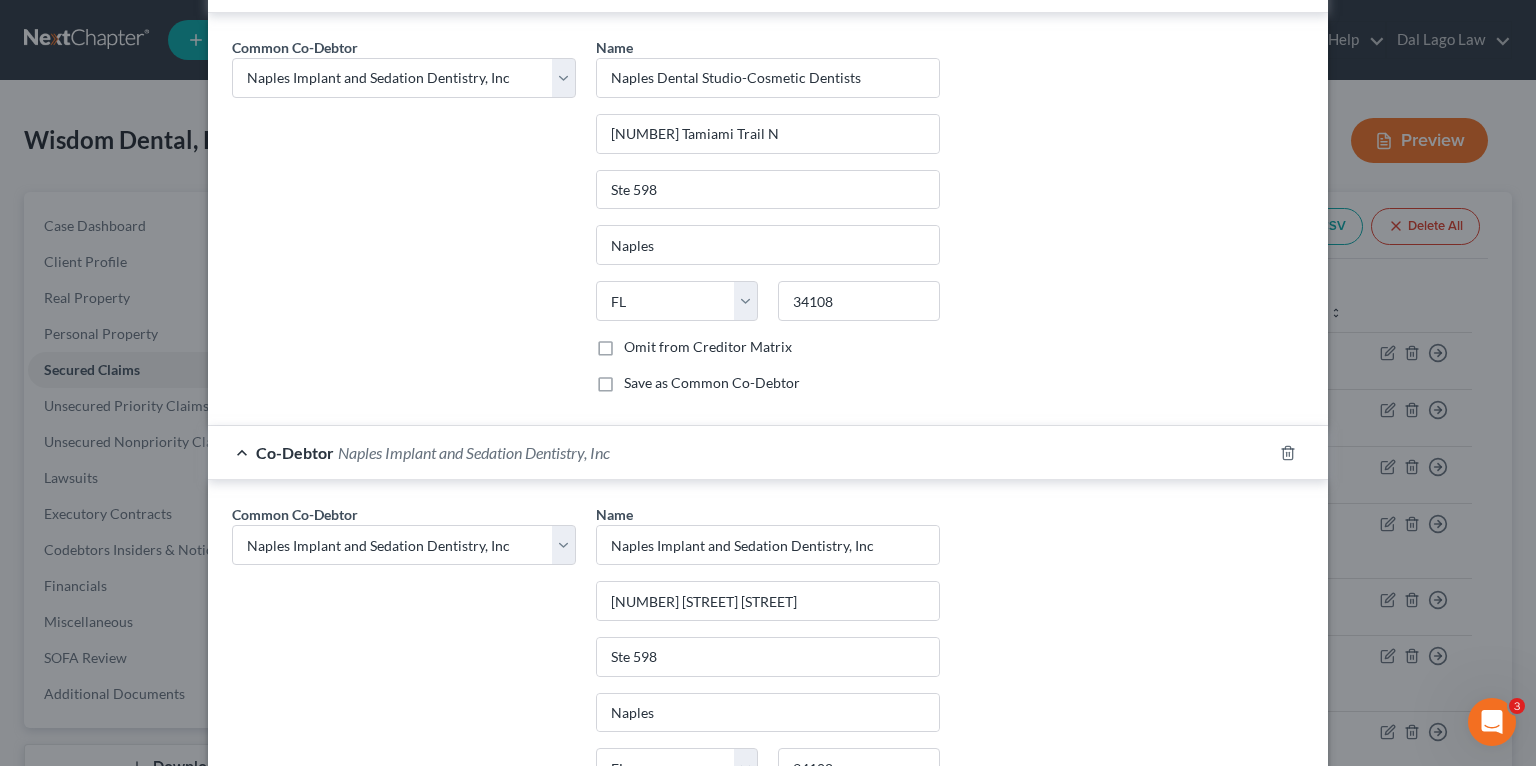 scroll, scrollTop: 4385, scrollLeft: 0, axis: vertical 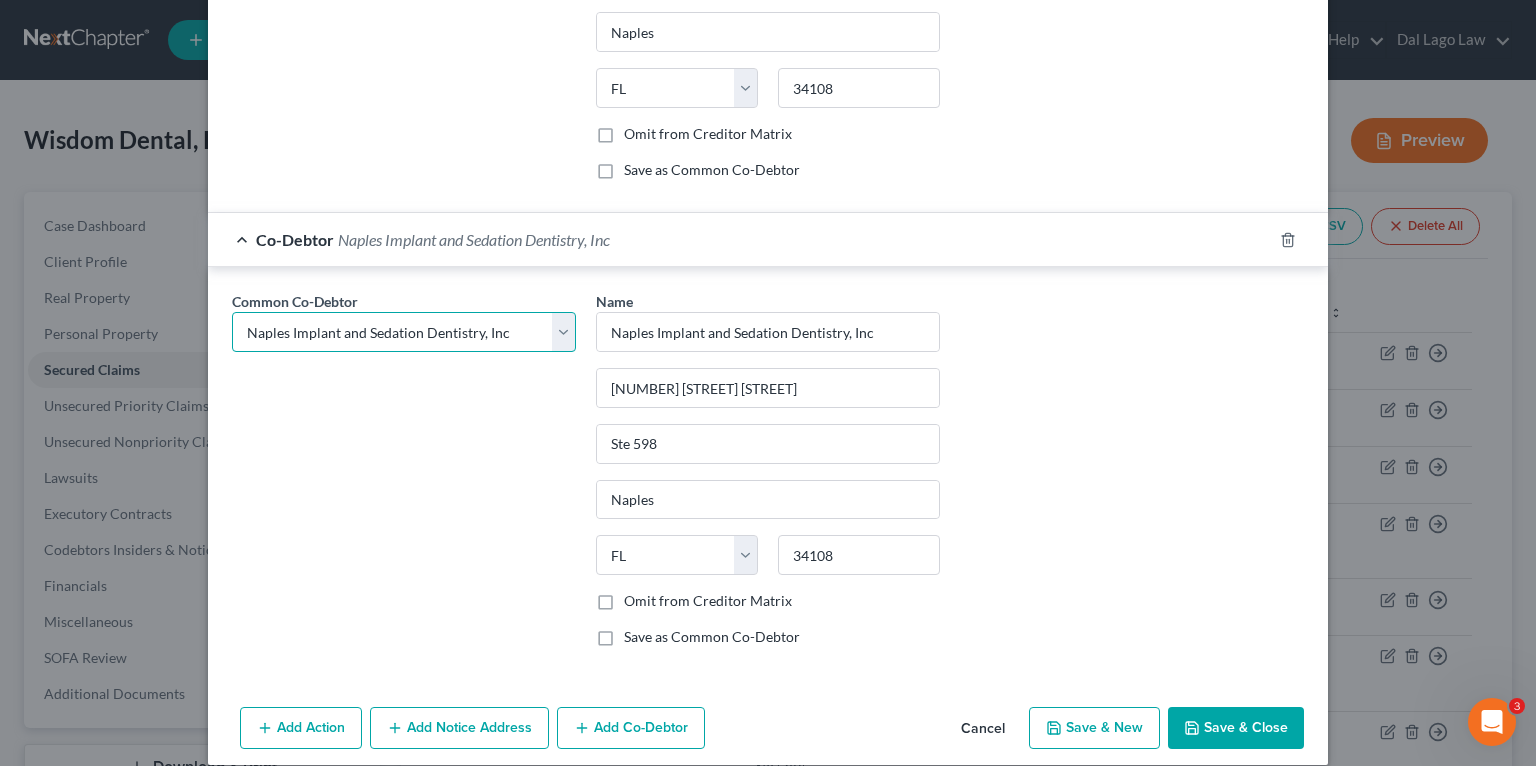 click on "Common Co-Debtor Select Wisdom Akpaka Wisdom Akpaka, DDS P.A. Dental Smiles of Hallandale Beach, Inc. Florida Sleep Clinic, Inc. Naples Dental Studio-Cosmetic Dentists NISD Naples Implant and Sedation Dentistry, Inc Care One Dental of Boca P.A. Wisdom Akpaka Florida Sleep Clinic, Inc. Naples Implant and Sedation Dentistry, Inc Ave Maria Dentistry, Inc. Bright Smiles Dental Studio, P.A. Wisdom Akpaka Wisdom Akpaka Wisdom Dental Supply Ave Maria Dentistry Naples Cosmetic, Implant, Emergency & Sedation Dentistry Ave Maria Dentist Wisdom Akpaka, D.D.S." at bounding box center (404, 332) 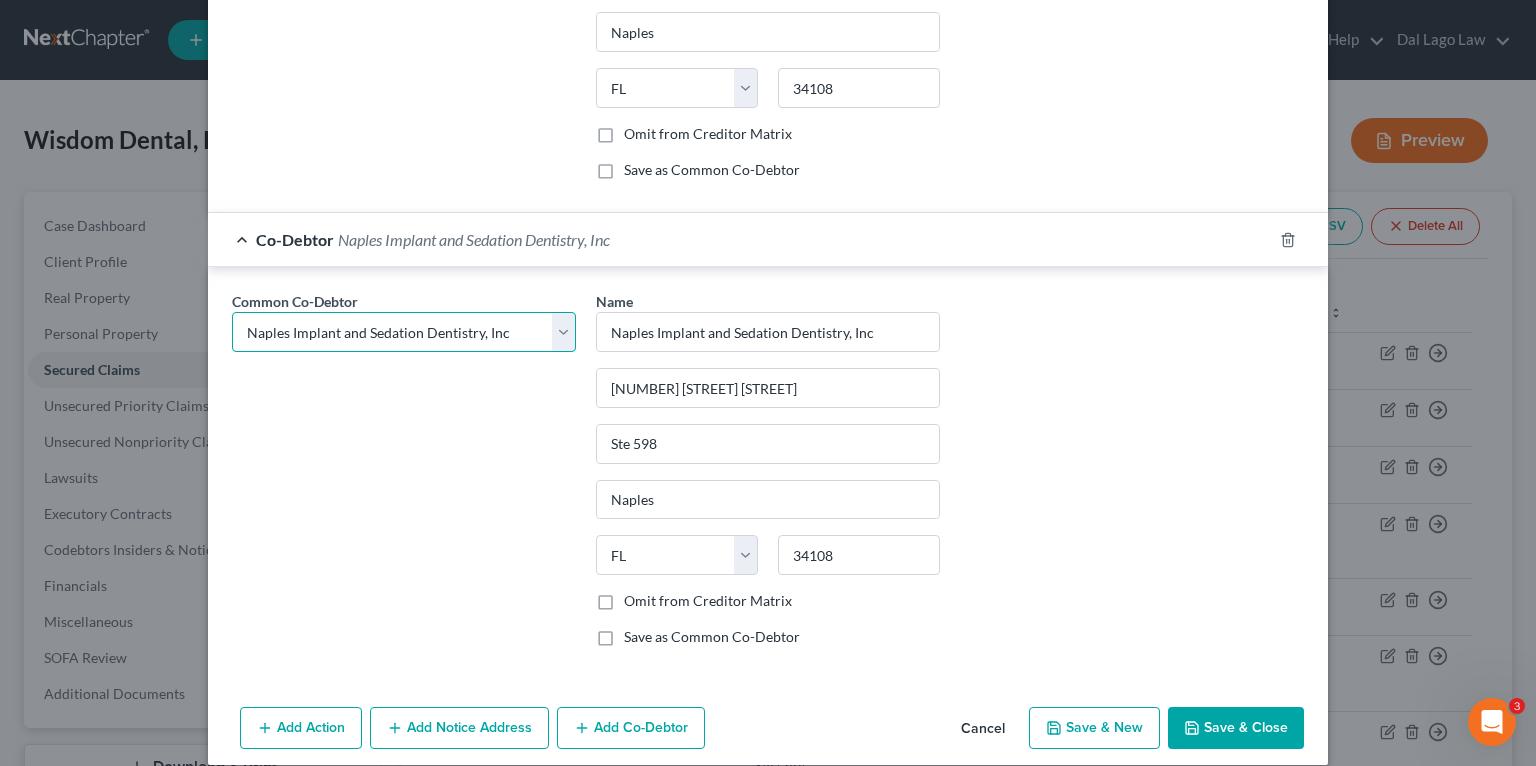 select on "5" 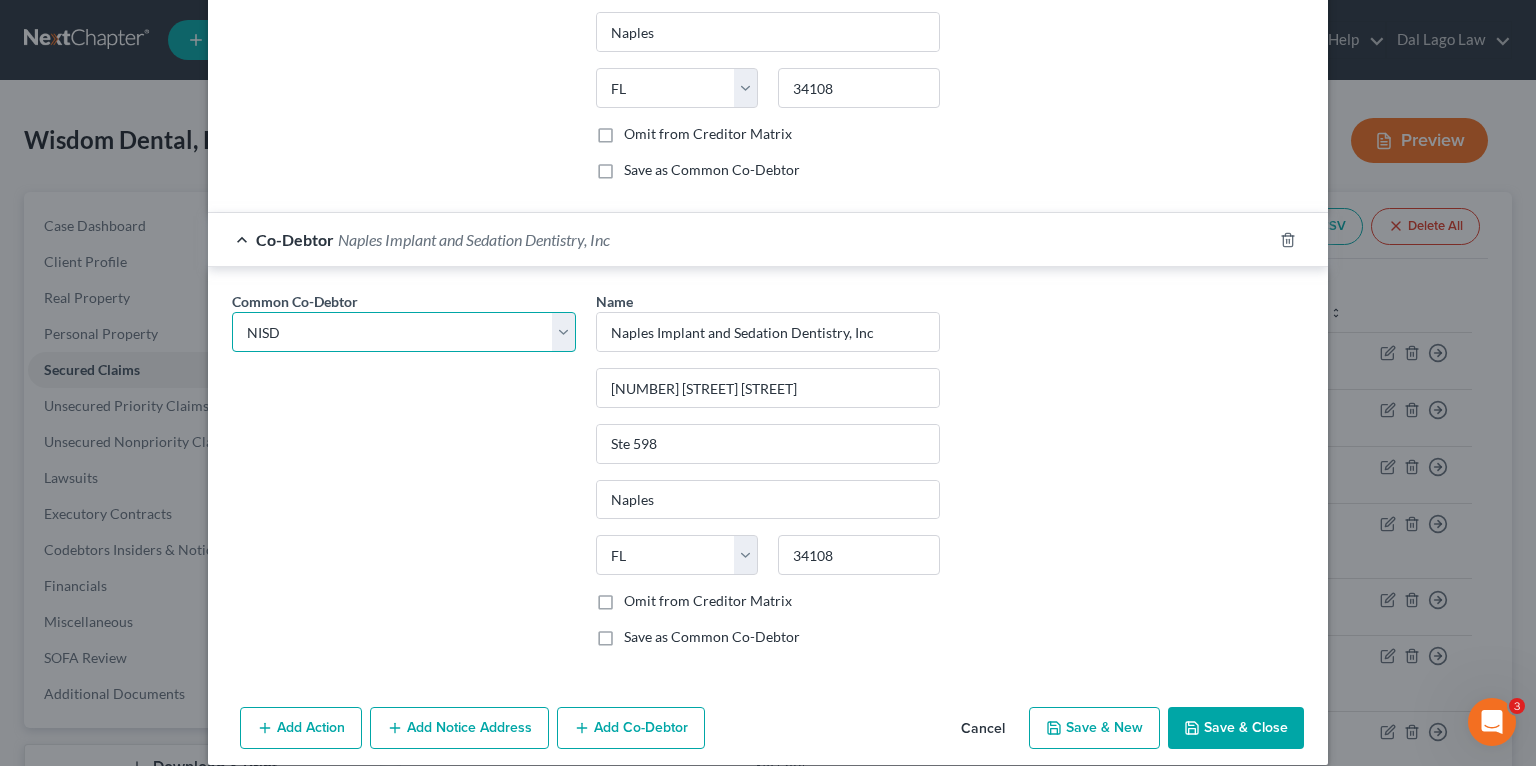 click on "Common Co-Debtor Select Wisdom Akpaka Wisdom Akpaka, DDS P.A. Dental Smiles of Hallandale Beach, Inc. Florida Sleep Clinic, Inc. Naples Dental Studio-Cosmetic Dentists NISD Naples Implant and Sedation Dentistry, Inc Care One Dental of Boca P.A. Wisdom Akpaka Florida Sleep Clinic, Inc. Naples Implant and Sedation Dentistry, Inc Ave Maria Dentistry, Inc. Bright Smiles Dental Studio, P.A. Wisdom Akpaka Wisdom Akpaka Wisdom Dental Supply Ave Maria Dentistry Naples Cosmetic, Implant, Emergency & Sedation Dentistry Ave Maria Dentist Wisdom Akpaka, D.D.S." at bounding box center [404, 332] 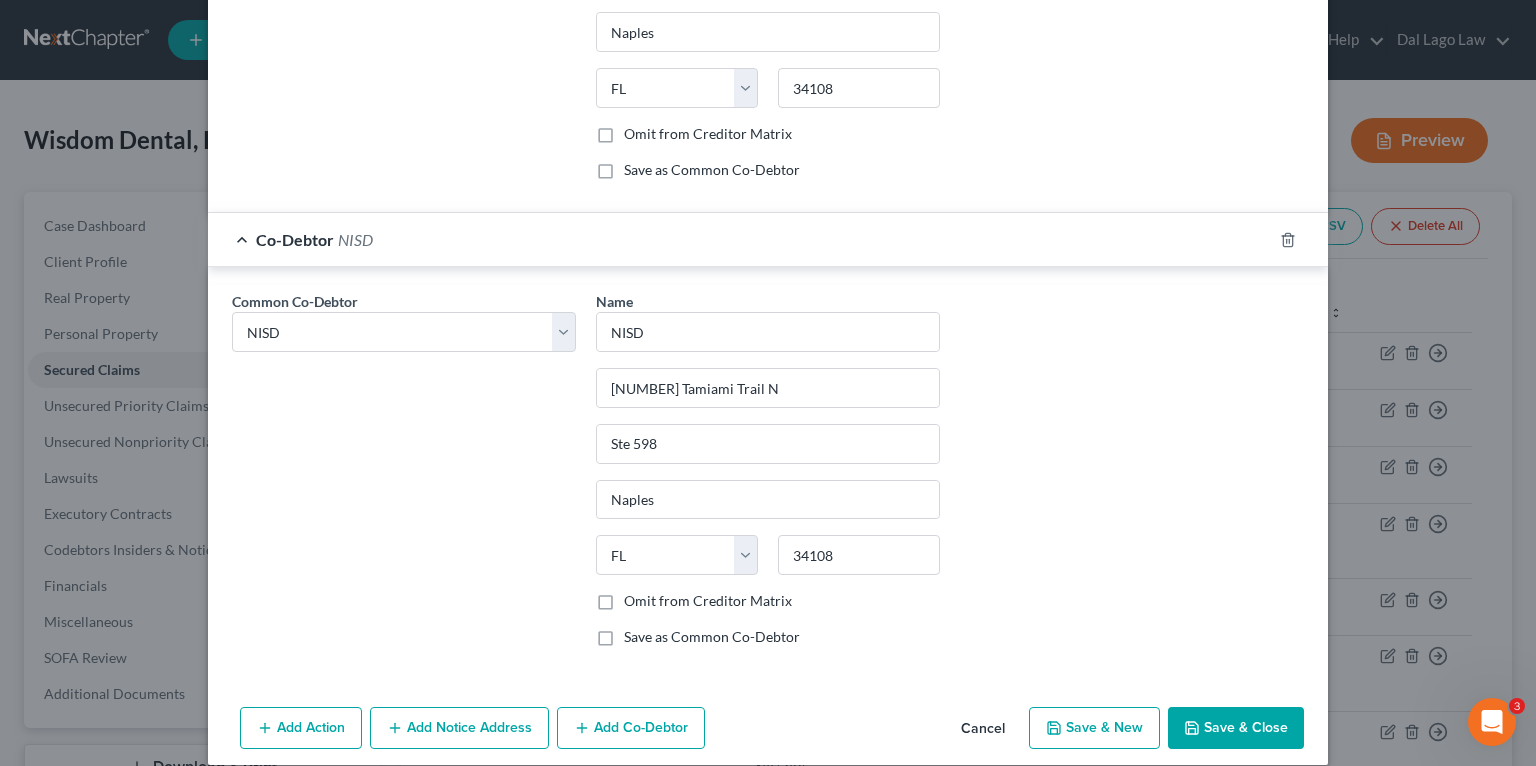 click on "Add Co-Debtor" at bounding box center (631, 728) 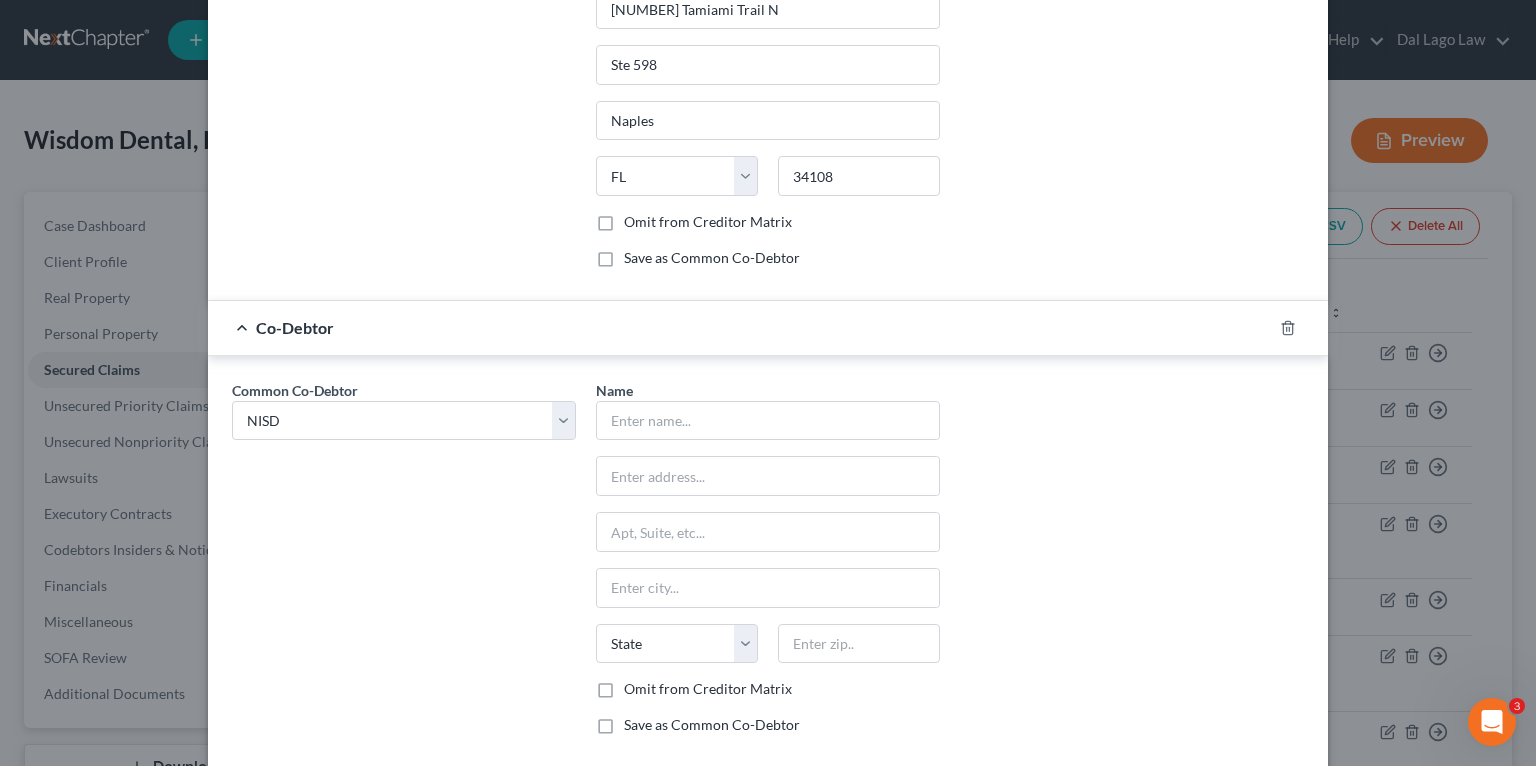 scroll, scrollTop: 4785, scrollLeft: 0, axis: vertical 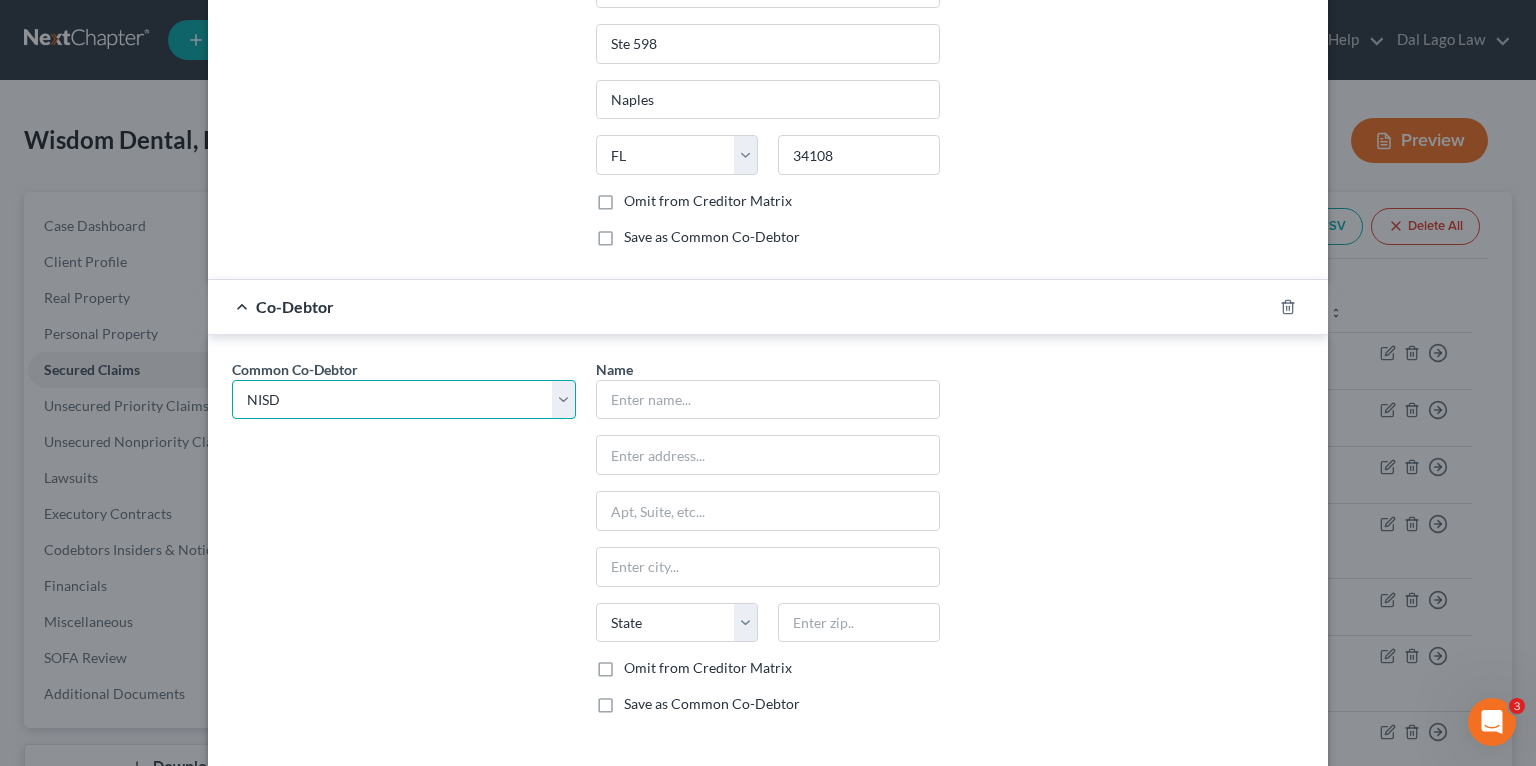 click on "Common Co-Debtor Select Wisdom Akpaka Wisdom Akpaka, DDS P.A. Dental Smiles of Hallandale Beach, Inc. Florida Sleep Clinic, Inc. Naples Dental Studio-Cosmetic Dentists NISD Naples Implant and Sedation Dentistry, Inc Care One Dental of Boca P.A. Wisdom Akpaka Florida Sleep Clinic, Inc. Naples Implant and Sedation Dentistry, Inc Ave Maria Dentistry, Inc. Bright Smiles Dental Studio, P.A. Wisdom Akpaka Wisdom Akpaka Wisdom Dental Supply Ave Maria Dentistry Naples Cosmetic, Implant, Emergency & Sedation Dentistry Ave Maria Dentist Wisdom Akpaka, D.D.S." at bounding box center (404, 400) 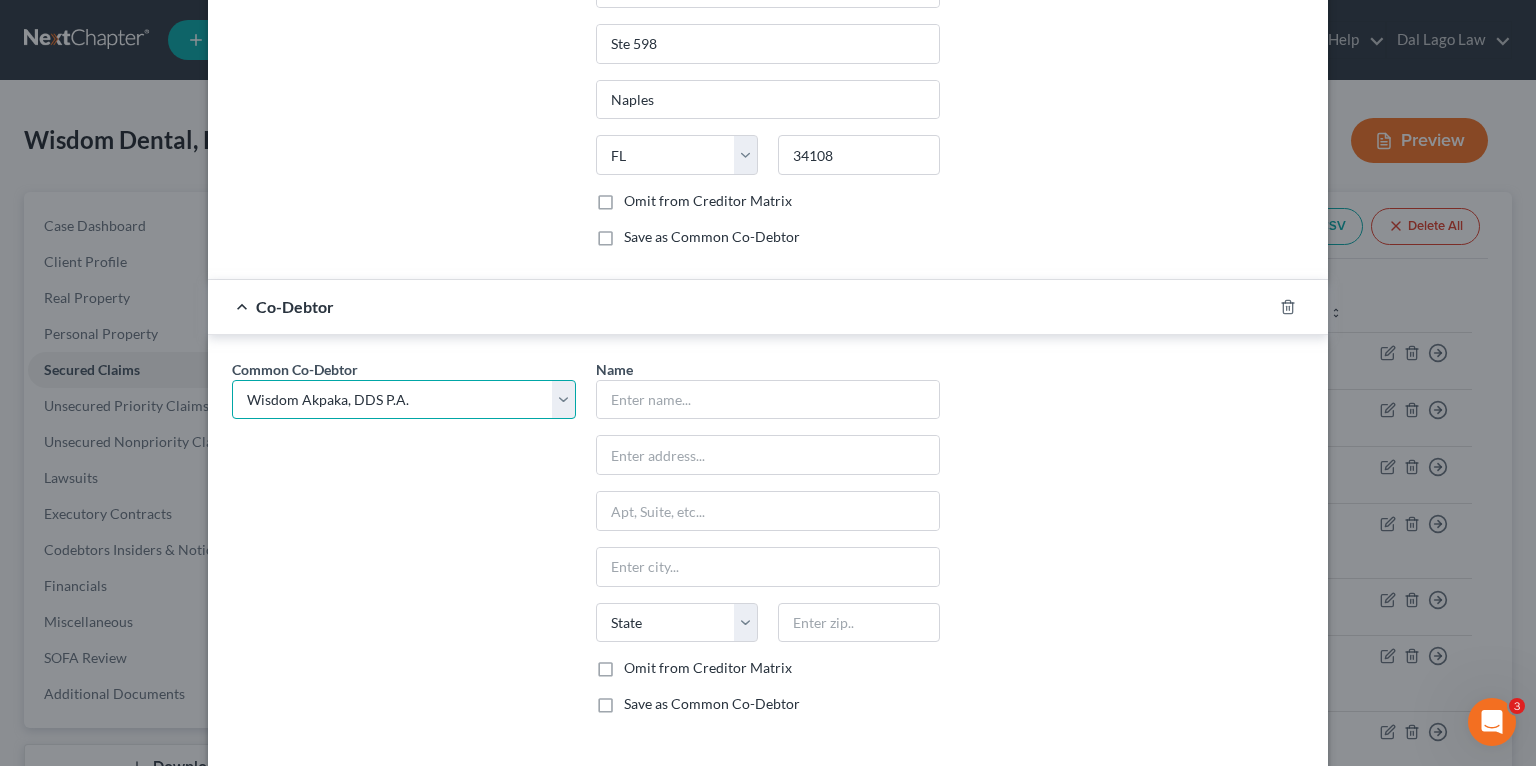 click on "Common Co-Debtor Select Wisdom Akpaka Wisdom Akpaka, DDS P.A. Dental Smiles of Hallandale Beach, Inc. Florida Sleep Clinic, Inc. Naples Dental Studio-Cosmetic Dentists NISD Naples Implant and Sedation Dentistry, Inc Care One Dental of Boca P.A. Wisdom Akpaka Florida Sleep Clinic, Inc. Naples Implant and Sedation Dentistry, Inc Ave Maria Dentistry, Inc. Bright Smiles Dental Studio, P.A. Wisdom Akpaka Wisdom Akpaka Wisdom Dental Supply Ave Maria Dentistry Naples Cosmetic, Implant, Emergency & Sedation Dentistry Ave Maria Dentist Wisdom Akpaka, D.D.S." at bounding box center (404, 400) 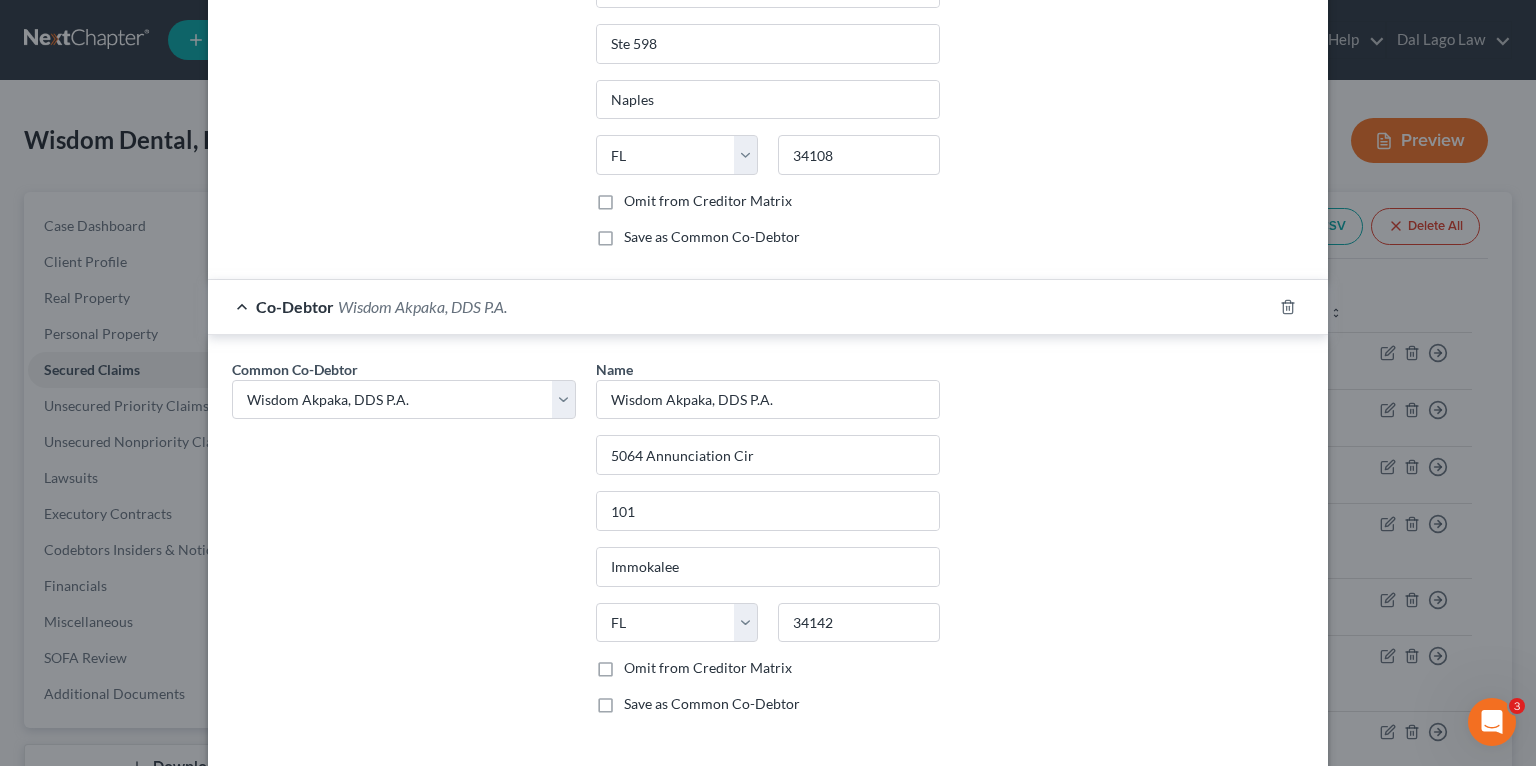 click on "Common Co-Debtor Select Wisdom Akpaka Wisdom Akpaka, DDS P.A. Dental Smiles of Hallandale Beach, Inc. Florida Sleep Clinic, Inc. Naples Dental Studio-Cosmetic Dentists NISD Naples Implant and Sedation Dentistry, Inc Care One Dental of Boca P.A. Wisdom Akpaka Florida Sleep Clinic, Inc. Naples Implant and Sedation Dentistry, Inc Care One Dental of Beca P.A. Dental One Ave Maria Dentistry, Inc. Bright Smiles Dental Studio, P.A. Wisdom Akpaka Wisdom Akpaka Wisdom Dental Supply Ave Maria Dentistry Naples Cosmetic, Implant, Emergency & Sedation Dentistry Ave Maria Dentist Wisdom Akpaka, D.D.S." at bounding box center [404, 545] 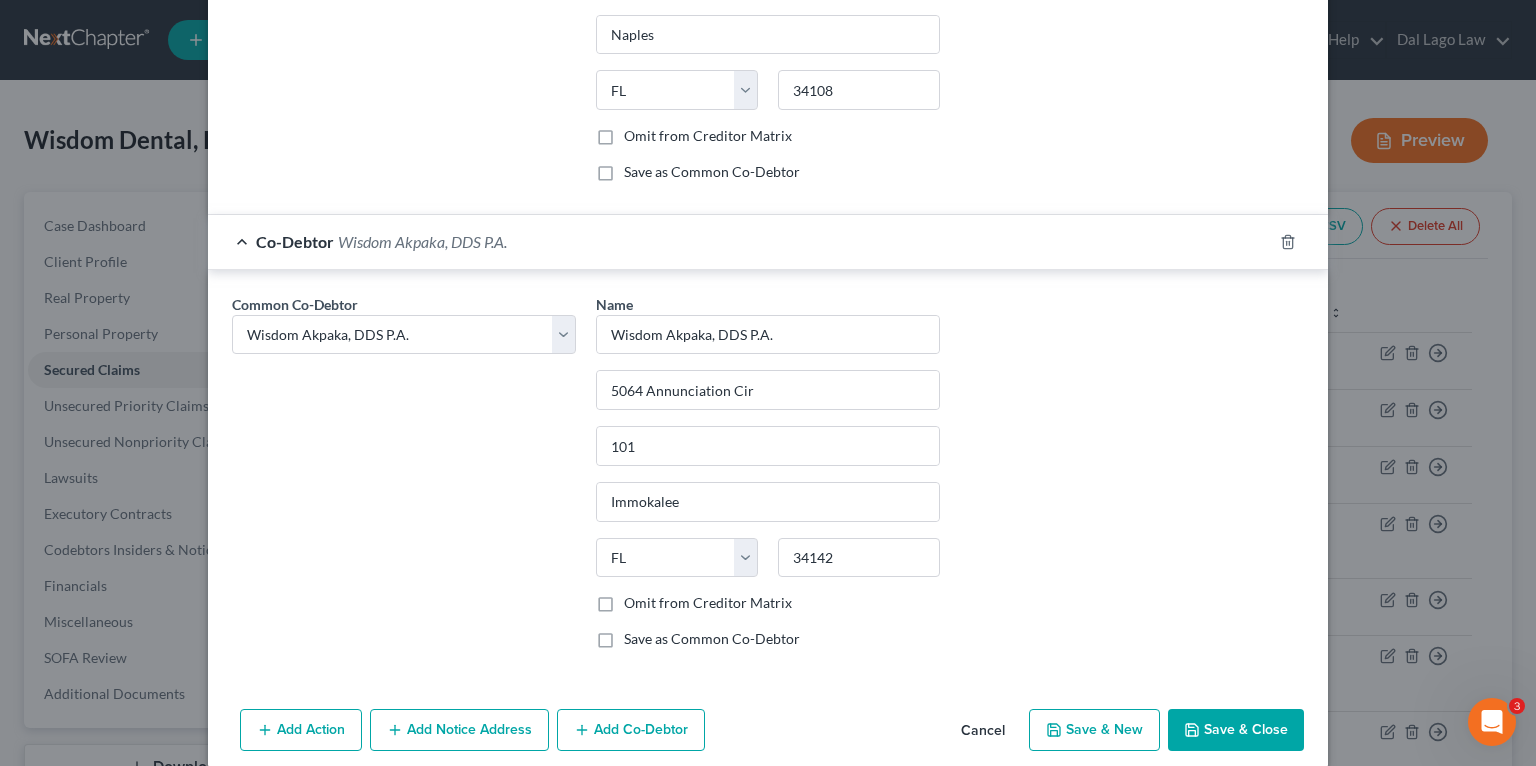 click on "Add Co-Debtor" at bounding box center [631, 730] 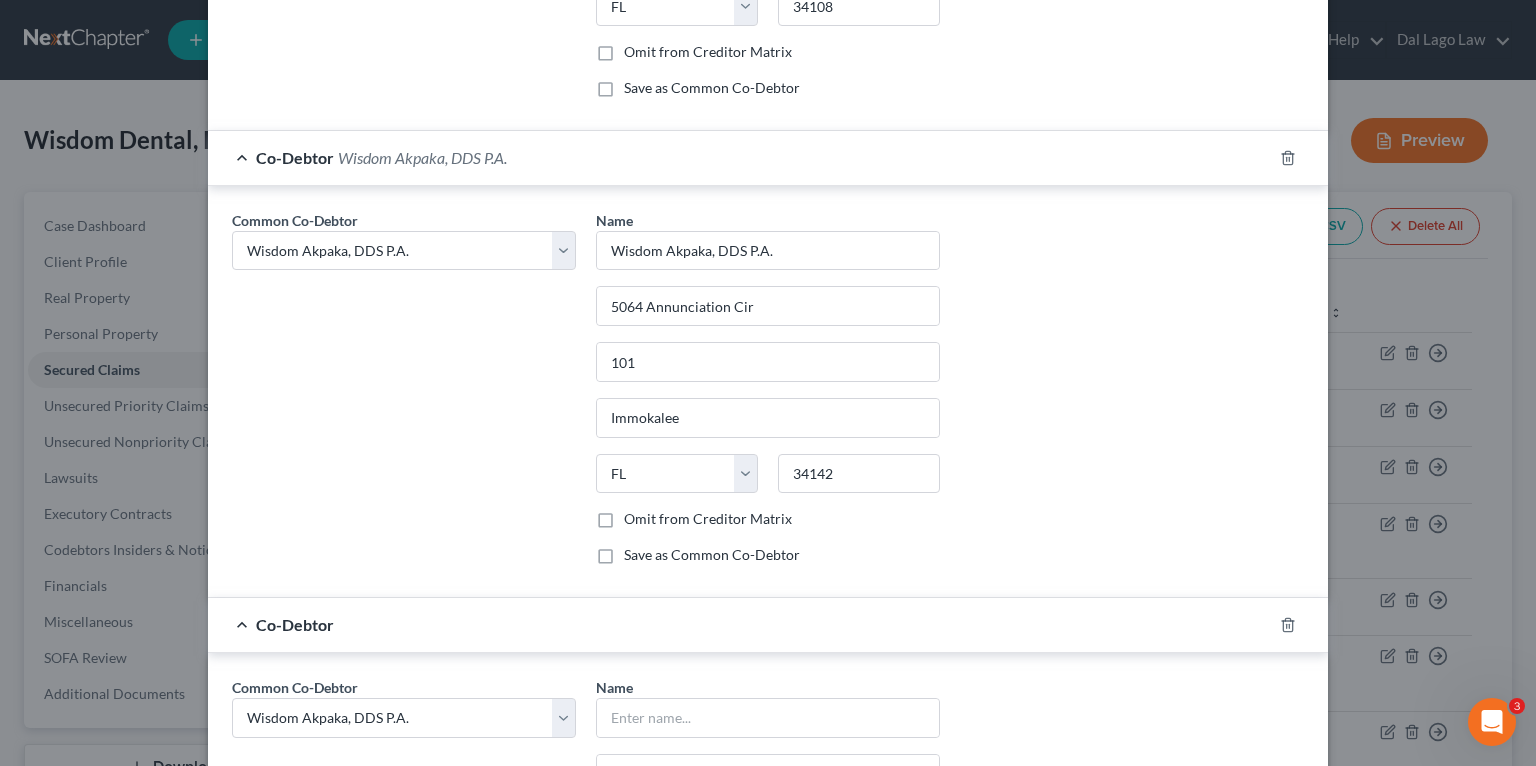 scroll, scrollTop: 5170, scrollLeft: 0, axis: vertical 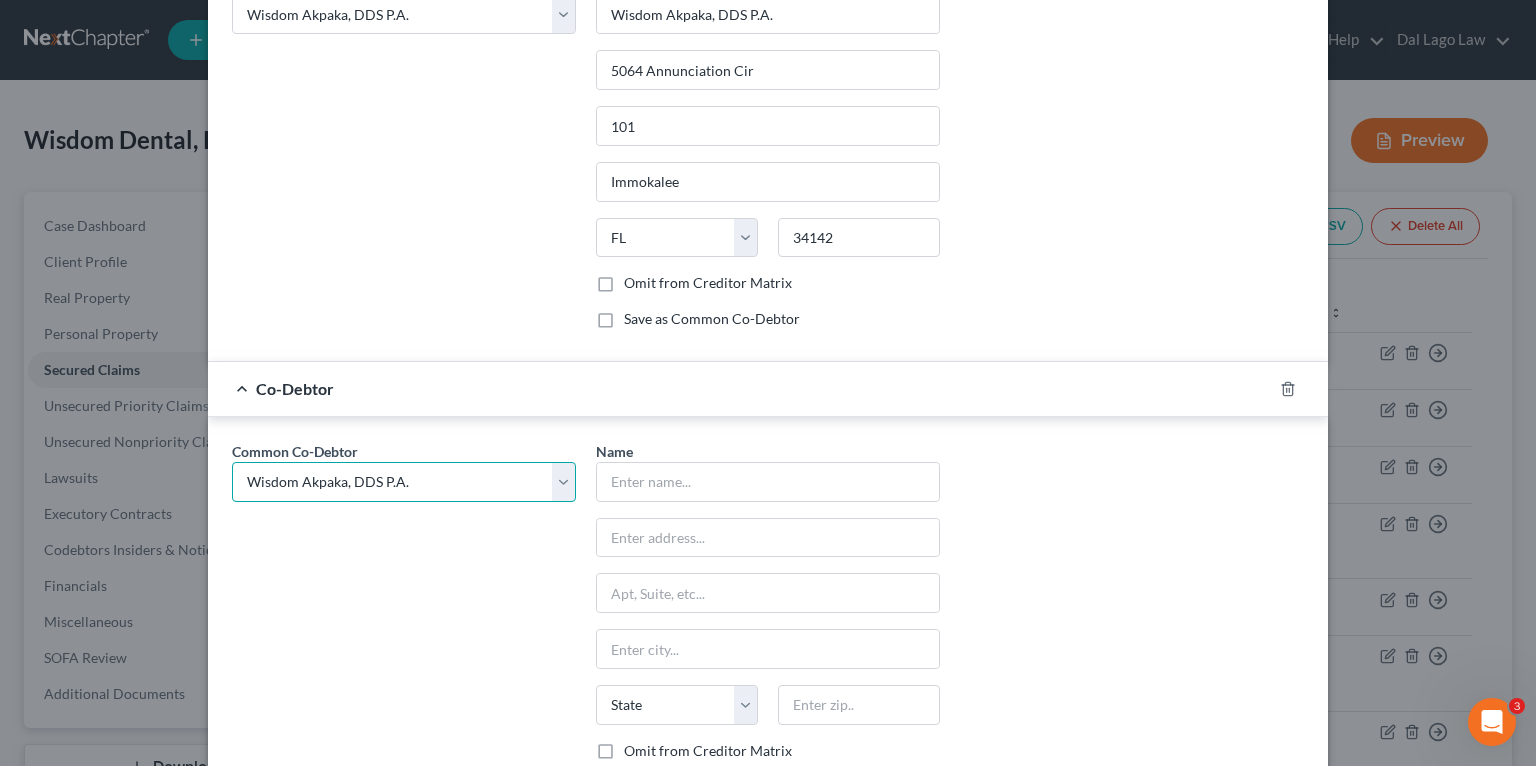 click on "Common Co-Debtor Select Wisdom Akpaka Wisdom Akpaka, DDS P.A. Dental Smiles of Hallandale Beach, Inc. Florida Sleep Clinic, Inc. Naples Dental Studio-Cosmetic Dentists NISD Naples Implant and Sedation Dentistry, Inc Care One Dental of Boca P.A. Wisdom Akpaka Florida Sleep Clinic, Inc. Naples Implant and Sedation Dentistry, Inc Ave Maria Dentistry, Inc. Bright Smiles Dental Studio, P.A. Wisdom Akpaka Wisdom Akpaka Wisdom Dental Supply Ave Maria Dentistry Naples Cosmetic, Implant, Emergency & Sedation Dentistry Ave Maria Dentist Wisdom Akpaka, D.D.S." at bounding box center (404, 482) 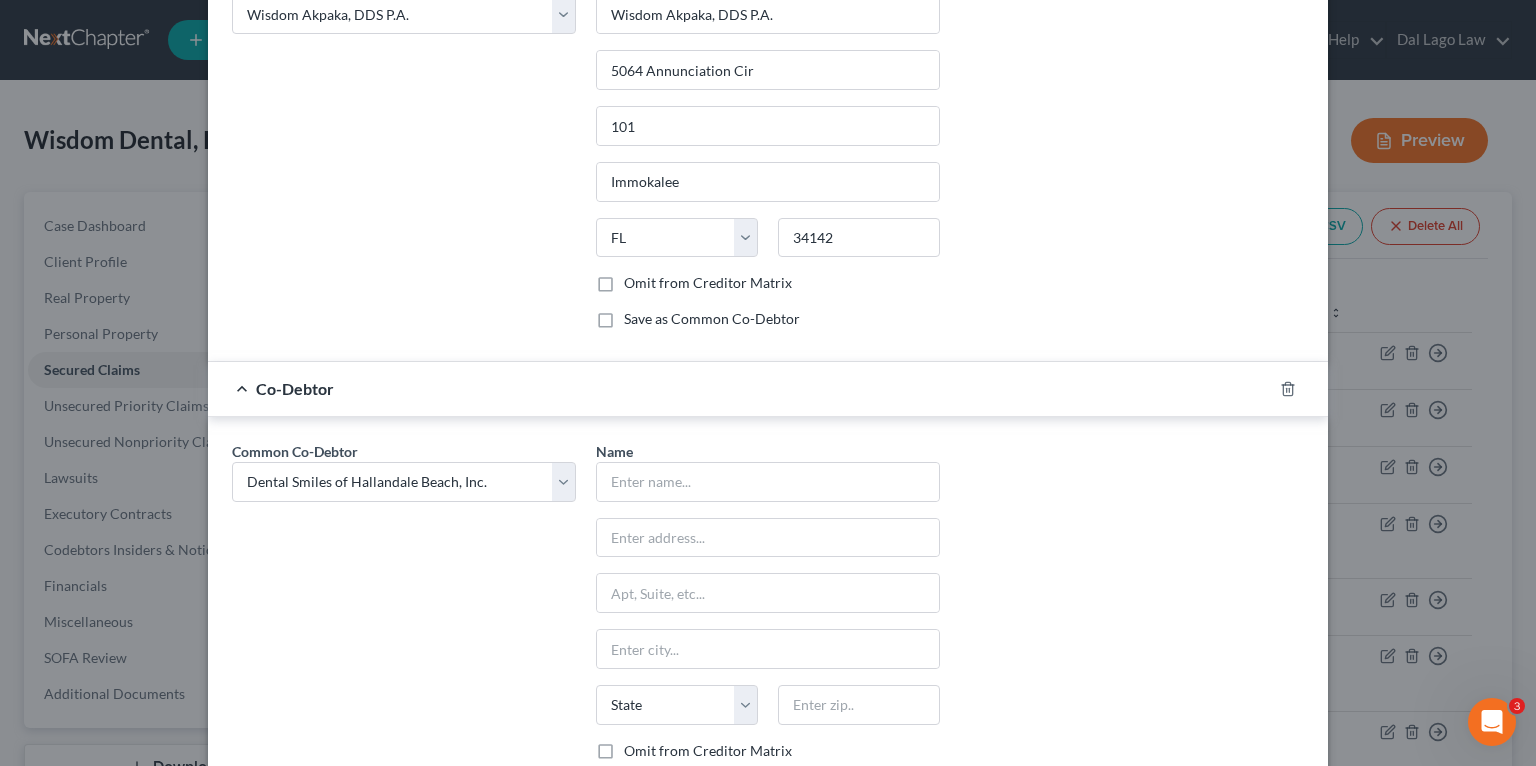 select on "2" 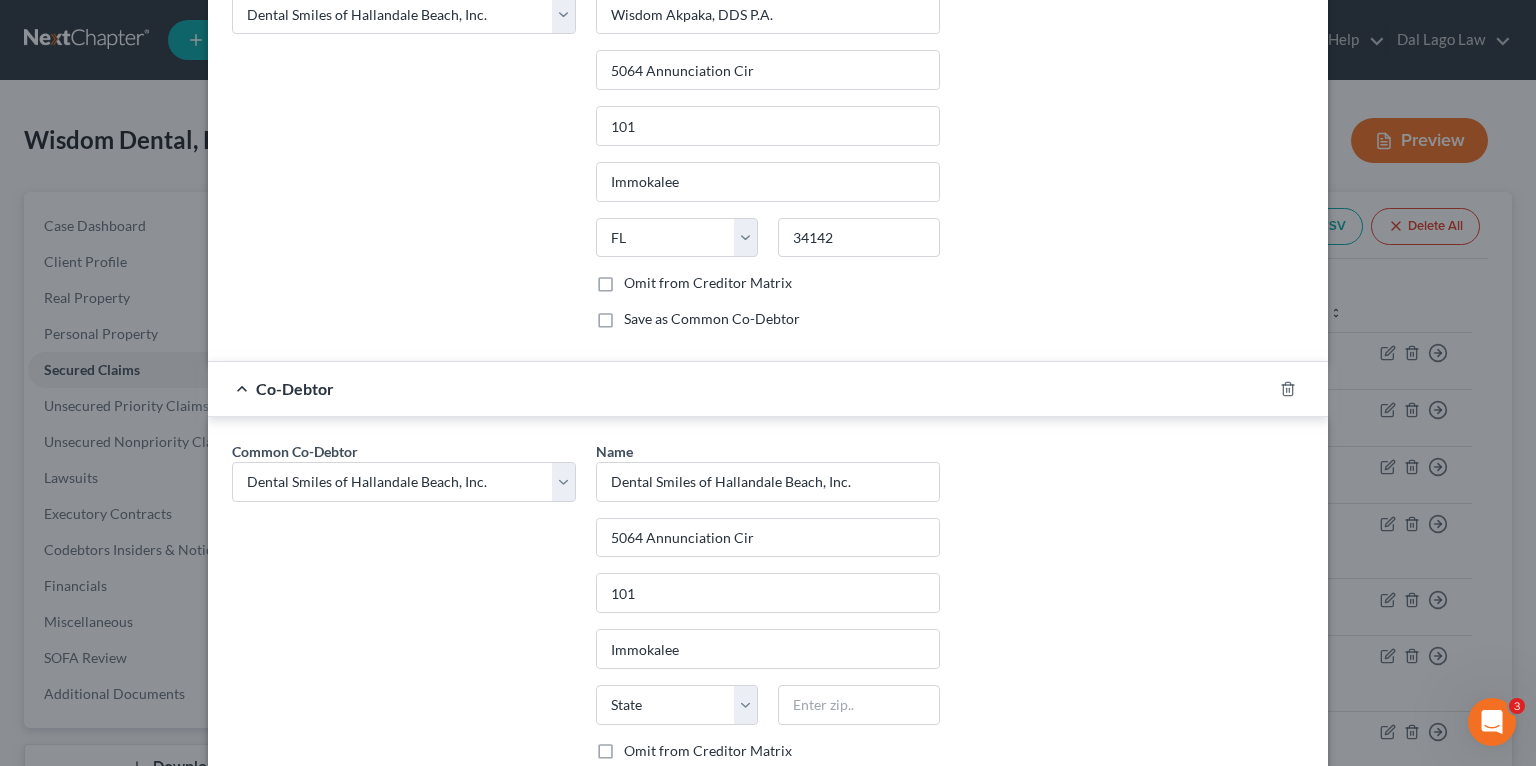 select on "9" 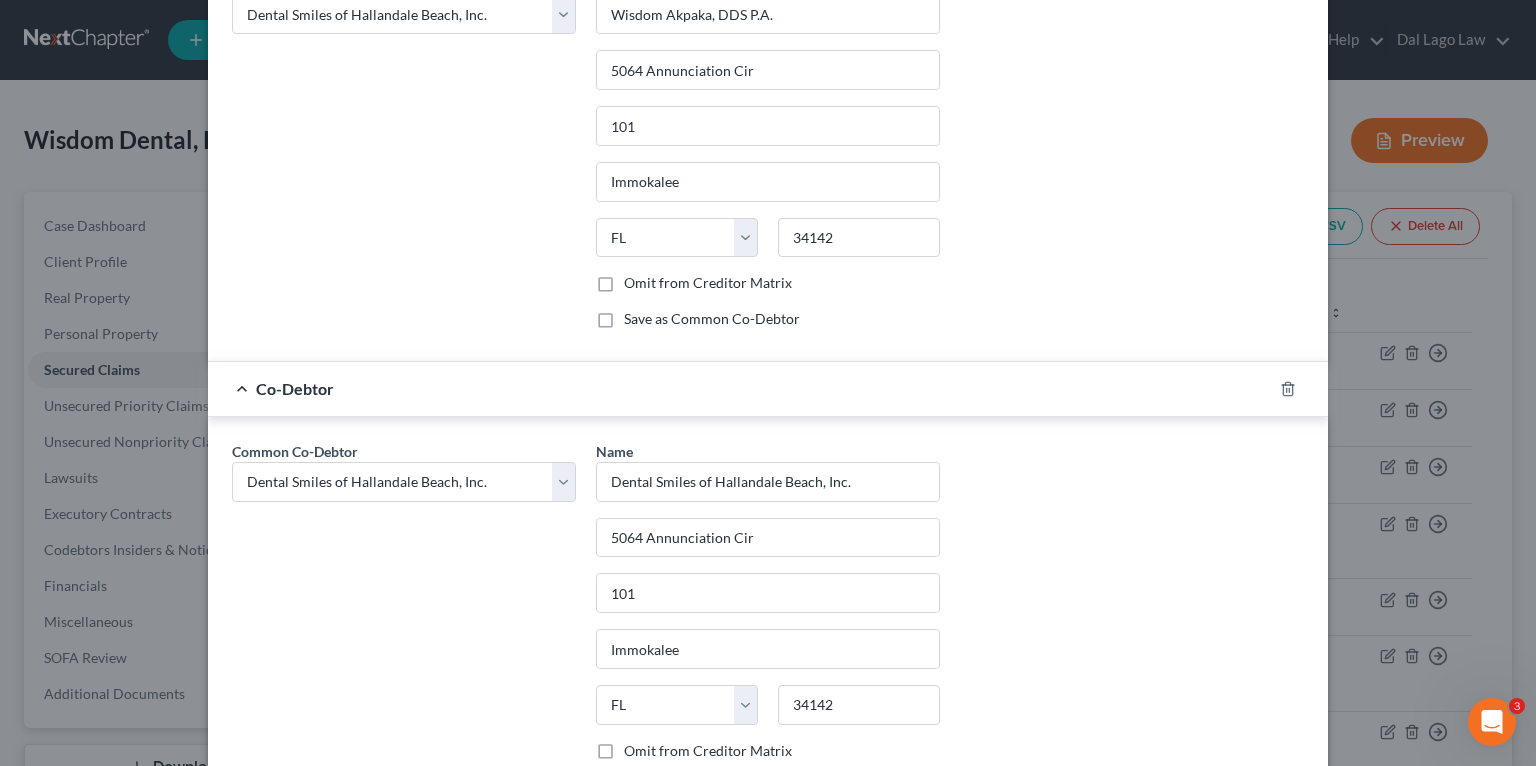 click on "Common Co-Debtor Select Wisdom Akpaka Wisdom Akpaka, DDS P.A. Dental Smiles of Hallandale Beach, Inc. Florida Sleep Clinic, Inc. Naples Dental Studio-Cosmetic Dentists NISD Naples Implant and Sedation Dentistry, Inc Care One Dental of Boca P.A. Wisdom Akpaka Florida Sleep Clinic, Inc. Naples Implant and Sedation Dentistry, Inc Care One Dental of Beca P.A. Dental One Ave Maria Dentistry, Inc. Bright Smiles Dental Studio, P.A. Wisdom Akpaka Wisdom Akpaka Wisdom Dental Supply Ave Maria Dentistry Naples Cosmetic, Implant, Emergency & Sedation Dentistry Ave Maria Dentist Wisdom Akpaka, D.D.S." at bounding box center (404, 627) 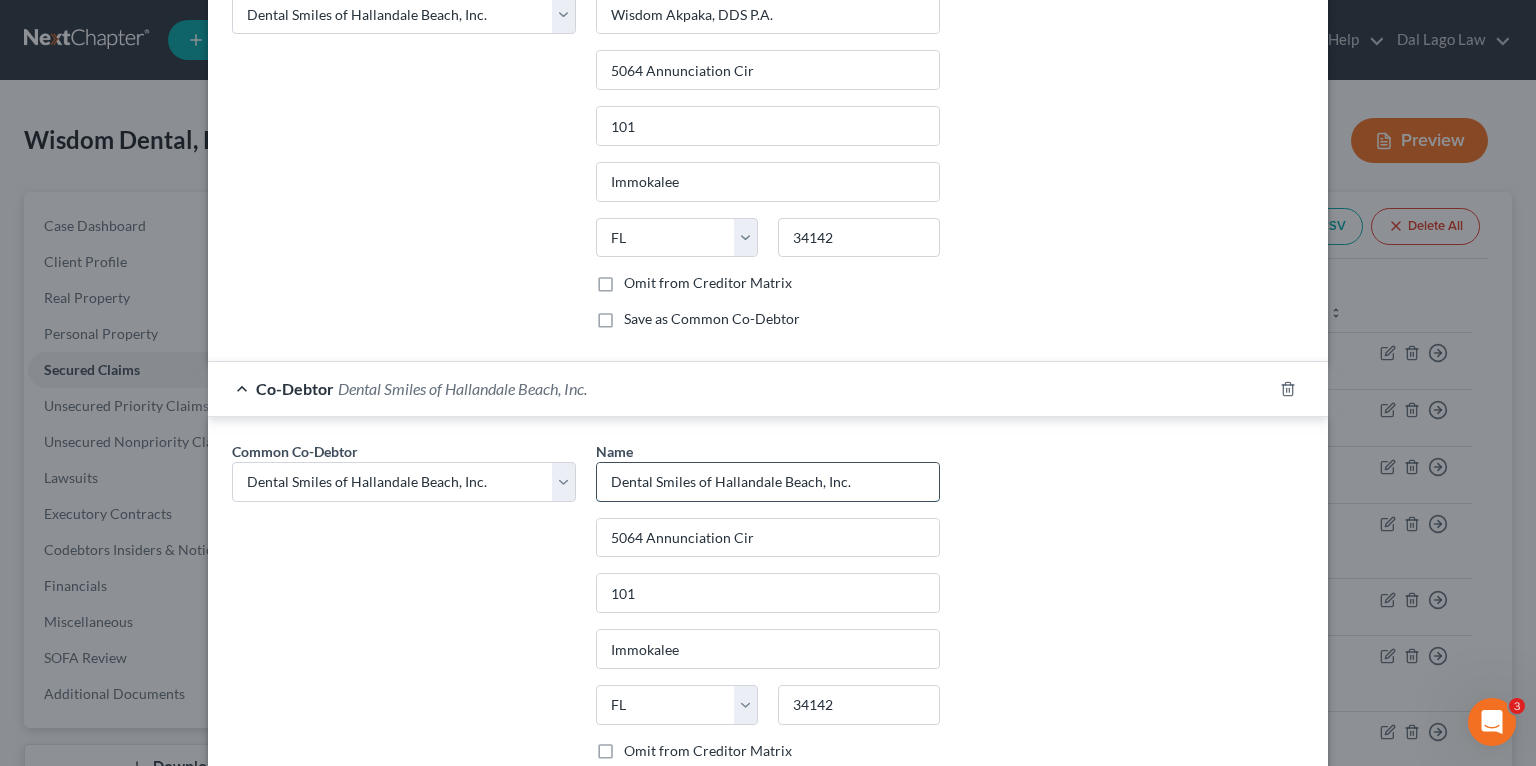 click on "Dental Smiles of Hallandale Beach, Inc." at bounding box center (768, 482) 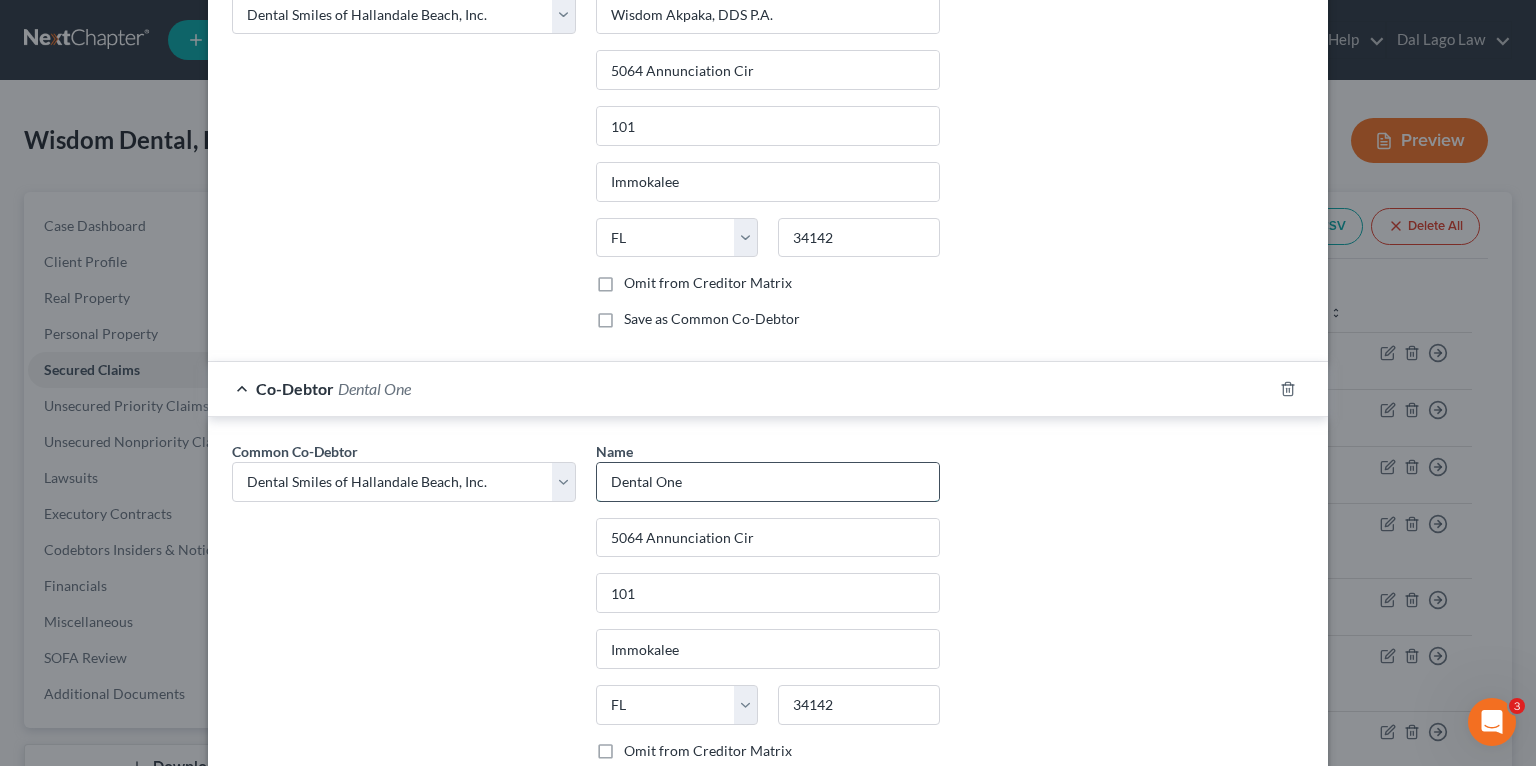 type on "Dental One" 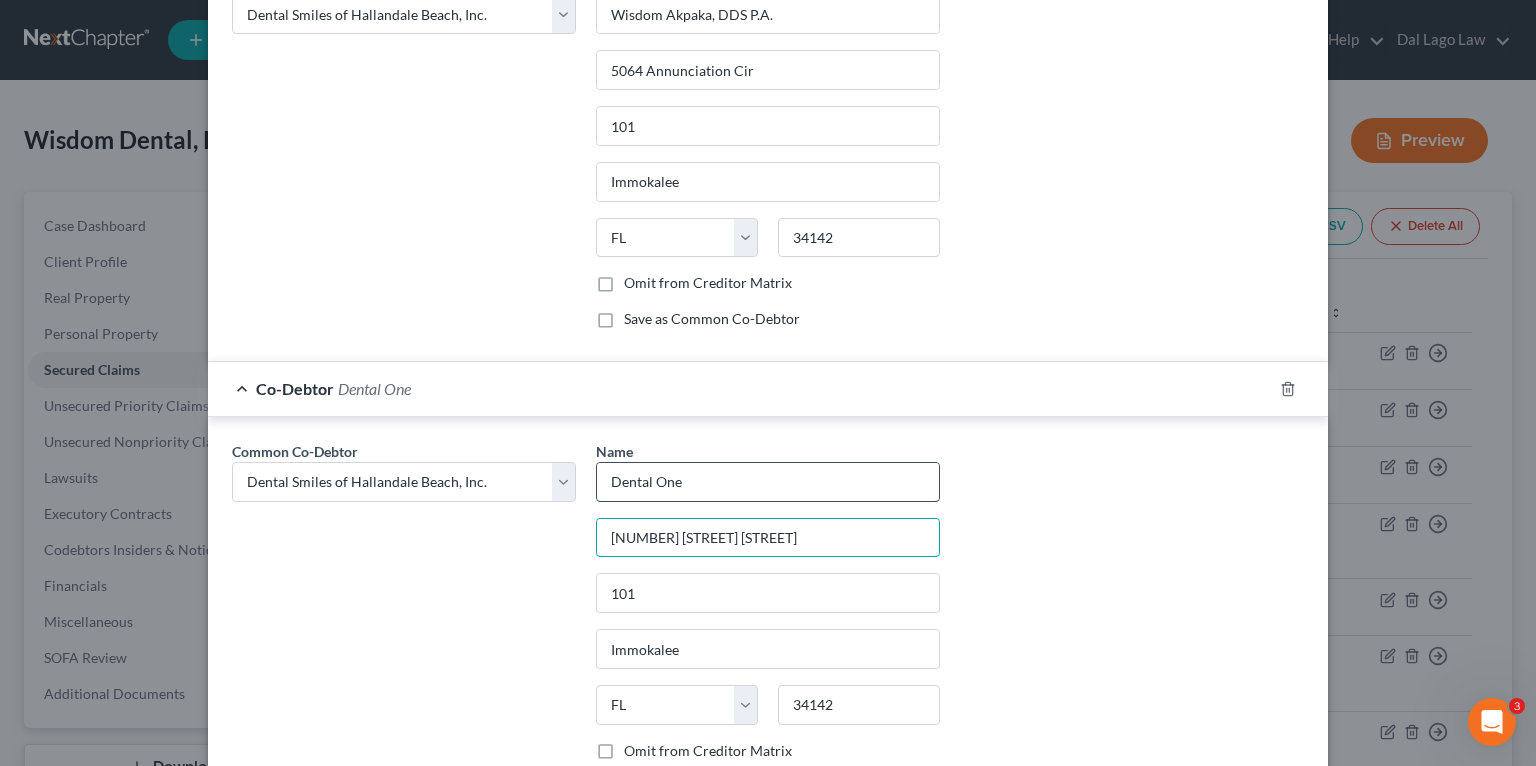 type on "[NUMBER] [STREET] [STREET]" 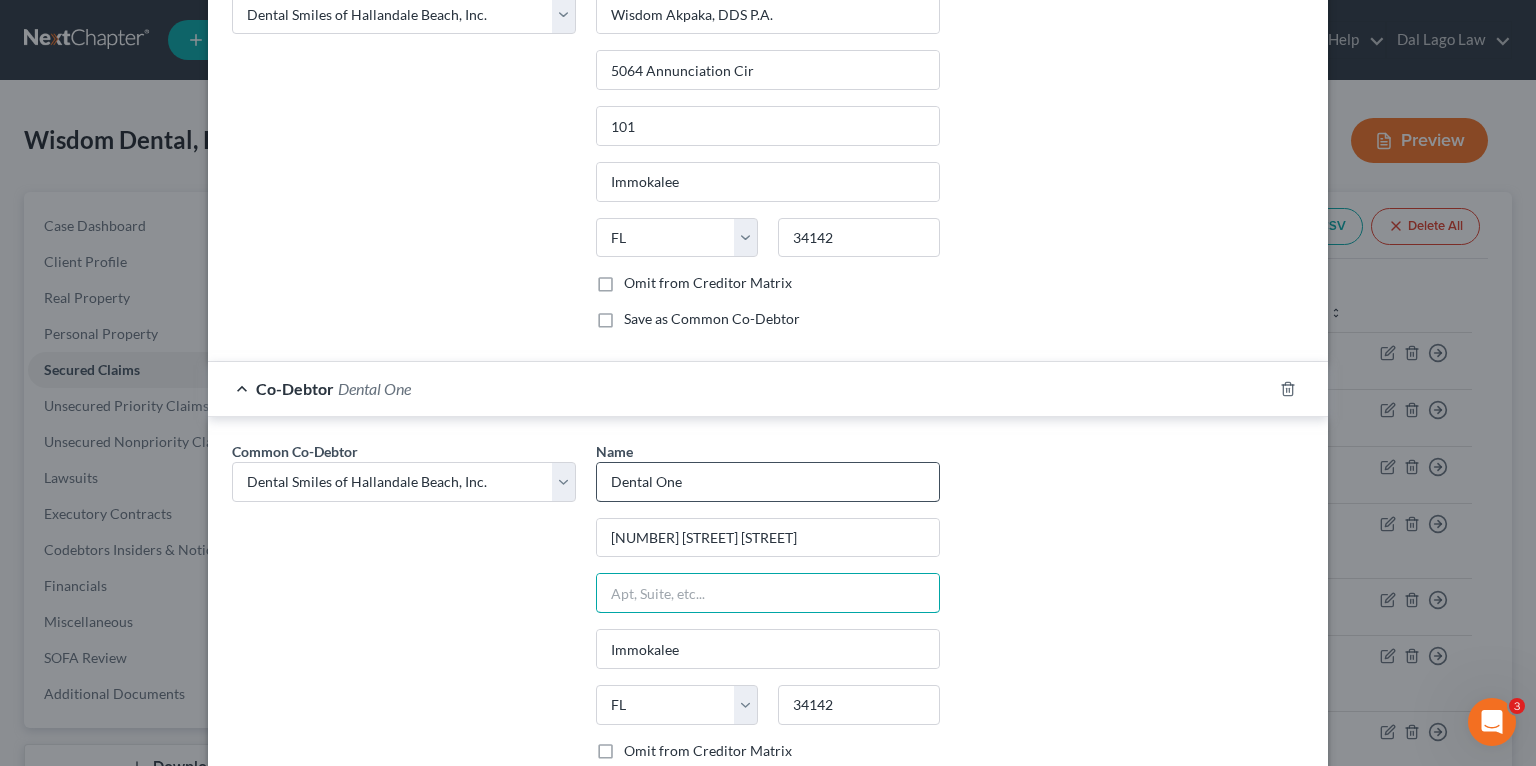 type 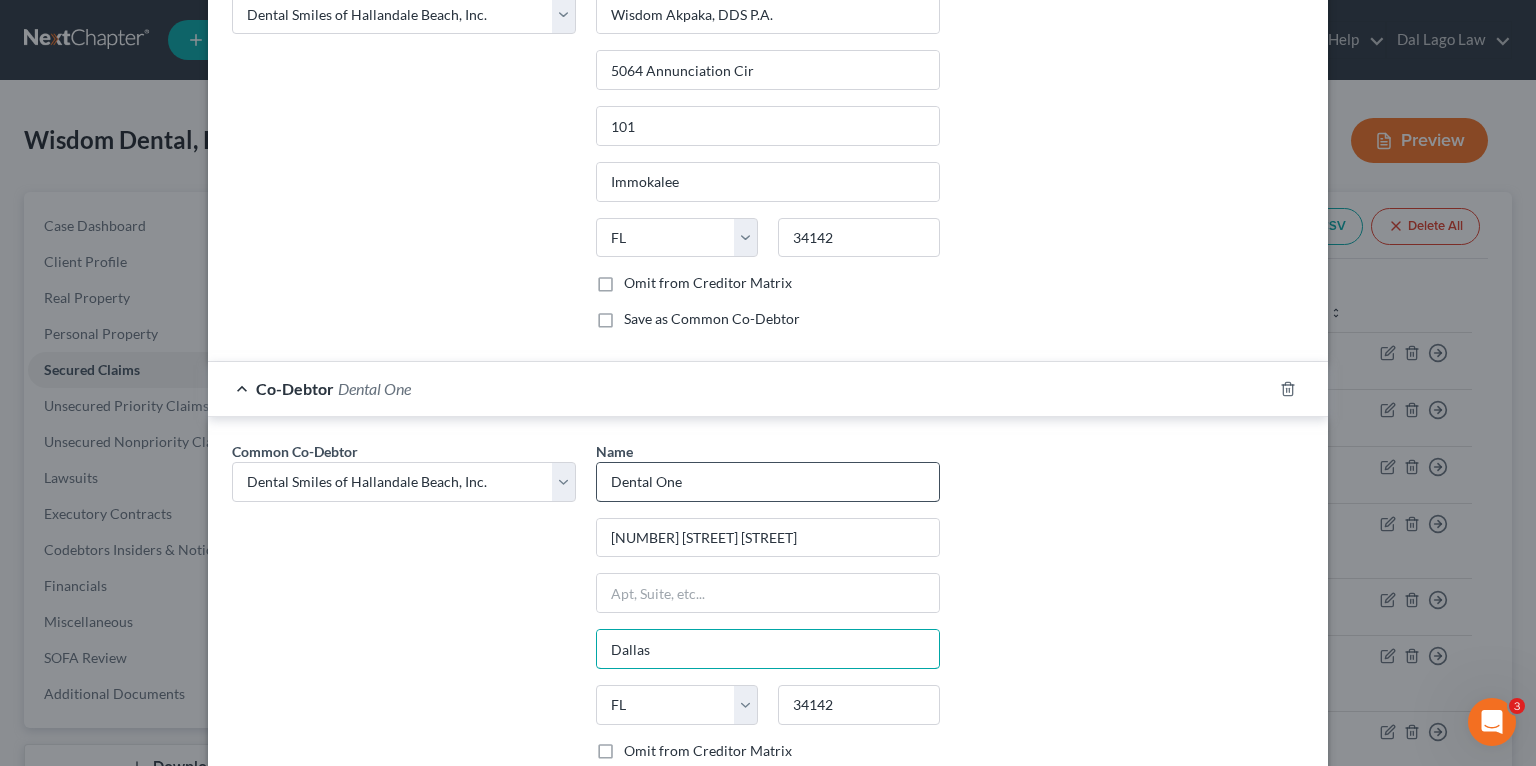 type on "Dallas" 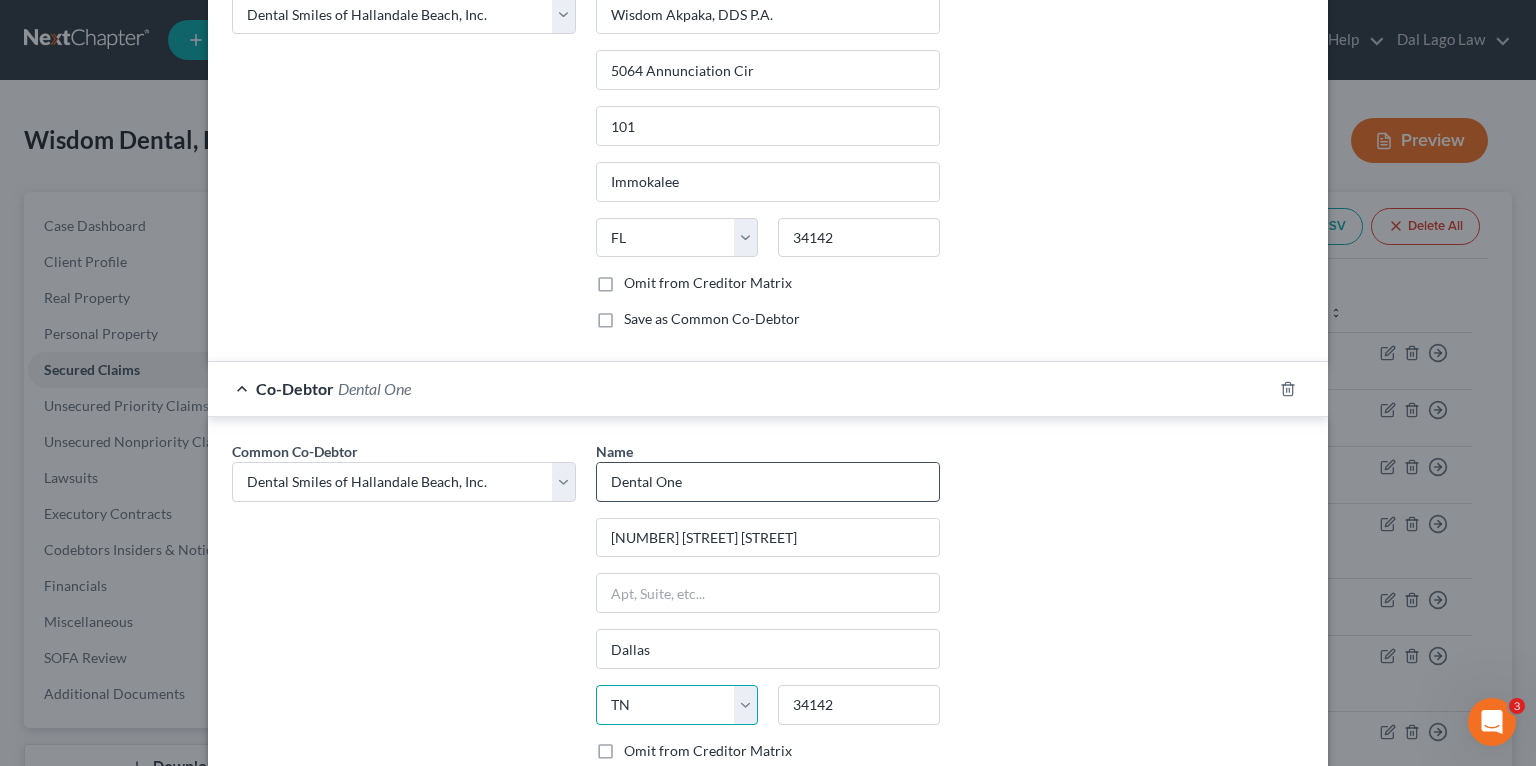 select on "45" 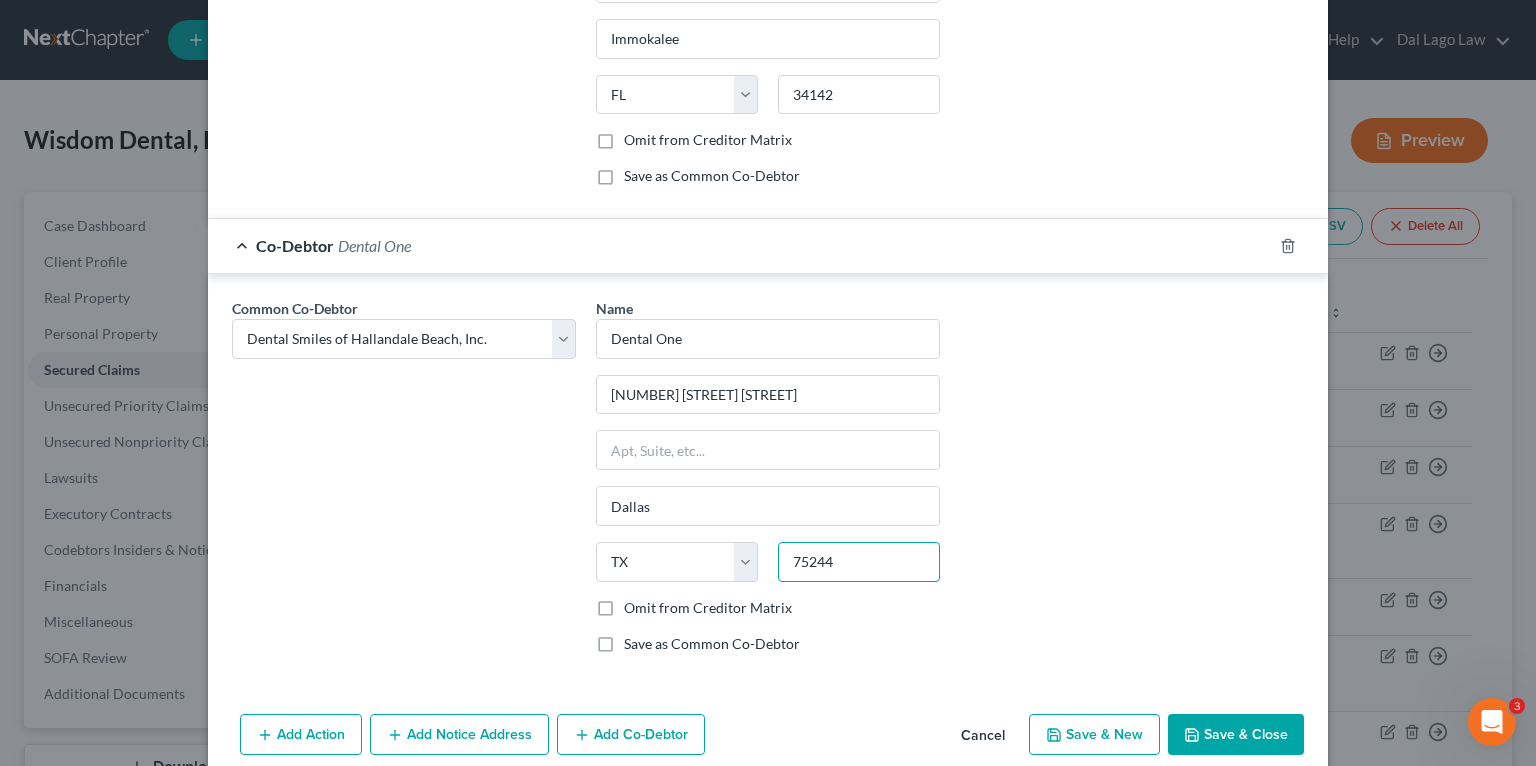 scroll, scrollTop: 5315, scrollLeft: 0, axis: vertical 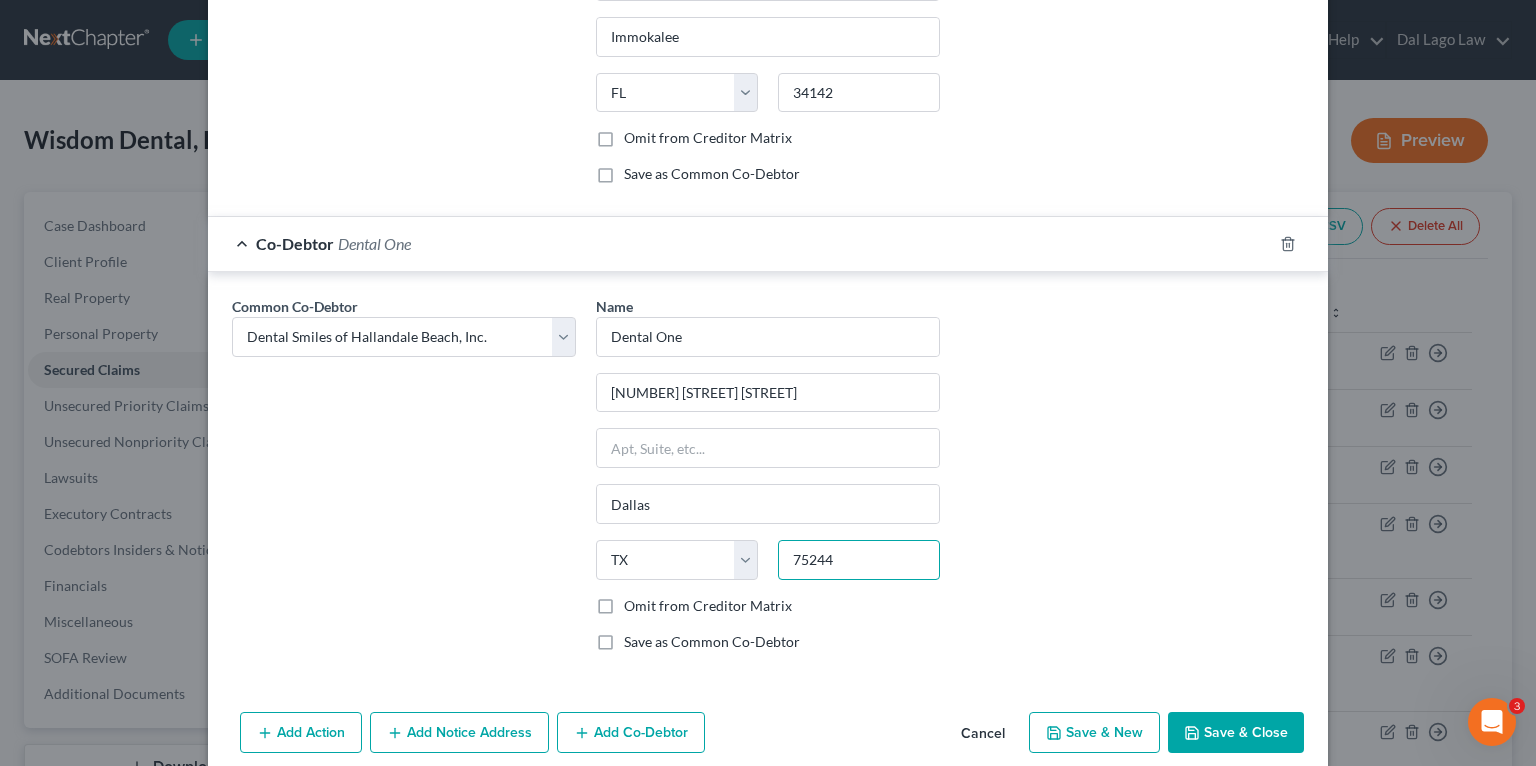 type on "75244" 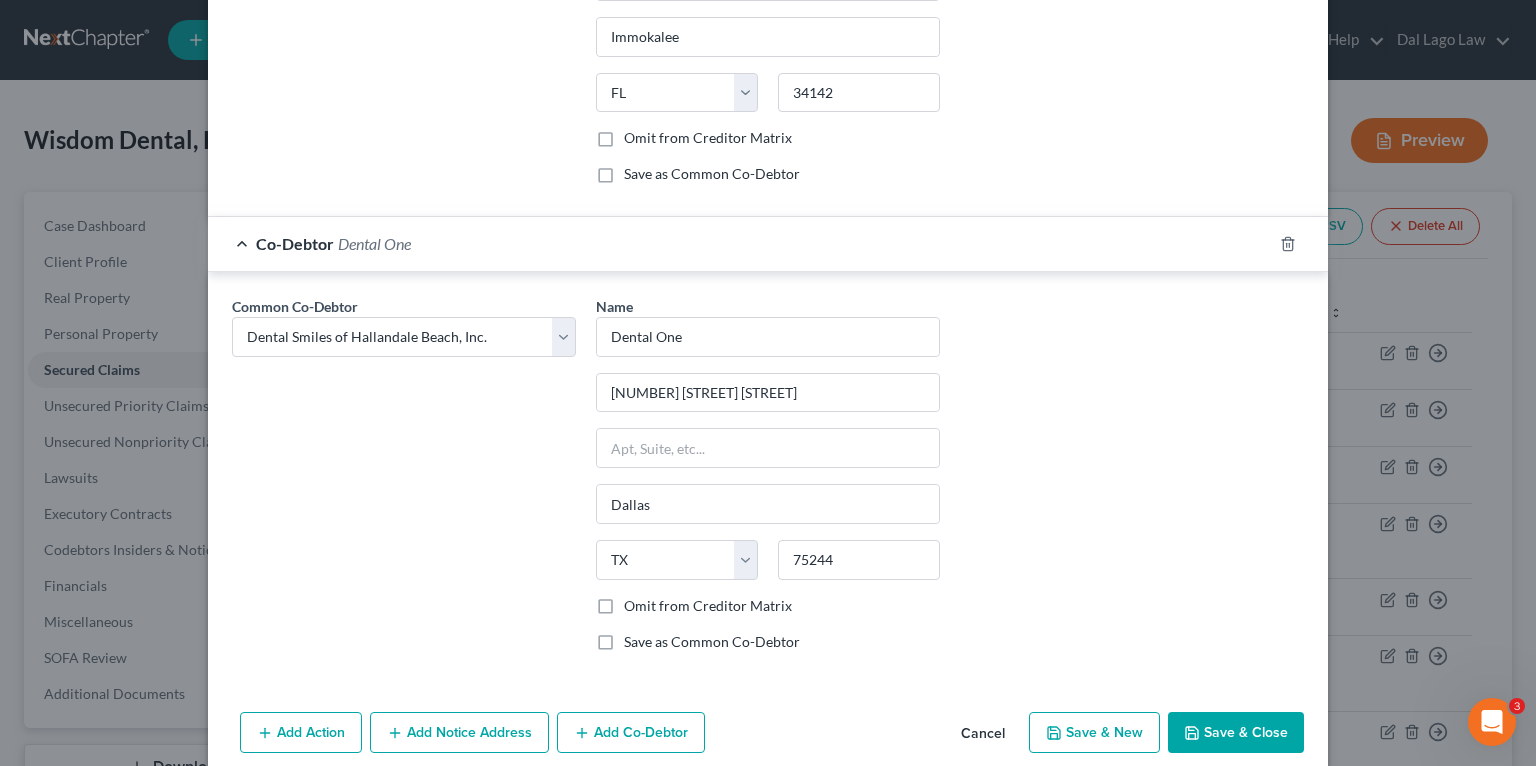 drag, startPoint x: 592, startPoint y: 617, endPoint x: 680, endPoint y: 642, distance: 91.48224 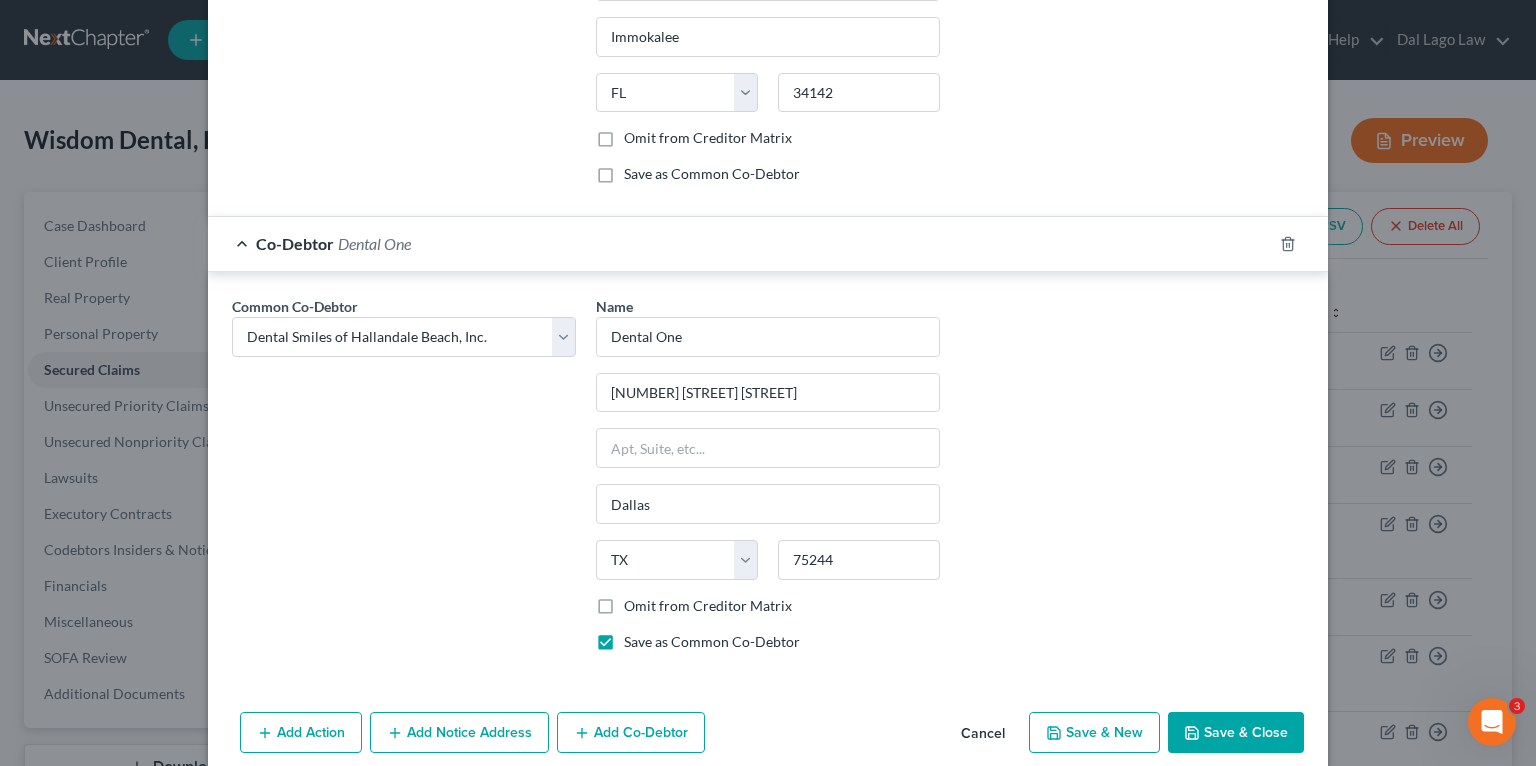 click on "Save & Close" at bounding box center [1236, 733] 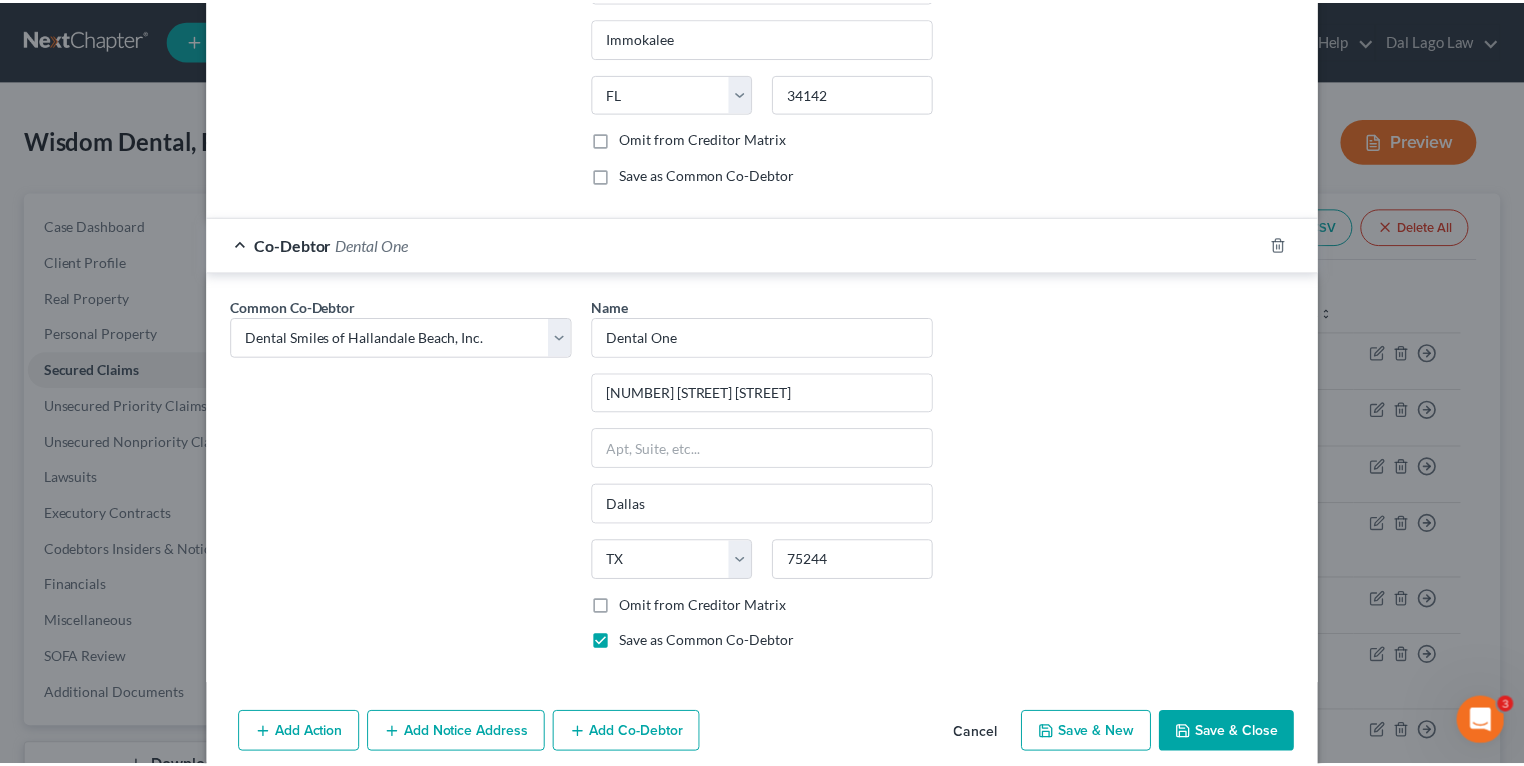 scroll, scrollTop: 5184, scrollLeft: 0, axis: vertical 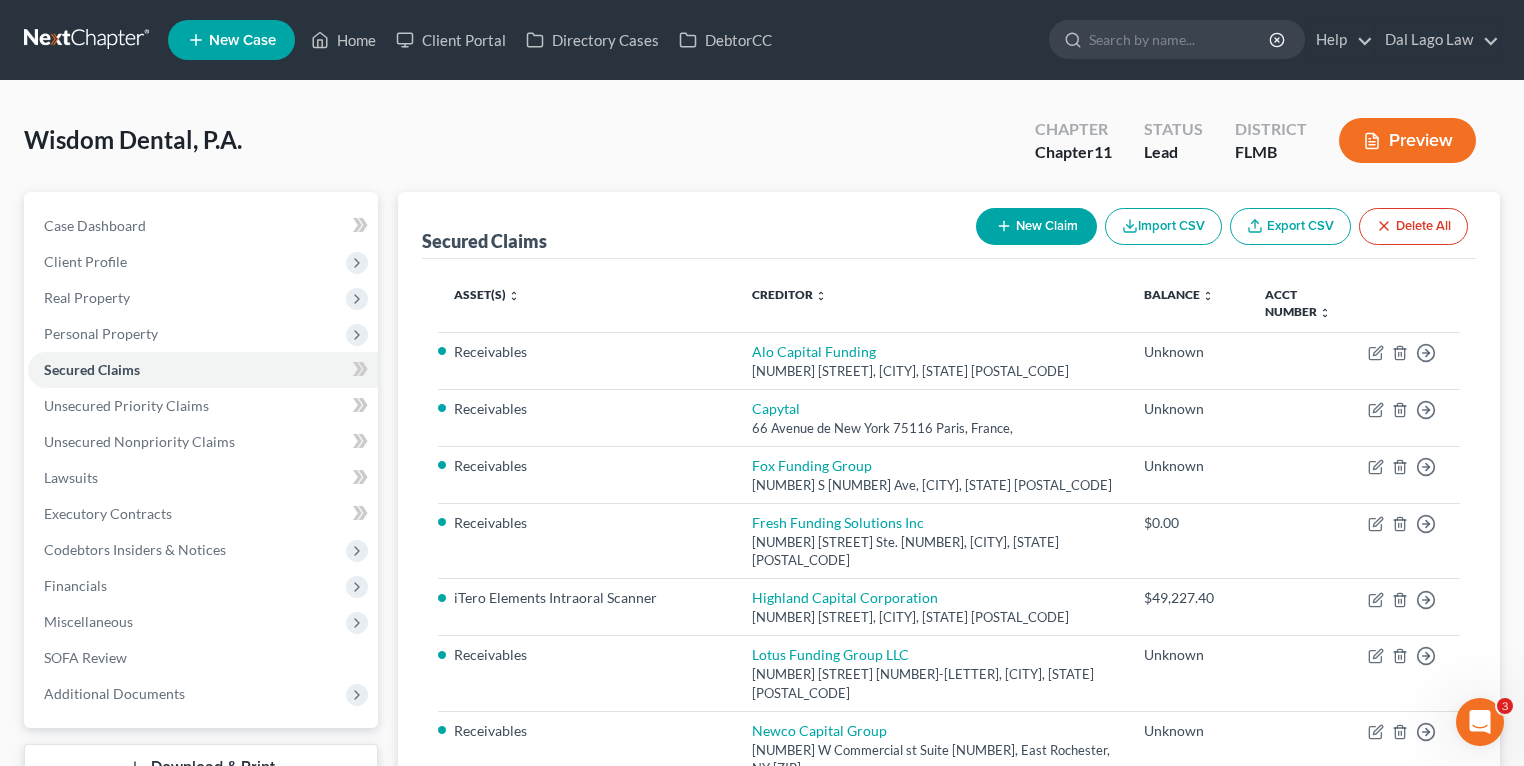 click on "New Claim" at bounding box center [1036, 226] 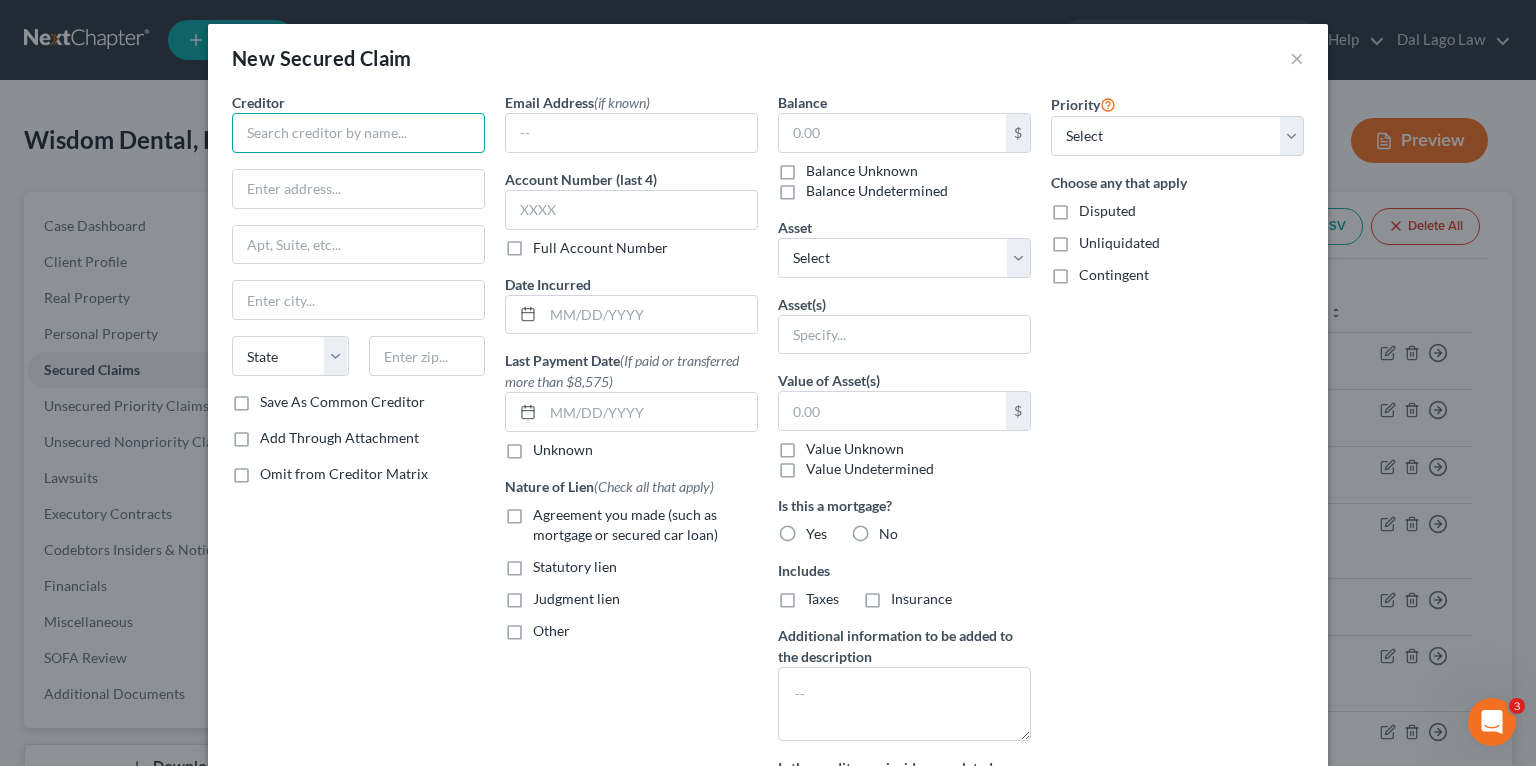 click at bounding box center (358, 133) 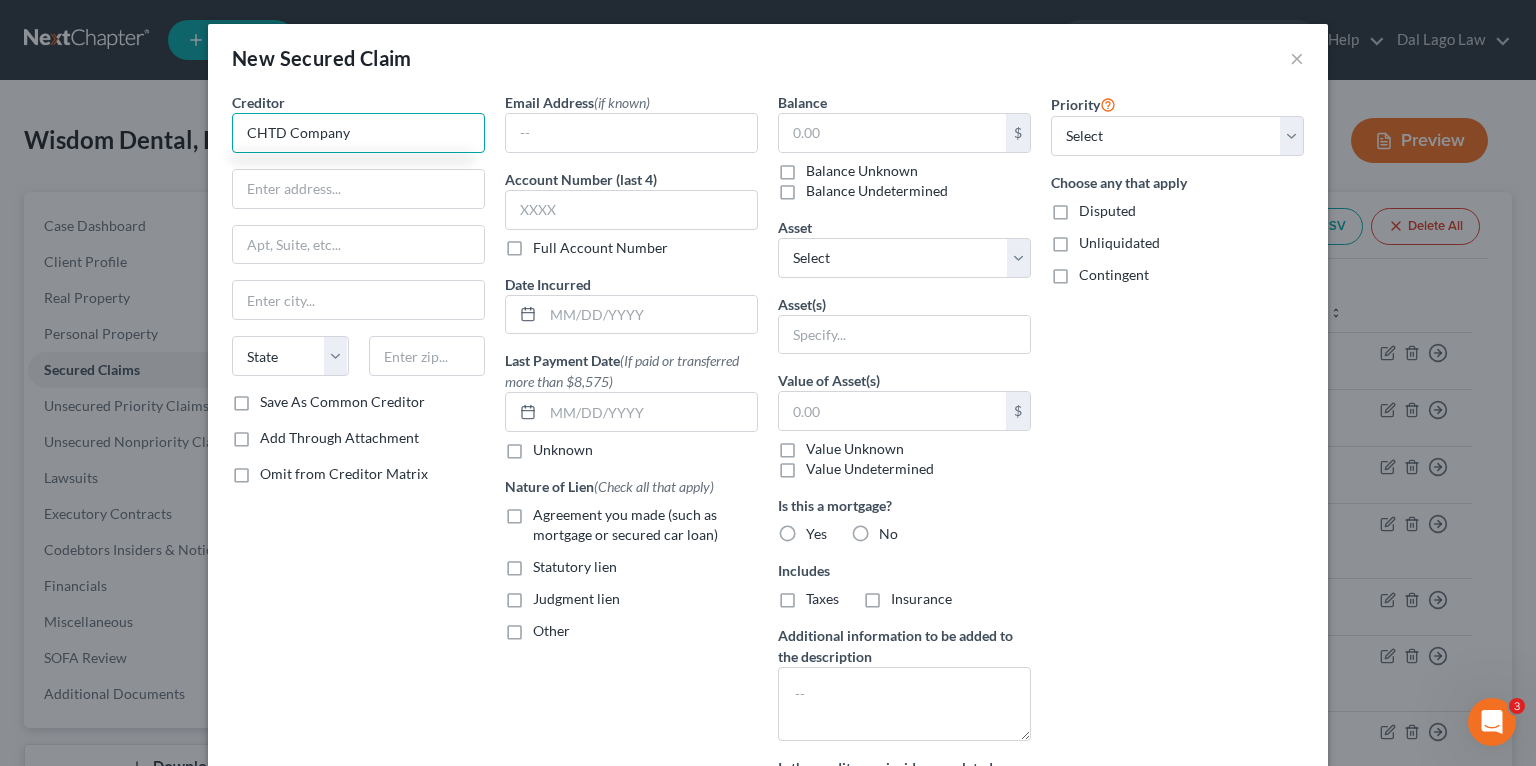 type on "CHTD Company" 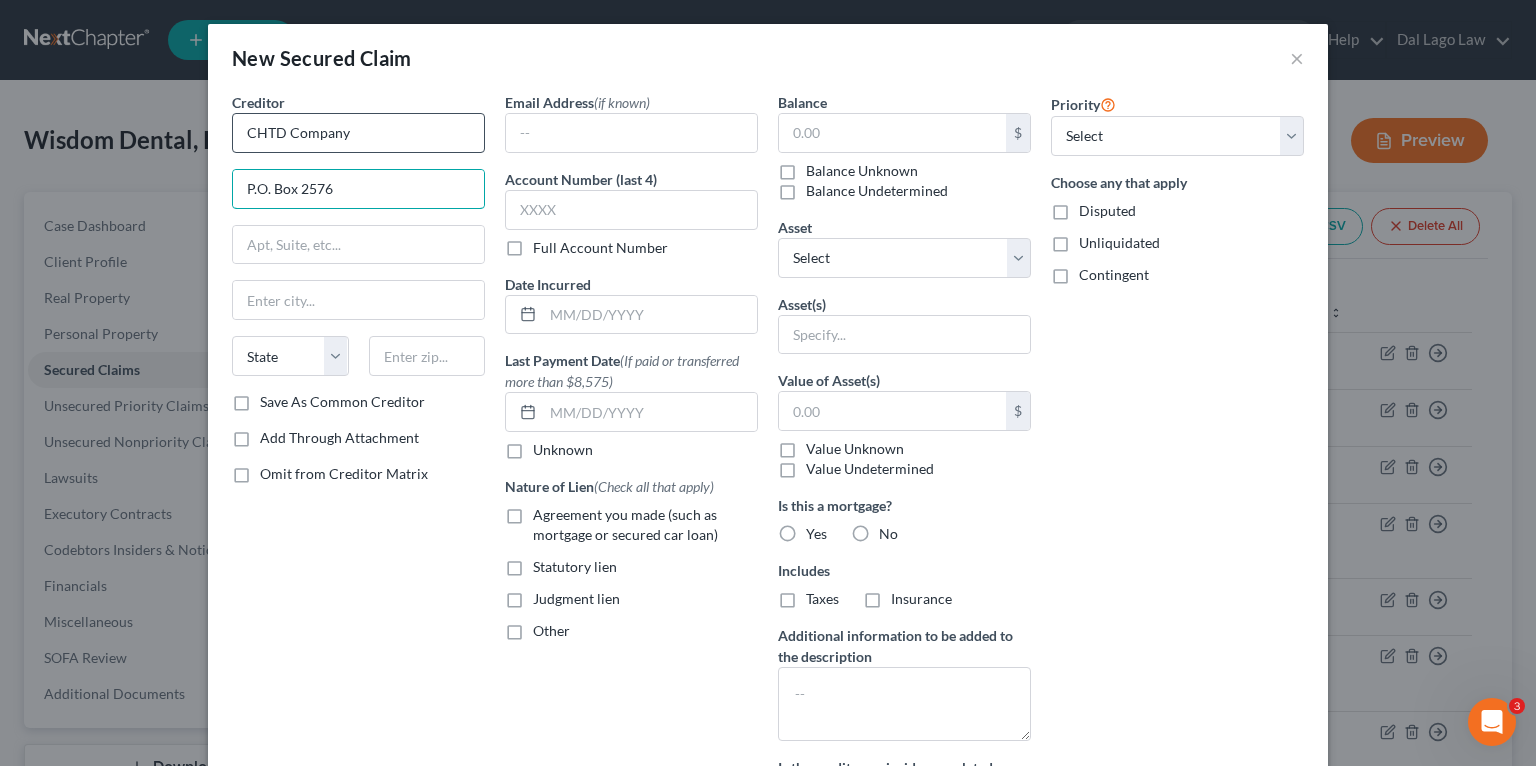 type on "P.O. Box 2576" 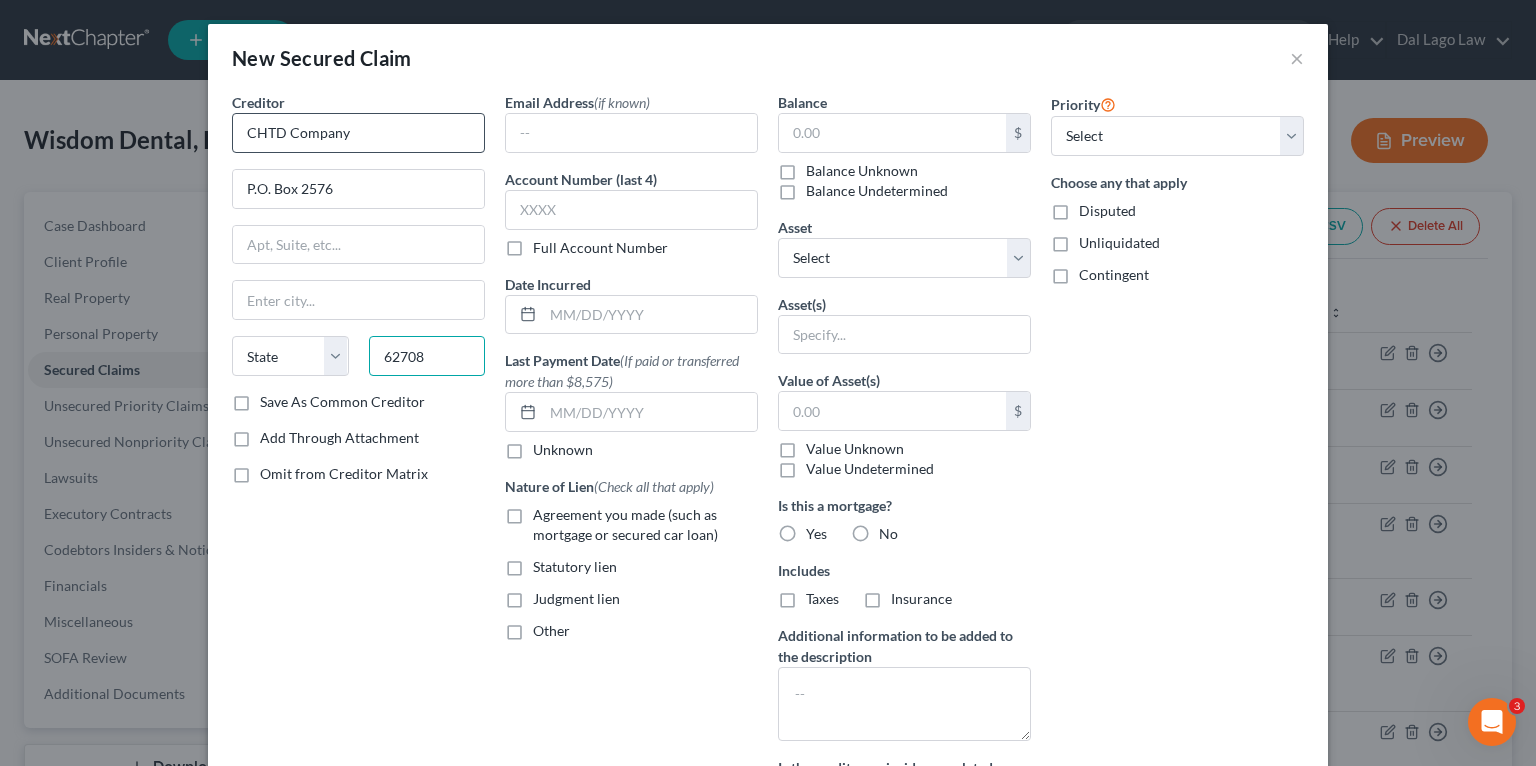 type on "62708" 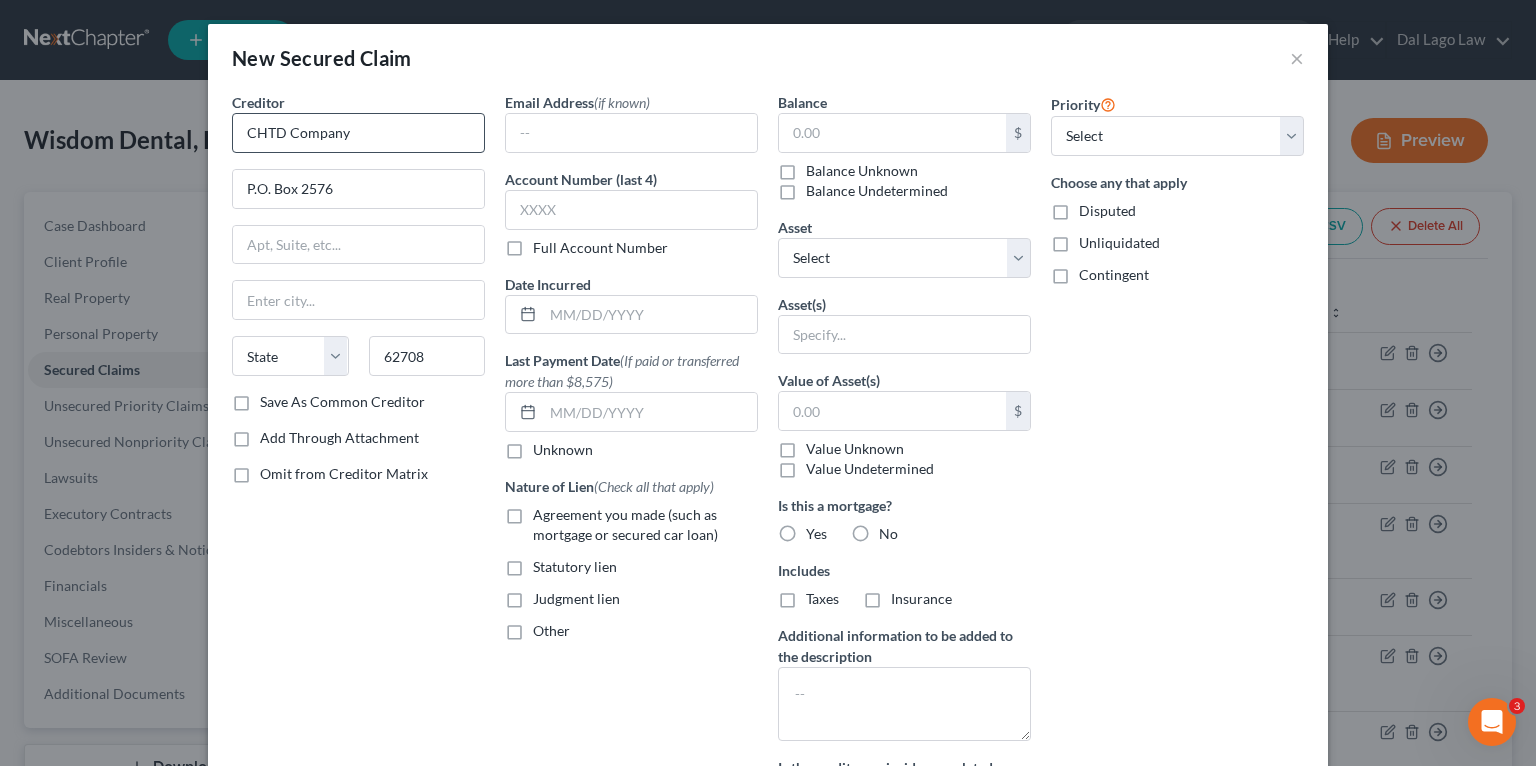 type on "Springfield" 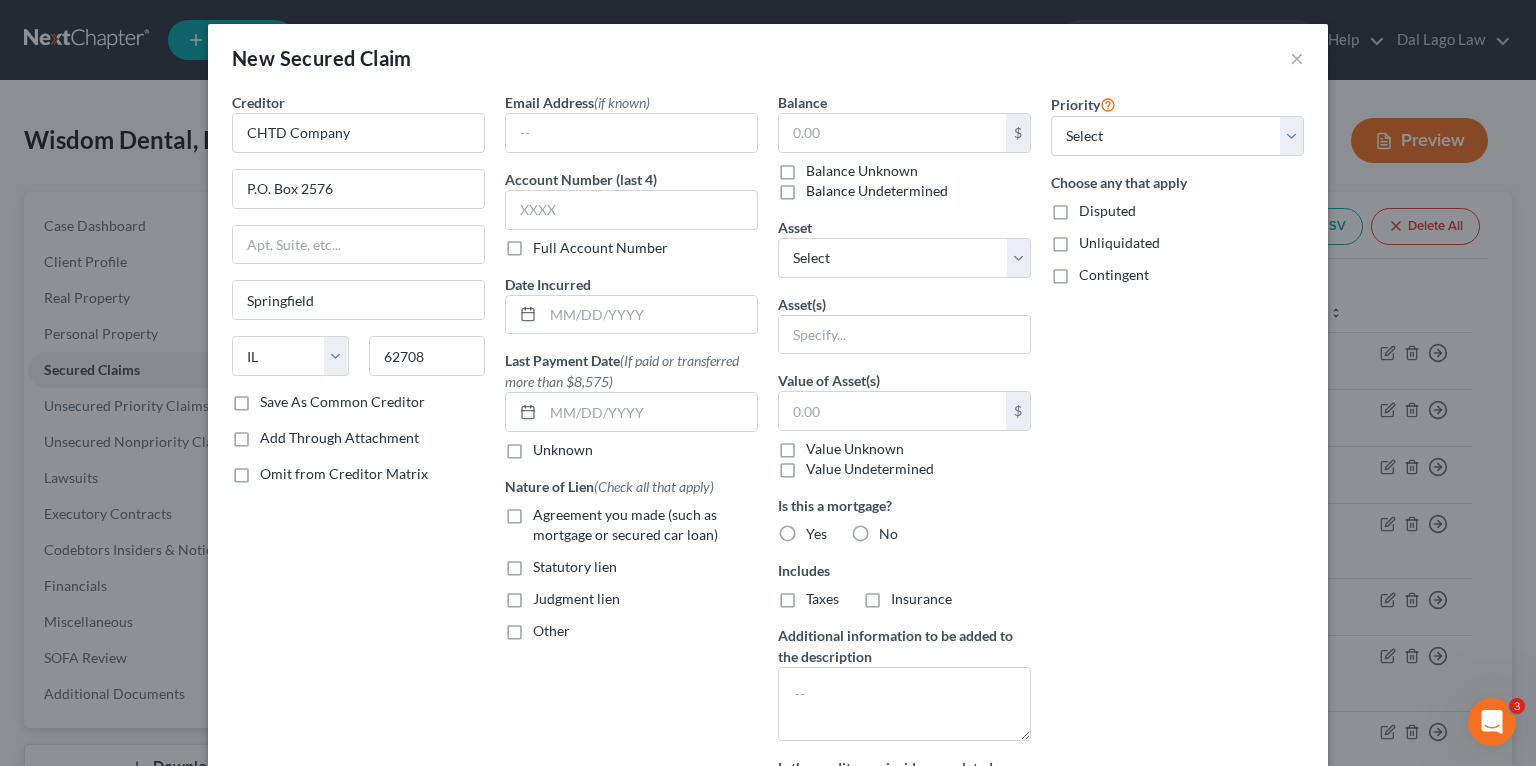click on "Creditor *    CHTD Company                      P.O. Box [POSTAL_CODE] [CITY] State AL AK AR AZ CA CO CT DE DC FL GA GU HI ID IL IN IA KS KY LA ME MD MA MI MN MS MO MT NC ND NE NV NH NJ NM NY OH OK OR PA PR RI SC SD TN TX UT VI VA VT WA WV WI WY [POSTAL_CODE] Save As Common Creditor Add Through Attachment Omit from Creditor Matrix" at bounding box center (358, 467) 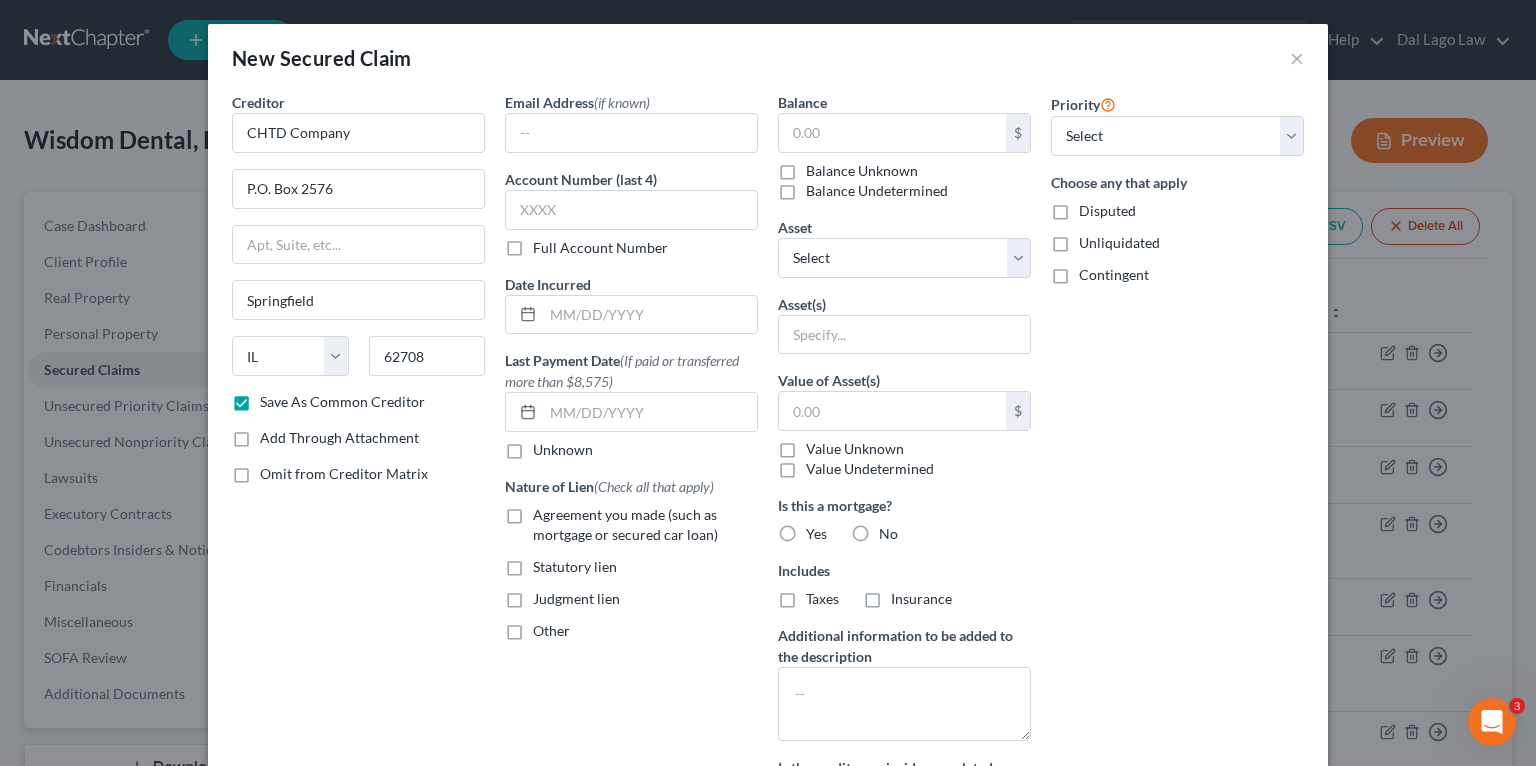 click on "Creditor *    CHTD Company                      P.O. Box [POSTAL_CODE] [CITY] State AL AK AR AZ CA CO CT DE DC FL GA GU HI ID IL IN IA KS KY LA ME MD MA MI MN MS MO MT NC ND NE NV NH NJ NM NY OH OK OR PA PR RI SC SD TN TX UT VI VA VT WA WV WI WY [POSTAL_CODE] Save As Common Creditor Add Through Attachment Omit from Creditor Matrix" at bounding box center [358, 467] 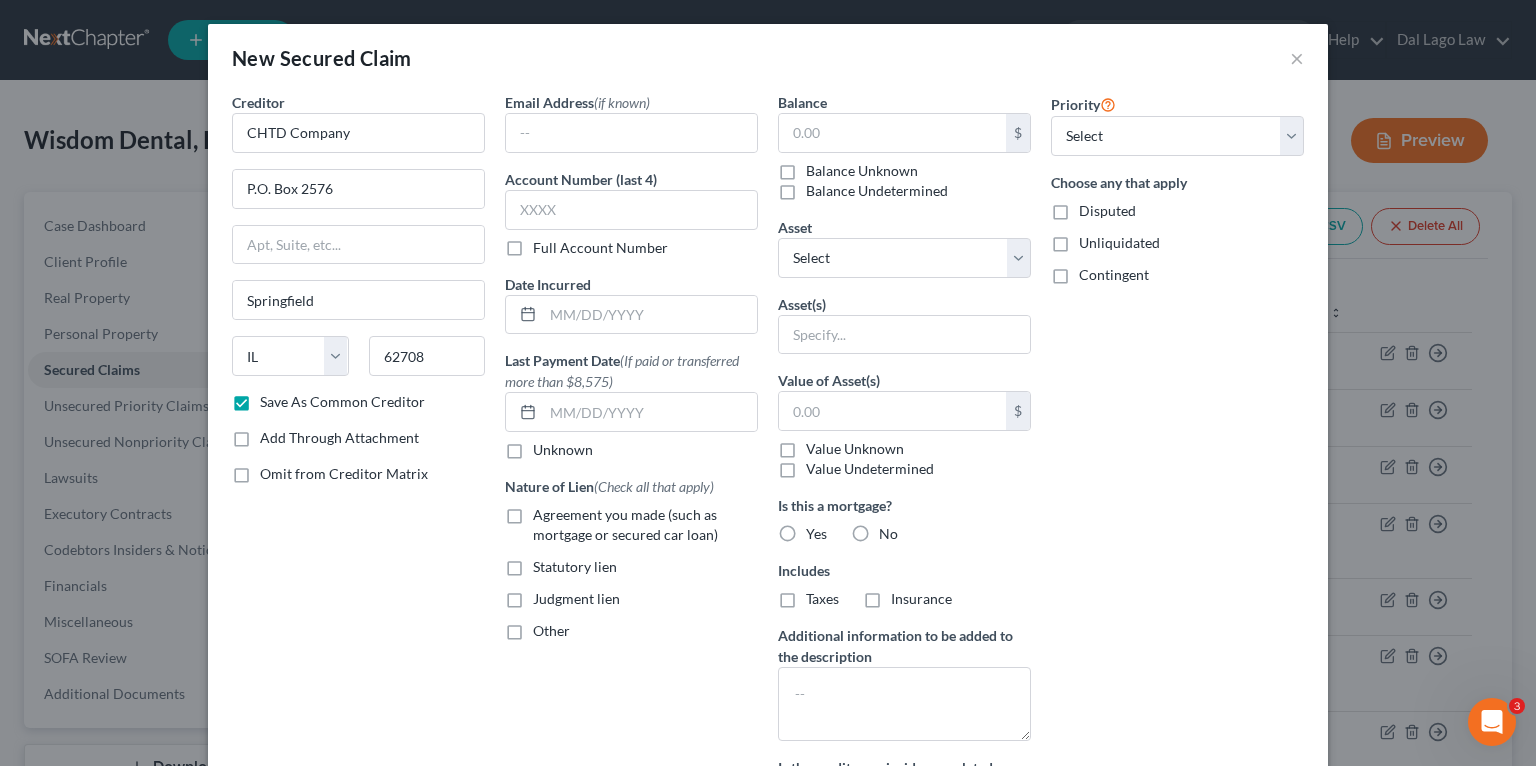 click on "Creditor *    CHTD Company                      P.O. Box [POSTAL_CODE] [CITY] State AL AK AR AZ CA CO CT DE DC FL GA GU HI ID IL IN IA KS KY LA ME MD MA MI MN MS MO MT NC ND NE NV NH NJ NM NY OH OK OR PA PR RI SC SD TN TX UT VI VA VT WA WV WI WY [POSTAL_CODE] Save As Common Creditor Add Through Attachment Omit from Creditor Matrix" at bounding box center [358, 467] 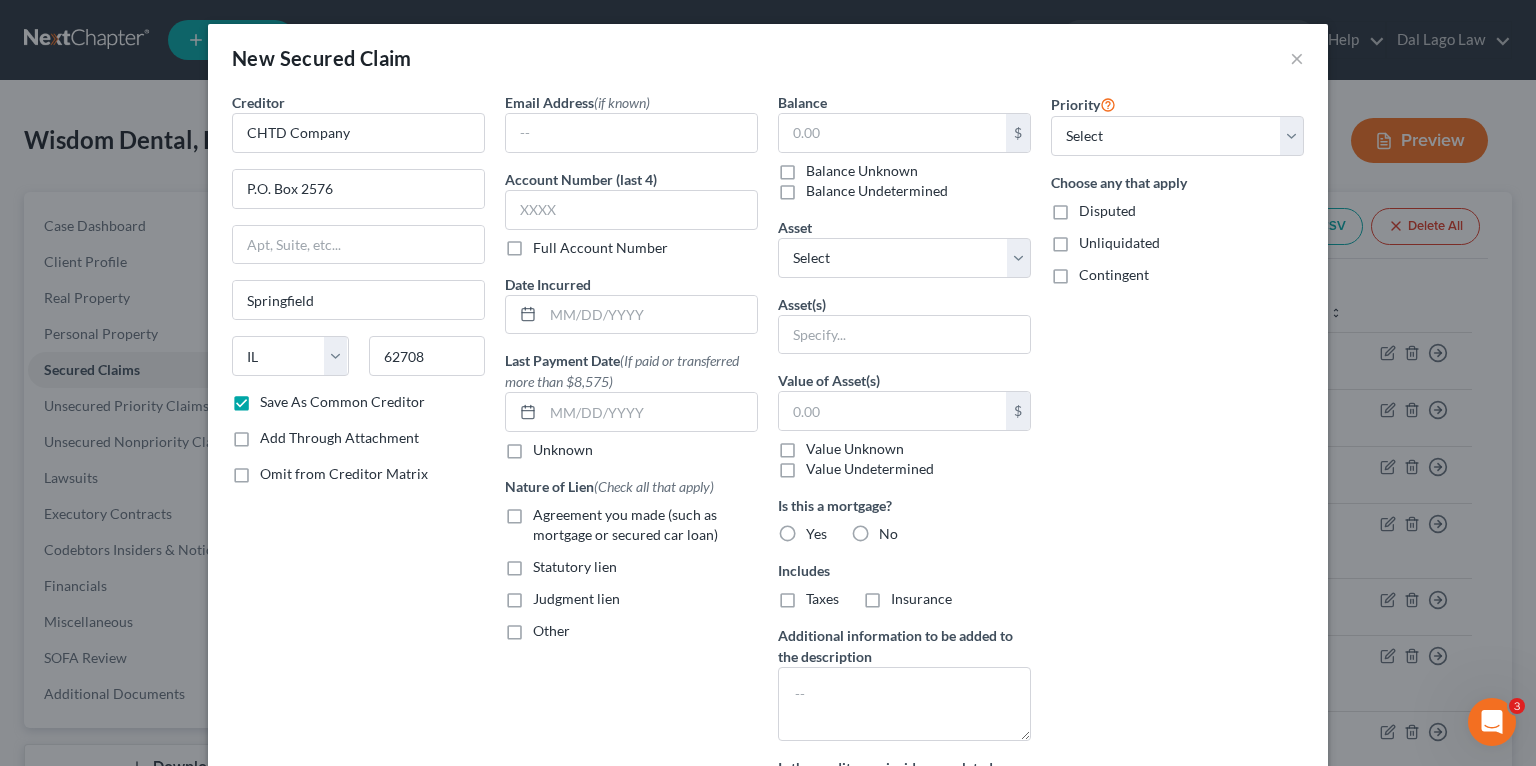 click on "Other" at bounding box center (547, 627) 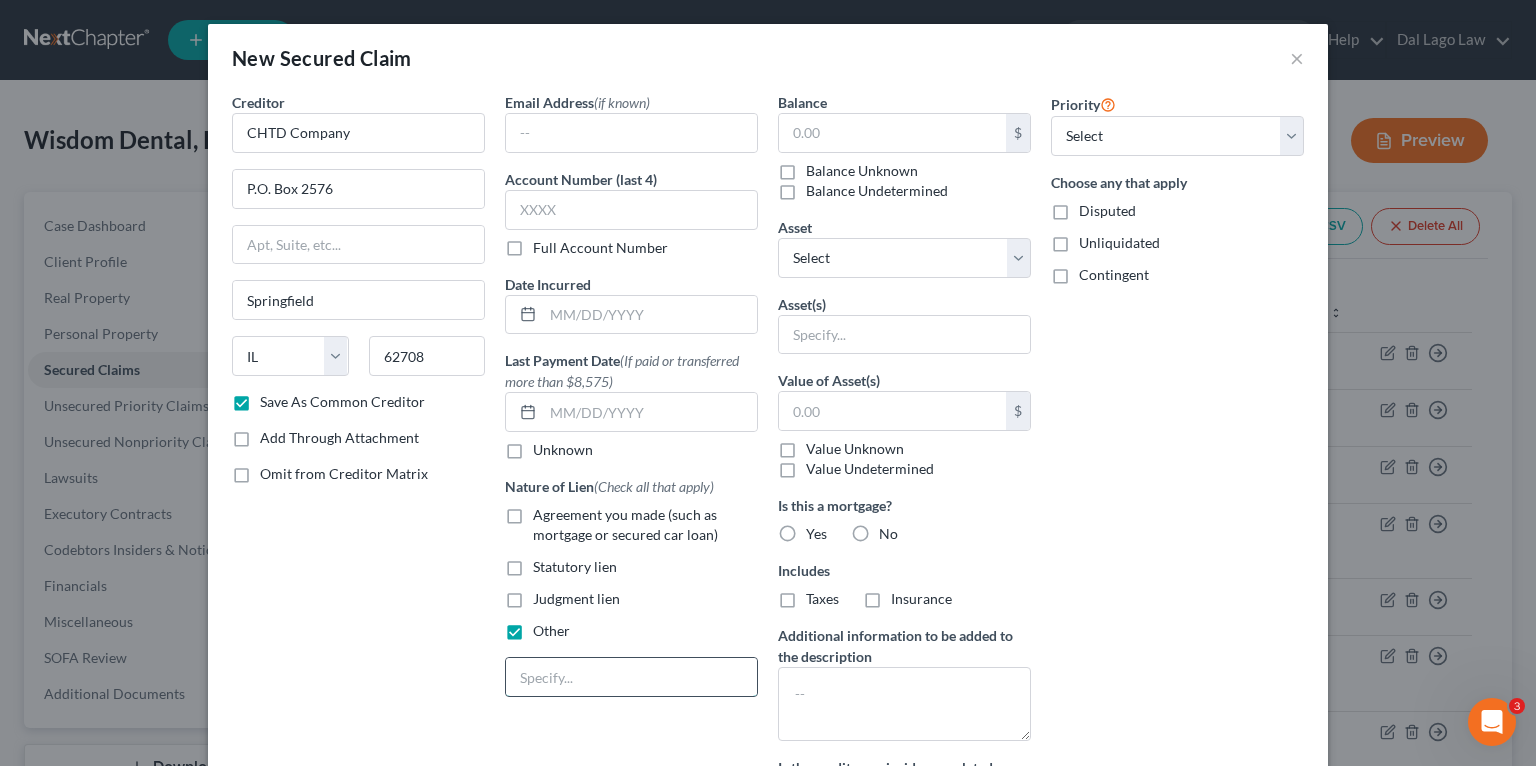 click at bounding box center (631, 677) 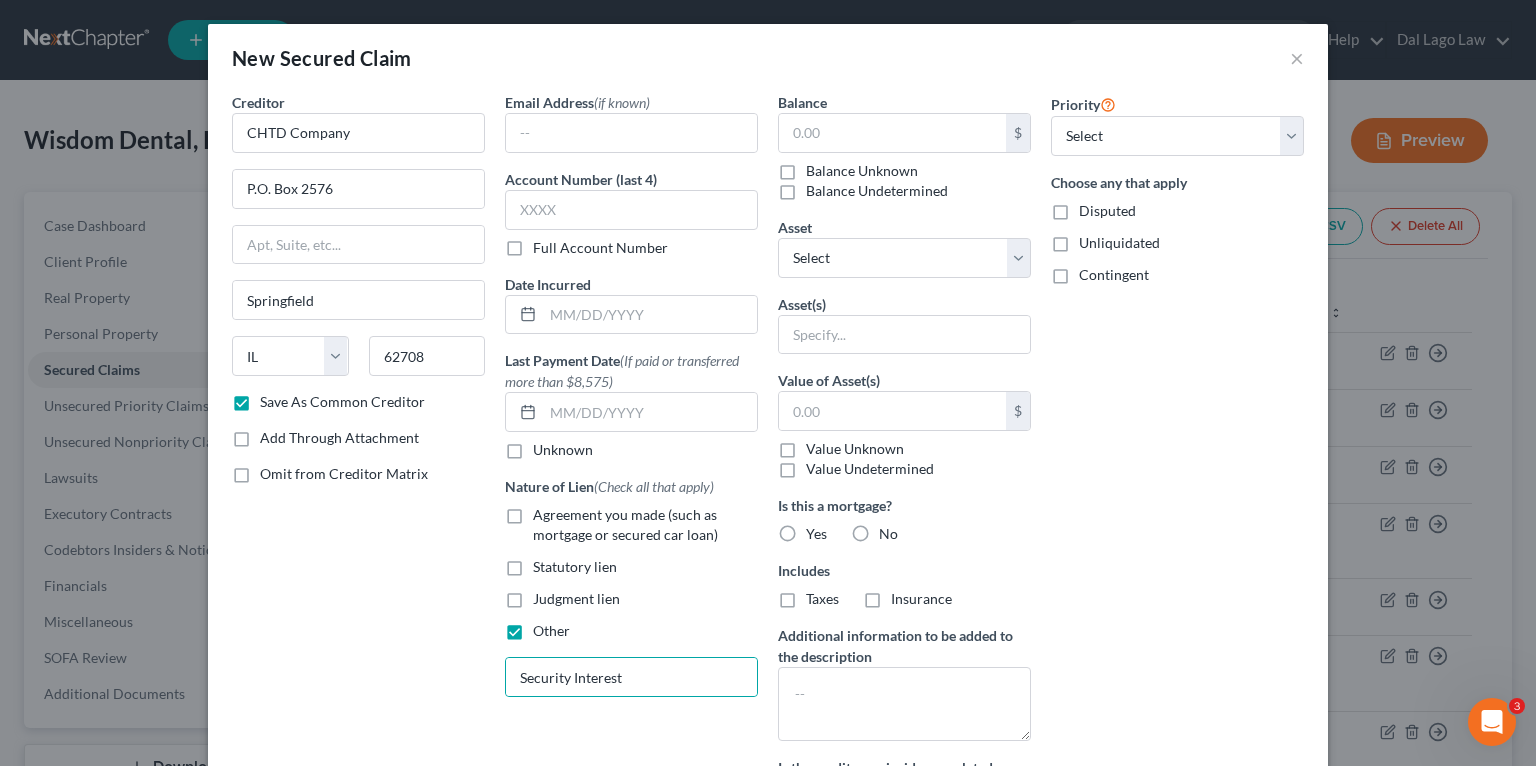 click on "Balance Unknown" at bounding box center [862, 171] 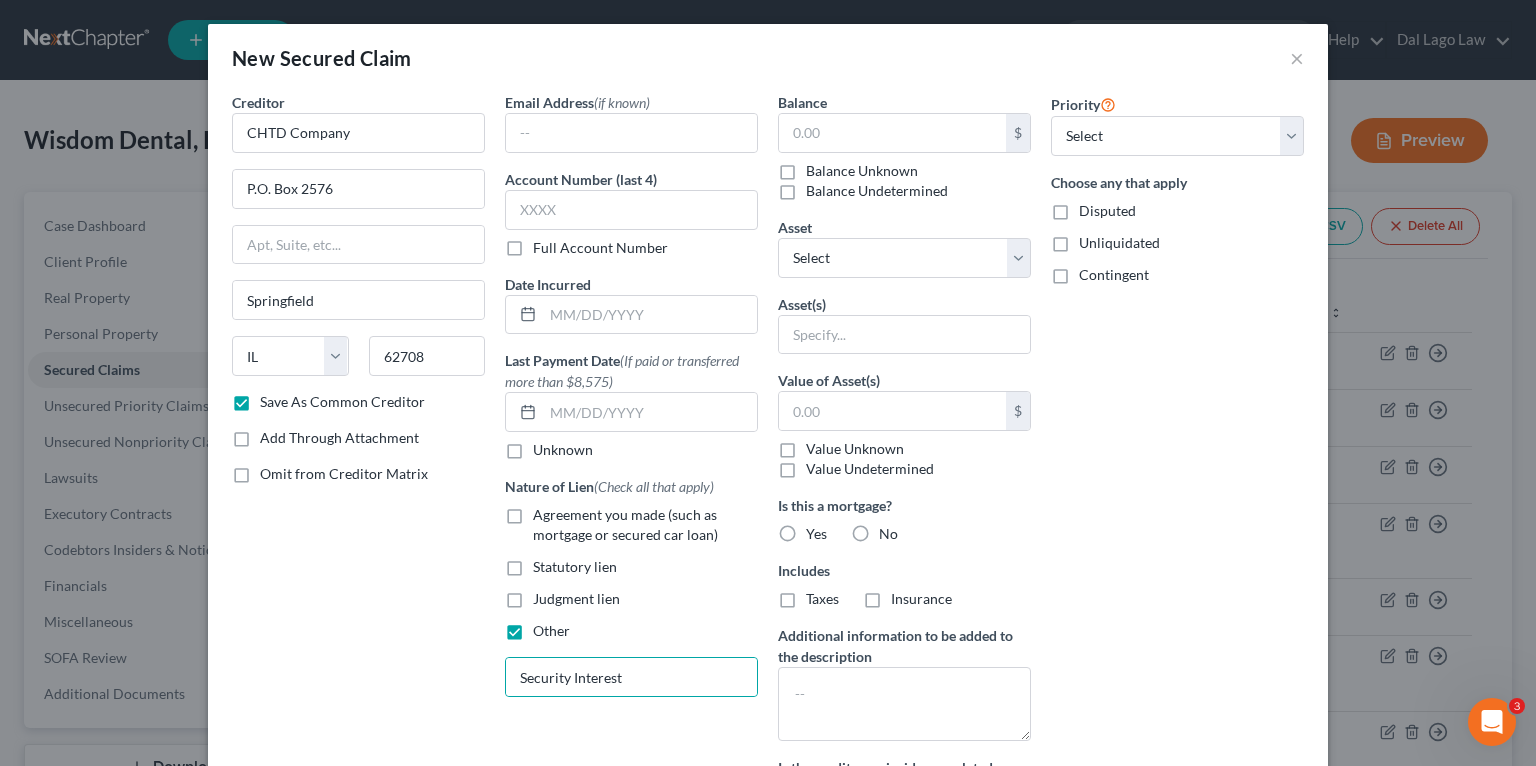 click on "Balance Unknown" at bounding box center (820, 167) 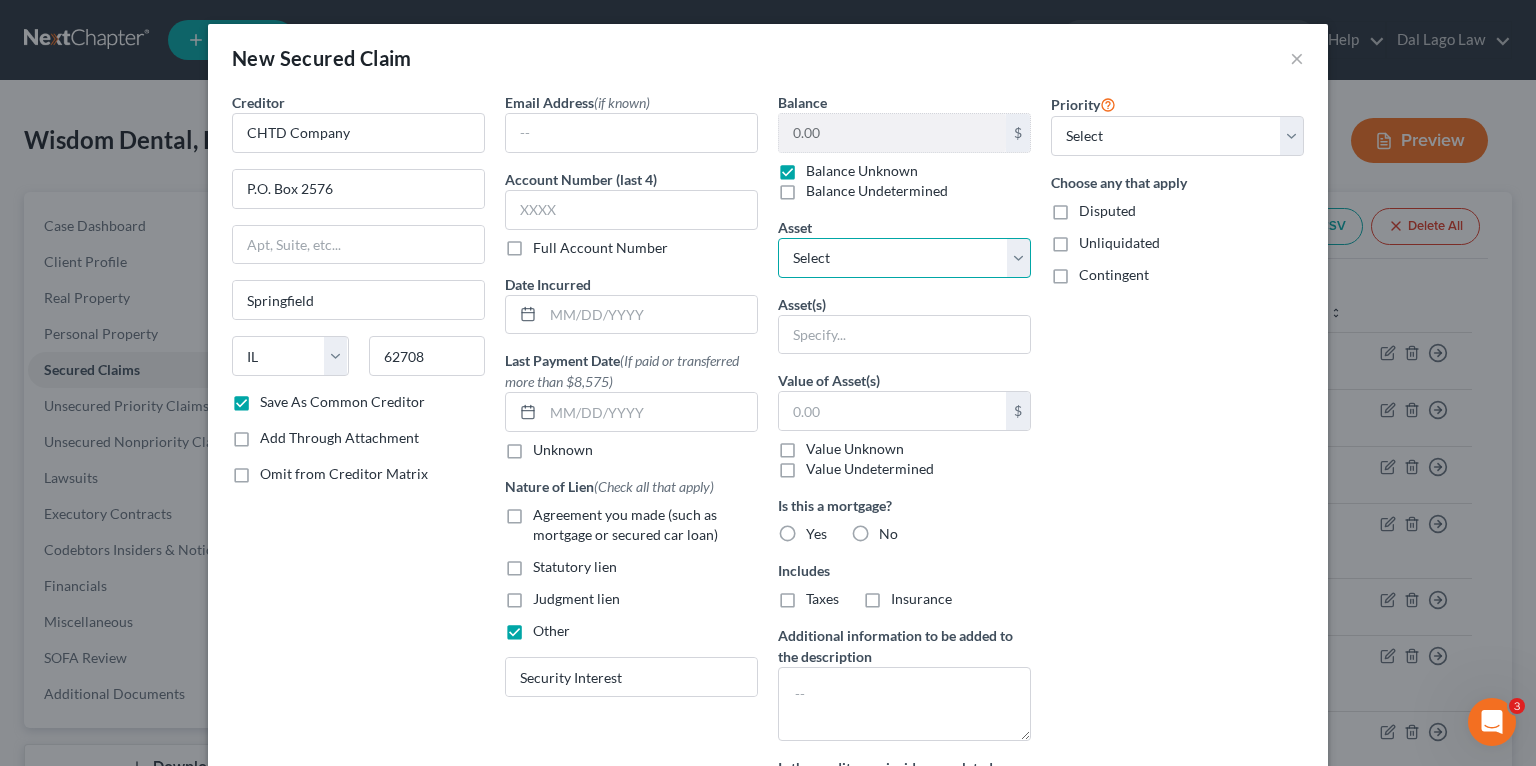 click on "Select Other Multiple Assets 7 Dental Chairs - $11000.0 Seacoast Banking Corporation of Florida (Checking Account) - $200.0 CT Scanner - $8000.0 Bank of America Corporation (Checking Account) - $500.0 Seacoast Banking Corporation of Florida (Checking Account) - $150.0 Eaglesoft Dental Practice Management Software - $0.0 Office Furniture - $700.0 https://avemariadentistry.com/ - $0.0 iTero Elements Intraoral Scanner - $10000.0 Disposables and Daily Uses - $2000.0 Leased office unit addressed [NUMBER] [STREET], [CITY], [STATE] [POSTAL_CODE] - $0.0 Accounts Receivable (owed to debtor) - $0.0 Computers - $1000.0 MJ Capital Funding Receivership - $0.0 Client List (No Noncompete) - $0.0 MJ Capital Funding Receivership (owed to debtor) - $0.0 TD Bank (Checking Account) - $0.0 3D Printer - $20000.0" at bounding box center [904, 258] 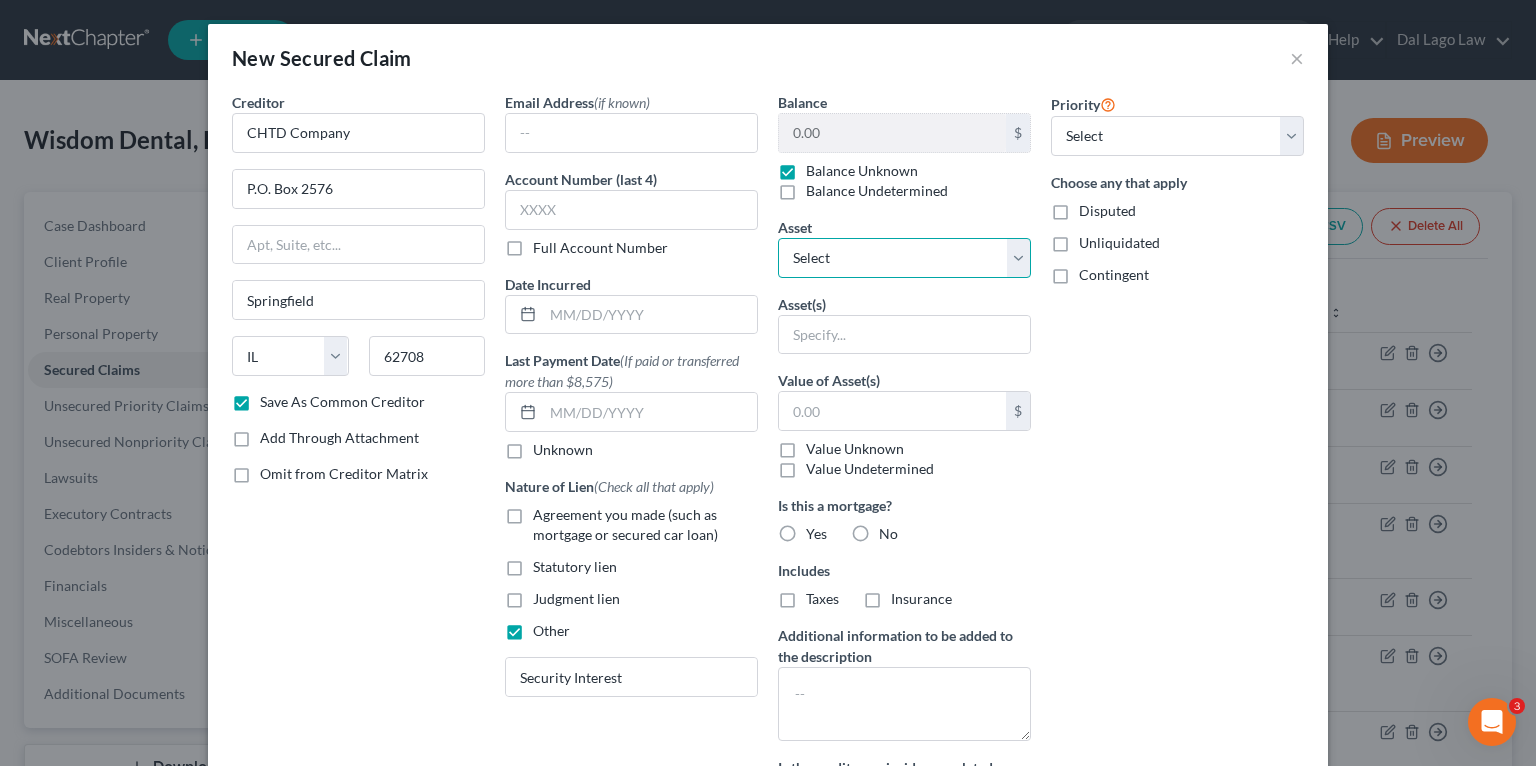 click on "Select Other Multiple Assets 7 Dental Chairs - $11000.0 Seacoast Banking Corporation of Florida (Checking Account) - $200.0 CT Scanner - $8000.0 Bank of America Corporation (Checking Account) - $500.0 Seacoast Banking Corporation of Florida (Checking Account) - $150.0 Eaglesoft Dental Practice Management Software - $0.0 Office Furniture - $700.0 https://avemariadentistry.com/ - $0.0 iTero Elements Intraoral Scanner - $10000.0 Disposables and Daily Uses - $2000.0 Leased office unit addressed [NUMBER] [STREET], [CITY], [STATE] [POSTAL_CODE] - $0.0 Accounts Receivable (owed to debtor) - $0.0 Computers - $1000.0 MJ Capital Funding Receivership - $0.0 Client List (No Noncompete) - $0.0 MJ Capital Funding Receivership (owed to debtor) - $0.0 TD Bank (Checking Account) - $0.0 3D Printer - $20000.0" at bounding box center [904, 258] 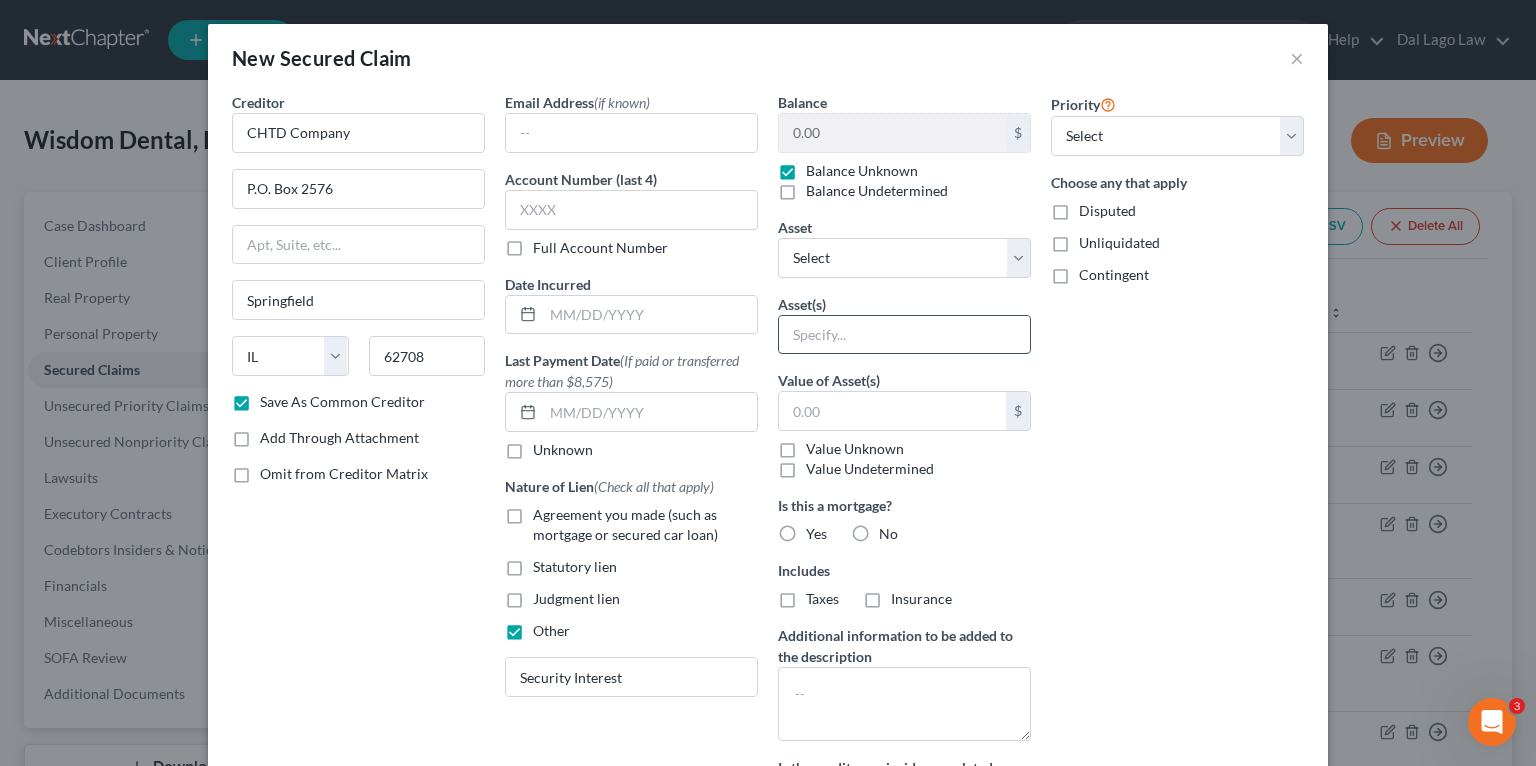 click at bounding box center (904, 335) 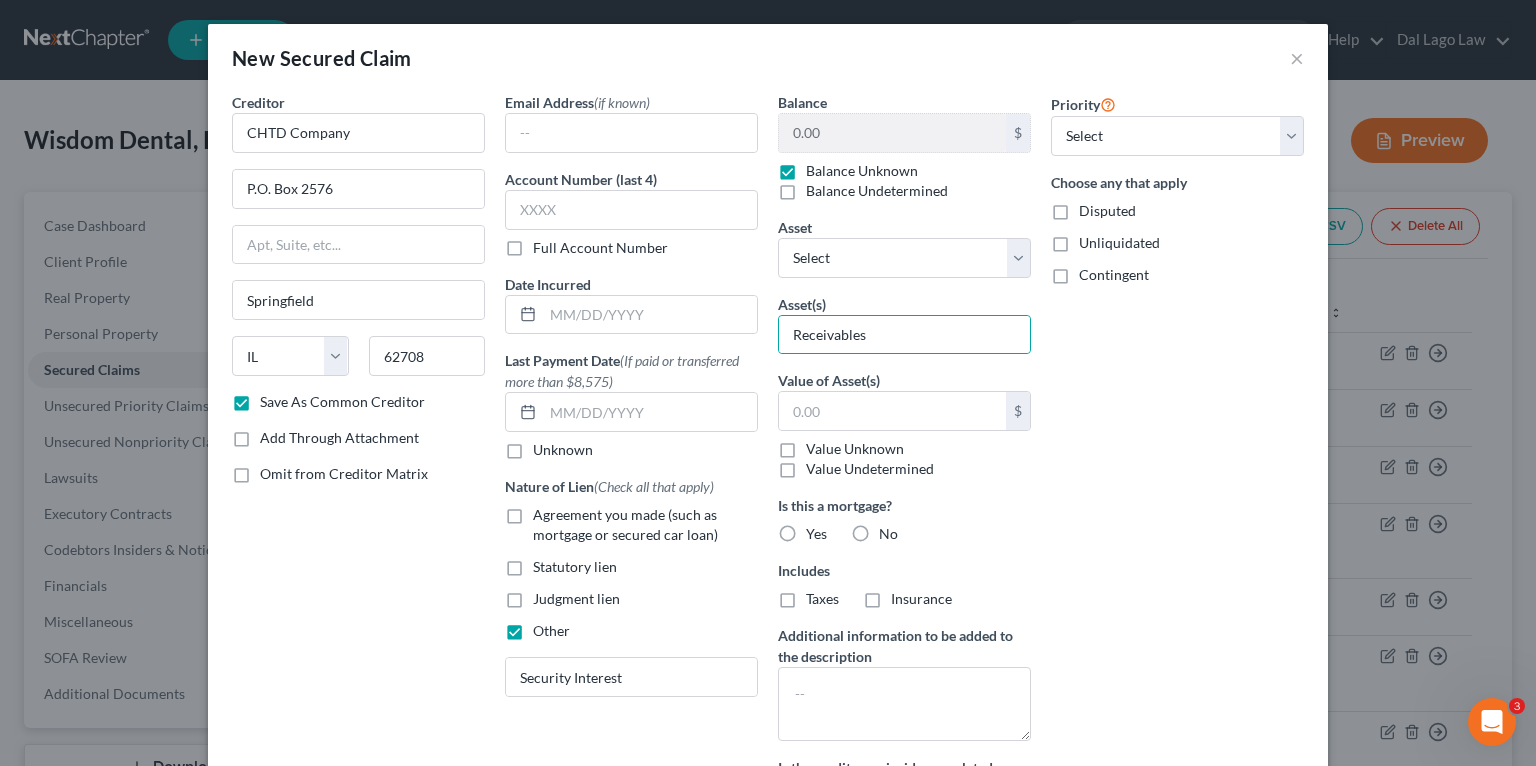 click on "Disputed" at bounding box center [1107, 211] 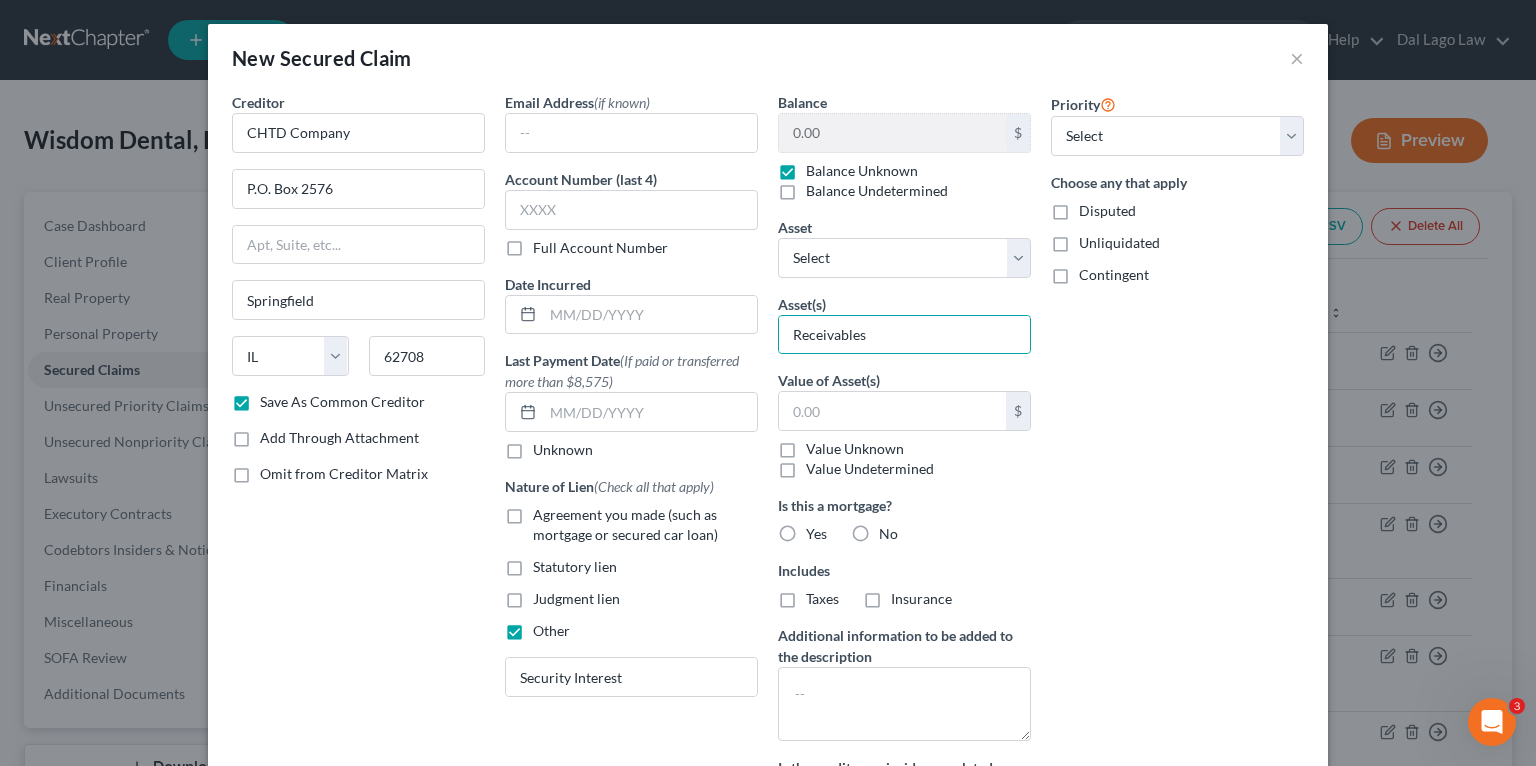 click on "Disputed" at bounding box center (1093, 207) 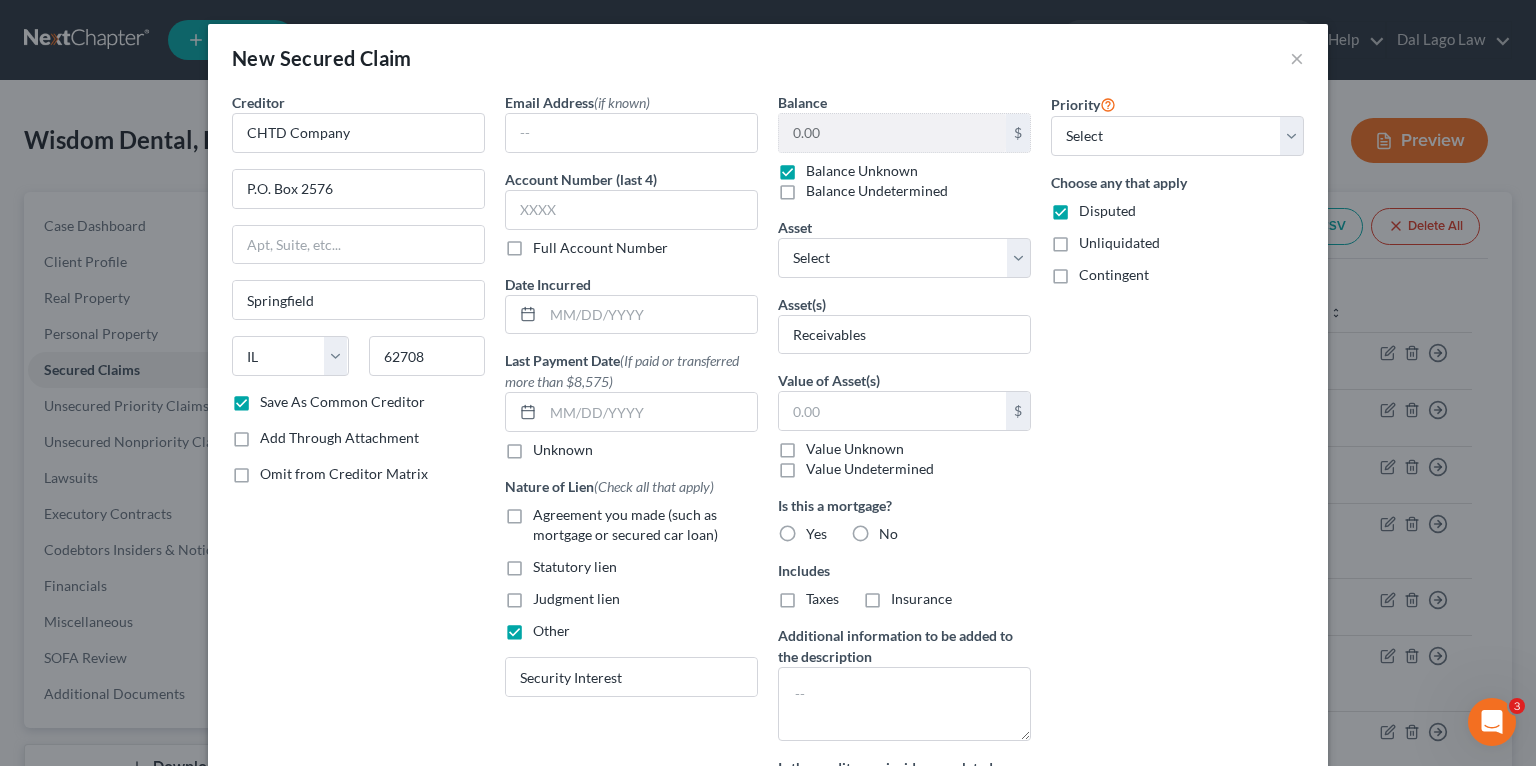 click on "Unliquidated" at bounding box center [1119, 243] 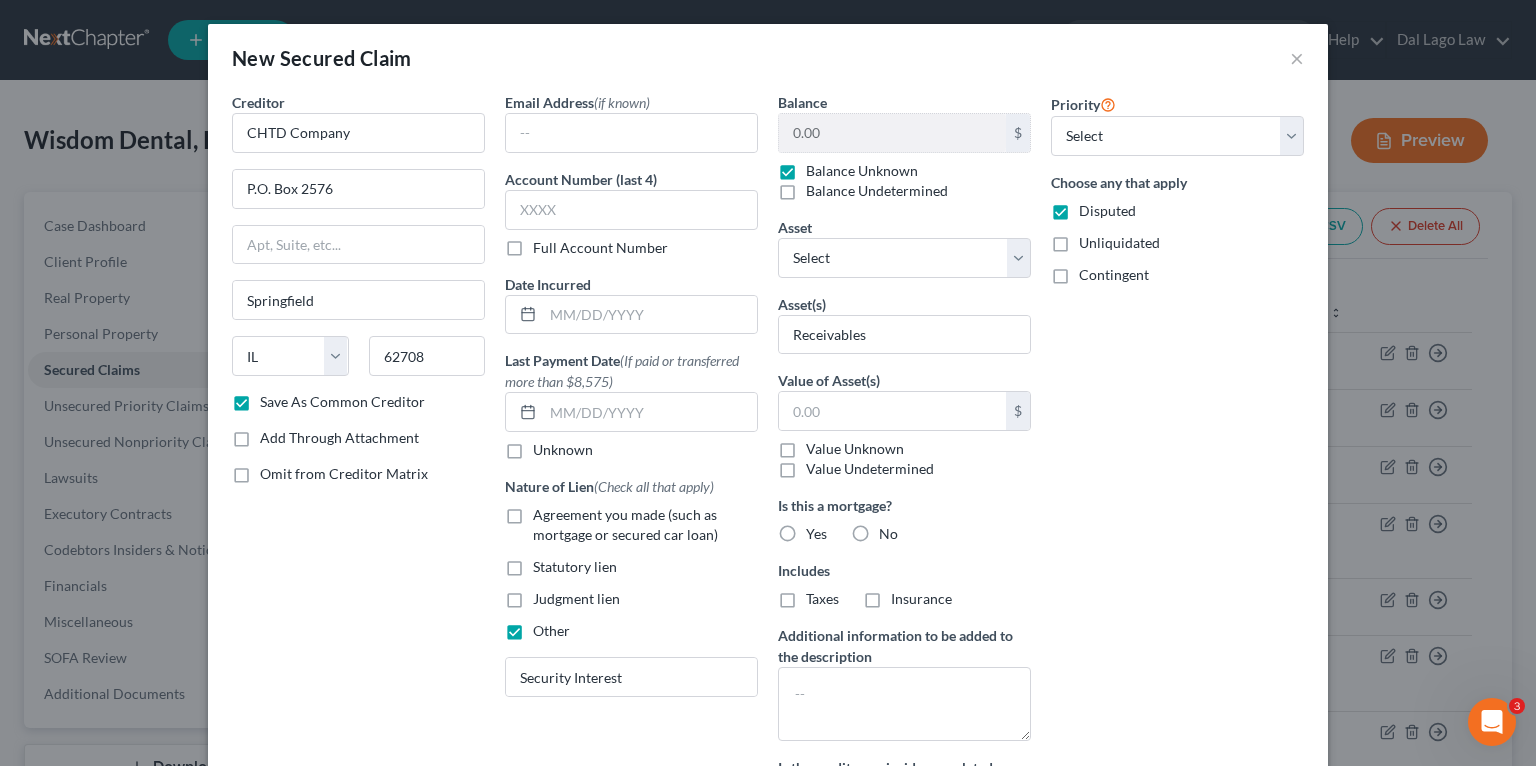 click on "Unliquidated" at bounding box center (1093, 239) 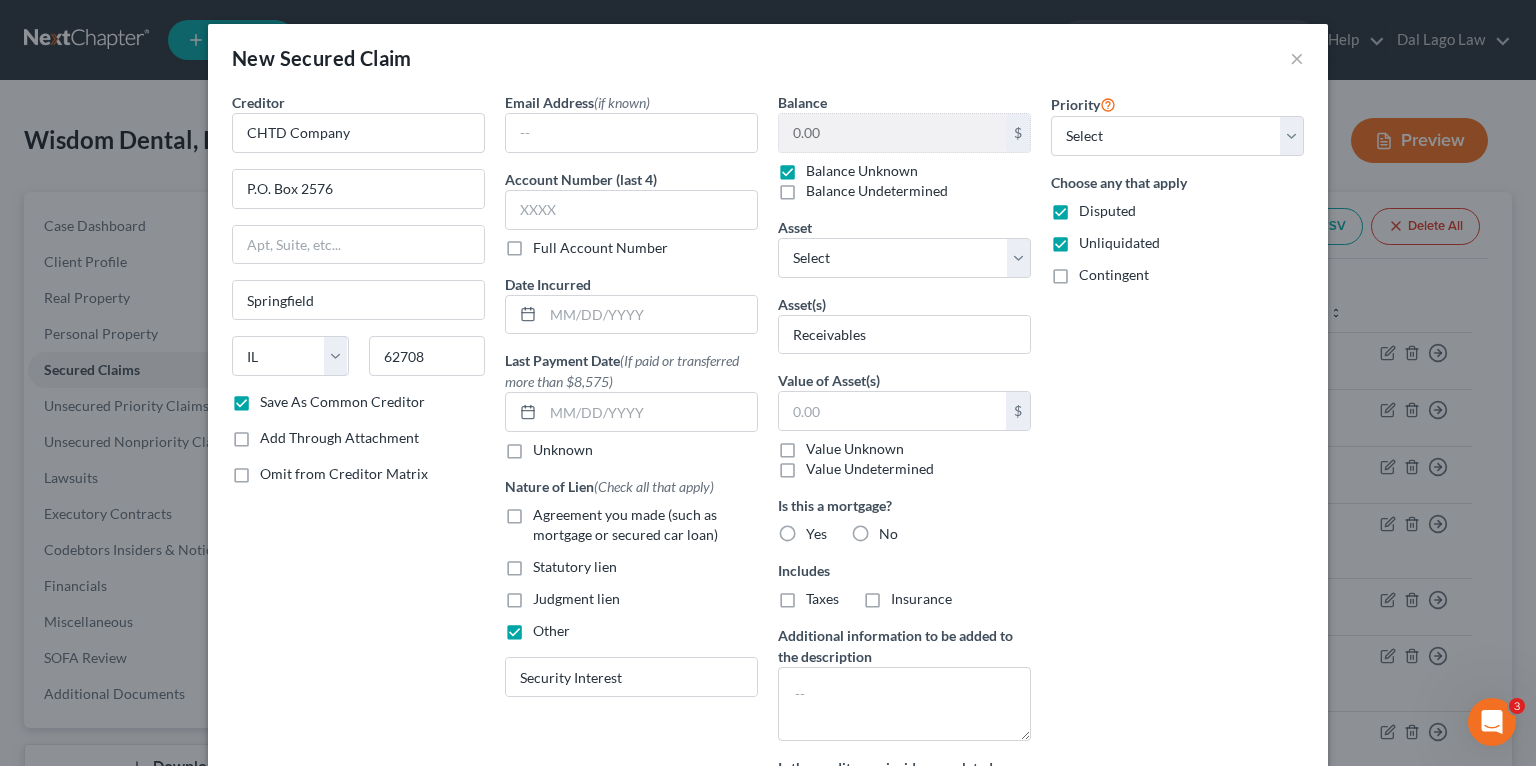 click on "Contingent" at bounding box center [1114, 275] 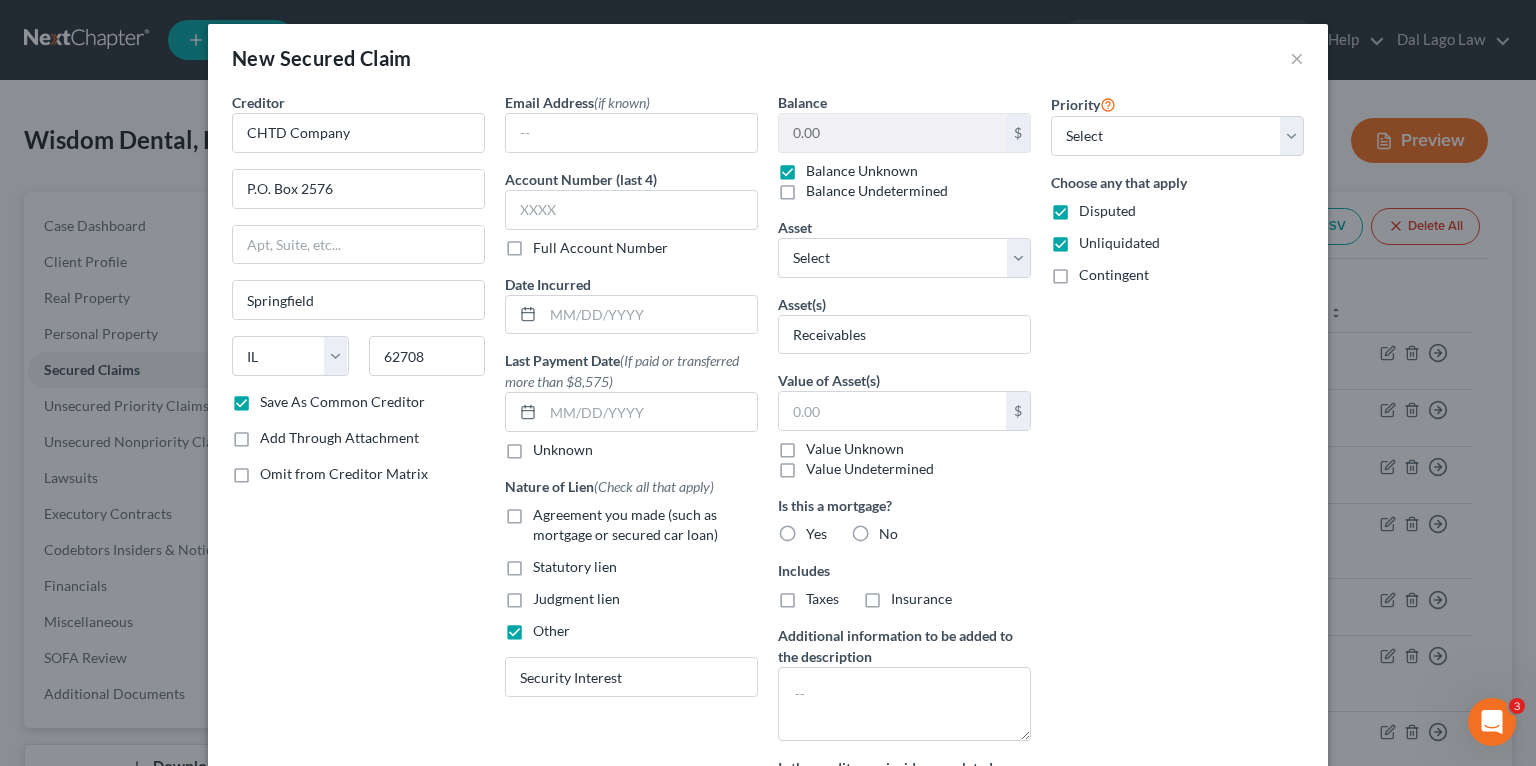 click on "Contingent" at bounding box center [1093, 271] 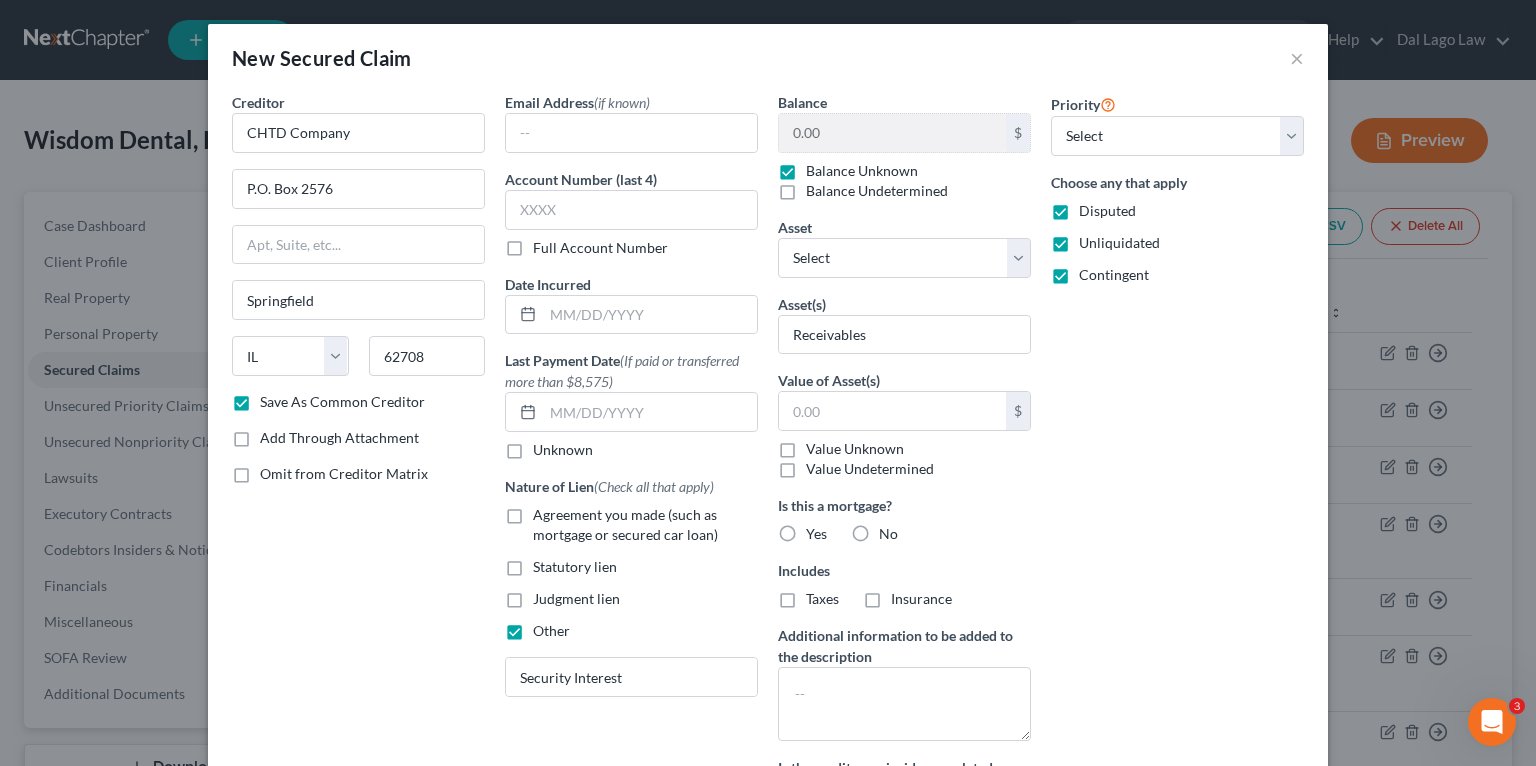 click on "Disputed" at bounding box center (1107, 211) 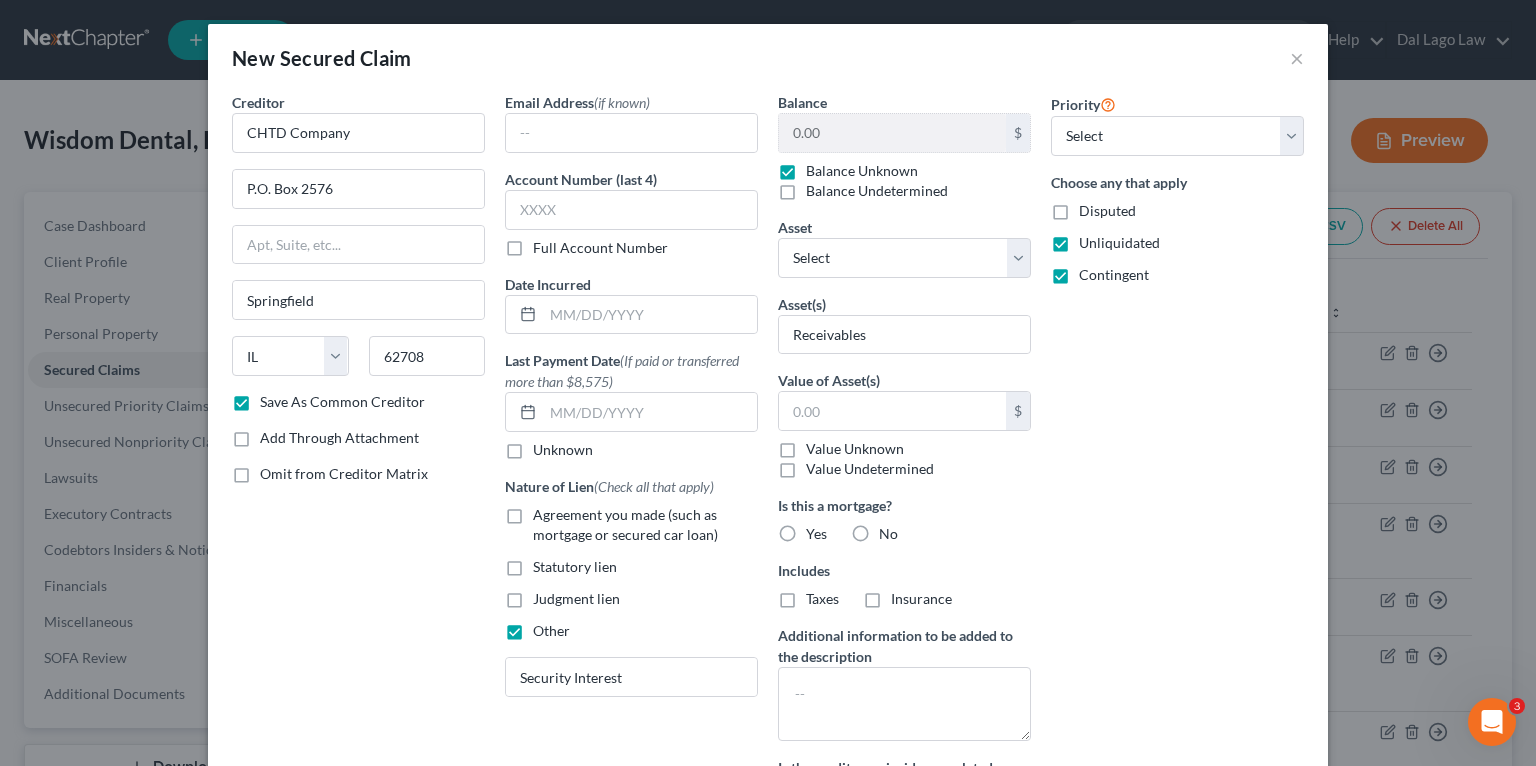 click on "Contingent" at bounding box center [1114, 275] 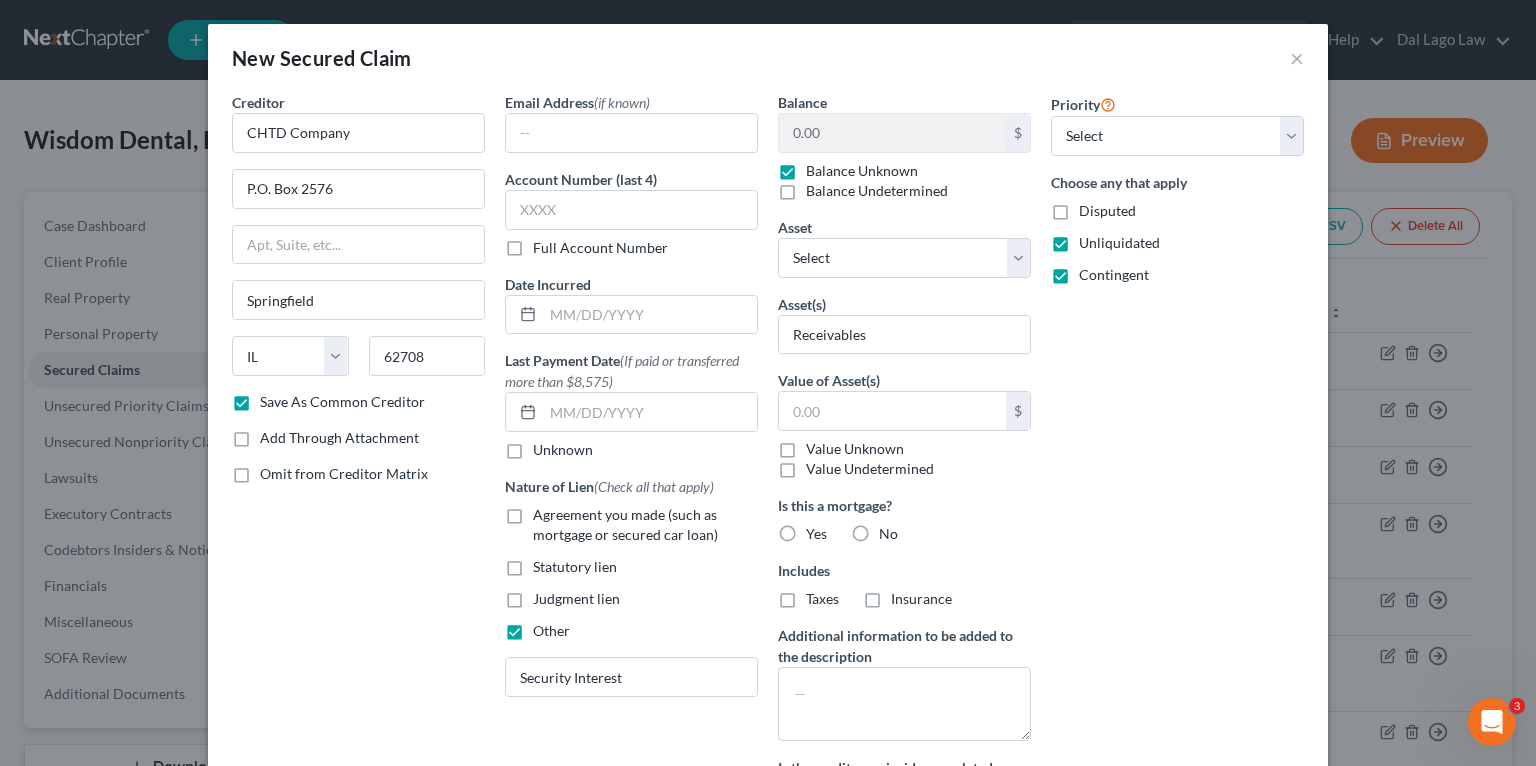 click on "Contingent" at bounding box center (1093, 271) 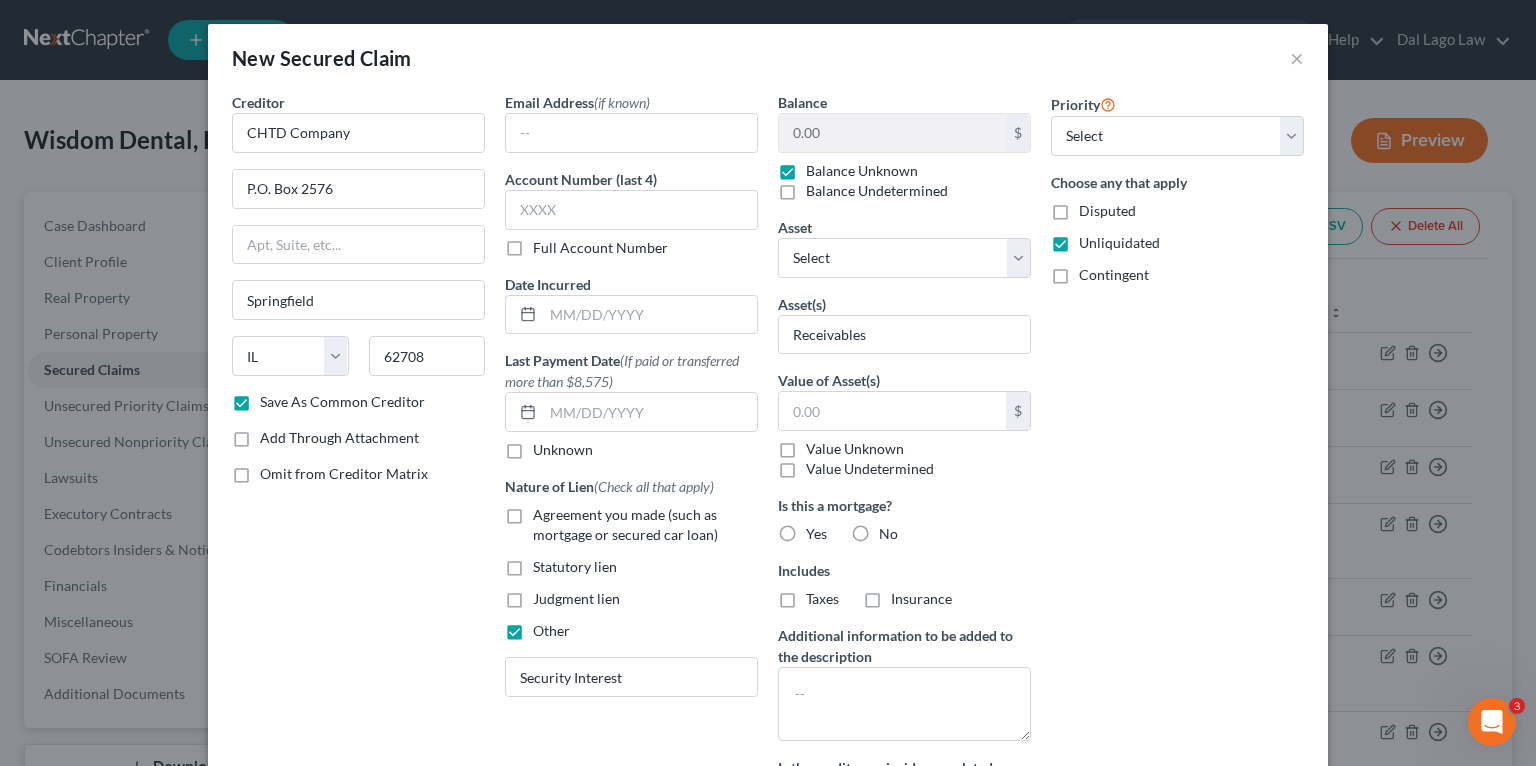 click on "Priority  Select 1st 2nd 3rd 4th 5th 6th 7th 8th 9th 10th 11th 12th 13th 14th 15th 16th 17th 18th 19th 20th 21th 22th 23th 24th 25th 26th 27th 28th 29th 30th Choose any that apply Disputed Unliquidated Contingent" at bounding box center (1177, 467) 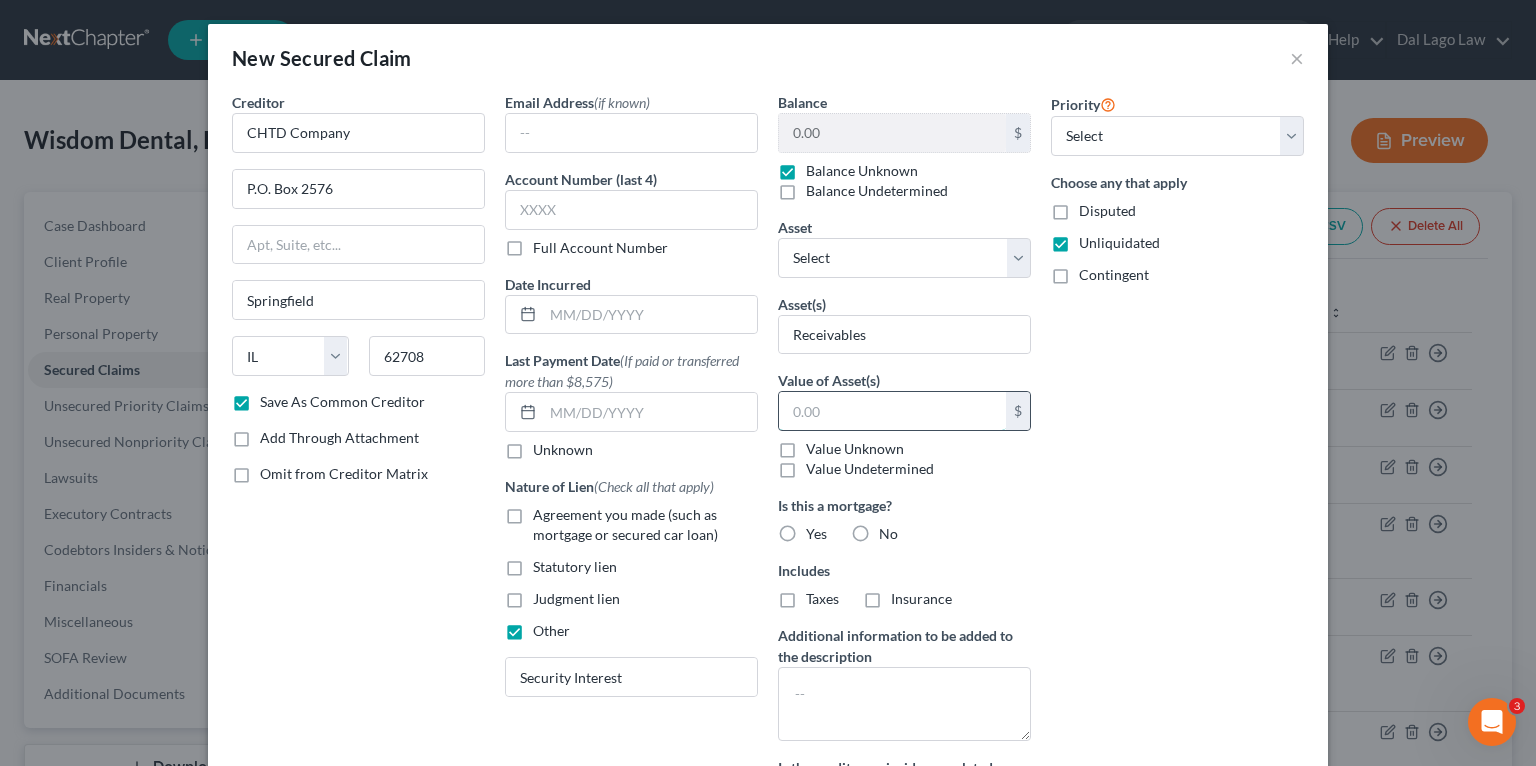 click at bounding box center [892, 411] 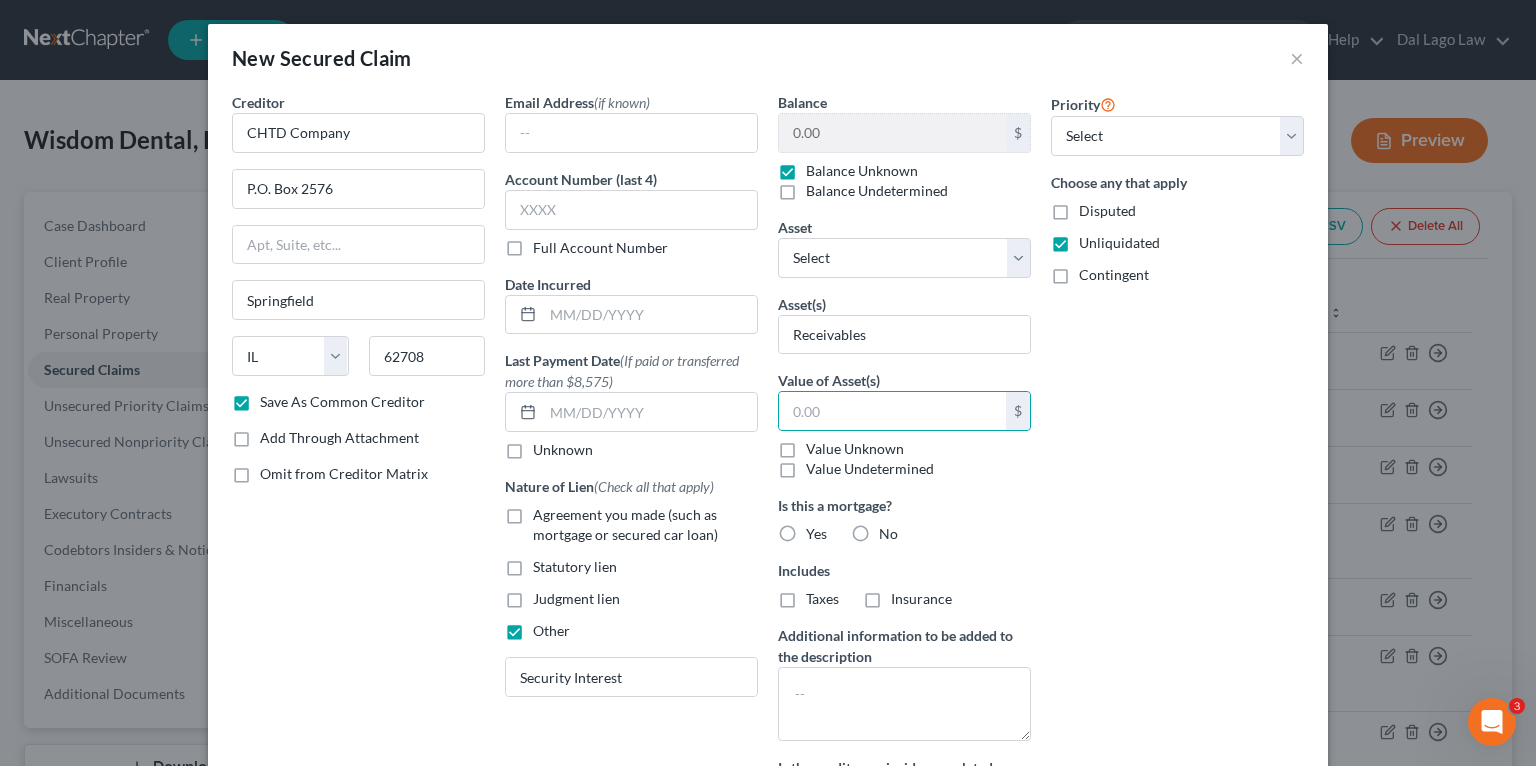 click on "Value Unknown" at bounding box center [855, 449] 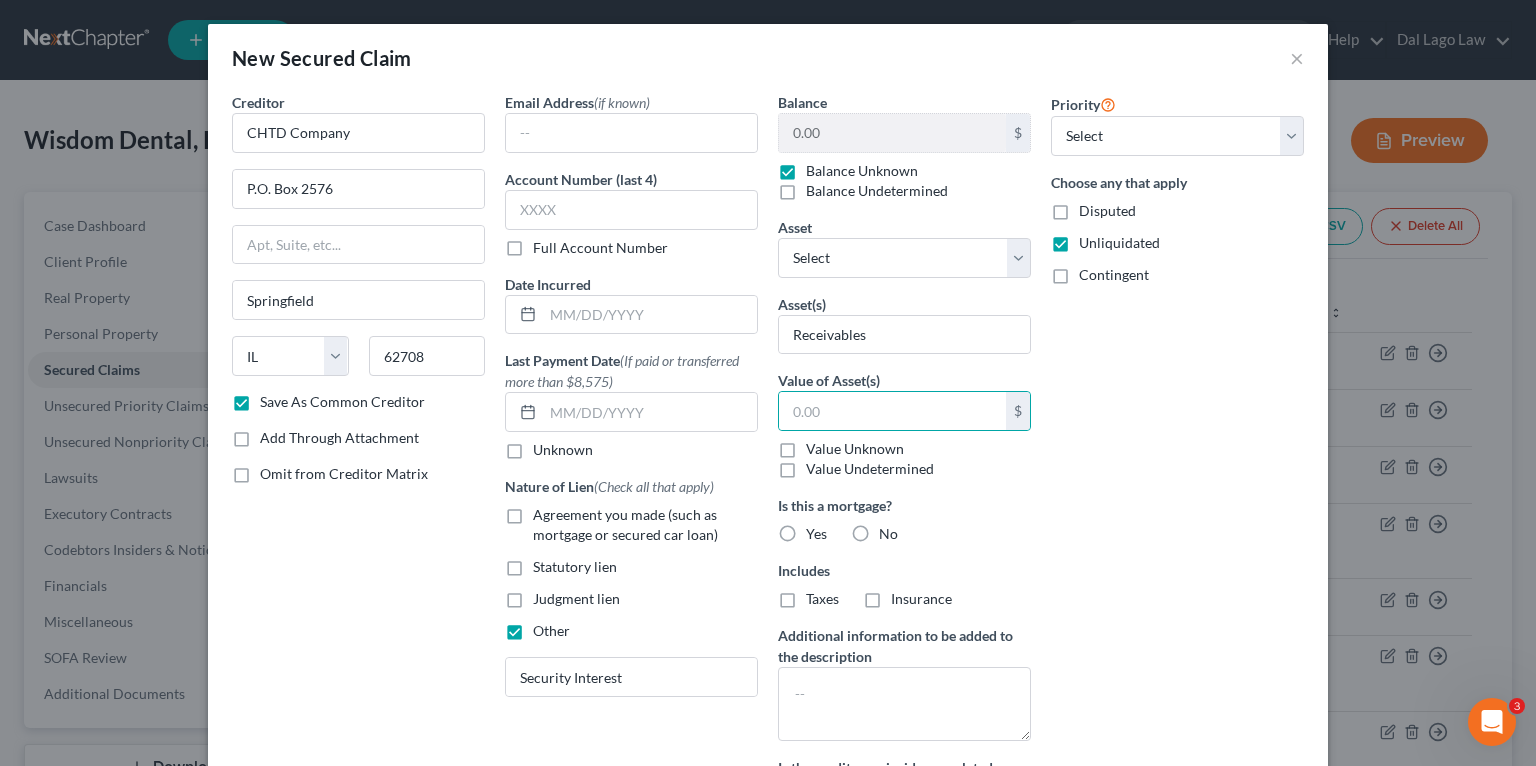 click on "Value Unknown" at bounding box center (820, 445) 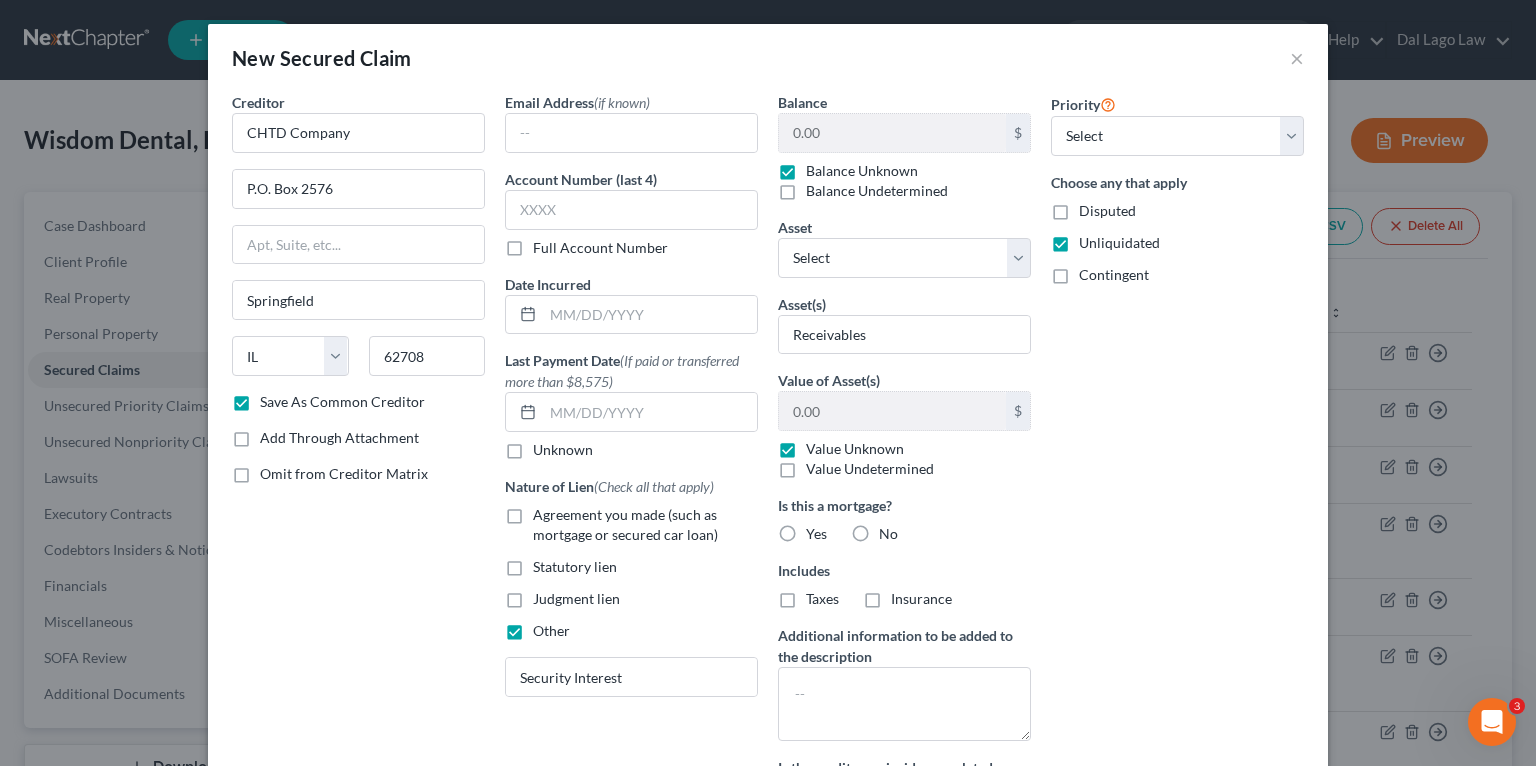 click on "Priority  Select 1st 2nd 3rd 4th 5th 6th 7th 8th 9th 10th 11th 12th 13th 14th 15th 16th 17th 18th 19th 20th 21th 22th 23th 24th 25th 26th 27th 28th 29th 30th Choose any that apply Disputed Unliquidated Contingent" at bounding box center [1177, 467] 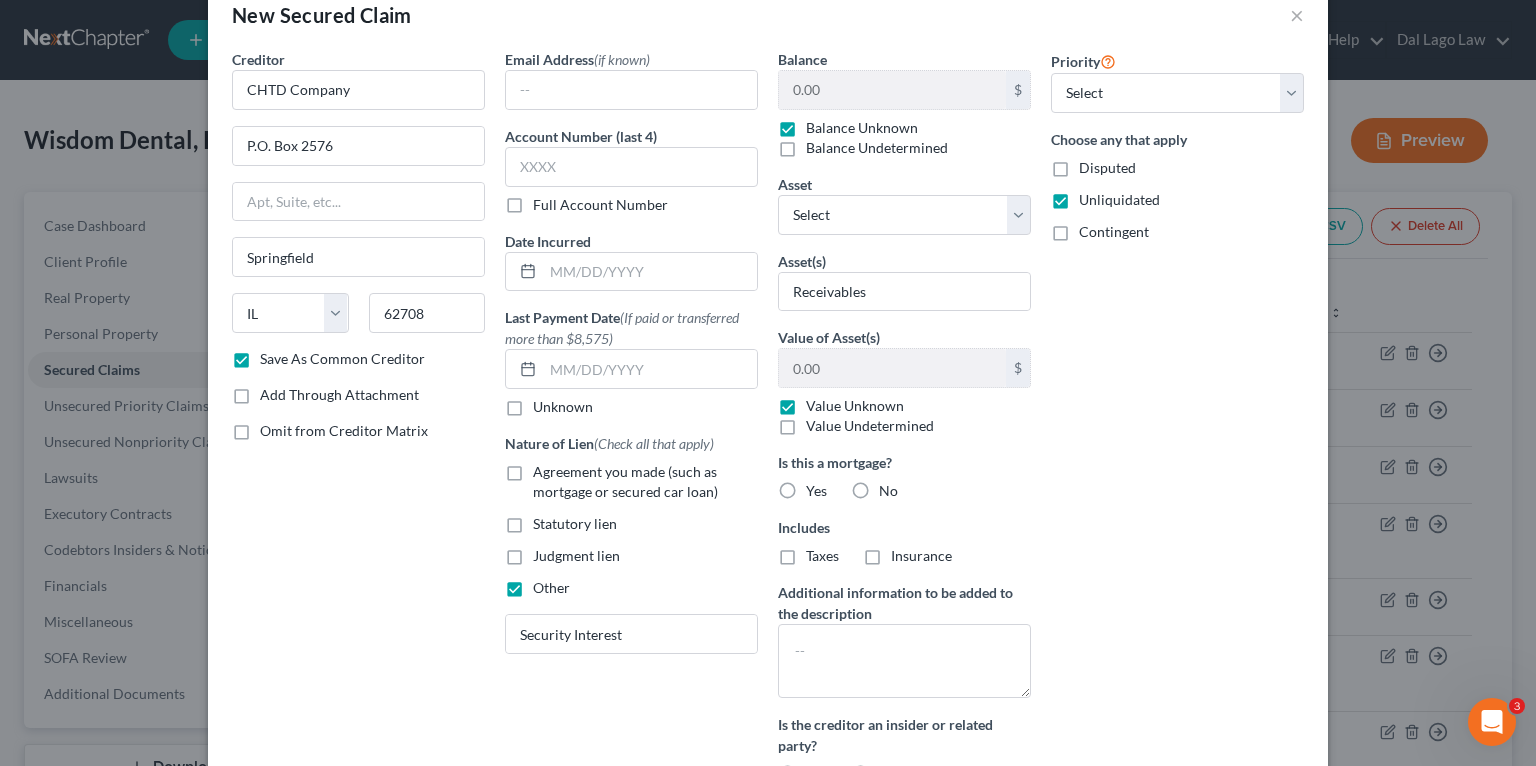 scroll, scrollTop: 41, scrollLeft: 0, axis: vertical 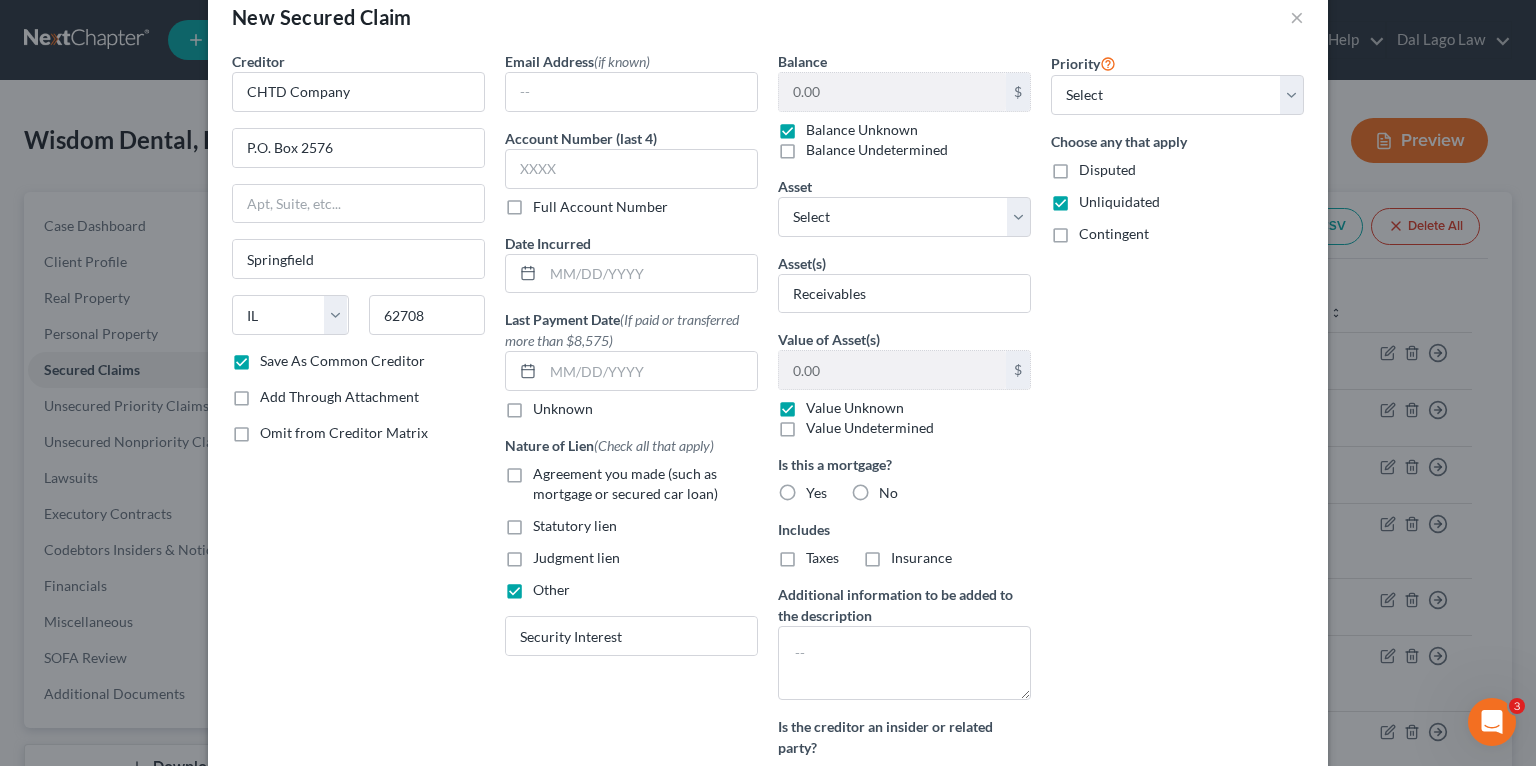 click on "Priority  Select 1st 2nd 3rd 4th 5th 6th 7th 8th 9th 10th 11th 12th 13th 14th 15th 16th 17th 18th 19th 20th 21th 22th 23th 24th 25th 26th 27th 28th 29th 30th Choose any that apply Disputed Unliquidated Contingent" at bounding box center [1177, 426] 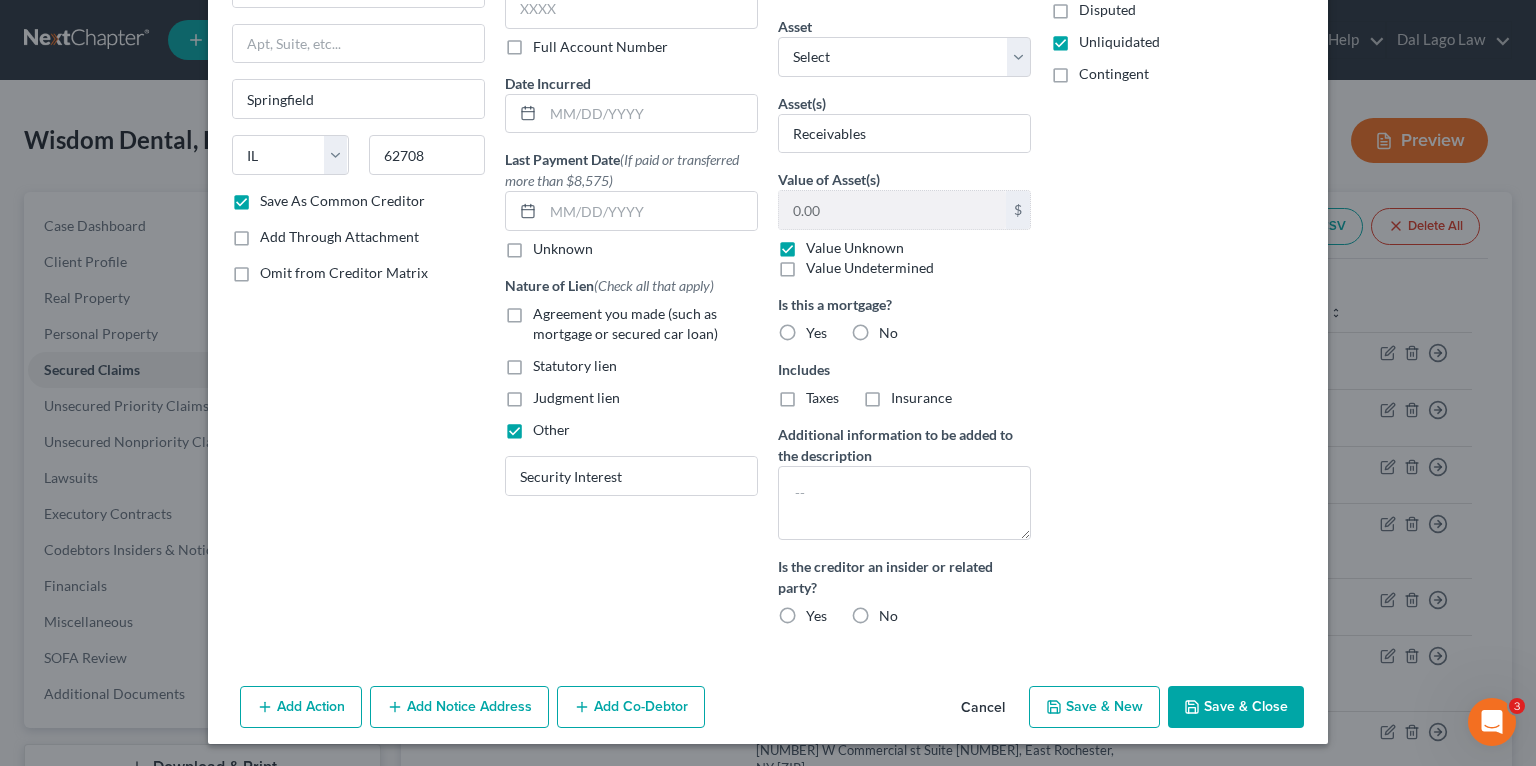click on "Save & Close" at bounding box center [1236, 707] 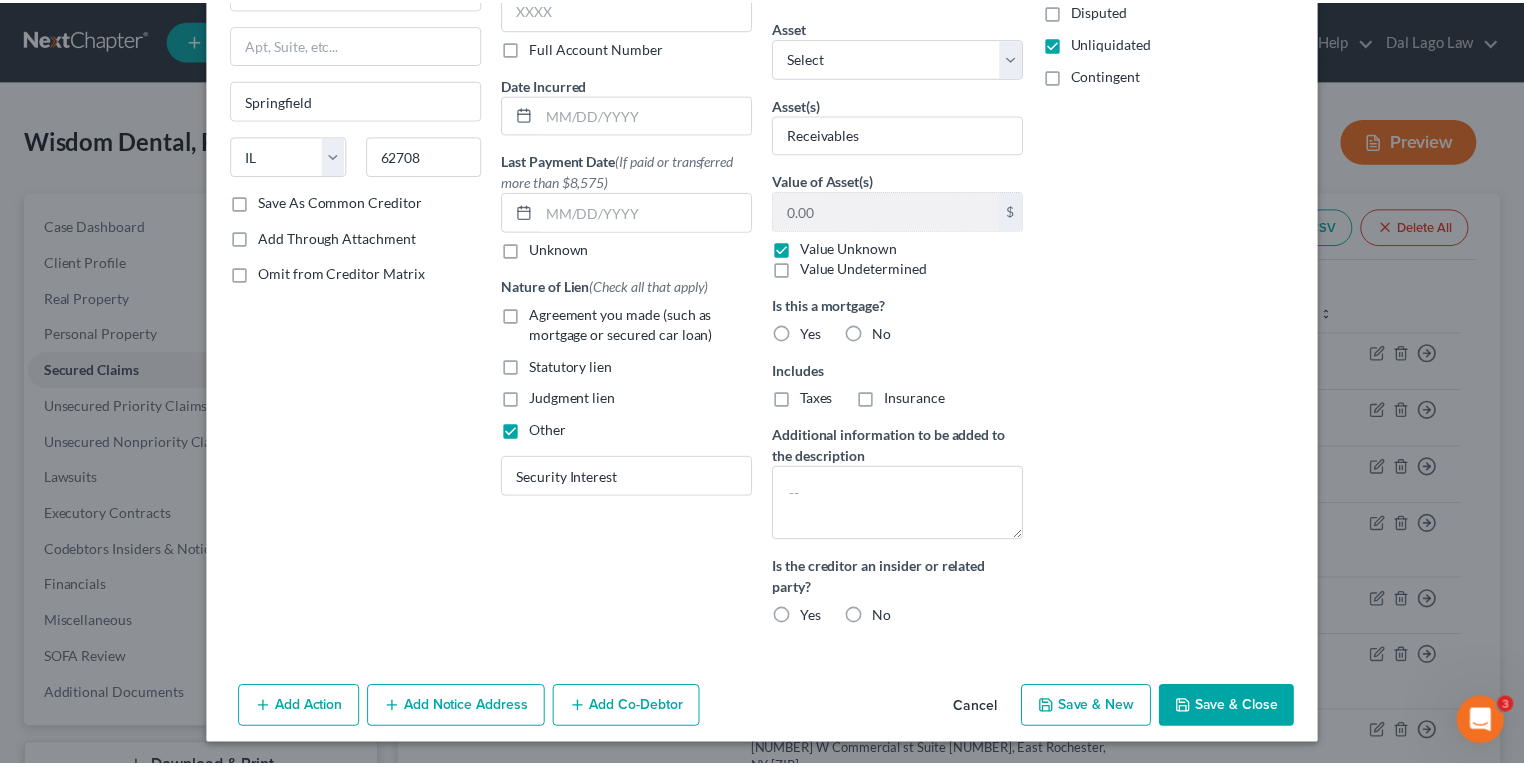 scroll, scrollTop: 71, scrollLeft: 0, axis: vertical 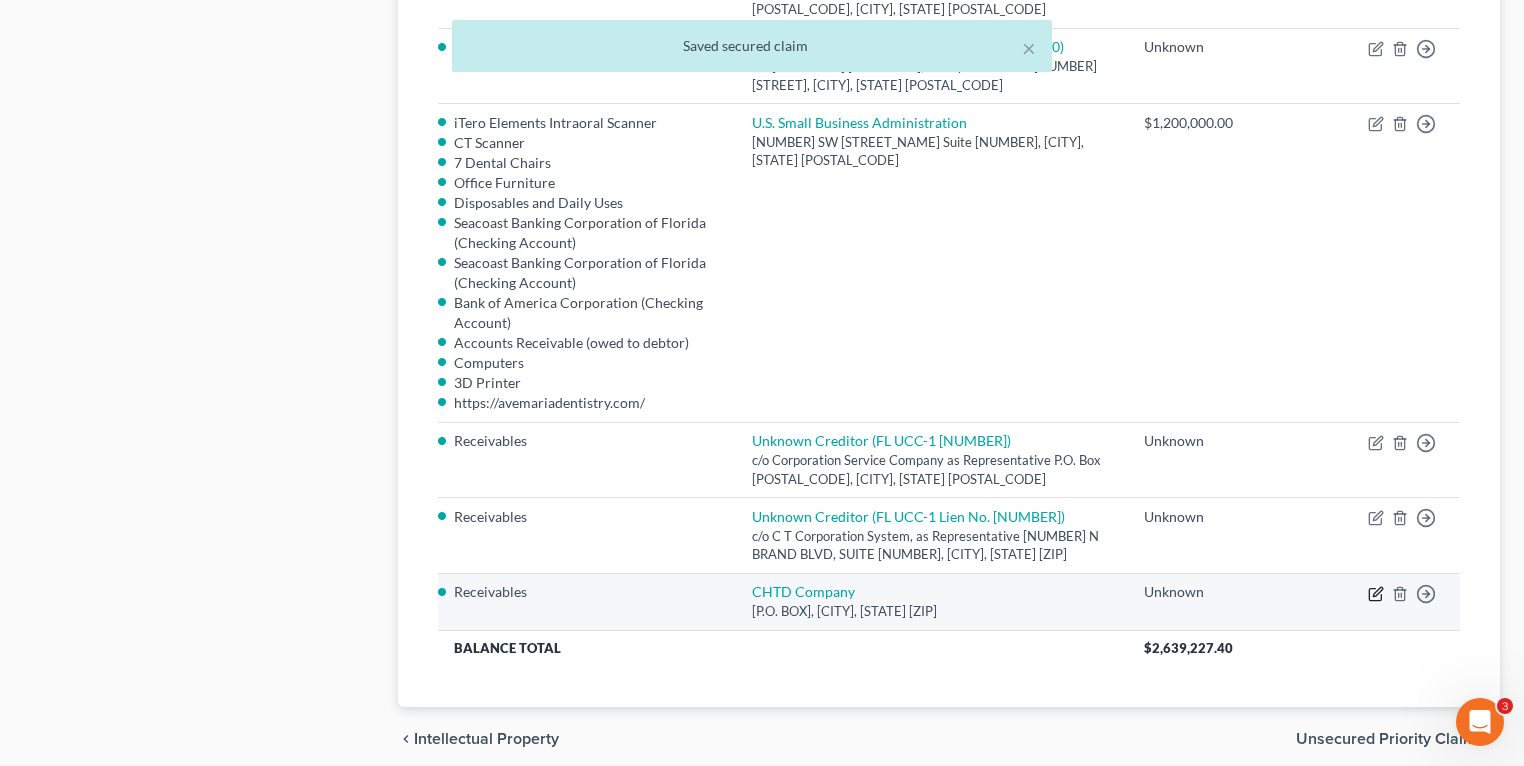 click 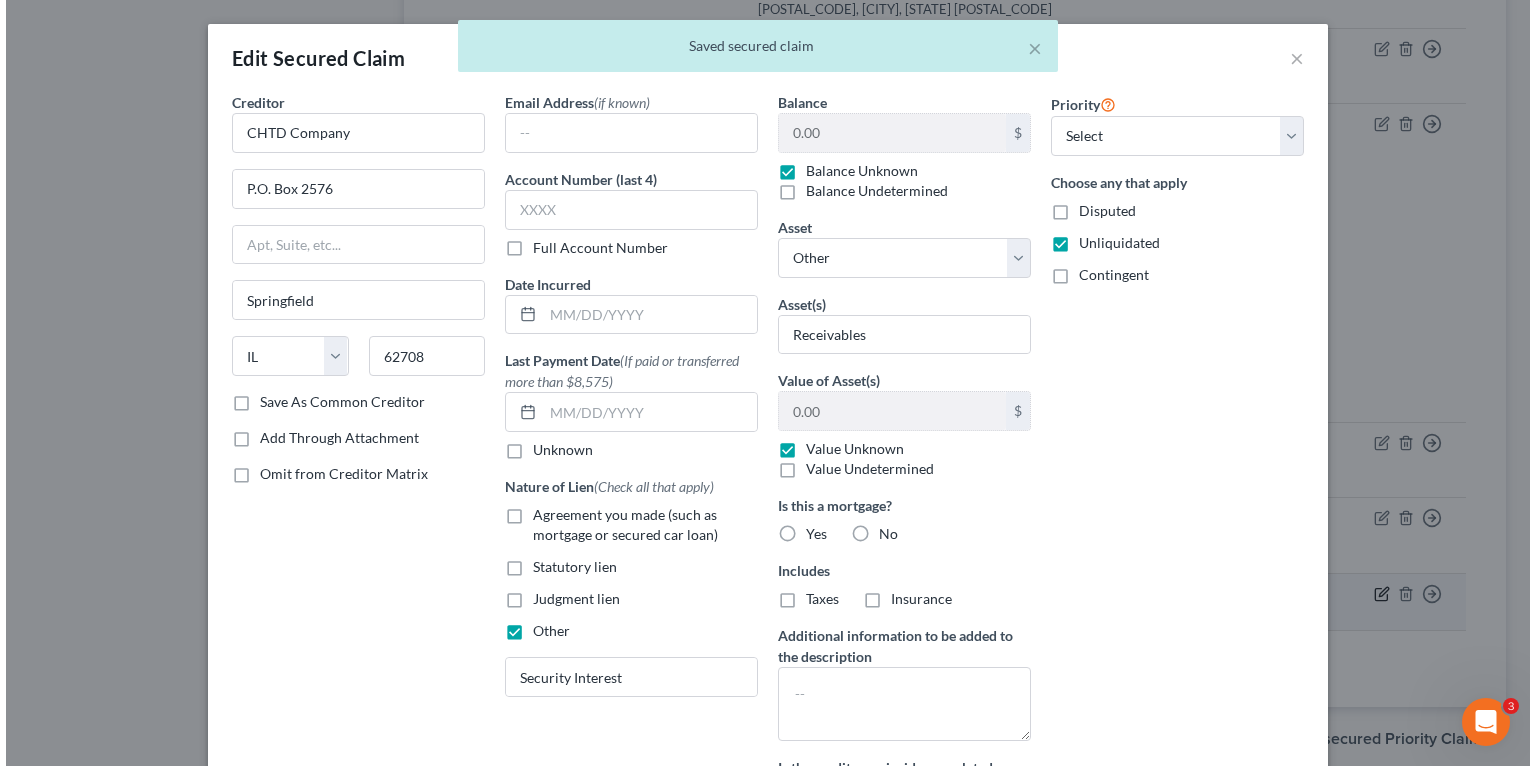 scroll, scrollTop: 2187, scrollLeft: 0, axis: vertical 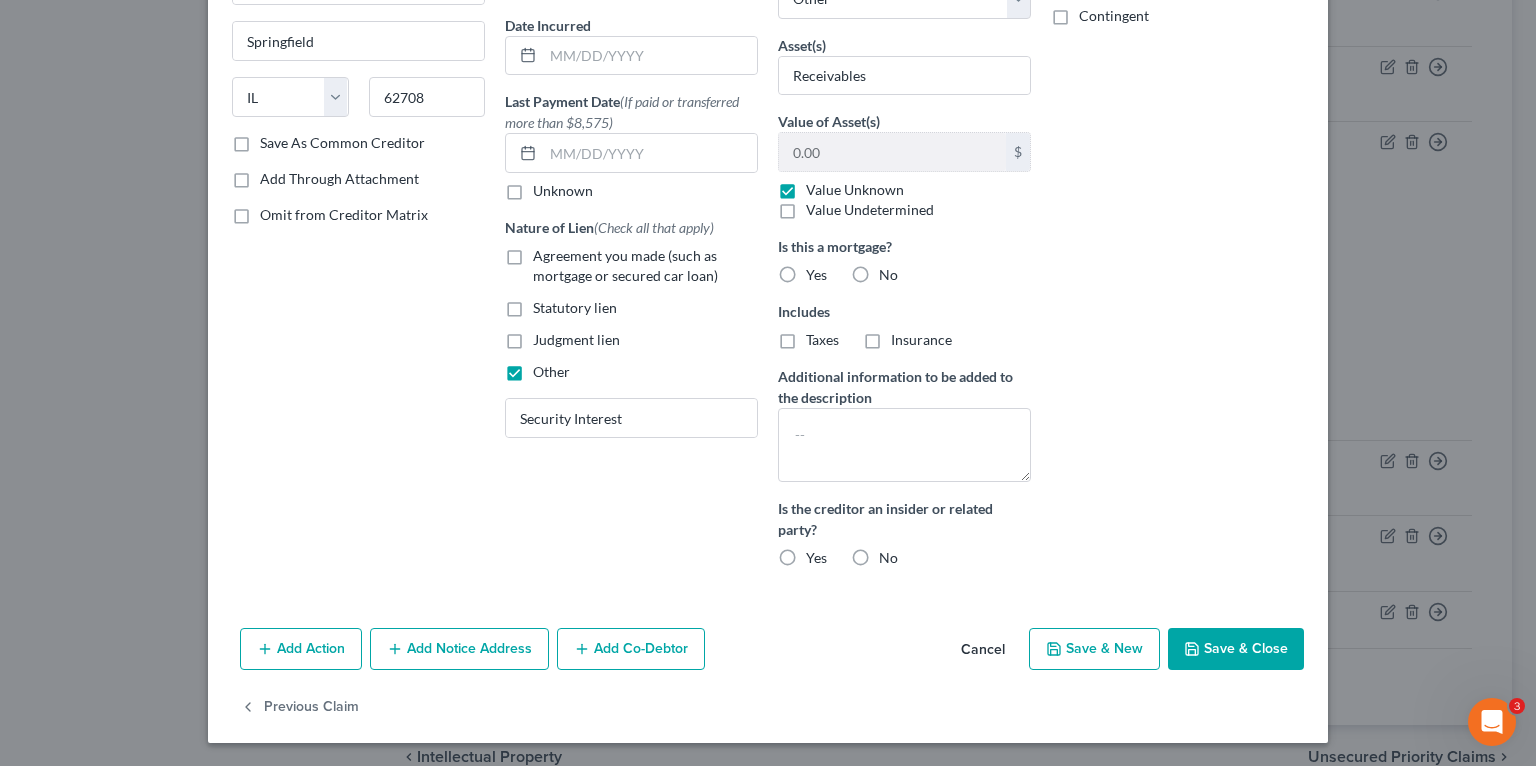 click on "Save & Close" at bounding box center [1236, 649] 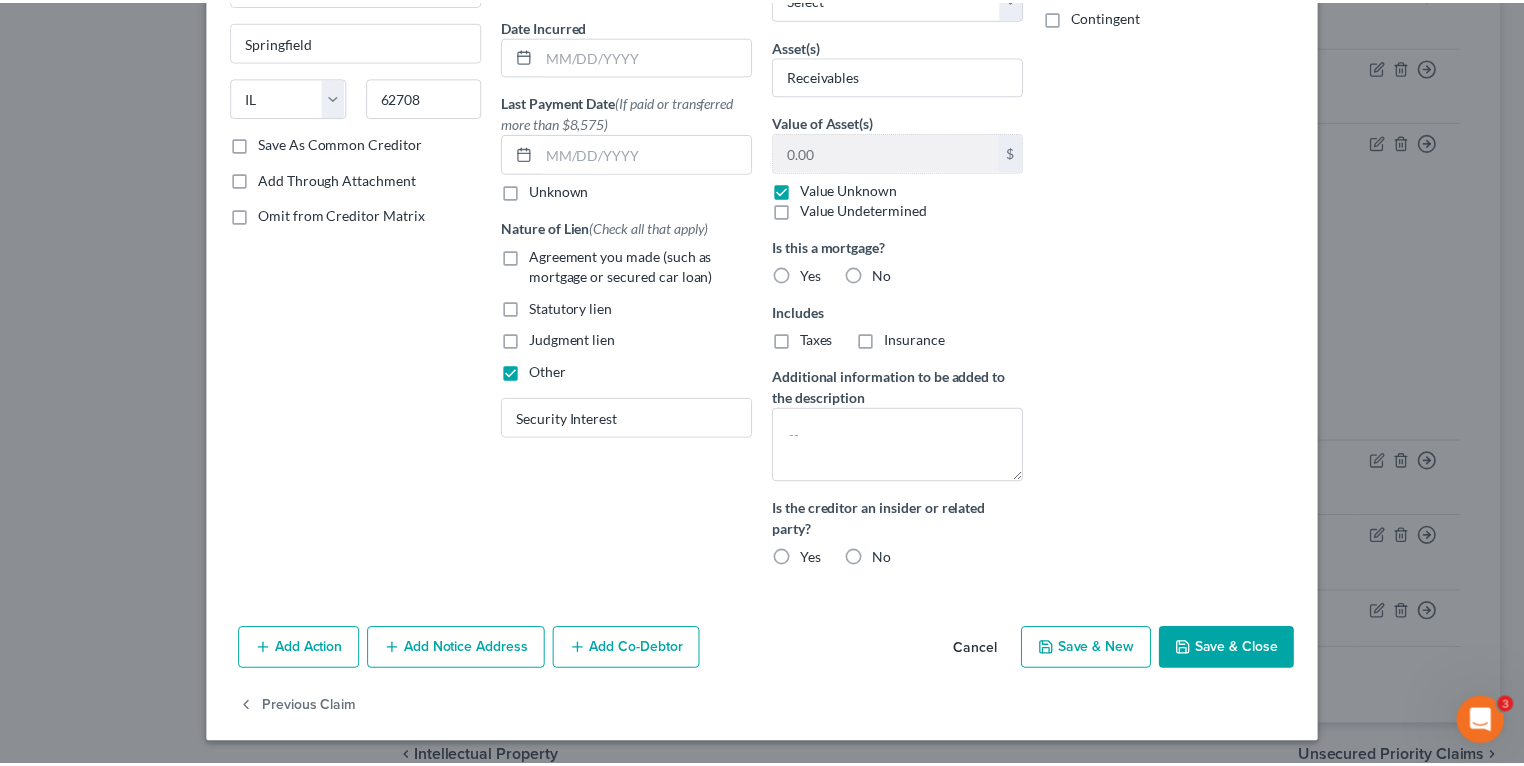 scroll, scrollTop: 128, scrollLeft: 0, axis: vertical 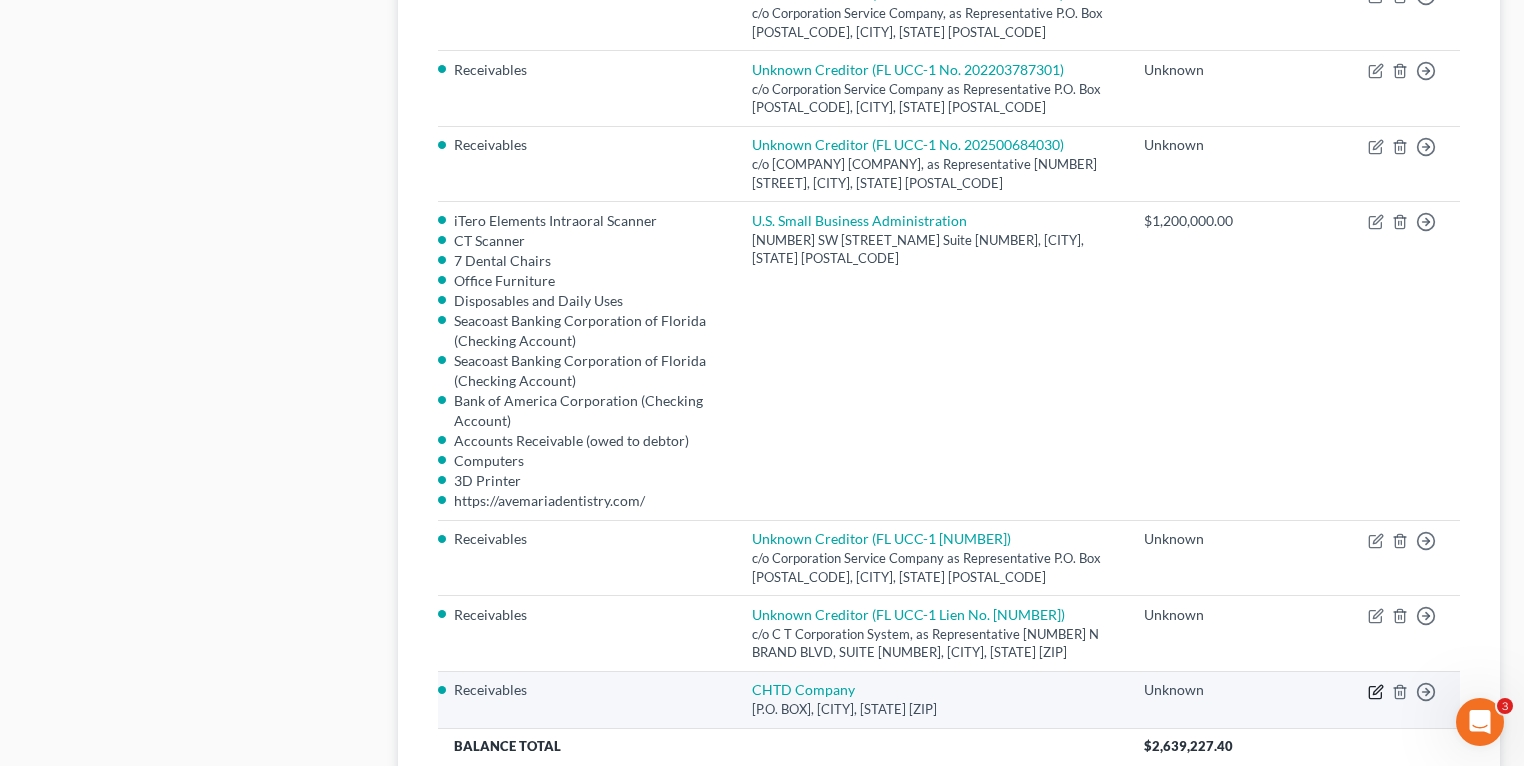 click 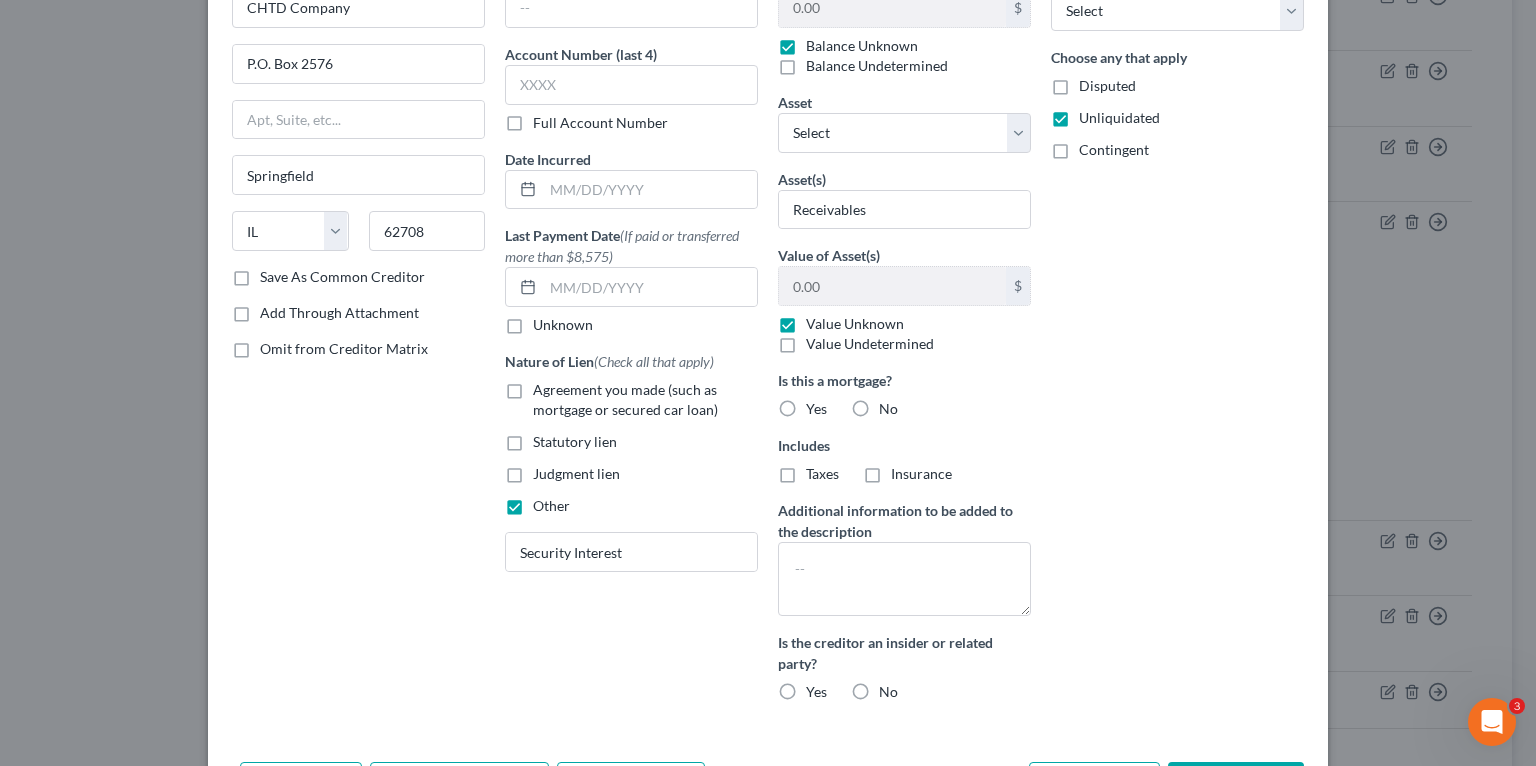 scroll, scrollTop: 259, scrollLeft: 0, axis: vertical 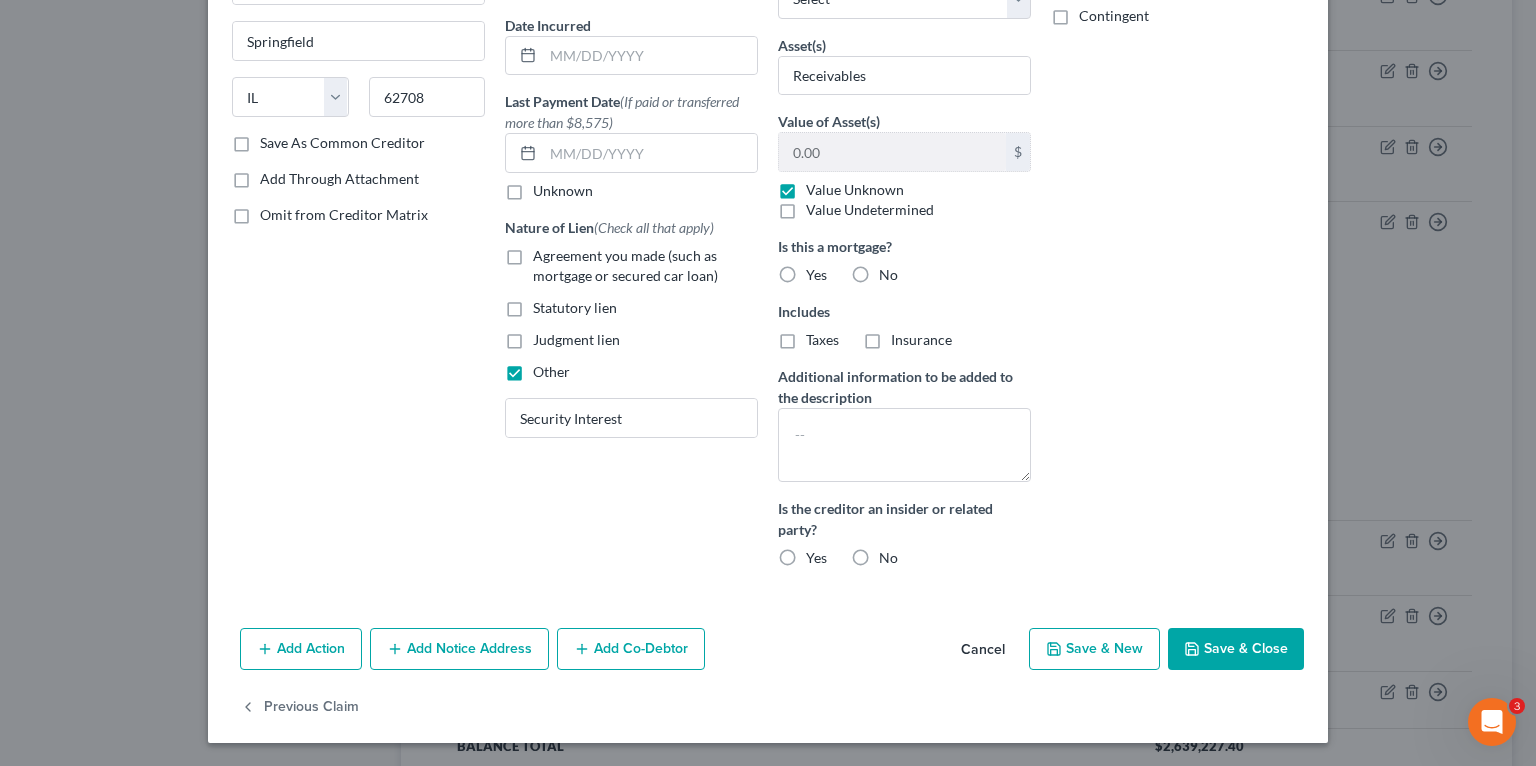 click on "Add Co-Debtor" at bounding box center [631, 649] 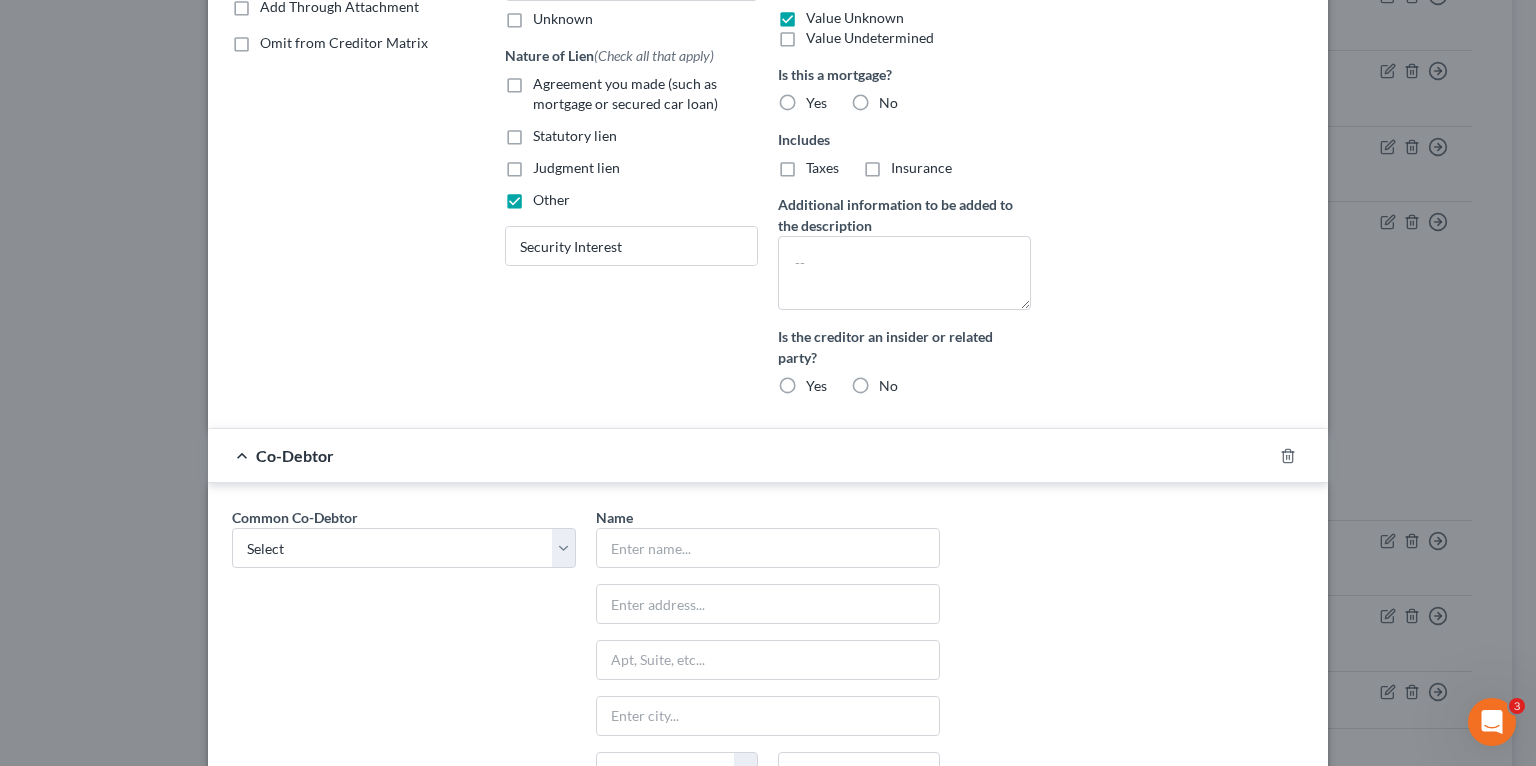 scroll, scrollTop: 659, scrollLeft: 0, axis: vertical 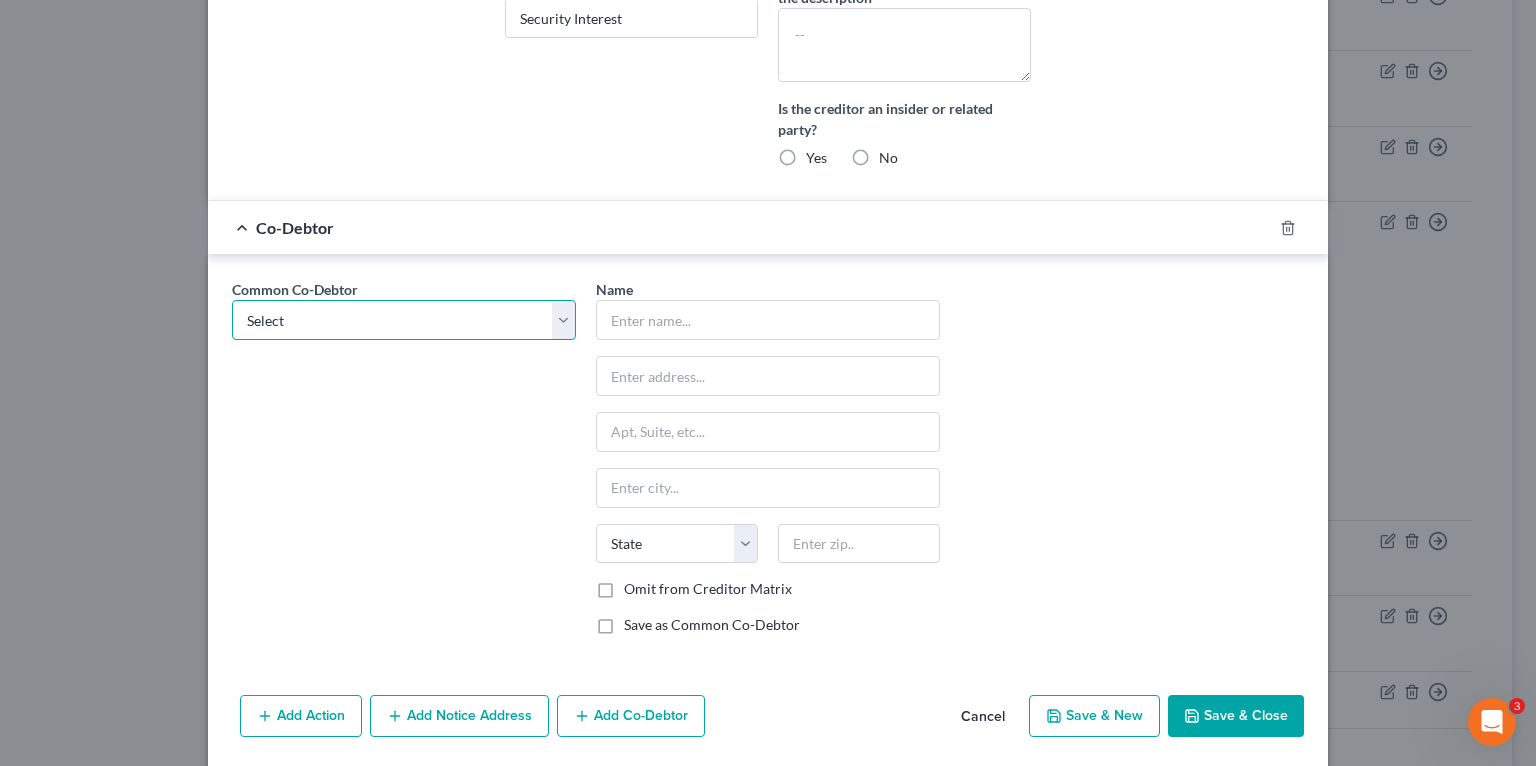 click on "Select Wisdom Akpaka Wisdom Akpaka, DDS P.A. Dental Smiles of Hallandale Beach, Inc. Florida Sleep Clinic, Inc. Naples Dental Studio-Cosmetic Dentists NISD Naples Implant and Sedation Dentistry, Inc Care One Dental of Boca P.A. Wisdom Akpaka Florida Sleep Clinic, Inc. Naples Implant and Sedation Dentistry, Inc Care One Dental of Beca P.A. Dental One Ave Maria Dentistry, Inc. Bright Smiles Dental Studio, P.A. Wisdom Akpaka Wisdom Akpaka Wisdom Dental Supply Ave Maria Dentistry Naples Cosmetic, Implant, Emergency & Sedation Dentistry Ave Maria Dentist Wisdom Akpaka, D.D.S." at bounding box center (404, 320) 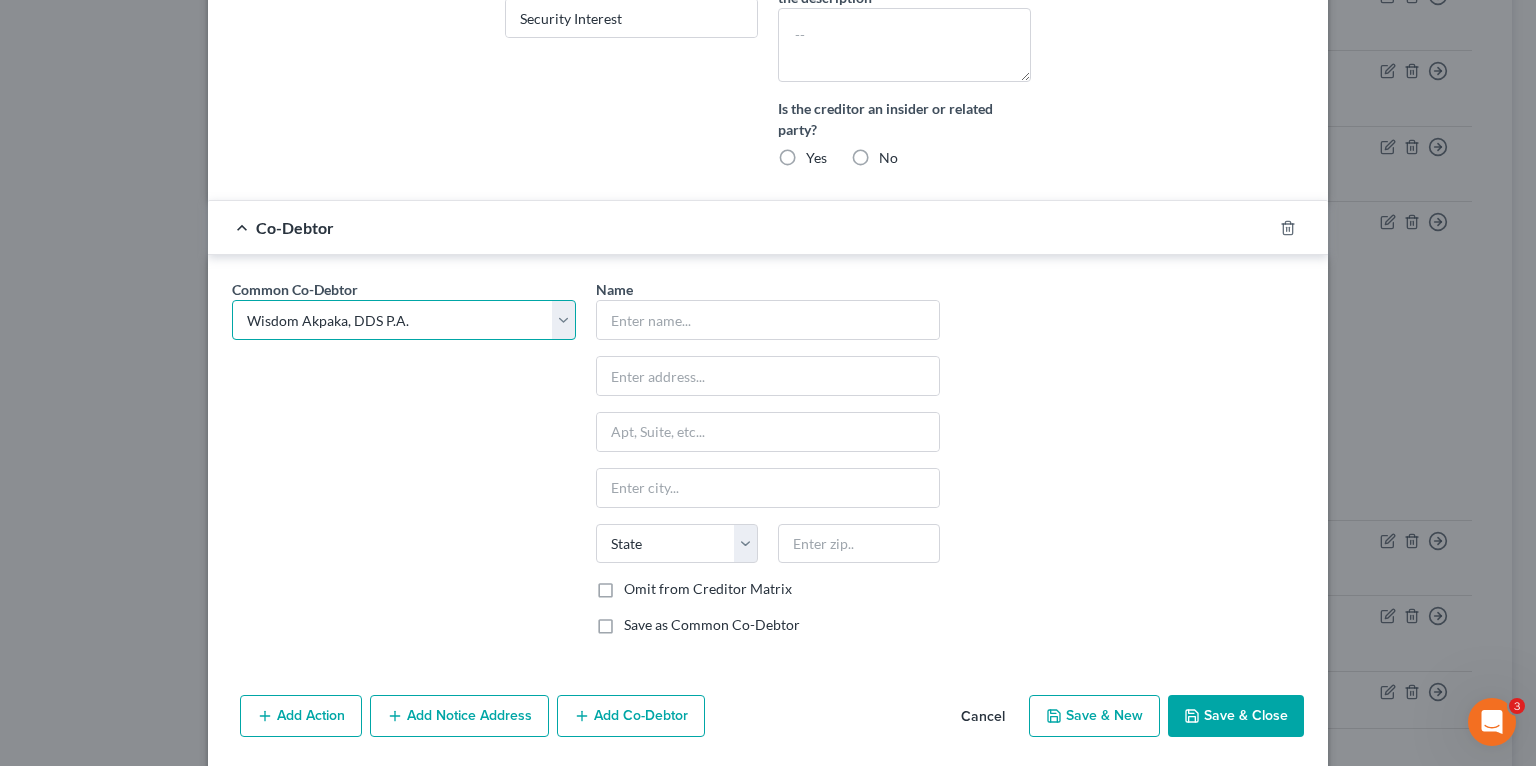 click on "Select Wisdom Akpaka Wisdom Akpaka, DDS P.A. Dental Smiles of Hallandale Beach, Inc. Florida Sleep Clinic, Inc. Naples Dental Studio-Cosmetic Dentists NISD Naples Implant and Sedation Dentistry, Inc Care One Dental of Boca P.A. Wisdom Akpaka Florida Sleep Clinic, Inc. Naples Implant and Sedation Dentistry, Inc Care One Dental of Beca P.A. Dental One Ave Maria Dentistry, Inc. Bright Smiles Dental Studio, P.A. Wisdom Akpaka Wisdom Akpaka Wisdom Dental Supply Ave Maria Dentistry Naples Cosmetic, Implant, Emergency & Sedation Dentistry Ave Maria Dentist Wisdom Akpaka, D.D.S." at bounding box center (404, 320) 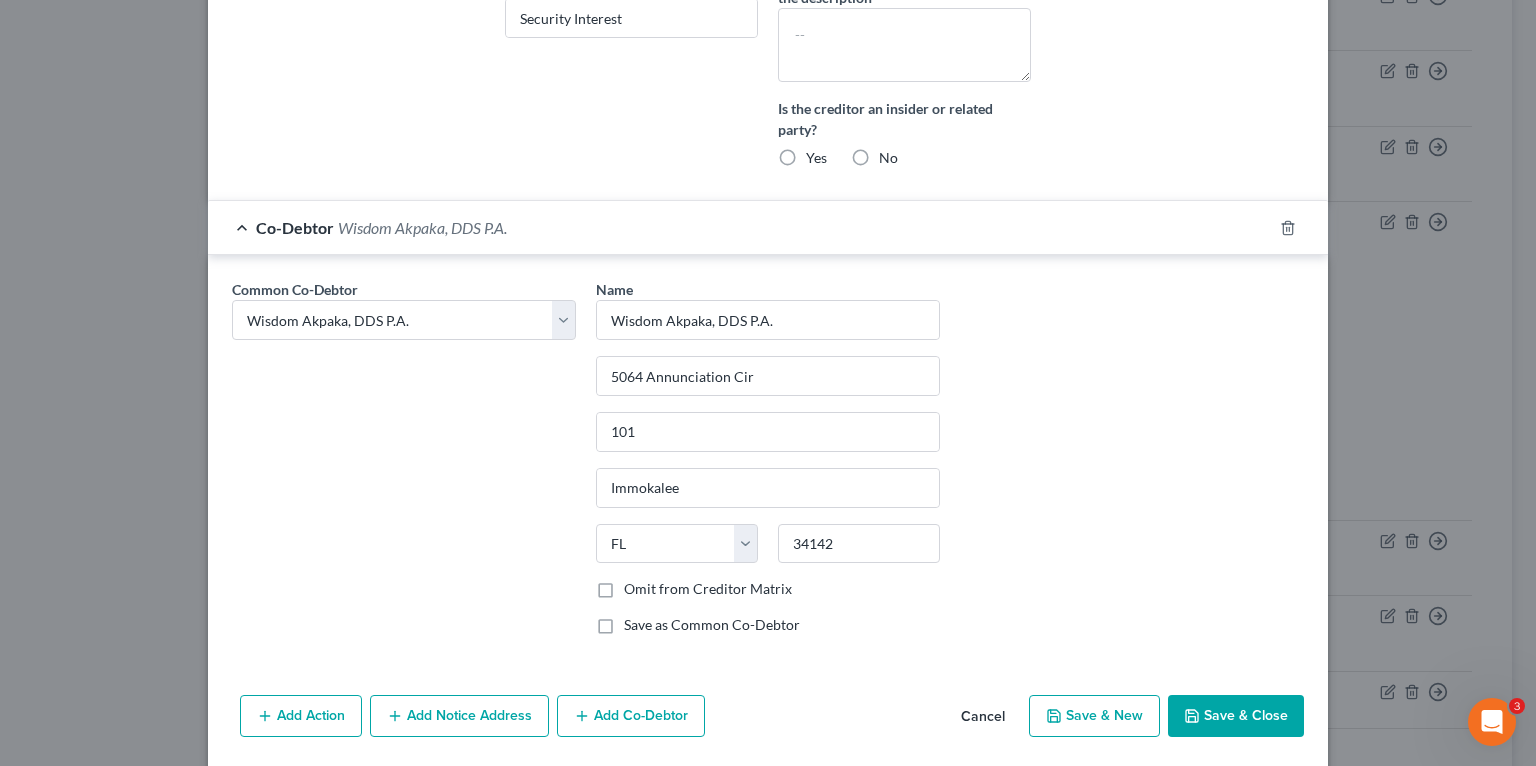 click on "Add Co-Debtor" at bounding box center (631, 716) 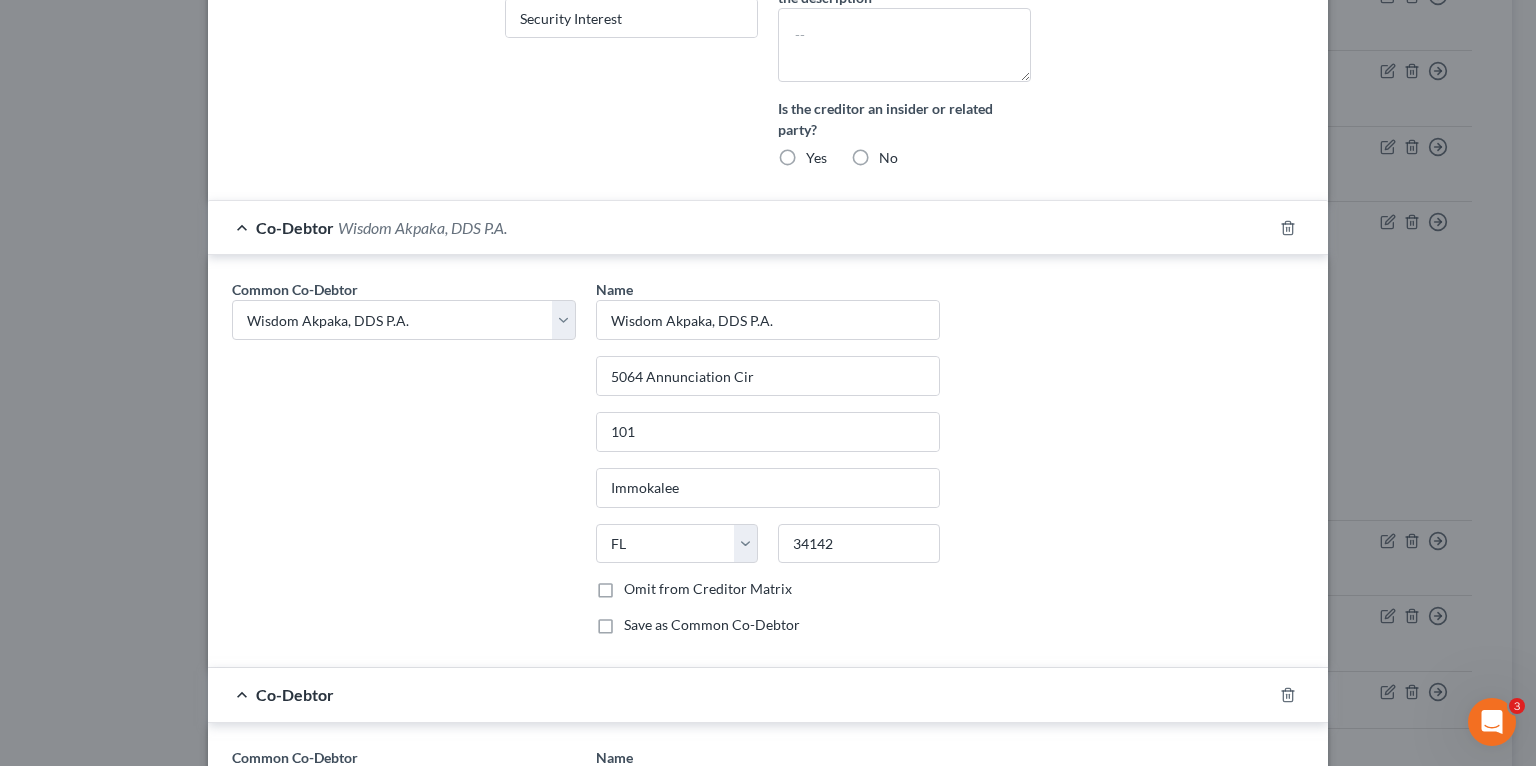 scroll, scrollTop: 899, scrollLeft: 0, axis: vertical 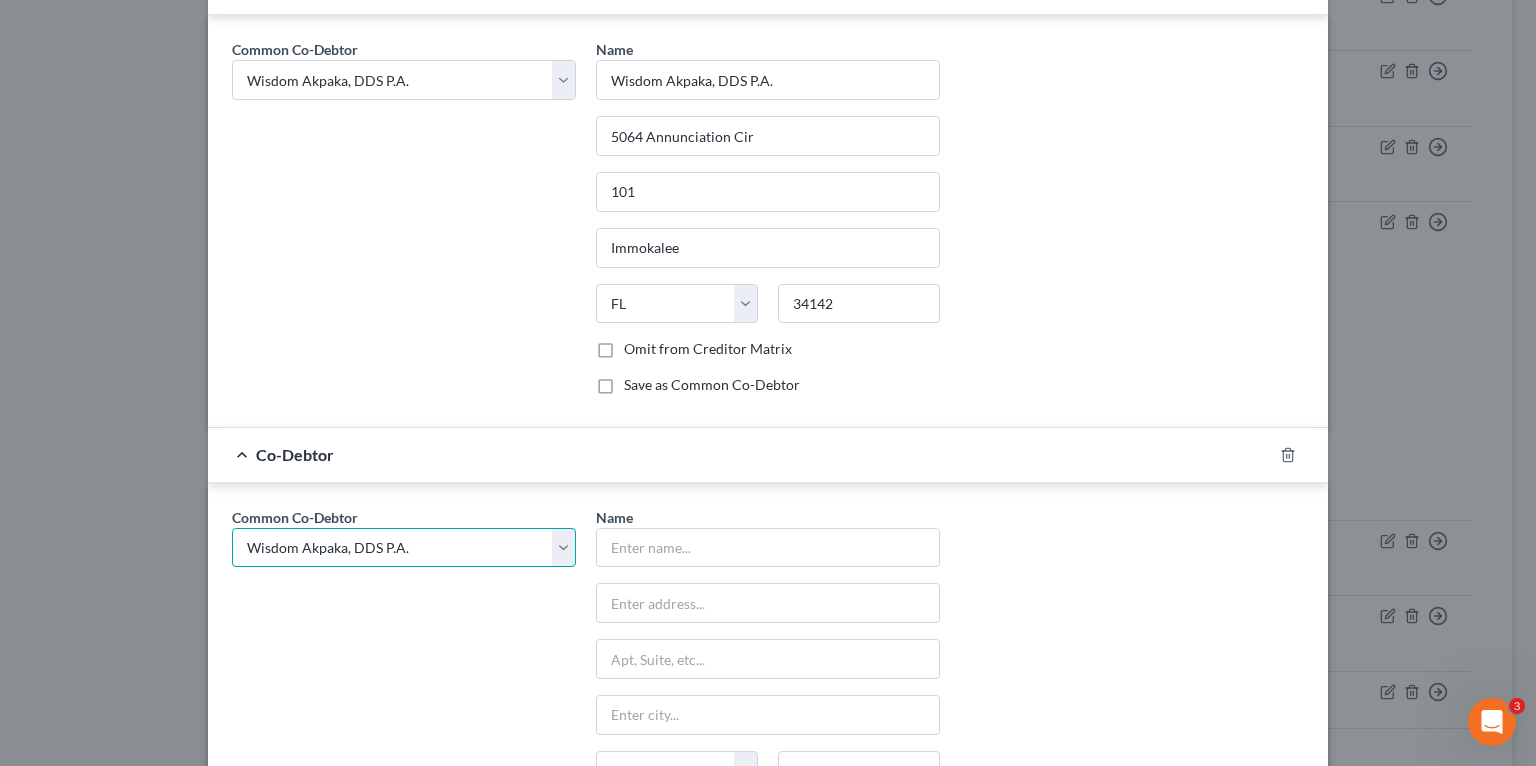 click on "Select Wisdom Akpaka Wisdom Akpaka, DDS P.A. Dental Smiles of Hallandale Beach, Inc. Florida Sleep Clinic, Inc. Naples Dental Studio-Cosmetic Dentists NISD Naples Implant and Sedation Dentistry, Inc Care One Dental of Boca P.A. Wisdom Akpaka Florida Sleep Clinic, Inc. Naples Implant and Sedation Dentistry, Inc Care One Dental of Beca P.A. Dental One Ave Maria Dentistry, Inc. Bright Smiles Dental Studio, P.A. Wisdom Akpaka Wisdom Akpaka Wisdom Dental Supply Ave Maria Dentistry Naples Cosmetic, Implant, Emergency & Sedation Dentistry Ave Maria Dentist Wisdom Akpaka, D.D.S." at bounding box center [404, 548] 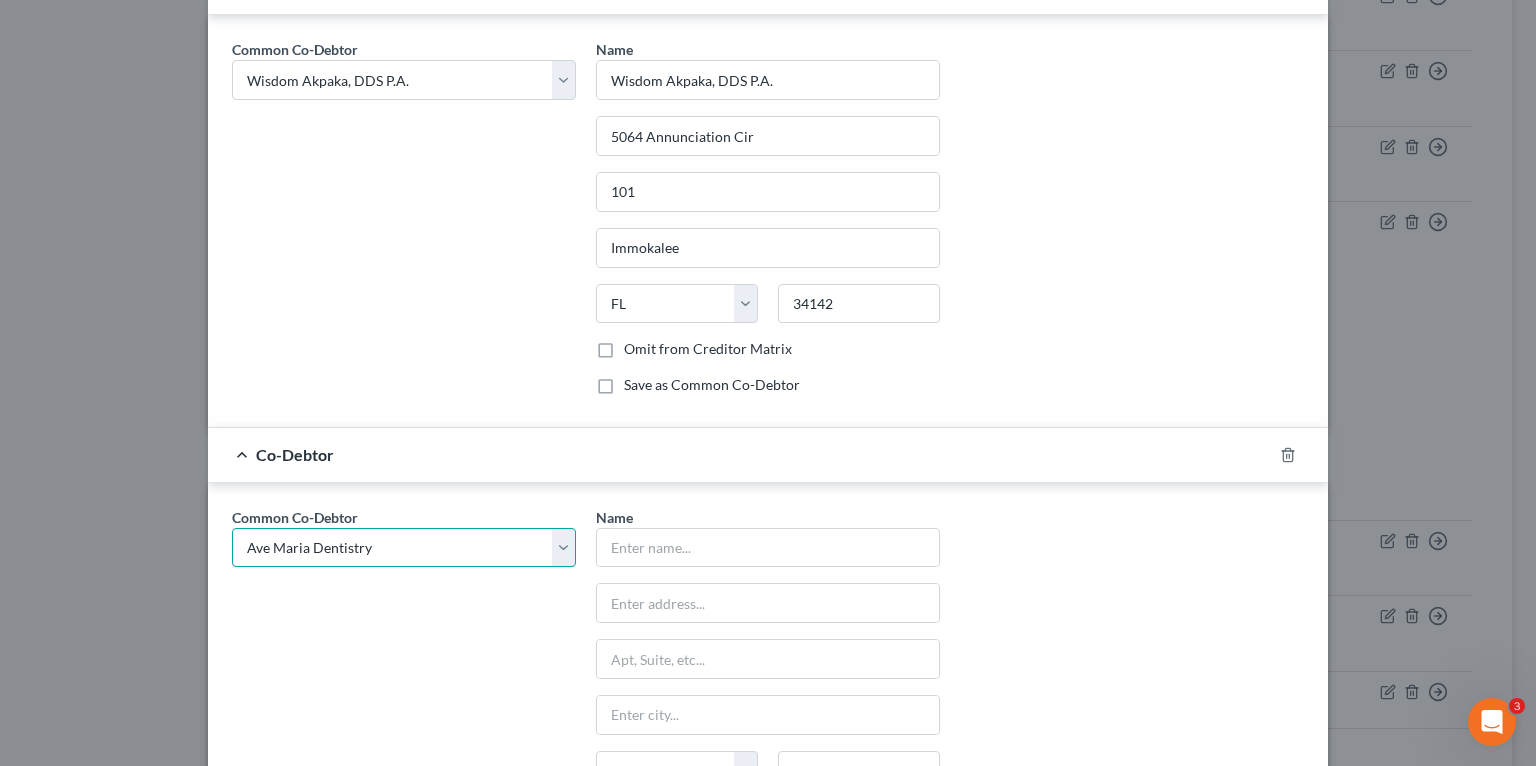 click on "Select Wisdom Akpaka Wisdom Akpaka, DDS P.A. Dental Smiles of Hallandale Beach, Inc. Florida Sleep Clinic, Inc. Naples Dental Studio-Cosmetic Dentists NISD Naples Implant and Sedation Dentistry, Inc Care One Dental of Boca P.A. Wisdom Akpaka Florida Sleep Clinic, Inc. Naples Implant and Sedation Dentistry, Inc Care One Dental of Beca P.A. Dental One Ave Maria Dentistry, Inc. Bright Smiles Dental Studio, P.A. Wisdom Akpaka Wisdom Akpaka Wisdom Dental Supply Ave Maria Dentistry Naples Cosmetic, Implant, Emergency & Sedation Dentistry Ave Maria Dentist Wisdom Akpaka, D.D.S." at bounding box center [404, 548] 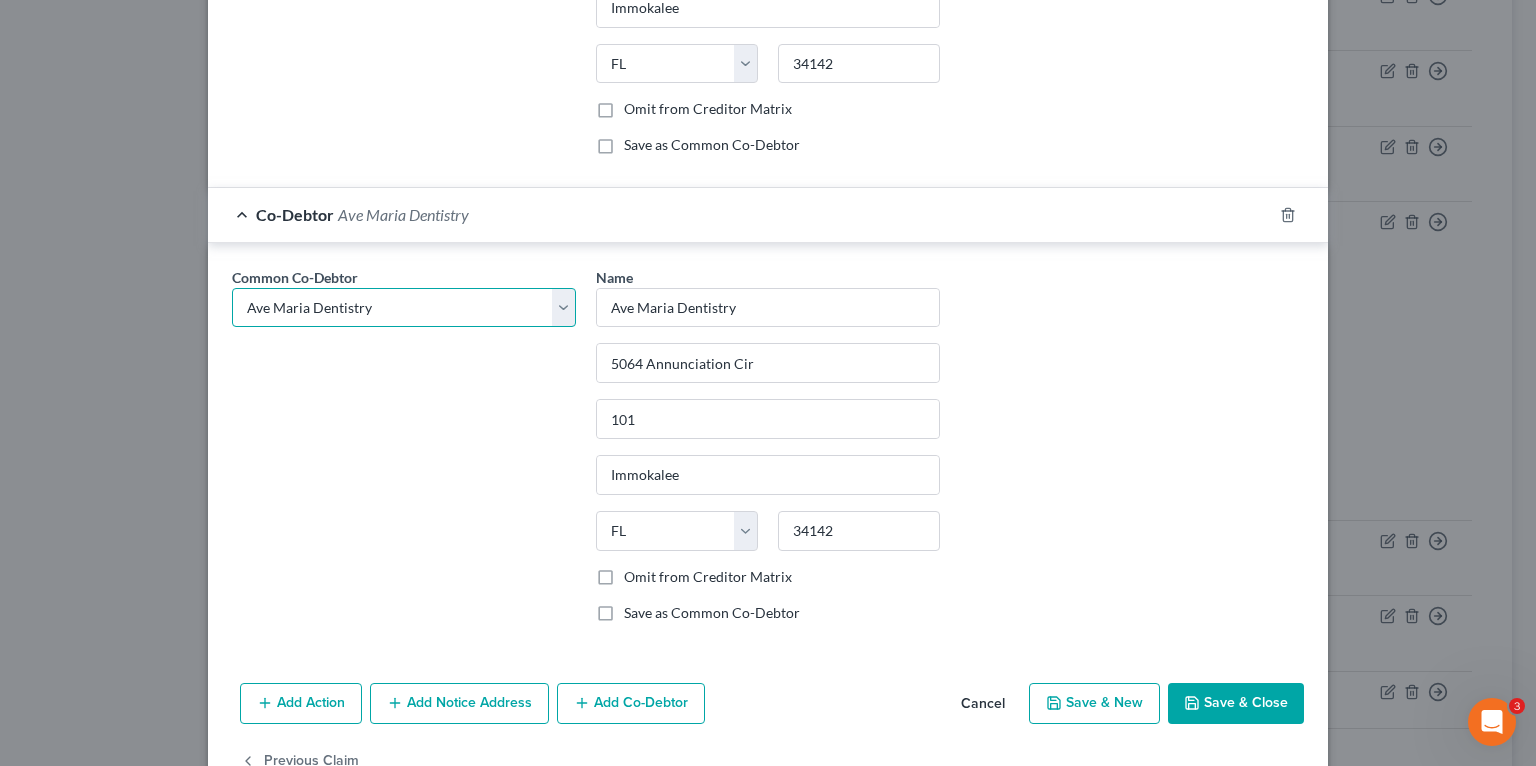 scroll, scrollTop: 1188, scrollLeft: 0, axis: vertical 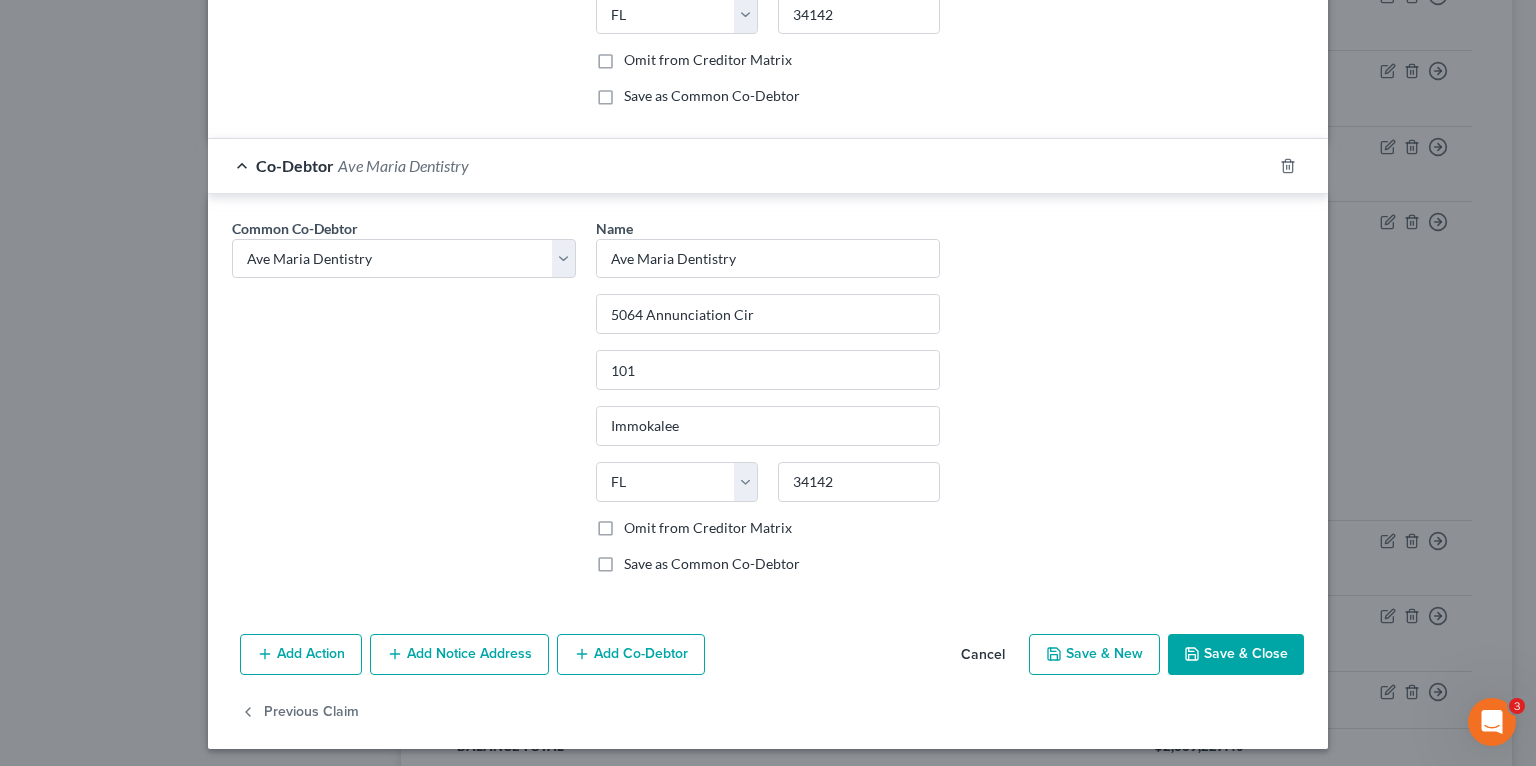 click on "Add Co-Debtor" at bounding box center [631, 655] 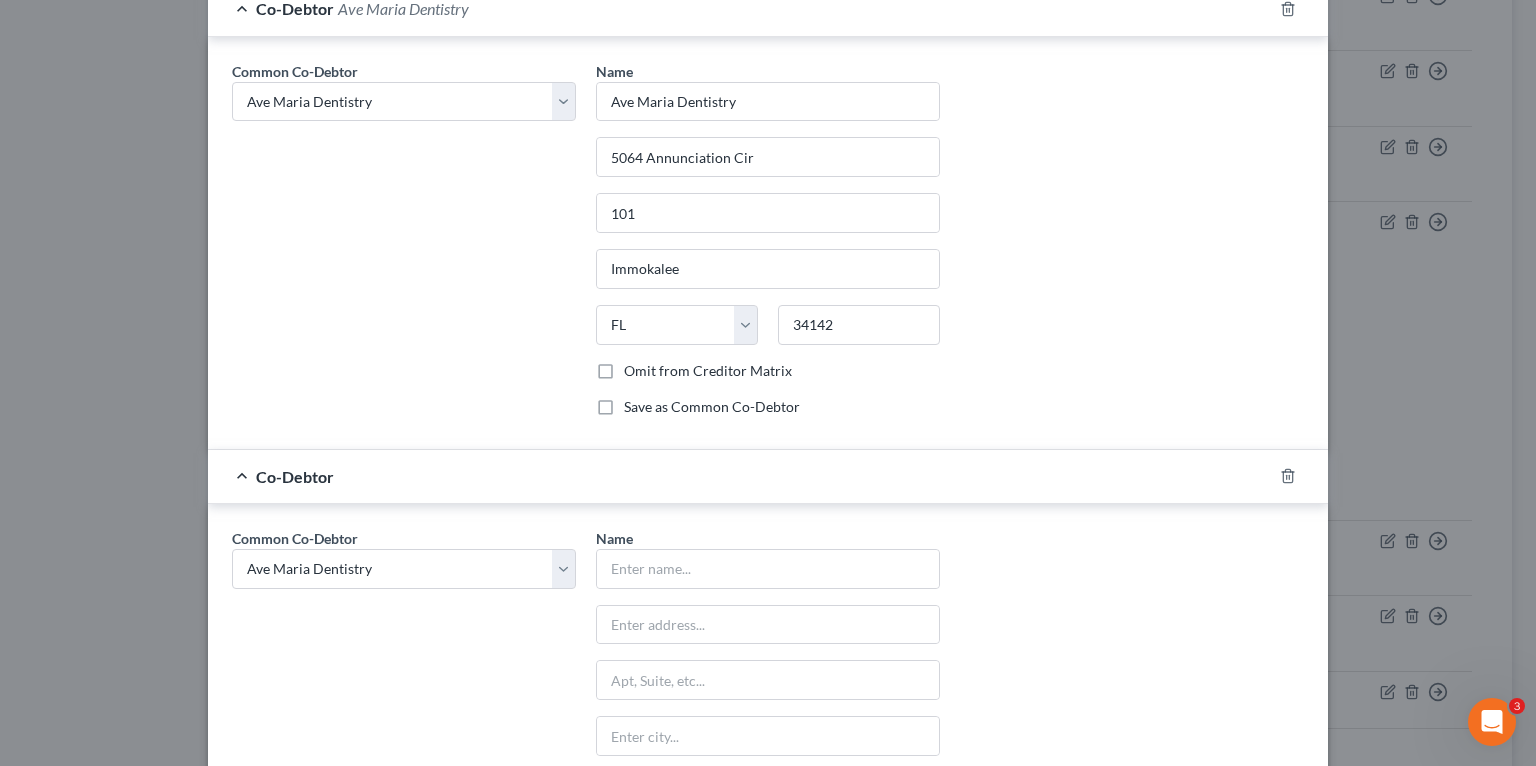 scroll, scrollTop: 1348, scrollLeft: 0, axis: vertical 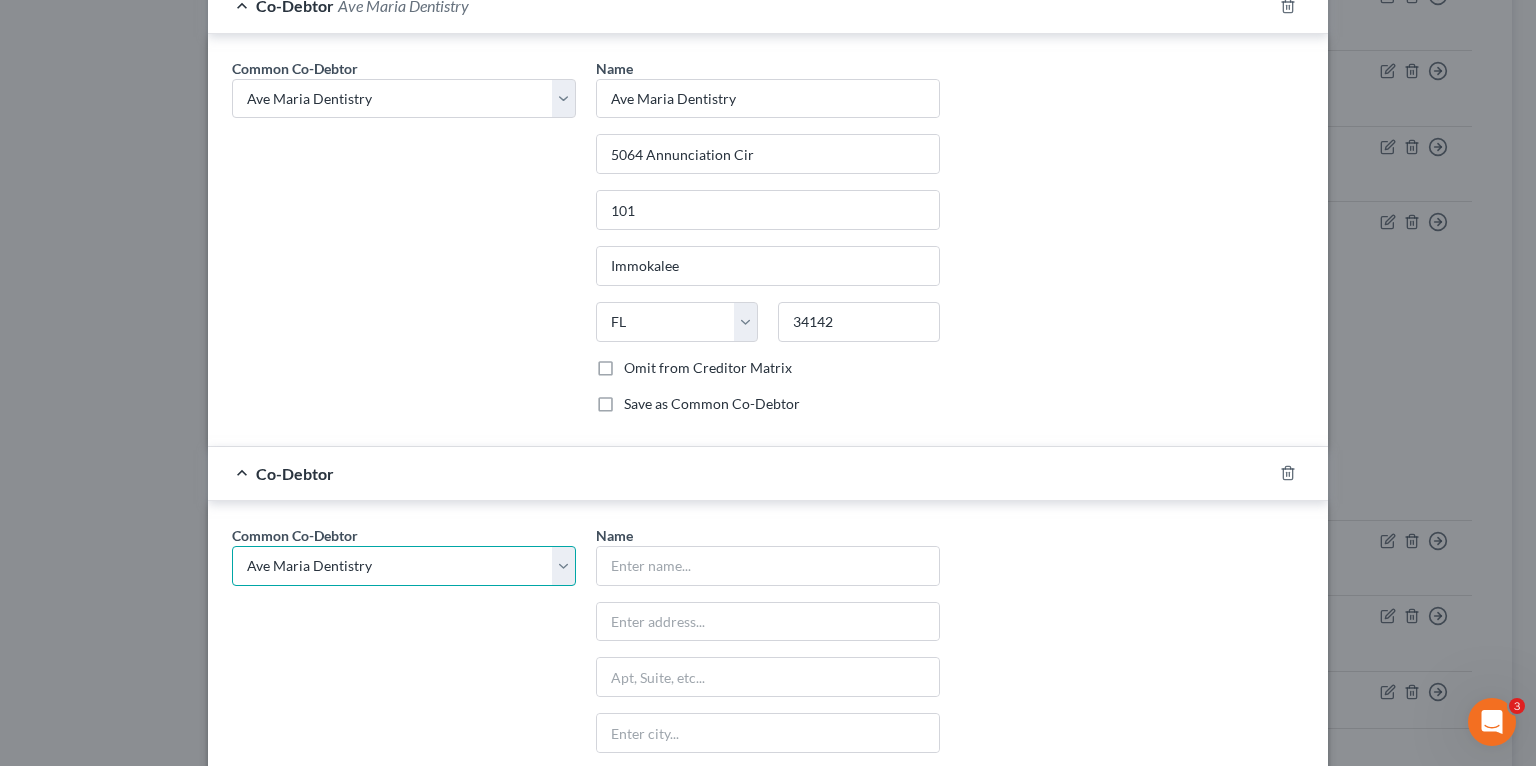 click on "Select Wisdom Akpaka Wisdom Akpaka, DDS P.A. Dental Smiles of Hallandale Beach, Inc. Florida Sleep Clinic, Inc. Naples Dental Studio-Cosmetic Dentists NISD Naples Implant and Sedation Dentistry, Inc Care One Dental of Boca P.A. Wisdom Akpaka Florida Sleep Clinic, Inc. Naples Implant and Sedation Dentistry, Inc Care One Dental of Beca P.A. Dental One Ave Maria Dentistry, Inc. Bright Smiles Dental Studio, P.A. Wisdom Akpaka Wisdom Akpaka Wisdom Dental Supply Ave Maria Dentistry Naples Cosmetic, Implant, Emergency & Sedation Dentistry Ave Maria Dentist Wisdom Akpaka, D.D.S." at bounding box center (404, 566) 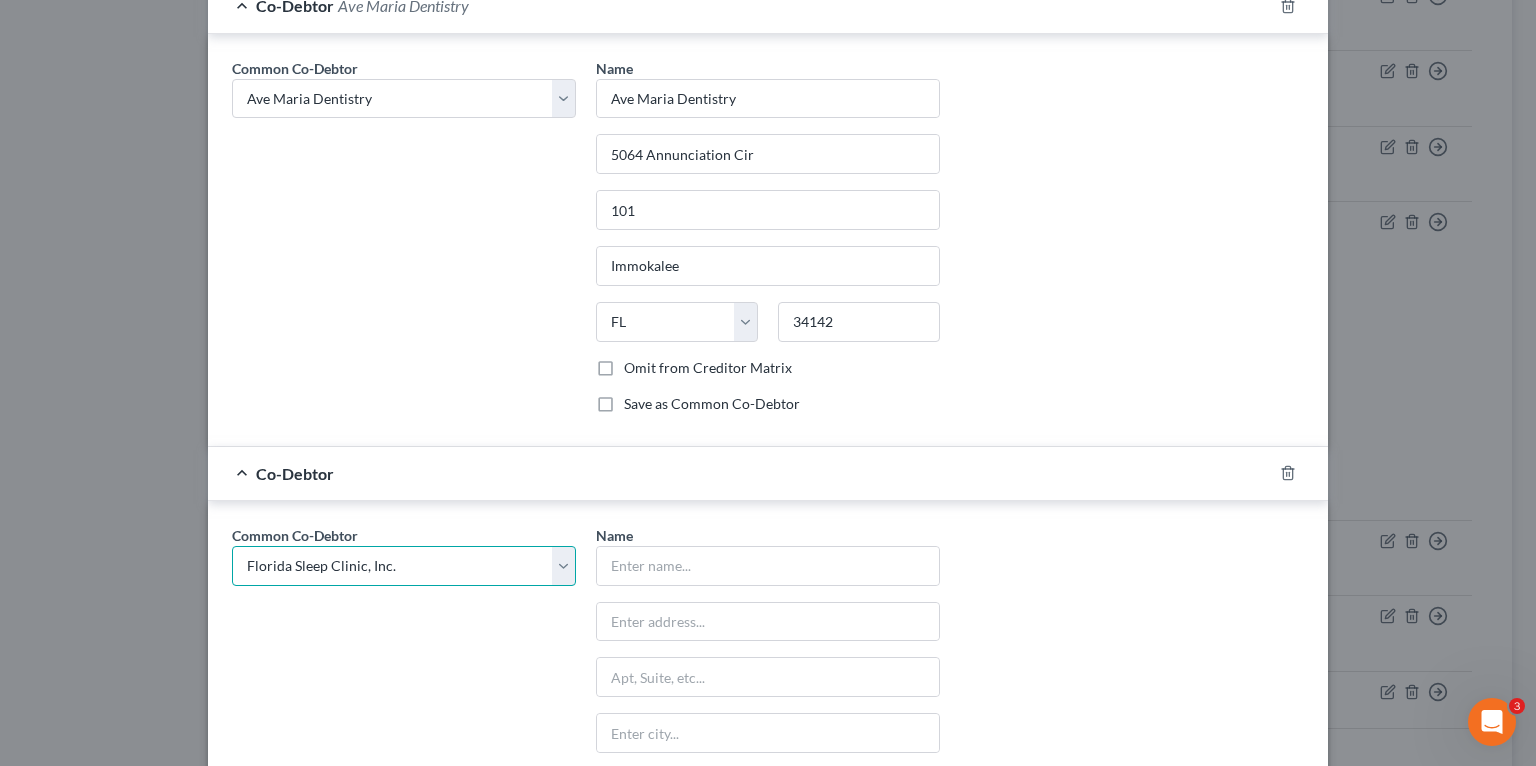 click on "Select Wisdom Akpaka Wisdom Akpaka, DDS P.A. Dental Smiles of Hallandale Beach, Inc. Florida Sleep Clinic, Inc. Naples Dental Studio-Cosmetic Dentists NISD Naples Implant and Sedation Dentistry, Inc Care One Dental of Boca P.A. Wisdom Akpaka Florida Sleep Clinic, Inc. Naples Implant and Sedation Dentistry, Inc Care One Dental of Beca P.A. Dental One Ave Maria Dentistry, Inc. Bright Smiles Dental Studio, P.A. Wisdom Akpaka Wisdom Akpaka Wisdom Dental Supply Ave Maria Dentistry Naples Cosmetic, Implant, Emergency & Sedation Dentistry Ave Maria Dentist Wisdom Akpaka, D.D.S." at bounding box center (404, 566) 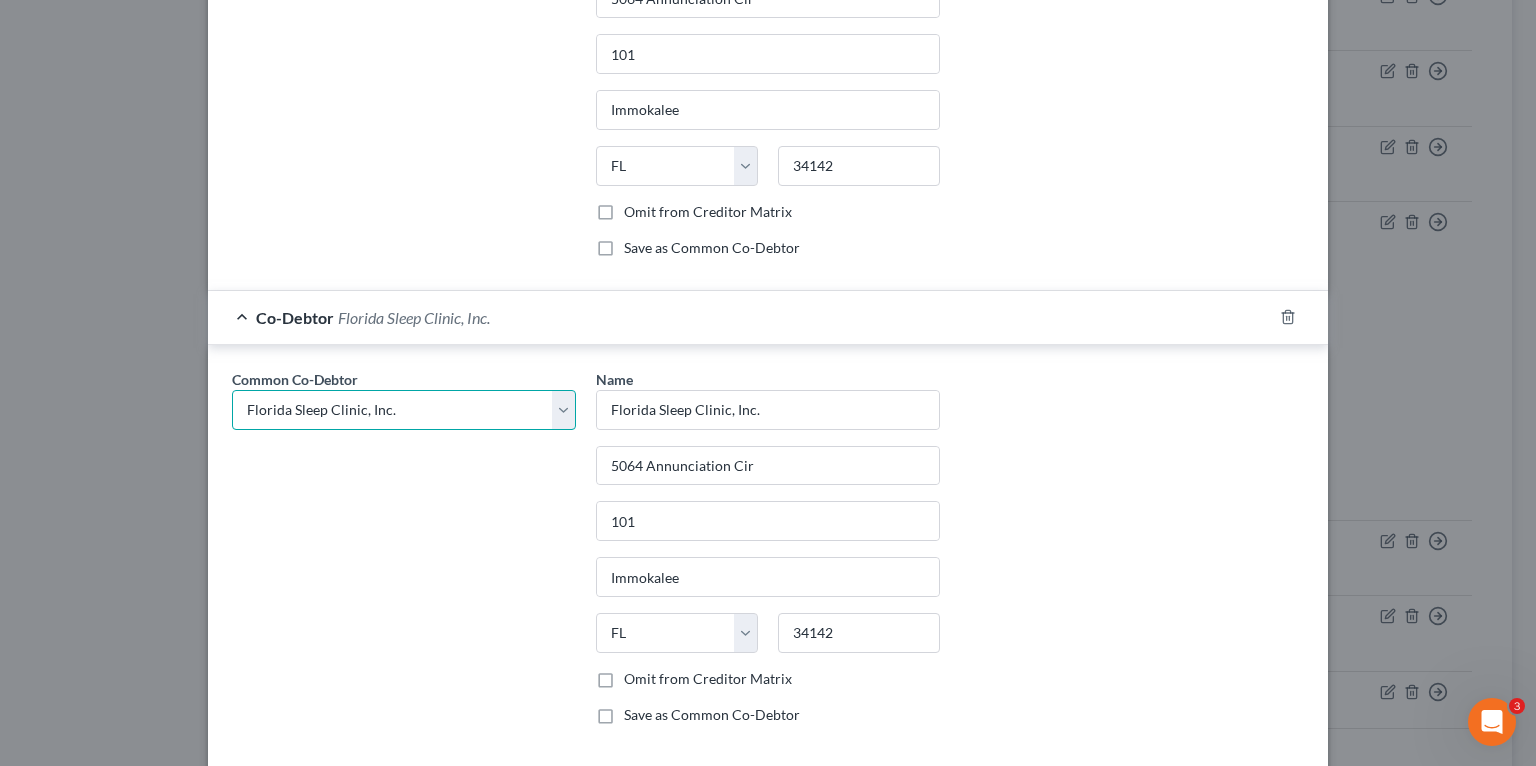 scroll, scrollTop: 1653, scrollLeft: 0, axis: vertical 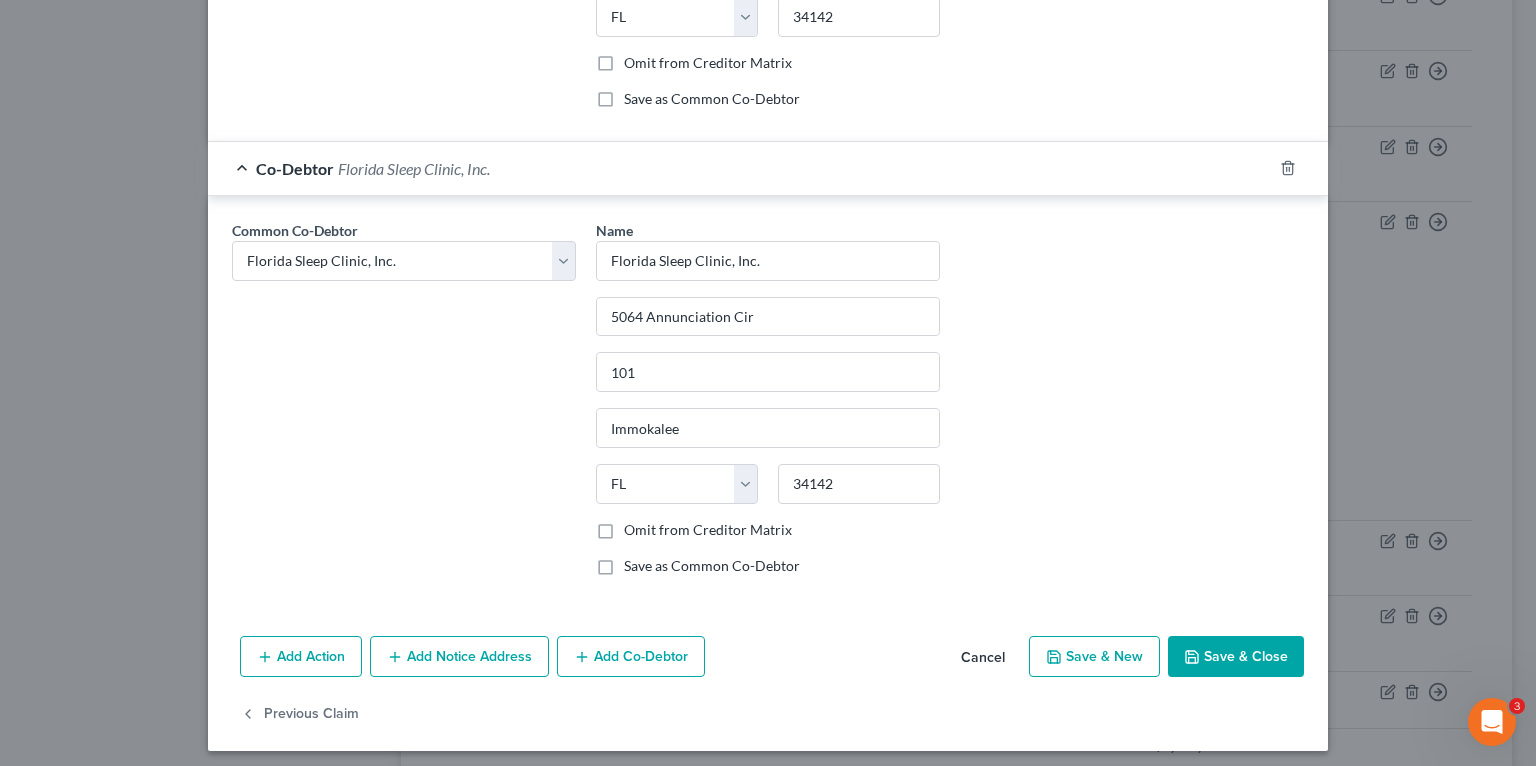 click on "Add Co-Debtor" at bounding box center (631, 657) 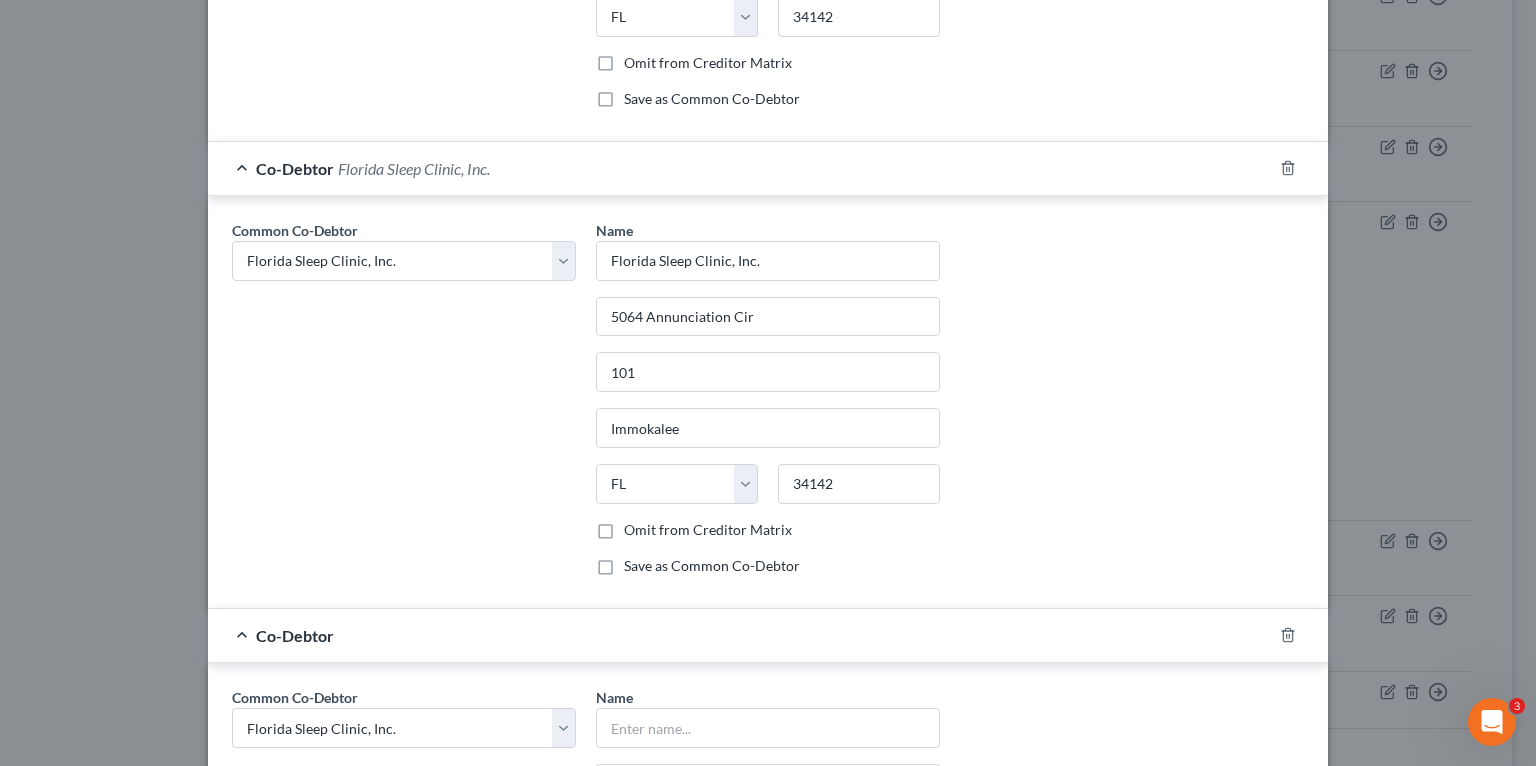 scroll, scrollTop: 2053, scrollLeft: 0, axis: vertical 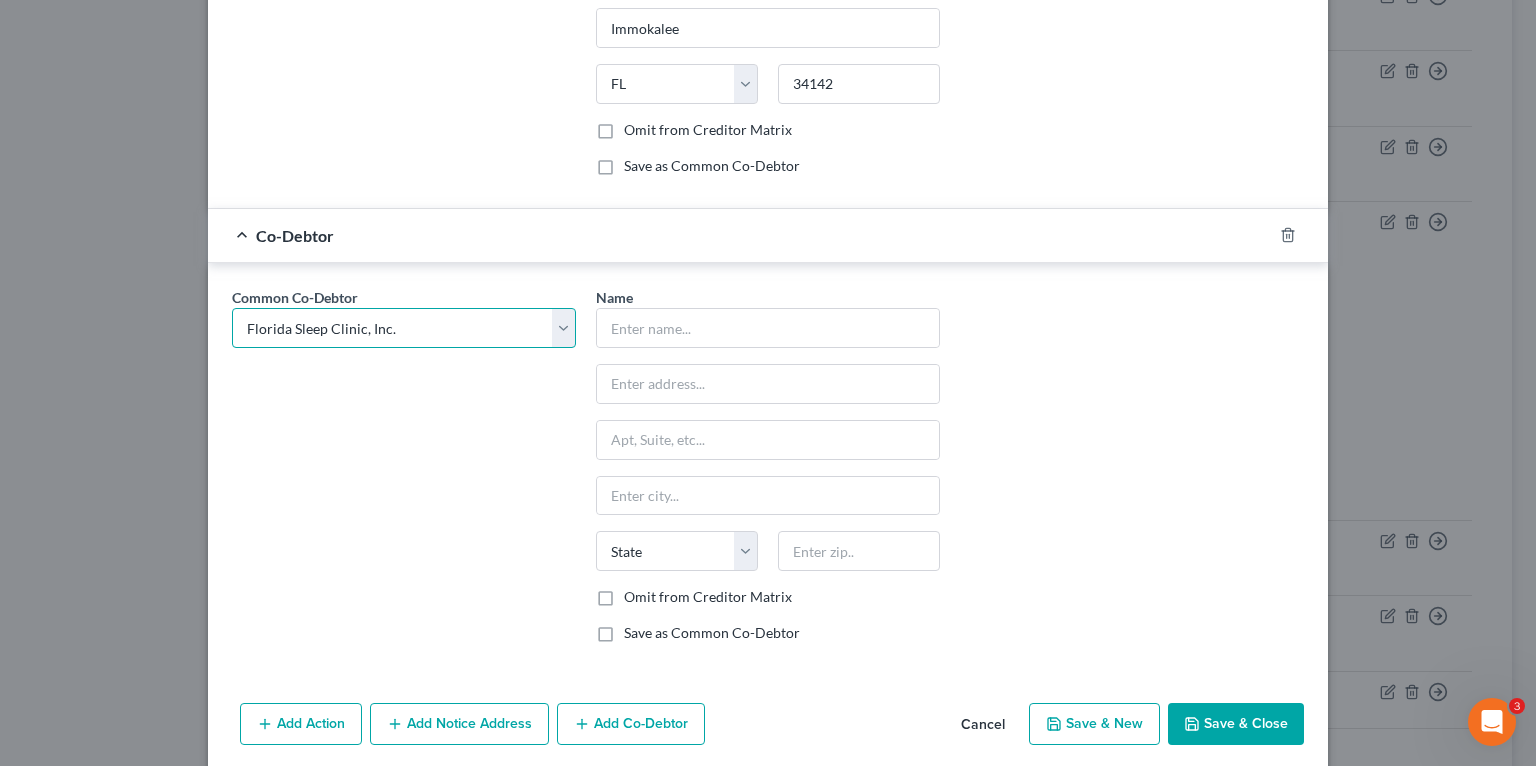 click on "Select Wisdom Akpaka Wisdom Akpaka, DDS P.A. Dental Smiles of Hallandale Beach, Inc. Florida Sleep Clinic, Inc. Naples Dental Studio-Cosmetic Dentists NISD Naples Implant and Sedation Dentistry, Inc Care One Dental of Boca P.A. Wisdom Akpaka Florida Sleep Clinic, Inc. Naples Implant and Sedation Dentistry, Inc Care One Dental of Beca P.A. Dental One Ave Maria Dentistry, Inc. Bright Smiles Dental Studio, P.A. Wisdom Akpaka Wisdom Akpaka Wisdom Dental Supply Ave Maria Dentistry Naples Cosmetic, Implant, Emergency & Sedation Dentistry Ave Maria Dentist Wisdom Akpaka, D.D.S." at bounding box center (404, 328) 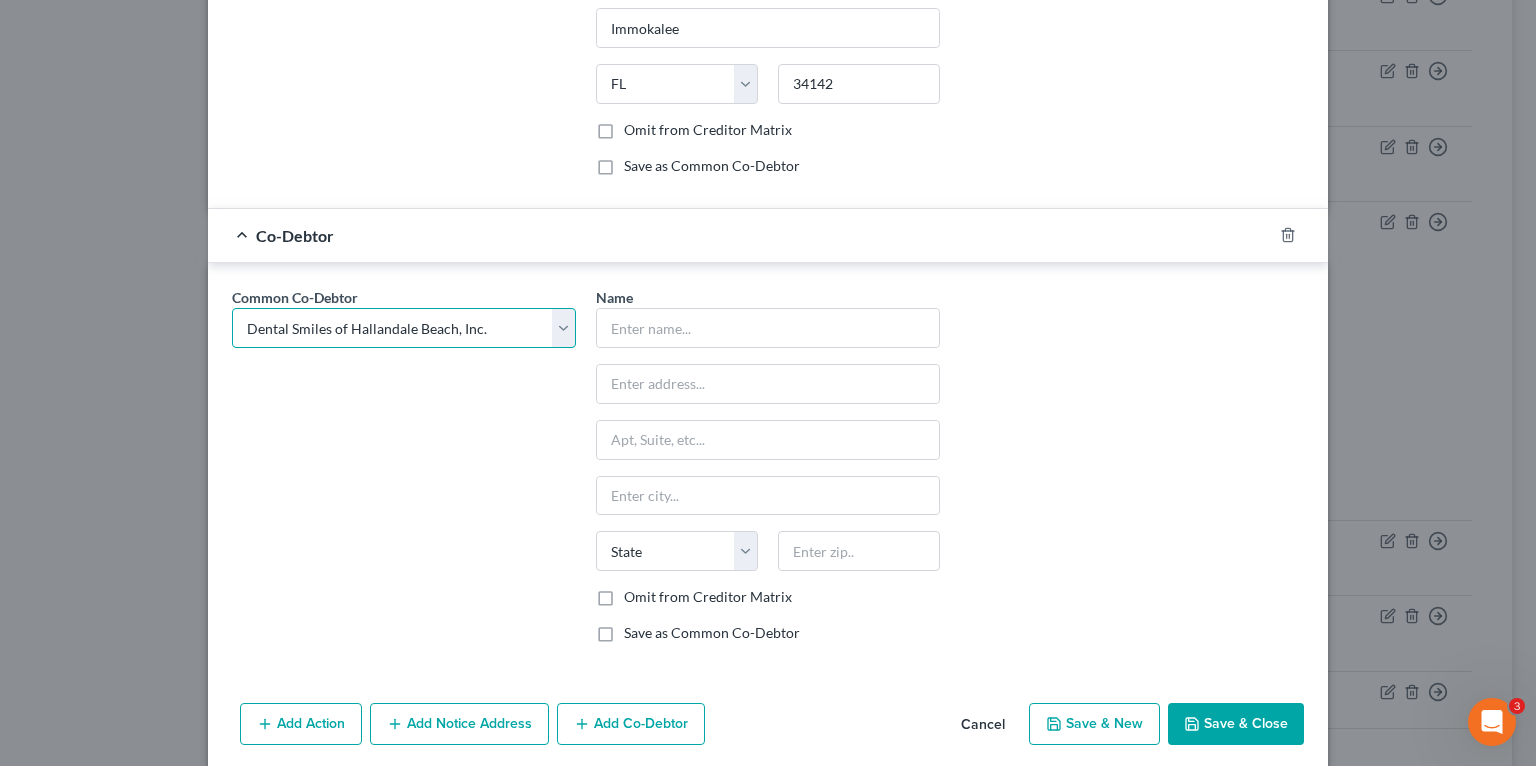 click on "Select Wisdom Akpaka Wisdom Akpaka, DDS P.A. Dental Smiles of Hallandale Beach, Inc. Florida Sleep Clinic, Inc. Naples Dental Studio-Cosmetic Dentists NISD Naples Implant and Sedation Dentistry, Inc Care One Dental of Boca P.A. Wisdom Akpaka Florida Sleep Clinic, Inc. Naples Implant and Sedation Dentistry, Inc Care One Dental of Beca P.A. Dental One Ave Maria Dentistry, Inc. Bright Smiles Dental Studio, P.A. Wisdom Akpaka Wisdom Akpaka Wisdom Dental Supply Ave Maria Dentistry Naples Cosmetic, Implant, Emergency & Sedation Dentistry Ave Maria Dentist Wisdom Akpaka, D.D.S." at bounding box center (404, 328) 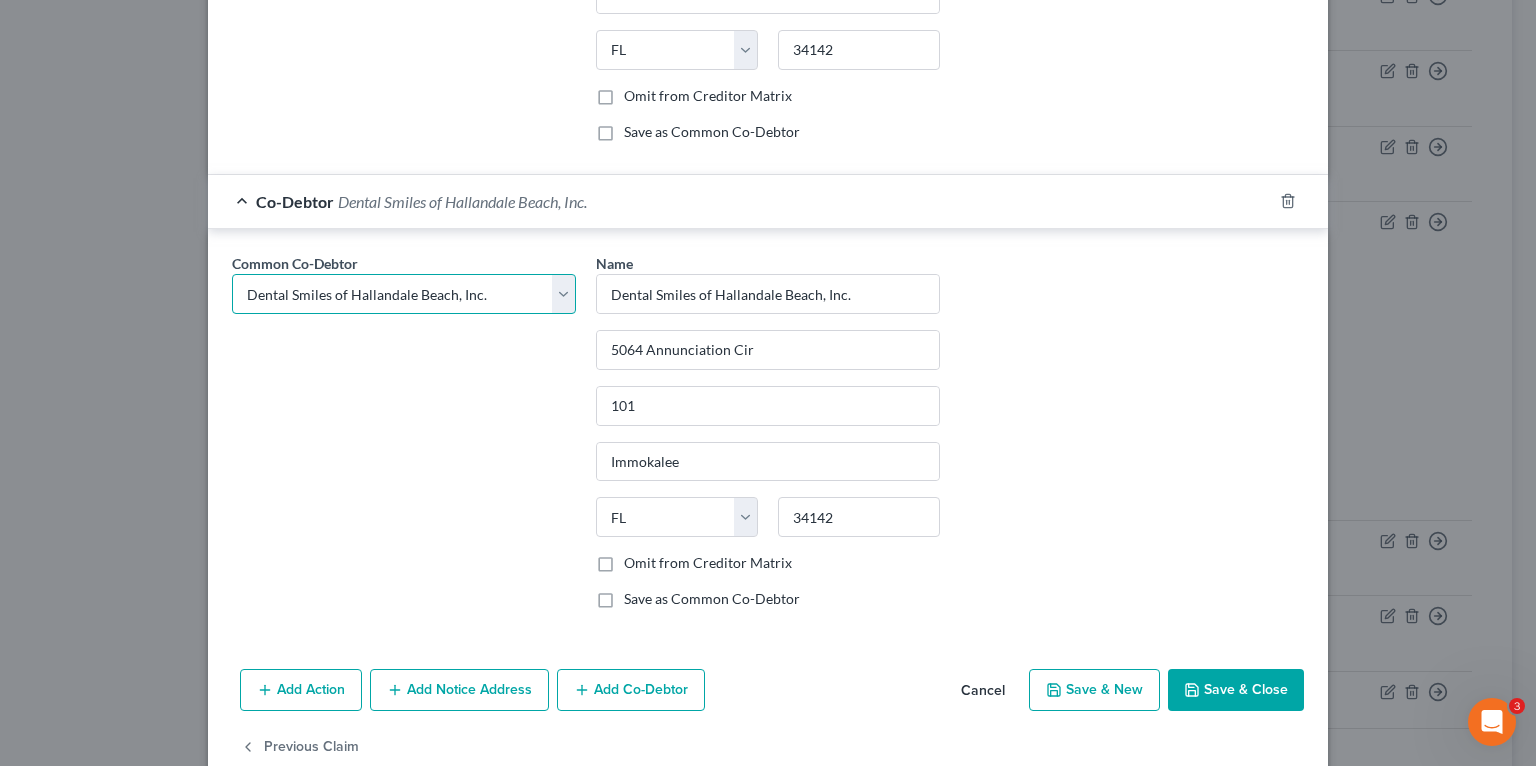 scroll, scrollTop: 2118, scrollLeft: 0, axis: vertical 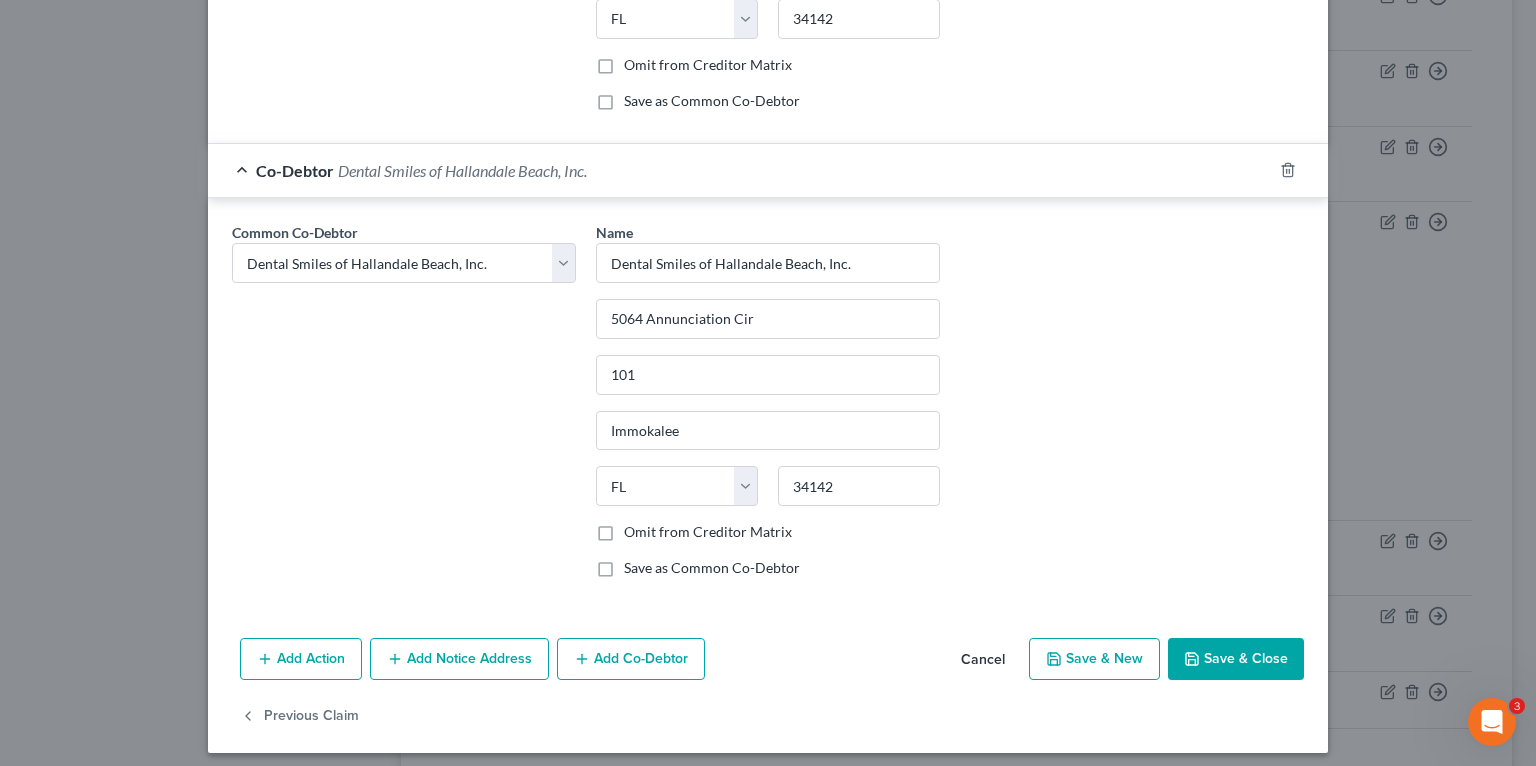 click on "Add Co-Debtor" at bounding box center [631, 659] 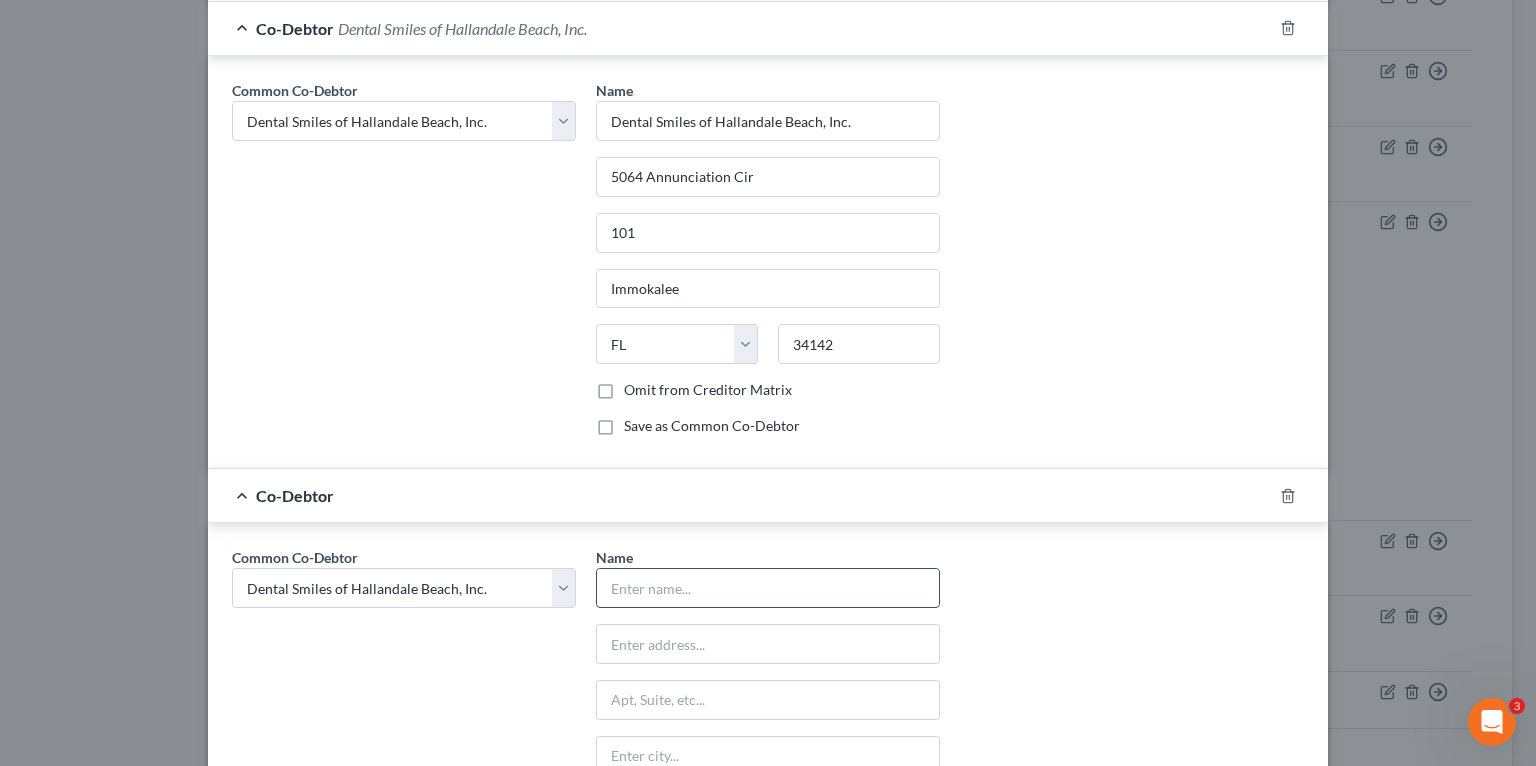 scroll, scrollTop: 2518, scrollLeft: 0, axis: vertical 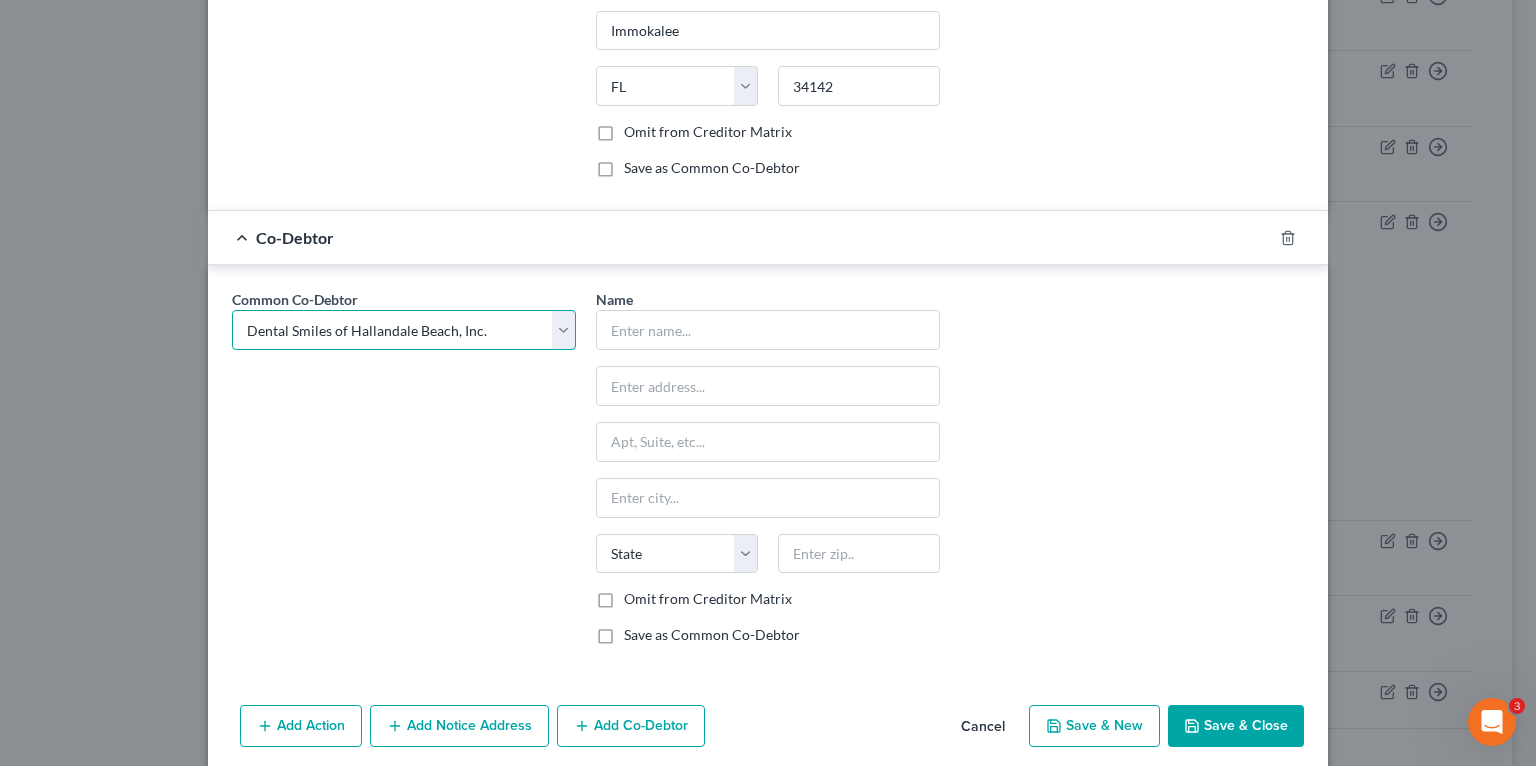 click on "Select Wisdom Akpaka Wisdom Akpaka, DDS P.A. Dental Smiles of Hallandale Beach, Inc. Florida Sleep Clinic, Inc. Naples Dental Studio-Cosmetic Dentists NISD Naples Implant and Sedation Dentistry, Inc Care One Dental of Boca P.A. Wisdom Akpaka Florida Sleep Clinic, Inc. Naples Implant and Sedation Dentistry, Inc Care One Dental of Beca P.A. Dental One Ave Maria Dentistry, Inc. Bright Smiles Dental Studio, P.A. Wisdom Akpaka Wisdom Akpaka Wisdom Dental Supply Ave Maria Dentistry Naples Cosmetic, Implant, Emergency & Sedation Dentistry Ave Maria Dentist Wisdom Akpaka, D.D.S." at bounding box center (404, 330) 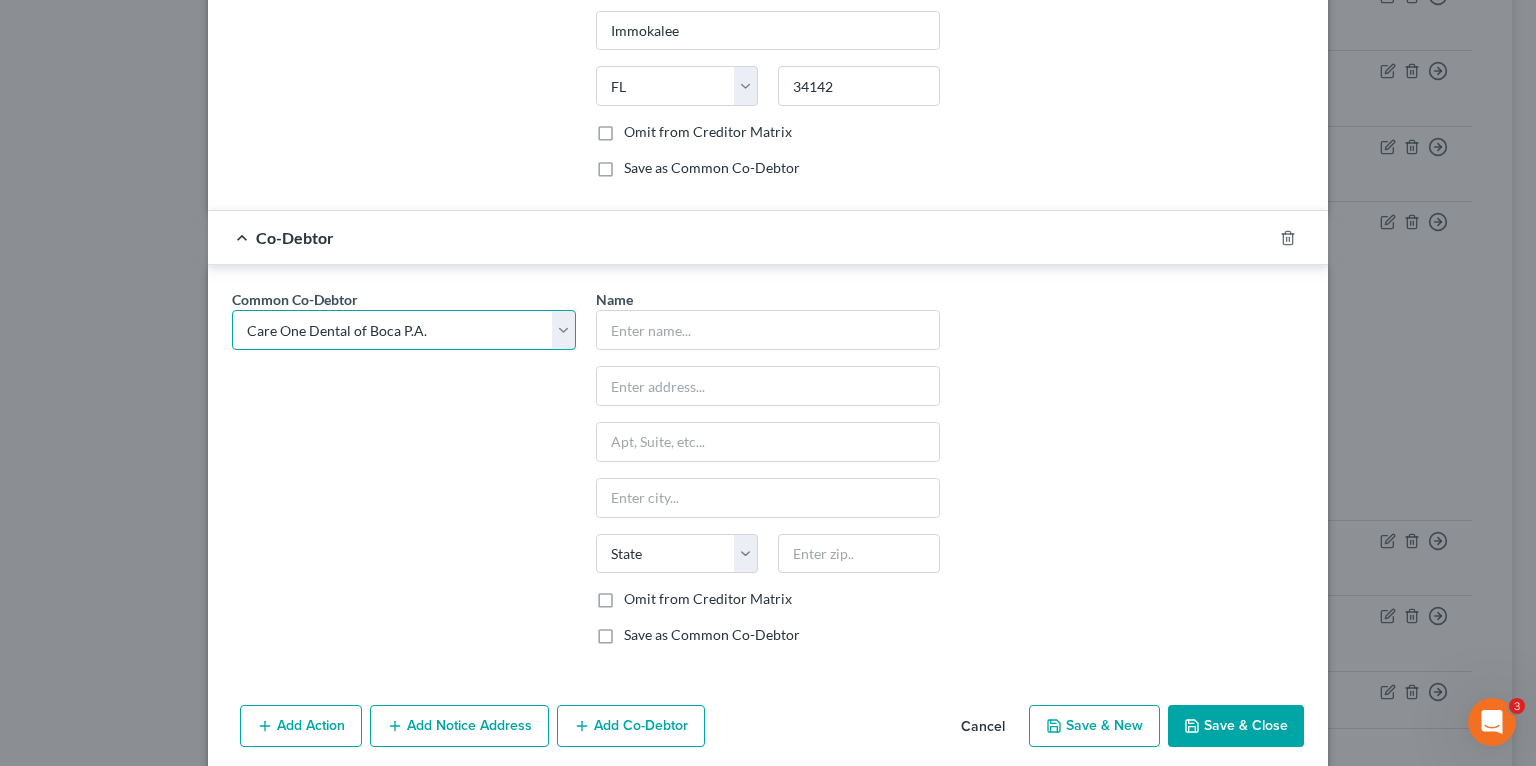click on "Select Wisdom Akpaka Wisdom Akpaka, DDS P.A. Dental Smiles of Hallandale Beach, Inc. Florida Sleep Clinic, Inc. Naples Dental Studio-Cosmetic Dentists NISD Naples Implant and Sedation Dentistry, Inc Care One Dental of Boca P.A. Wisdom Akpaka Florida Sleep Clinic, Inc. Naples Implant and Sedation Dentistry, Inc Care One Dental of Beca P.A. Dental One Ave Maria Dentistry, Inc. Bright Smiles Dental Studio, P.A. Wisdom Akpaka Wisdom Akpaka Wisdom Dental Supply Ave Maria Dentistry Naples Cosmetic, Implant, Emergency & Sedation Dentistry Ave Maria Dentist Wisdom Akpaka, D.D.S." at bounding box center (404, 330) 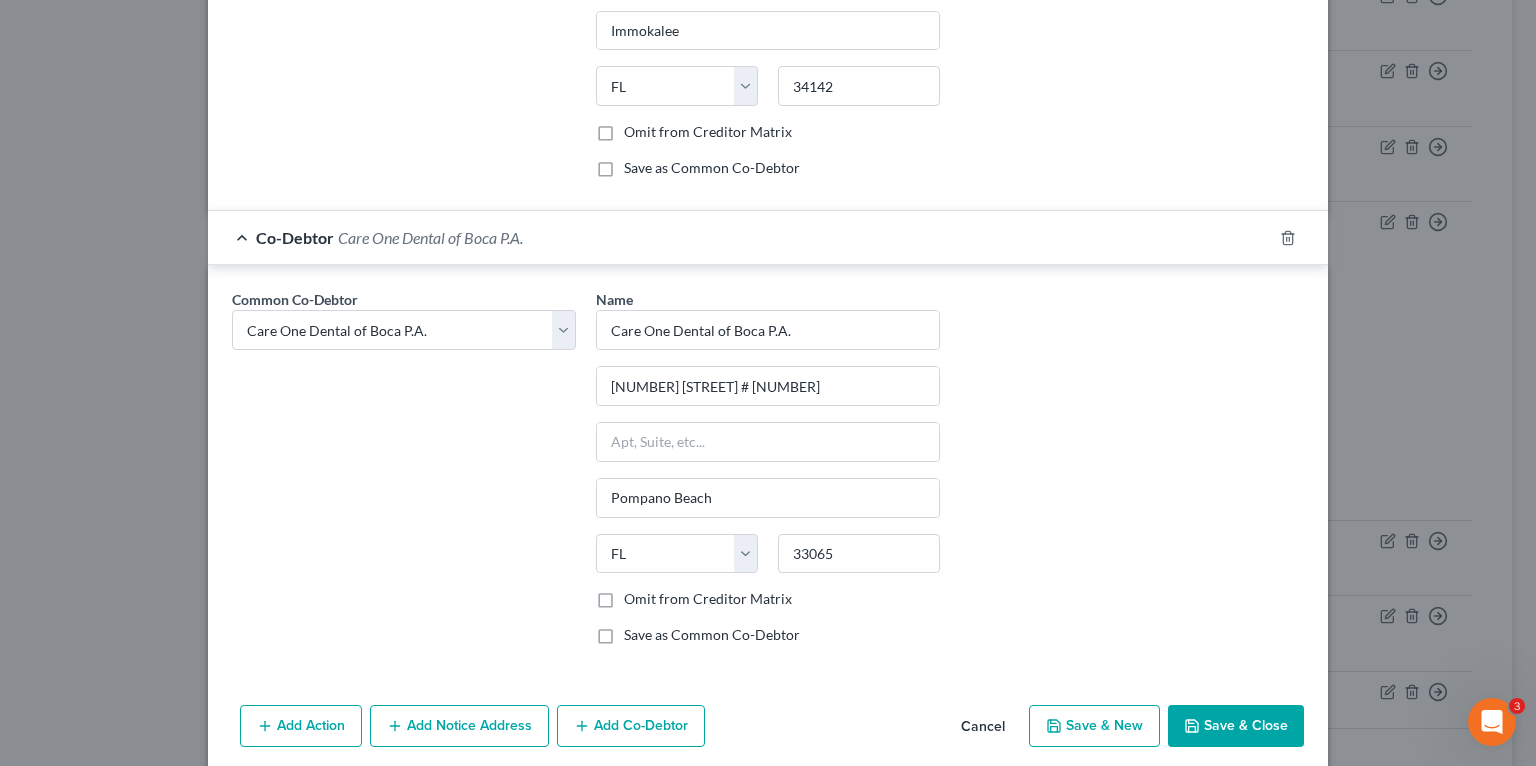 click on "Add Co-Debtor" at bounding box center [631, 726] 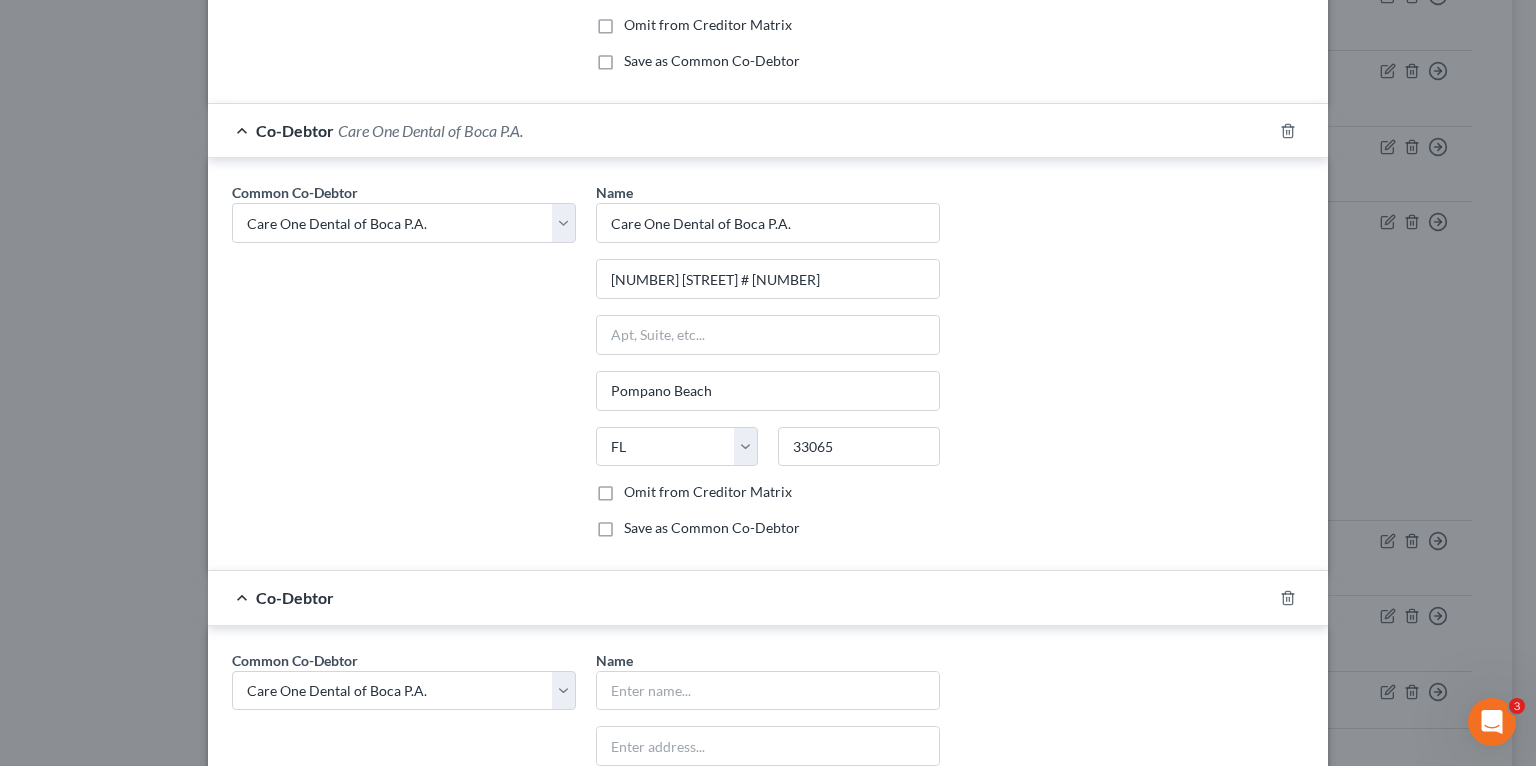 scroll, scrollTop: 2758, scrollLeft: 0, axis: vertical 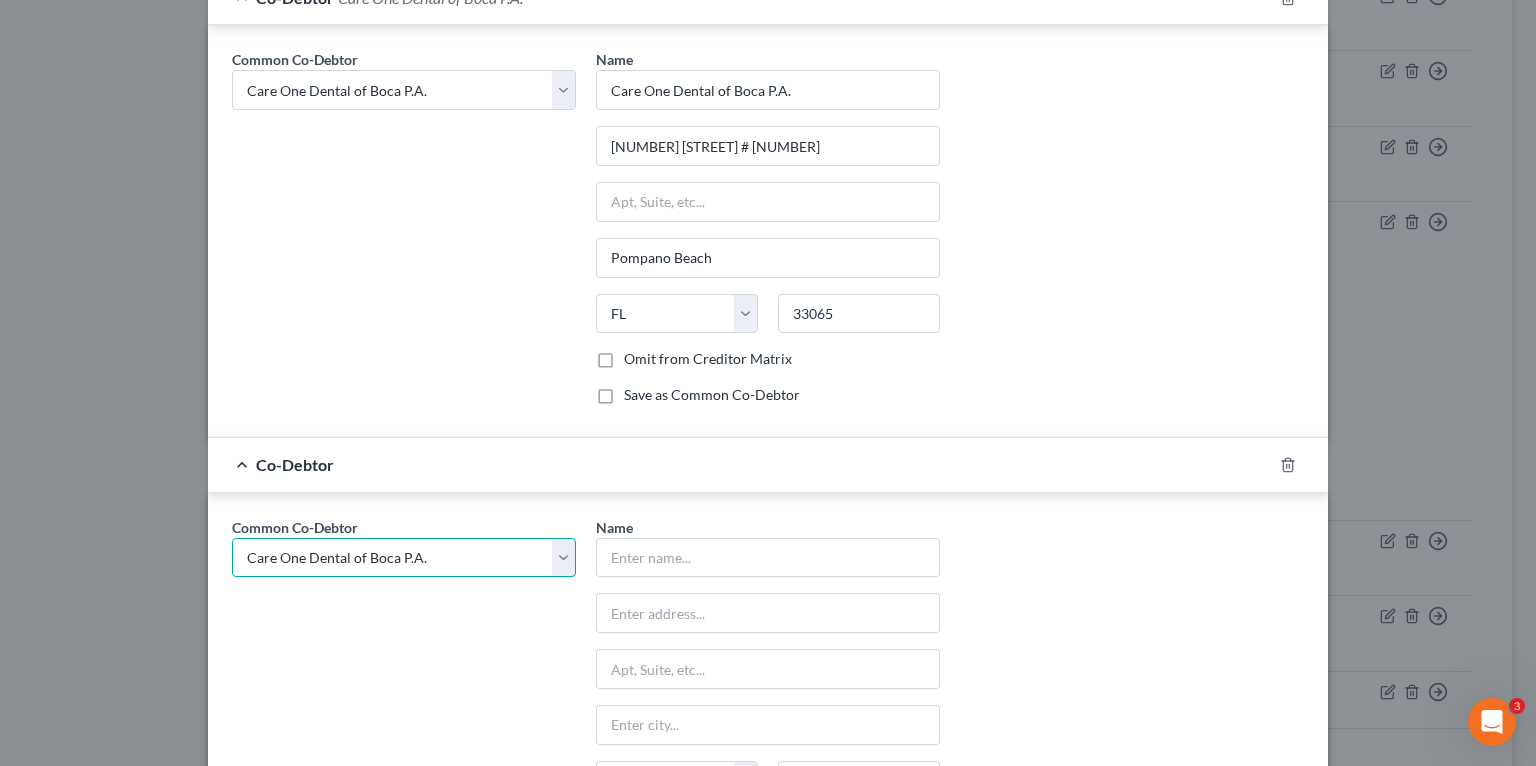 click on "Select Wisdom Akpaka Wisdom Akpaka, DDS P.A. Dental Smiles of Hallandale Beach, Inc. Florida Sleep Clinic, Inc. Naples Dental Studio-Cosmetic Dentists NISD Naples Implant and Sedation Dentistry, Inc Care One Dental of Boca P.A. Wisdom Akpaka Florida Sleep Clinic, Inc. Naples Implant and Sedation Dentistry, Inc Care One Dental of Beca P.A. Dental One Ave Maria Dentistry, Inc. Bright Smiles Dental Studio, P.A. Wisdom Akpaka Wisdom Akpaka Wisdom Dental Supply Ave Maria Dentistry Naples Cosmetic, Implant, Emergency & Sedation Dentistry Ave Maria Dentist Wisdom Akpaka, D.D.S." at bounding box center [404, 558] 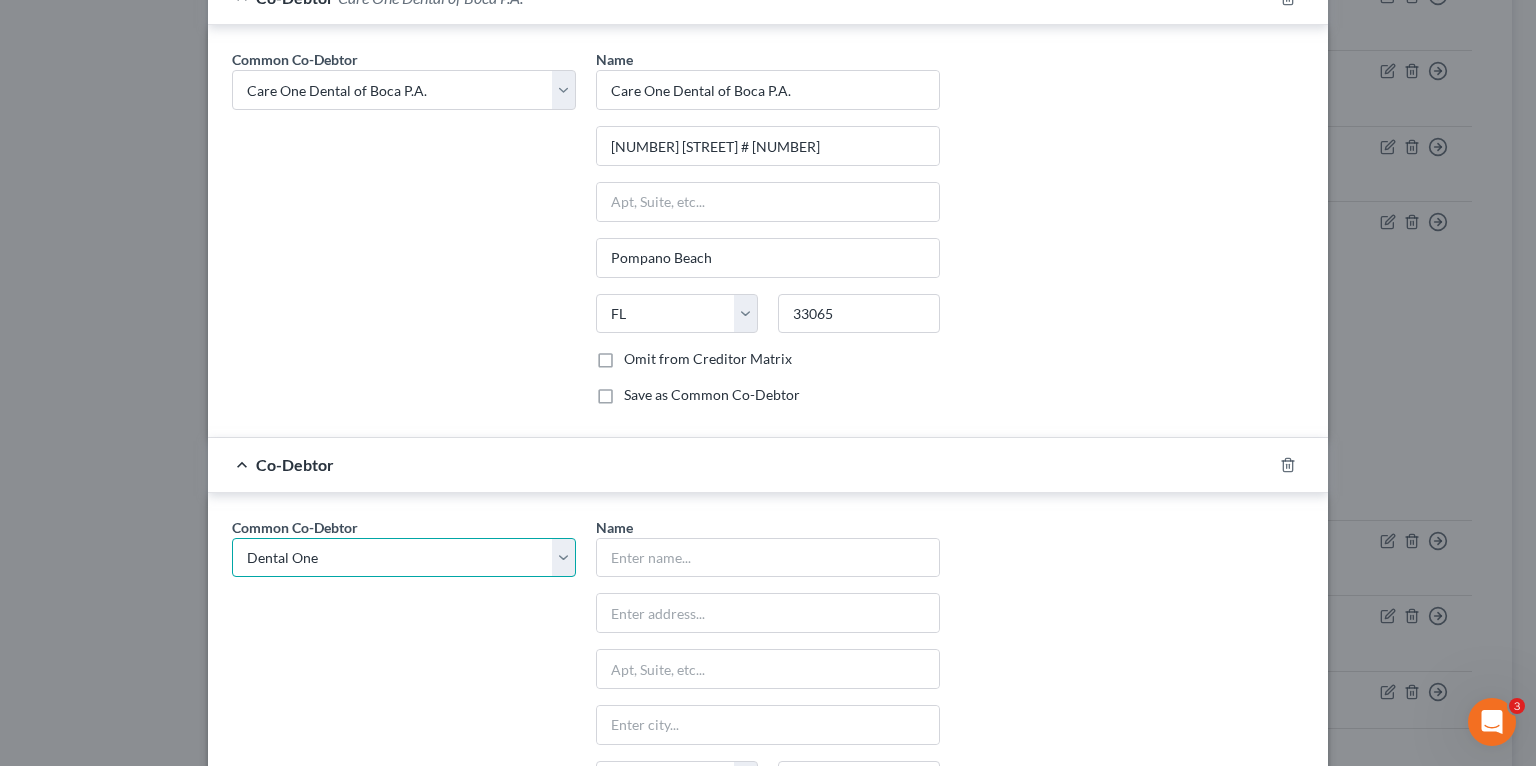 click on "Select Wisdom Akpaka Wisdom Akpaka, DDS P.A. Dental Smiles of Hallandale Beach, Inc. Florida Sleep Clinic, Inc. Naples Dental Studio-Cosmetic Dentists NISD Naples Implant and Sedation Dentistry, Inc Care One Dental of Boca P.A. Wisdom Akpaka Florida Sleep Clinic, Inc. Naples Implant and Sedation Dentistry, Inc Care One Dental of Beca P.A. Dental One Ave Maria Dentistry, Inc. Bright Smiles Dental Studio, P.A. Wisdom Akpaka Wisdom Akpaka Wisdom Dental Supply Ave Maria Dentistry Naples Cosmetic, Implant, Emergency & Sedation Dentistry Ave Maria Dentist Wisdom Akpaka, D.D.S." at bounding box center [404, 558] 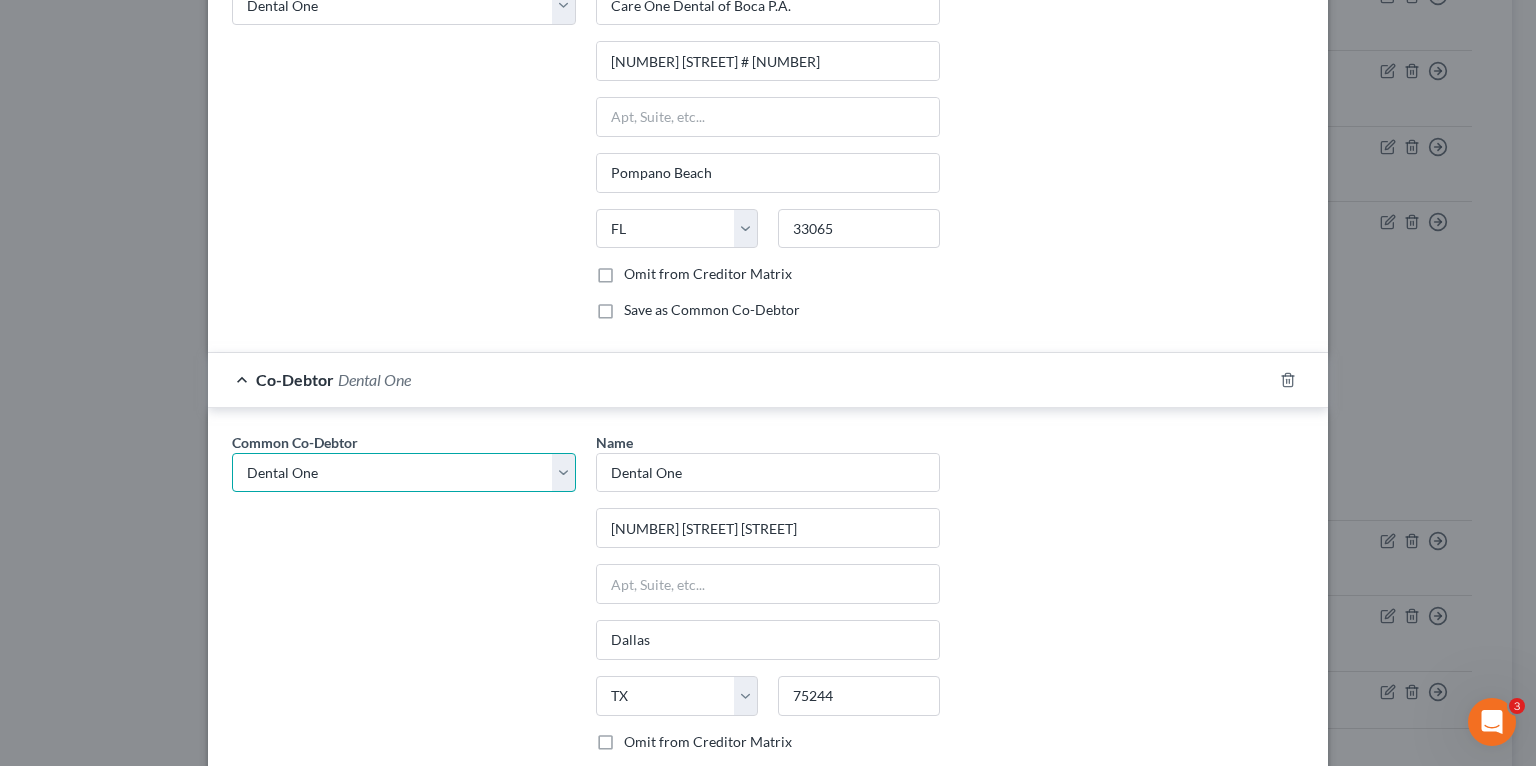 scroll, scrollTop: 3048, scrollLeft: 0, axis: vertical 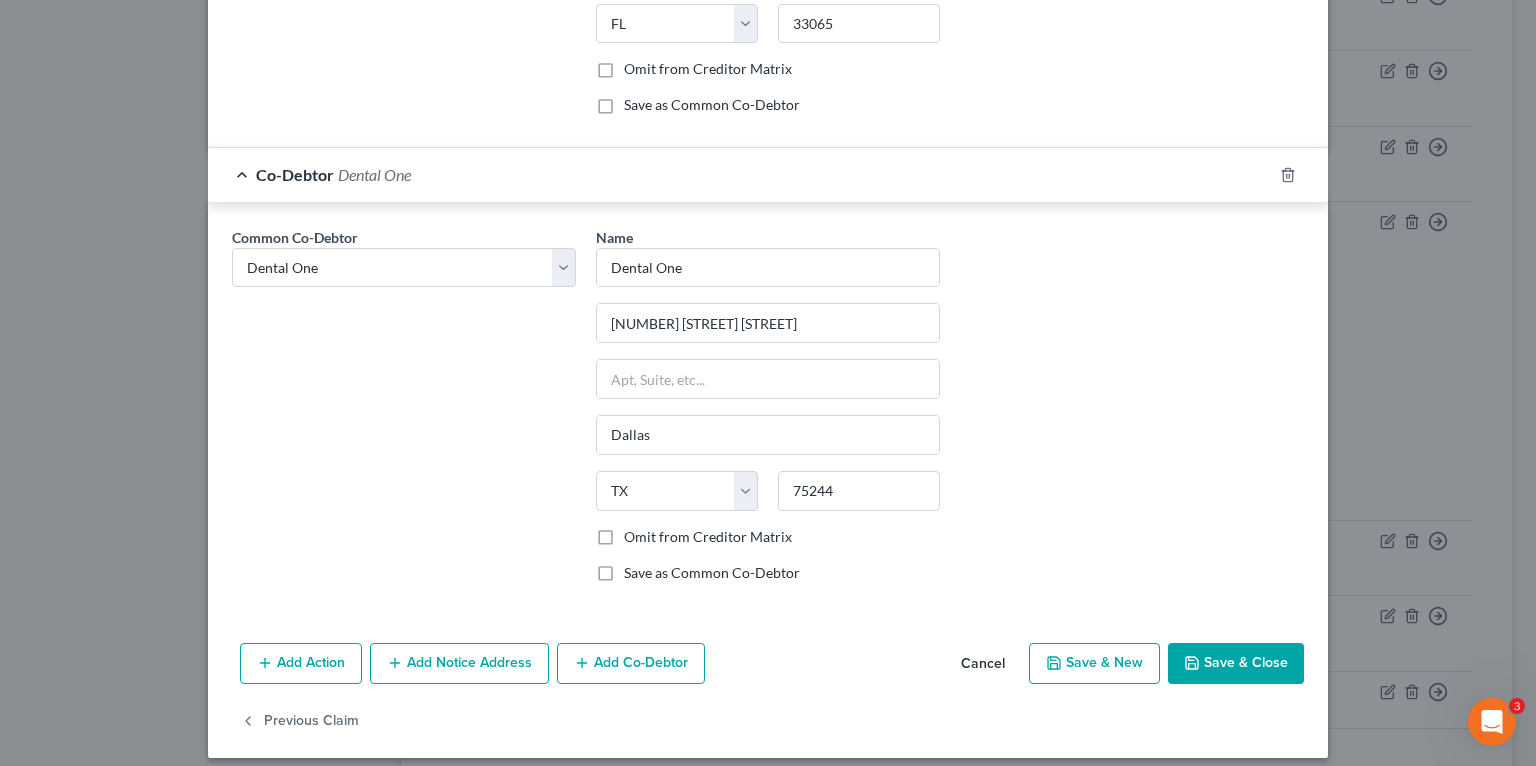 click on "Add Co-Debtor" at bounding box center [631, 664] 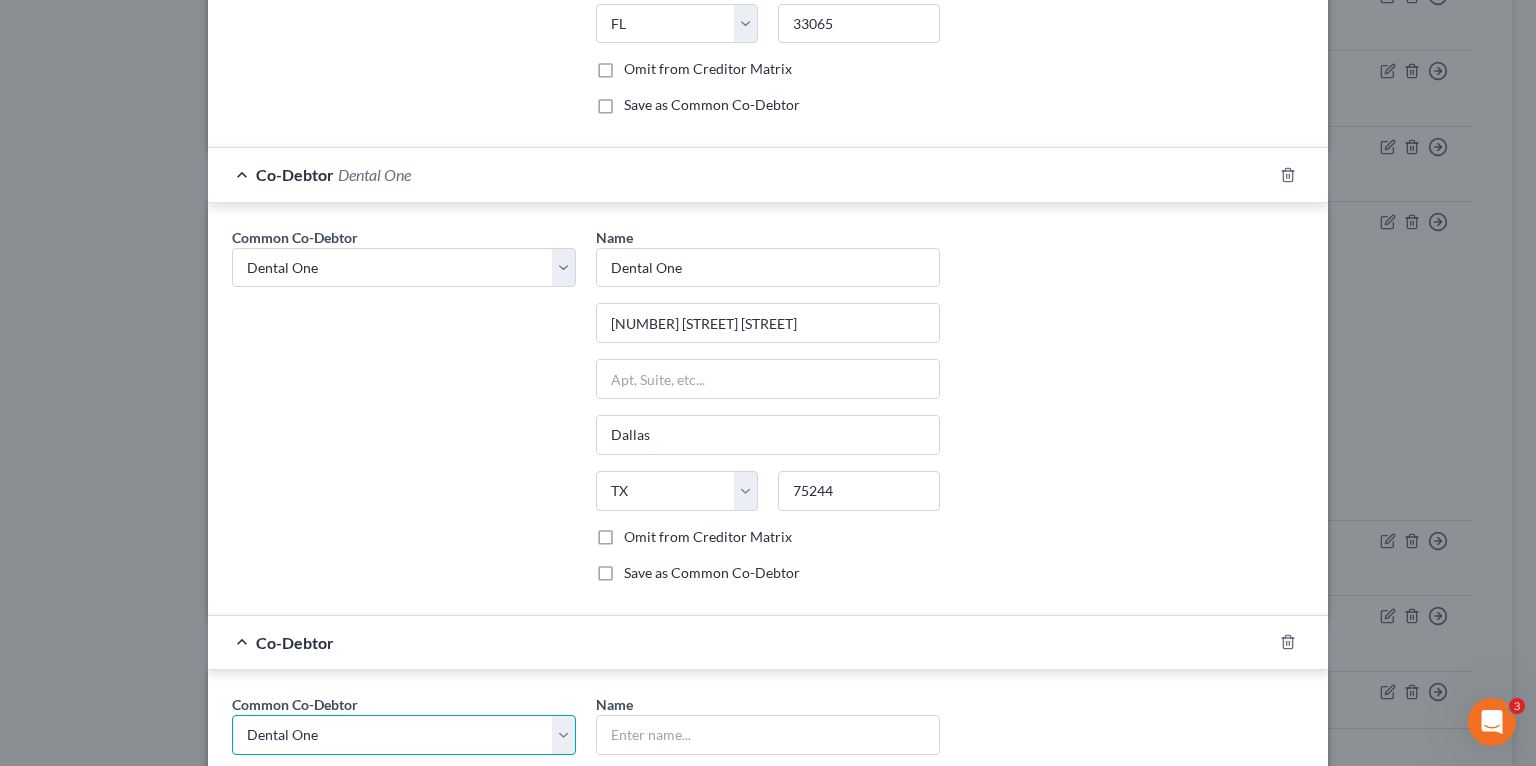 click on "Select Wisdom Akpaka Wisdom Akpaka, DDS P.A. Dental Smiles of Hallandale Beach, Inc. Florida Sleep Clinic, Inc. Naples Dental Studio-Cosmetic Dentists NISD Naples Implant and Sedation Dentistry, Inc Care One Dental of Boca P.A. Wisdom Akpaka Florida Sleep Clinic, Inc. Naples Implant and Sedation Dentistry, Inc Care One Dental of Beca P.A. Dental One Ave Maria Dentistry, Inc. Bright Smiles Dental Studio, P.A. Wisdom Akpaka Wisdom Akpaka Wisdom Dental Supply Ave Maria Dentistry Naples Cosmetic, Implant, Emergency & Sedation Dentistry Ave Maria Dentist Wisdom Akpaka, D.D.S." at bounding box center [404, 735] 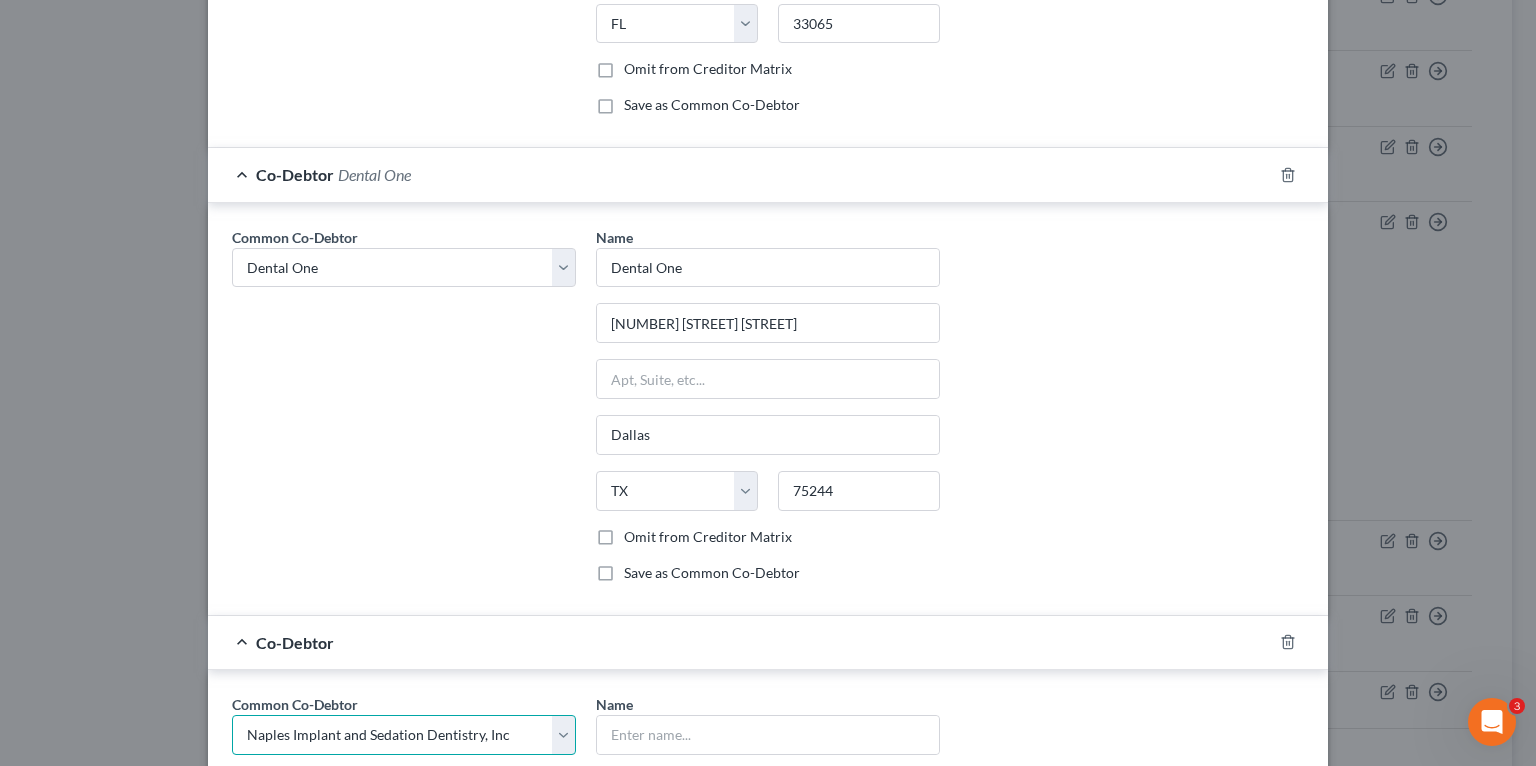 click on "Select Wisdom Akpaka Wisdom Akpaka, DDS P.A. Dental Smiles of Hallandale Beach, Inc. Florida Sleep Clinic, Inc. Naples Dental Studio-Cosmetic Dentists NISD Naples Implant and Sedation Dentistry, Inc Care One Dental of Boca P.A. Wisdom Akpaka Florida Sleep Clinic, Inc. Naples Implant and Sedation Dentistry, Inc Care One Dental of Beca P.A. Dental One Ave Maria Dentistry, Inc. Bright Smiles Dental Studio, P.A. Wisdom Akpaka Wisdom Akpaka Wisdom Dental Supply Ave Maria Dentistry Naples Cosmetic, Implant, Emergency & Sedation Dentistry Ave Maria Dentist Wisdom Akpaka, D.D.S." at bounding box center [404, 735] 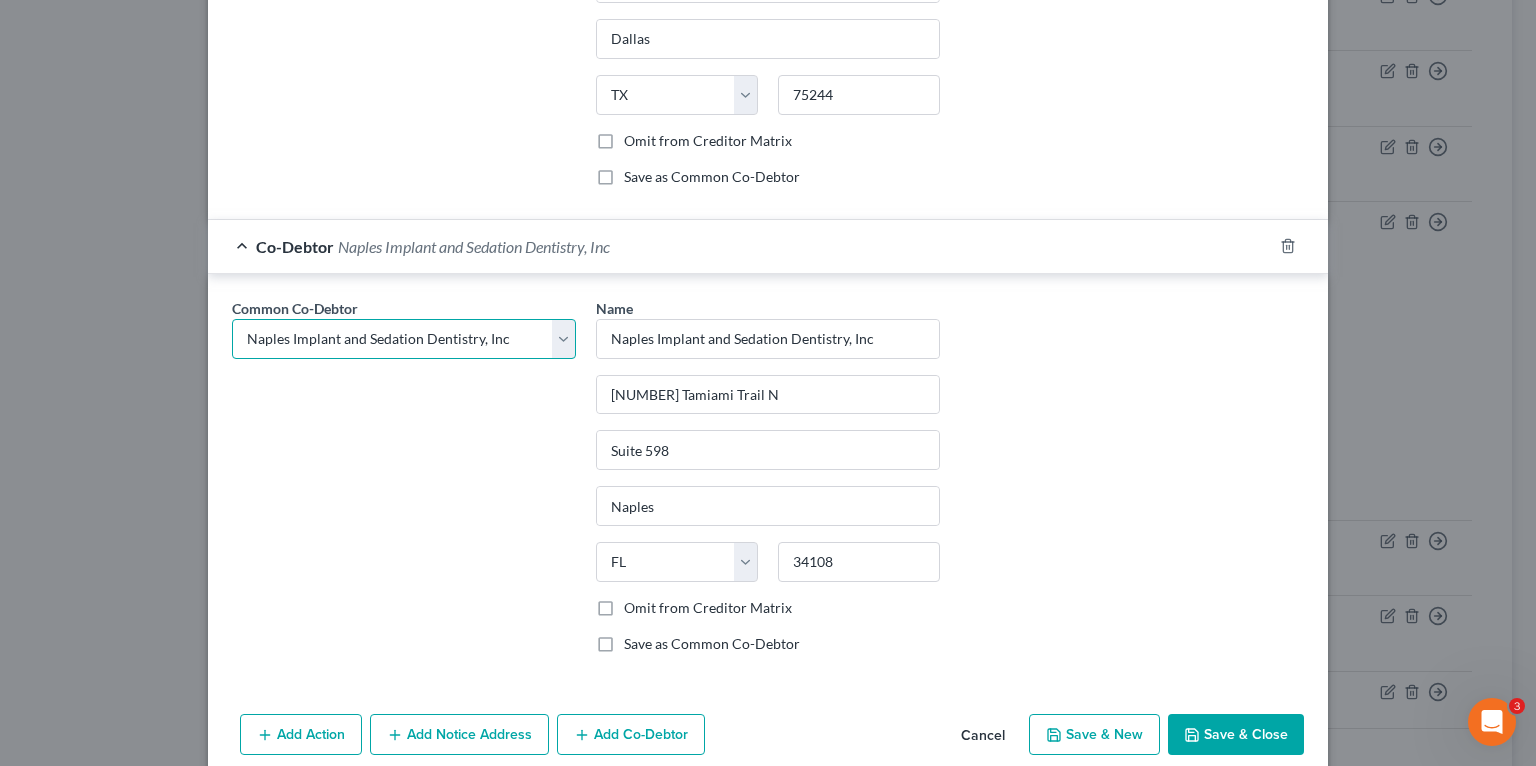 scroll, scrollTop: 3513, scrollLeft: 0, axis: vertical 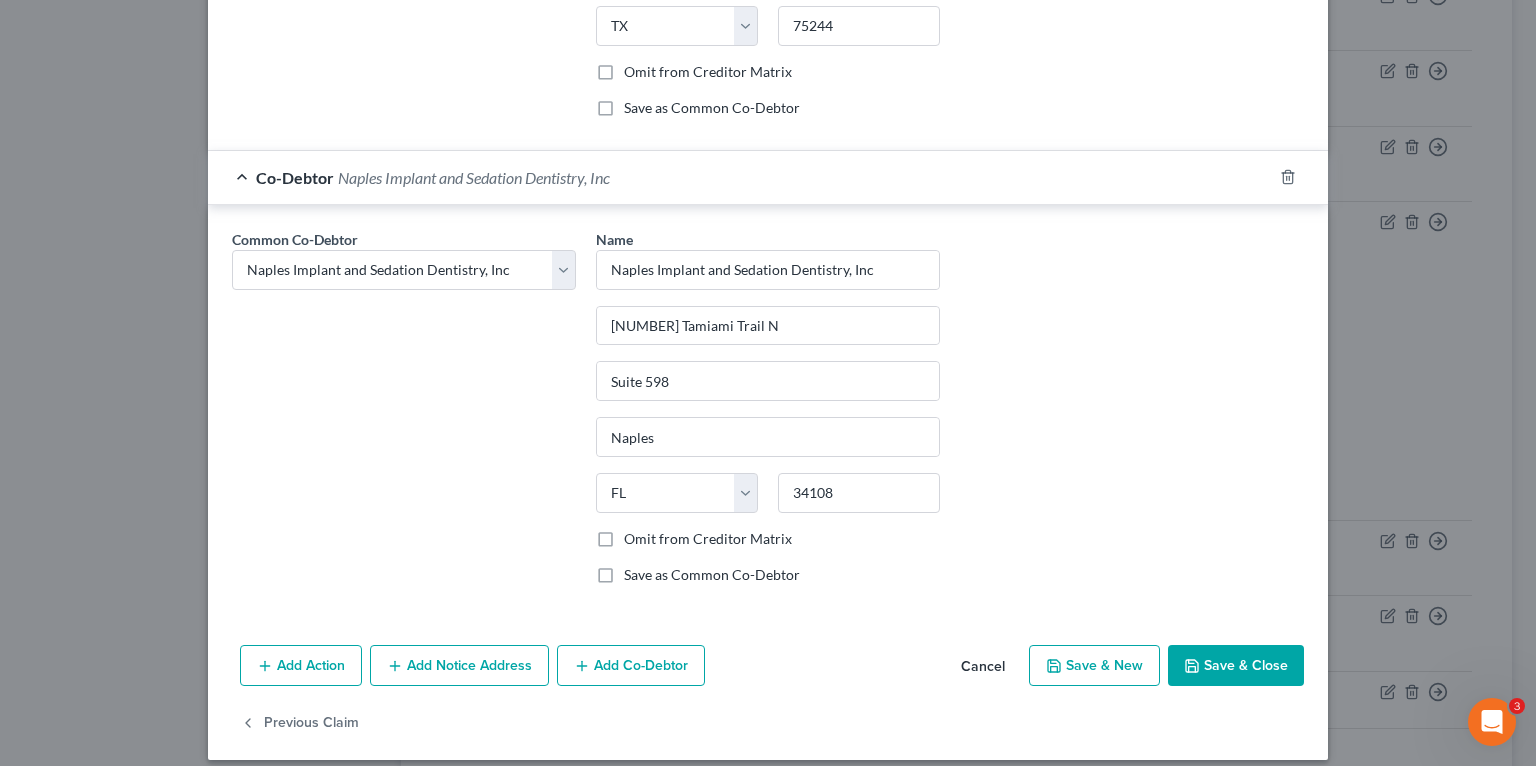 click on "Add Co-Debtor" at bounding box center [631, 666] 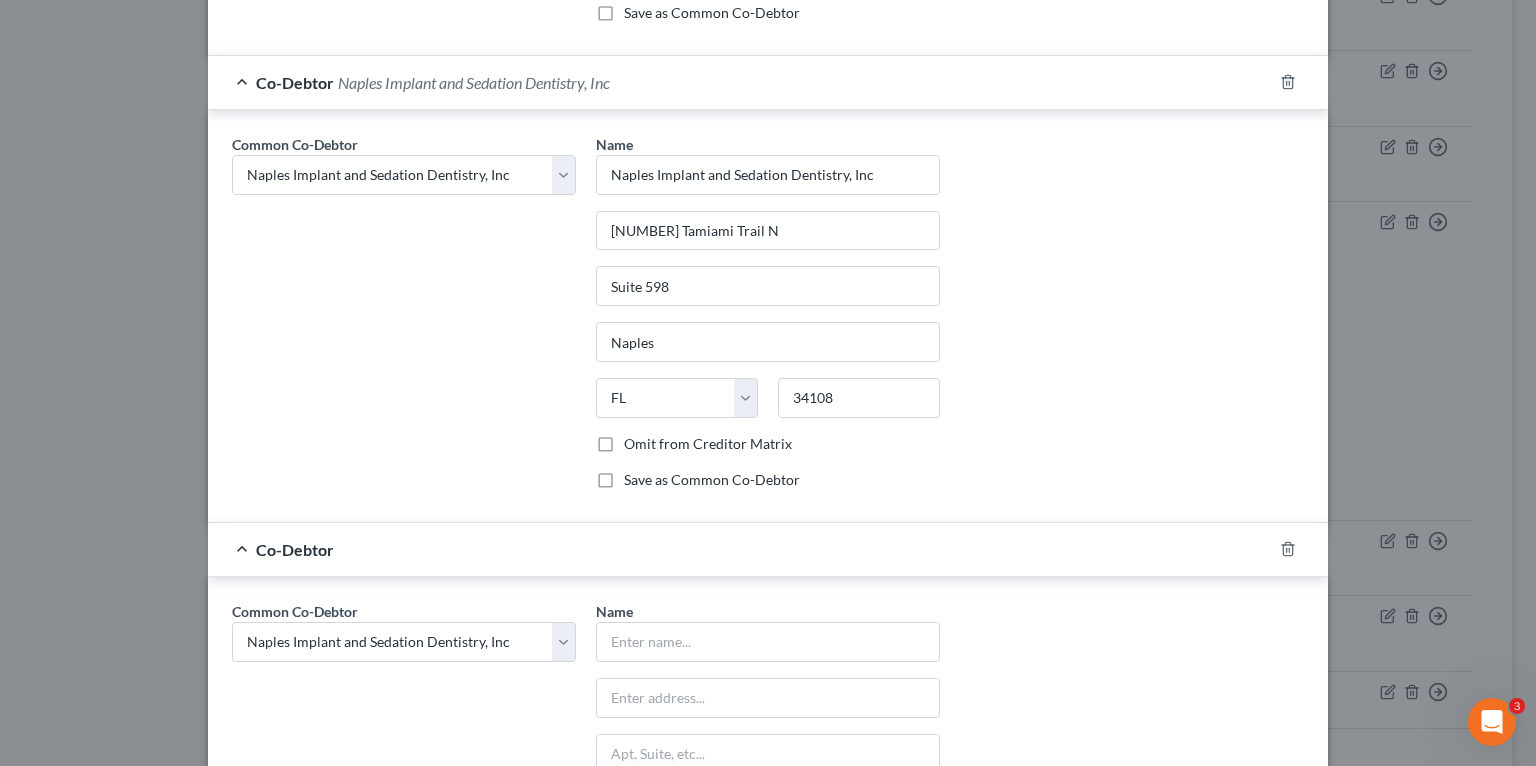 scroll, scrollTop: 3753, scrollLeft: 0, axis: vertical 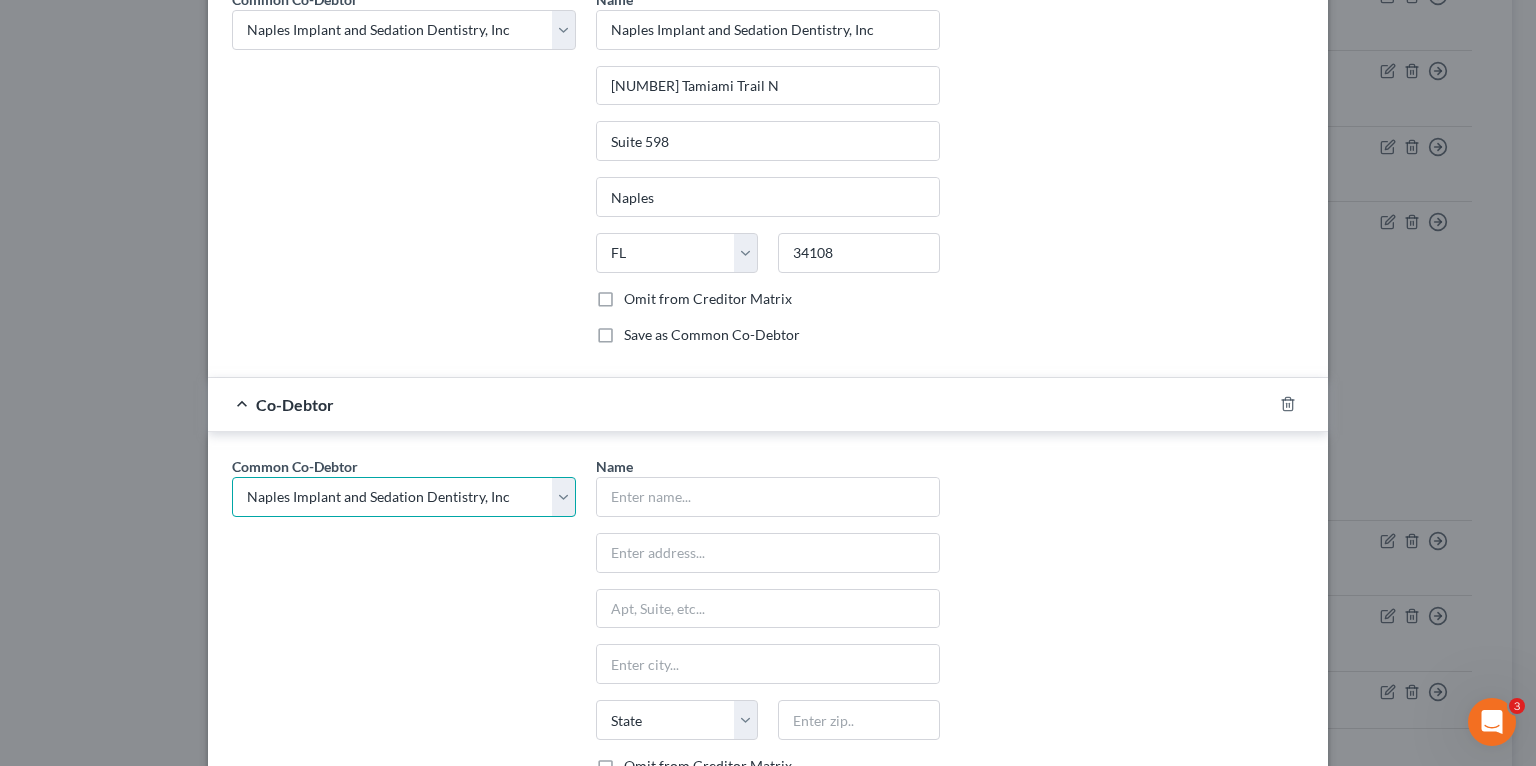 click on "Select Wisdom Akpaka Wisdom Akpaka, DDS P.A. Dental Smiles of Hallandale Beach, Inc. Florida Sleep Clinic, Inc. Naples Dental Studio-Cosmetic Dentists NISD Naples Implant and Sedation Dentistry, Inc Care One Dental of Boca P.A. Wisdom Akpaka Florida Sleep Clinic, Inc. Naples Implant and Sedation Dentistry, Inc Care One Dental of Beca P.A. Dental One Ave Maria Dentistry, Inc. Bright Smiles Dental Studio, P.A. Wisdom Akpaka Wisdom Akpaka Wisdom Dental Supply Ave Maria Dentistry Naples Cosmetic, Implant, Emergency & Sedation Dentistry Ave Maria Dentist Wisdom Akpaka, D.D.S." at bounding box center (404, 497) 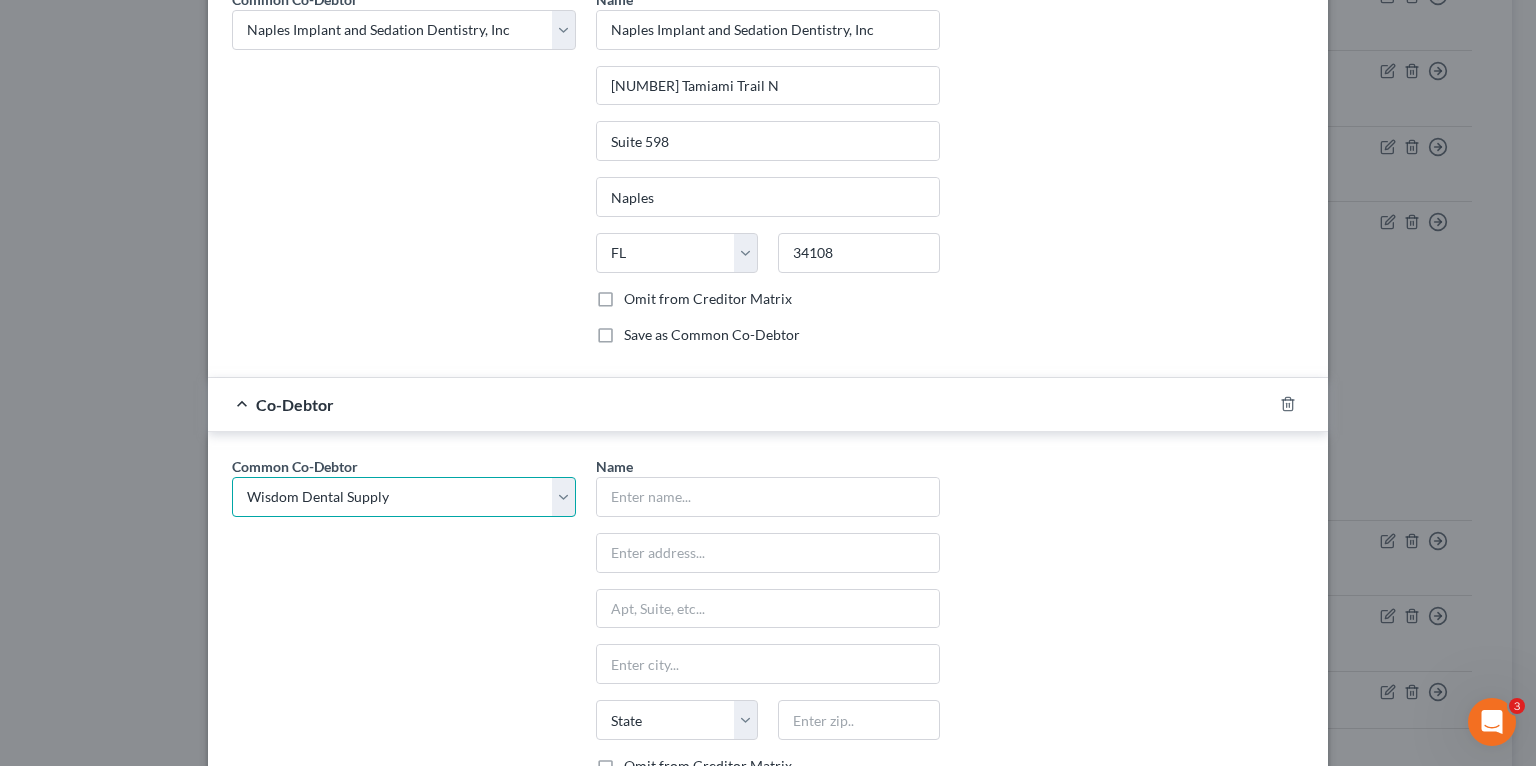 click on "Select Wisdom Akpaka Wisdom Akpaka, DDS P.A. Dental Smiles of Hallandale Beach, Inc. Florida Sleep Clinic, Inc. Naples Dental Studio-Cosmetic Dentists NISD Naples Implant and Sedation Dentistry, Inc Care One Dental of Boca P.A. Wisdom Akpaka Florida Sleep Clinic, Inc. Naples Implant and Sedation Dentistry, Inc Care One Dental of Beca P.A. Dental One Ave Maria Dentistry, Inc. Bright Smiles Dental Studio, P.A. Wisdom Akpaka Wisdom Akpaka Wisdom Dental Supply Ave Maria Dentistry Naples Cosmetic, Implant, Emergency & Sedation Dentistry Ave Maria Dentist Wisdom Akpaka, D.D.S." at bounding box center (404, 497) 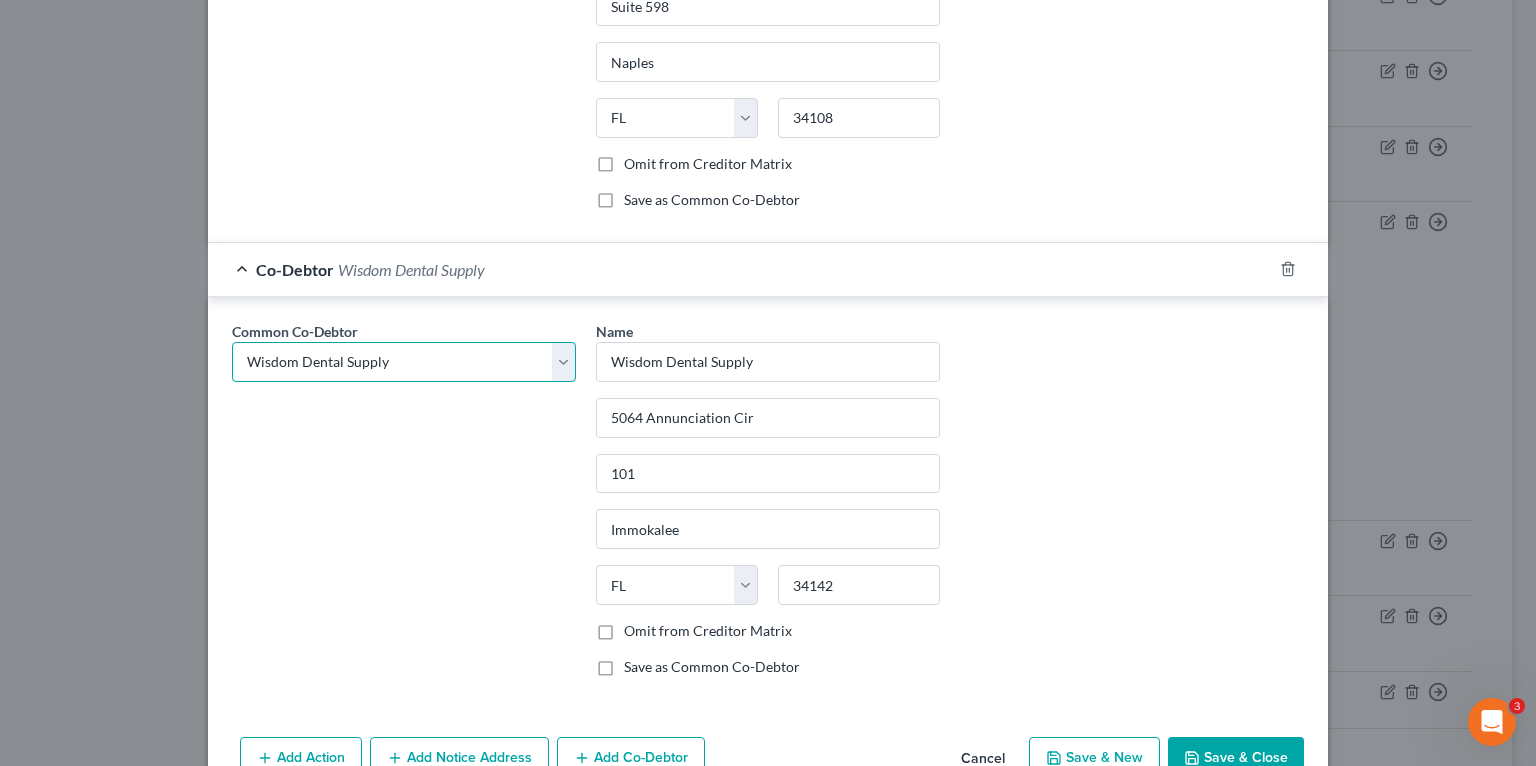scroll, scrollTop: 3978, scrollLeft: 0, axis: vertical 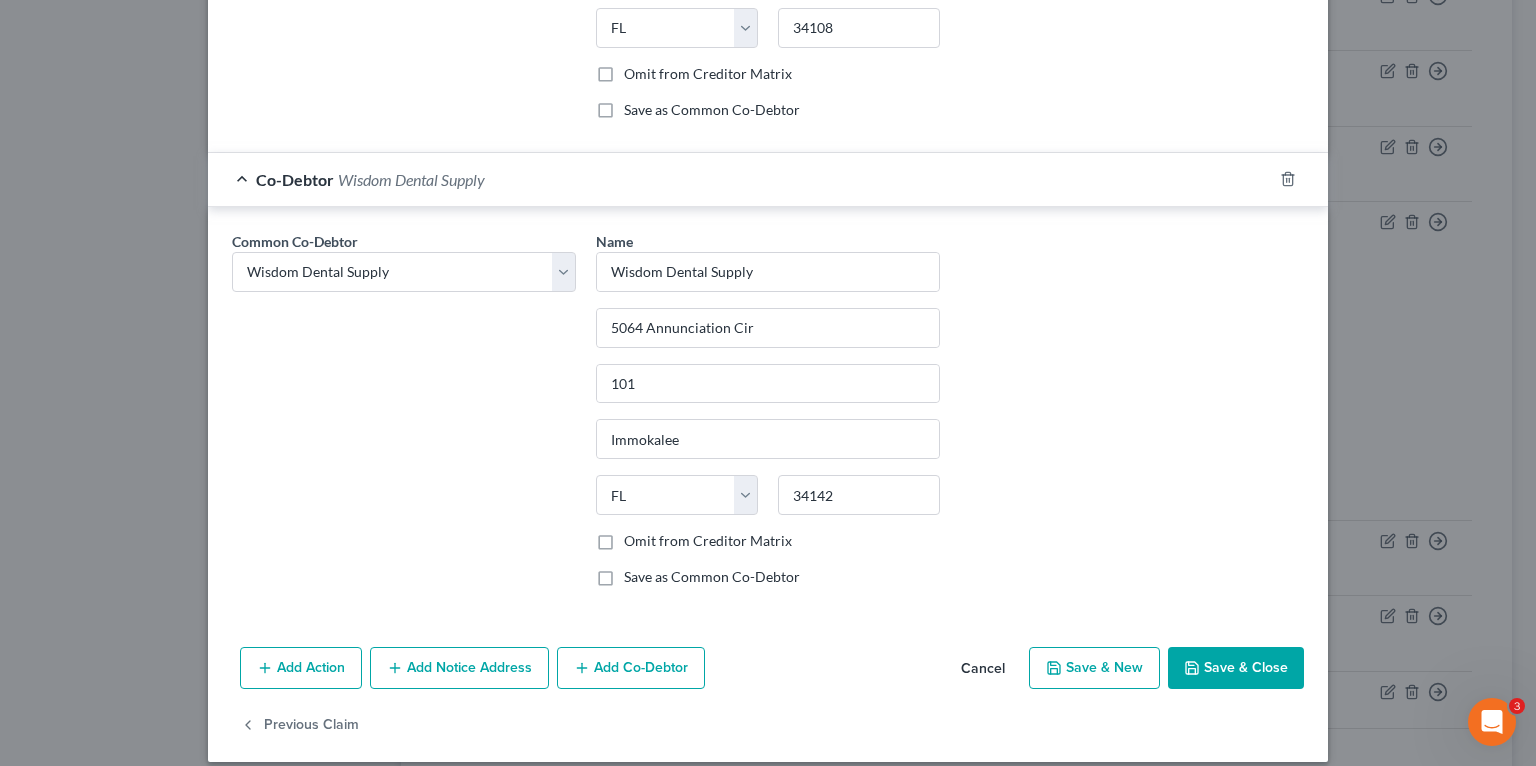 click on "Add Co-Debtor" at bounding box center (631, 668) 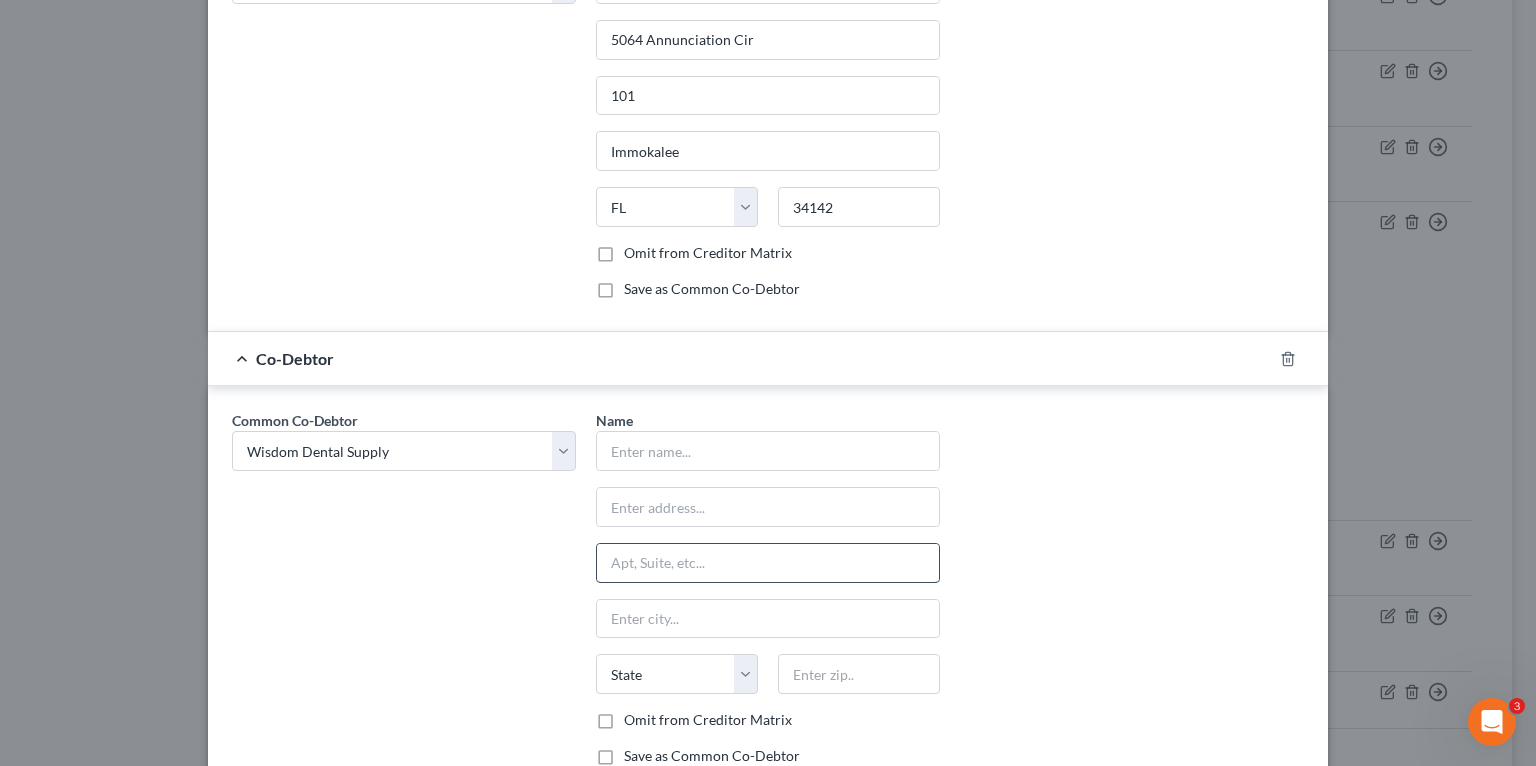 scroll, scrollTop: 4298, scrollLeft: 0, axis: vertical 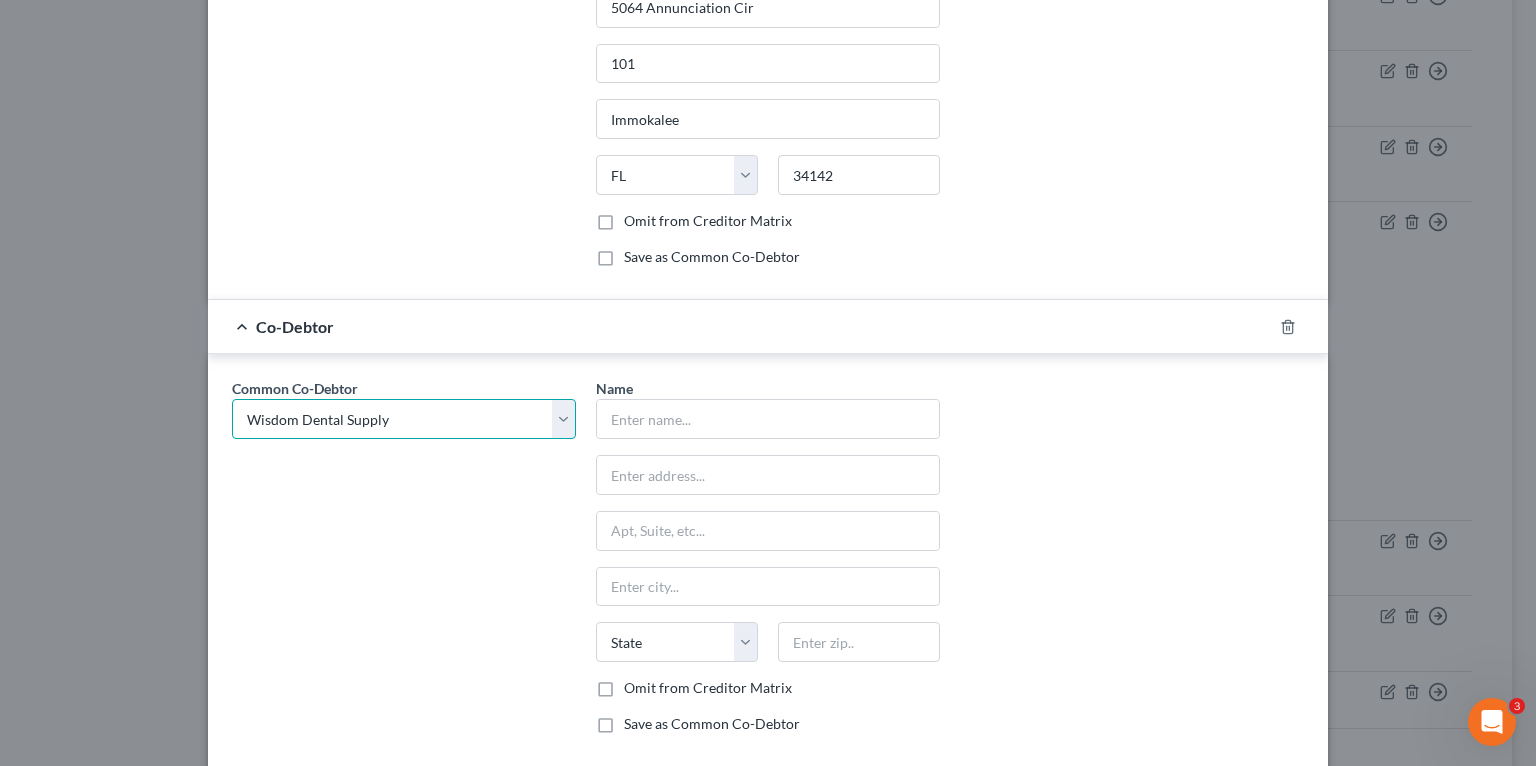 click on "Select Wisdom Akpaka Wisdom Akpaka, DDS P.A. Dental Smiles of Hallandale Beach, Inc. Florida Sleep Clinic, Inc. Naples Dental Studio-Cosmetic Dentists NISD Naples Implant and Sedation Dentistry, Inc Care One Dental of Boca P.A. Wisdom Akpaka Florida Sleep Clinic, Inc. Naples Implant and Sedation Dentistry, Inc Care One Dental of Beca P.A. Dental One Ave Maria Dentistry, Inc. Bright Smiles Dental Studio, P.A. Wisdom Akpaka Wisdom Akpaka Wisdom Dental Supply Ave Maria Dentistry Naples Cosmetic, Implant, Emergency & Sedation Dentistry Ave Maria Dentist Wisdom Akpaka, D.D.S." at bounding box center [404, 419] 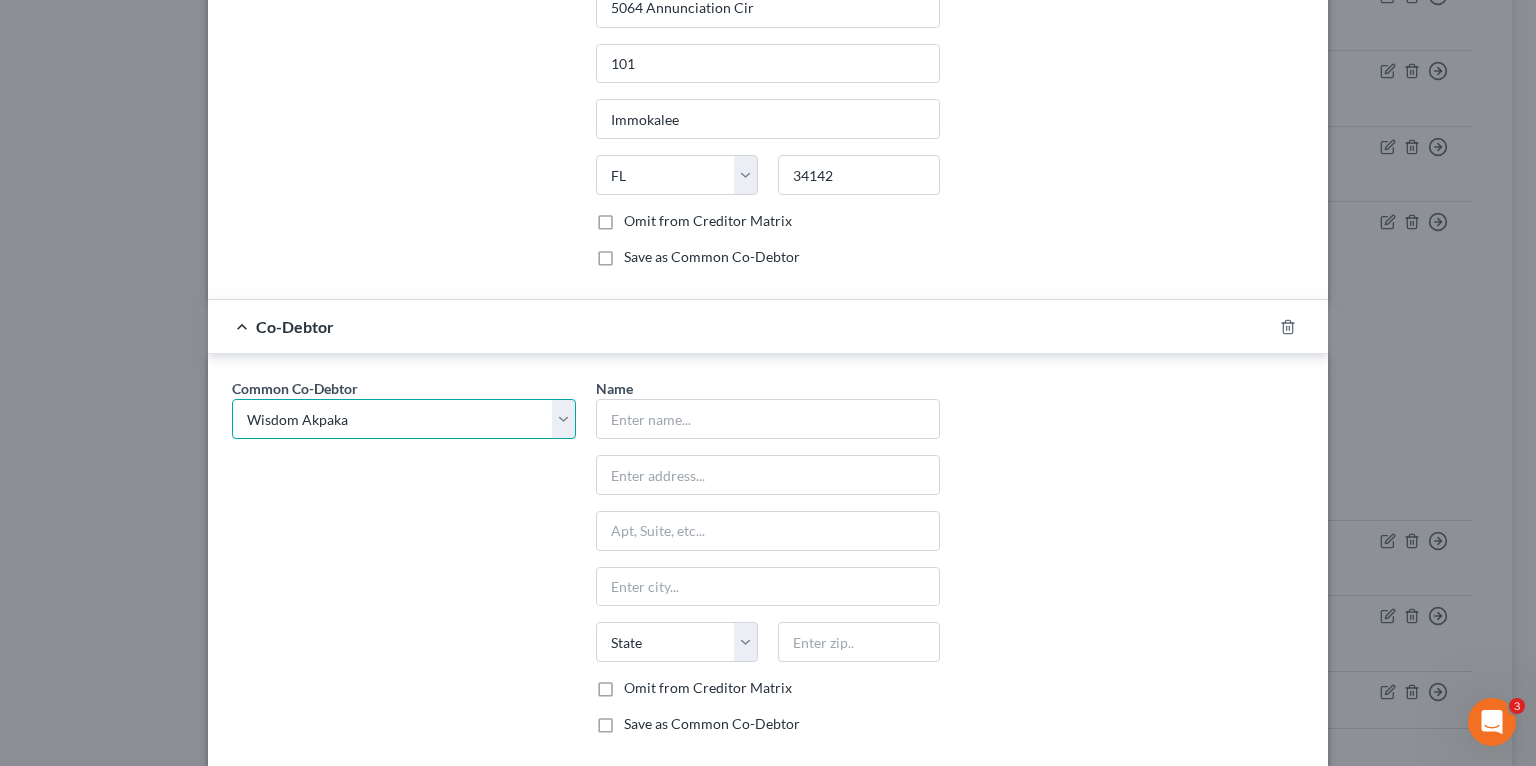 click on "Select Wisdom Akpaka Wisdom Akpaka, DDS P.A. Dental Smiles of Hallandale Beach, Inc. Florida Sleep Clinic, Inc. Naples Dental Studio-Cosmetic Dentists NISD Naples Implant and Sedation Dentistry, Inc Care One Dental of Boca P.A. Wisdom Akpaka Florida Sleep Clinic, Inc. Naples Implant and Sedation Dentistry, Inc Care One Dental of Beca P.A. Dental One Ave Maria Dentistry, Inc. Bright Smiles Dental Studio, P.A. Wisdom Akpaka Wisdom Akpaka Wisdom Dental Supply Ave Maria Dentistry Naples Cosmetic, Implant, Emergency & Sedation Dentistry Ave Maria Dentist Wisdom Akpaka, D.D.S." at bounding box center (404, 419) 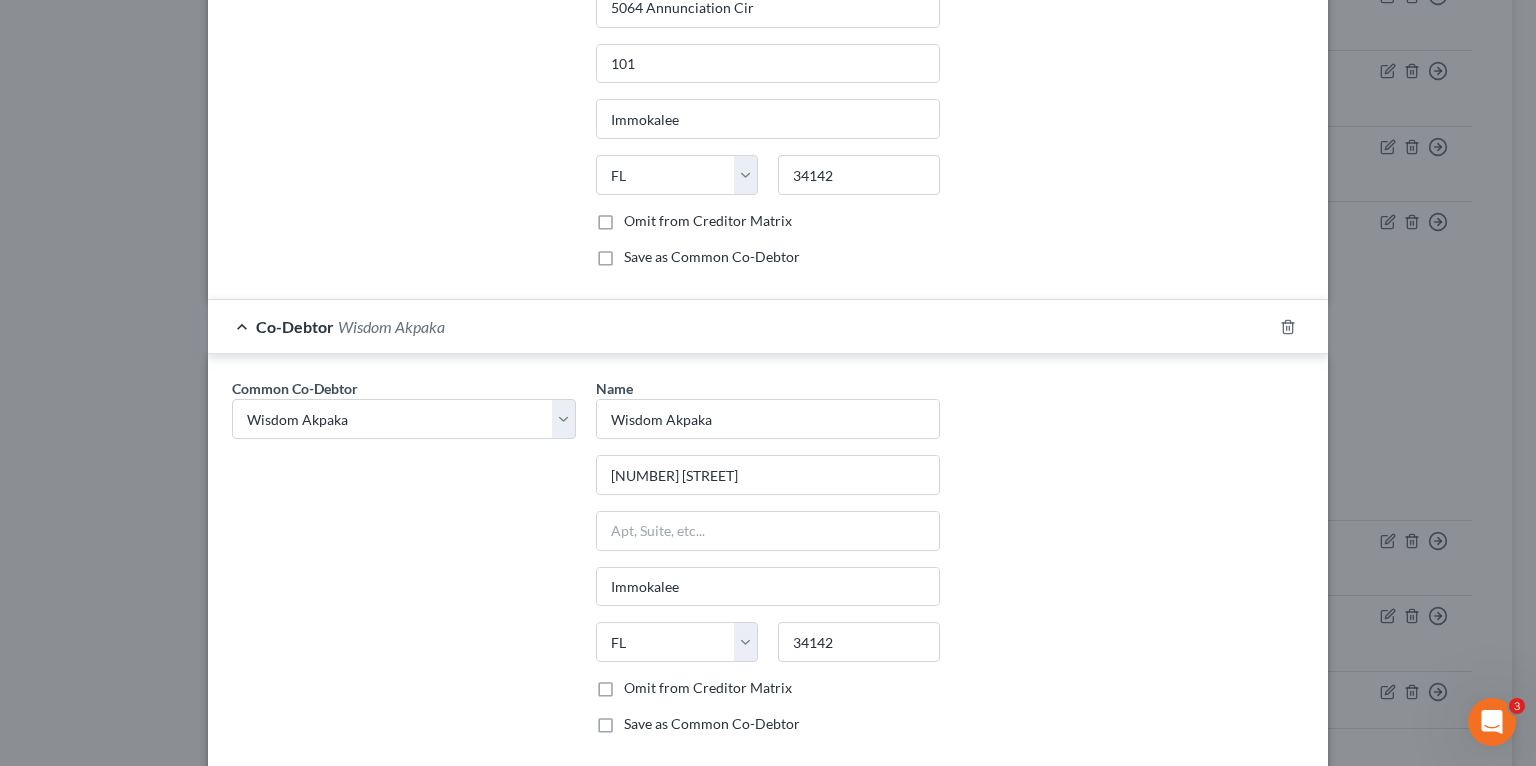 click on "Common Co-Debtor Select [LAST_NAME] [LAST_NAME], DDS P.A. Dental Smiles of Hallandale Beach, Inc. Florida Sleep Clinic, Inc. Naples Dental Studio-Cosmetic Dentists NISD Naples Implant and Sedation Dentistry, Inc Care One Dental of Boca P.A. [LAST_NAME] Florida Sleep Clinic, Inc. Naples Implant and Sedation Dentistry, Inc Care One Dental of Beca P.A. Dental One Ave Maria Dentistry, Inc. Bright Smiles Dental Studio, P.A. [LAST_NAME] [LAST_NAME] [LAST_NAME] Dental Supply Ave Maria Dentistry Naples Cosmetic, Implant, Emergency & Sedation Dentistry Ave Maria Dentist [LAST_NAME], D.D.S." at bounding box center (404, 564) 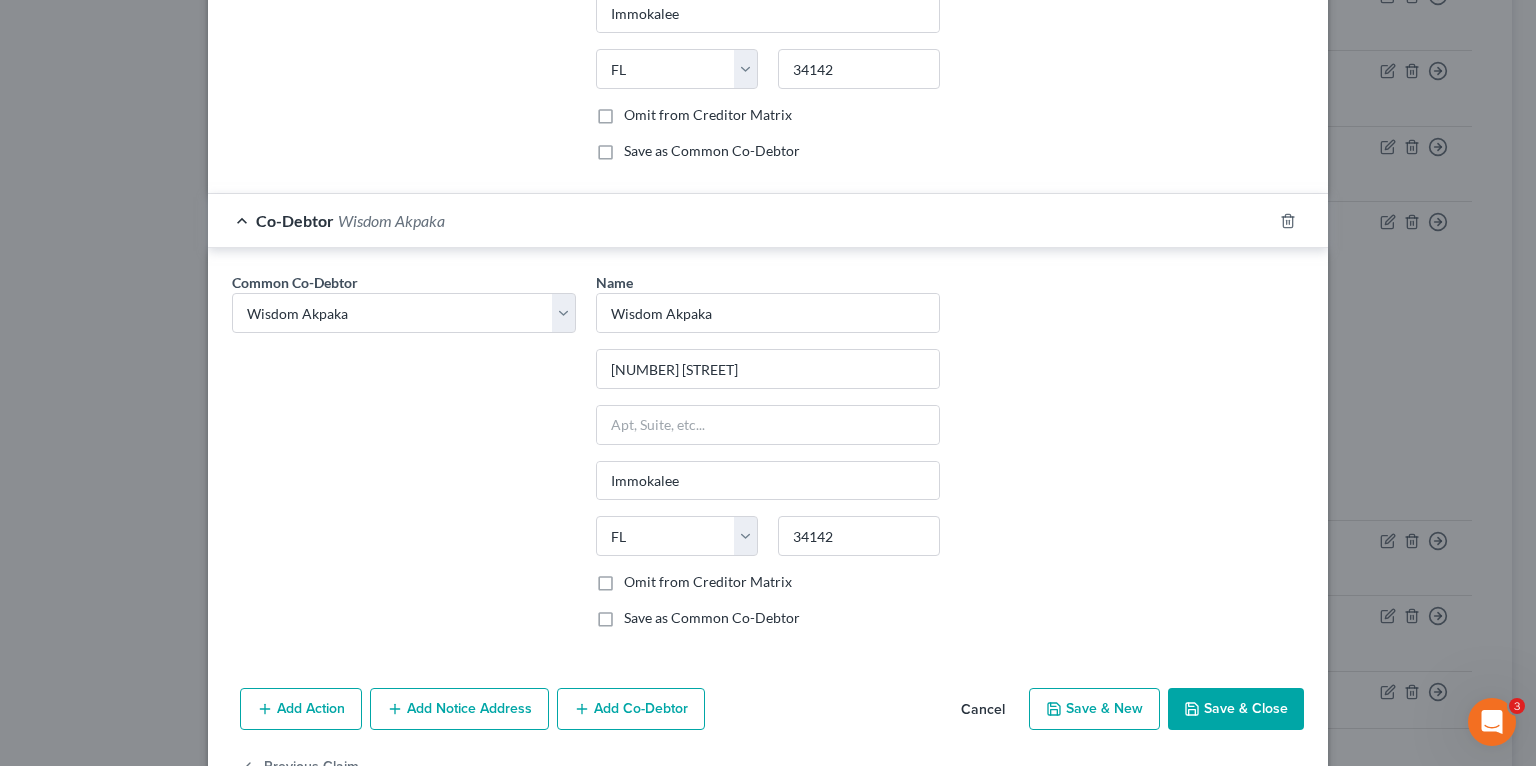 scroll, scrollTop: 4443, scrollLeft: 0, axis: vertical 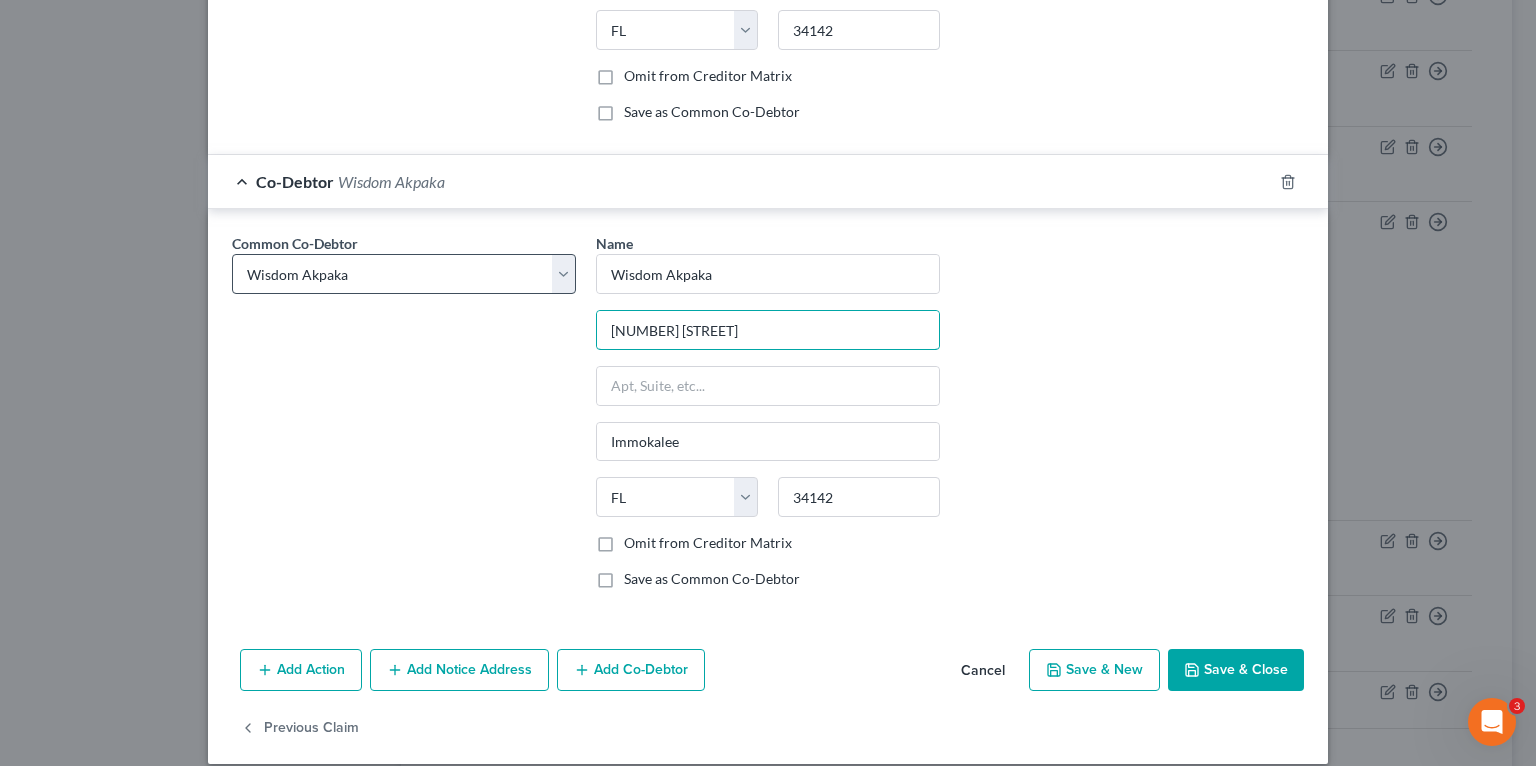 drag, startPoint x: 771, startPoint y: 309, endPoint x: 255, endPoint y: 252, distance: 519.13873 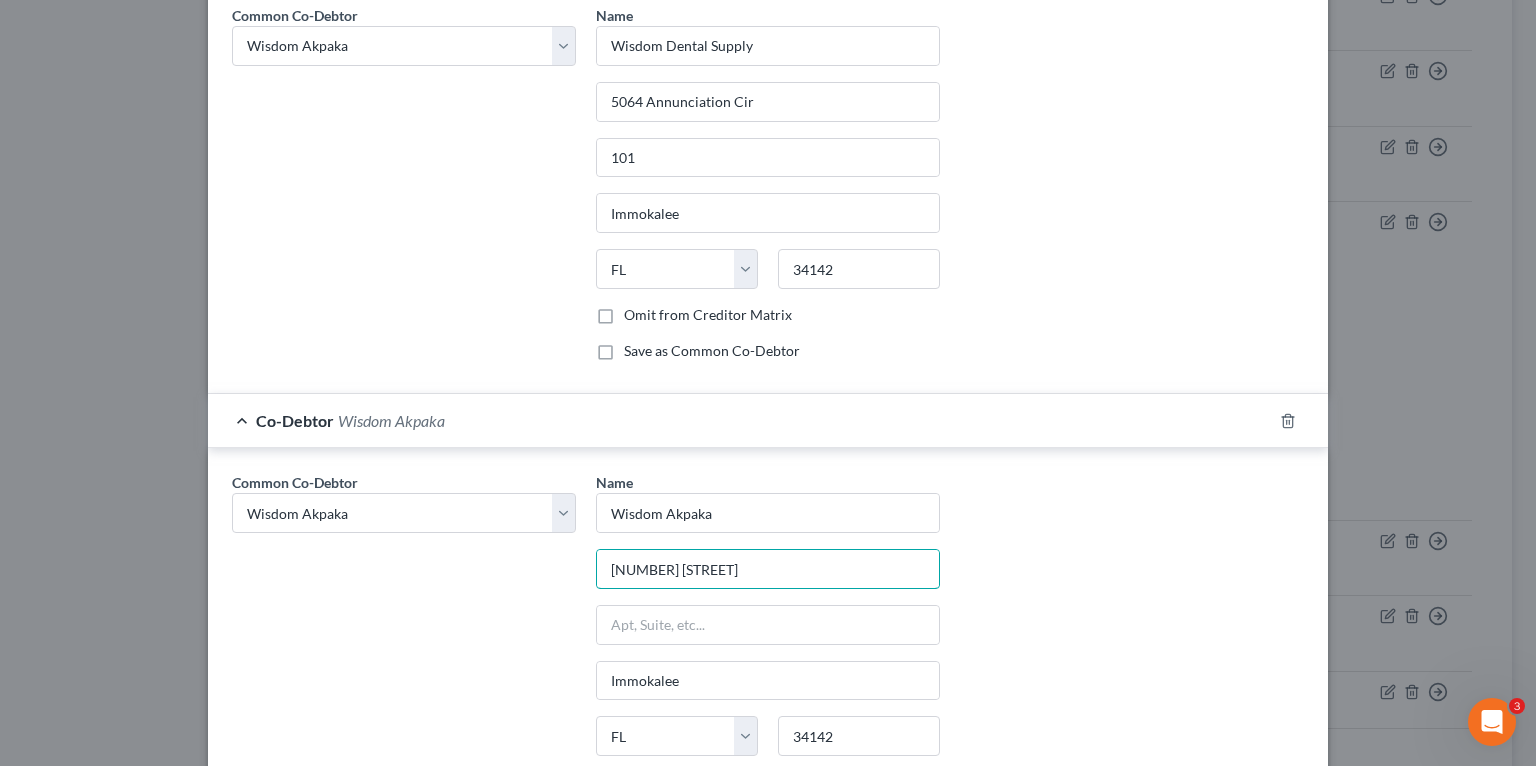 scroll, scrollTop: 4203, scrollLeft: 0, axis: vertical 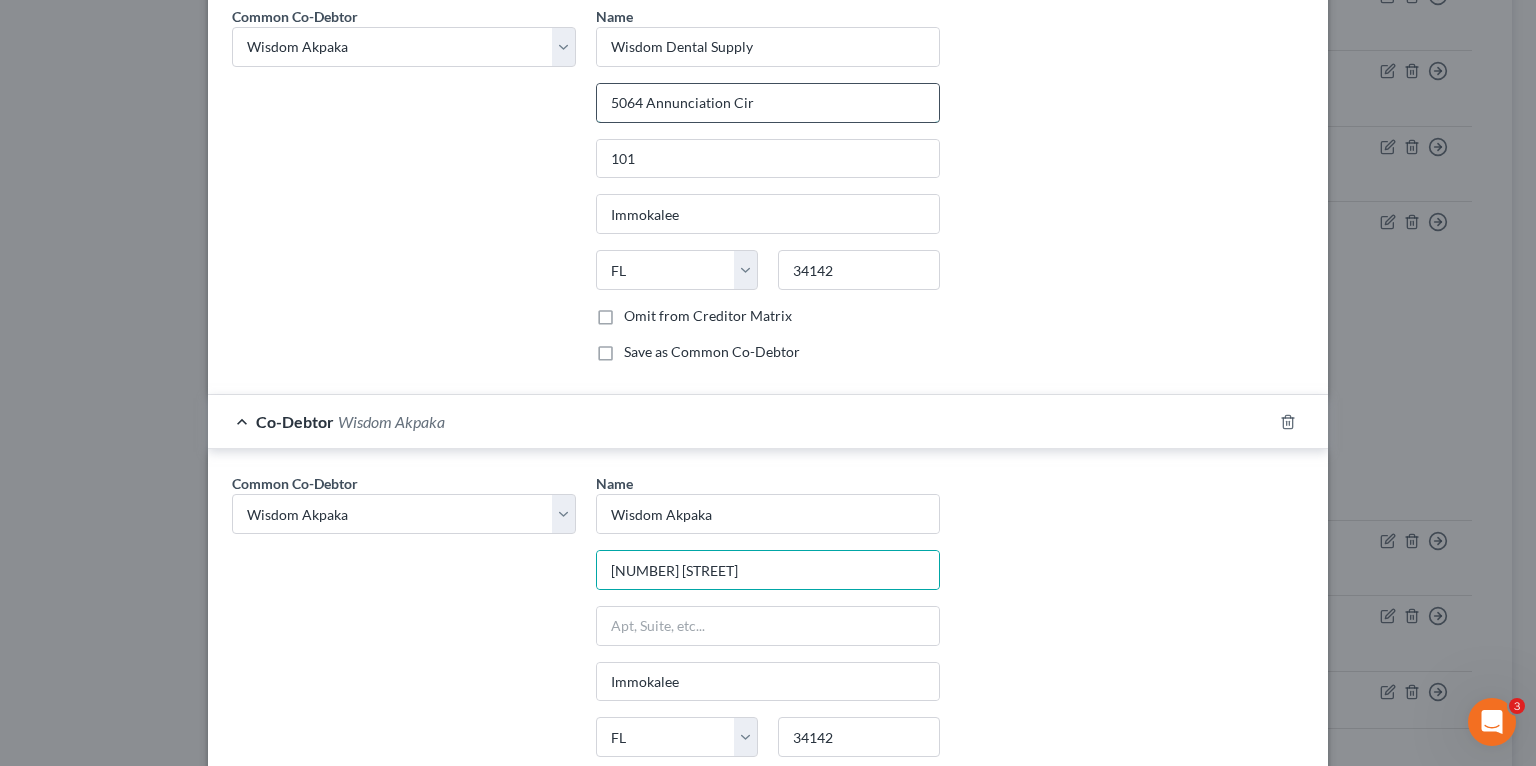 click on "5064 Annunciation Cir" at bounding box center [768, 103] 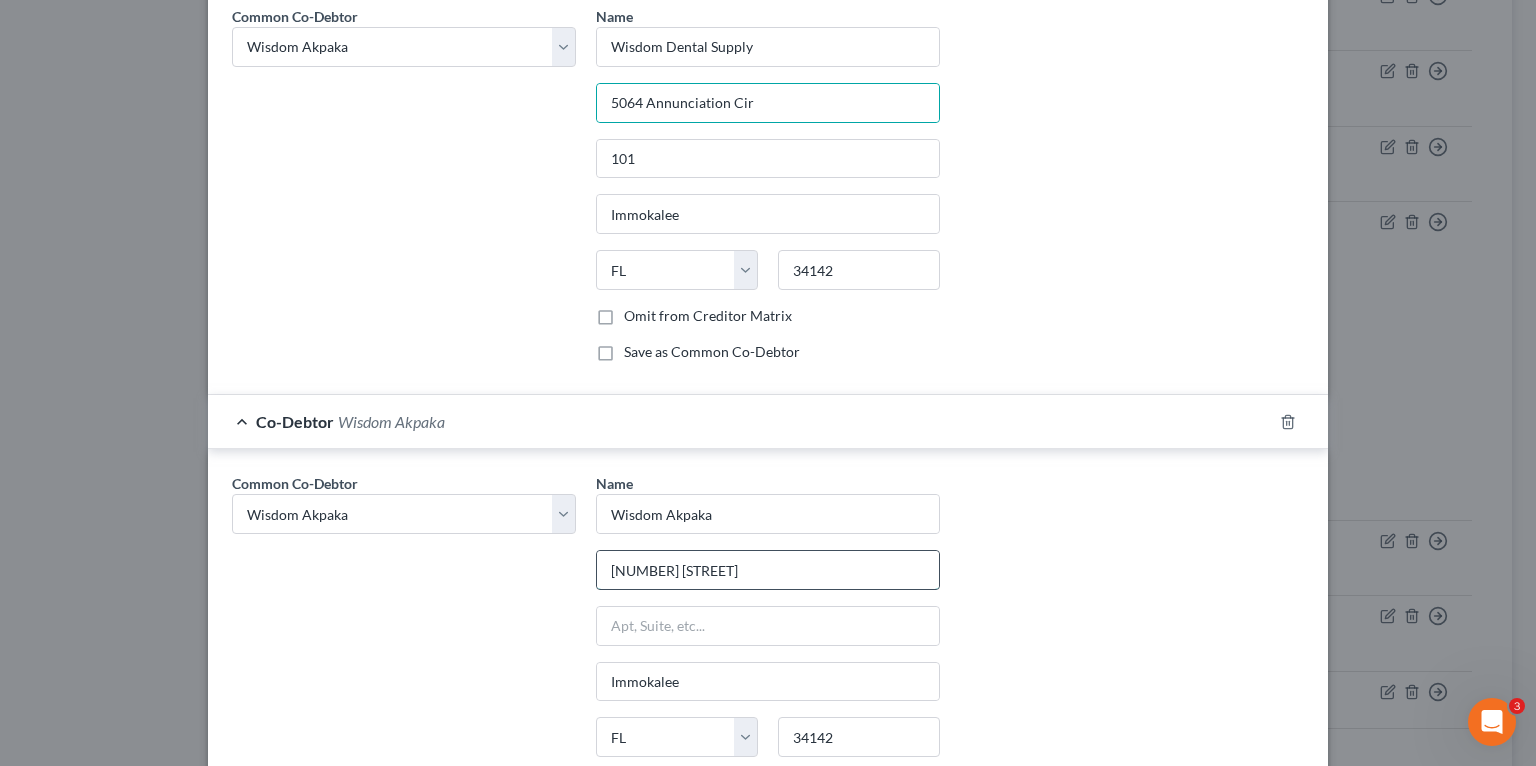 click on "[NUMBER] [STREET]" at bounding box center [768, 570] 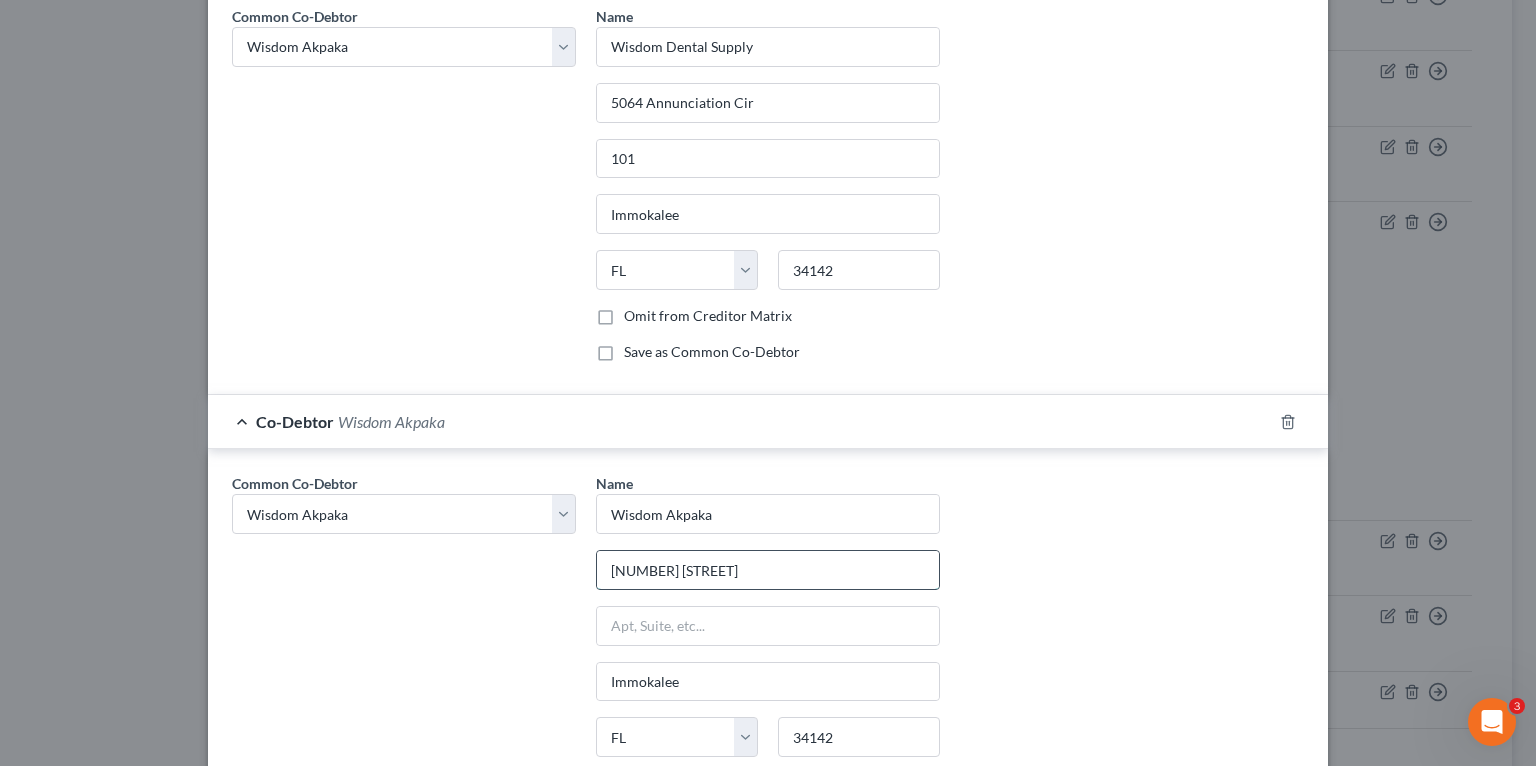 paste on "5064 Annunciation Cir" 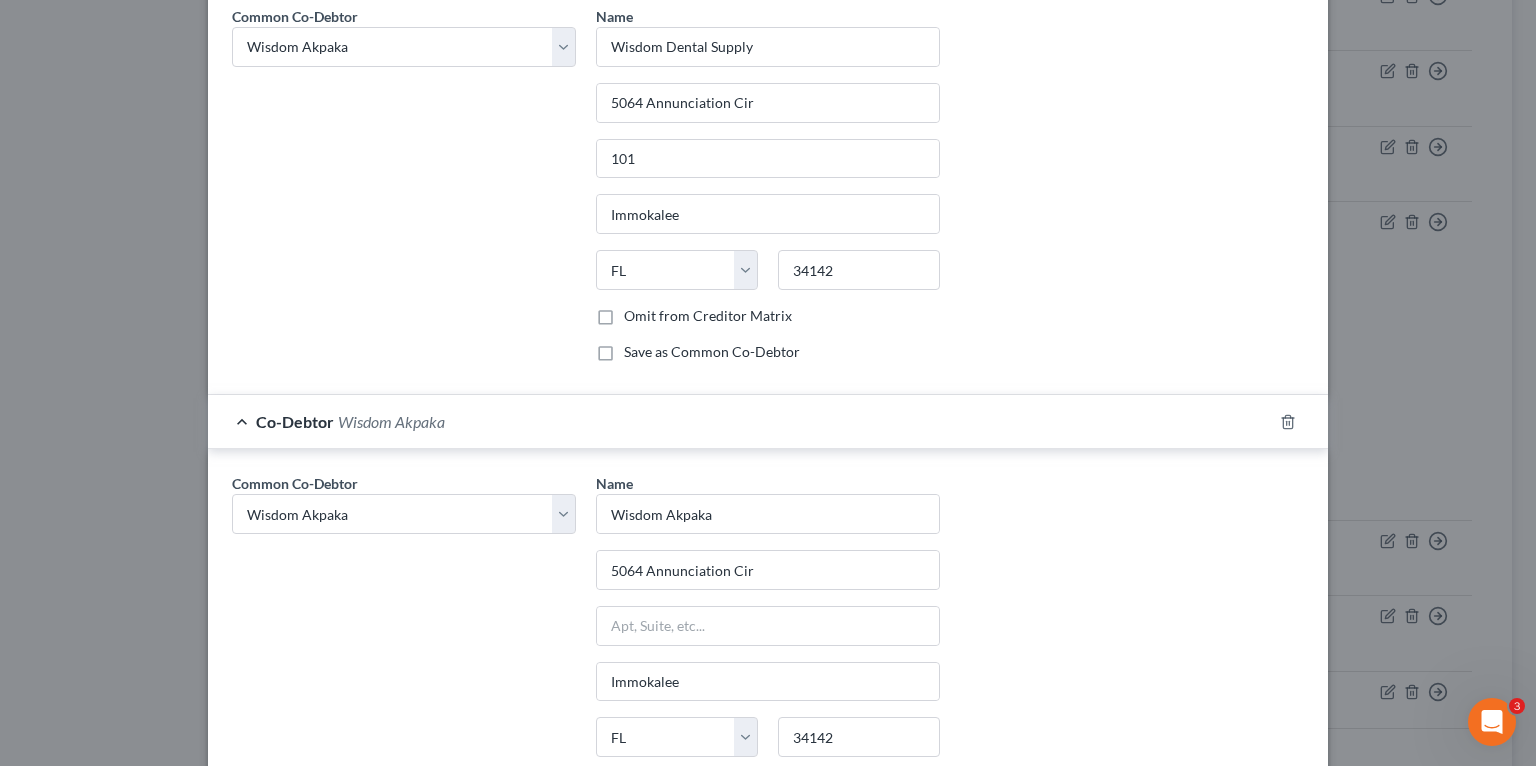 click on "Common Co-Debtor Select [LAST_NAME] [LAST_NAME], DDS P.A. Dental Smiles of Hallandale Beach, Inc. Florida Sleep Clinic, Inc. Naples Dental Studio-Cosmetic Dentists NISD Naples Implant and Sedation Dentistry, Inc Care One Dental of Boca P.A. [LAST_NAME] Florida Sleep Clinic, Inc. Naples Implant and Sedation Dentistry, Inc Care One Dental of Beca P.A. Dental One Ave Maria Dentistry, Inc. Bright Smiles Dental Studio, P.A. [LAST_NAME] [LAST_NAME] [LAST_NAME] Dental Supply Ave Maria Dentistry Naples Cosmetic, Implant, Emergency & Sedation Dentistry Ave Maria Dentist [LAST_NAME], D.D.S." at bounding box center (404, 659) 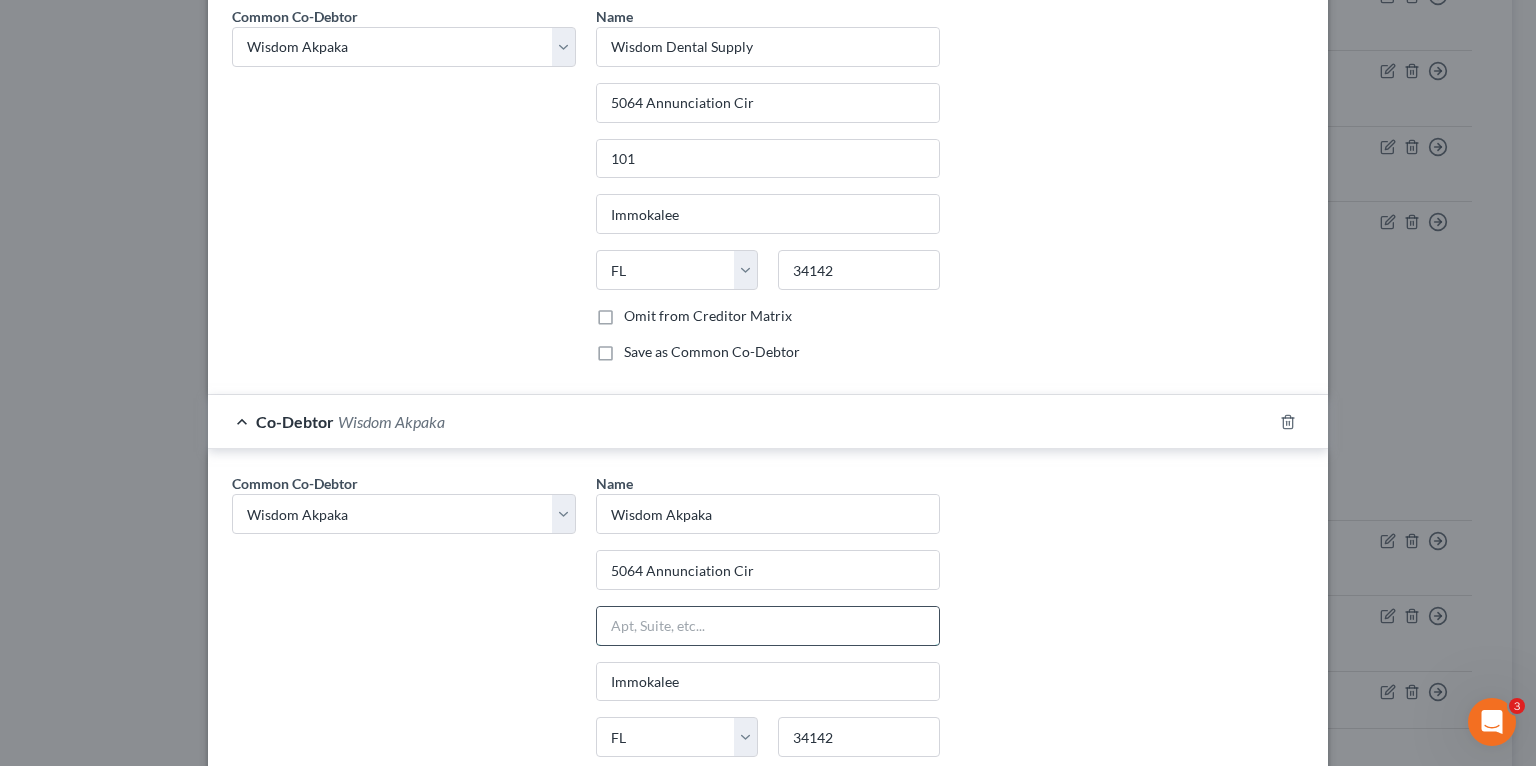 click at bounding box center [768, 626] 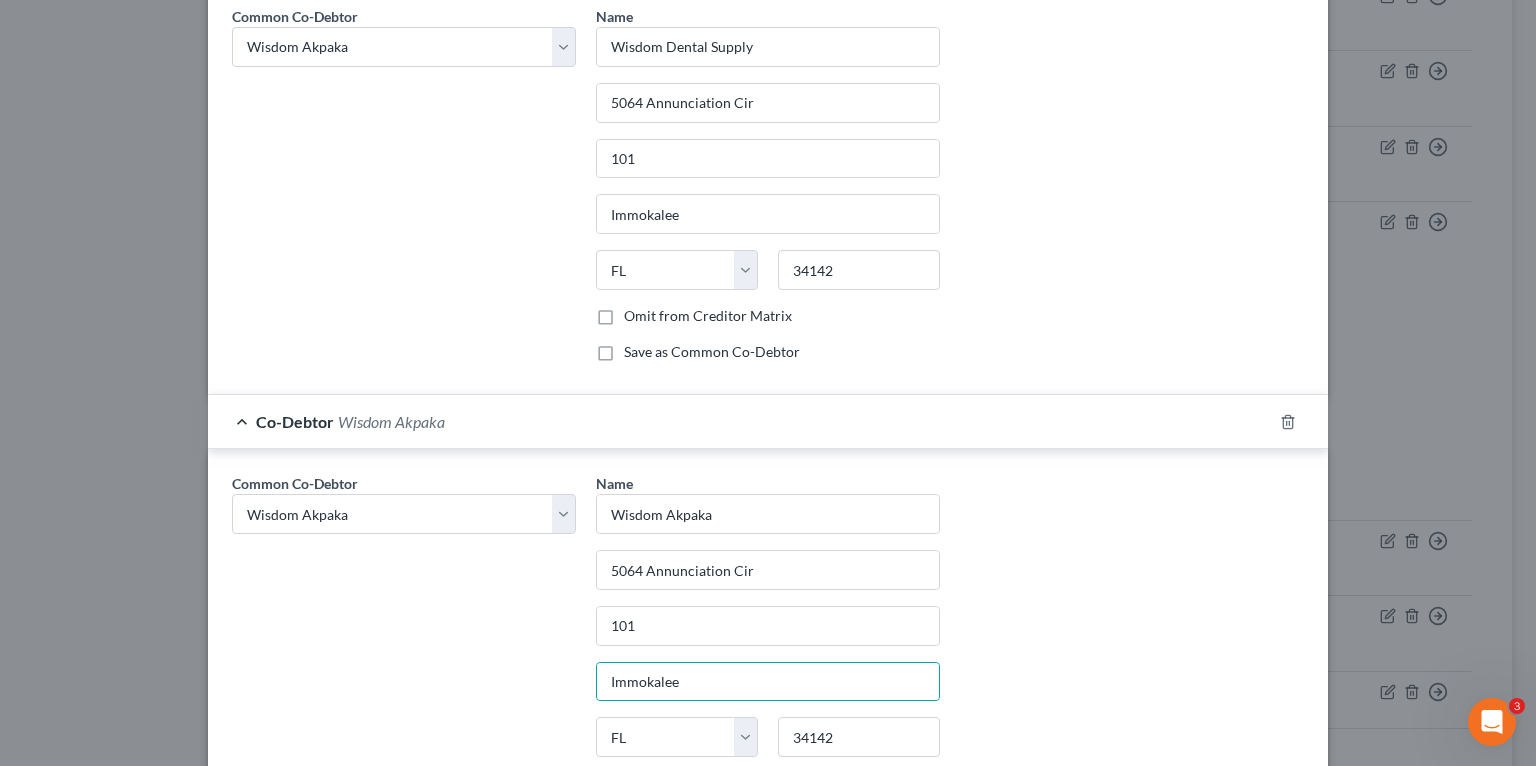 click on "Common Co-Debtor Select Wisdom Akpaka Wisdom Akpaka, DDS P.A. Dental Smiles of Hallandale Beach, Inc. Florida Sleep Clinic, Inc. Naples Dental Studio-Cosmetic Dentists NISD Naples Implant and Sedation Dentistry, Inc Care One Dental of Boca P.A. Wisdom Akpaka Florida Sleep Clinic, Inc. Naples Implant and Sedation Dentistry, Inc Ave Maria Dentistry, Inc. Bright Smiles Dental Studio, P.A. Wisdom Akpaka Wisdom Akpaka Wisdom Dental Supply Ave Maria Dentistry Naples Cosmetic, Implant, Emergency & Sedation Dentistry Ave Maria Dentist Wisdom Akpaka, D.D.S.
Name
*
Wisdom Akpaka [NUMBER] [STREET], [CITY], [STATE] [POSTAL_CODE] Omit from Creditor Matrix Save as Common Co-Debtor" at bounding box center [768, 655] 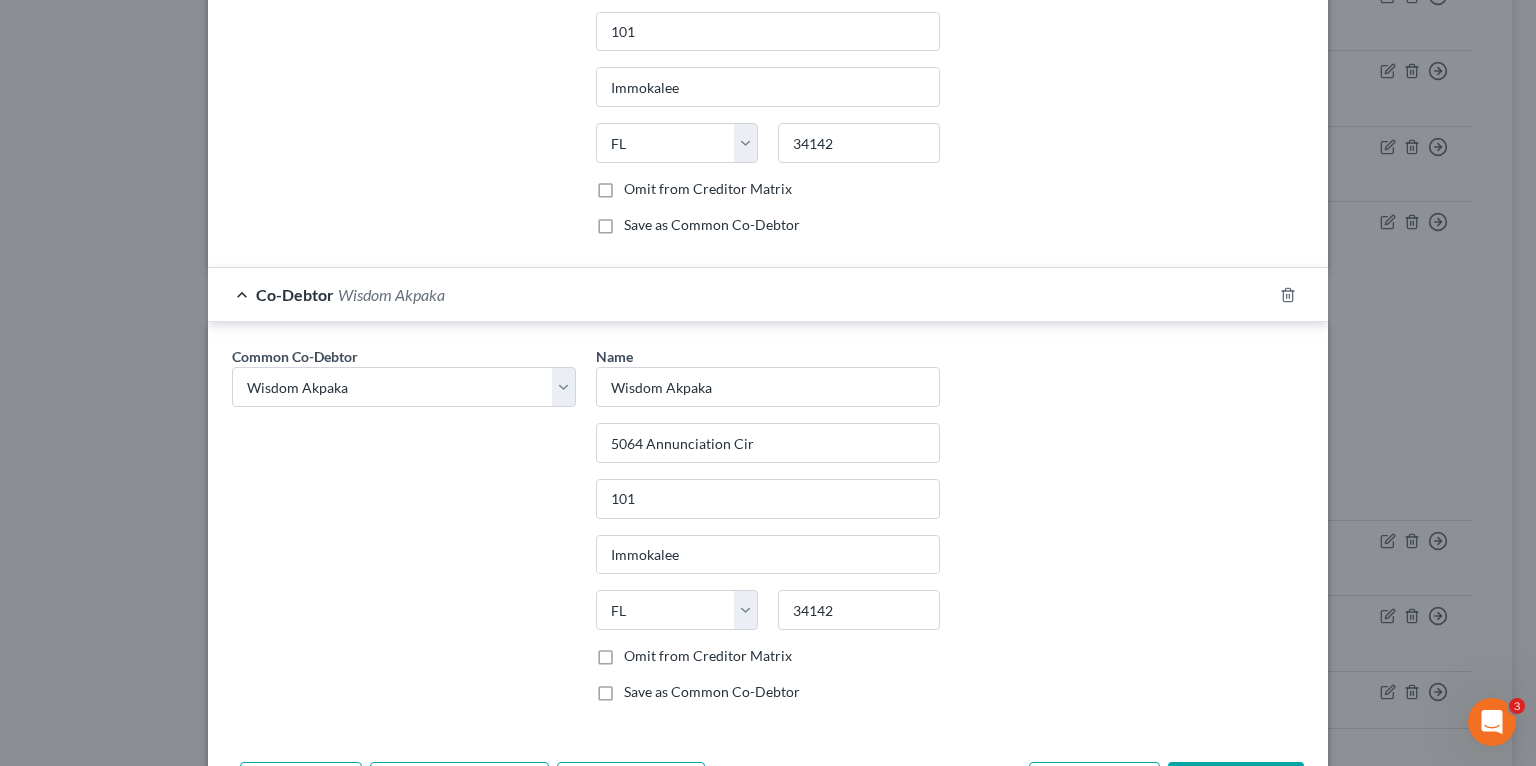 scroll, scrollTop: 4443, scrollLeft: 0, axis: vertical 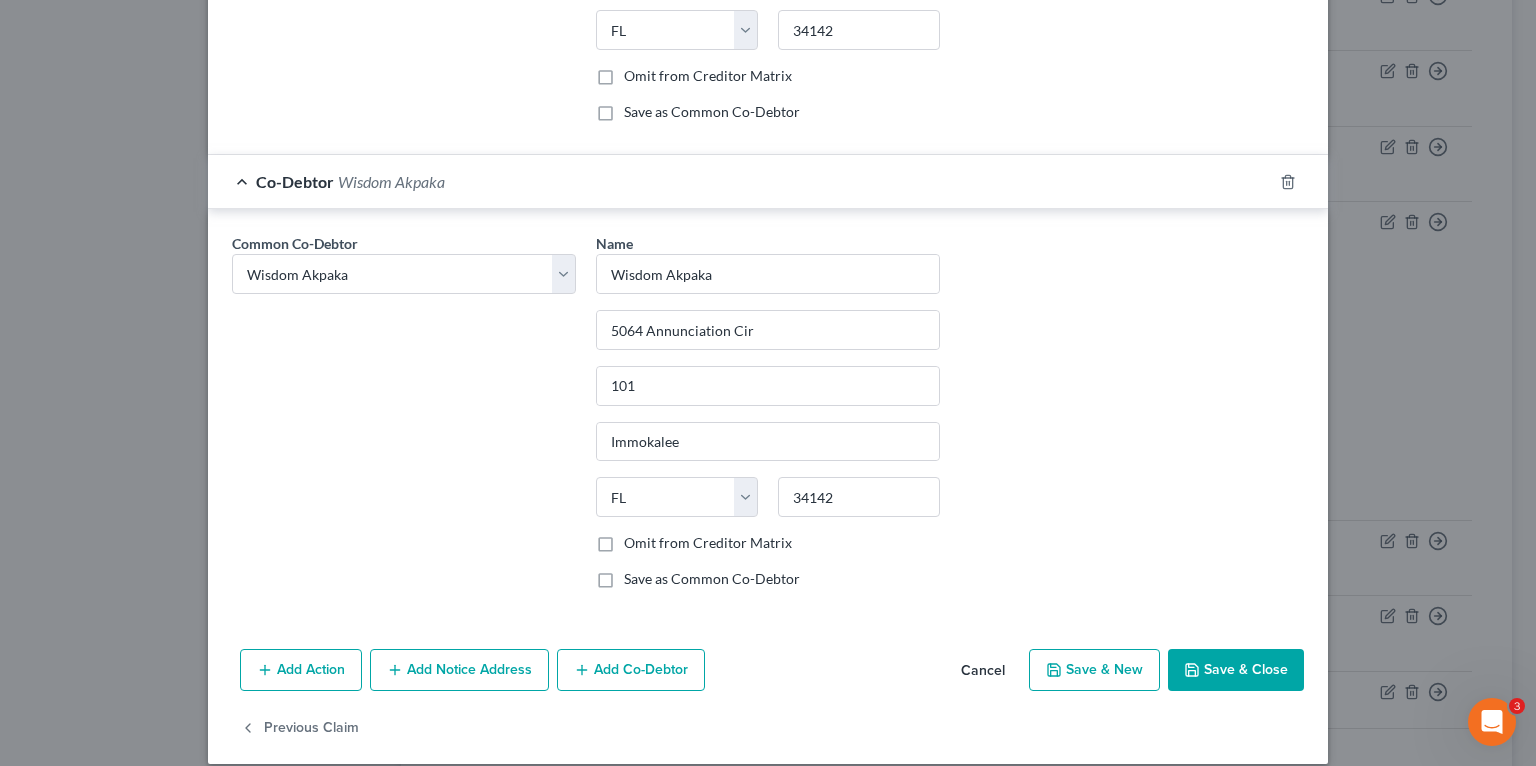 click on "Save as Common Co-Debtor" at bounding box center (712, 579) 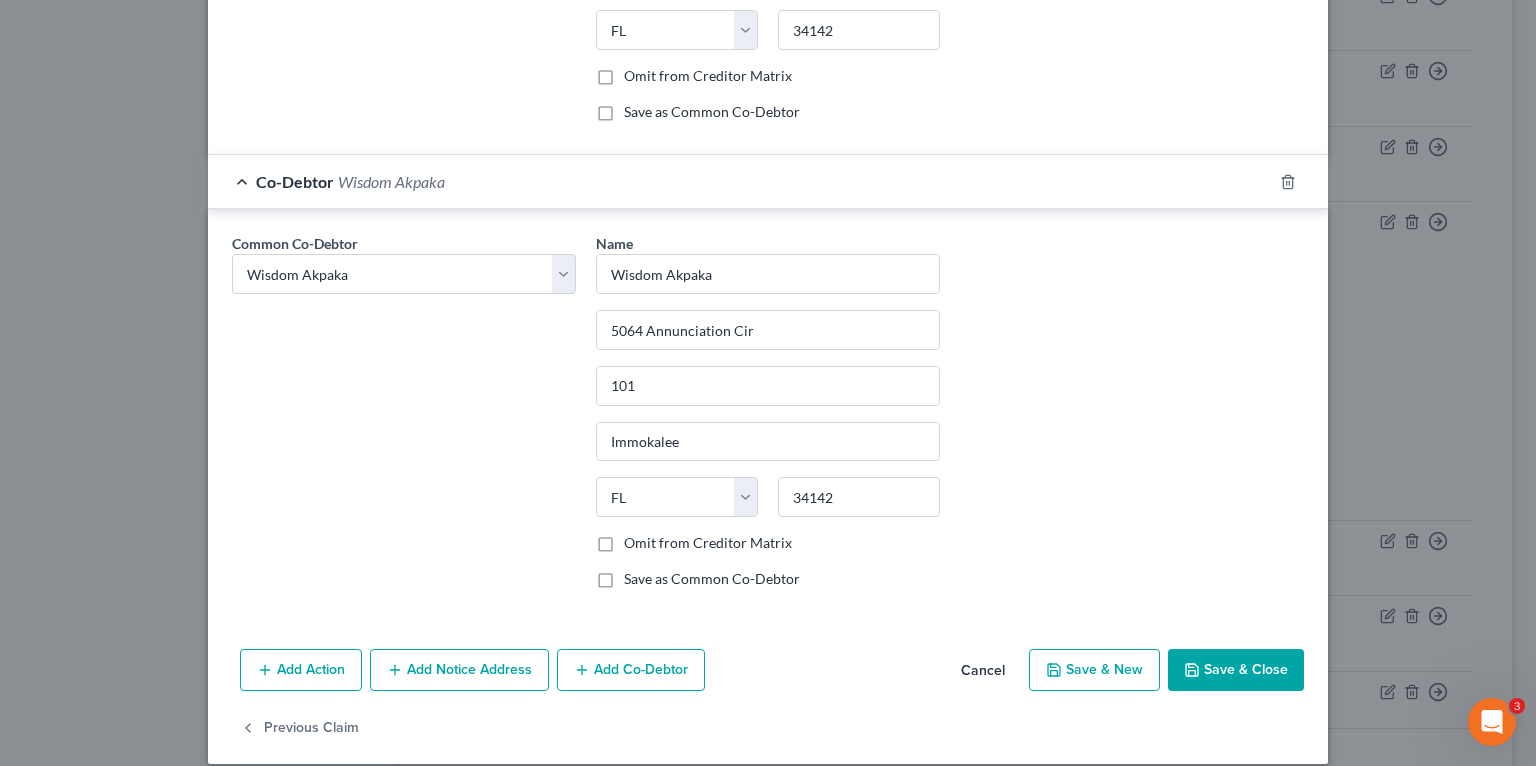 click on "Save as Common Co-Debtor" at bounding box center (638, 575) 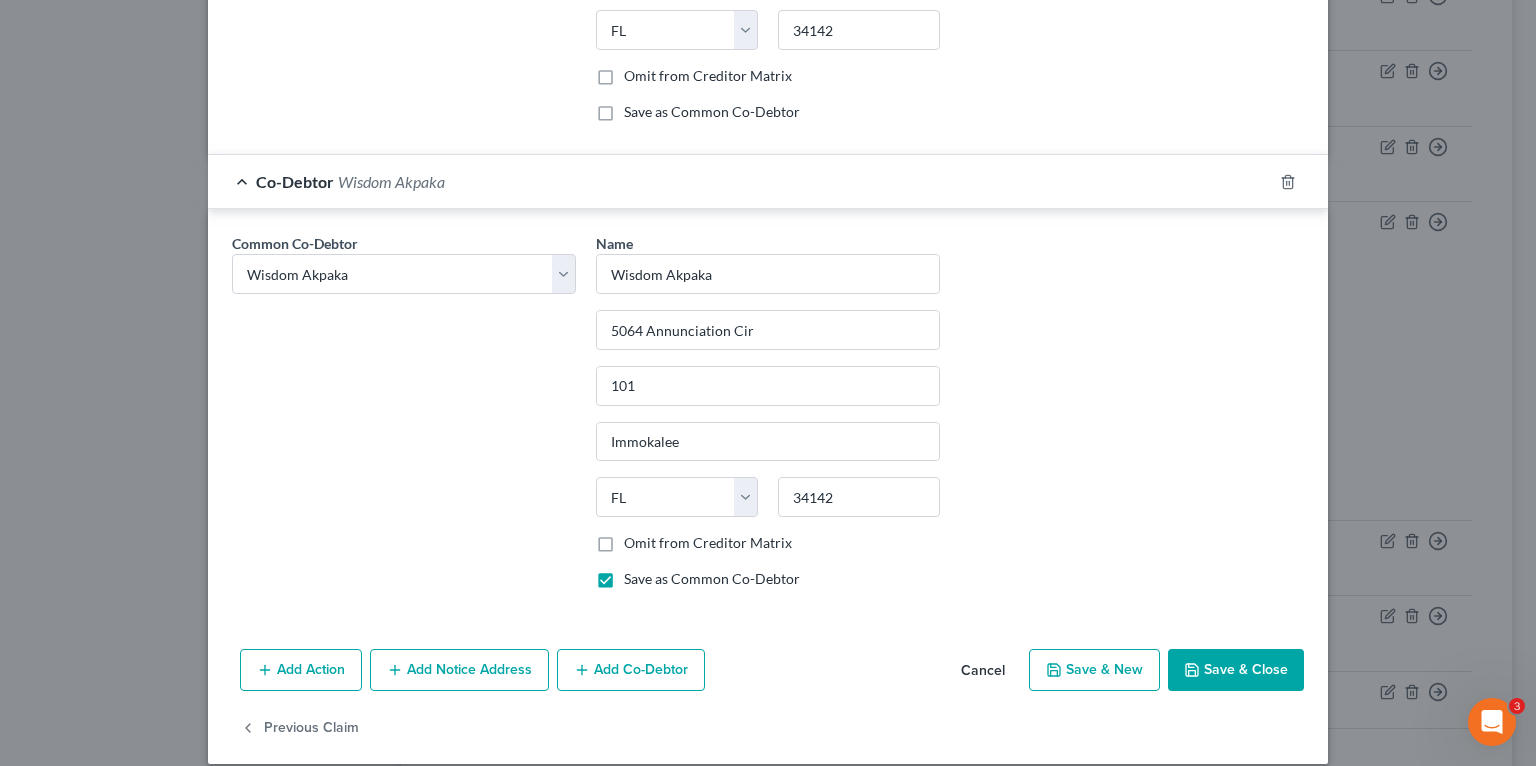 click on "Save & Close" at bounding box center (1236, 670) 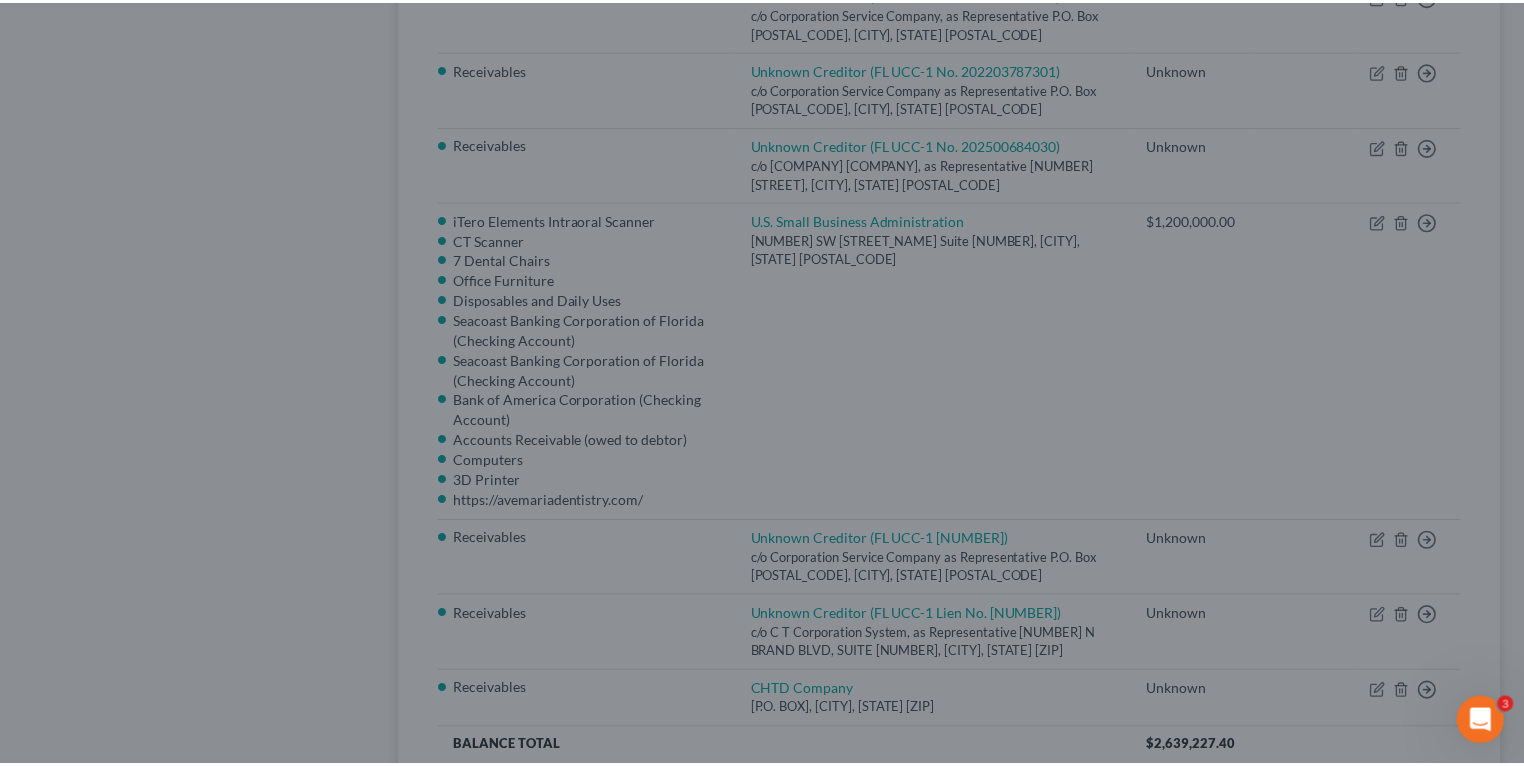 scroll, scrollTop: 4312, scrollLeft: 0, axis: vertical 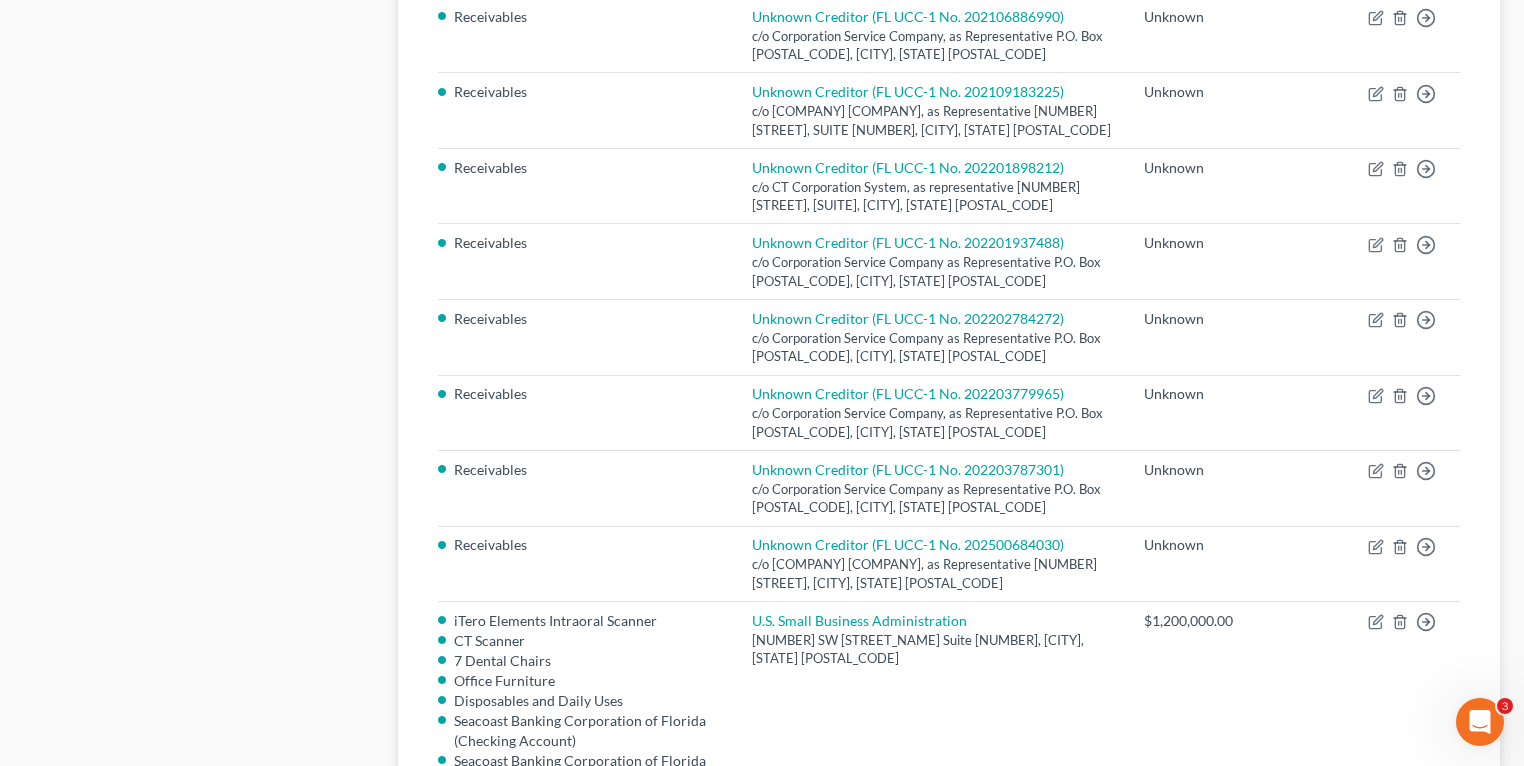 click on "Case Dashboard
Payments
Invoices
Payments
Payments
Credit Report
Client Profile" at bounding box center (201, -123) 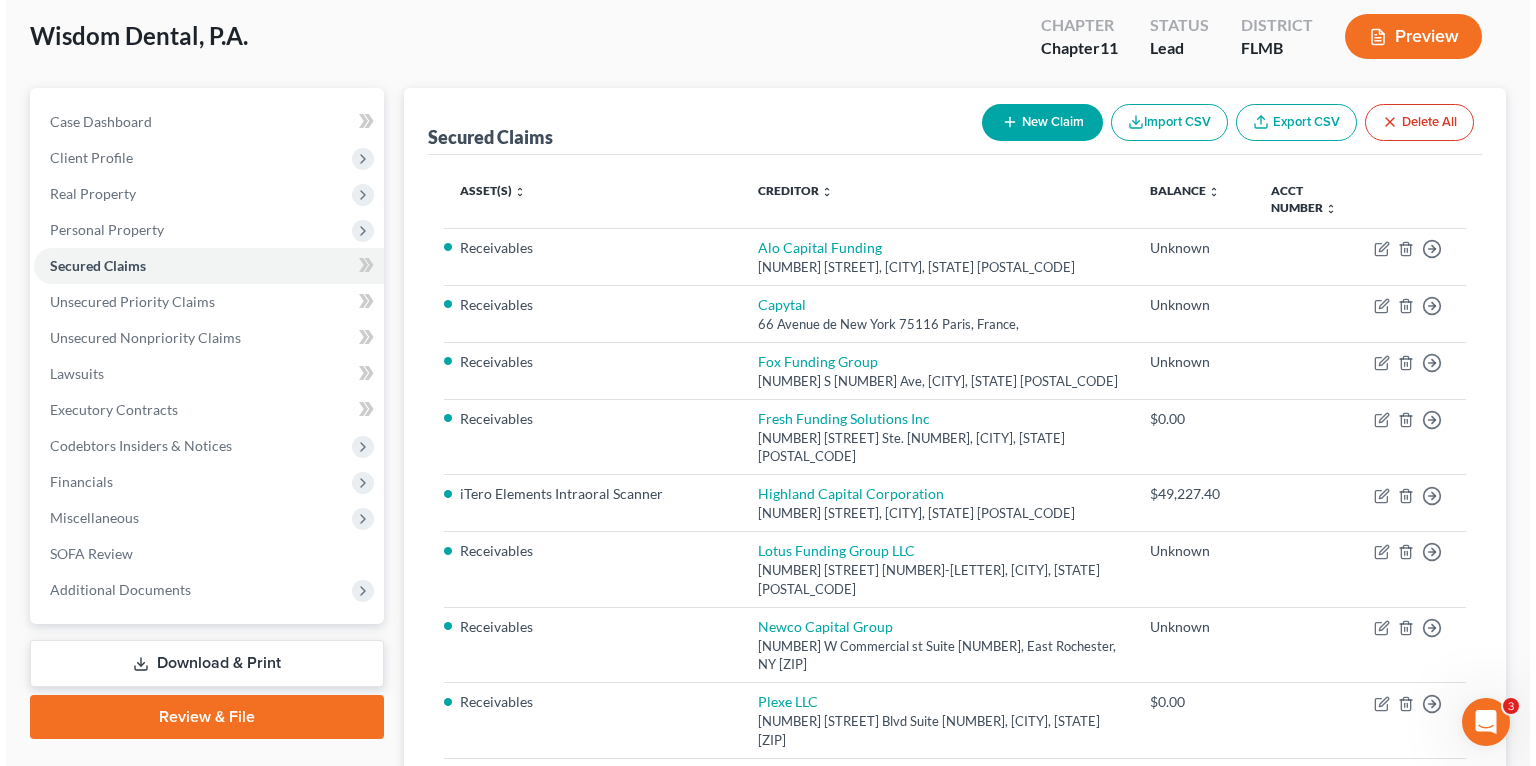 scroll, scrollTop: 0, scrollLeft: 0, axis: both 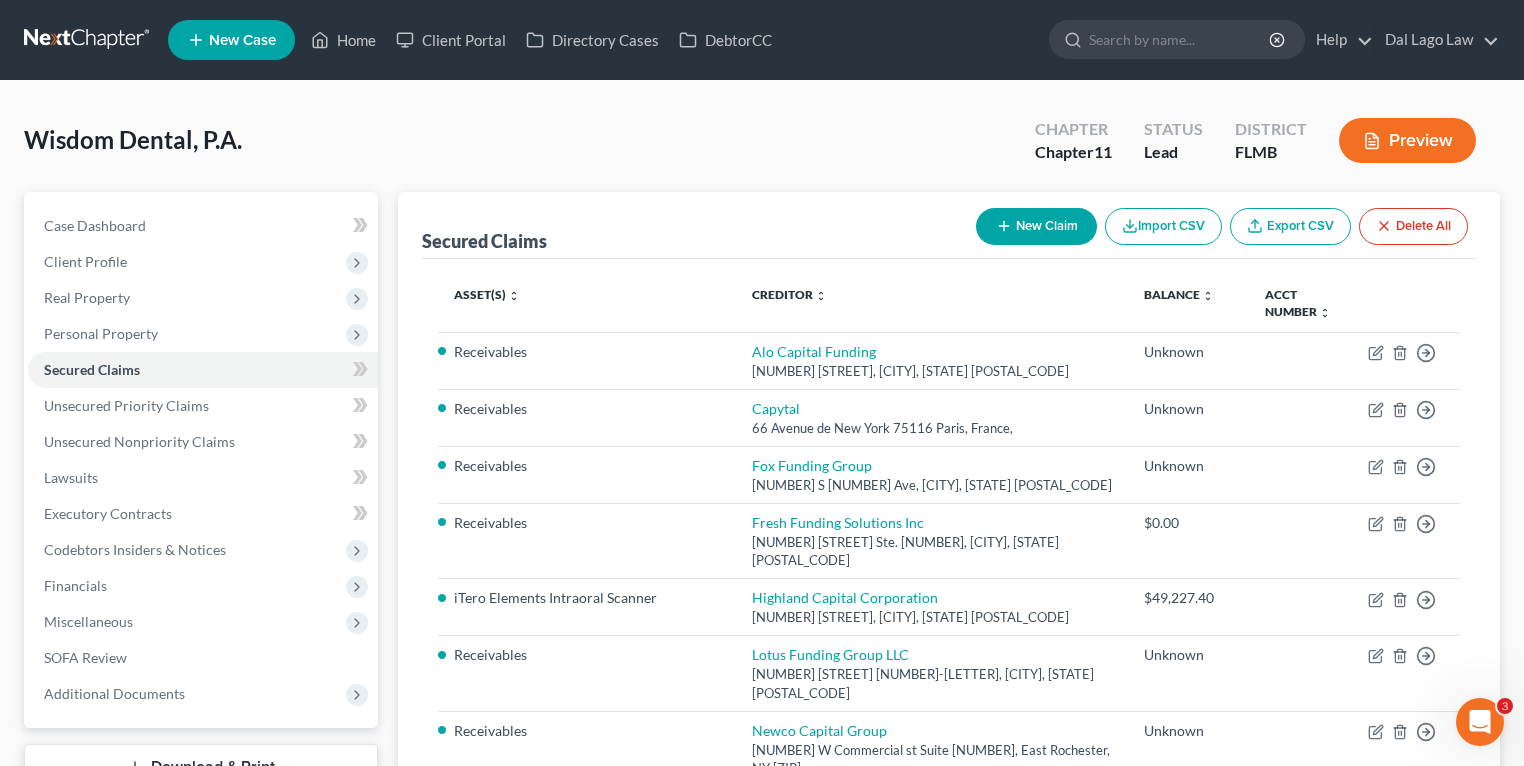 click on "New Claim" at bounding box center (1036, 226) 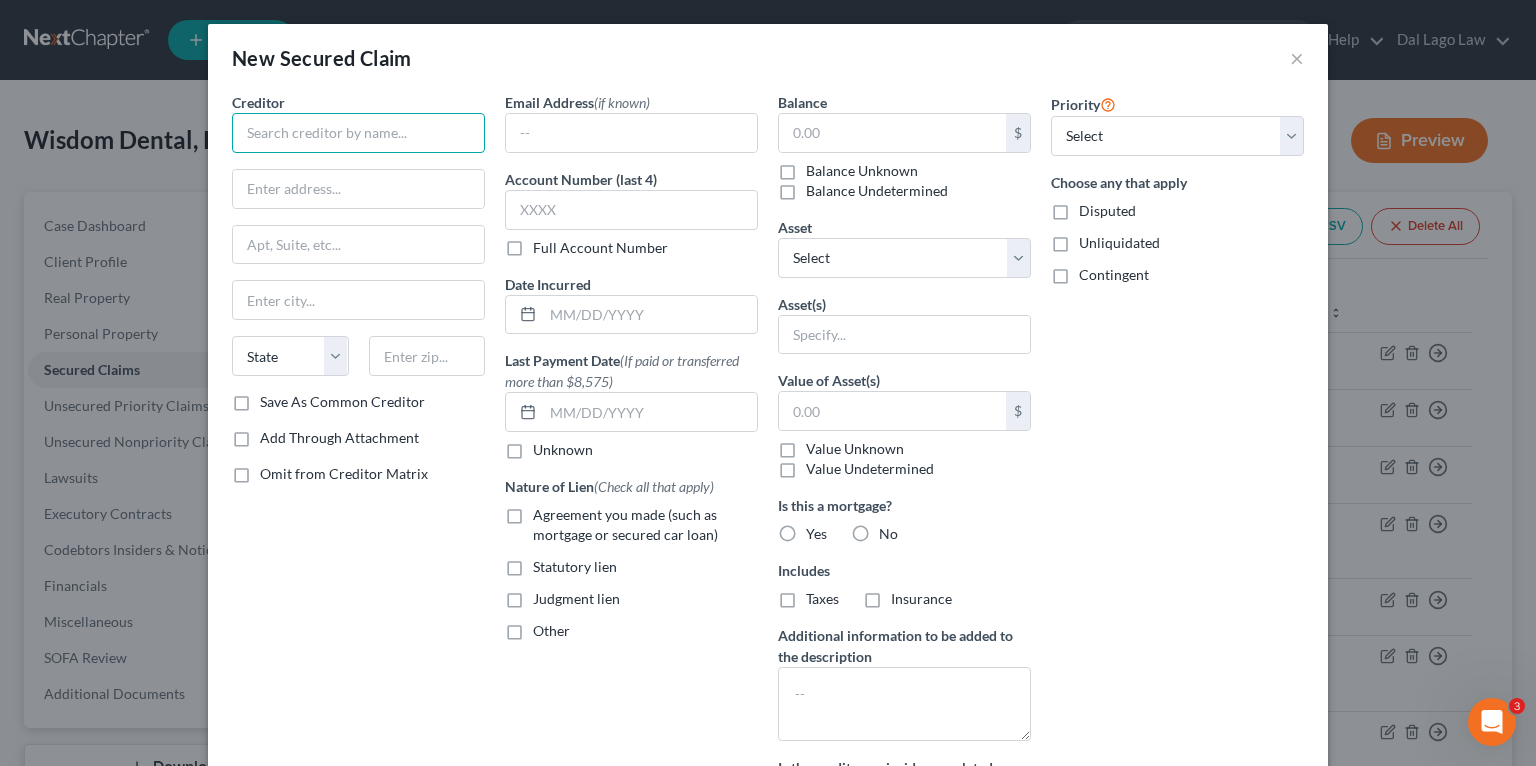 click at bounding box center (358, 133) 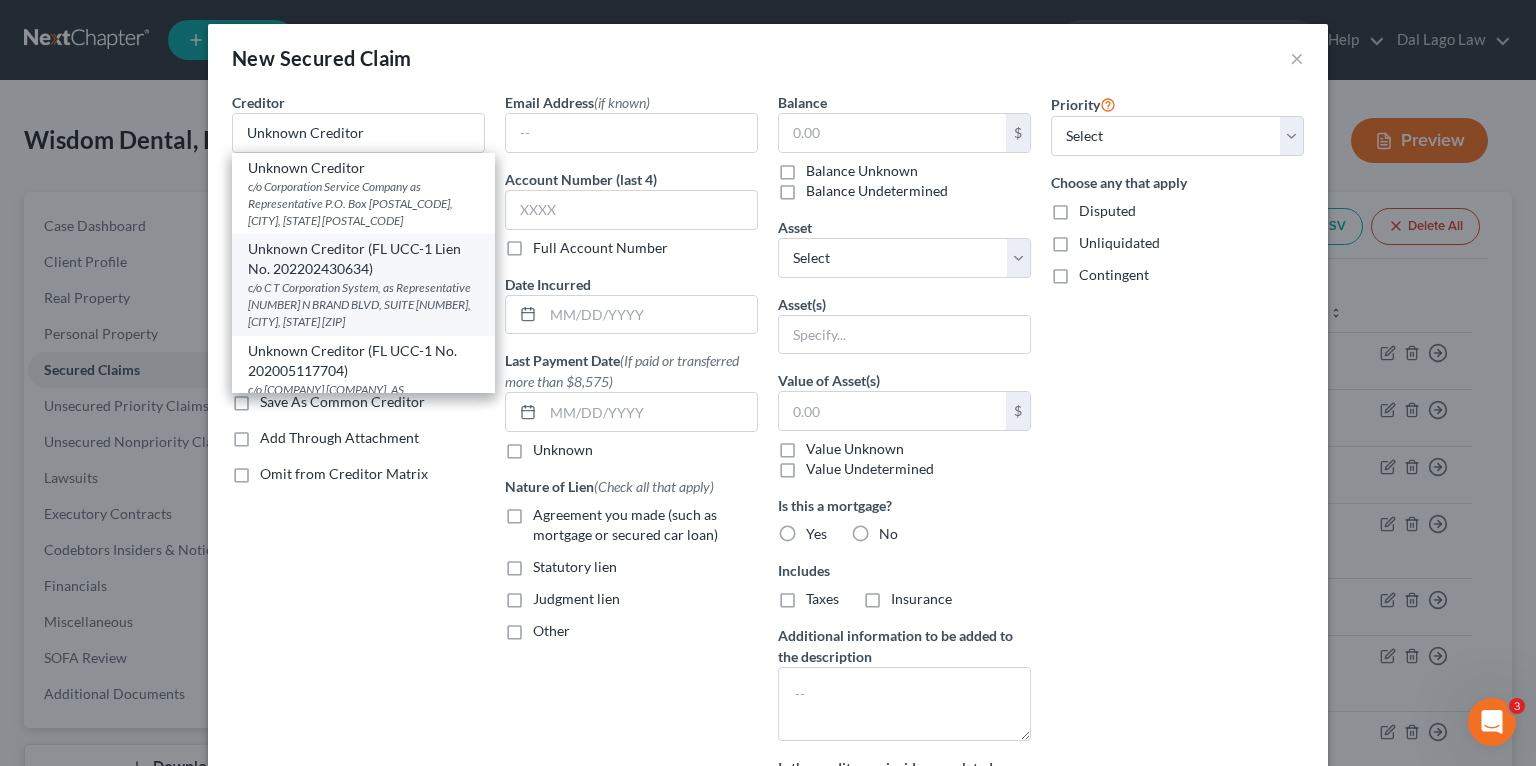 click on "c/o C T Corporation System, as Representative [NUMBER] N BRAND BLVD, SUITE [NUMBER], [CITY], [STATE] [ZIP]" at bounding box center [363, 304] 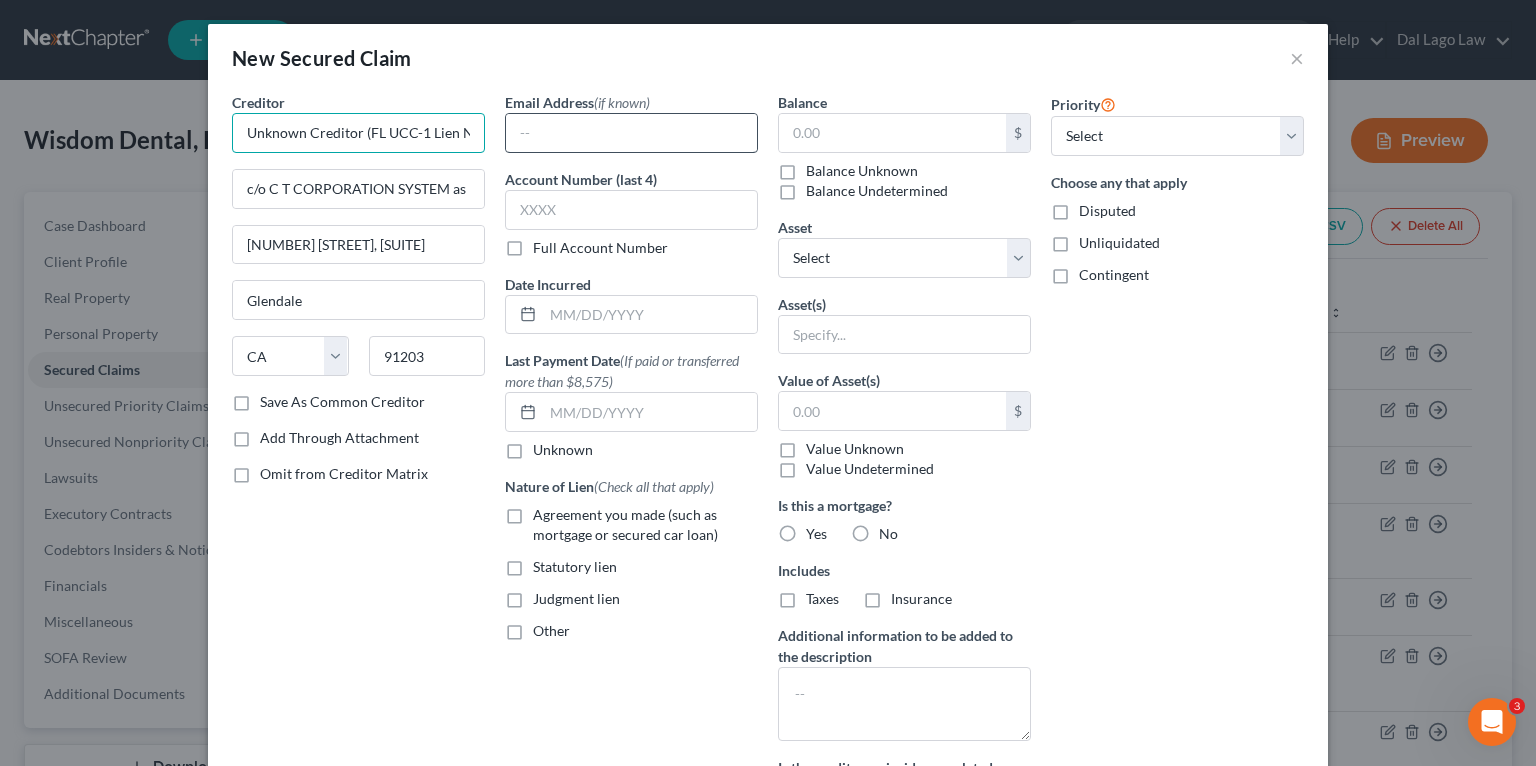 scroll, scrollTop: 0, scrollLeft: 114, axis: horizontal 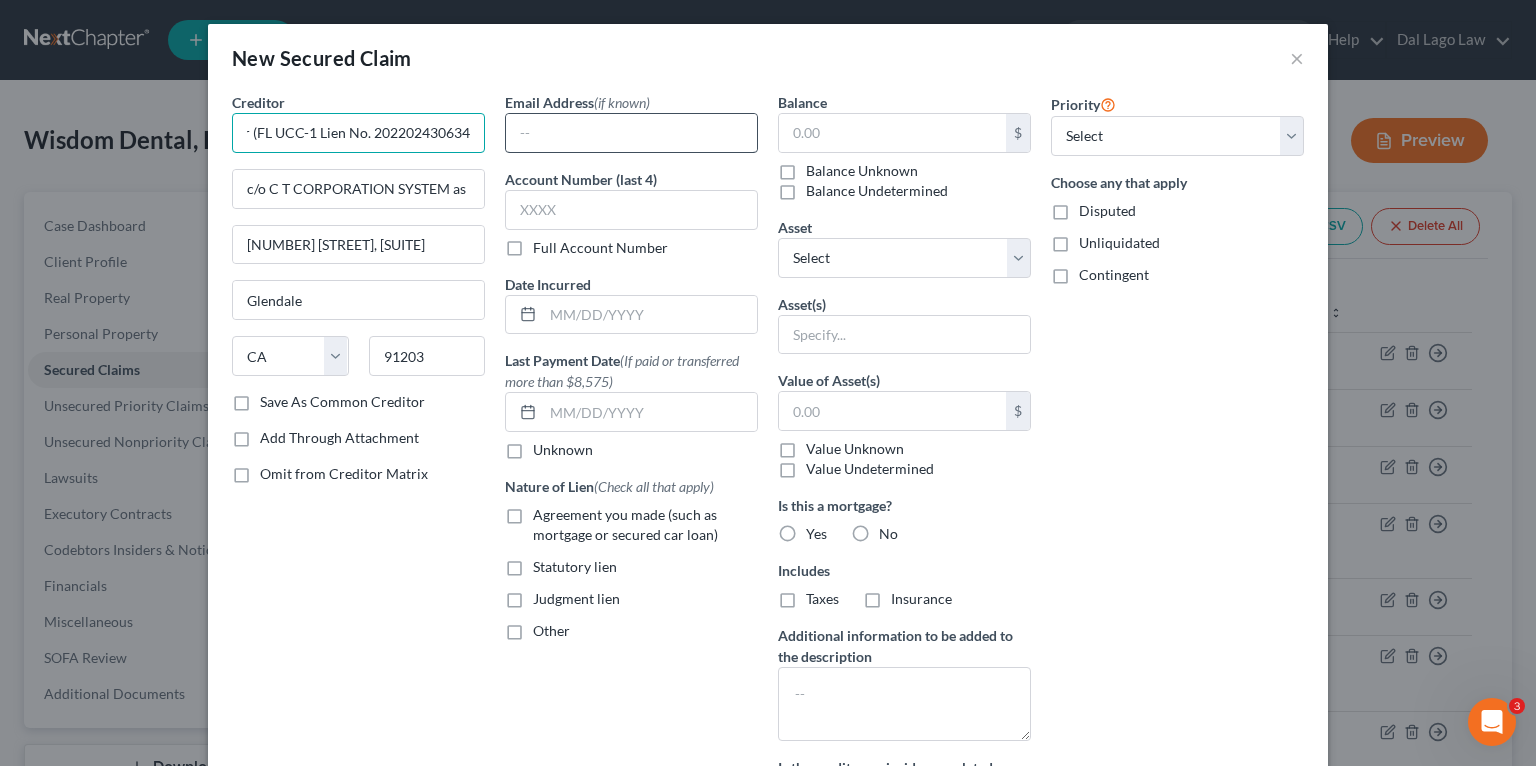drag, startPoint x: 389, startPoint y: 136, endPoint x: 516, endPoint y: 139, distance: 127.03543 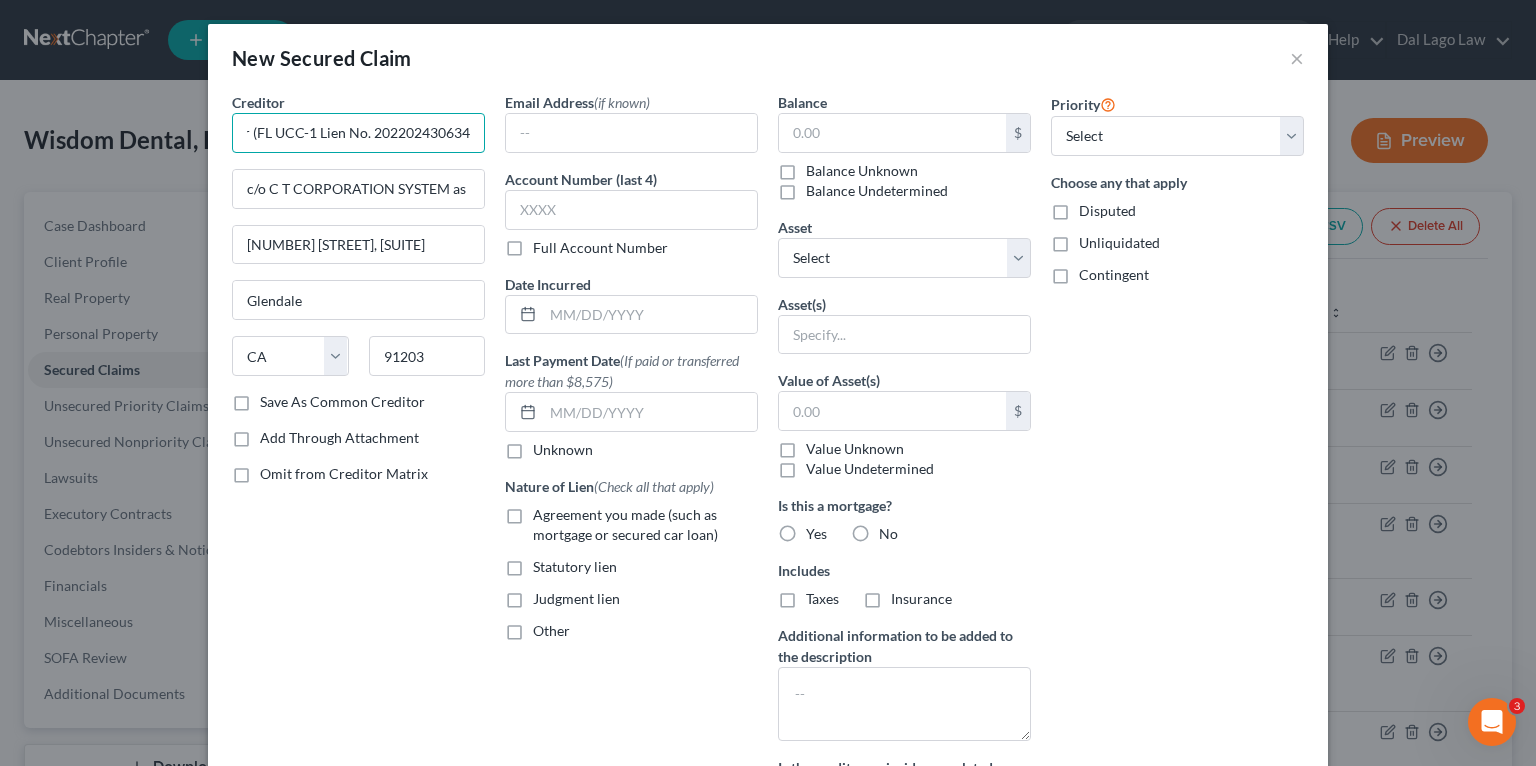 click on "Unknown Creditor (FL UCC-1 Lien No. 202202430634)" at bounding box center (358, 133) 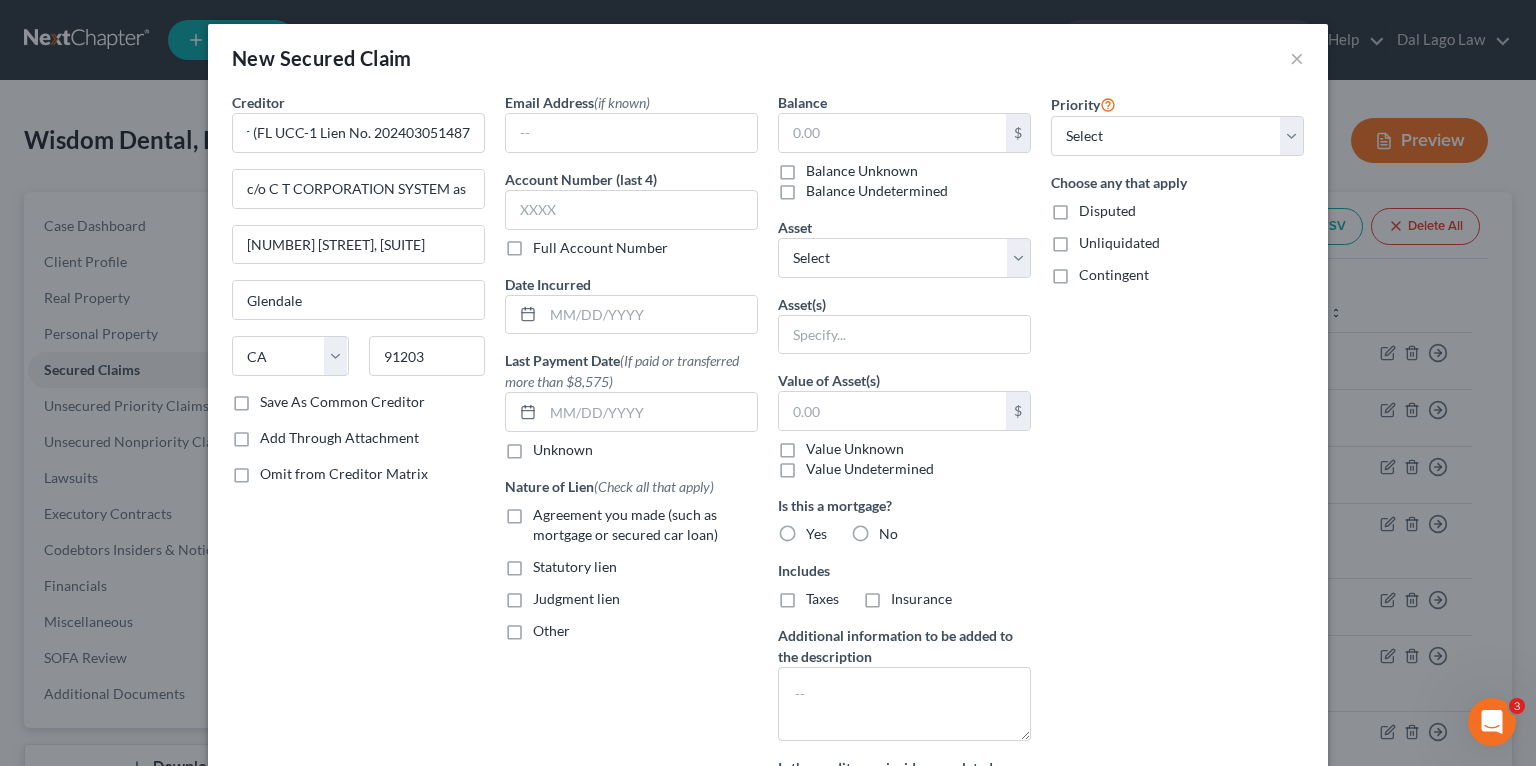 click on "Other" at bounding box center (551, 630) 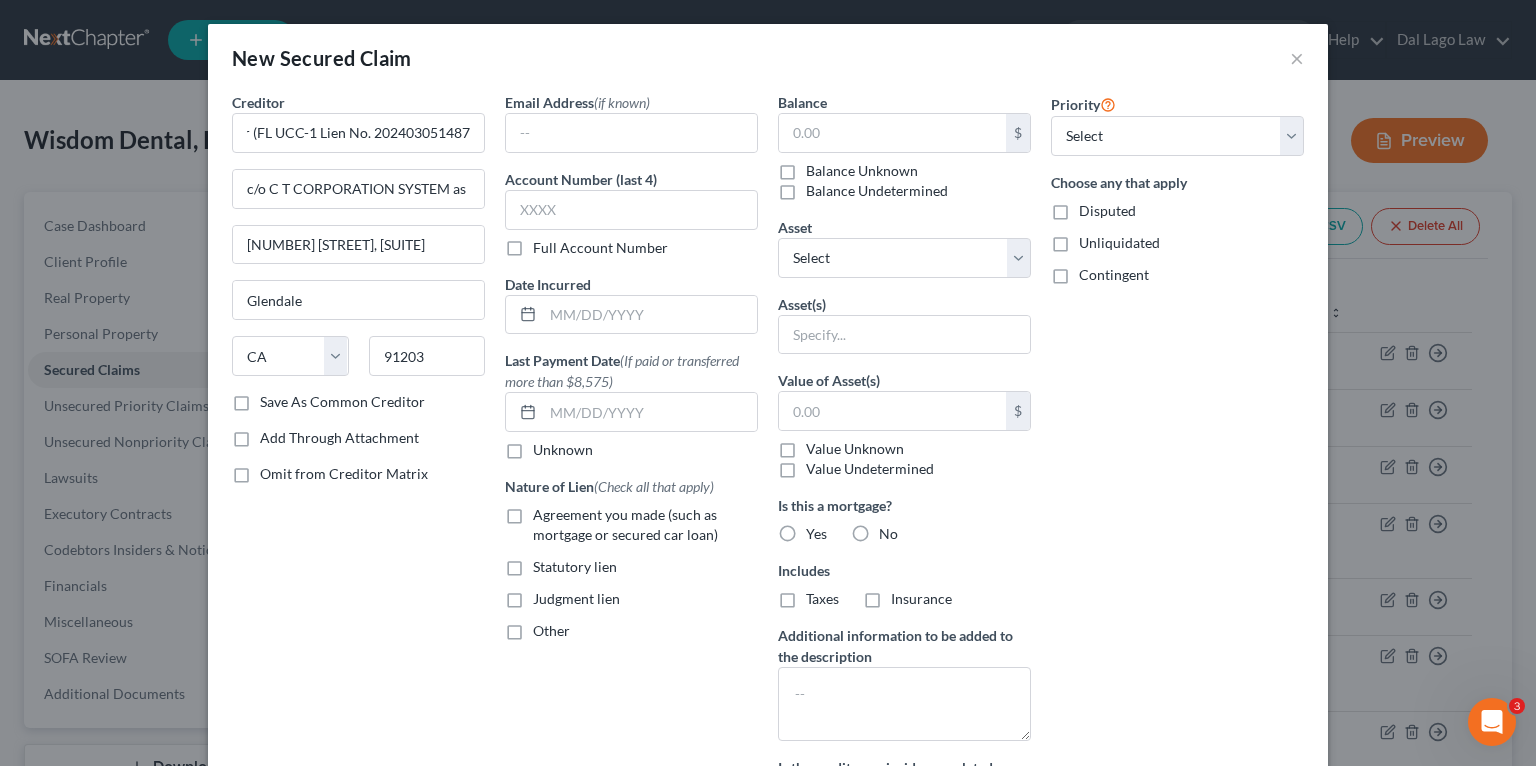 click on "Other" at bounding box center (547, 627) 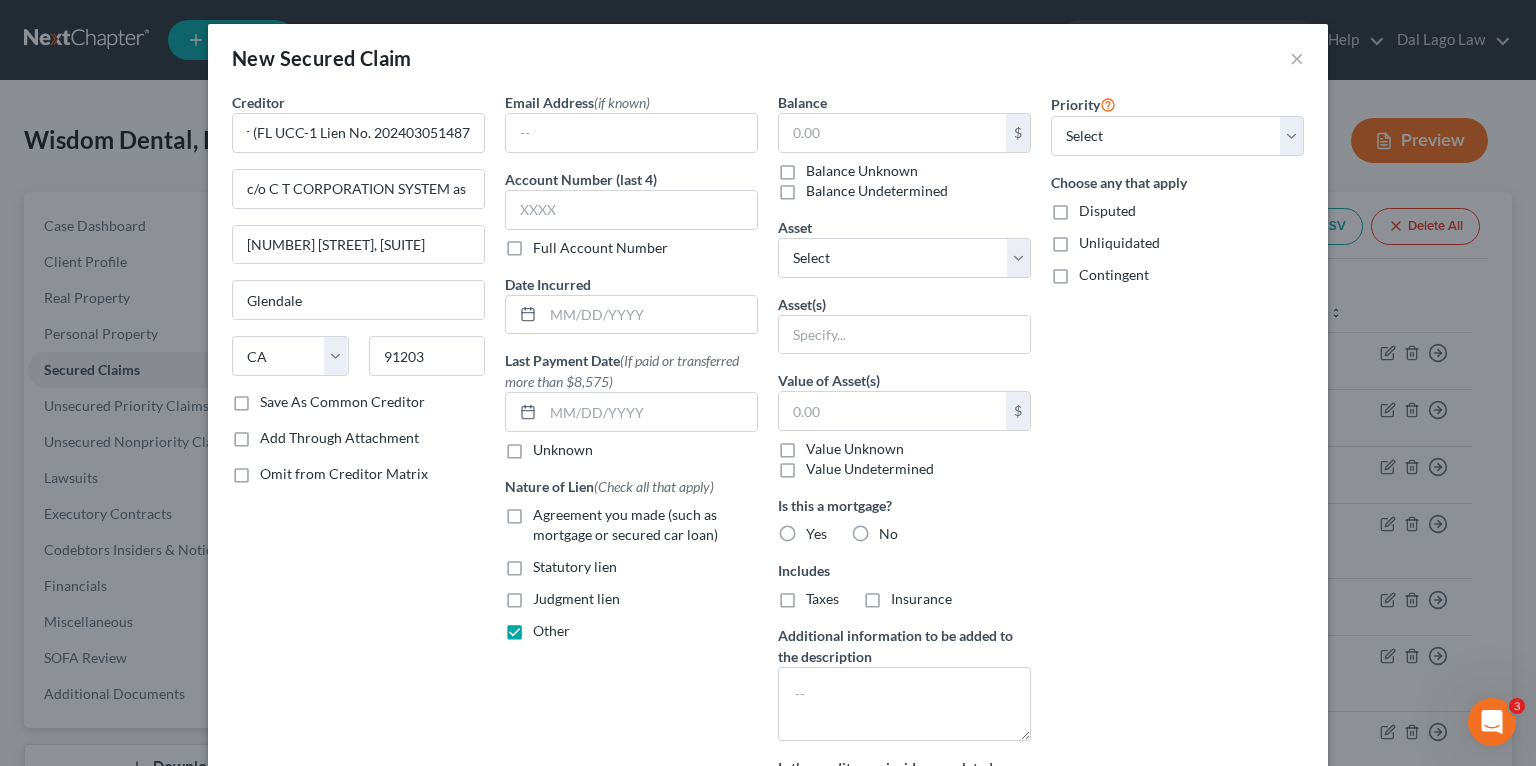 scroll, scrollTop: 0, scrollLeft: 0, axis: both 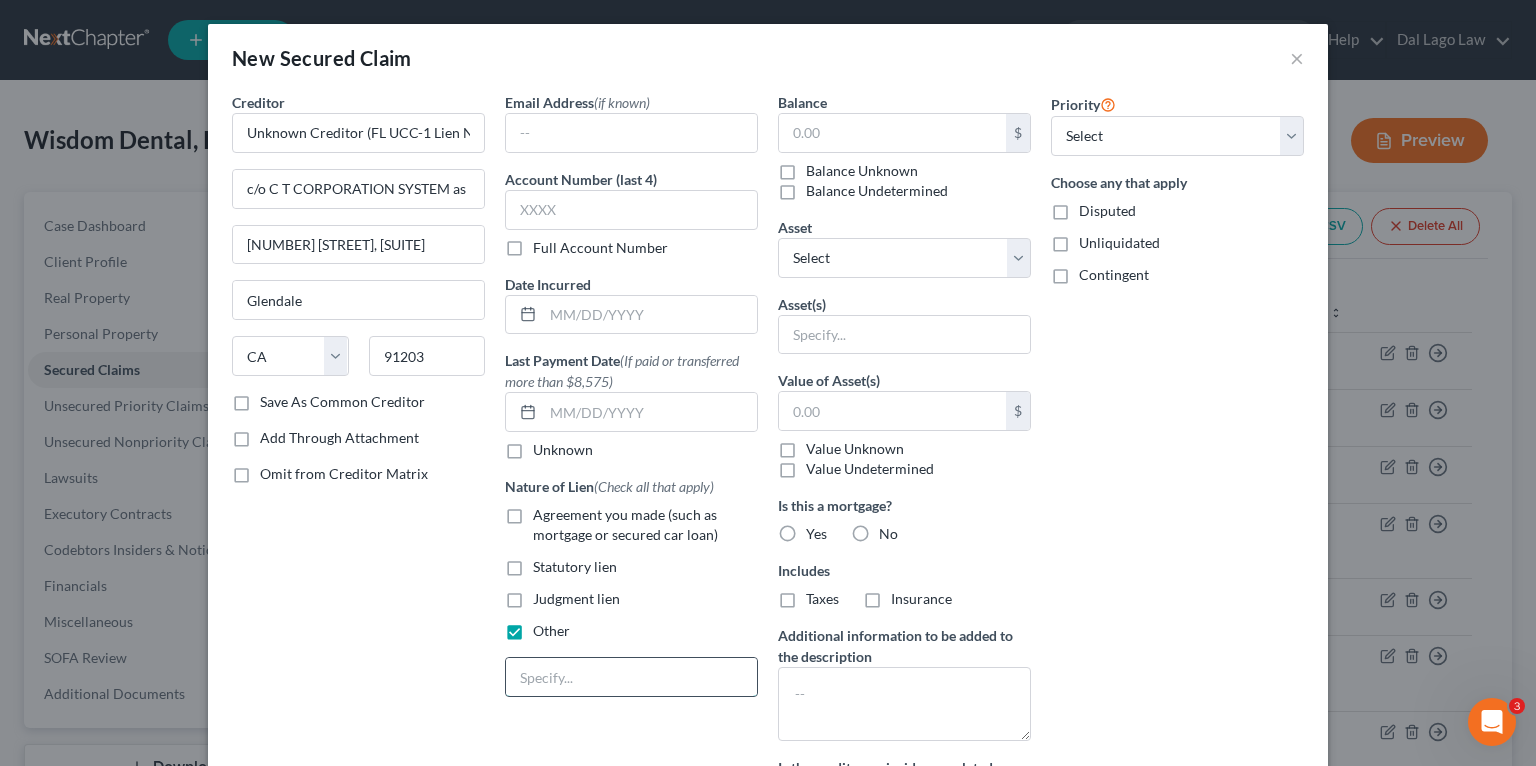 click at bounding box center (631, 677) 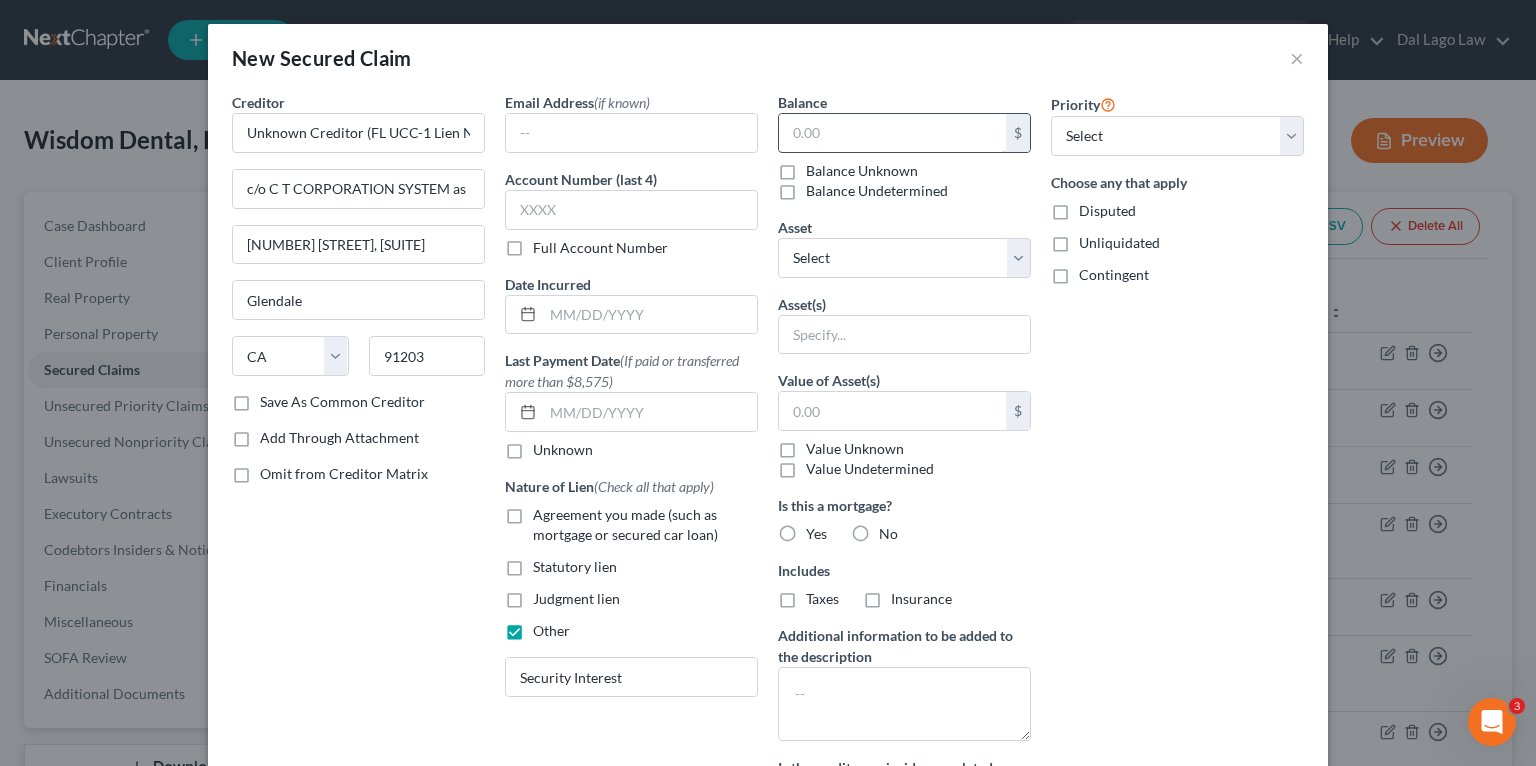 click at bounding box center [892, 133] 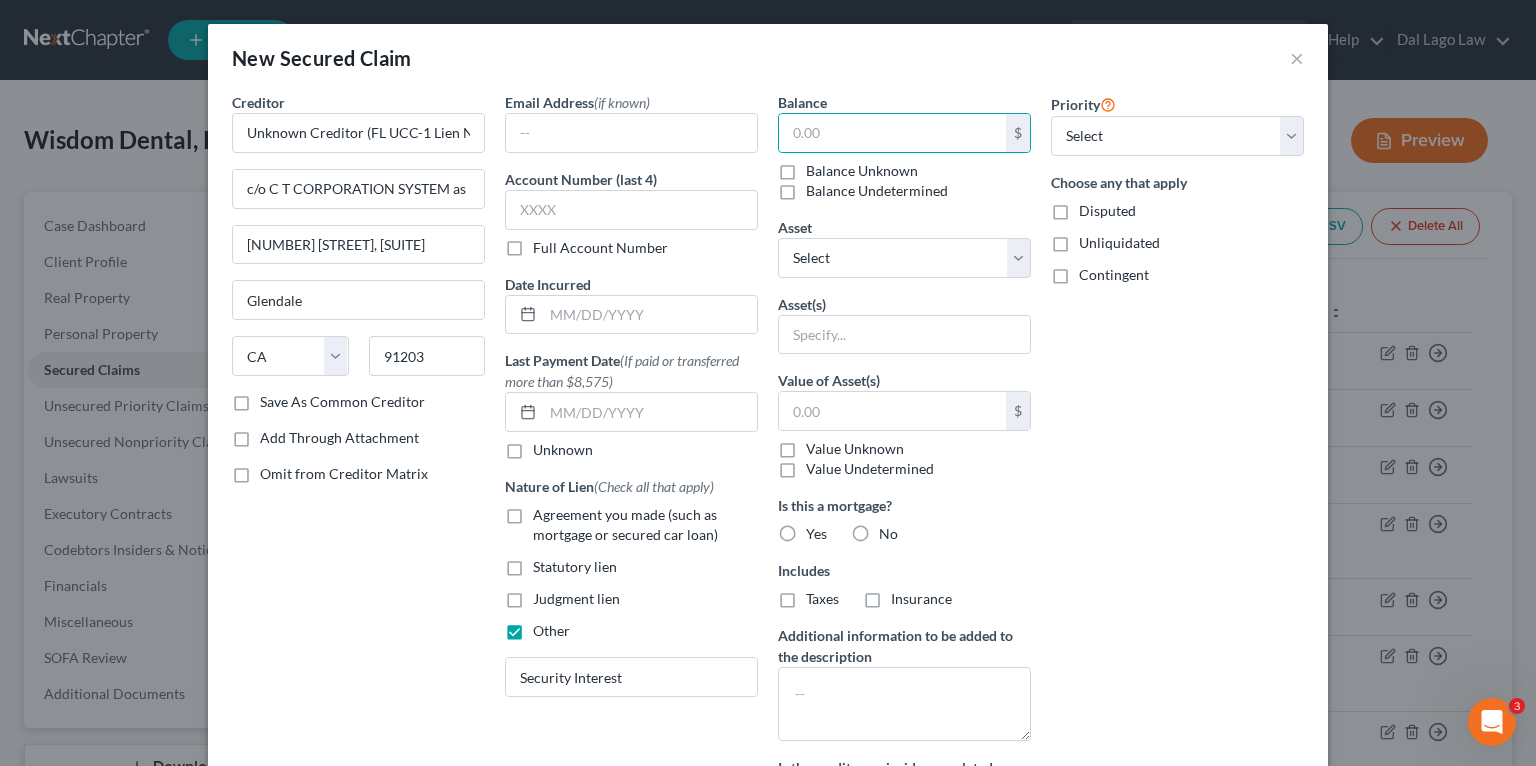 click on "Balance Unknown" at bounding box center (862, 171) 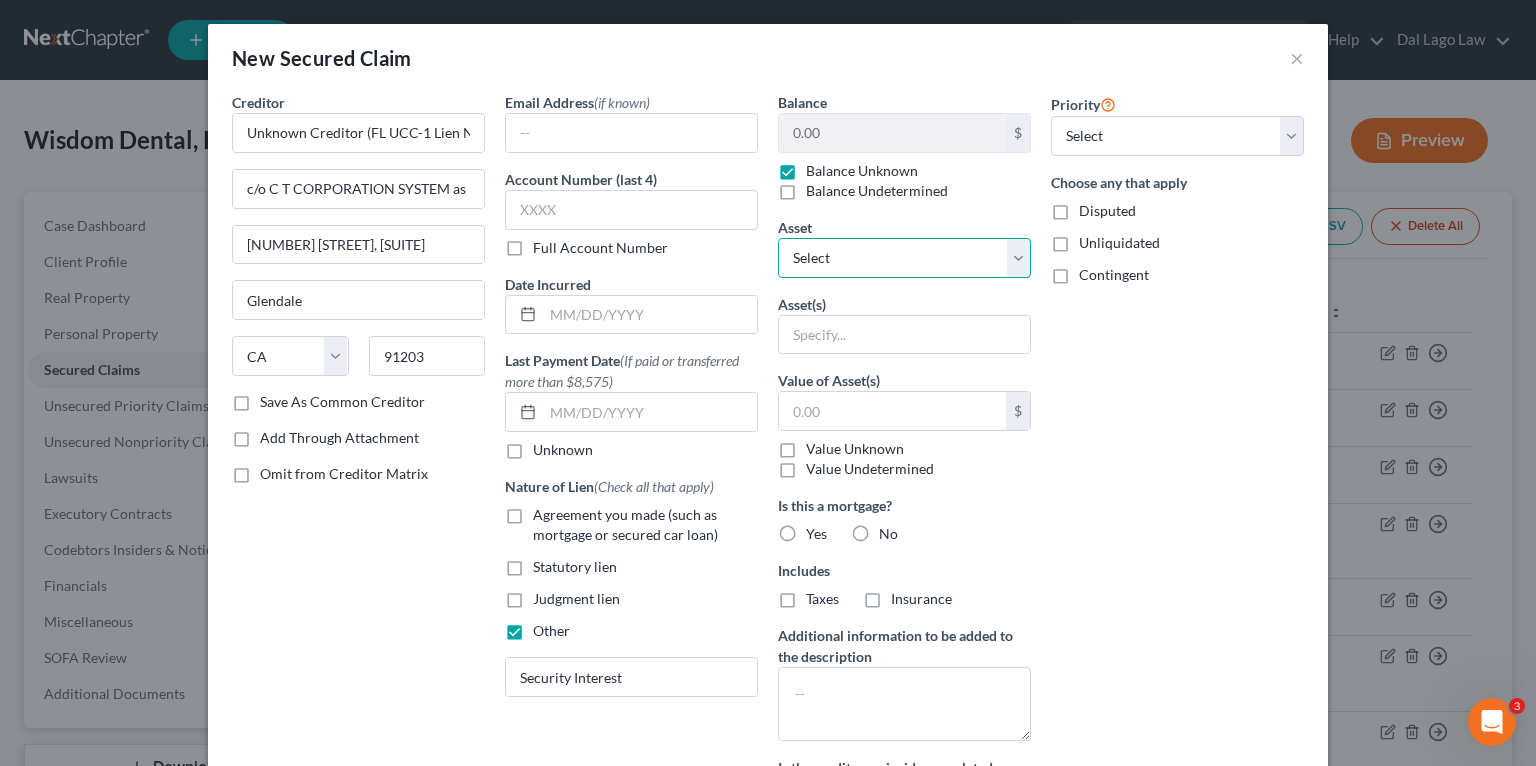 drag, startPoint x: 834, startPoint y: 258, endPoint x: 834, endPoint y: 276, distance: 18 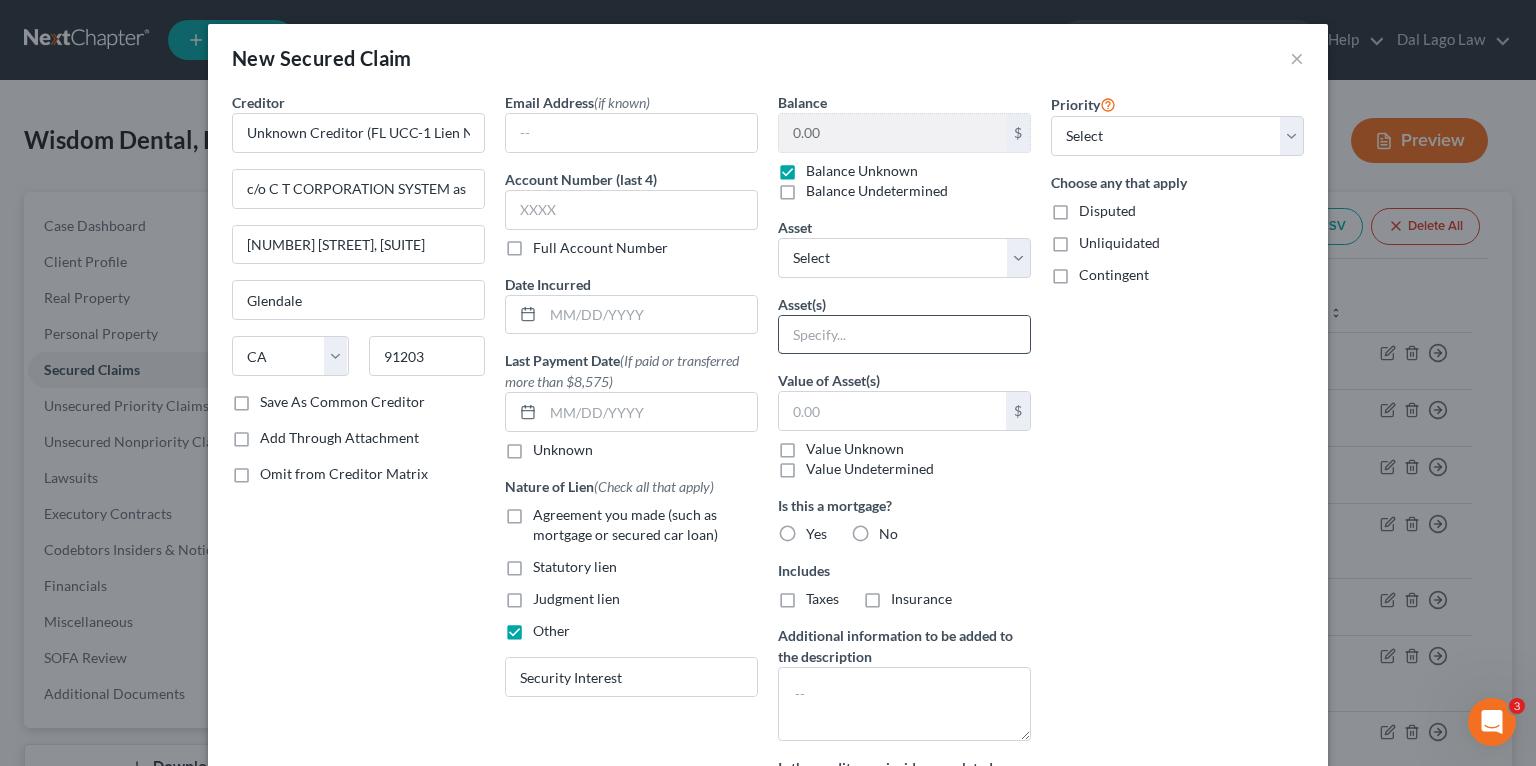click at bounding box center [904, 335] 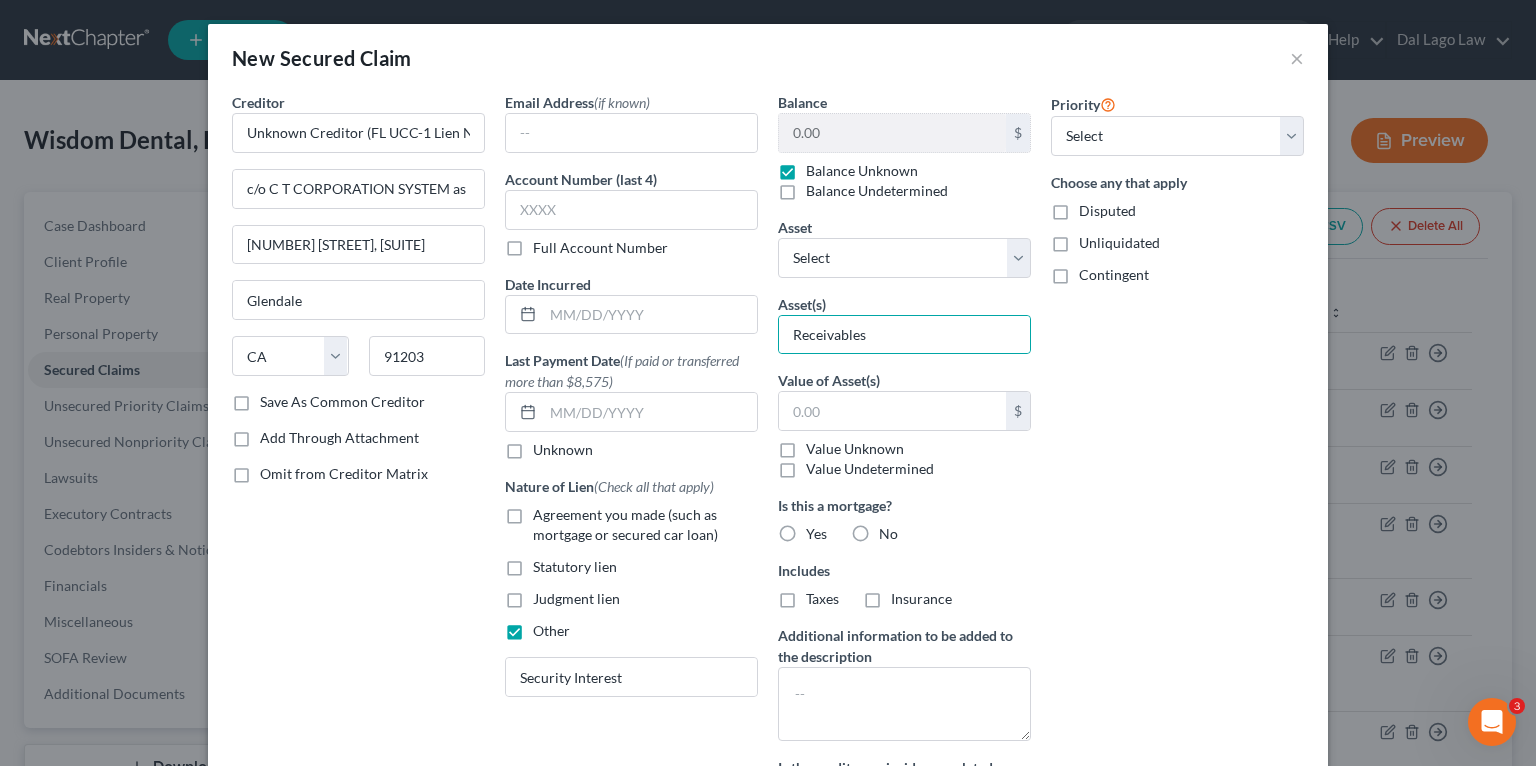 click on "Value Unknown" at bounding box center [855, 449] 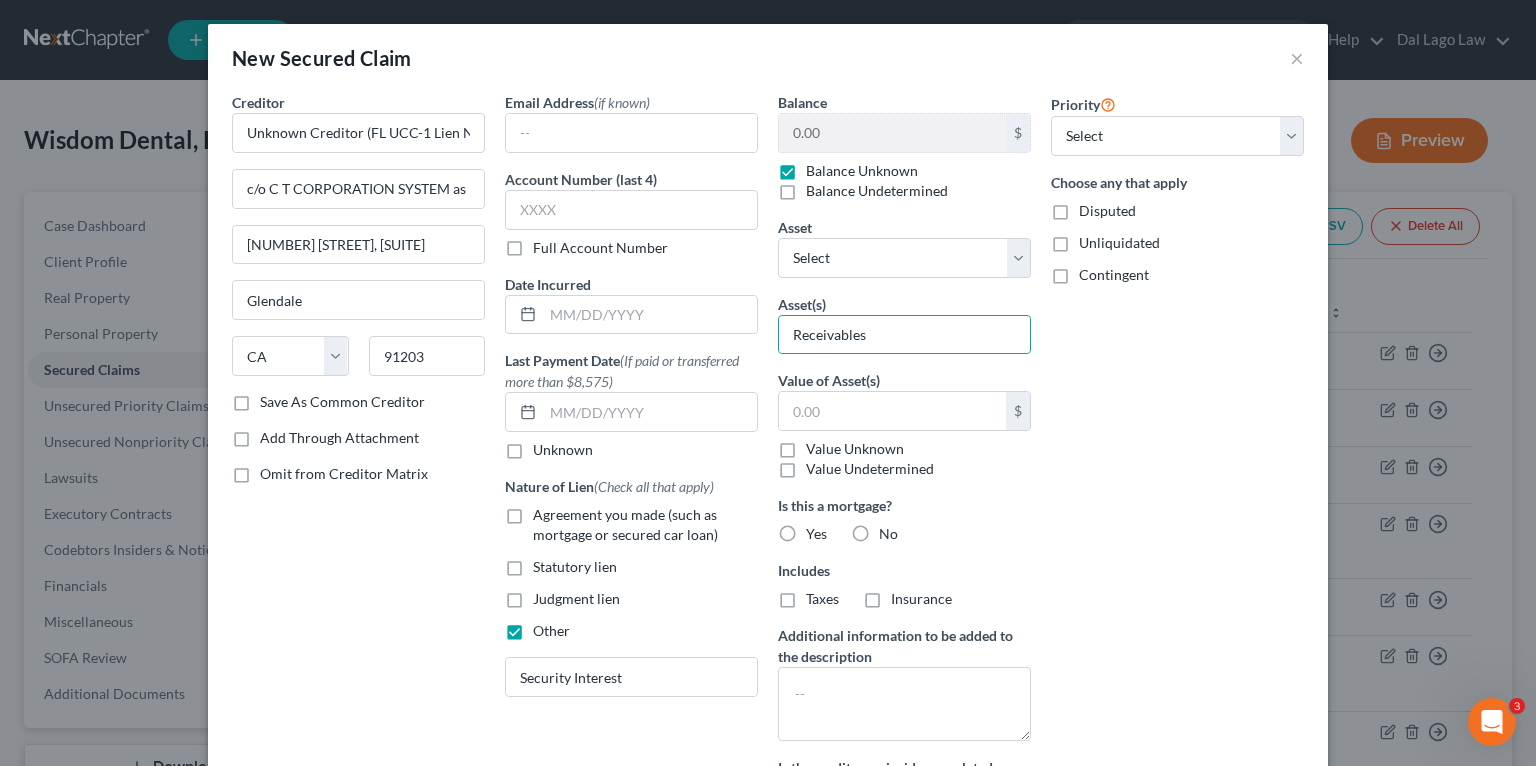 click on "Value Unknown" at bounding box center (820, 445) 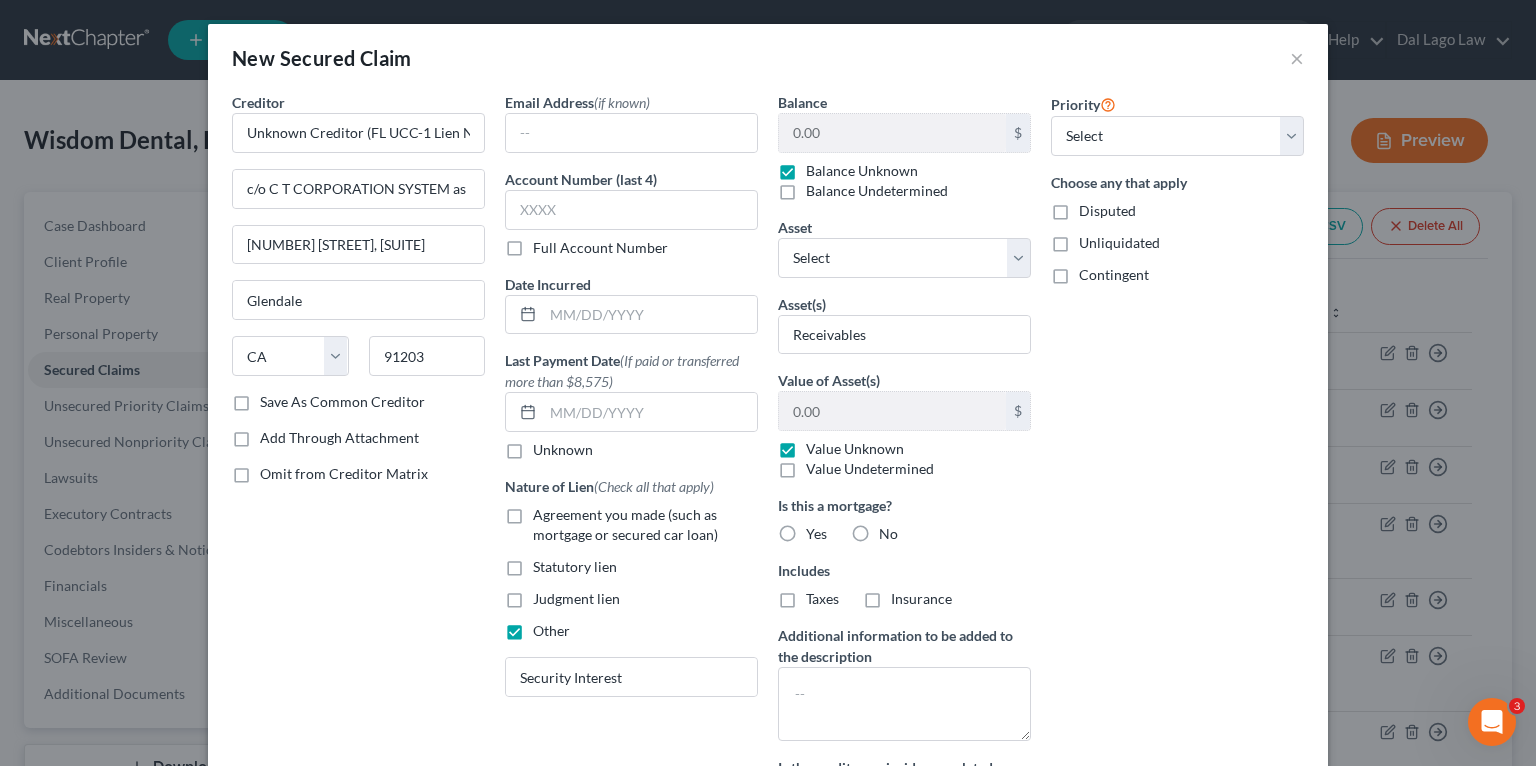 click on "Disputed" at bounding box center [1107, 211] 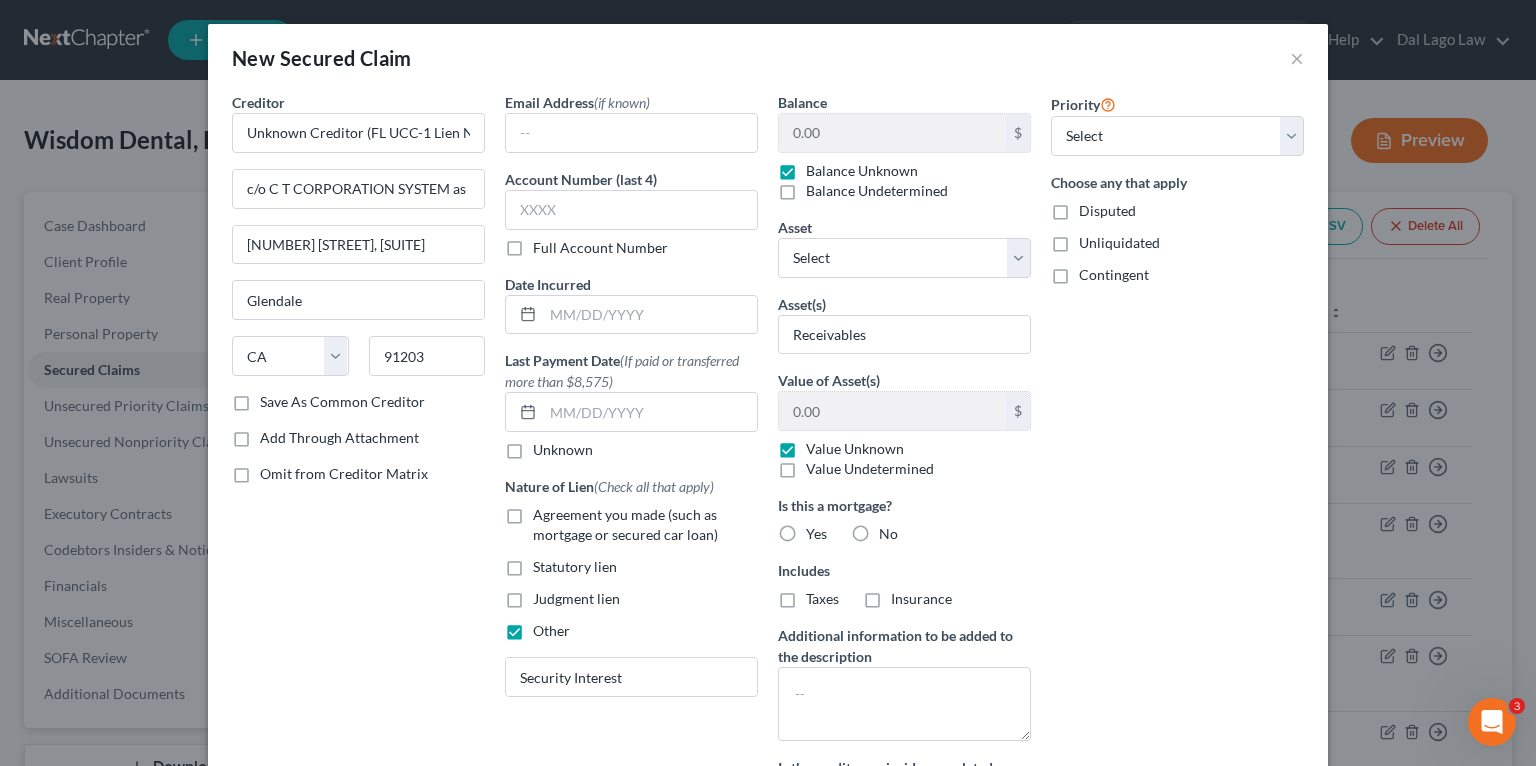 click on "Disputed" at bounding box center (1093, 207) 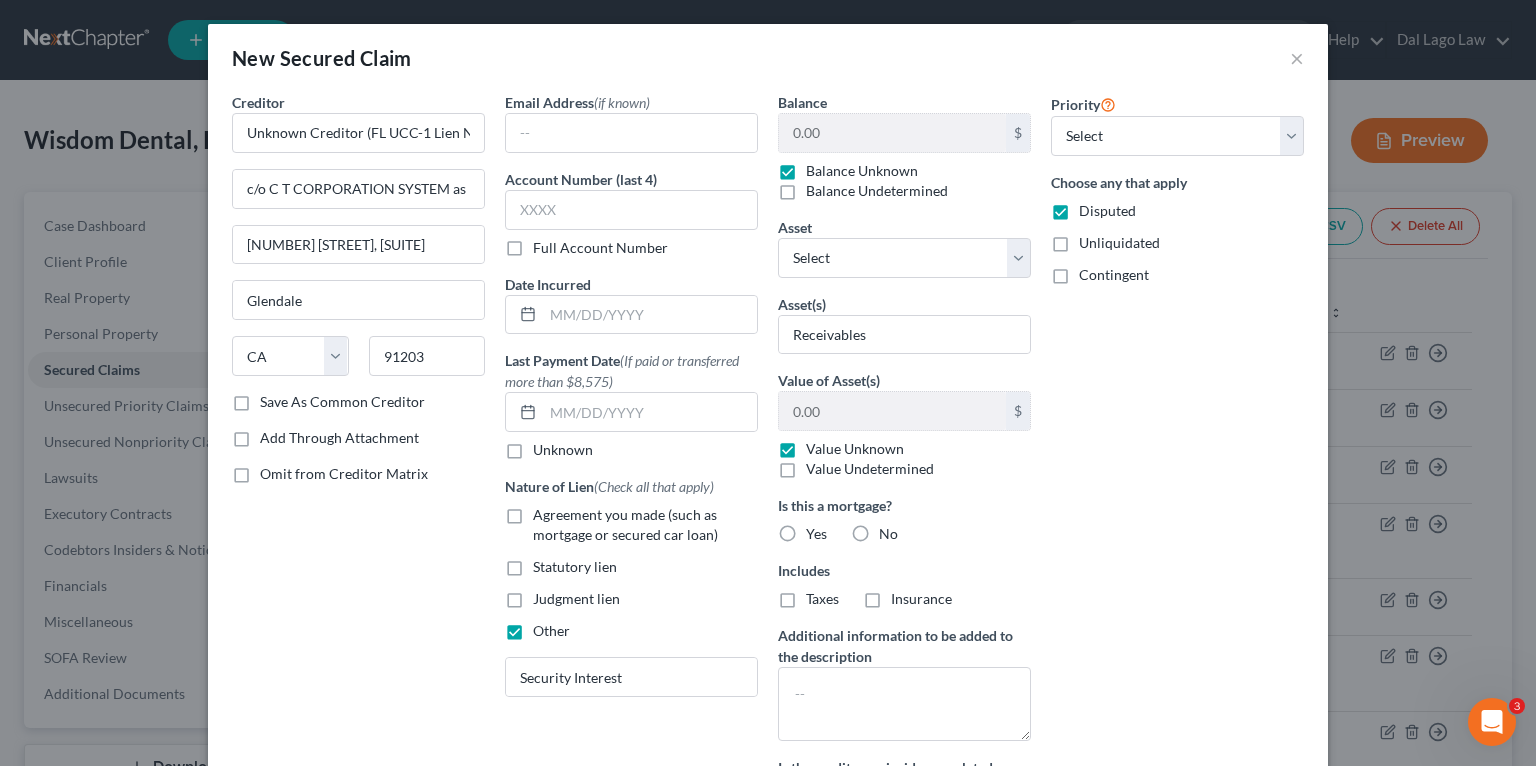 click on "Unliquidated" at bounding box center (1119, 243) 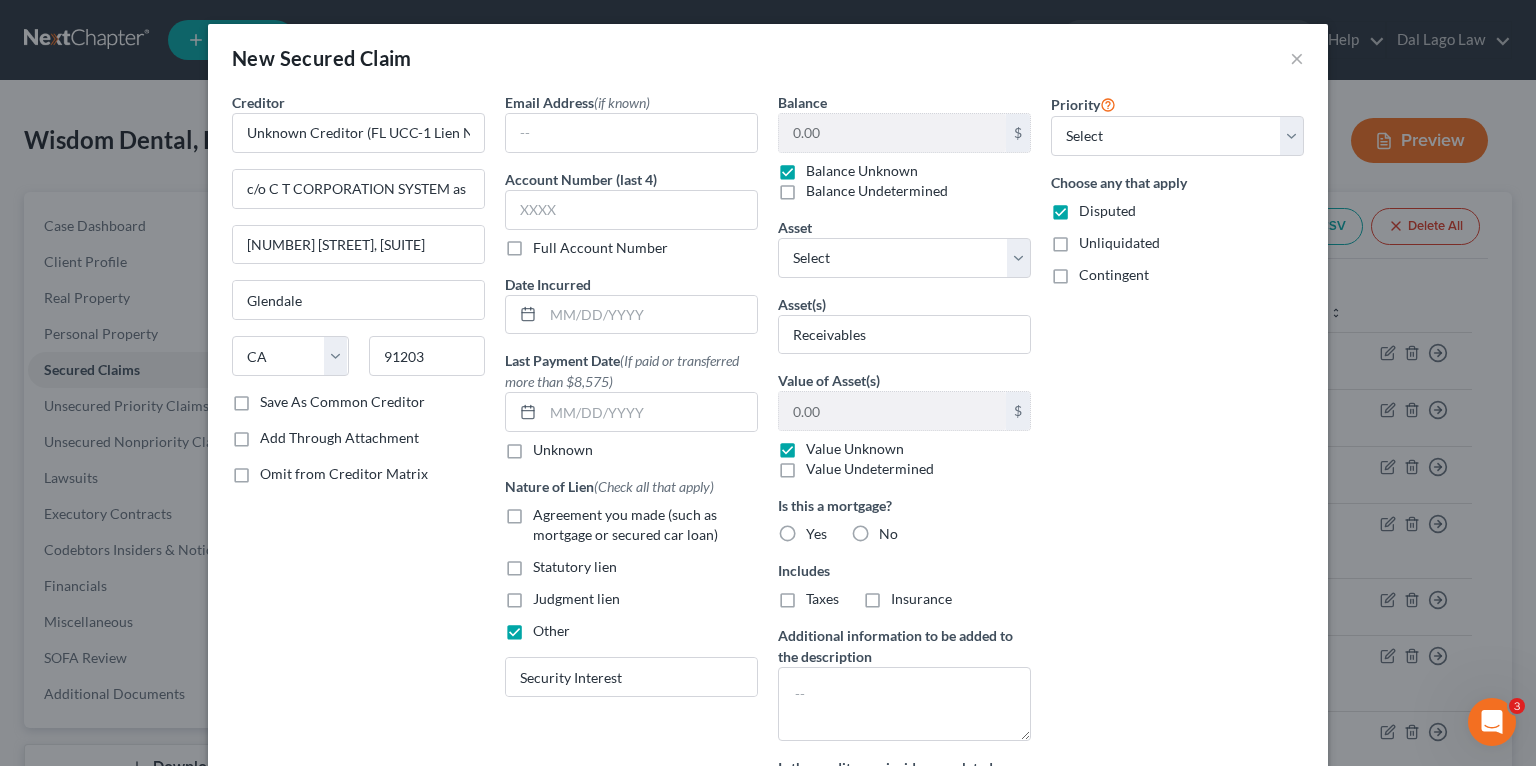 click on "Unliquidated" at bounding box center [1093, 239] 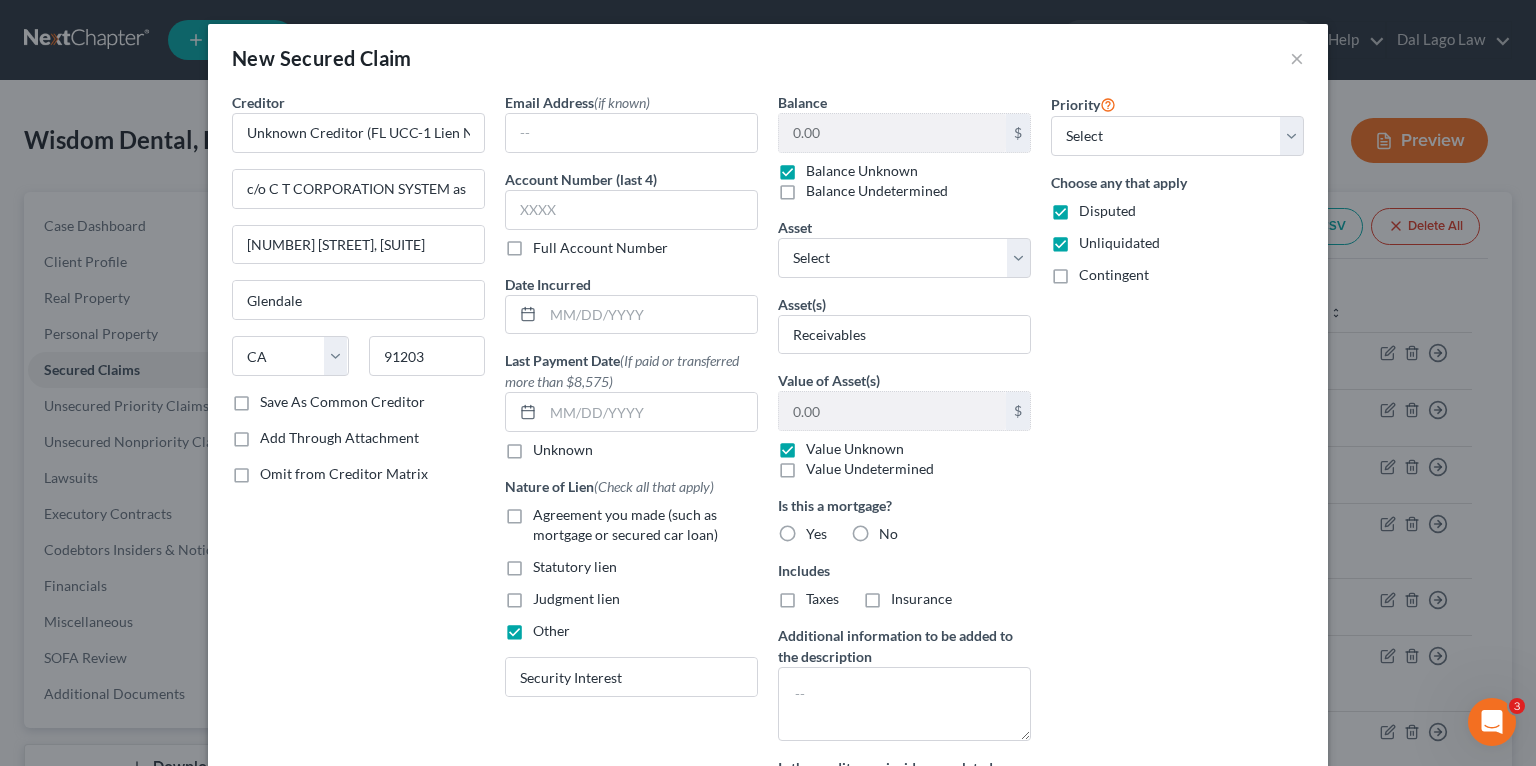 click on "Contingent" at bounding box center (1114, 275) 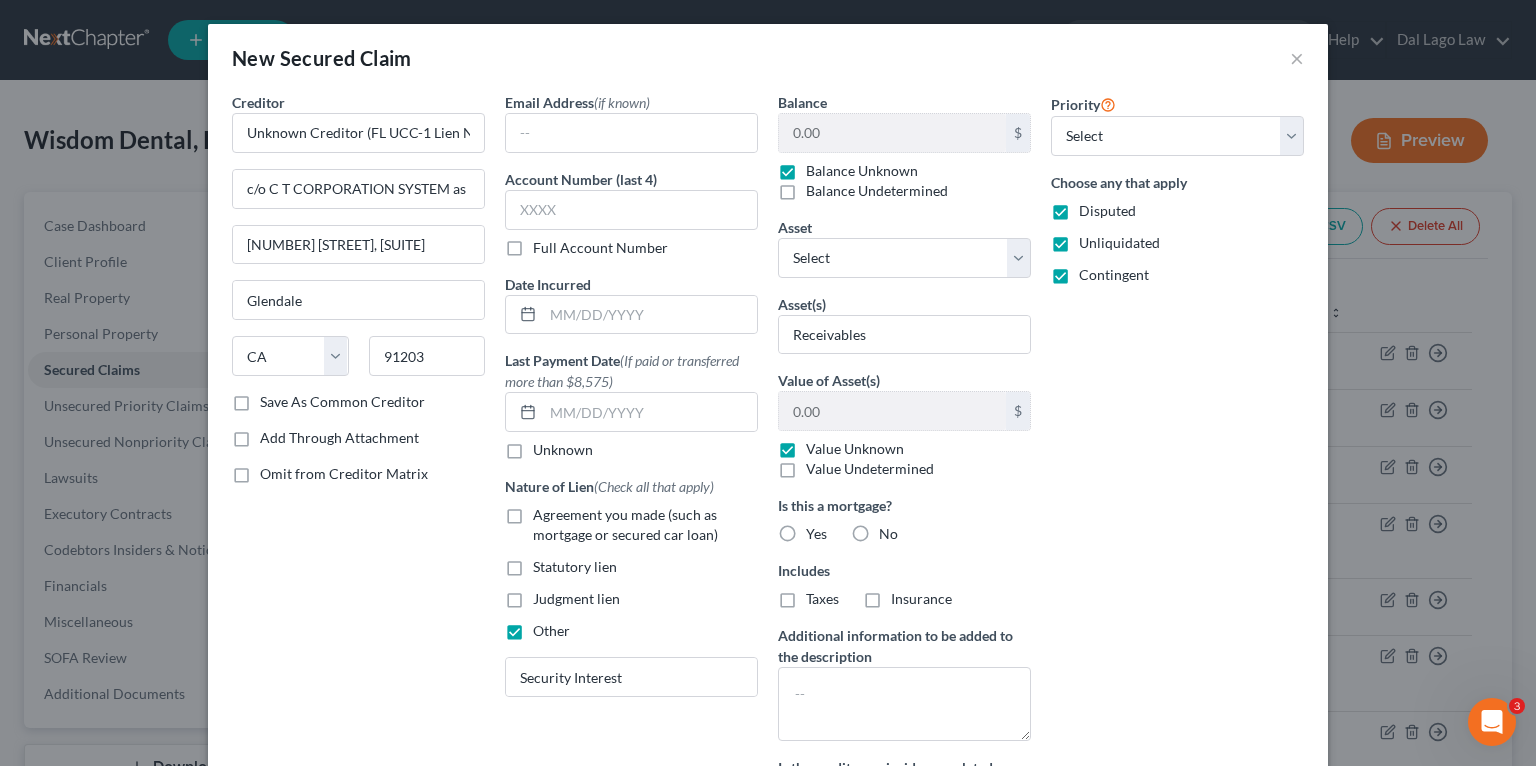 click on "Priority  Select 1st 2nd 3rd 4th 5th 6th 7th 8th 9th 10th 11th 12th 13th 14th 15th 16th 17th 18th 19th 20th 21th 22th 23th 24th 25th 26th 27th 28th 29th 30th Choose any that apply Disputed Unliquidated Contingent" at bounding box center (1177, 467) 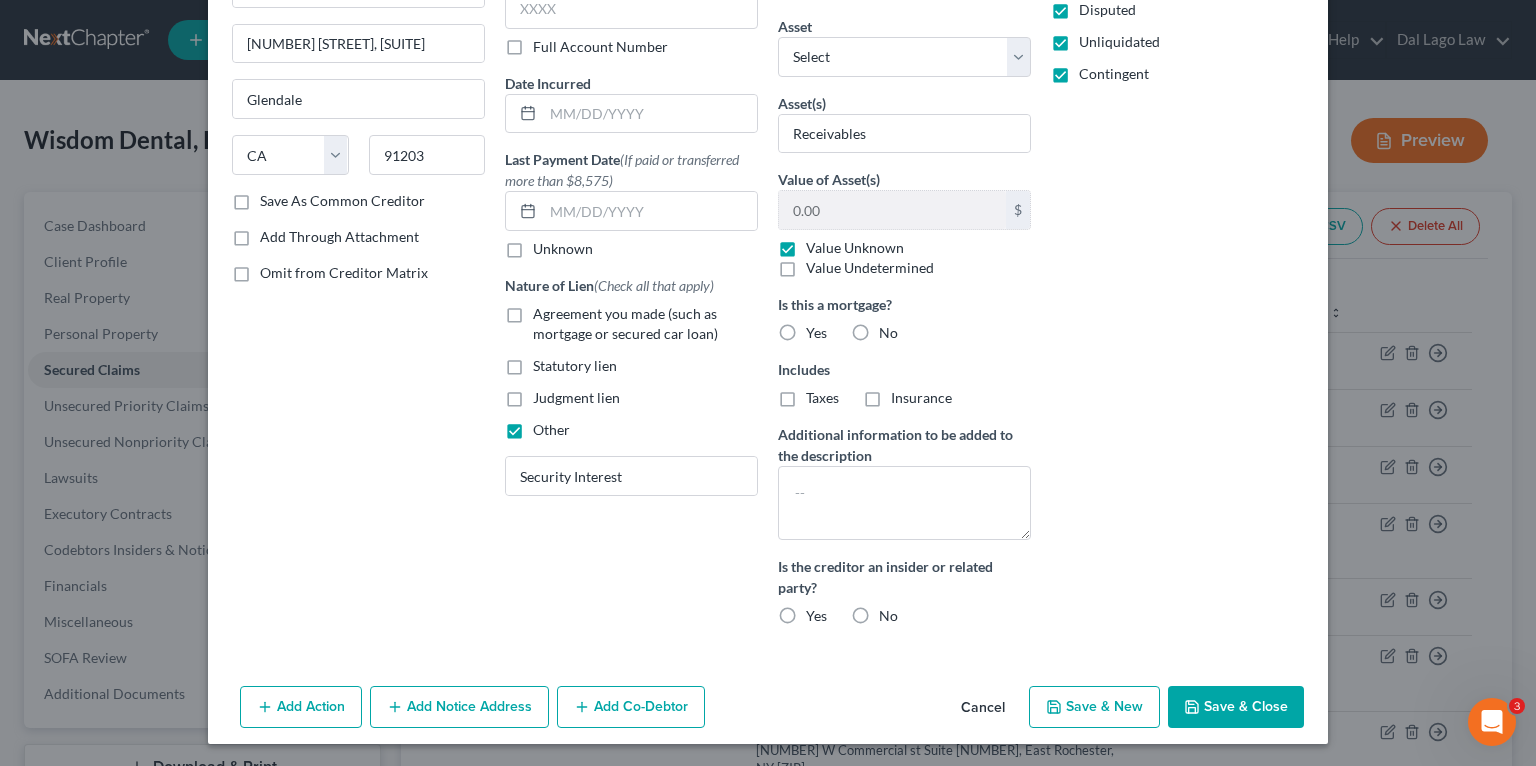 click on "Save & Close" at bounding box center (1236, 707) 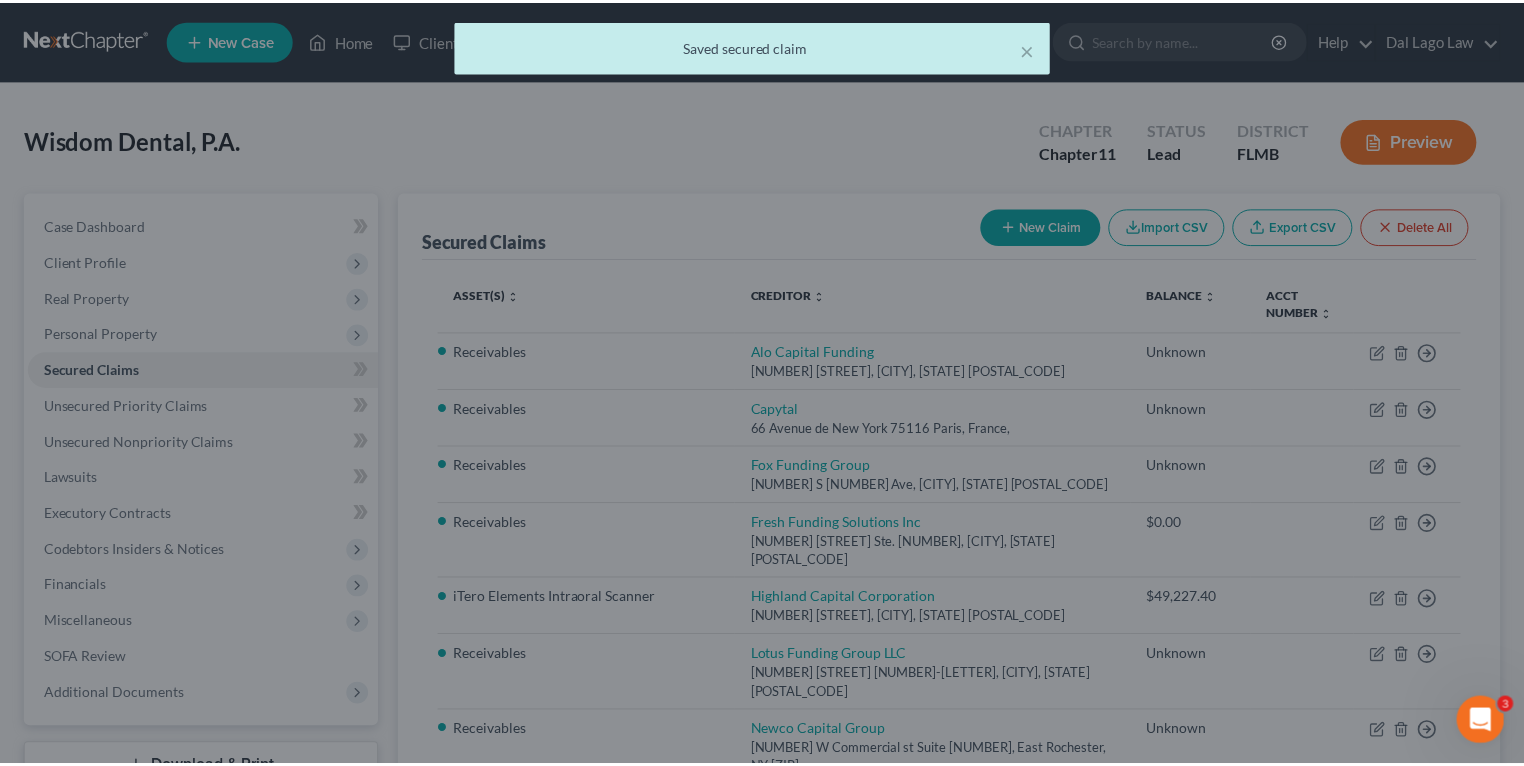 scroll, scrollTop: 0, scrollLeft: 0, axis: both 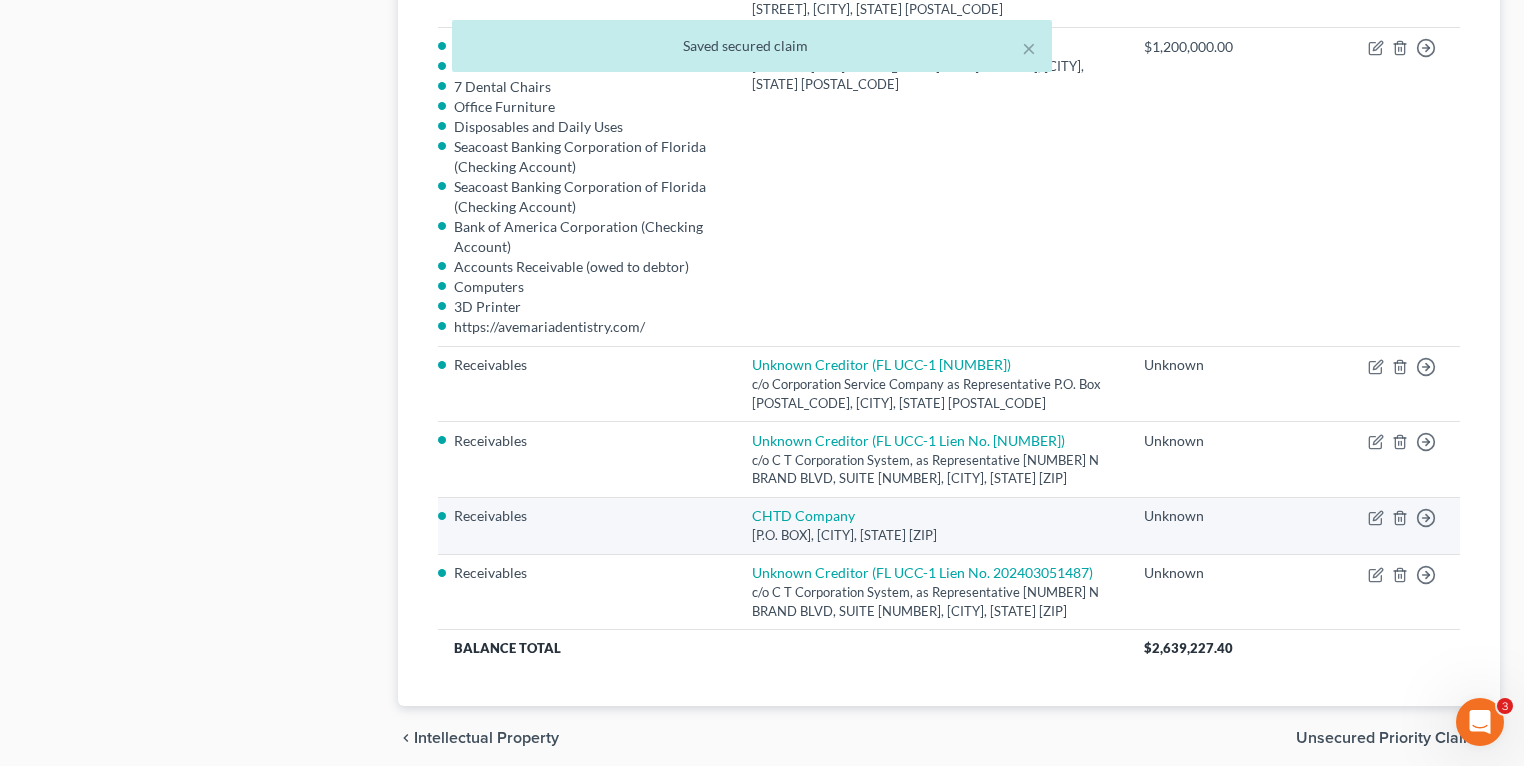 click on "Move to E Move to F Move to G Move to Notice Only" at bounding box center (1406, 525) 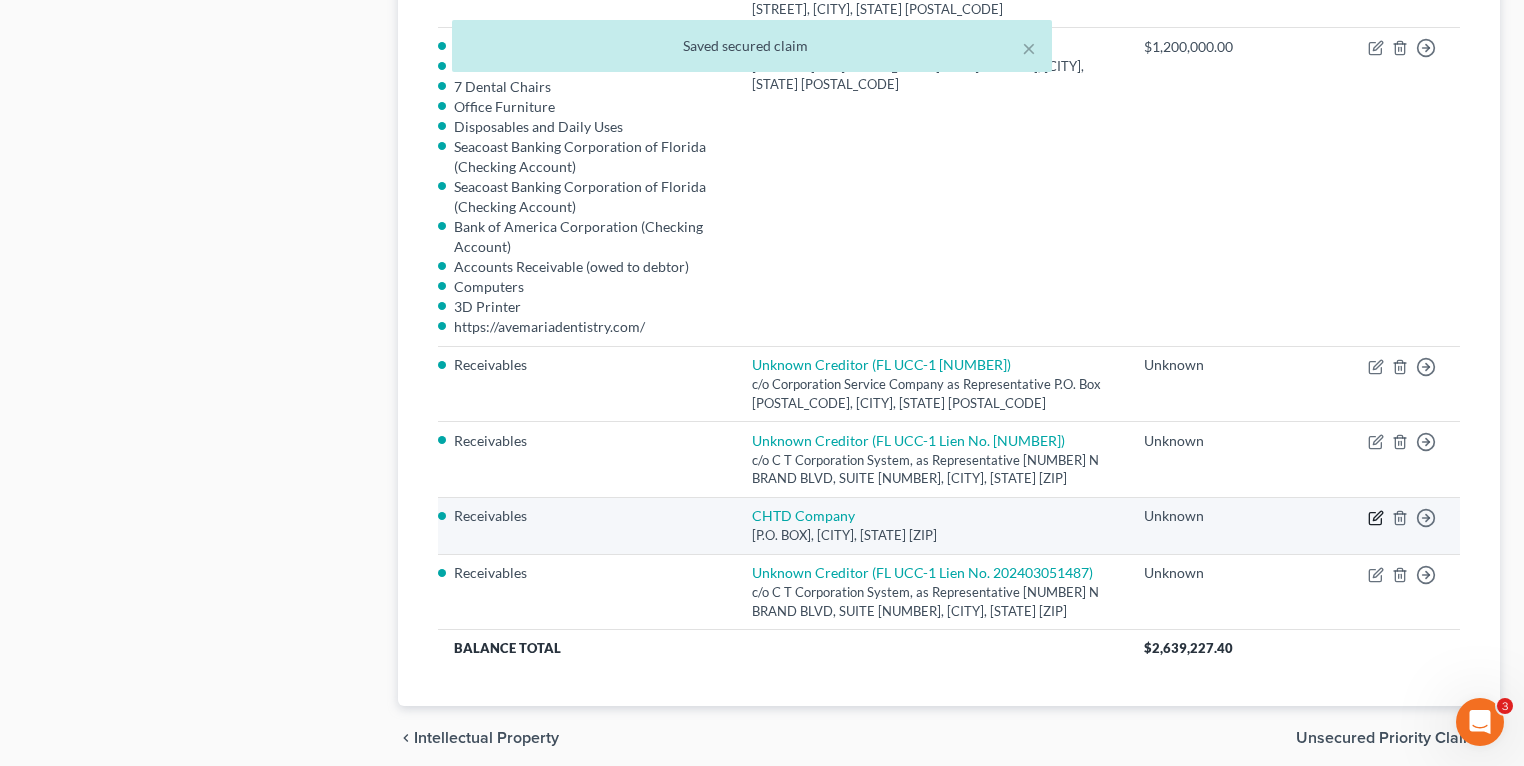 click 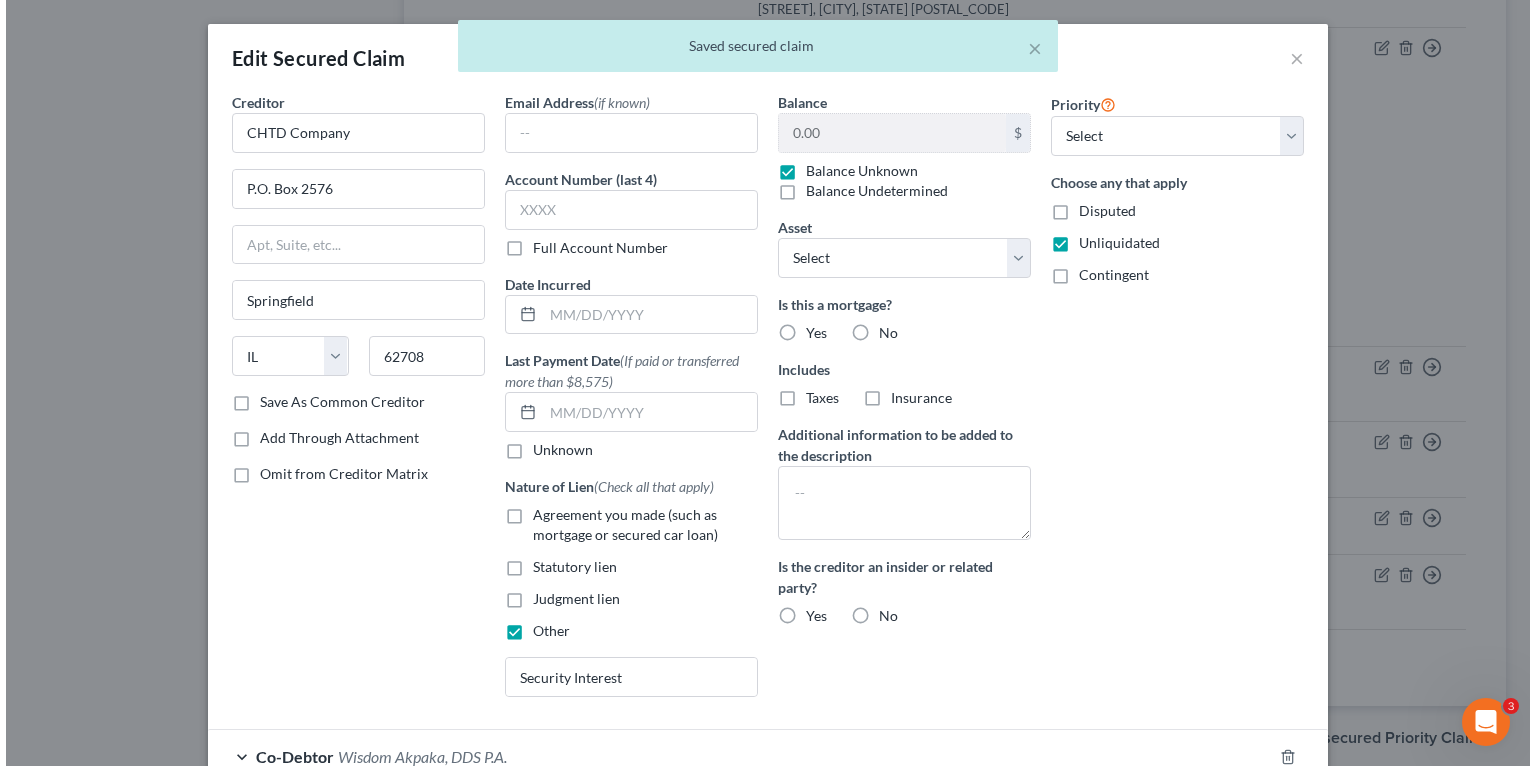 scroll, scrollTop: 2262, scrollLeft: 0, axis: vertical 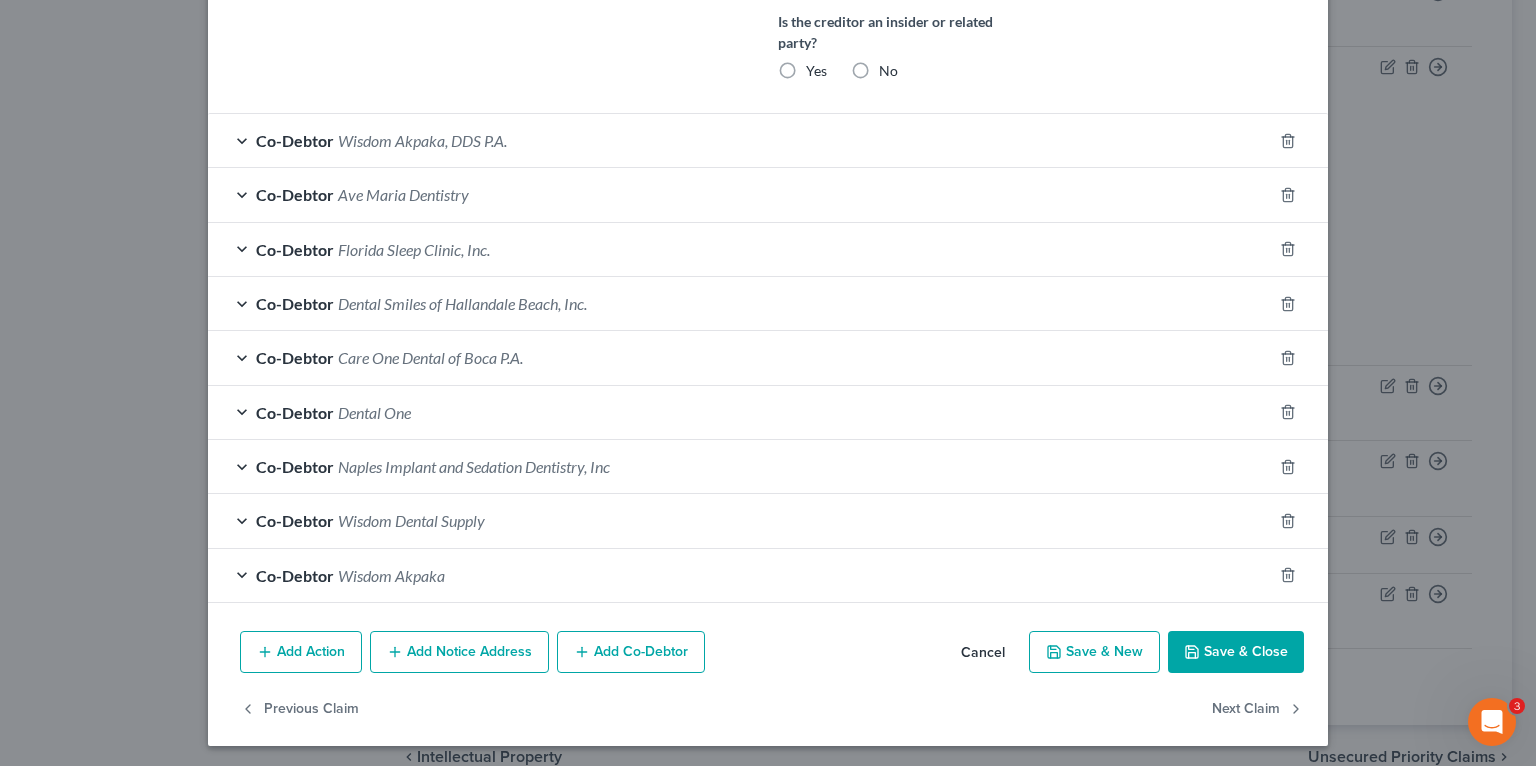 click on "Save & Close" at bounding box center (1236, 652) 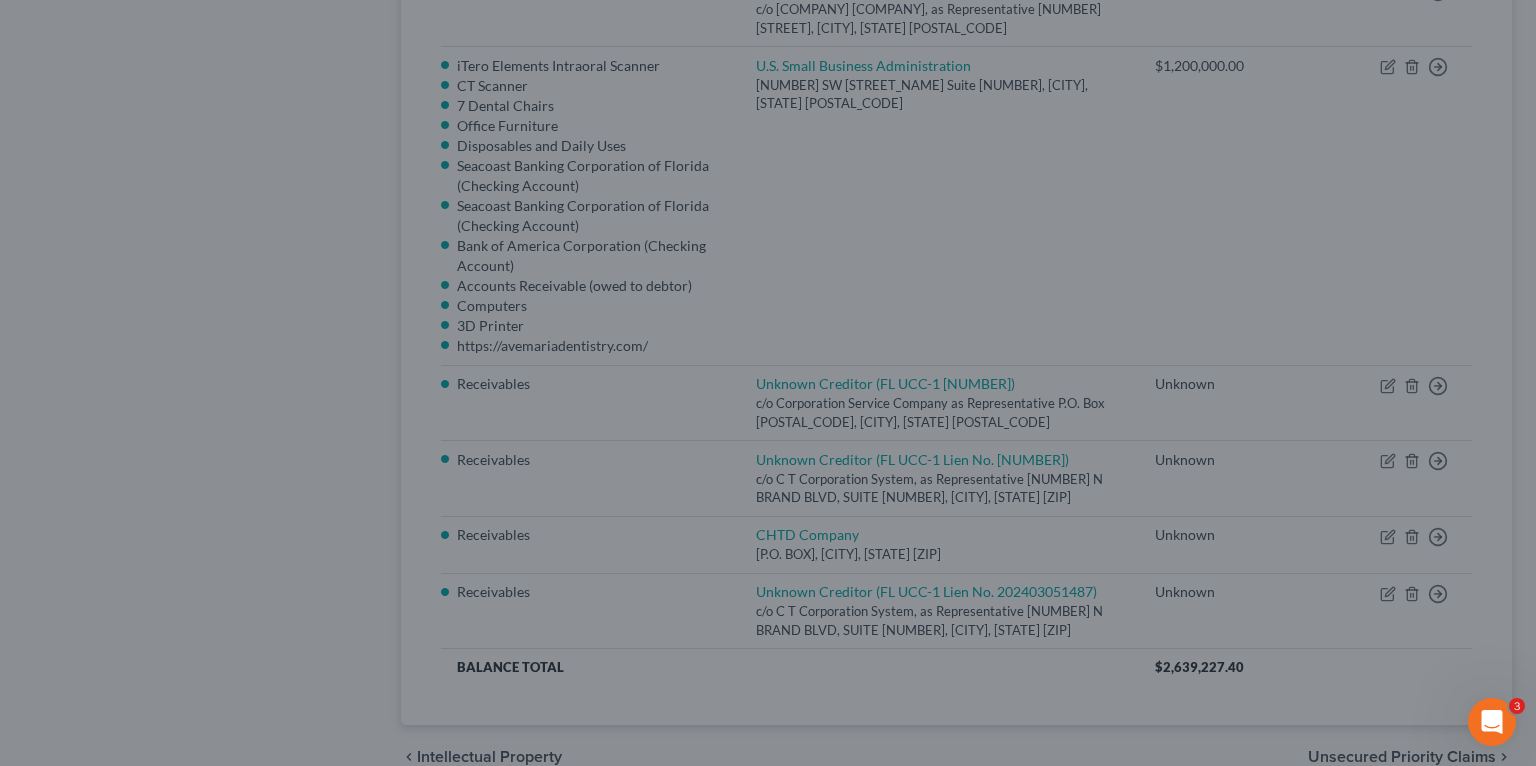 scroll, scrollTop: 616, scrollLeft: 0, axis: vertical 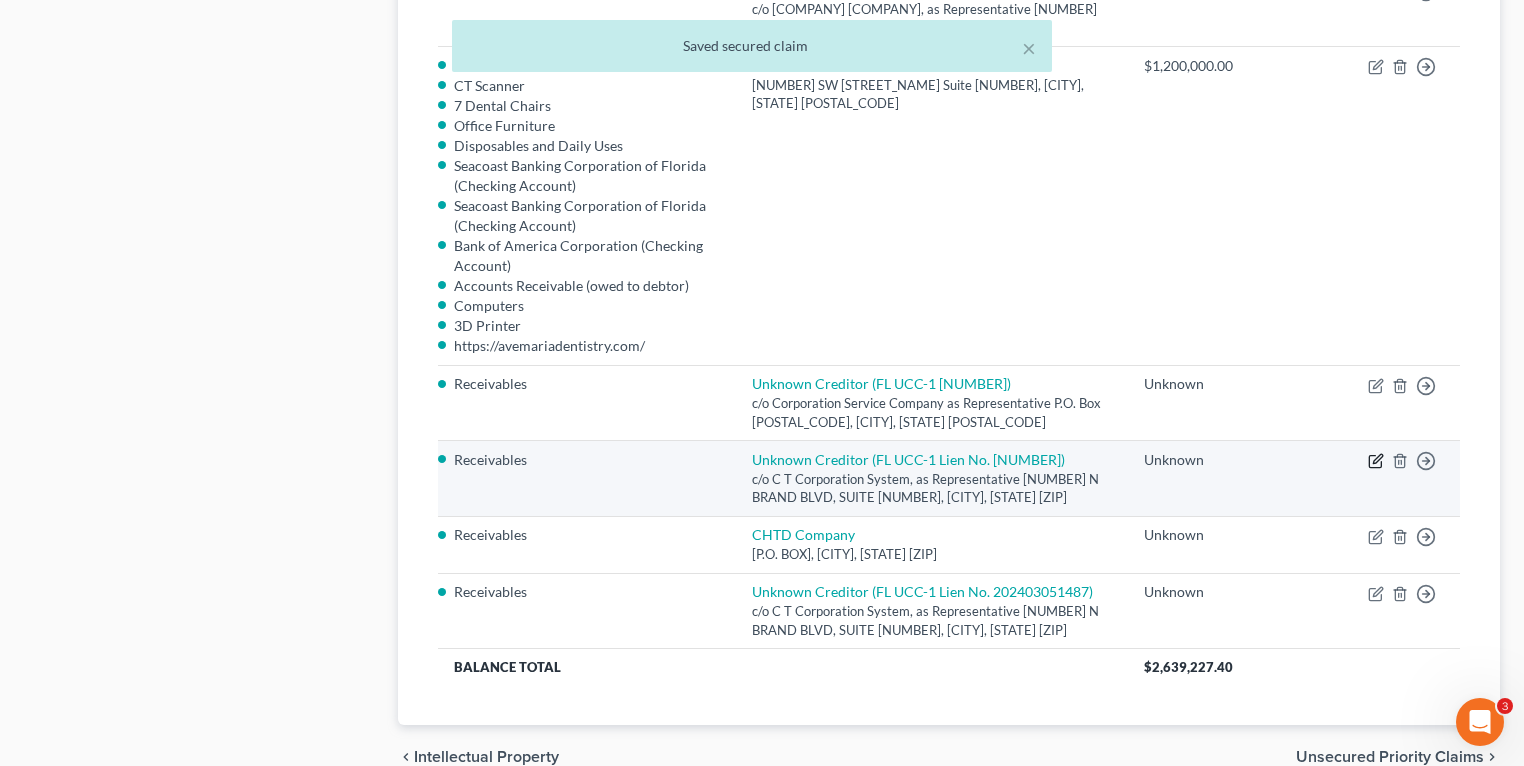 click 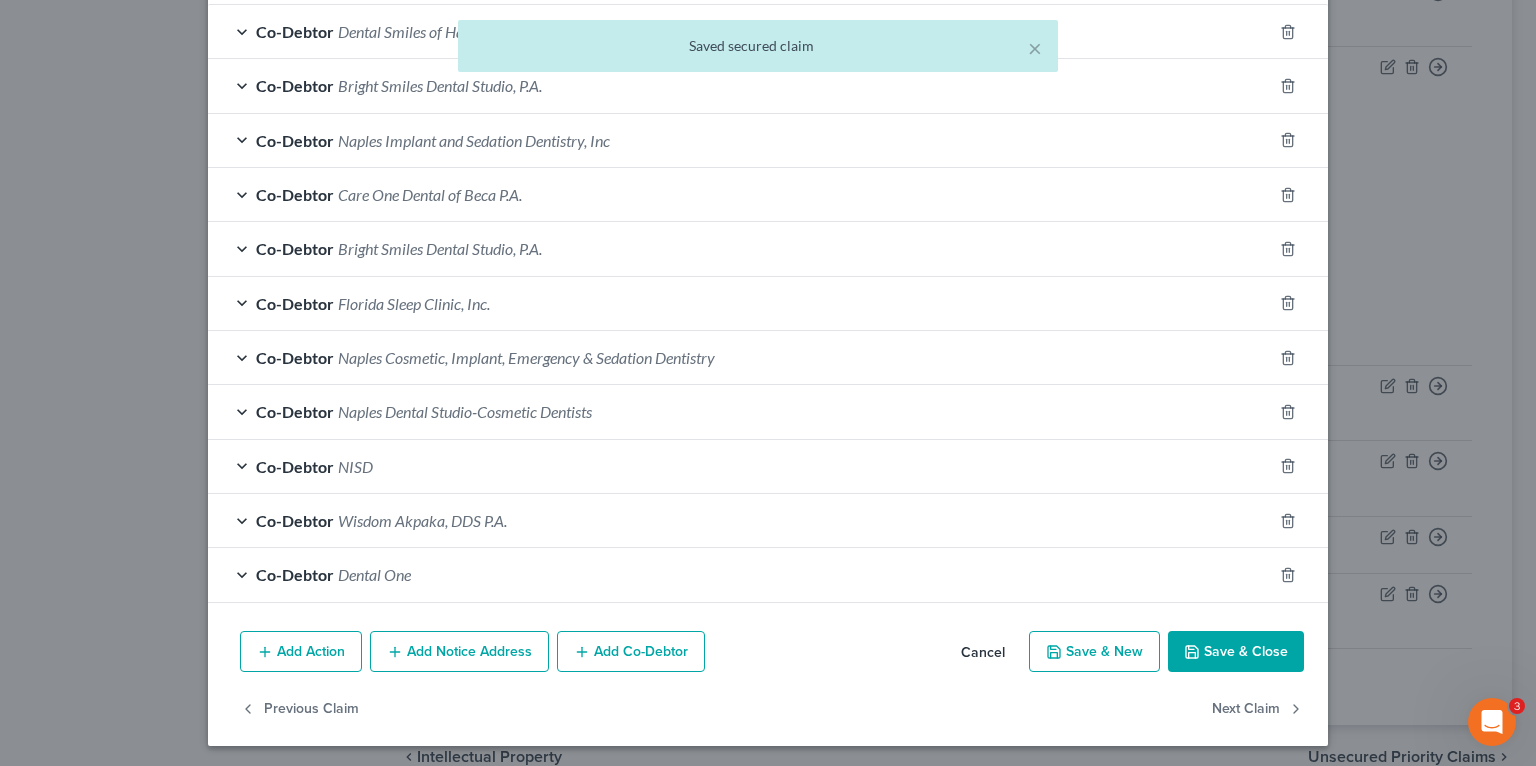 click on "Save & Close" at bounding box center [1236, 652] 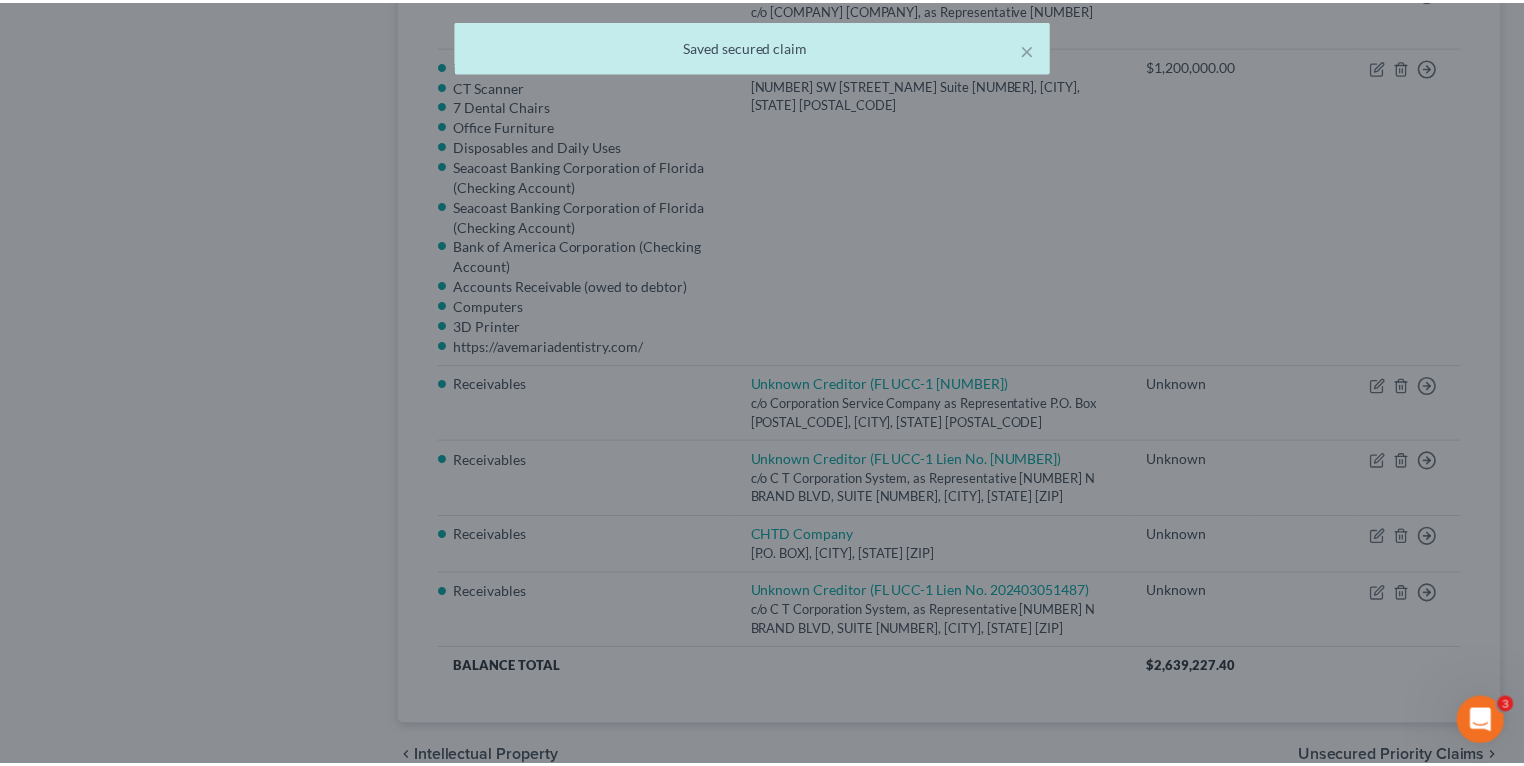 scroll, scrollTop: 724, scrollLeft: 0, axis: vertical 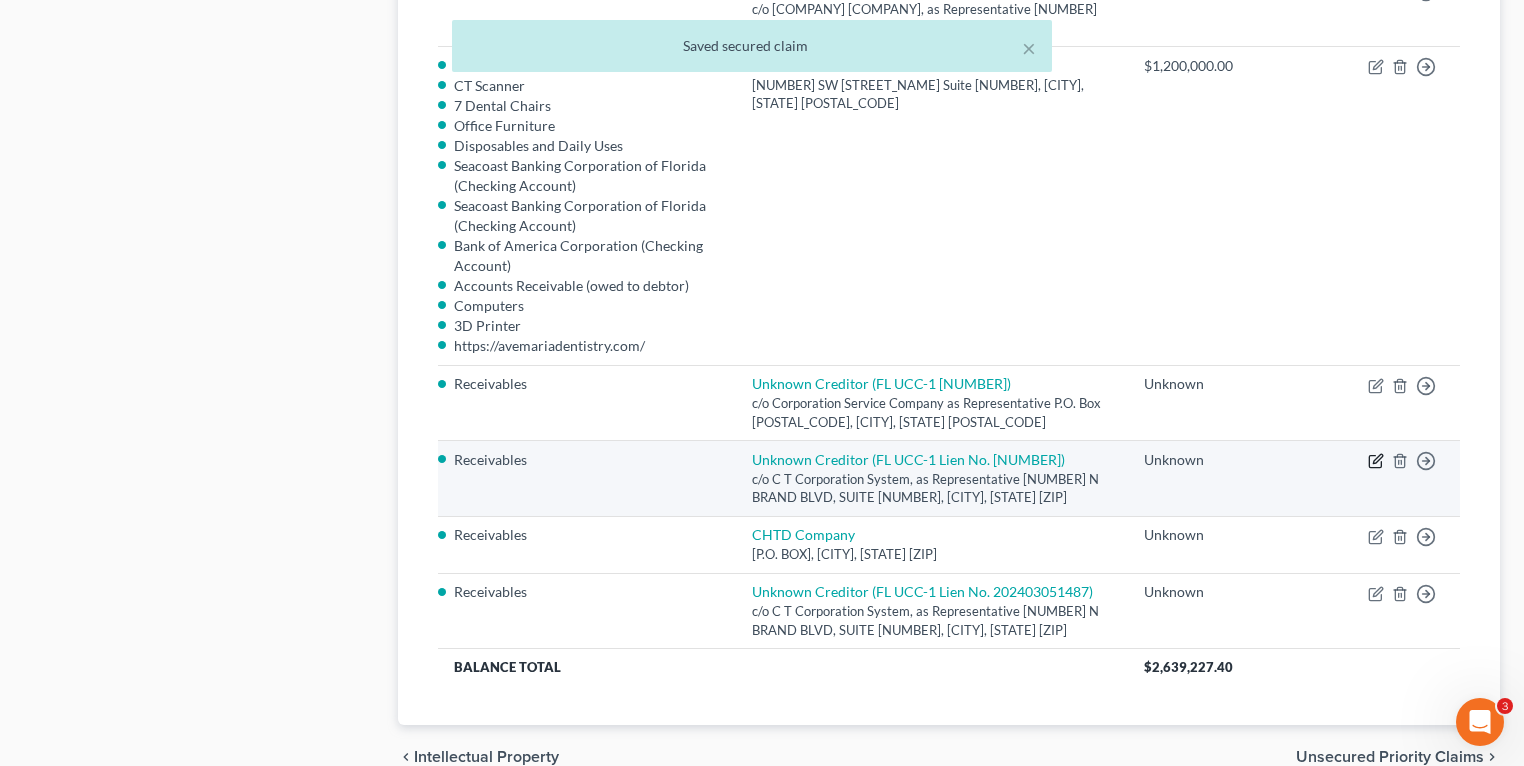 click 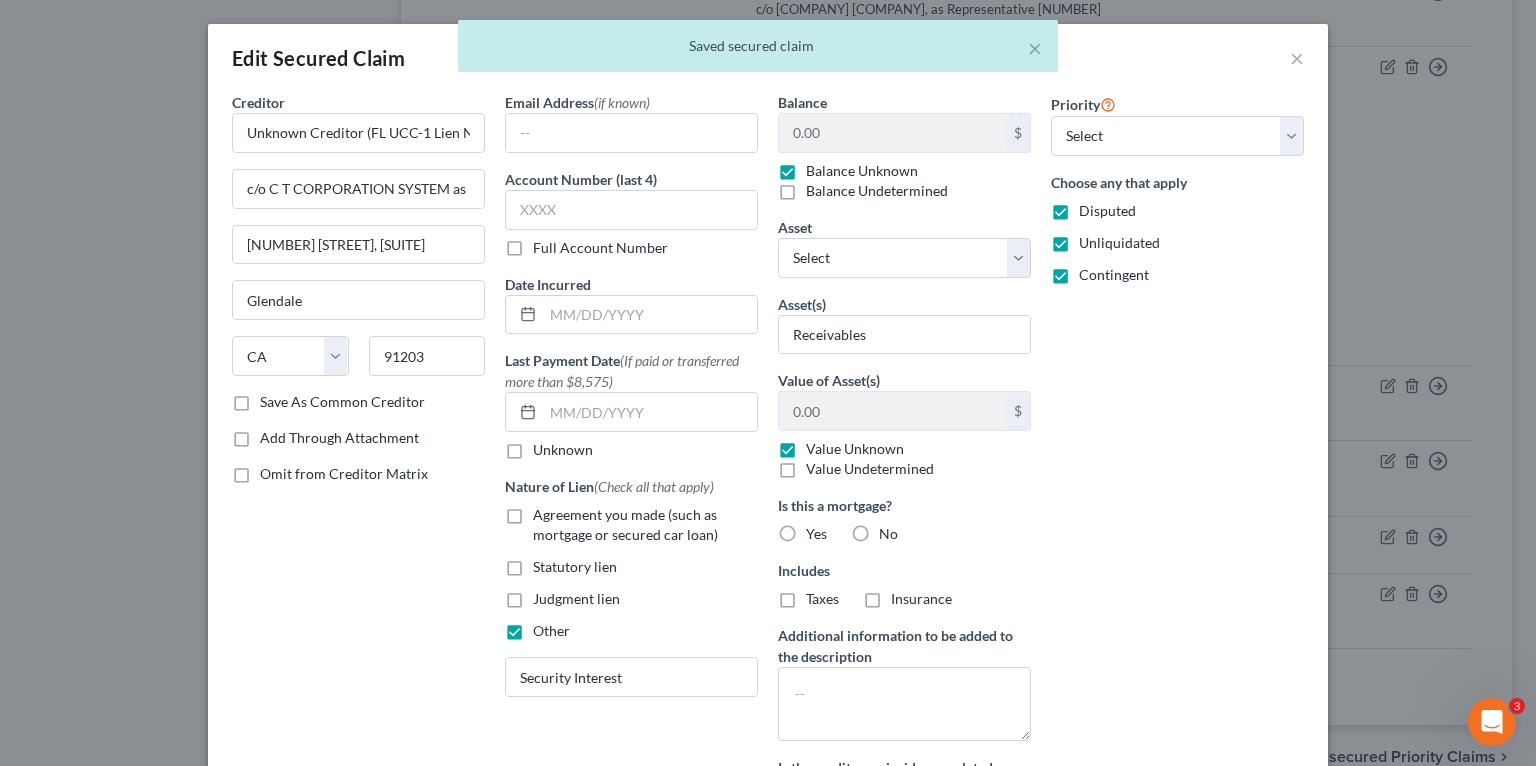 click on "×                     Saved secured claim" at bounding box center (758, 51) 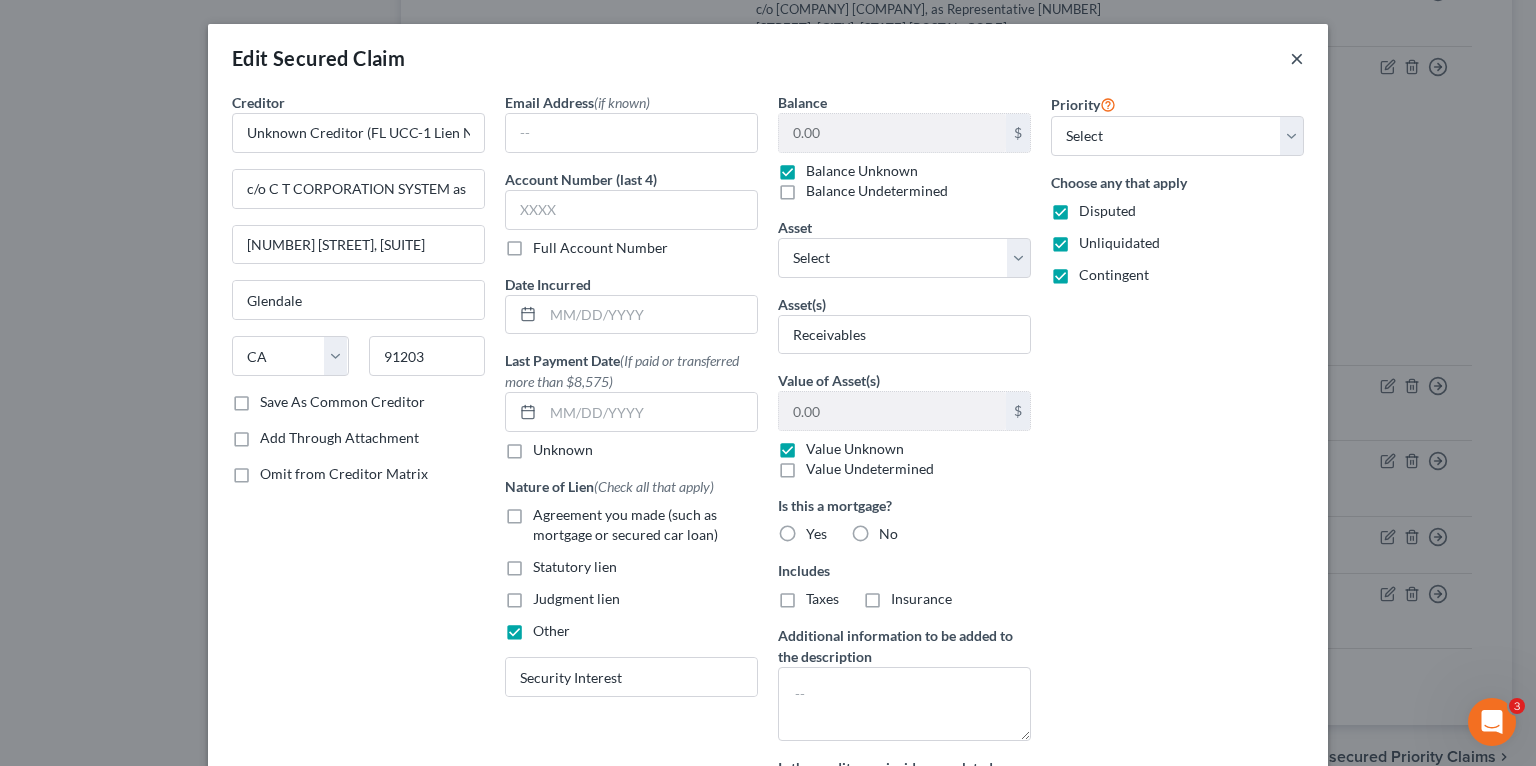 click on "×" at bounding box center (1297, 58) 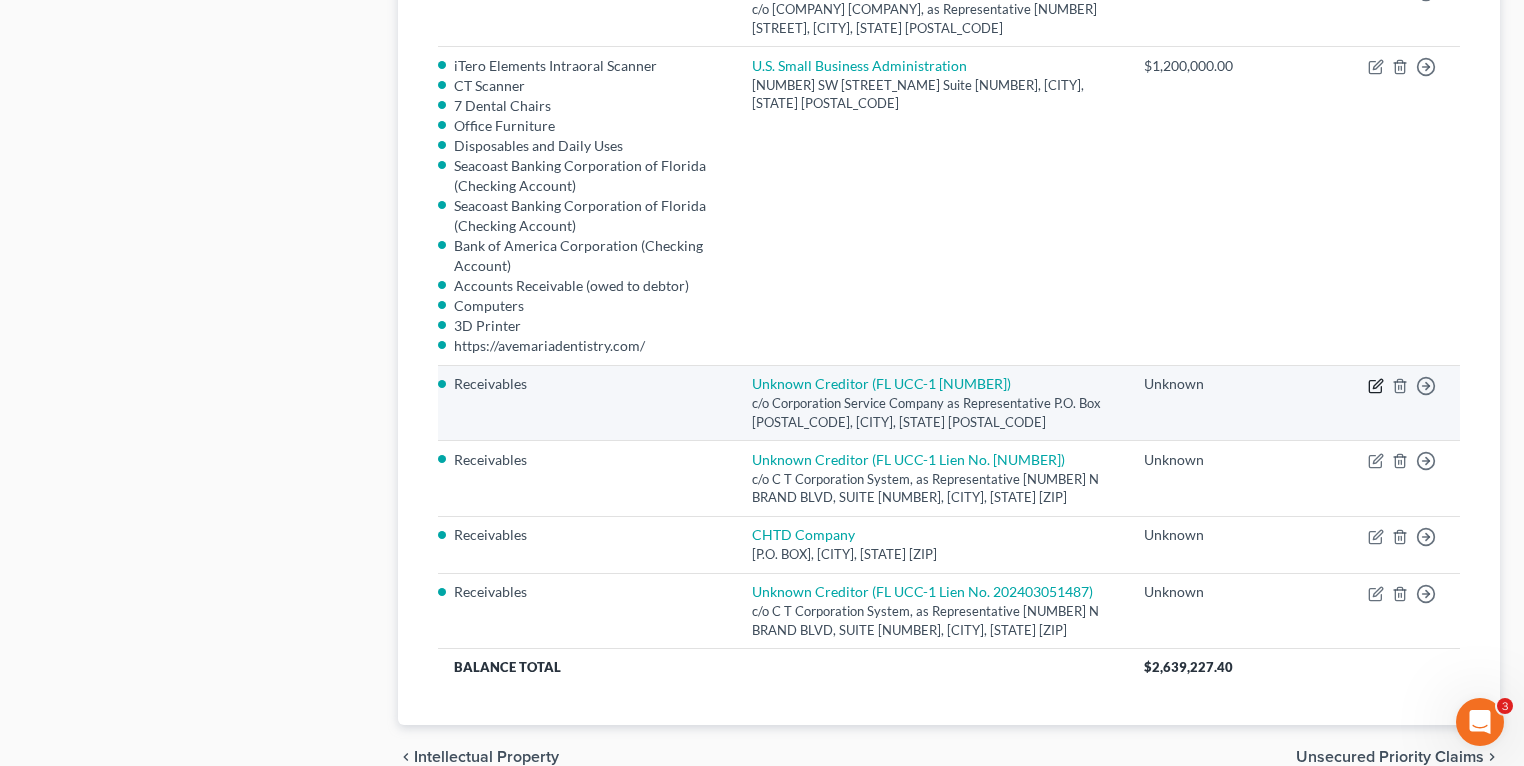 click 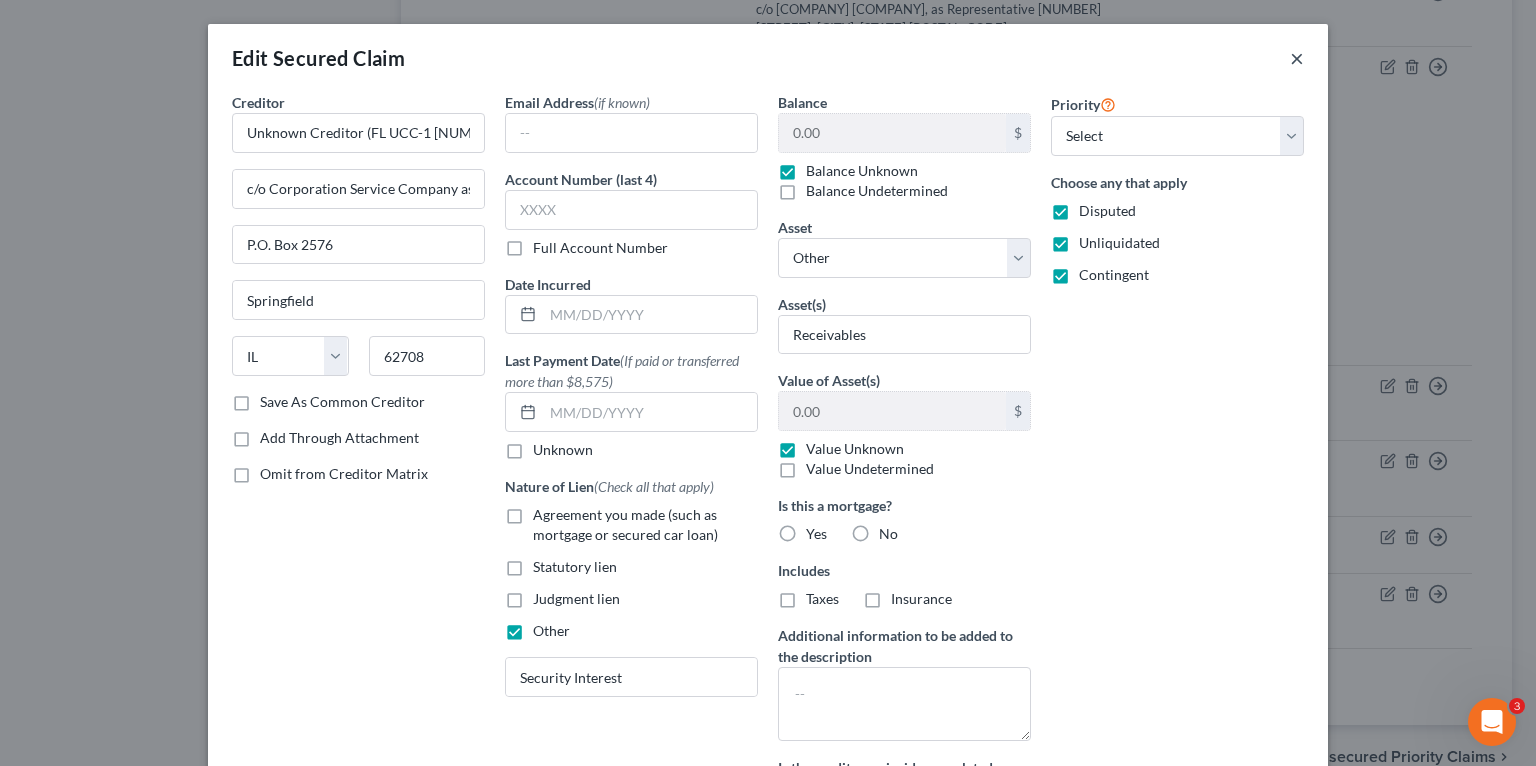 click on "×" at bounding box center (1297, 58) 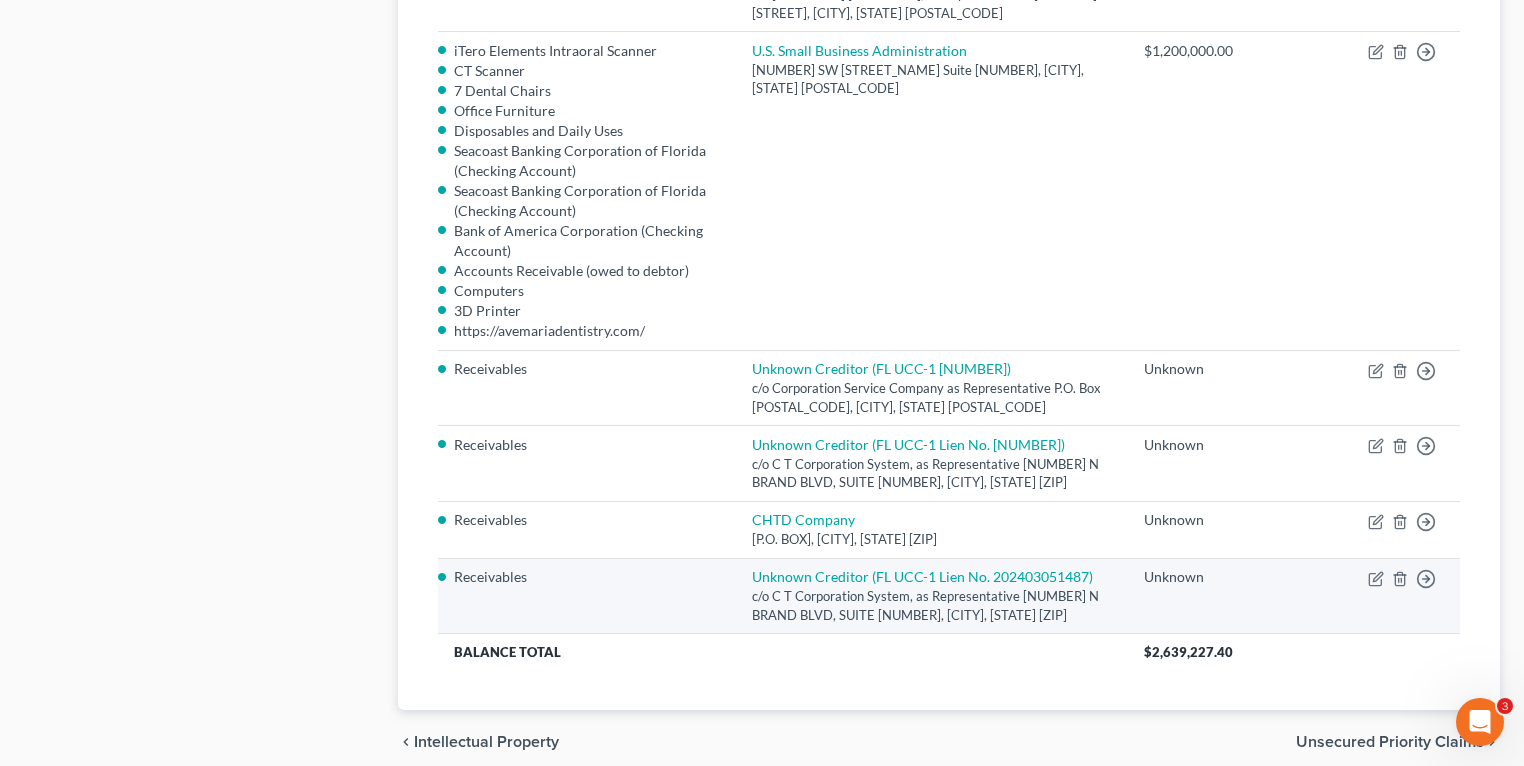 scroll, scrollTop: 2281, scrollLeft: 0, axis: vertical 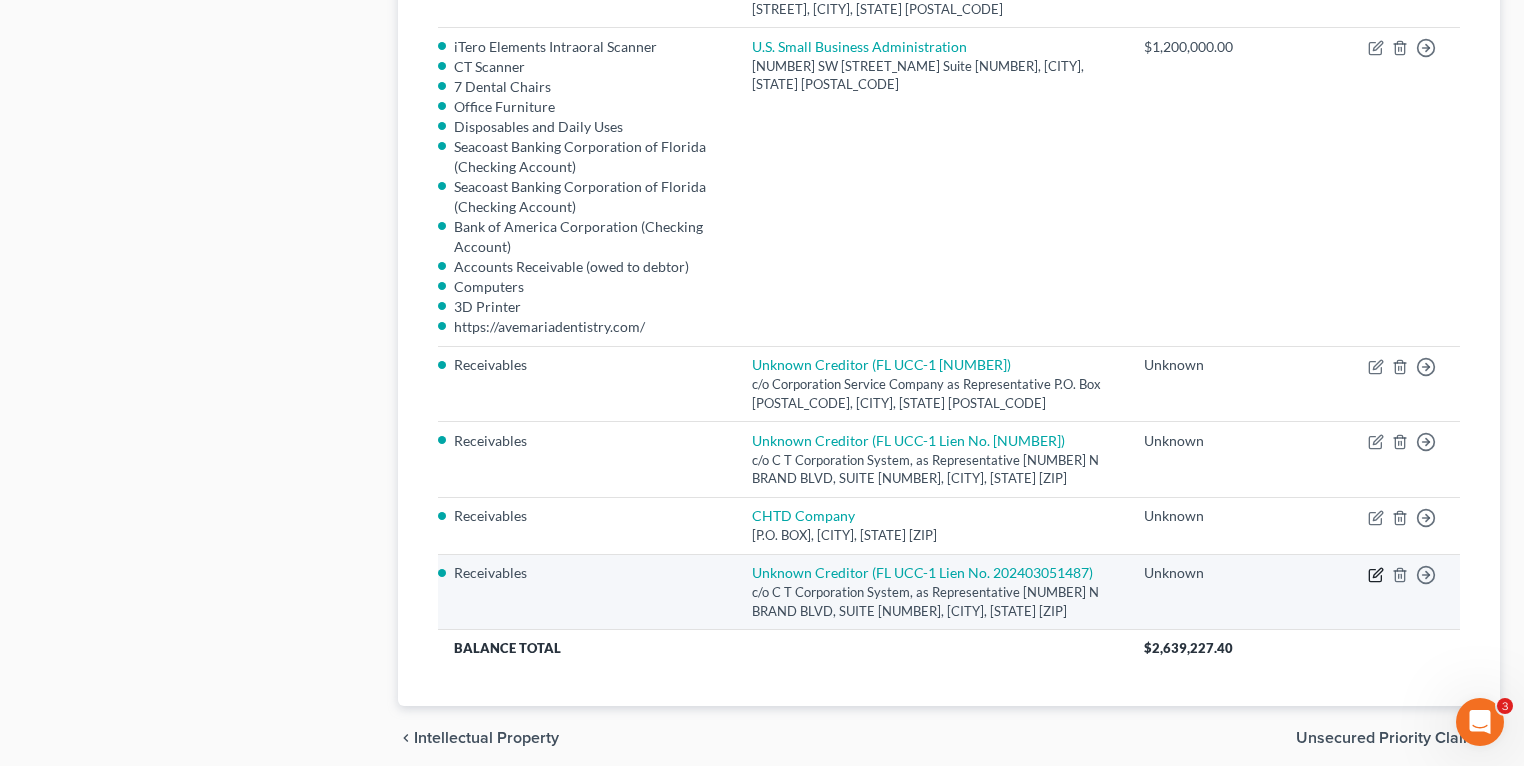 click 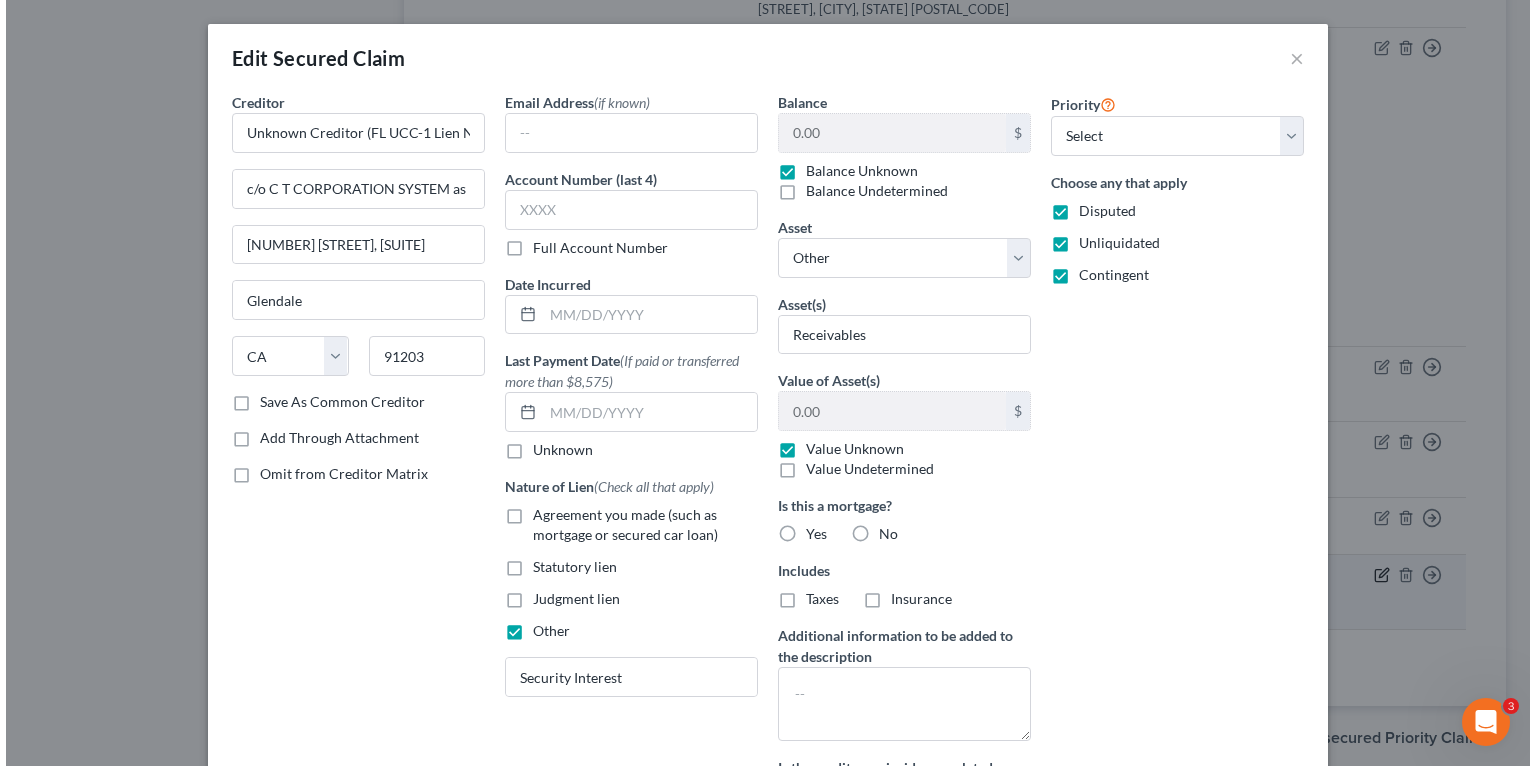 scroll, scrollTop: 2262, scrollLeft: 0, axis: vertical 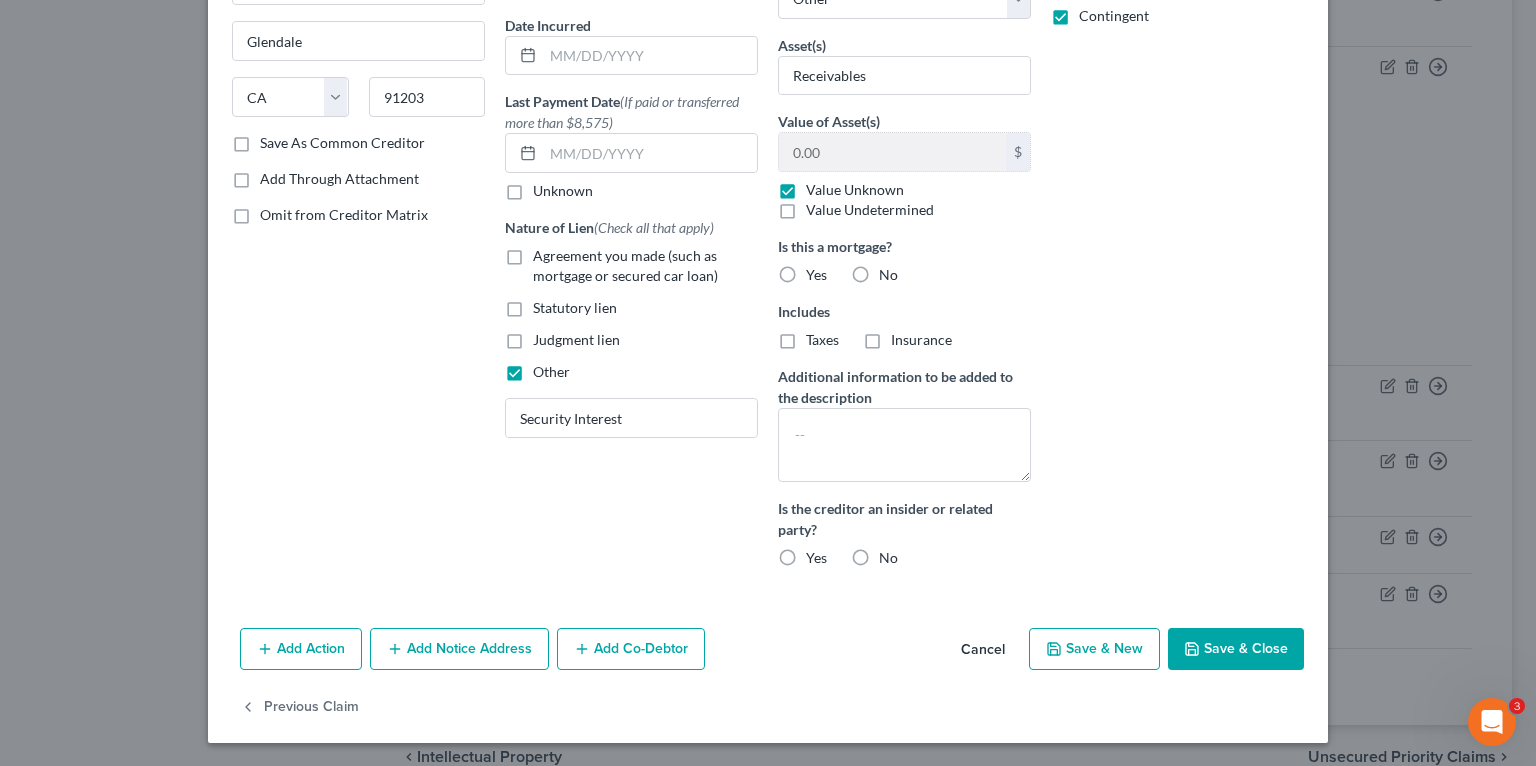 click on "Add Action Add Notice Address Add Co-Debtor Cancel Save & New Save & Close" at bounding box center [768, 653] 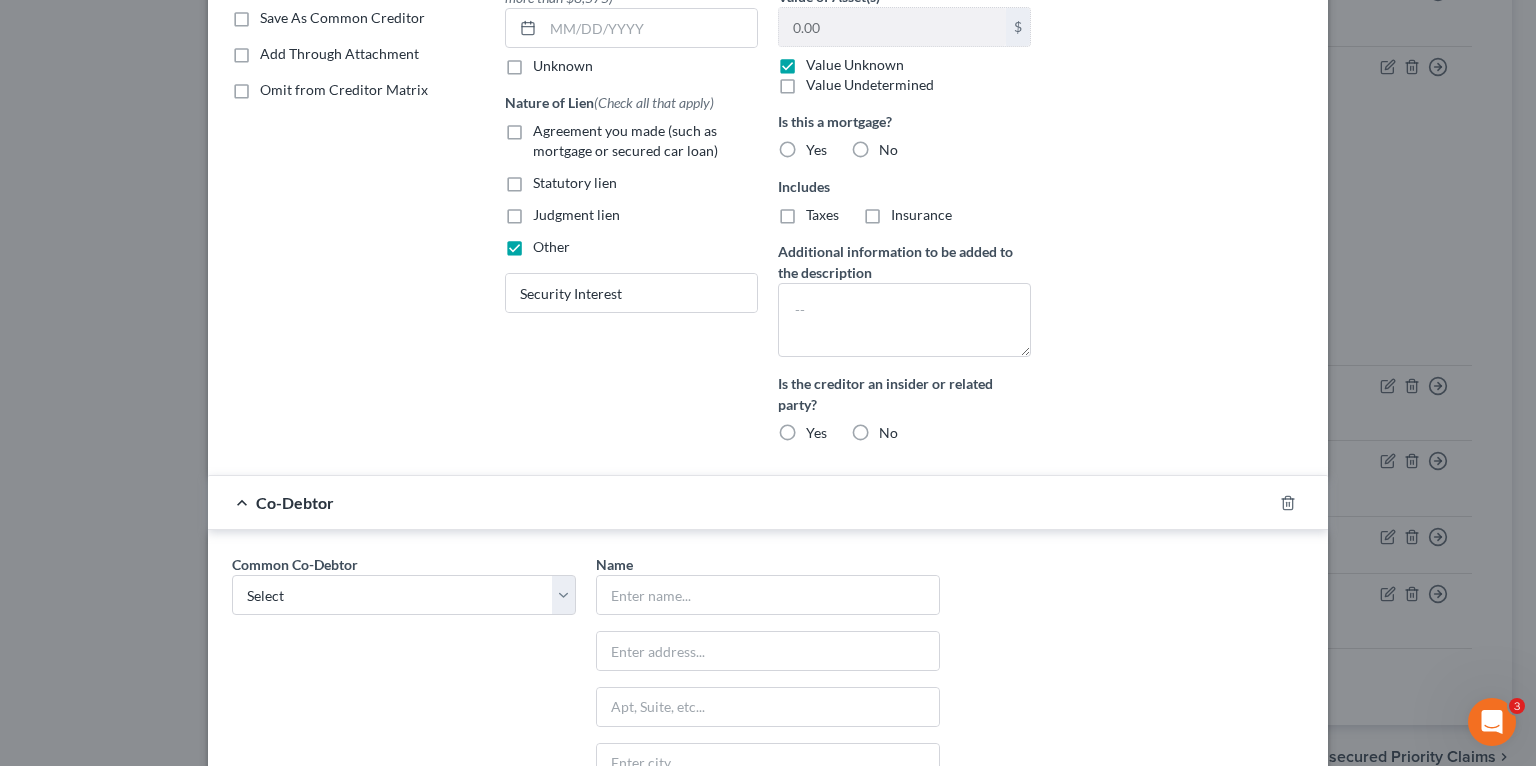 scroll, scrollTop: 499, scrollLeft: 0, axis: vertical 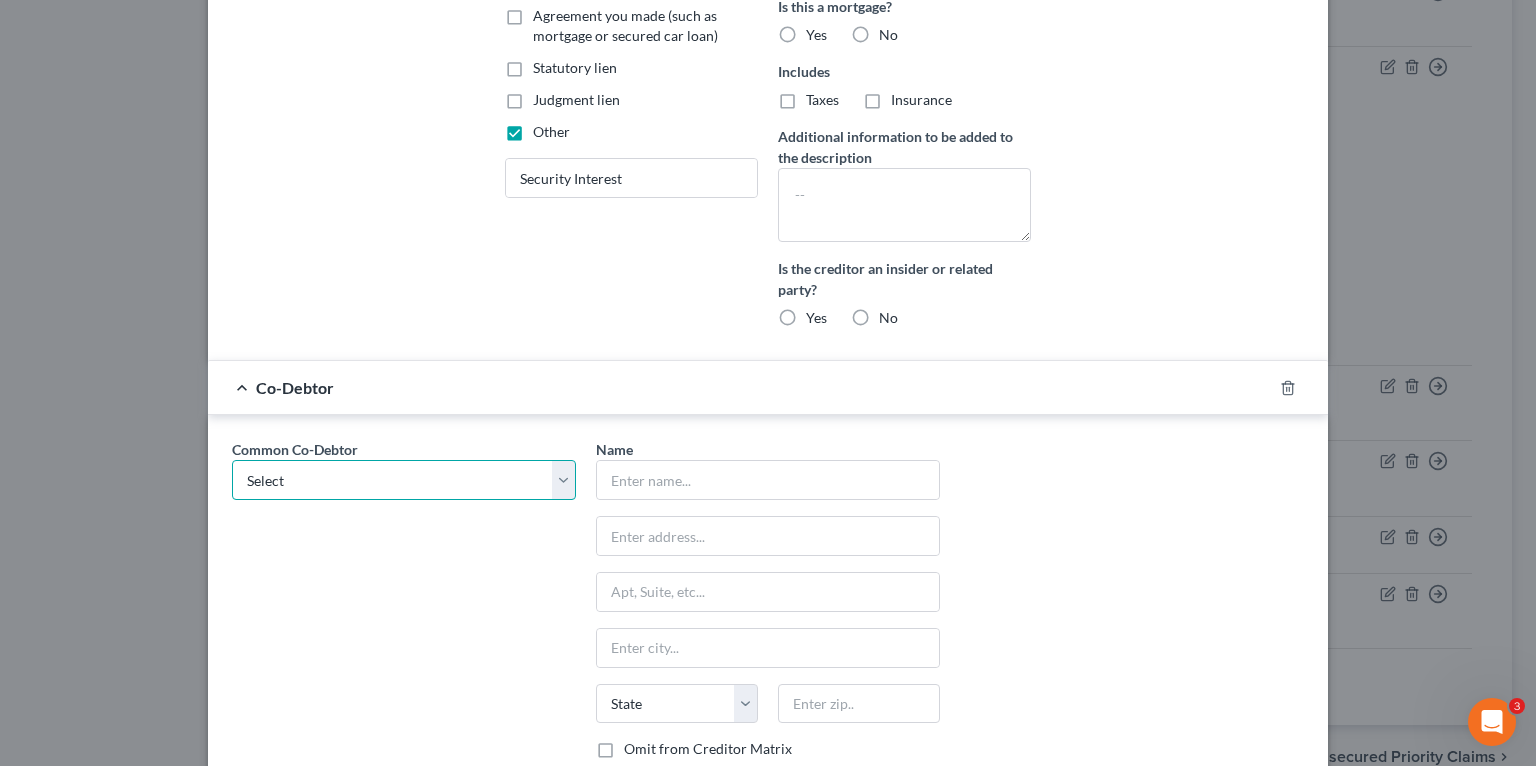 click on "Select [LAST_NAME] [LAST_NAME], DDS P.A. Dental Smiles of Hallandale Beach, Inc. Florida Sleep Clinic, Inc. Naples Dental Studio-Cosmetic Dentists NISD Naples Implant and Sedation Dentistry, Inc Care One Dental of Boca P.A. [LAST_NAME] Florida Sleep Clinic, Inc. Naples Implant and Sedation Dentistry, Inc Care One Dental of Beca P.A. Dental One Ave Maria Dentistry, Inc. [LAST_NAME] Bright Smiles Dental Studio, P.A. [LAST_NAME] [LAST_NAME] [LAST_NAME] Dental Supply Ave Maria Dentistry Naples Cosmetic, Implant, Emergency & Sedation Dentistry Ave Maria Dentist [LAST_NAME], D.D.S." at bounding box center [404, 480] 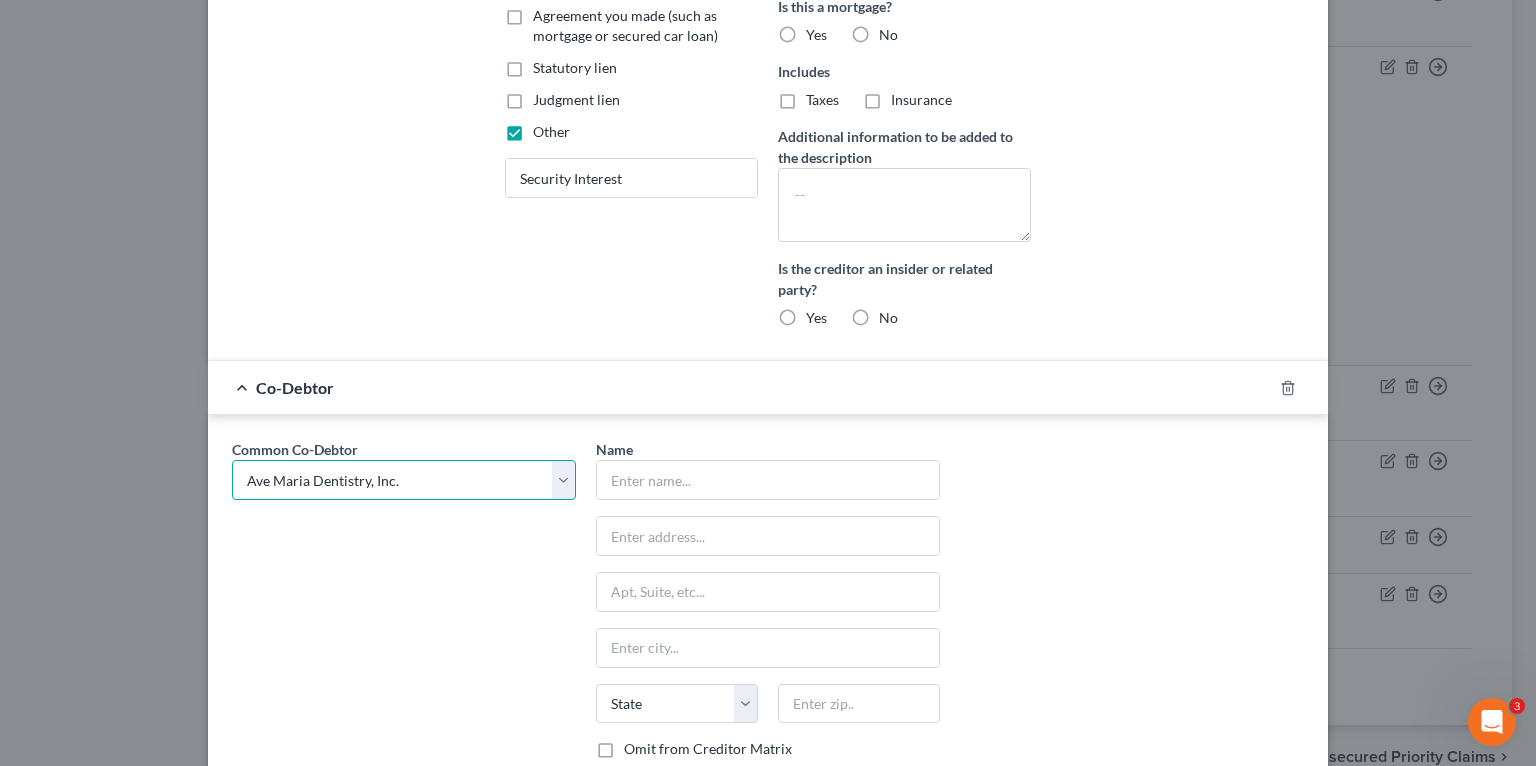click on "Select [LAST_NAME] [LAST_NAME], DDS P.A. Dental Smiles of Hallandale Beach, Inc. Florida Sleep Clinic, Inc. Naples Dental Studio-Cosmetic Dentists NISD Naples Implant and Sedation Dentistry, Inc Care One Dental of Boca P.A. [LAST_NAME] Florida Sleep Clinic, Inc. Naples Implant and Sedation Dentistry, Inc Care One Dental of Beca P.A. Dental One Ave Maria Dentistry, Inc. [LAST_NAME] Bright Smiles Dental Studio, P.A. [LAST_NAME] [LAST_NAME] [LAST_NAME] Dental Supply Ave Maria Dentistry Naples Cosmetic, Implant, Emergency & Sedation Dentistry Ave Maria Dentist [LAST_NAME], D.D.S." at bounding box center (404, 480) 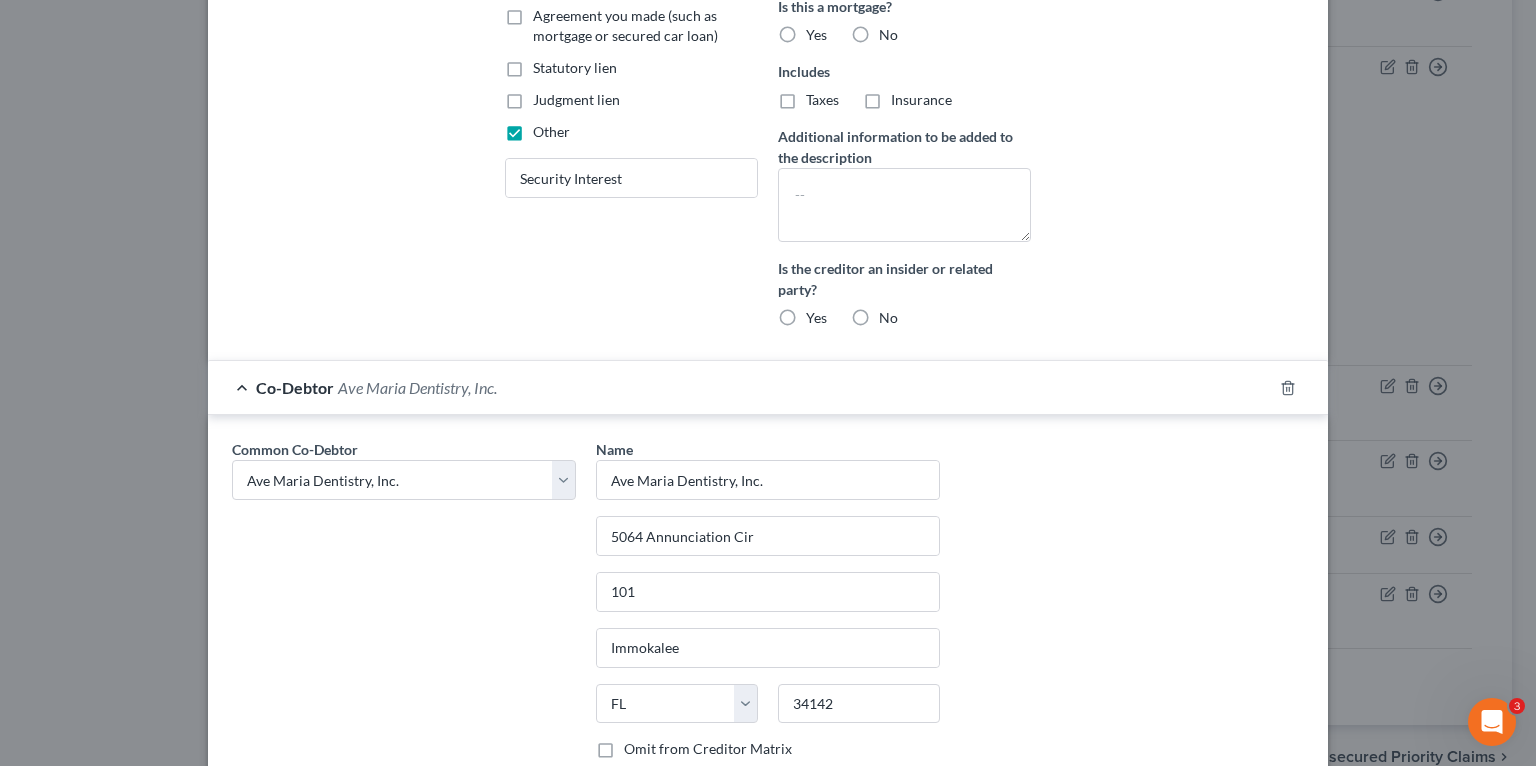 click on "Common Co-Debtor Select Wisdom Akpaka Wisdom Akpaka, DDS P.A. Dental Smiles of Hallandale Beach, Inc. Florida Sleep Clinic, Inc. Naples Dental Studio-Cosmetic Dentists NISD Naples Implant and Sedation Dentistry, Inc Care One Dental of Boca P.A. Wisdom Akpaka Florida Sleep Clinic, Inc. Naples Implant and Sedation Dentistry, Inc Care One Dental of Beca P.A. Dental One Ave Maria Dentistry, Inc. Wisdom Akpaka Bright Smiles Dental Studio, P.A. Wisdom Akpaka Wisdom Akpaka Wisdom Dental Supply Ave Maria Dentistry Naples Cosmetic, Implant, Emergency & Sedation Dentistry Ave Maria Dentist Wisdom Akpaka, D.D.S." at bounding box center [404, 625] 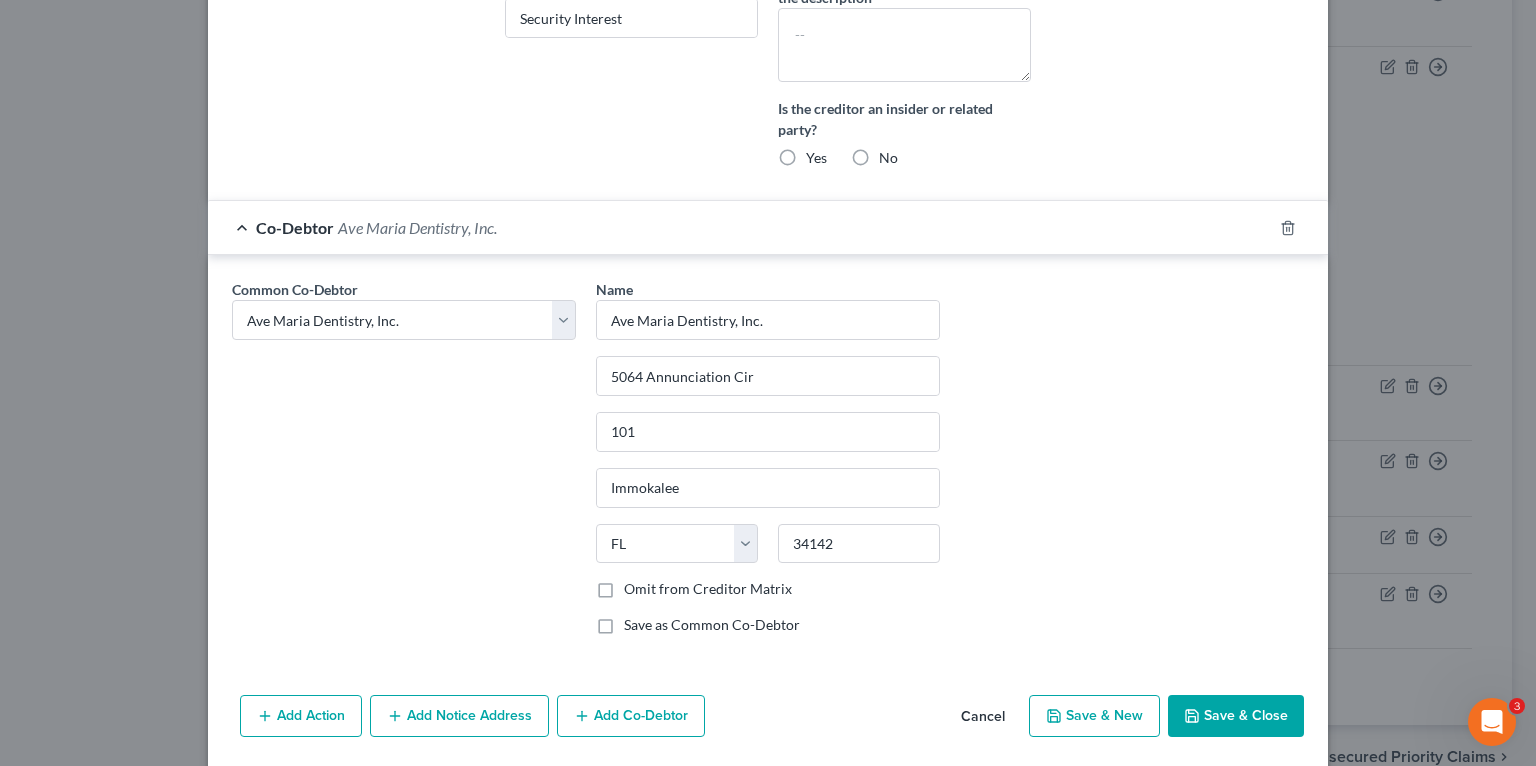 click on "Add Co-Debtor" at bounding box center (631, 716) 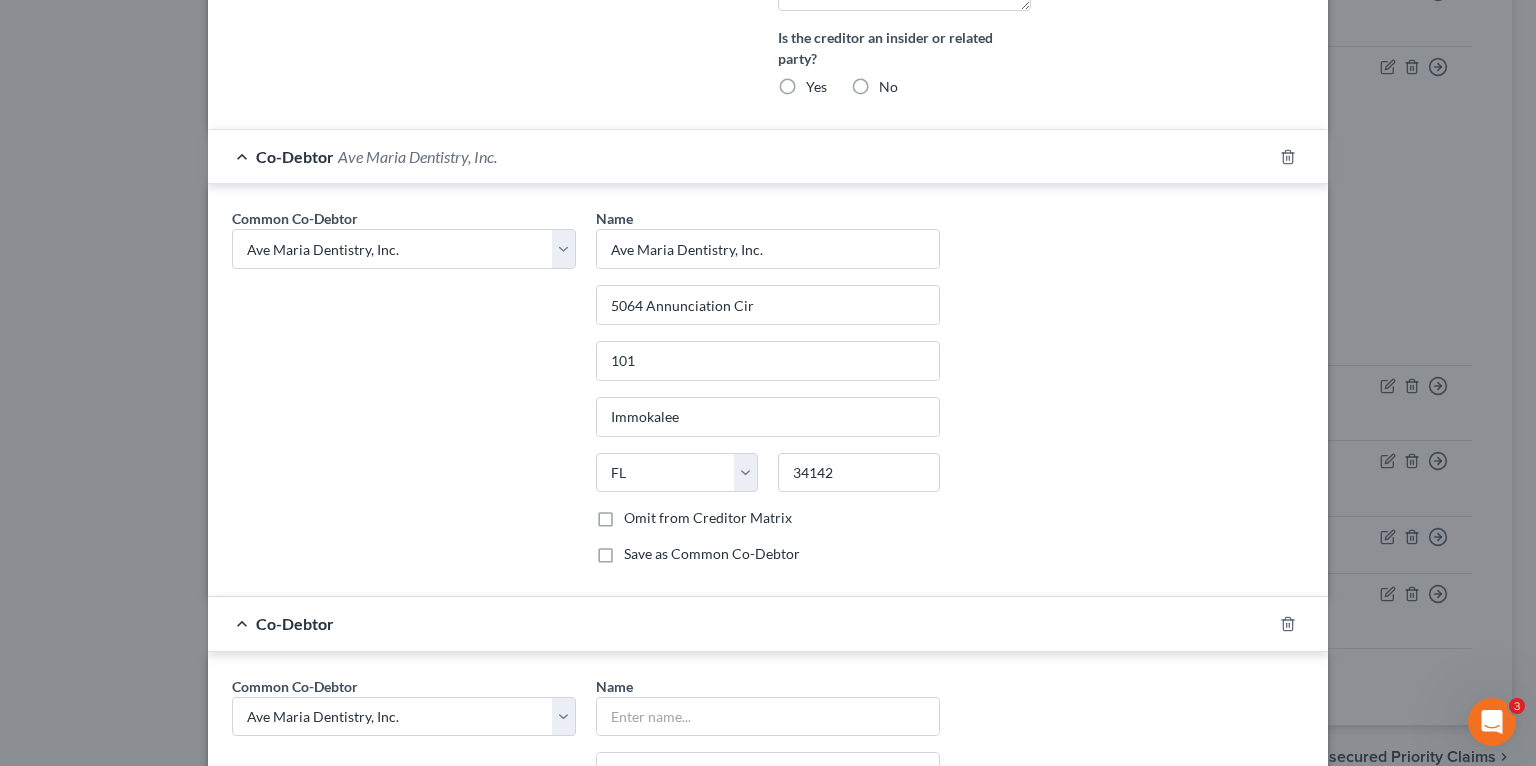 scroll, scrollTop: 978, scrollLeft: 0, axis: vertical 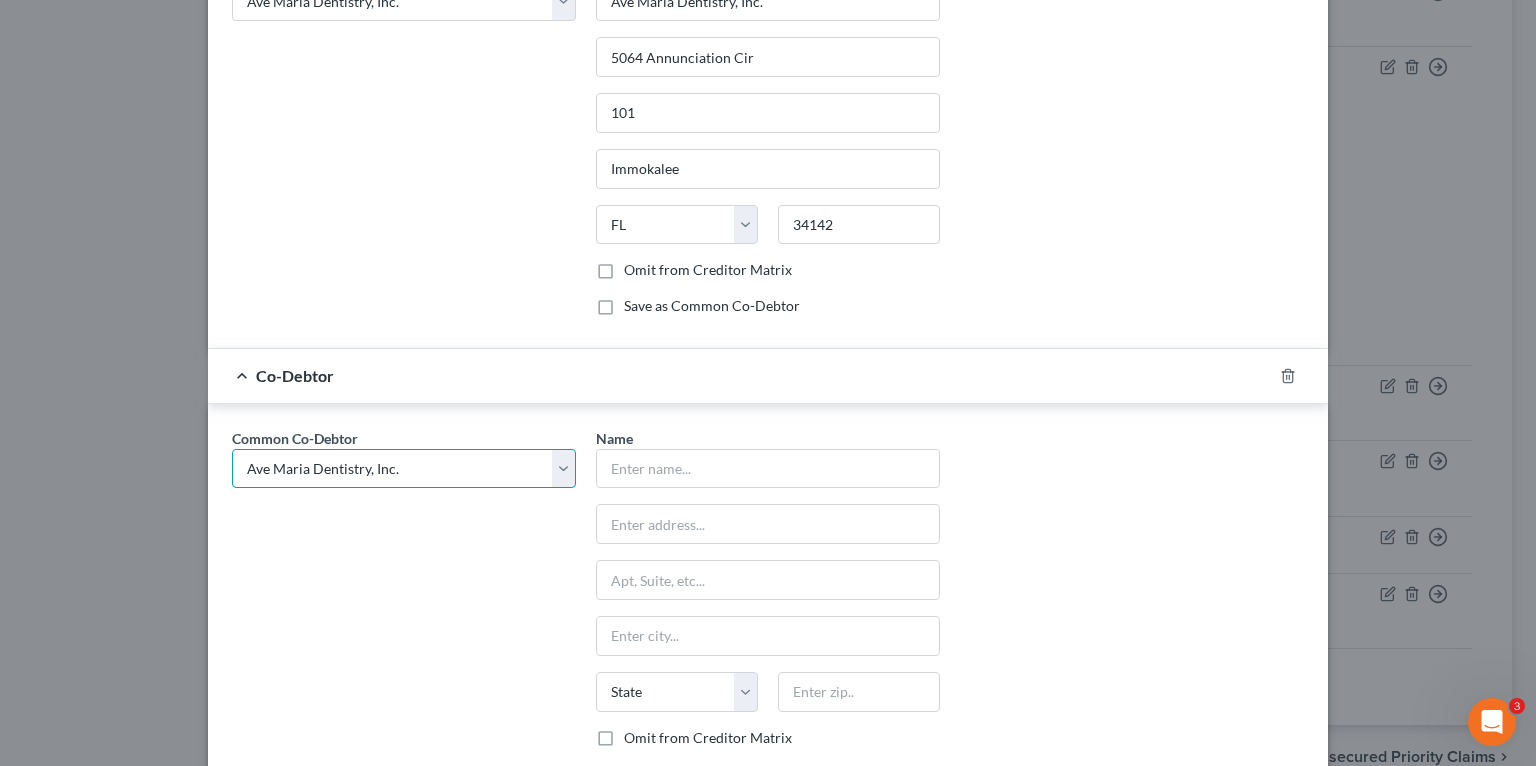 click on "Select [LAST_NAME] [LAST_NAME], DDS P.A. Dental Smiles of Hallandale Beach, Inc. Florida Sleep Clinic, Inc. Naples Dental Studio-Cosmetic Dentists NISD Naples Implant and Sedation Dentistry, Inc Care One Dental of Boca P.A. [LAST_NAME] Florida Sleep Clinic, Inc. Naples Implant and Sedation Dentistry, Inc Care One Dental of Beca P.A. Dental One Ave Maria Dentistry, Inc. [LAST_NAME] Bright Smiles Dental Studio, P.A. [LAST_NAME] [LAST_NAME] [LAST_NAME] Dental Supply Ave Maria Dentistry Naples Cosmetic, Implant, Emergency & Sedation Dentistry Ave Maria Dentist [LAST_NAME], D.D.S." at bounding box center (404, 469) 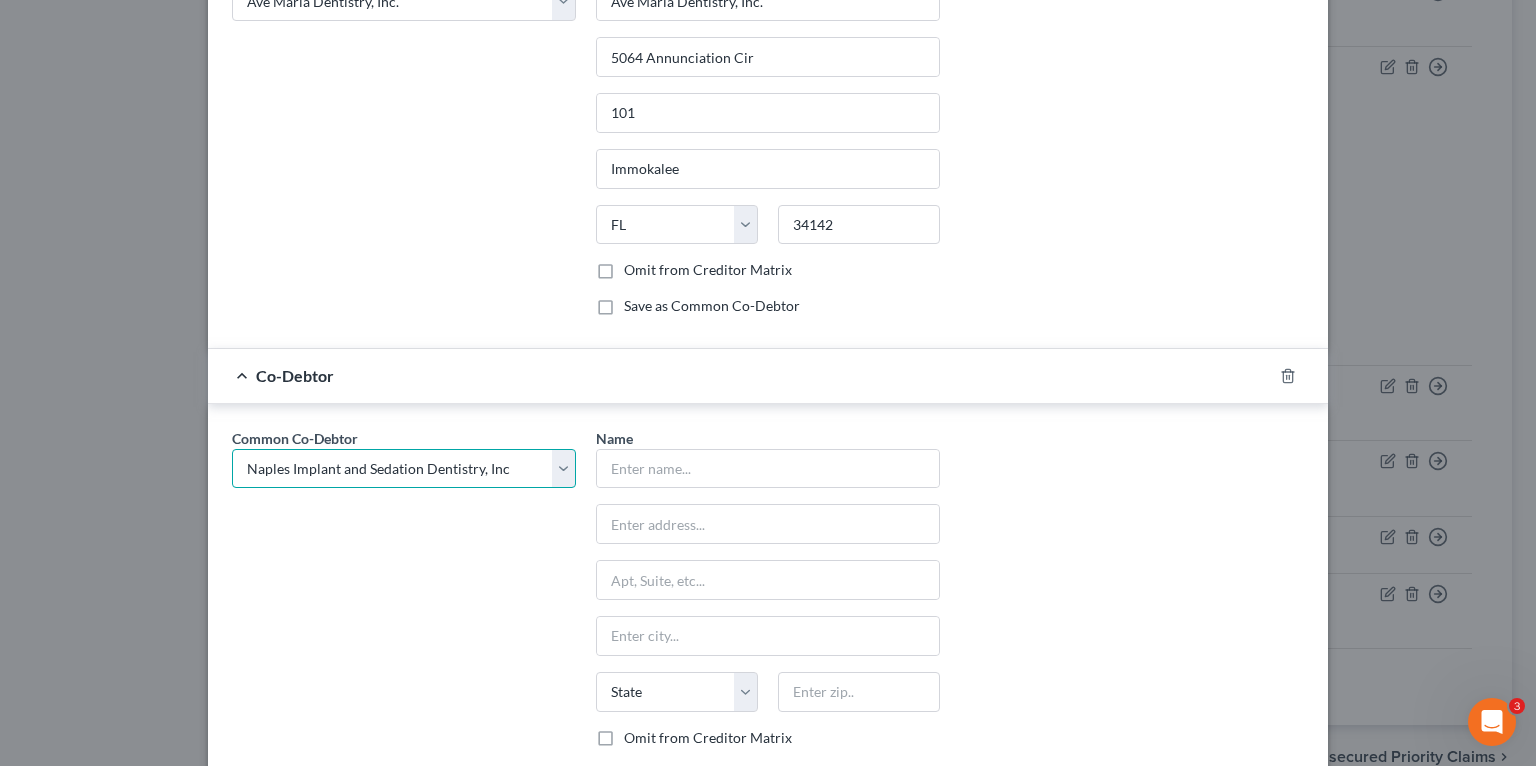click on "Select [LAST_NAME] [LAST_NAME], DDS P.A. Dental Smiles of Hallandale Beach, Inc. Florida Sleep Clinic, Inc. Naples Dental Studio-Cosmetic Dentists NISD Naples Implant and Sedation Dentistry, Inc Care One Dental of Boca P.A. [LAST_NAME] Florida Sleep Clinic, Inc. Naples Implant and Sedation Dentistry, Inc Care One Dental of Beca P.A. Dental One Ave Maria Dentistry, Inc. [LAST_NAME] Bright Smiles Dental Studio, P.A. [LAST_NAME] [LAST_NAME] [LAST_NAME] Dental Supply Ave Maria Dentistry Naples Cosmetic, Implant, Emergency & Sedation Dentistry Ave Maria Dentist [LAST_NAME], D.D.S." at bounding box center [404, 469] 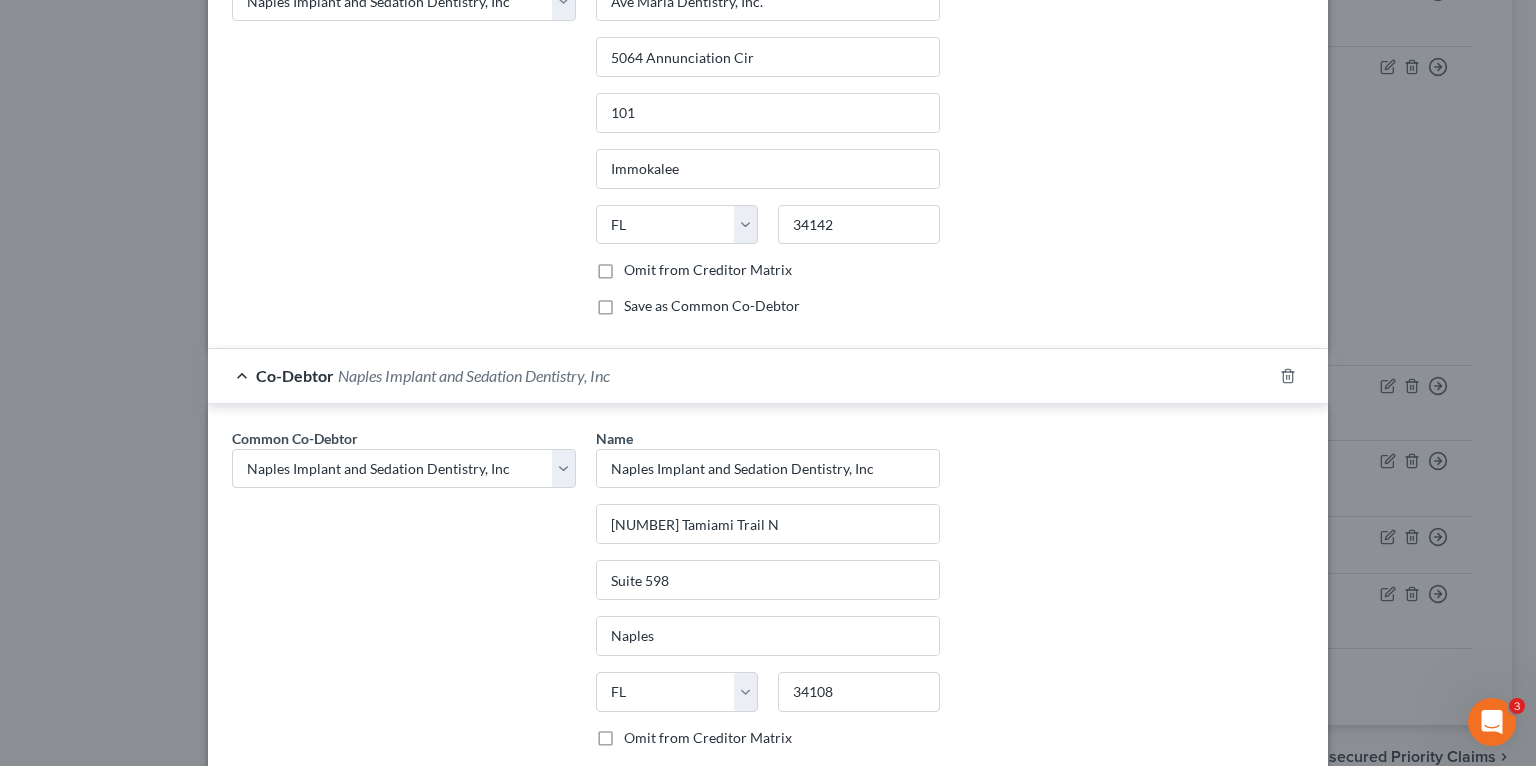 click on "Common Co-Debtor Select Wisdom Akpaka Wisdom Akpaka, DDS P.A. Dental Smiles of Hallandale Beach, Inc. Florida Sleep Clinic, Inc. Naples Dental Studio-Cosmetic Dentists NISD Naples Implant and Sedation Dentistry, Inc Care One Dental of Boca P.A. Wisdom Akpaka Florida Sleep Clinic, Inc. Naples Implant and Sedation Dentistry, Inc Care One Dental of Beca P.A. Dental One Ave Maria Dentistry, Inc. Wisdom Akpaka Bright Smiles Dental Studio, P.A. Wisdom Akpaka Wisdom Akpaka Wisdom Dental Supply Ave Maria Dentistry Naples Cosmetic, Implant, Emergency & Sedation Dentistry Ave Maria Dentist Wisdom Akpaka, D.D.S." at bounding box center (404, 614) 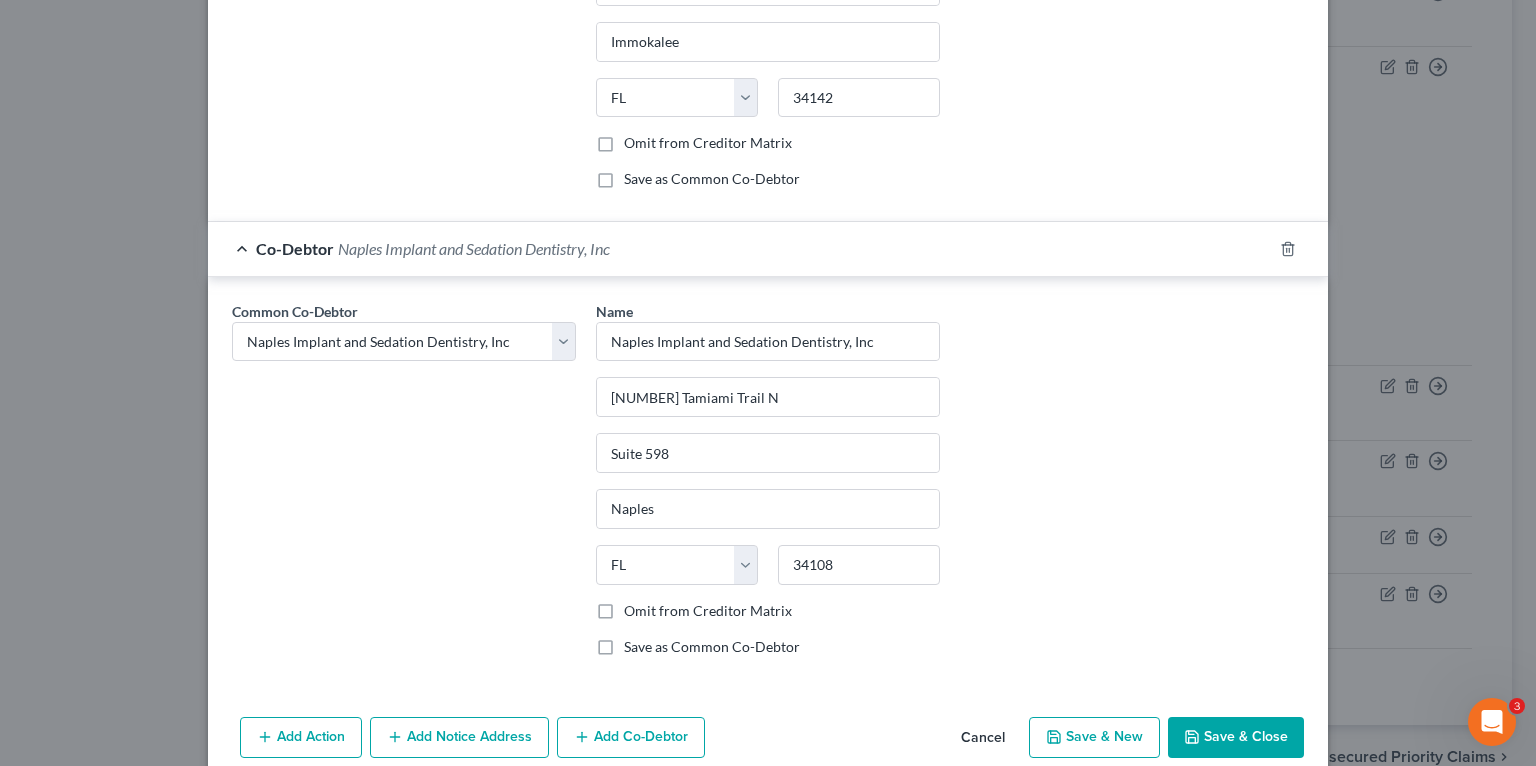 scroll, scrollTop: 1188, scrollLeft: 0, axis: vertical 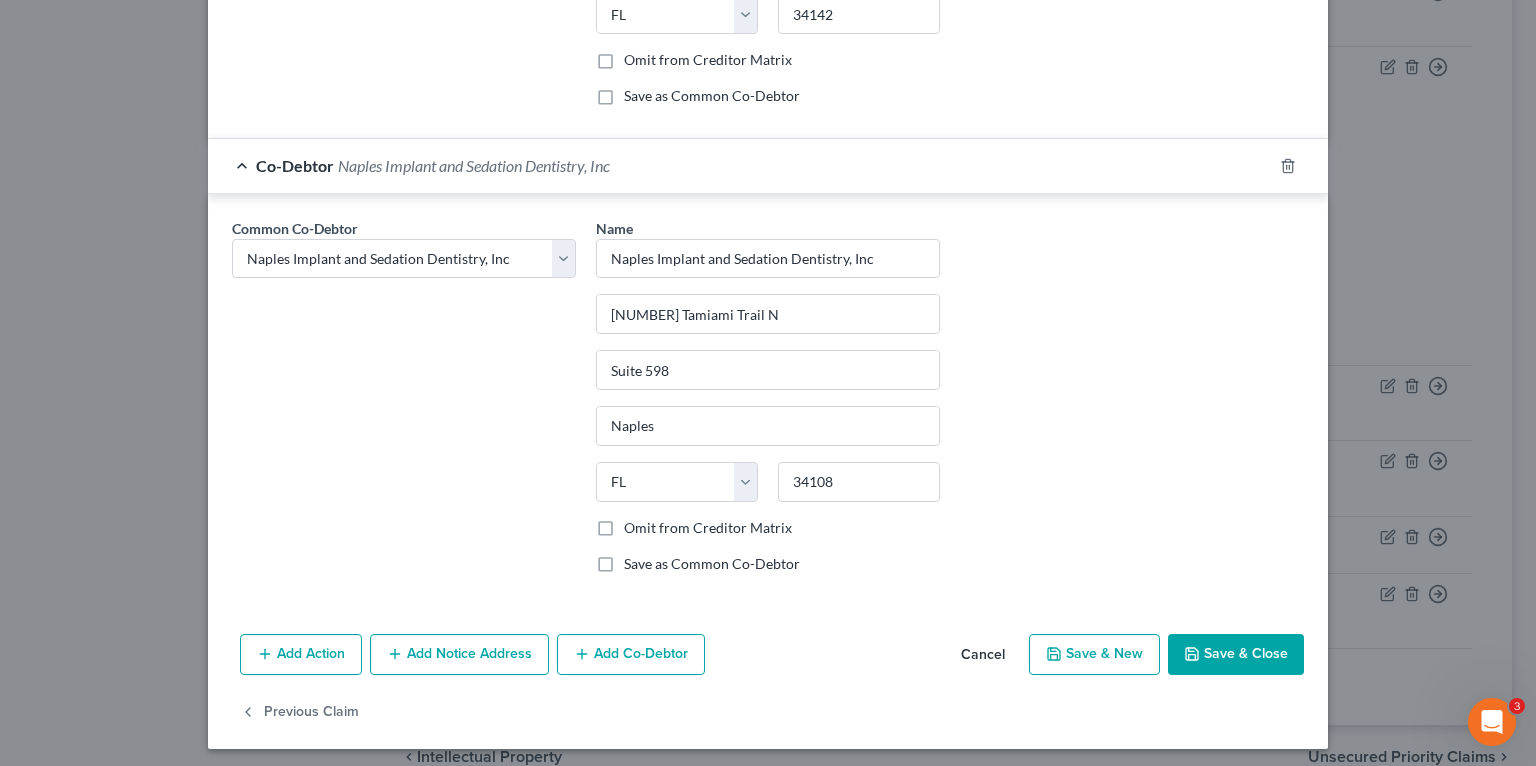 click on "Add Co-Debtor" at bounding box center [631, 655] 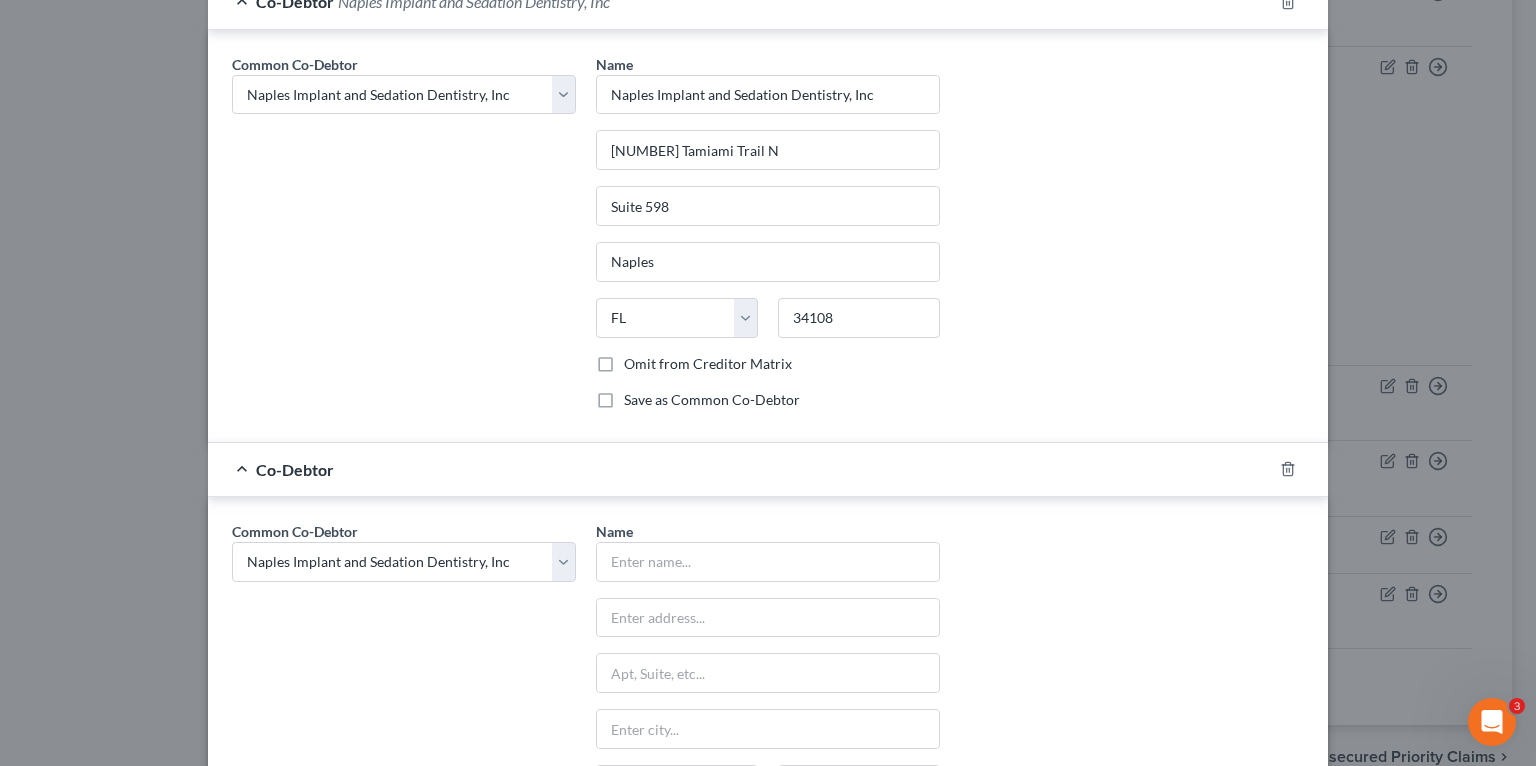 scroll, scrollTop: 1588, scrollLeft: 0, axis: vertical 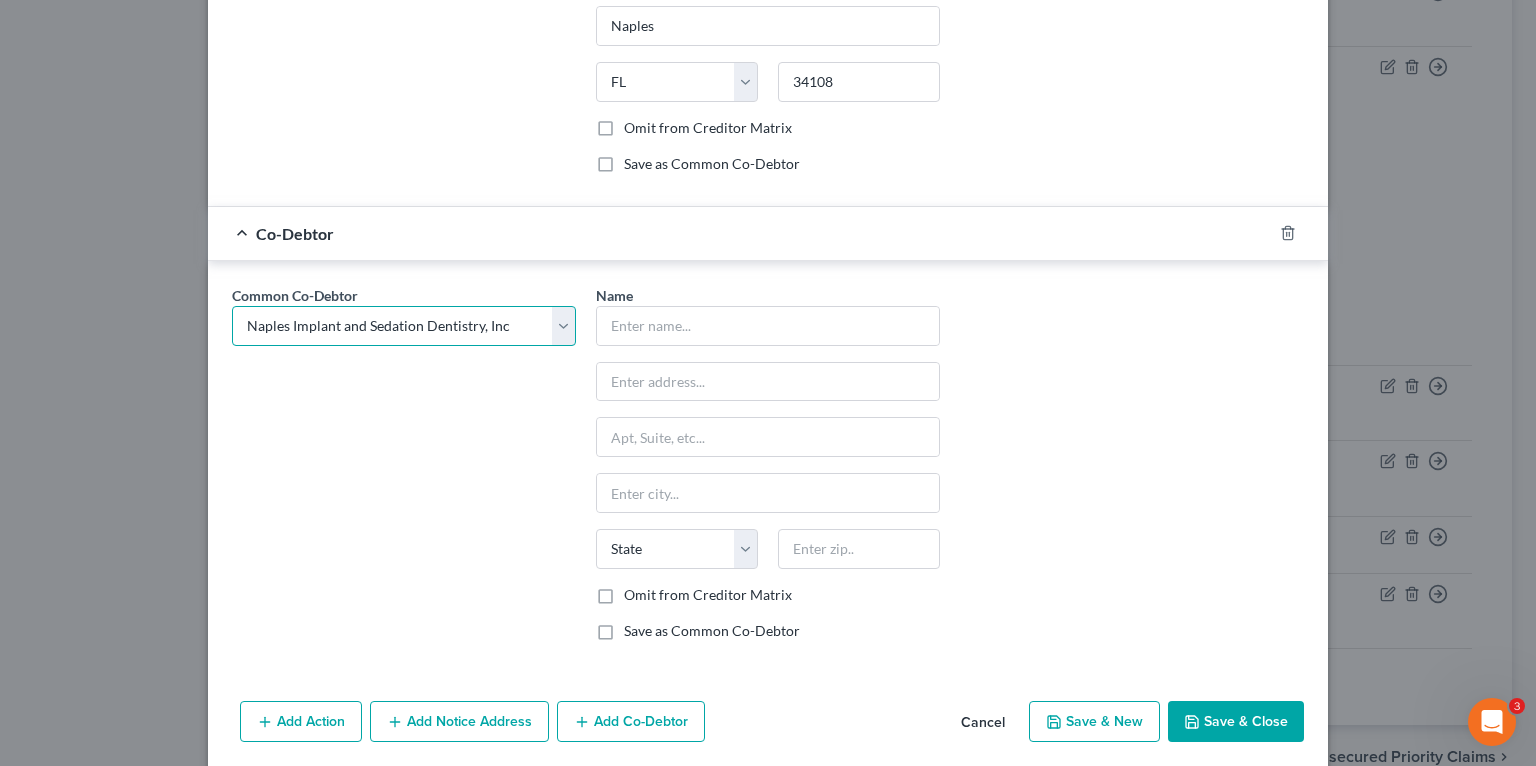 click on "Select [LAST_NAME] [LAST_NAME], DDS P.A. Dental Smiles of Hallandale Beach, Inc. Florida Sleep Clinic, Inc. Naples Dental Studio-Cosmetic Dentists NISD Naples Implant and Sedation Dentistry, Inc Care One Dental of Boca P.A. [LAST_NAME] Florida Sleep Clinic, Inc. Naples Implant and Sedation Dentistry, Inc Care One Dental of Beca P.A. Dental One Ave Maria Dentistry, Inc. [LAST_NAME] Bright Smiles Dental Studio, P.A. [LAST_NAME] [LAST_NAME] [LAST_NAME] Dental Supply Ave Maria Dentistry Naples Cosmetic, Implant, Emergency & Sedation Dentistry Ave Maria Dentist [LAST_NAME], D.D.S." at bounding box center (404, 326) 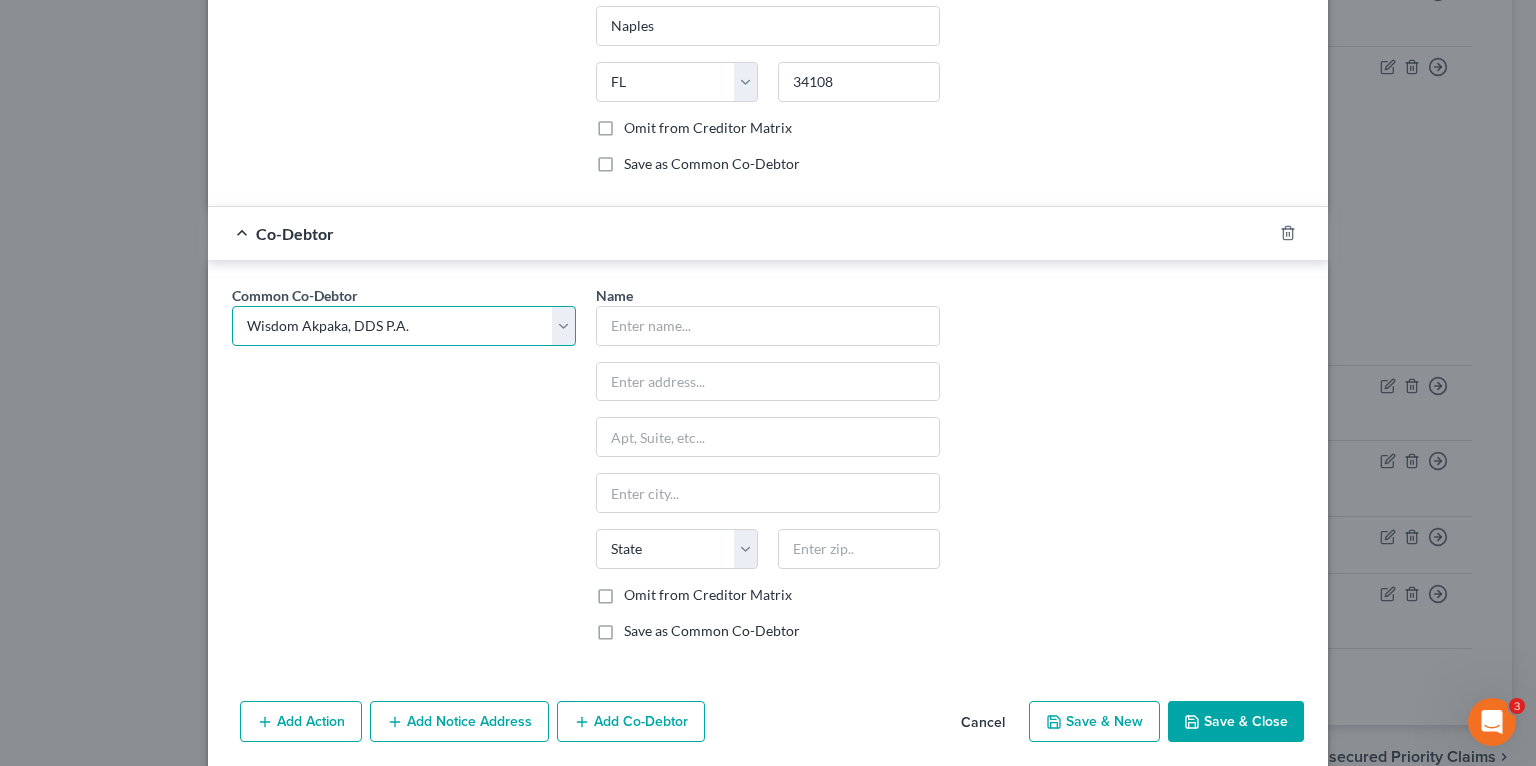 click on "Select [LAST_NAME] [LAST_NAME], DDS P.A. Dental Smiles of Hallandale Beach, Inc. Florida Sleep Clinic, Inc. Naples Dental Studio-Cosmetic Dentists NISD Naples Implant and Sedation Dentistry, Inc Care One Dental of Boca P.A. [LAST_NAME] Florida Sleep Clinic, Inc. Naples Implant and Sedation Dentistry, Inc Care One Dental of Beca P.A. Dental One Ave Maria Dentistry, Inc. [LAST_NAME] Bright Smiles Dental Studio, P.A. [LAST_NAME] [LAST_NAME] [LAST_NAME] Dental Supply Ave Maria Dentistry Naples Cosmetic, Implant, Emergency & Sedation Dentistry Ave Maria Dentist [LAST_NAME], D.D.S." at bounding box center [404, 326] 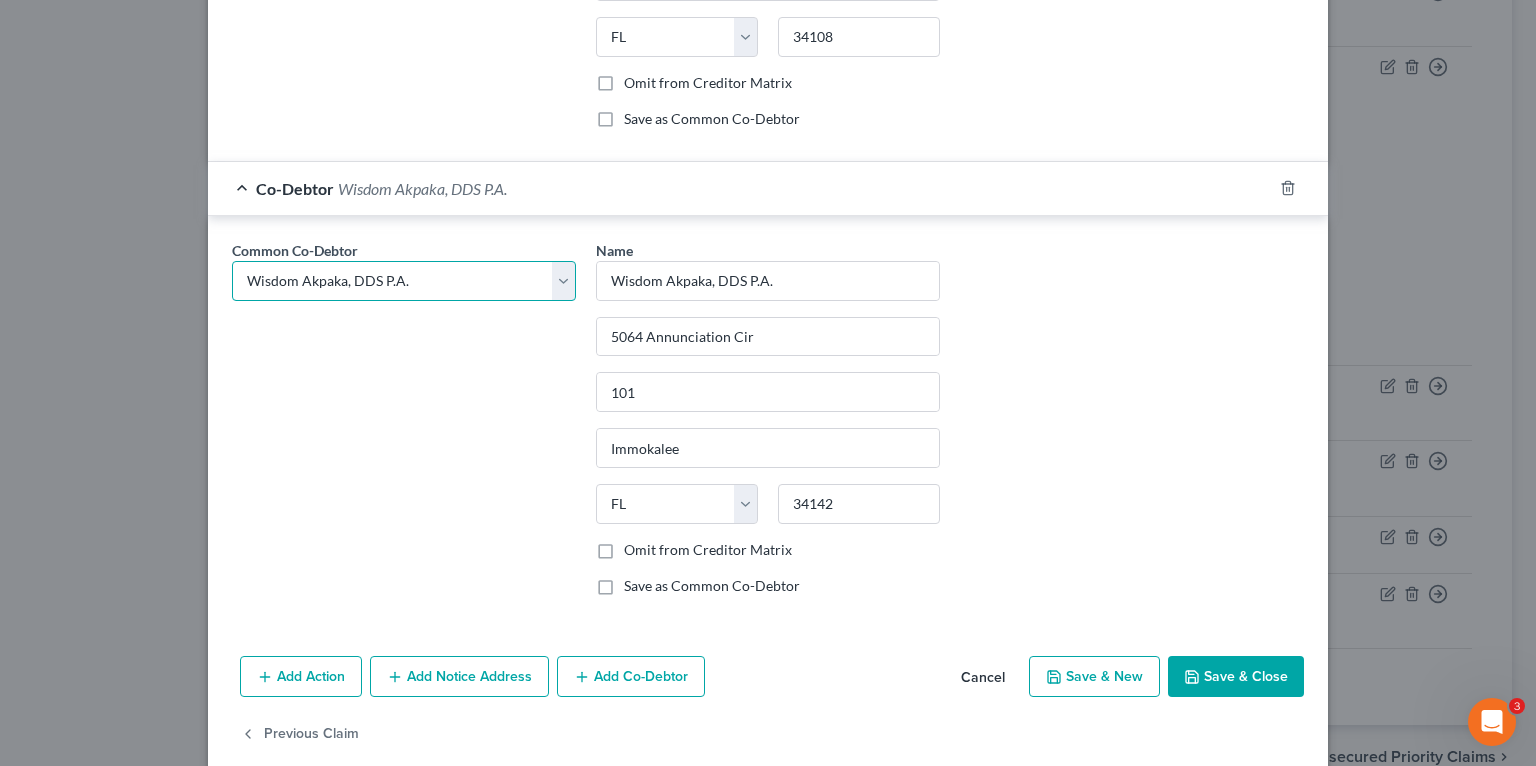 scroll, scrollTop: 1653, scrollLeft: 0, axis: vertical 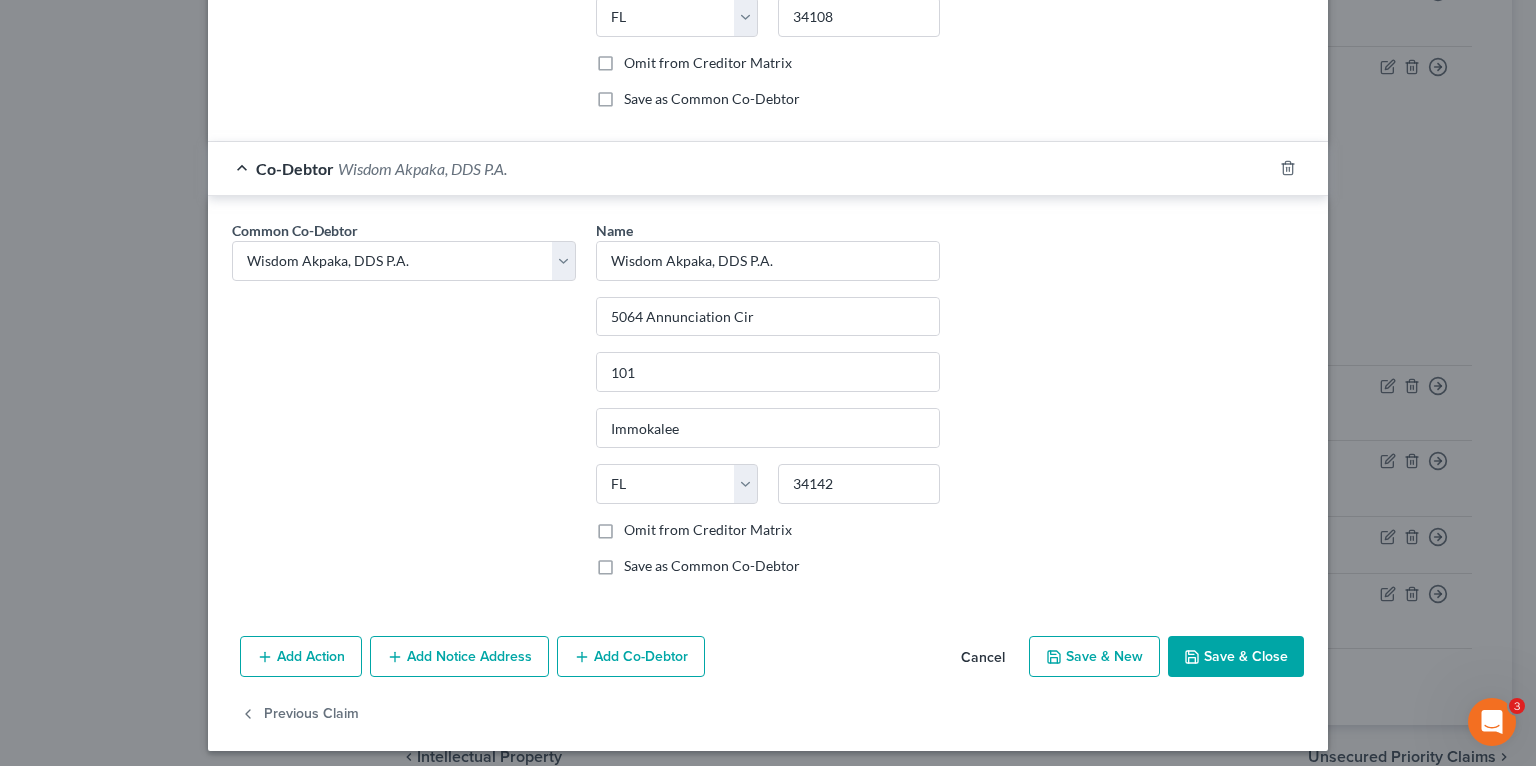 click on "Add Co-Debtor" at bounding box center (631, 657) 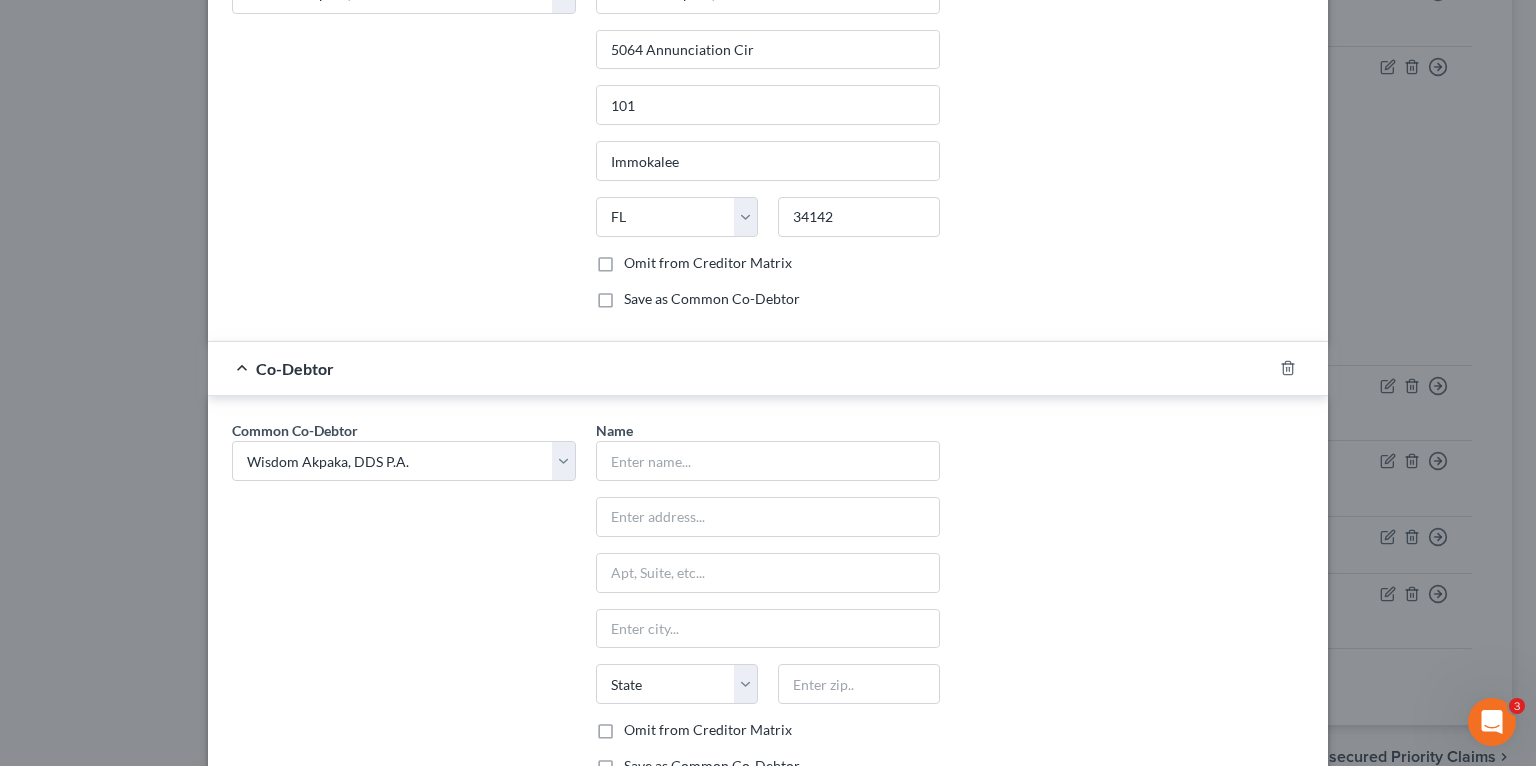 scroll, scrollTop: 1973, scrollLeft: 0, axis: vertical 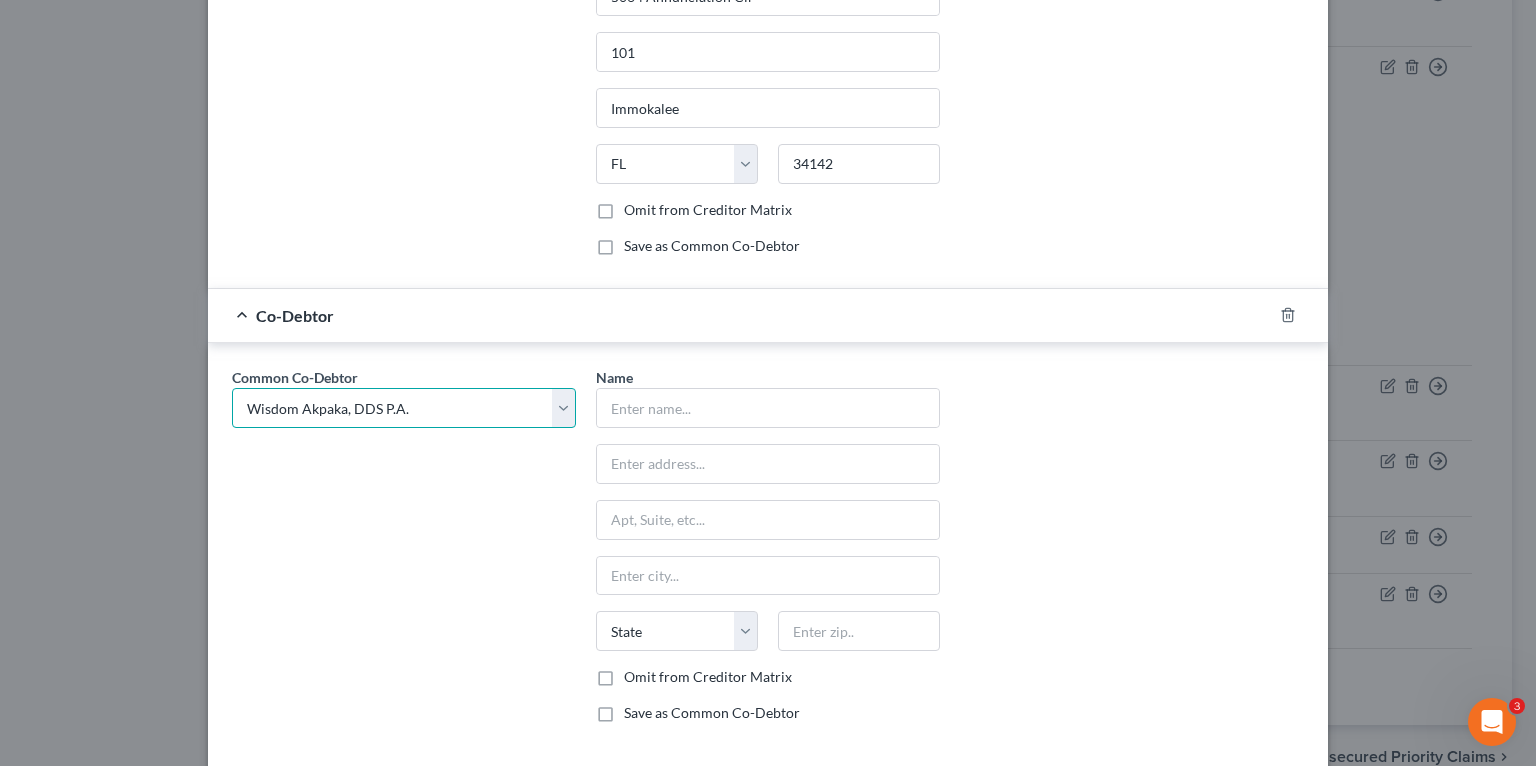 click on "Select [LAST_NAME] [LAST_NAME], DDS P.A. Dental Smiles of Hallandale Beach, Inc. Florida Sleep Clinic, Inc. Naples Dental Studio-Cosmetic Dentists NISD Naples Implant and Sedation Dentistry, Inc Care One Dental of Boca P.A. [LAST_NAME] Florida Sleep Clinic, Inc. Naples Implant and Sedation Dentistry, Inc Care One Dental of Beca P.A. Dental One Ave Maria Dentistry, Inc. [LAST_NAME] Bright Smiles Dental Studio, P.A. [LAST_NAME] [LAST_NAME] [LAST_NAME] Dental Supply Ave Maria Dentistry Naples Cosmetic, Implant, Emergency & Sedation Dentistry Ave Maria Dentist [LAST_NAME], D.D.S." at bounding box center [404, 408] 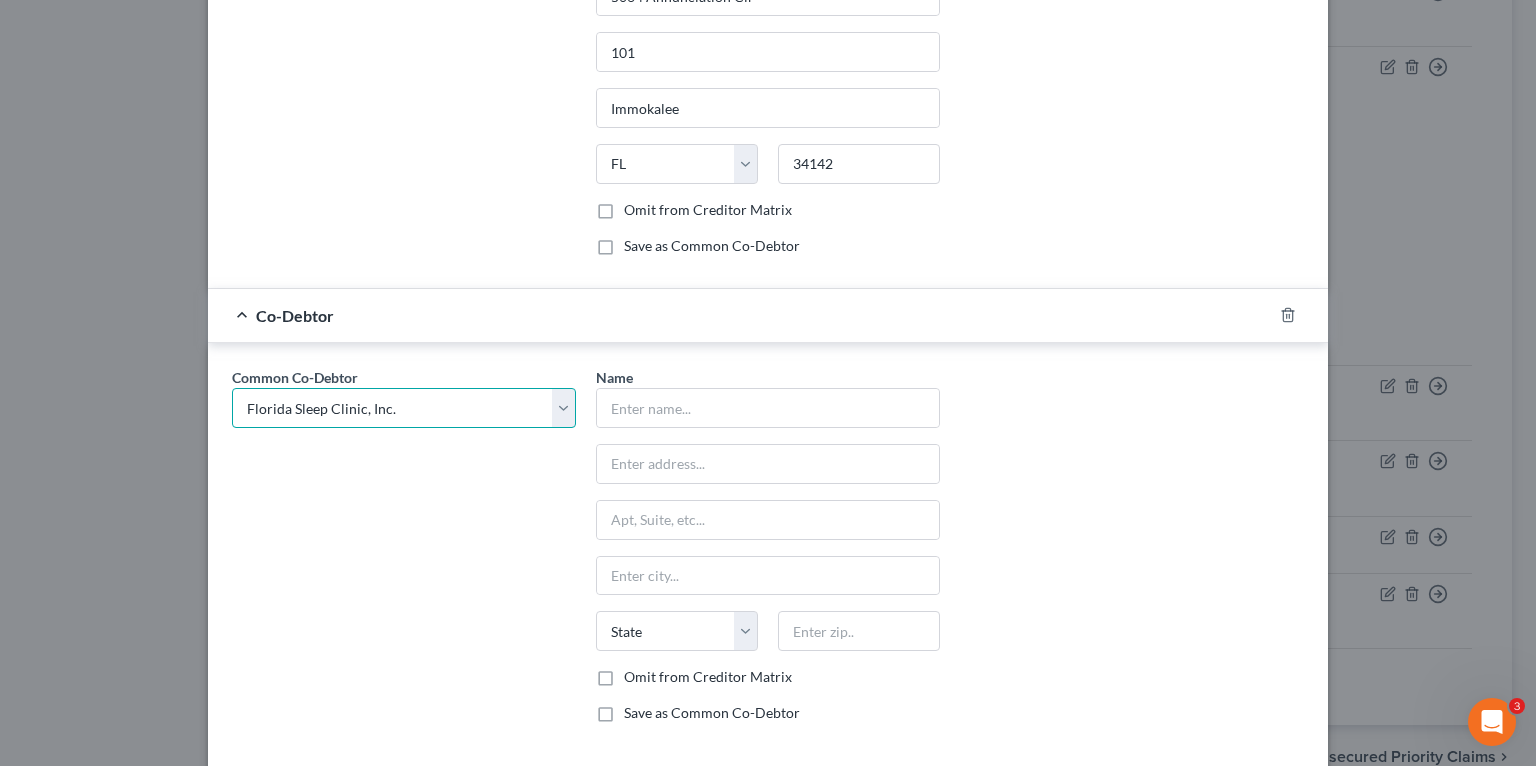 click on "Select [LAST_NAME] [LAST_NAME], DDS P.A. Dental Smiles of Hallandale Beach, Inc. Florida Sleep Clinic, Inc. Naples Dental Studio-Cosmetic Dentists NISD Naples Implant and Sedation Dentistry, Inc Care One Dental of Boca P.A. [LAST_NAME] Florida Sleep Clinic, Inc. Naples Implant and Sedation Dentistry, Inc Care One Dental of Beca P.A. Dental One Ave Maria Dentistry, Inc. [LAST_NAME] Bright Smiles Dental Studio, P.A. [LAST_NAME] [LAST_NAME] [LAST_NAME] Dental Supply Ave Maria Dentistry Naples Cosmetic, Implant, Emergency & Sedation Dentistry Ave Maria Dentist [LAST_NAME], D.D.S." at bounding box center (404, 408) 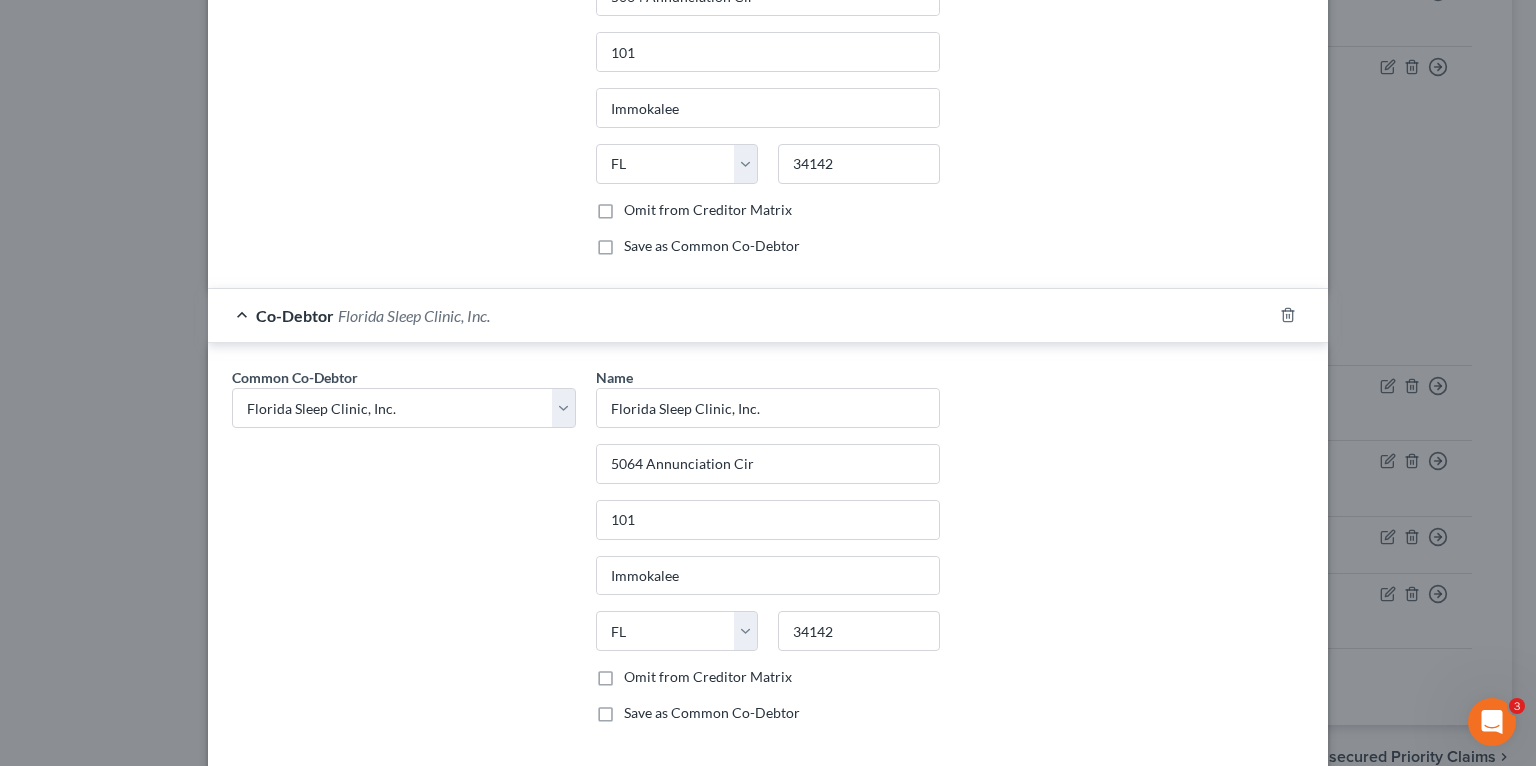 click on "Common Co-Debtor Select Wisdom Akpaka Wisdom Akpaka, DDS P.A. Dental Smiles of Hallandale Beach, Inc. Florida Sleep Clinic, Inc. Naples Dental Studio-Cosmetic Dentists NISD Naples Implant and Sedation Dentistry, Inc Care One Dental of Boca P.A. Wisdom Akpaka Florida Sleep Clinic, Inc. Naples Implant and Sedation Dentistry, Inc Care One Dental of Beca P.A. Dental One Ave Maria Dentistry, Inc. Wisdom Akpaka Bright Smiles Dental Studio, P.A. Wisdom Akpaka Wisdom Akpaka Wisdom Dental Supply Ave Maria Dentistry Naples Cosmetic, Implant, Emergency & Sedation Dentistry Ave Maria Dentist Wisdom Akpaka, D.D.S." at bounding box center (404, 553) 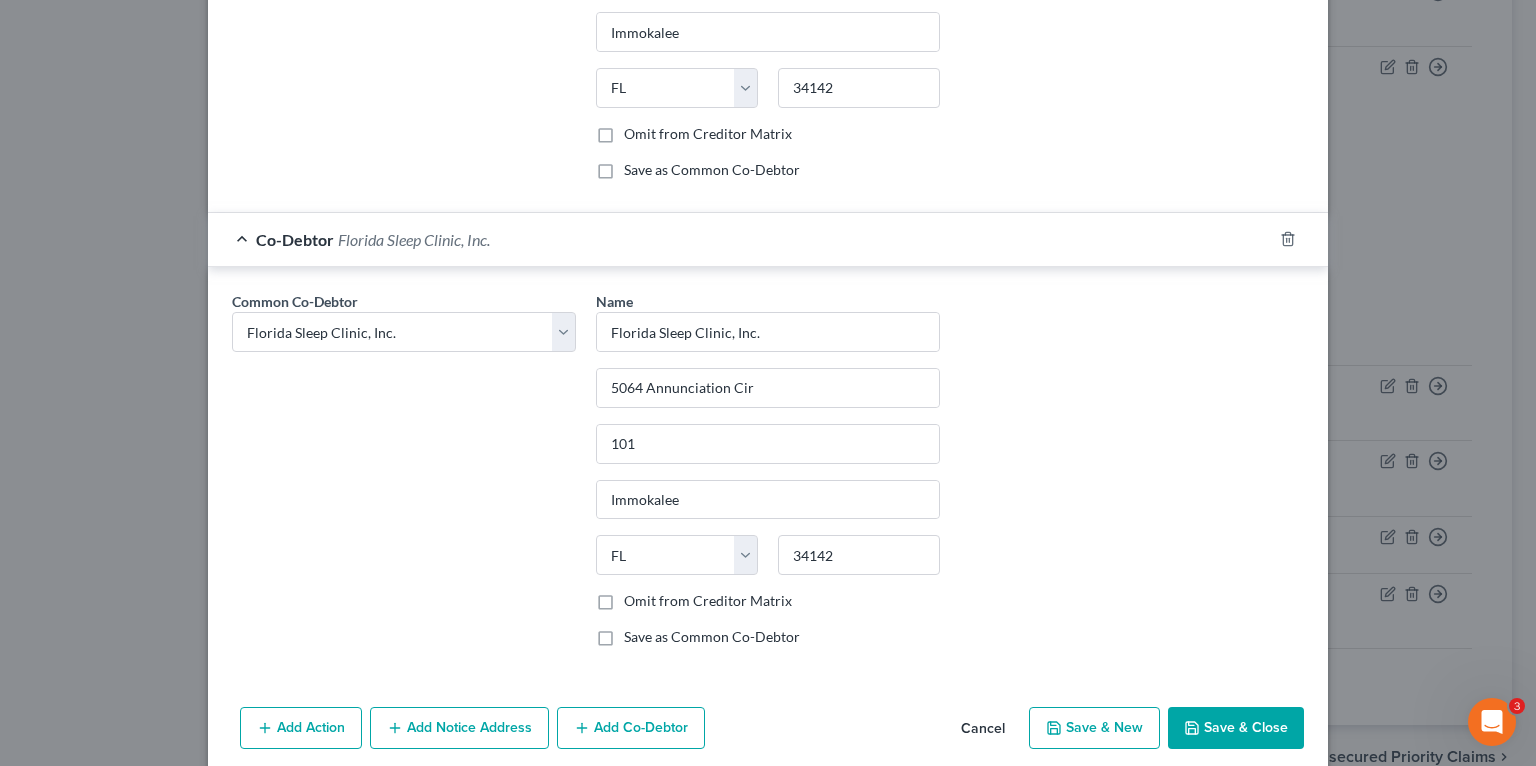 scroll, scrollTop: 2118, scrollLeft: 0, axis: vertical 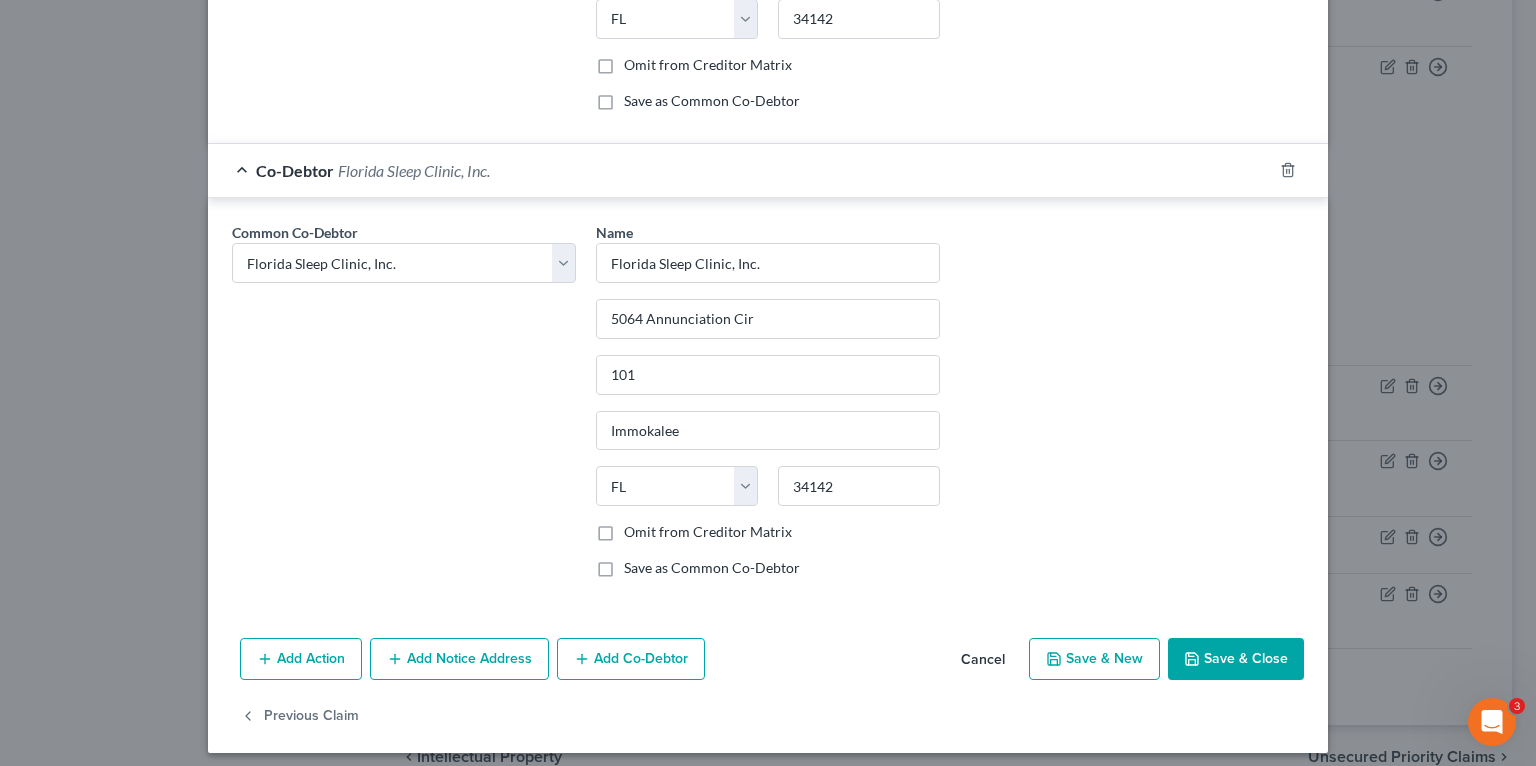 click on "Add Co-Debtor" at bounding box center [631, 659] 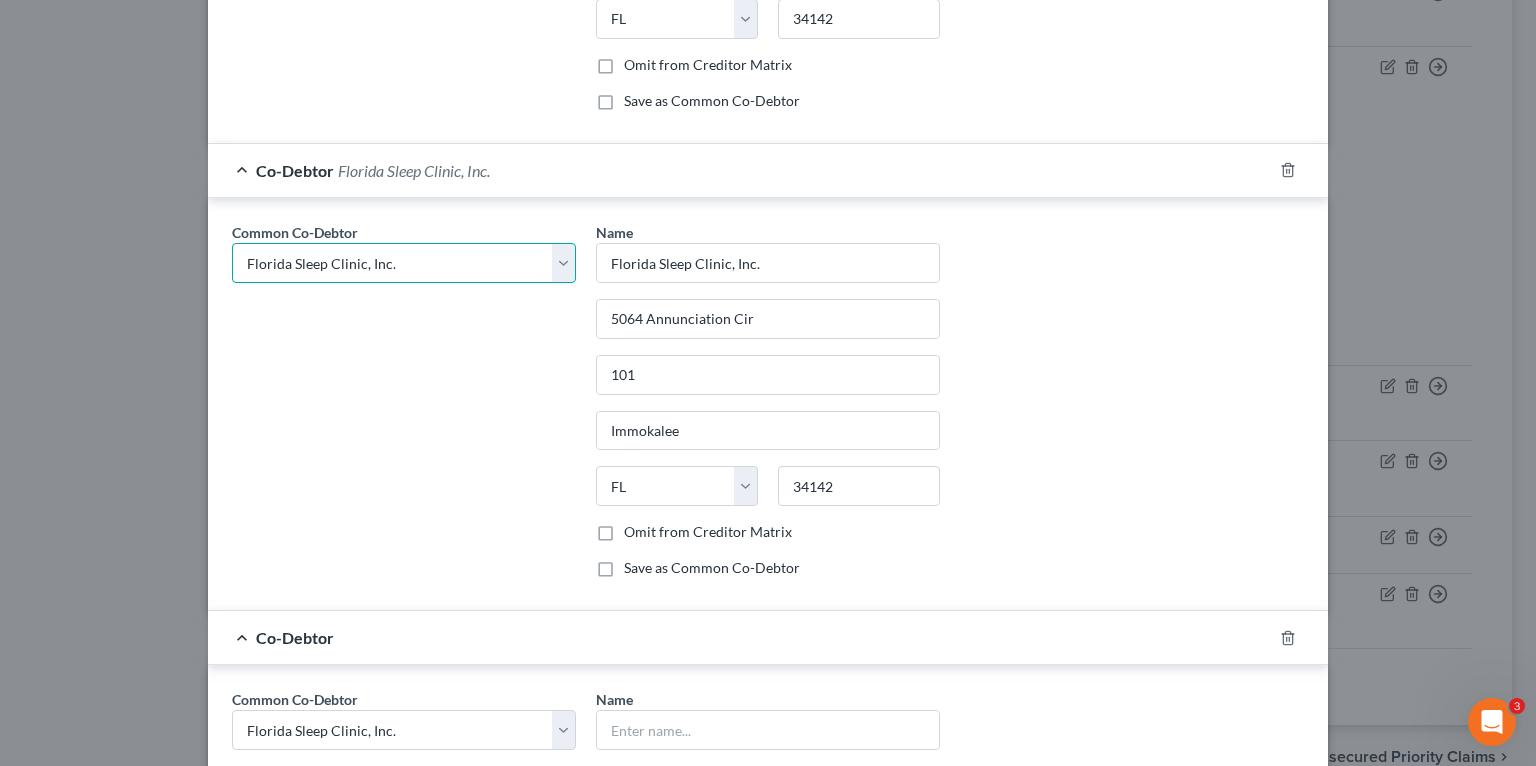 click on "Select [LAST_NAME] [LAST_NAME], DDS P.A. Dental Smiles of Hallandale Beach, Inc. Florida Sleep Clinic, Inc. Naples Dental Studio-Cosmetic Dentists NISD Naples Implant and Sedation Dentistry, Inc Care One Dental of Boca P.A. [LAST_NAME] Florida Sleep Clinic, Inc. Naples Implant and Sedation Dentistry, Inc Care One Dental of Beca P.A. Dental One Ave Maria Dentistry, Inc. [LAST_NAME] Bright Smiles Dental Studio, P.A. [LAST_NAME] [LAST_NAME] [LAST_NAME] Dental Supply Ave Maria Dentistry Naples Cosmetic, Implant, Emergency & Sedation Dentistry Ave Maria Dentist [LAST_NAME], D.D.S." at bounding box center (404, 263) 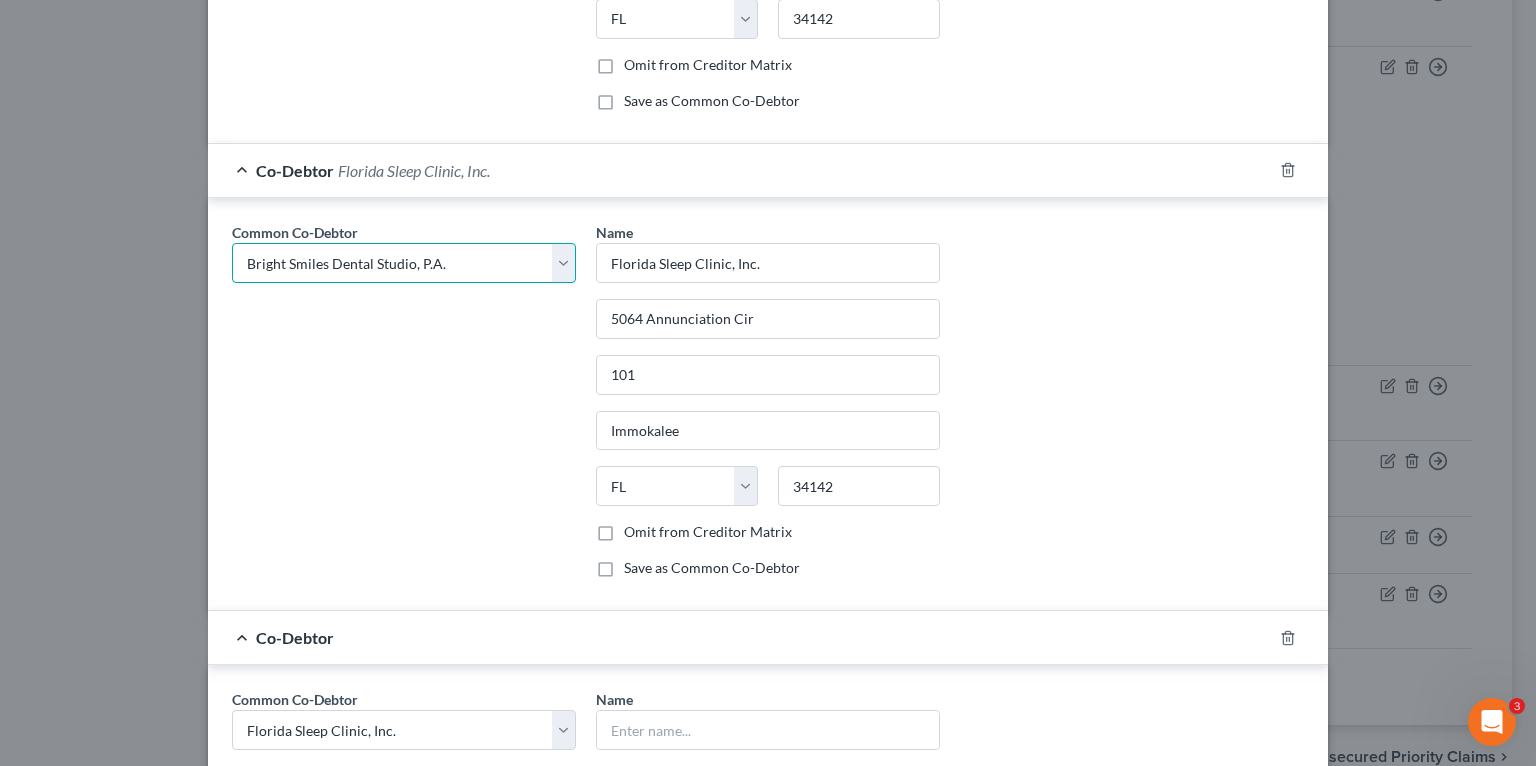 click on "Select [LAST_NAME] [LAST_NAME], DDS P.A. Dental Smiles of Hallandale Beach, Inc. Florida Sleep Clinic, Inc. Naples Dental Studio-Cosmetic Dentists NISD Naples Implant and Sedation Dentistry, Inc Care One Dental of Boca P.A. [LAST_NAME] Florida Sleep Clinic, Inc. Naples Implant and Sedation Dentistry, Inc Care One Dental of Beca P.A. Dental One Ave Maria Dentistry, Inc. [LAST_NAME] Bright Smiles Dental Studio, P.A. [LAST_NAME] [LAST_NAME] [LAST_NAME] Dental Supply Ave Maria Dentistry Naples Cosmetic, Implant, Emergency & Sedation Dentistry Ave Maria Dentist [LAST_NAME], D.D.S." at bounding box center [404, 263] 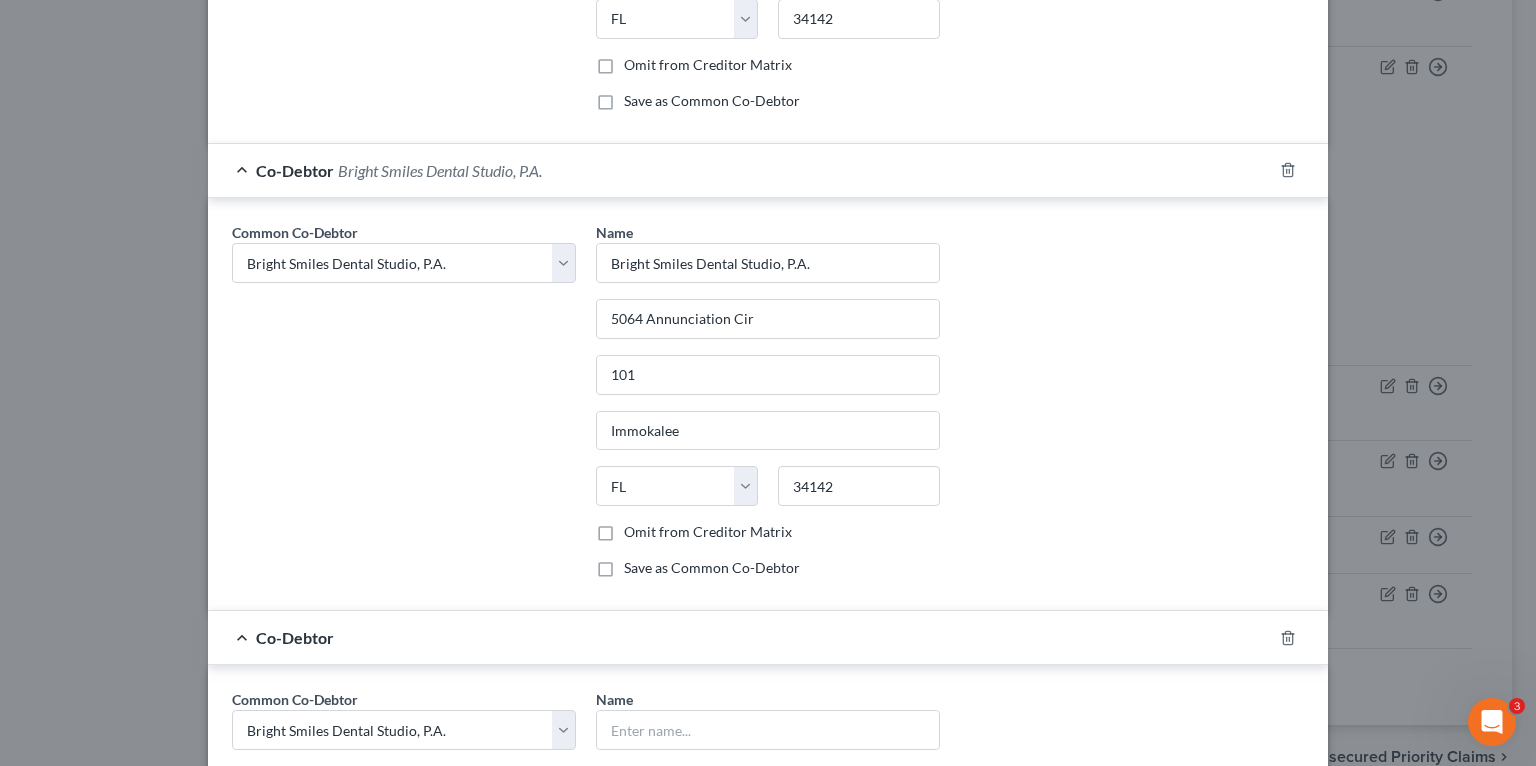 click on "Common Co-Debtor Select Wisdom Akpaka Wisdom Akpaka, DDS P.A. Dental Smiles of Hallandale Beach, Inc. Florida Sleep Clinic, Inc. Naples Dental Studio-Cosmetic Dentists NISD Naples Implant and Sedation Dentistry, Inc Care One Dental of Boca P.A. Wisdom Akpaka Florida Sleep Clinic, Inc. Naples Implant and Sedation Dentistry, Inc Care One Dental of Beca P.A. Dental One Ave Maria Dentistry, Inc. Wisdom Akpaka Bright Smiles Dental Studio, P.A. Wisdom Akpaka Wisdom Akpaka Wisdom Dental Supply Ave Maria Dentistry Naples Cosmetic, Implant, Emergency & Sedation Dentistry Ave Maria Dentist Wisdom Akpaka, D.D.S." at bounding box center [404, 408] 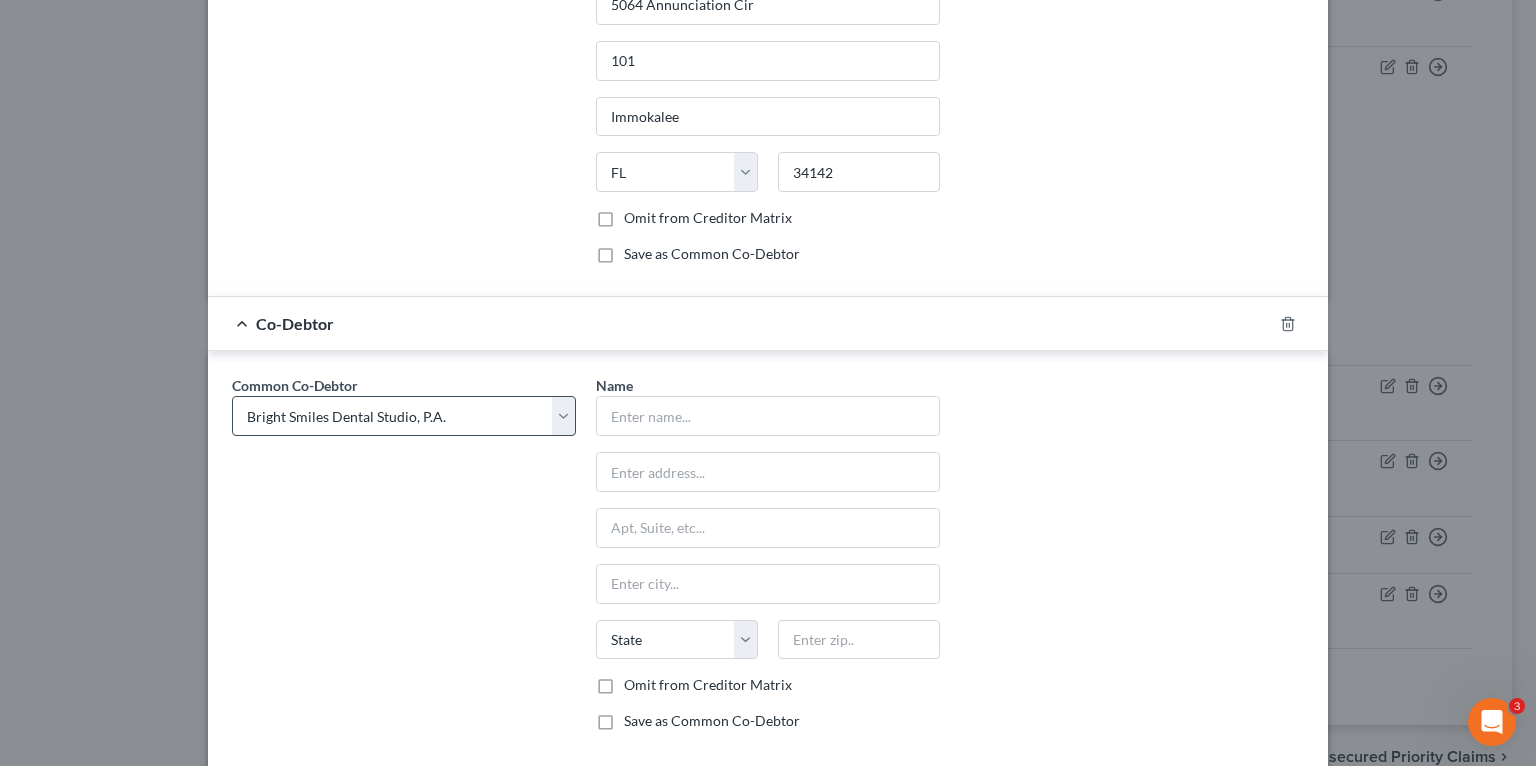 scroll, scrollTop: 2518, scrollLeft: 0, axis: vertical 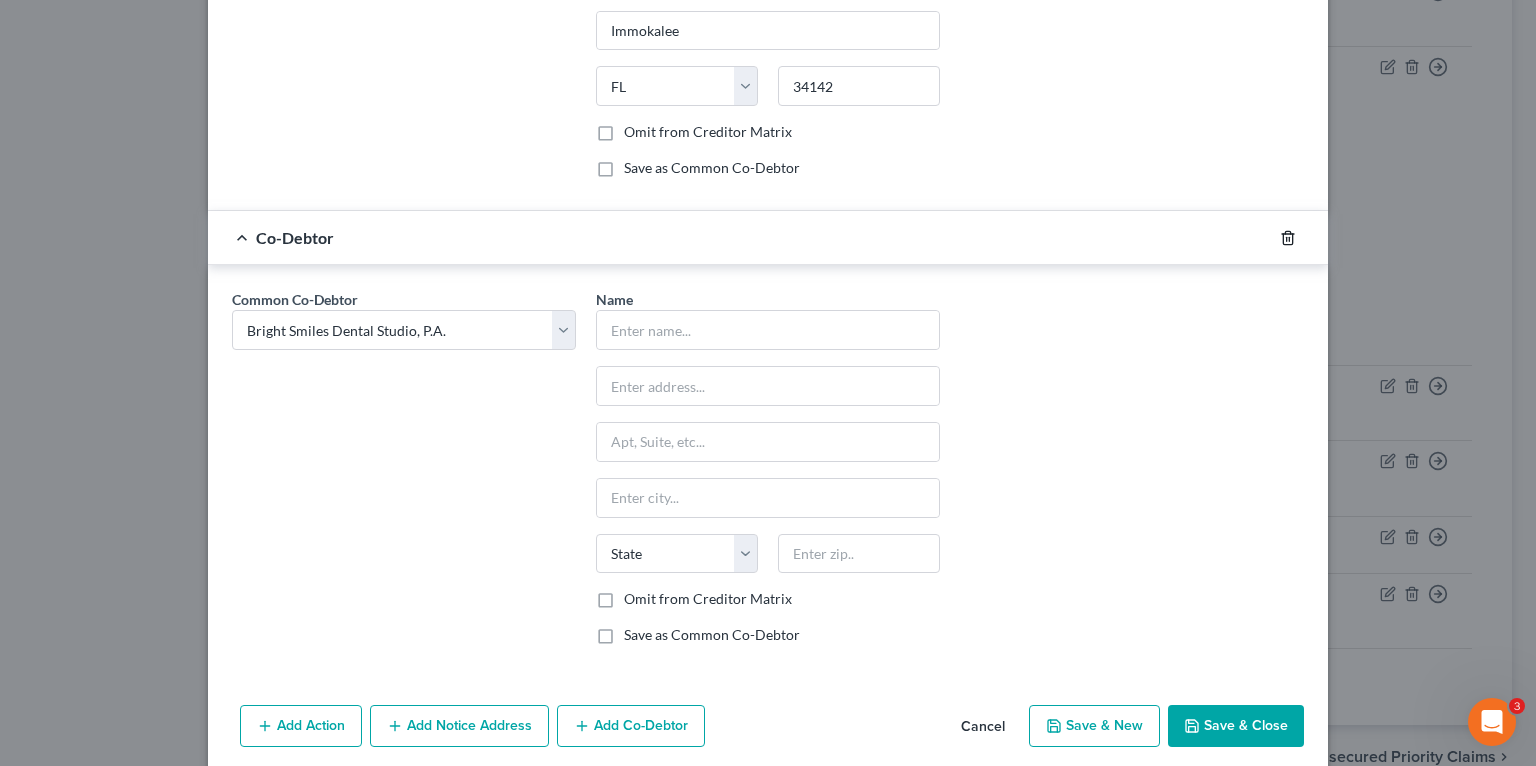 click 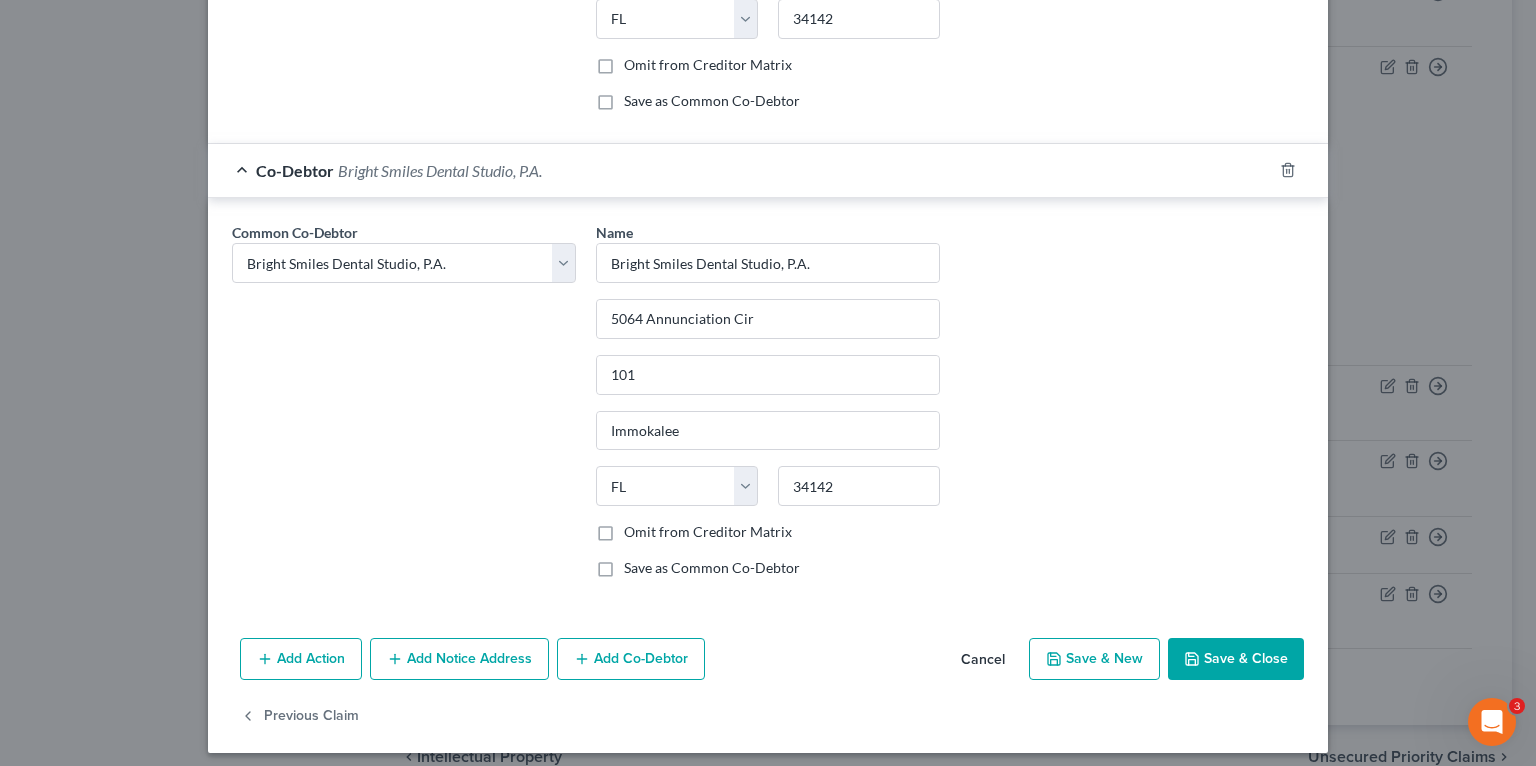 click on "Save & Close" at bounding box center (1236, 659) 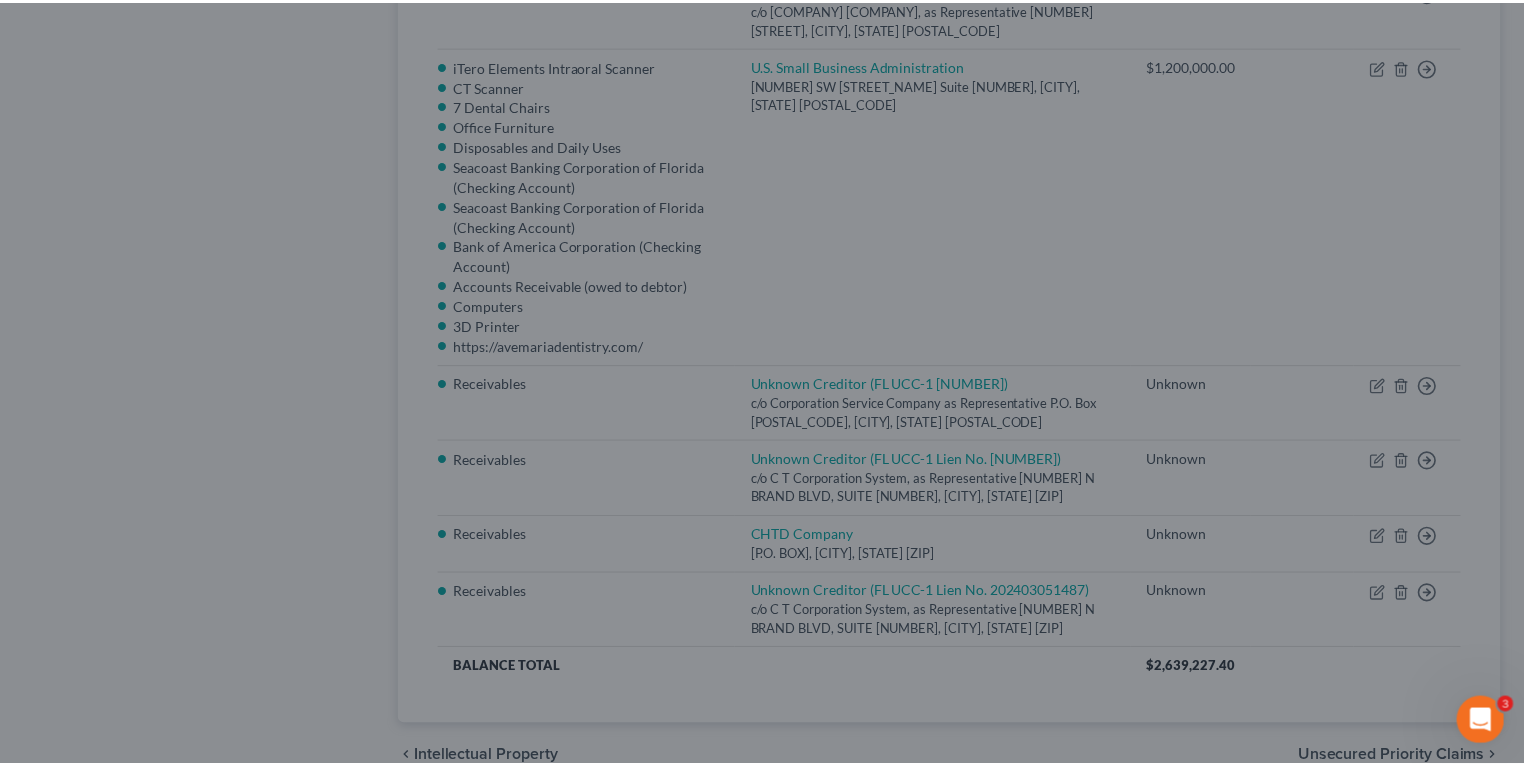 scroll, scrollTop: 0, scrollLeft: 0, axis: both 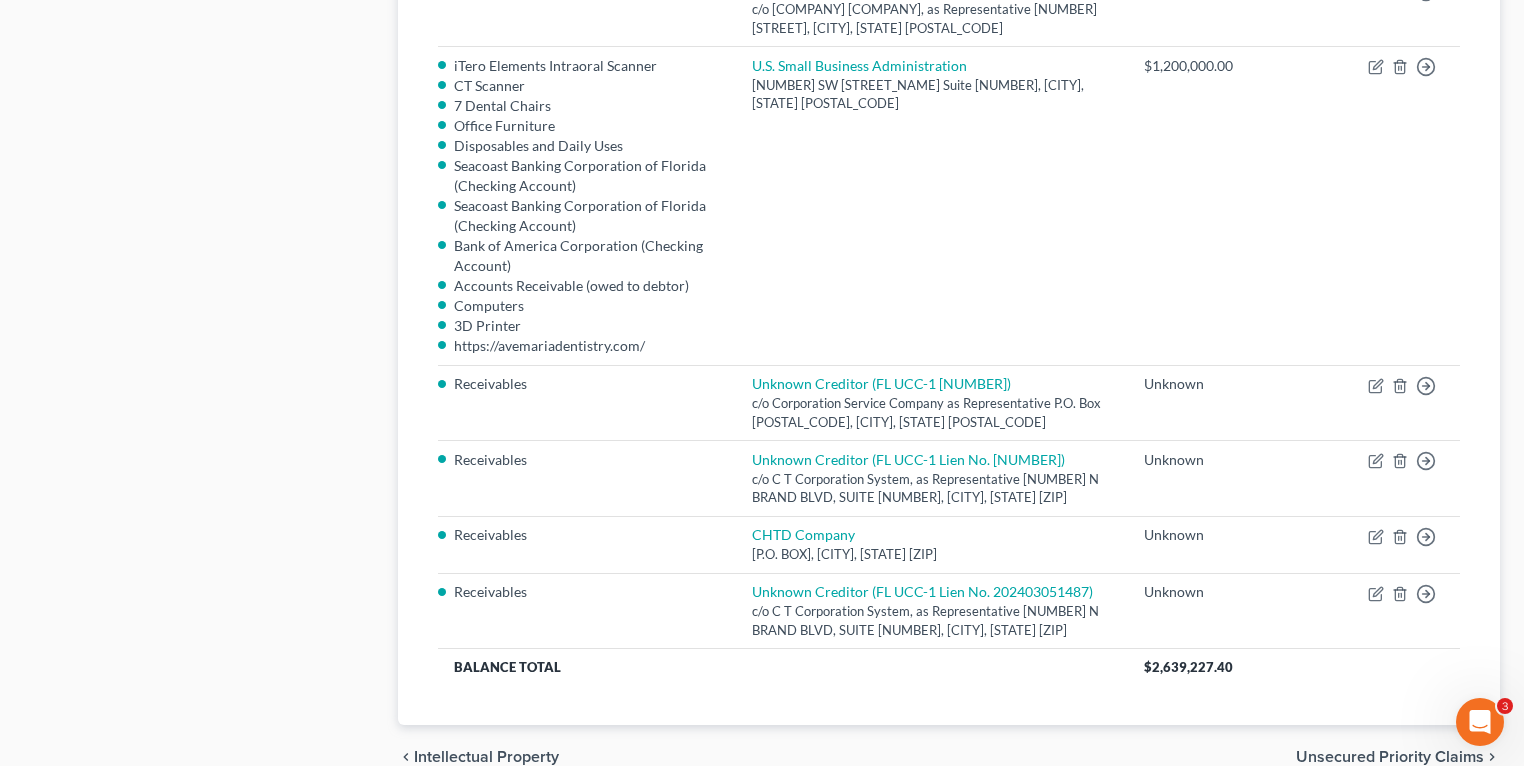 click on "Case Dashboard
Payments
Invoices
Payments
Payments
Credit Report
Client Profile" at bounding box center (201, -641) 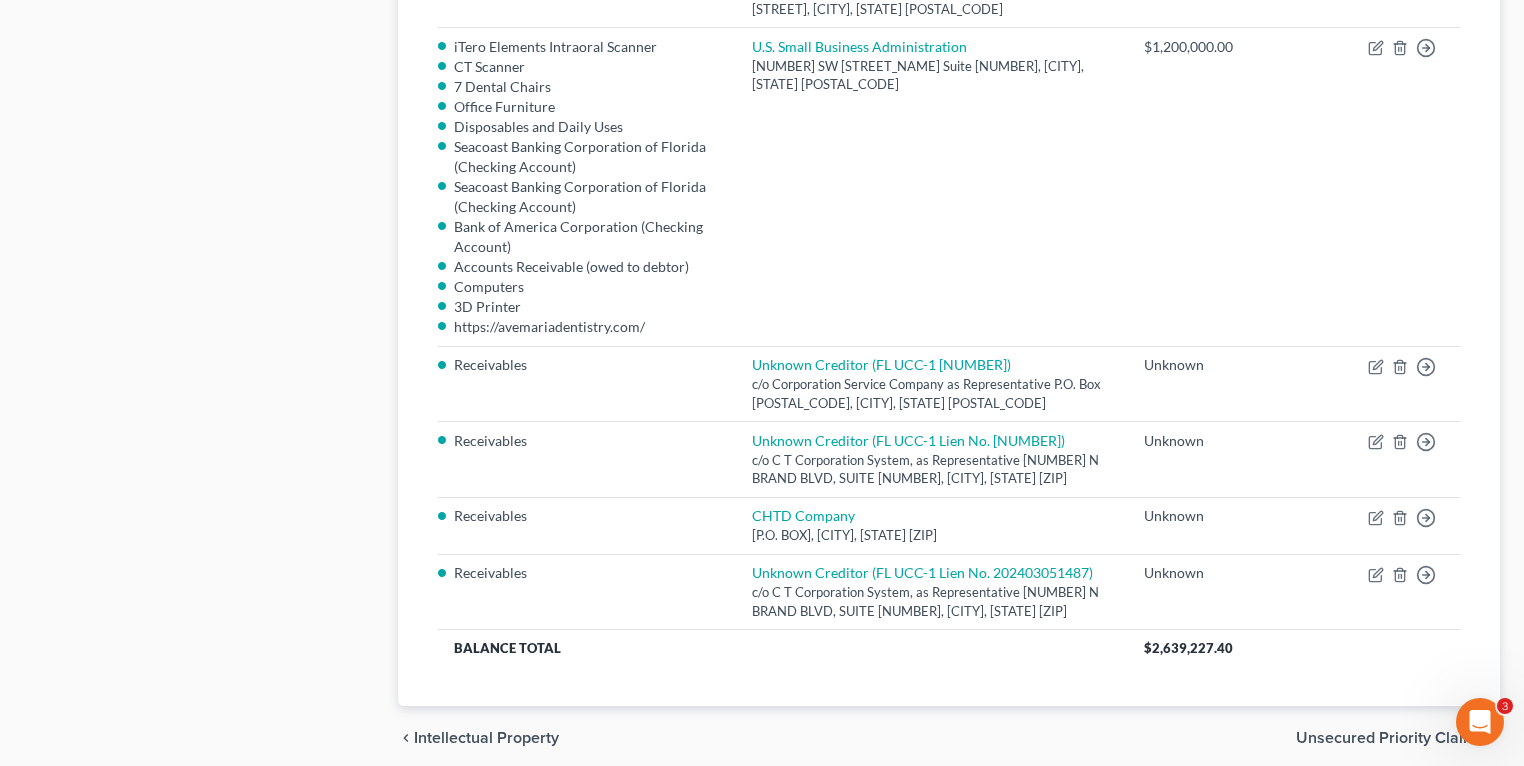 scroll, scrollTop: 1791, scrollLeft: 0, axis: vertical 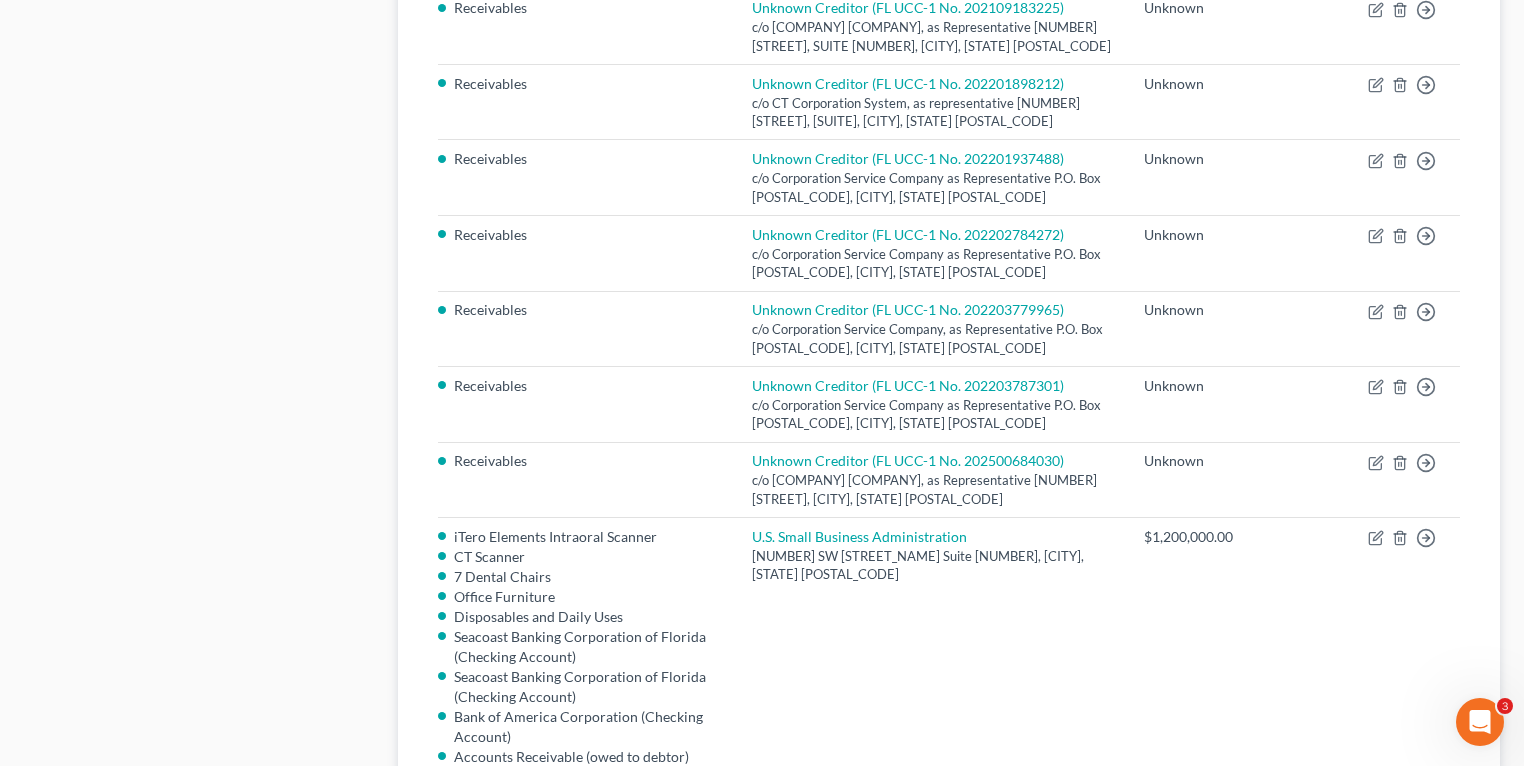 click on "Case Dashboard
Payments
Invoices
Payments
Payments
Credit Report
Client Profile" at bounding box center [201, -170] 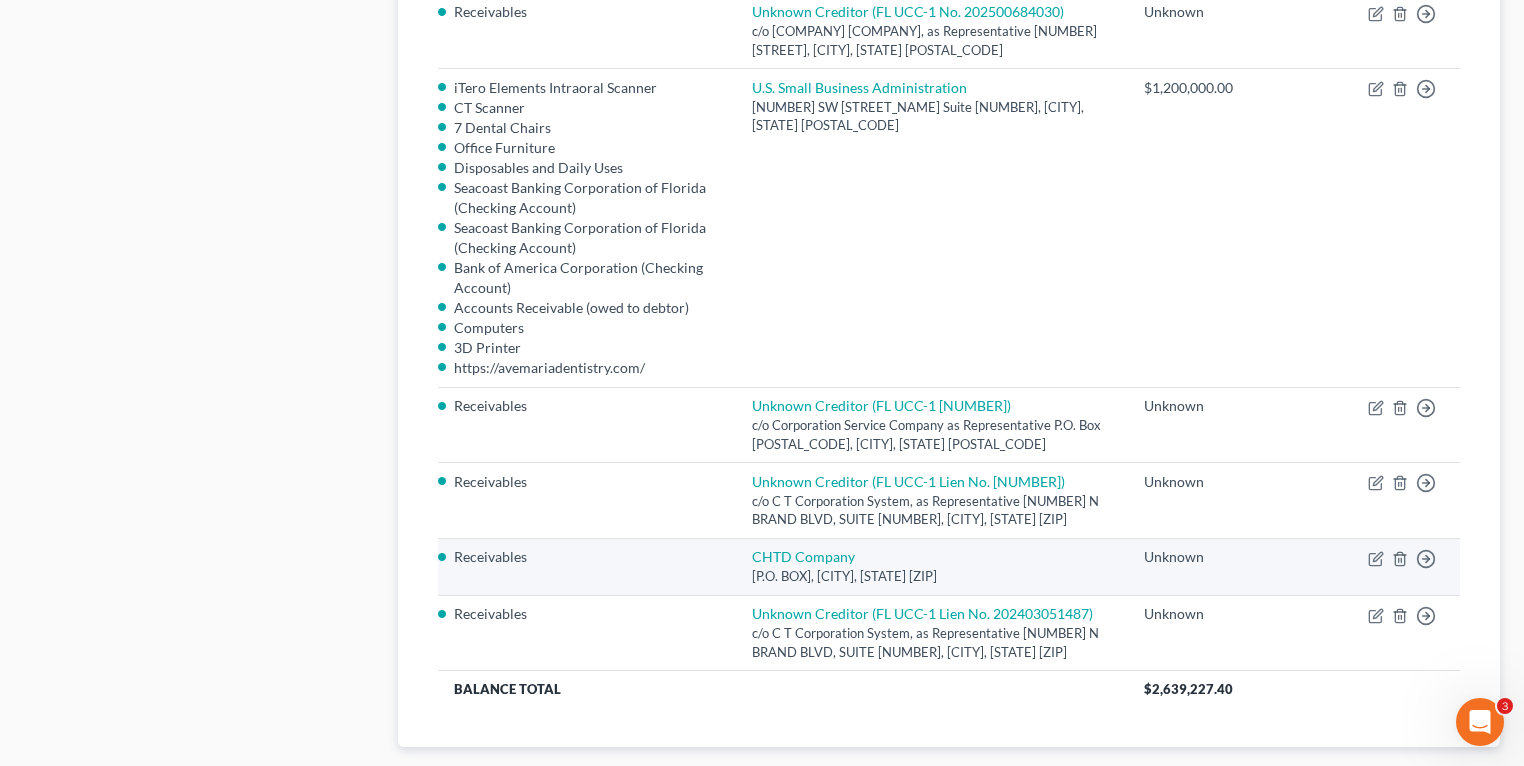 scroll, scrollTop: 2281, scrollLeft: 0, axis: vertical 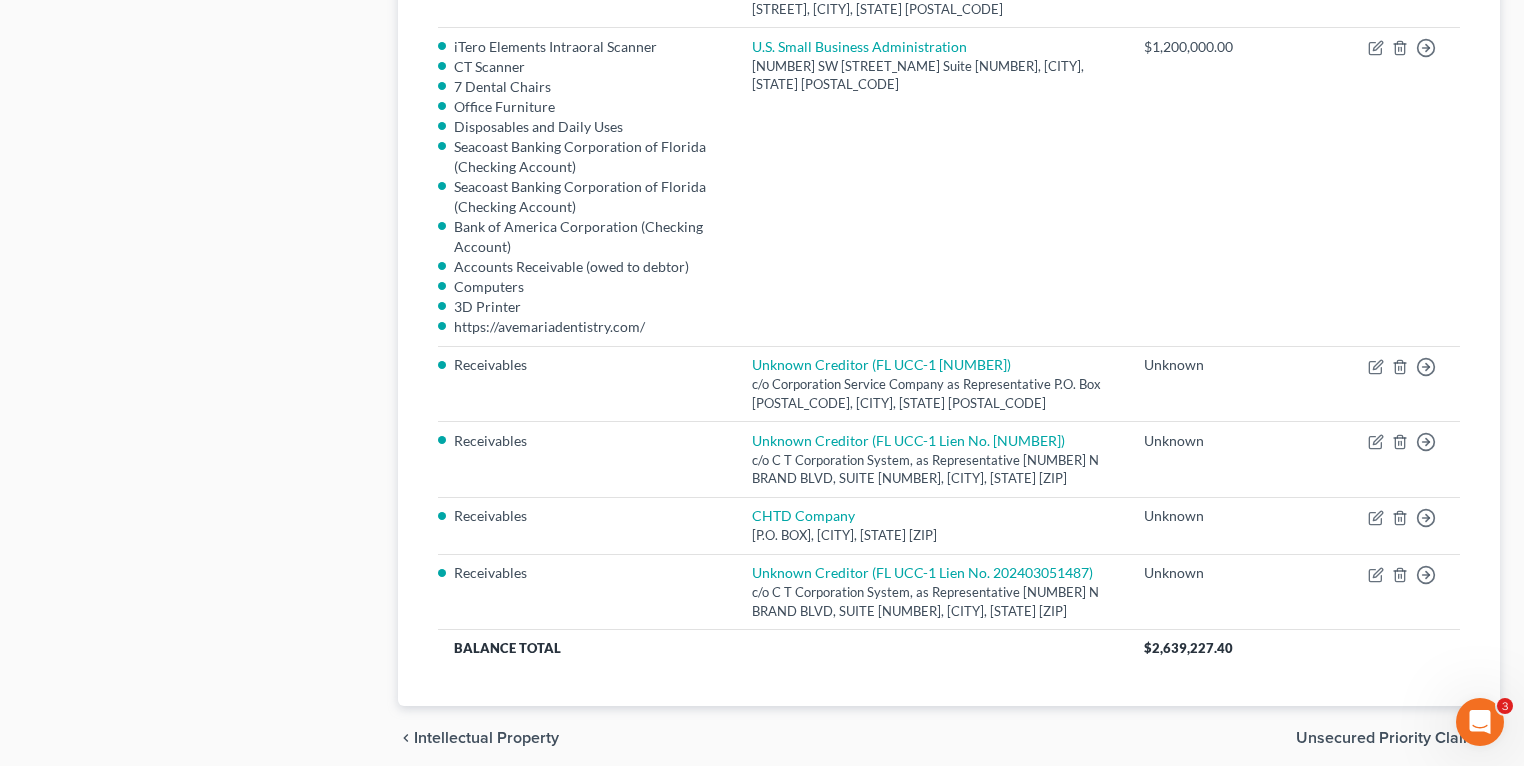 click on "Case Dashboard
Payments
Invoices
Payments
Payments
Credit Report
Client Profile" at bounding box center (201, -660) 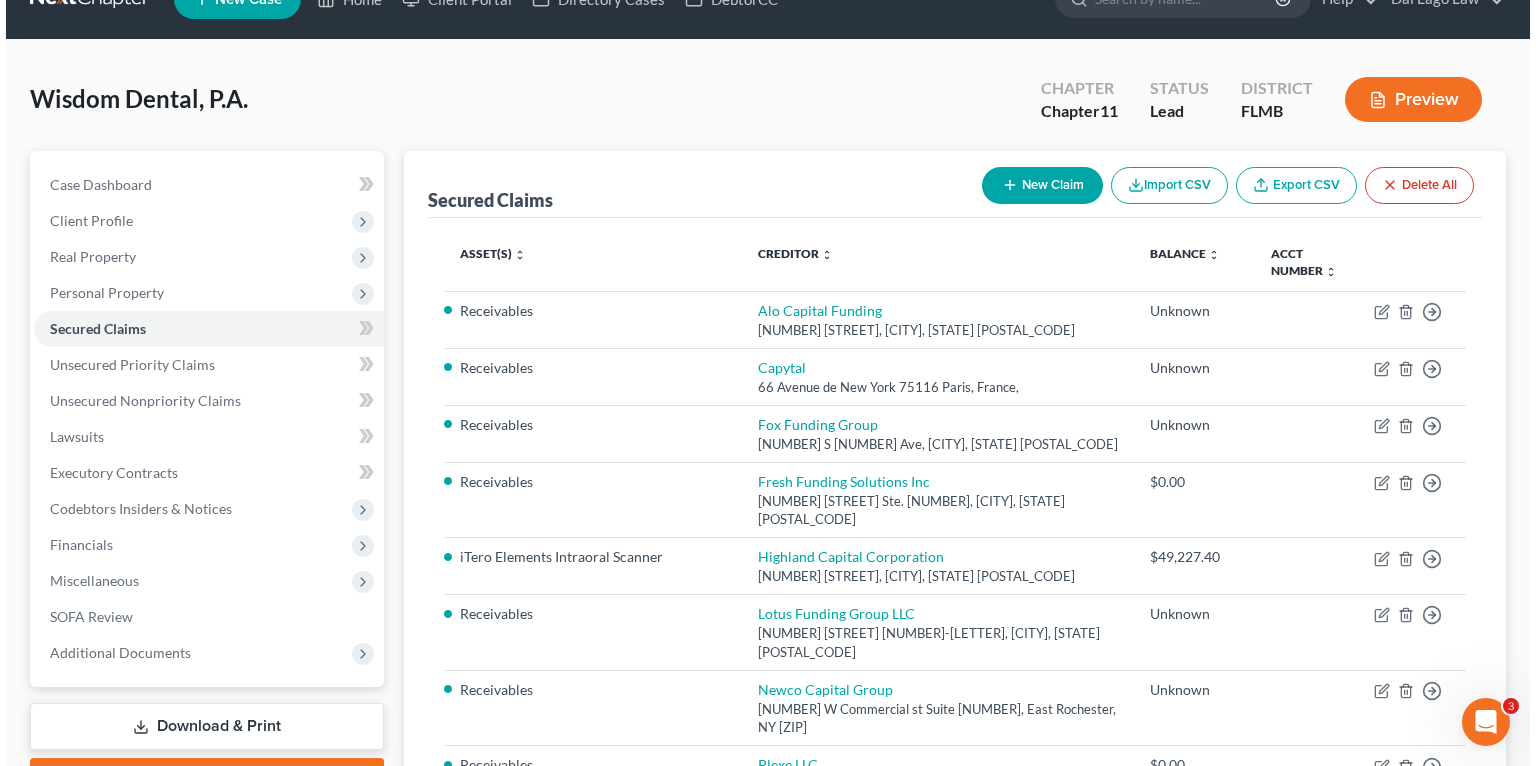 scroll, scrollTop: 0, scrollLeft: 0, axis: both 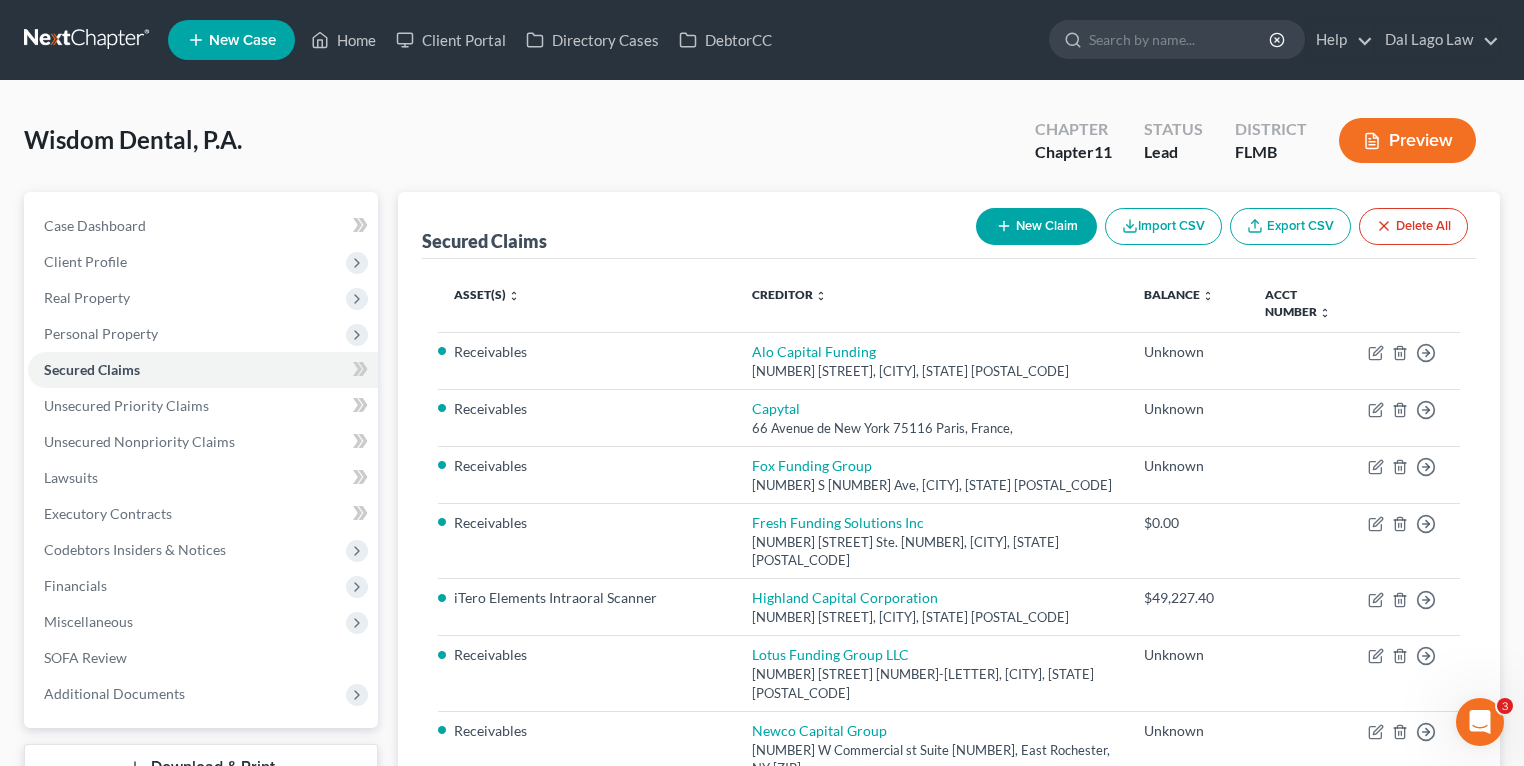 click on "New Claim" at bounding box center [1036, 226] 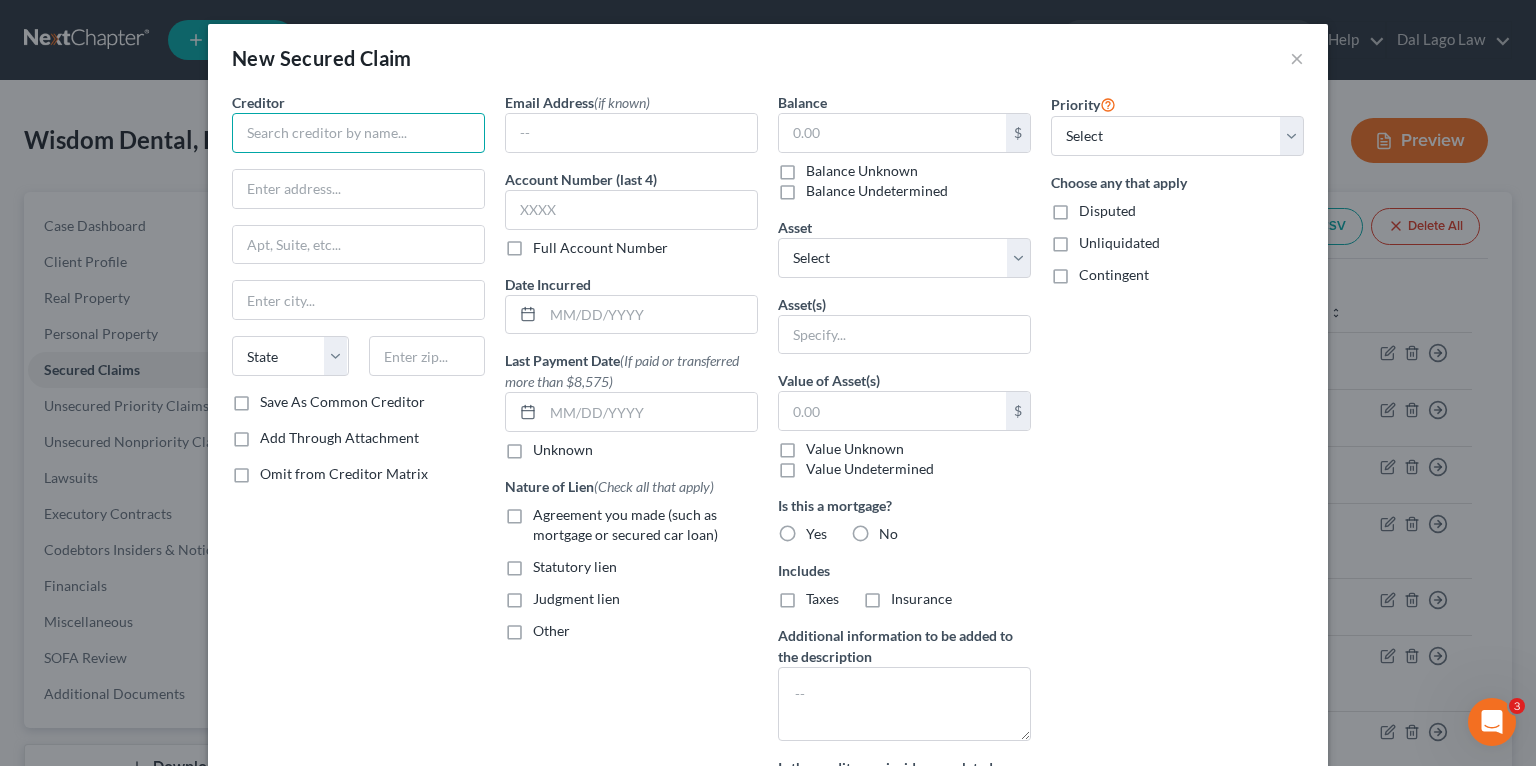 click at bounding box center [358, 133] 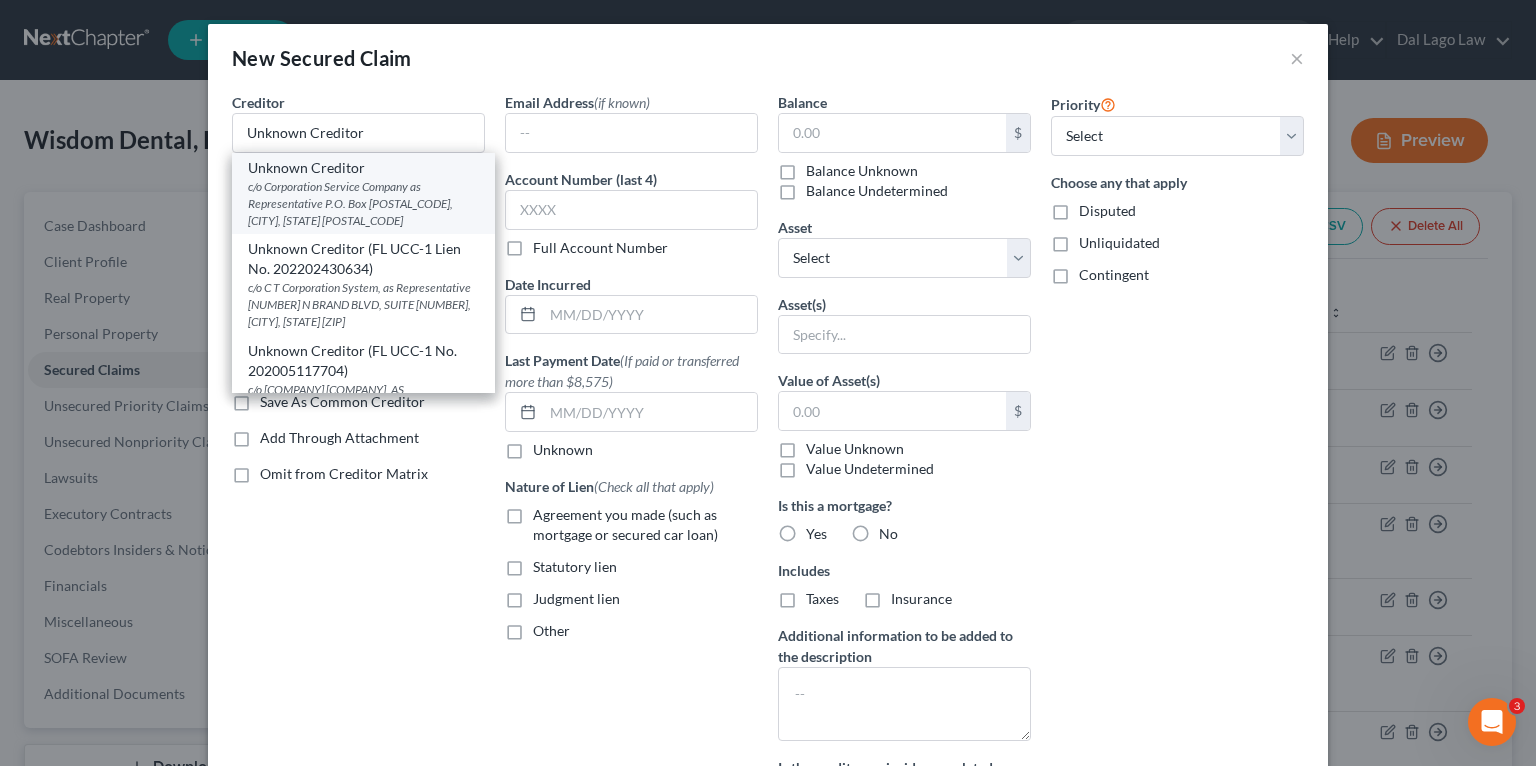 click on "c/o Corporation Service Company as Representative P.O. Box [POSTAL_CODE], [CITY], [STATE] [POSTAL_CODE]" at bounding box center (363, 203) 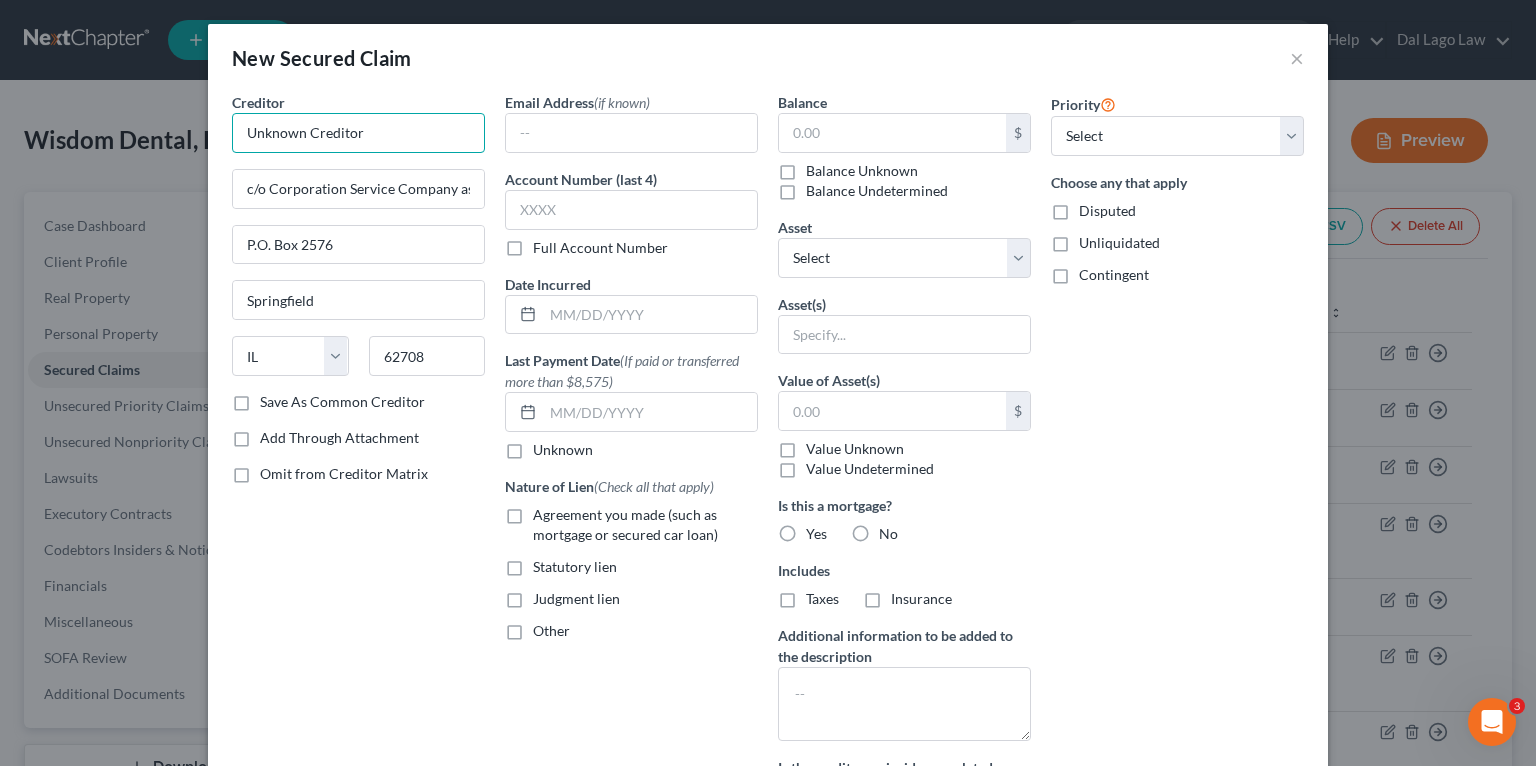 click on "Unknown Creditor" at bounding box center (358, 133) 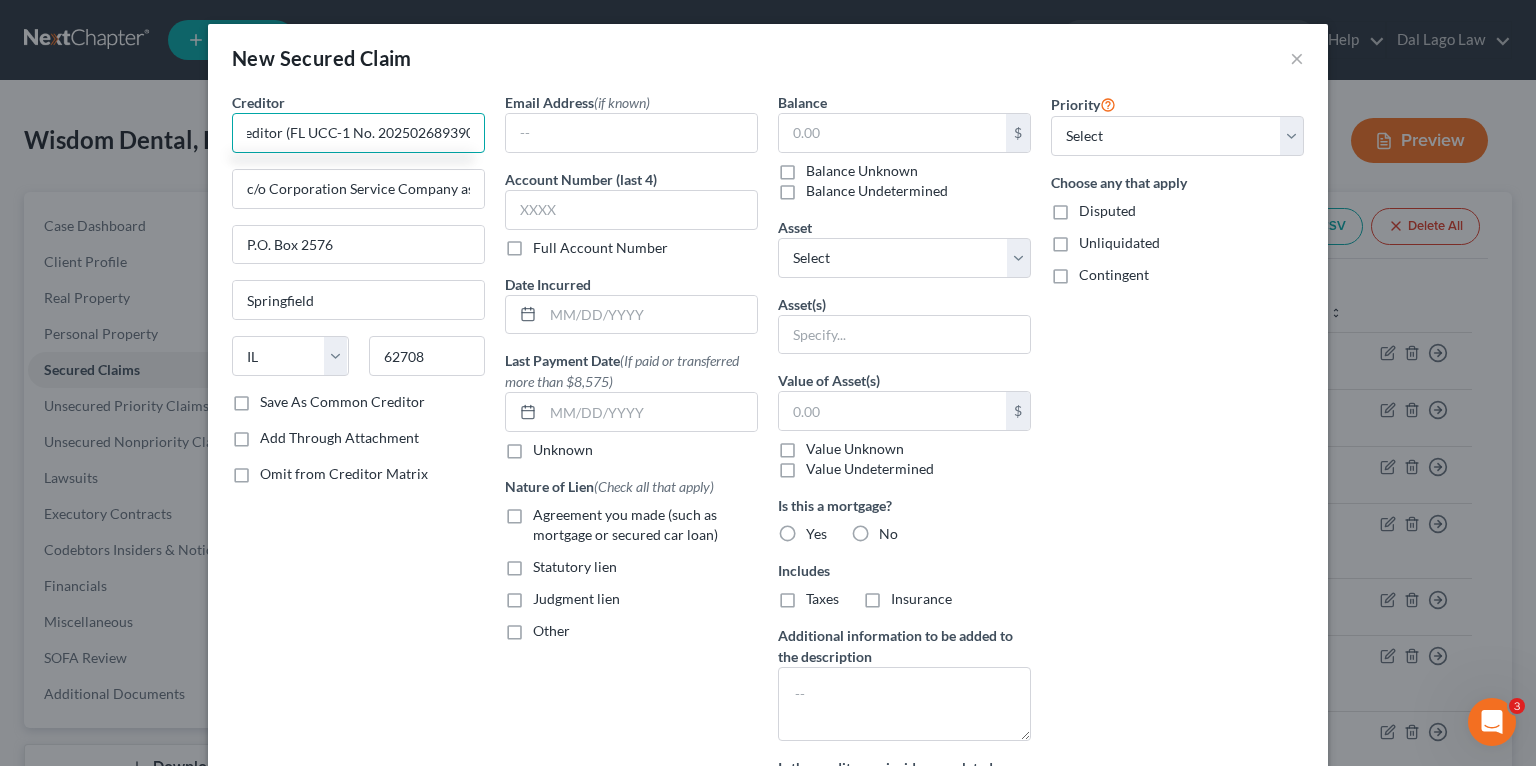scroll, scrollTop: 0, scrollLeft: 85, axis: horizontal 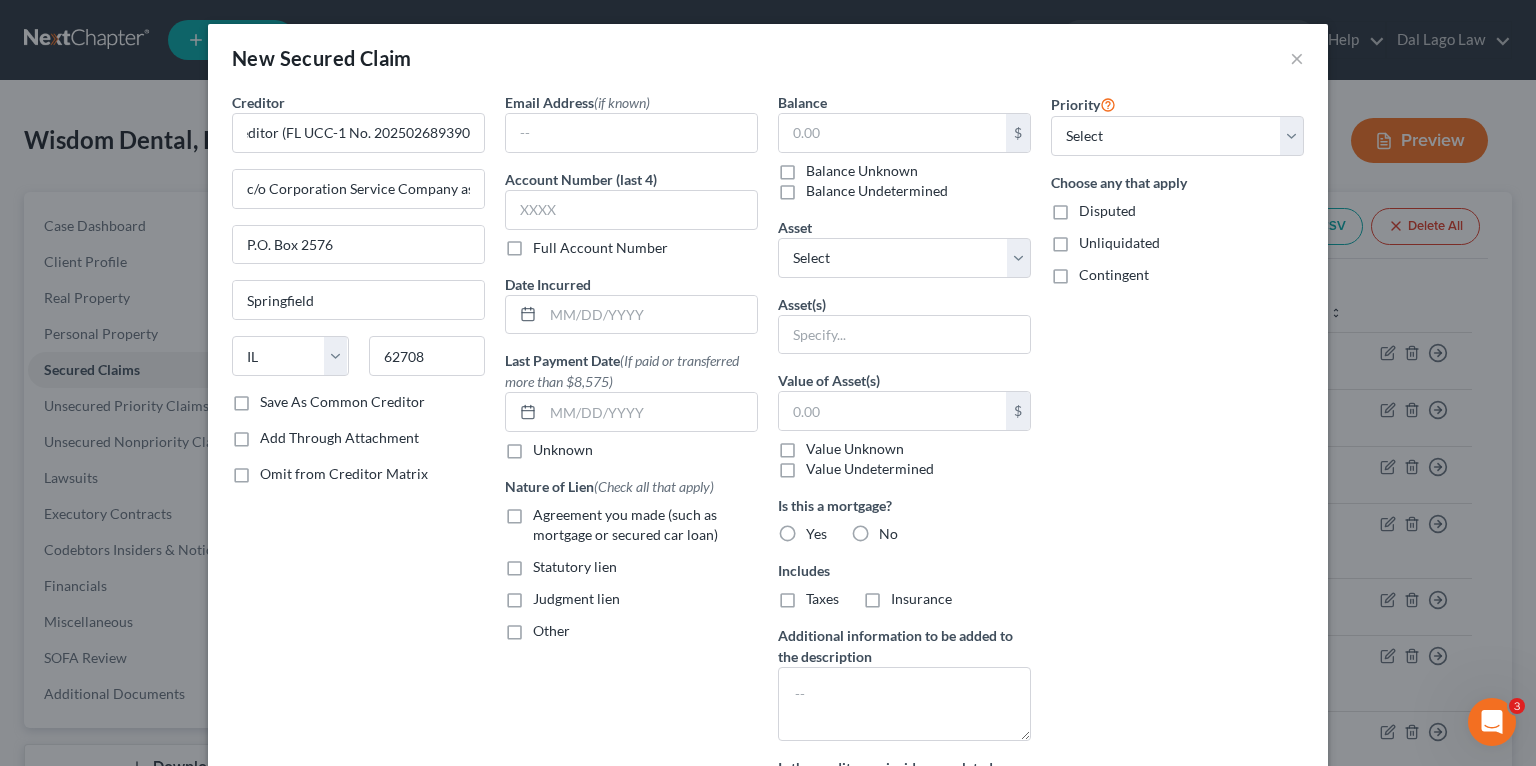 click on "Other" at bounding box center (551, 630) 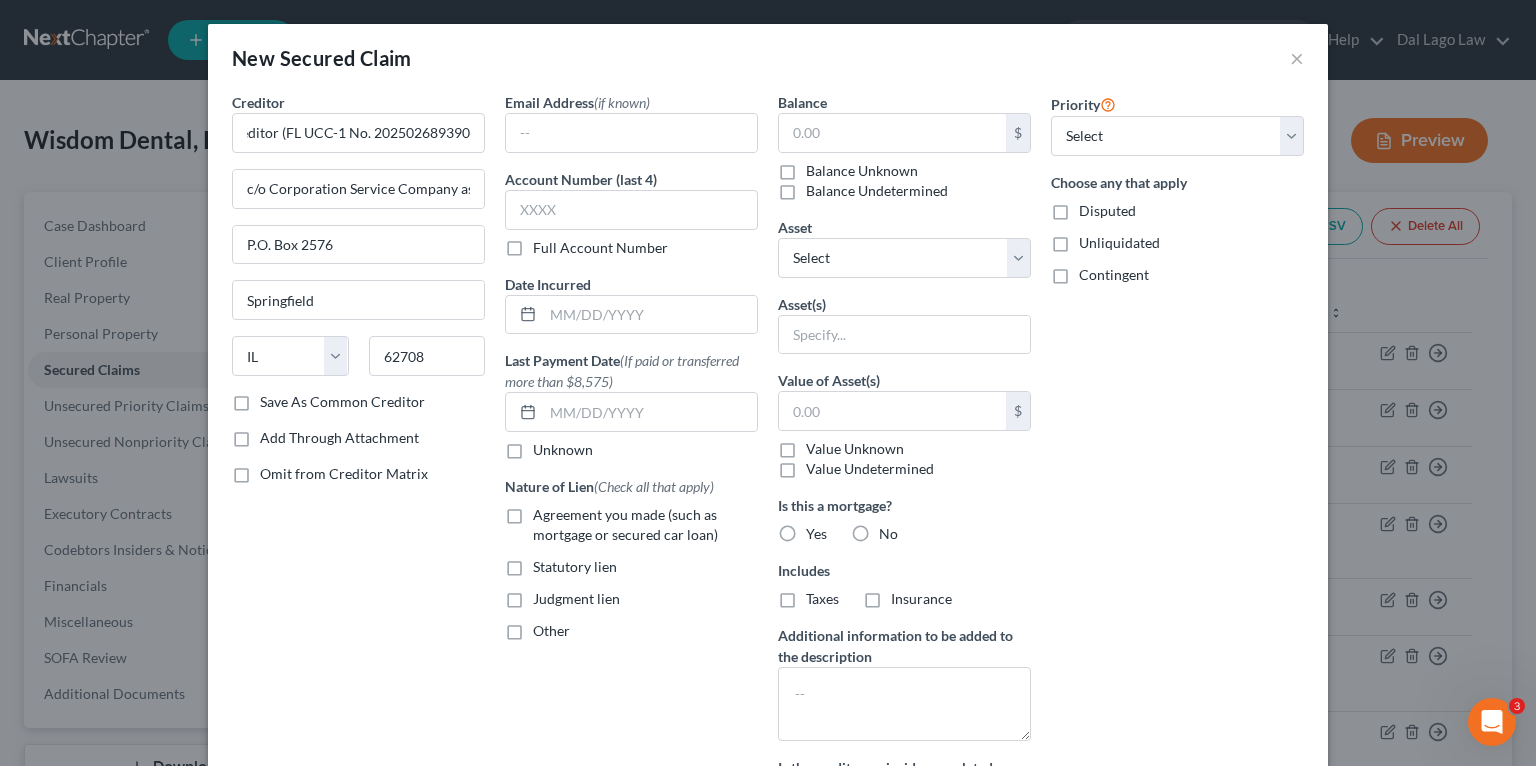 click on "Other" at bounding box center (547, 627) 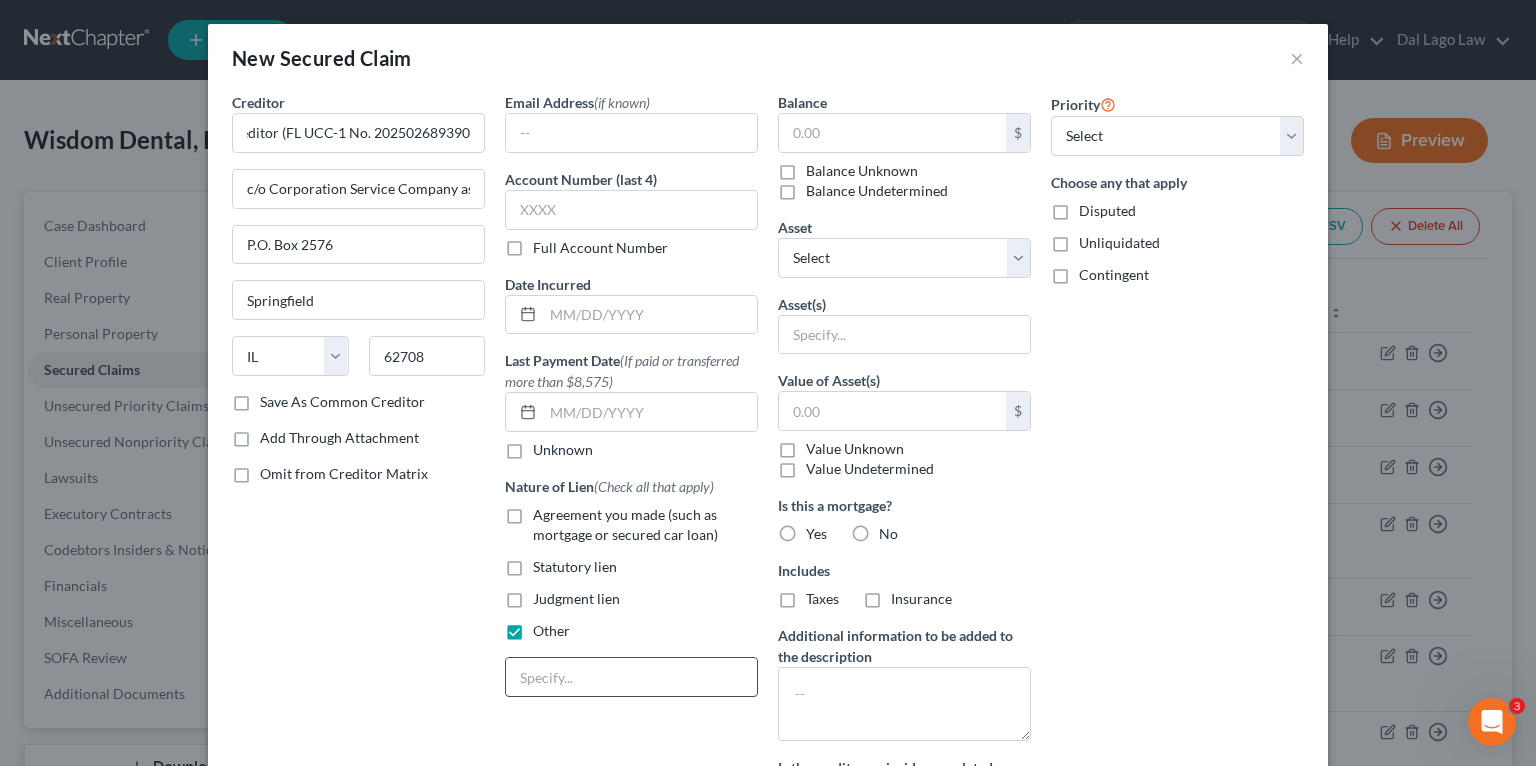 scroll, scrollTop: 0, scrollLeft: 0, axis: both 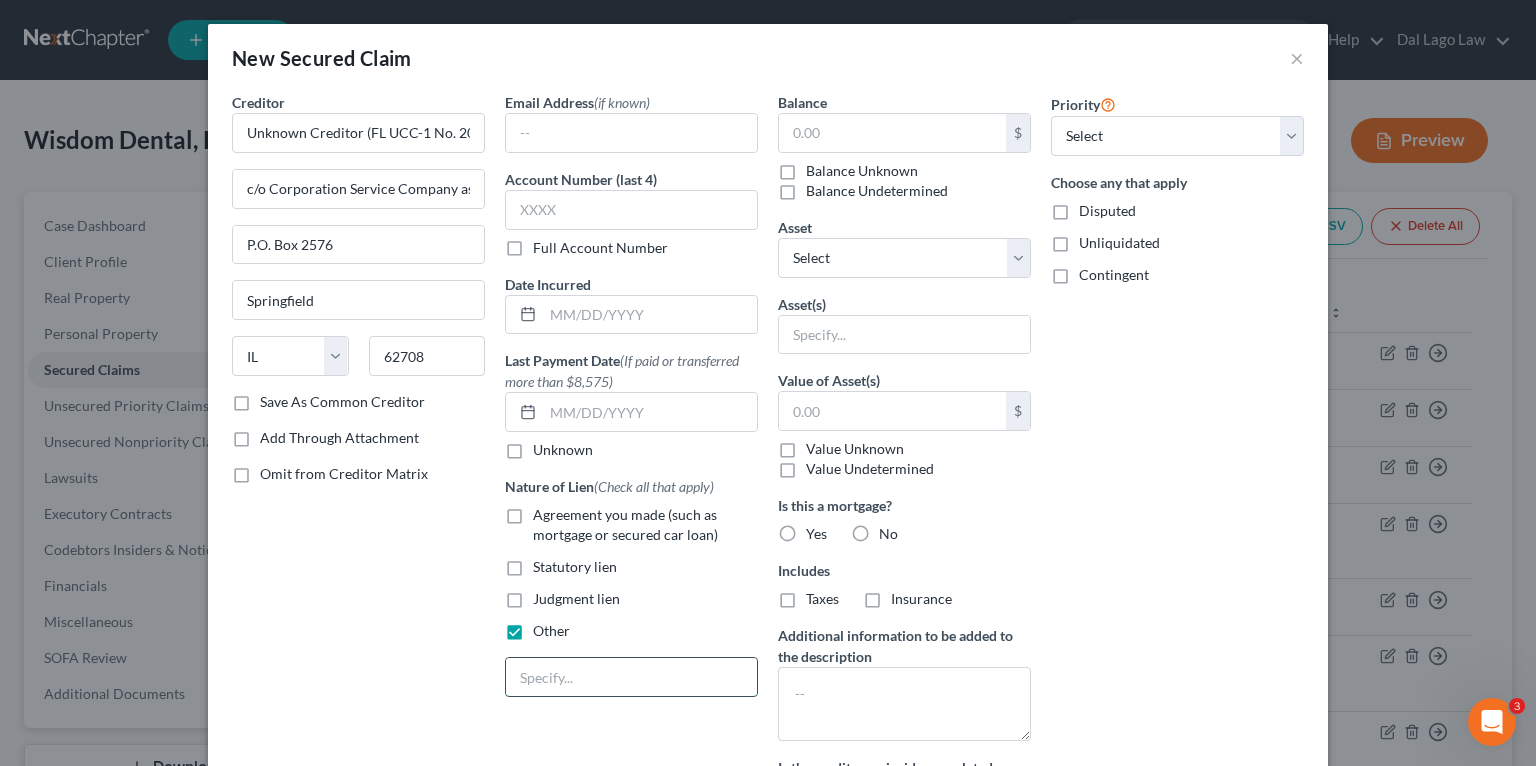 click at bounding box center [631, 677] 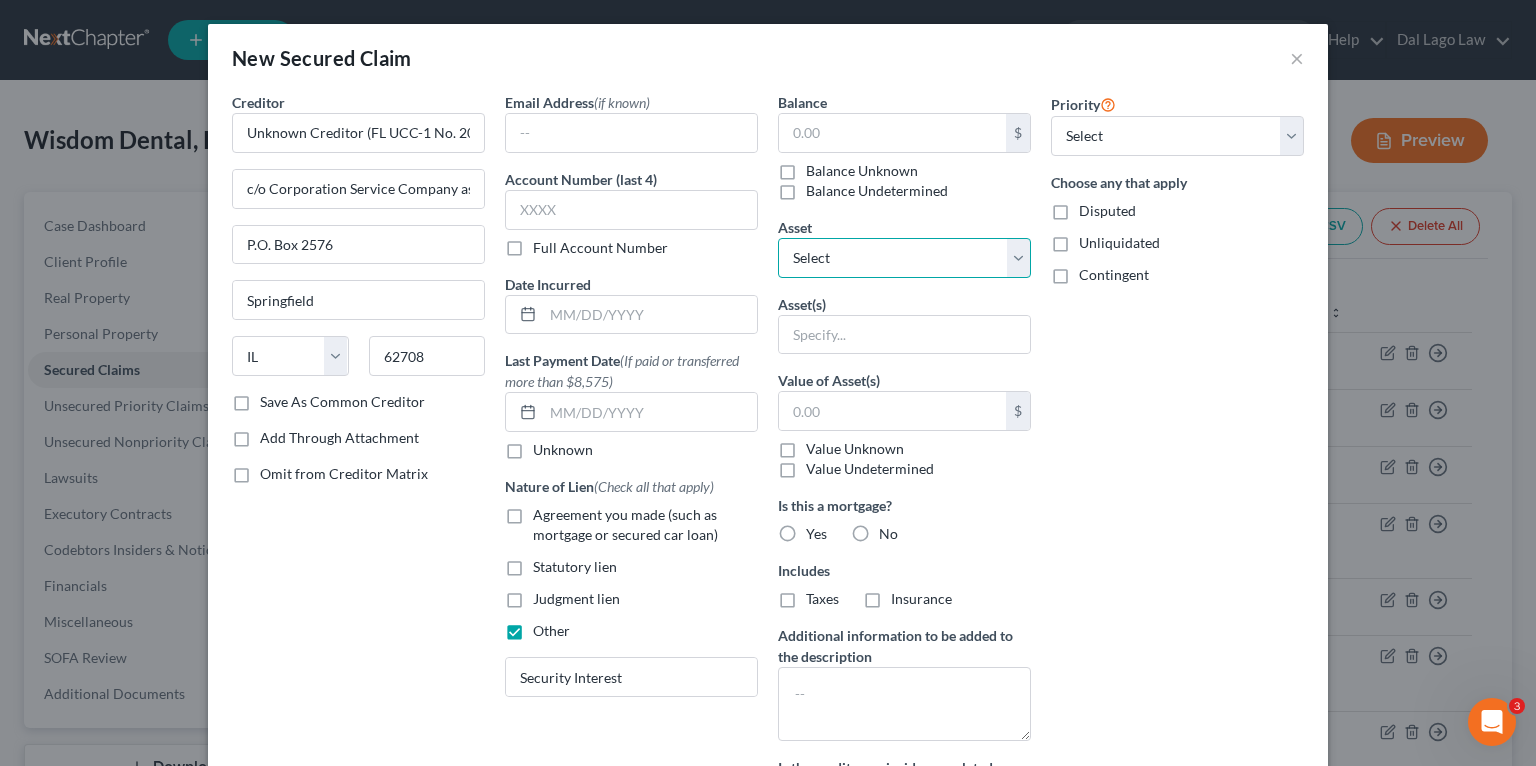 click on "Select Other Multiple Assets 7 Dental Chairs - $11000.0 Seacoast Banking Corporation of Florida (Checking Account) - $200.0 CT Scanner - $8000.0 Bank of America Corporation (Checking Account) - $500.0 Seacoast Banking Corporation of Florida (Checking Account) - $150.0 Eaglesoft Dental Practice Management Software - $0.0 Office Furniture - $700.0 https://avemariadentistry.com/ - $0.0 iTero Elements Intraoral Scanner - $10000.0 Disposables and Daily Uses - $2000.0 Leased office unit addressed [NUMBER] [STREET], [CITY], [STATE] [POSTAL_CODE] - $0.0 Accounts Receivable (owed to debtor) - $0.0 Computers - $1000.0 MJ Capital Funding Receivership - $0.0 Client List (No Noncompete) - $0.0 MJ Capital Funding Receivership (owed to debtor) - $0.0 TD Bank (Checking Account) - $0.0 3D Printer - $20000.0" at bounding box center (904, 258) 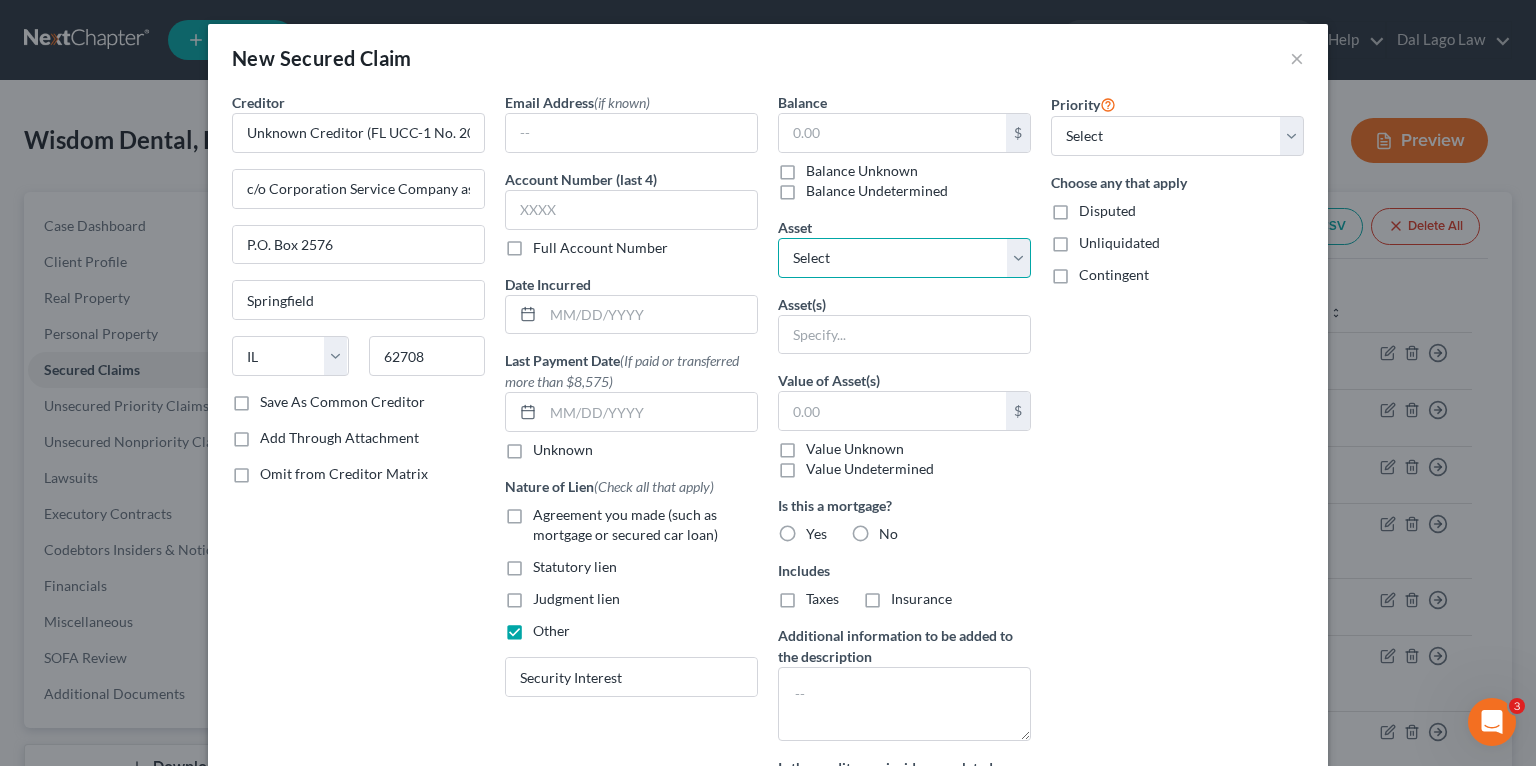 click on "Select Other Multiple Assets 7 Dental Chairs - $11000.0 Seacoast Banking Corporation of Florida (Checking Account) - $200.0 CT Scanner - $8000.0 Bank of America Corporation (Checking Account) - $500.0 Seacoast Banking Corporation of Florida (Checking Account) - $150.0 Eaglesoft Dental Practice Management Software - $0.0 Office Furniture - $700.0 https://avemariadentistry.com/ - $0.0 iTero Elements Intraoral Scanner - $10000.0 Disposables and Daily Uses - $2000.0 Leased office unit addressed [NUMBER] [STREET], [CITY], [STATE] [POSTAL_CODE] - $0.0 Accounts Receivable (owed to debtor) - $0.0 Computers - $1000.0 MJ Capital Funding Receivership - $0.0 Client List (No Noncompete) - $0.0 MJ Capital Funding Receivership (owed to debtor) - $0.0 TD Bank (Checking Account) - $0.0 3D Printer - $20000.0" at bounding box center [904, 258] 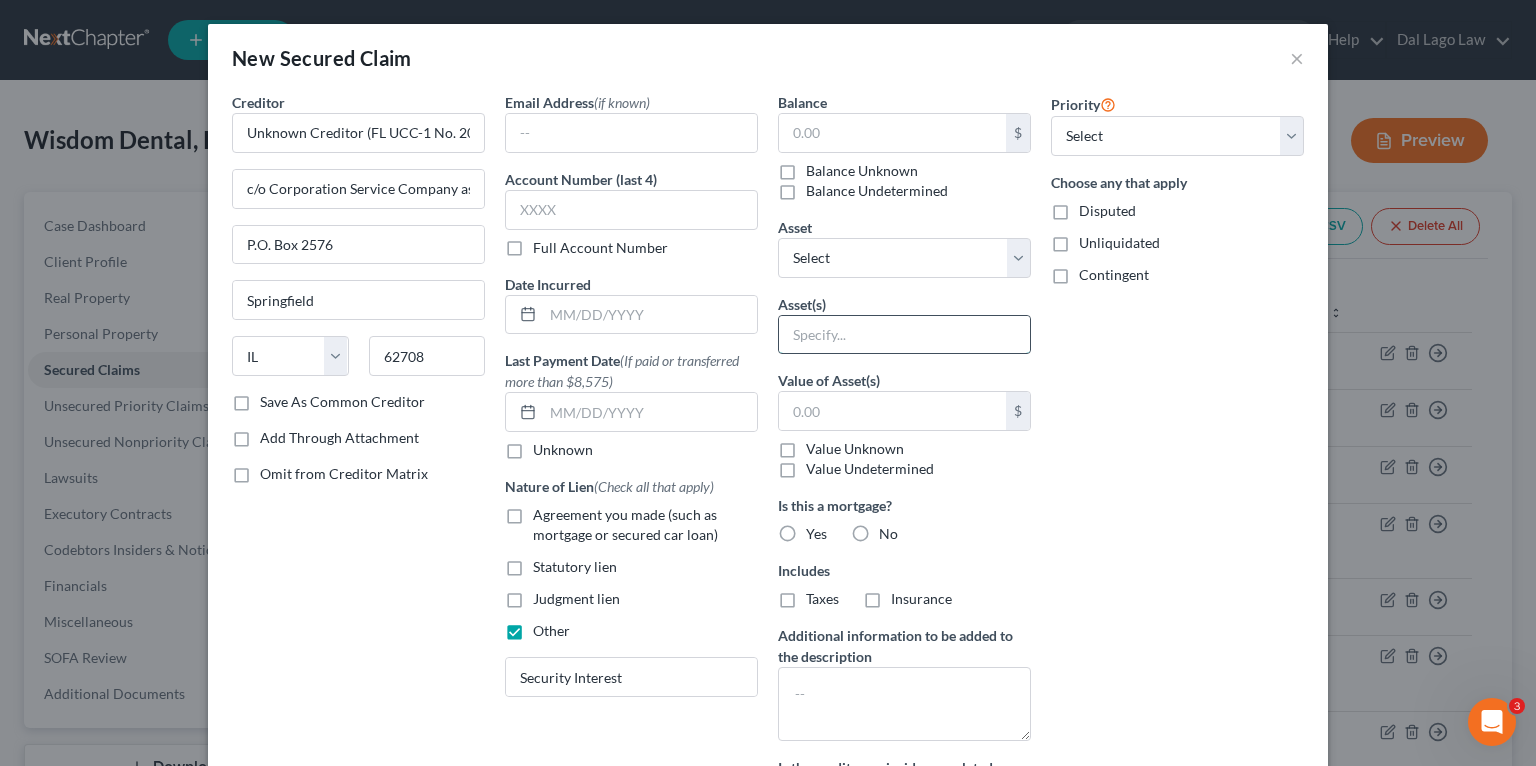 click at bounding box center (904, 335) 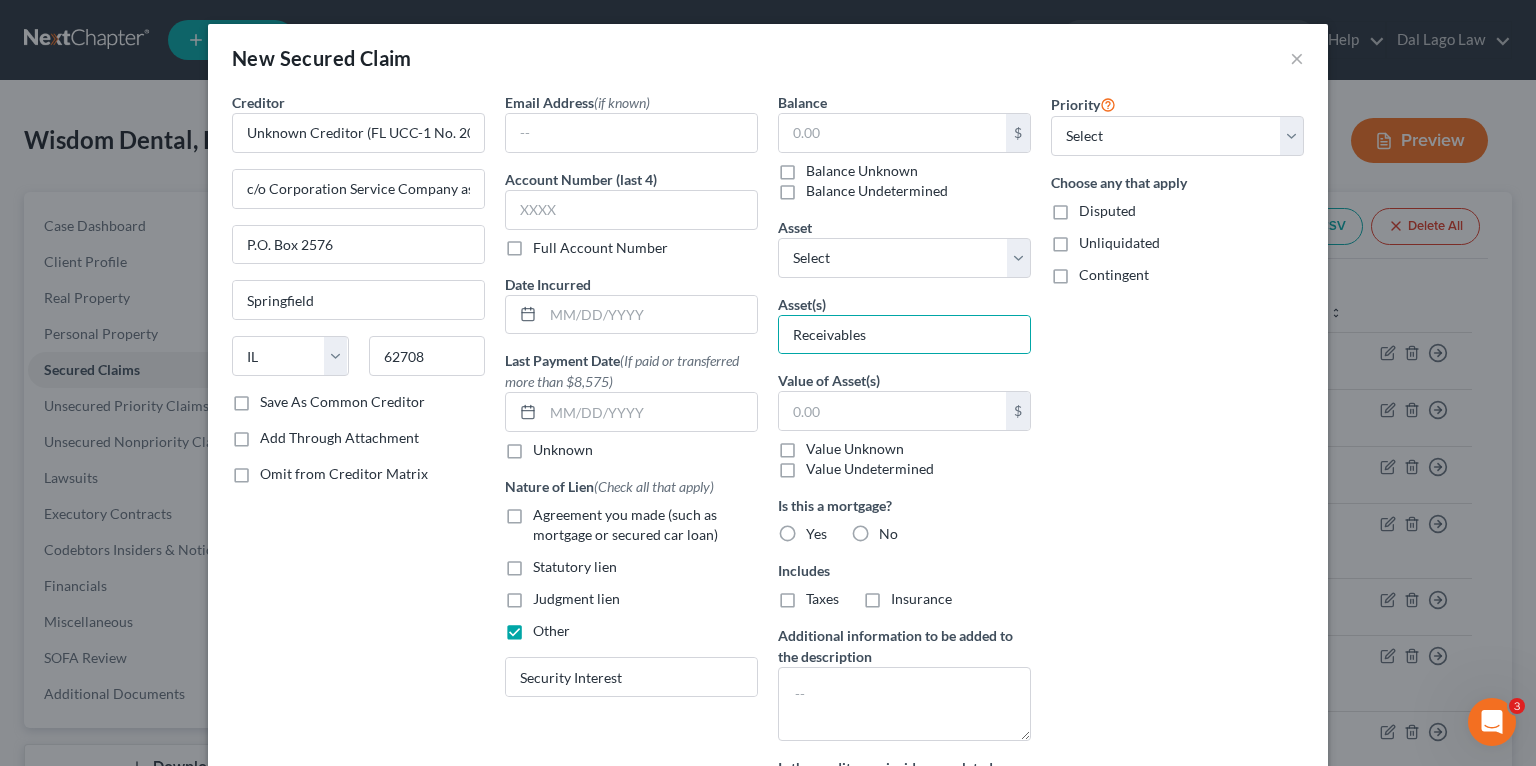 click on "Value Unknown" at bounding box center [855, 449] 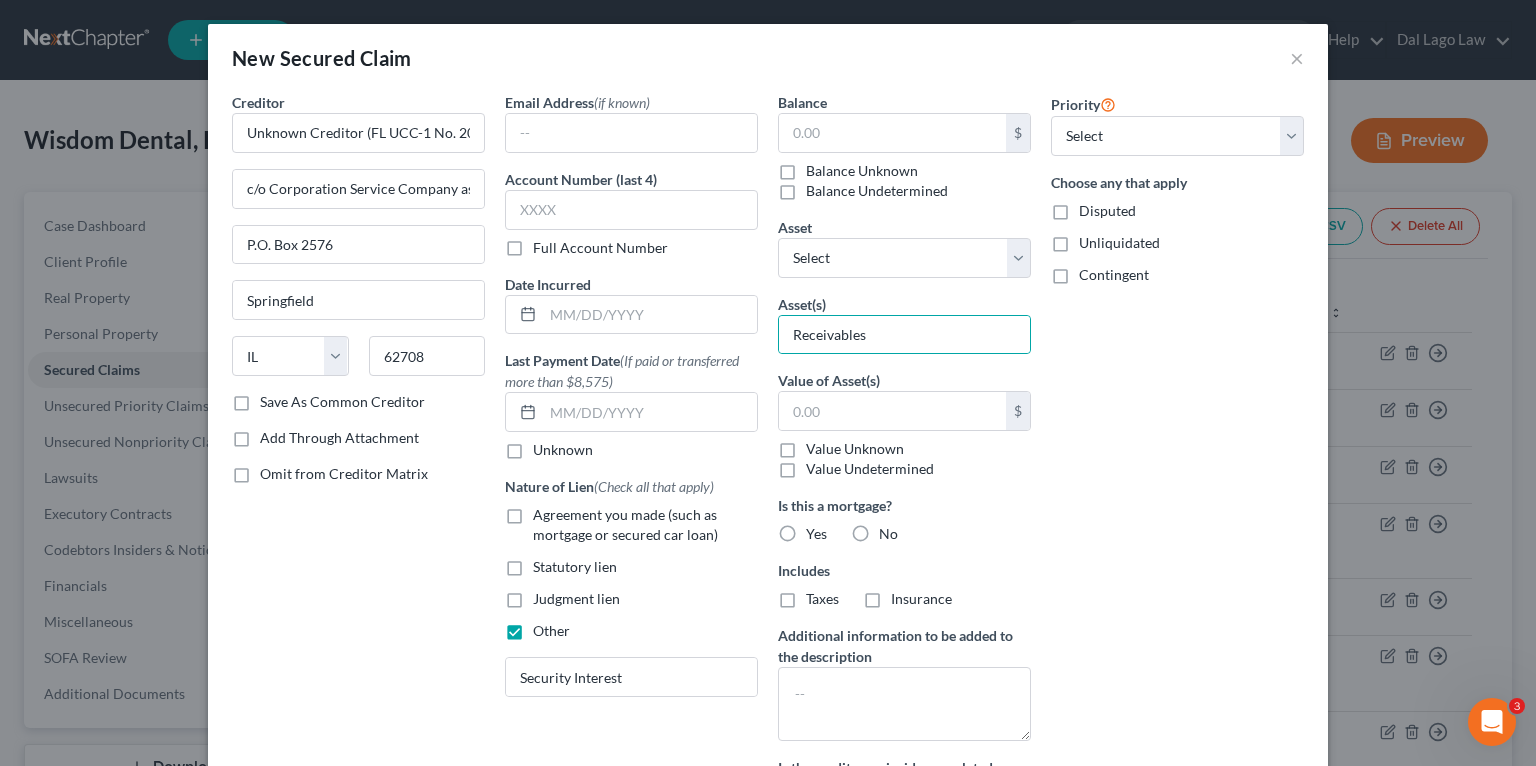 click on "Value Unknown" at bounding box center [820, 445] 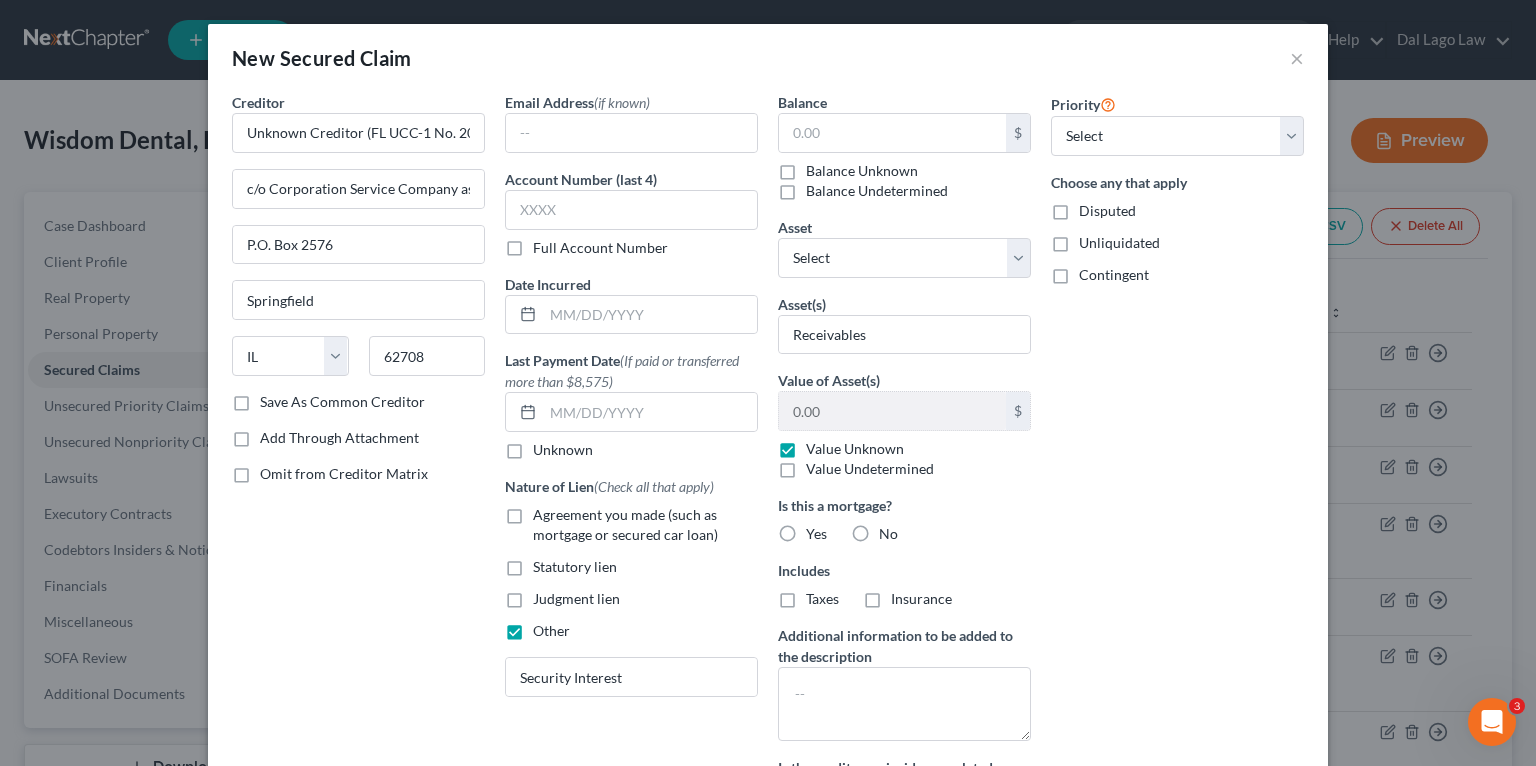 click on "$
Balance Unknown
Balance Undetermined" at bounding box center [904, 157] 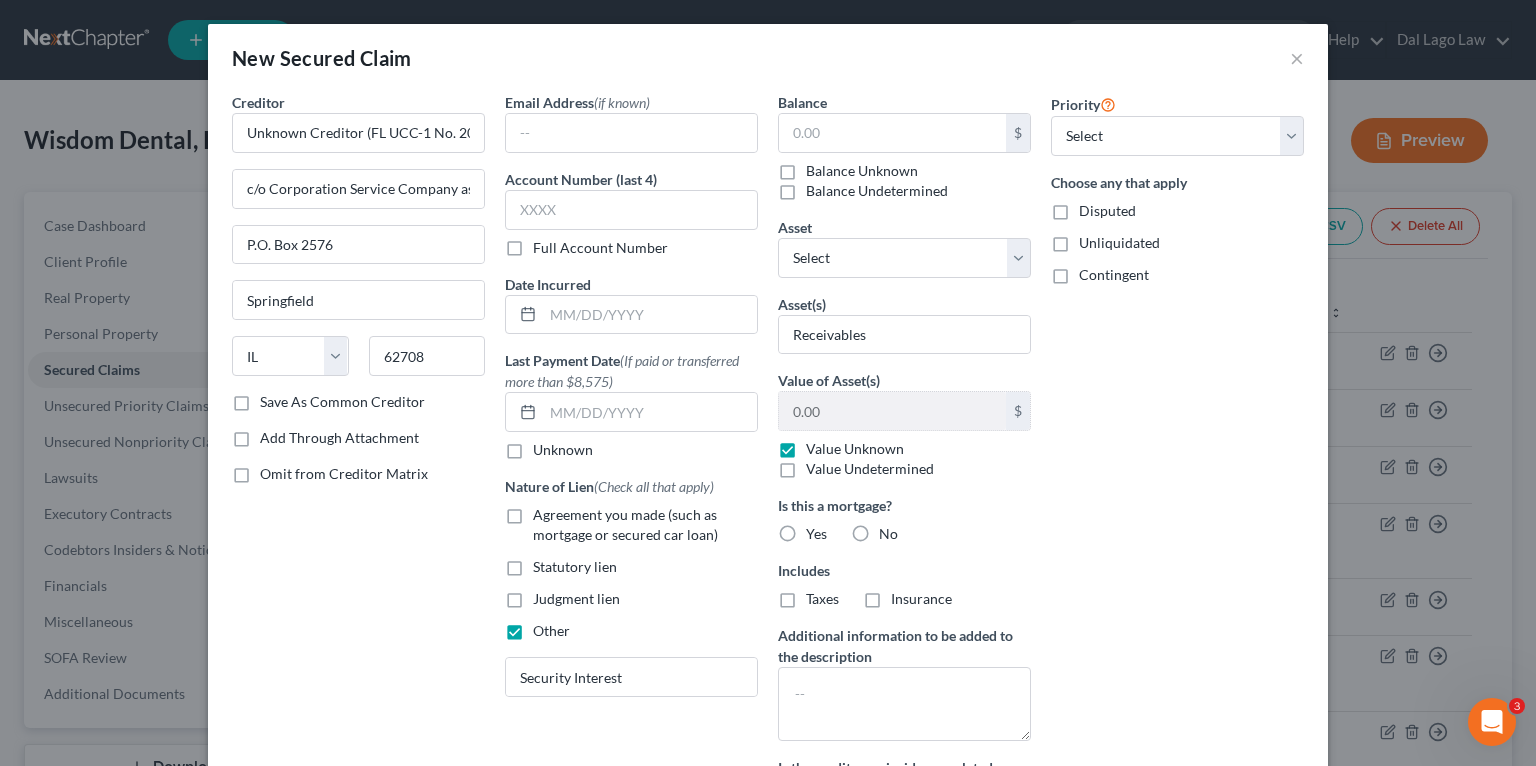 click on "Balance Unknown" at bounding box center [820, 167] 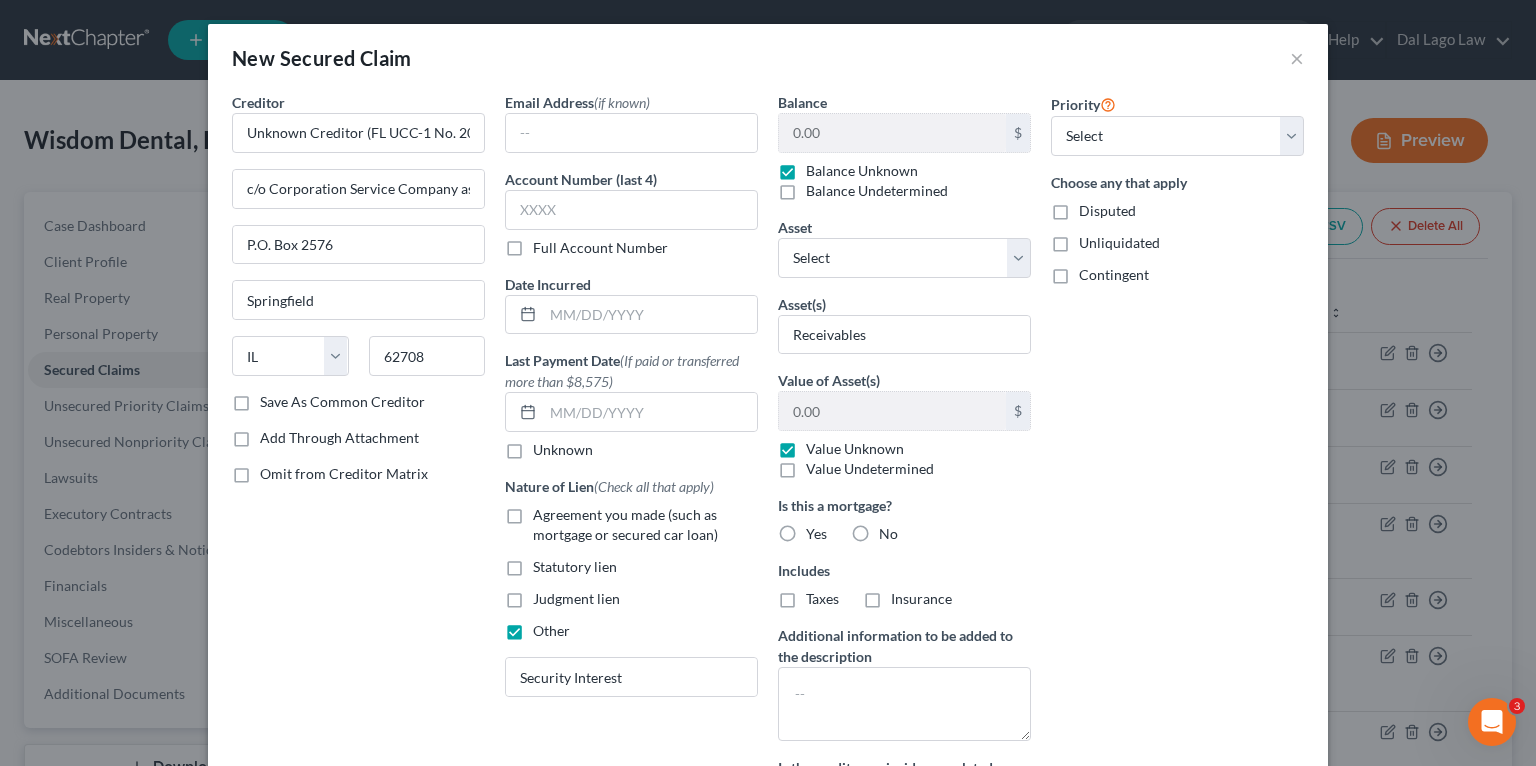 click on "Disputed" at bounding box center [1107, 211] 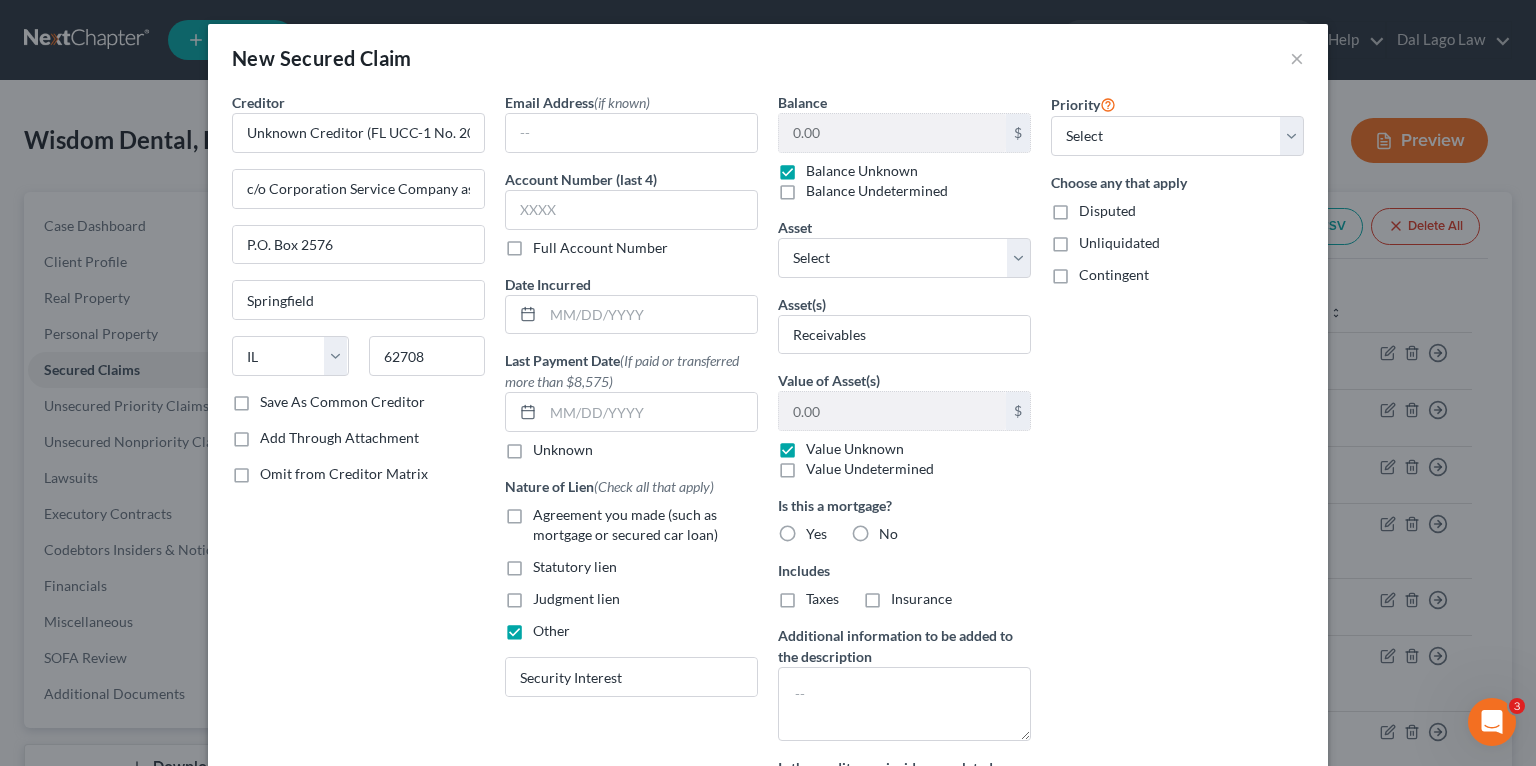 click on "Disputed" at bounding box center [1093, 207] 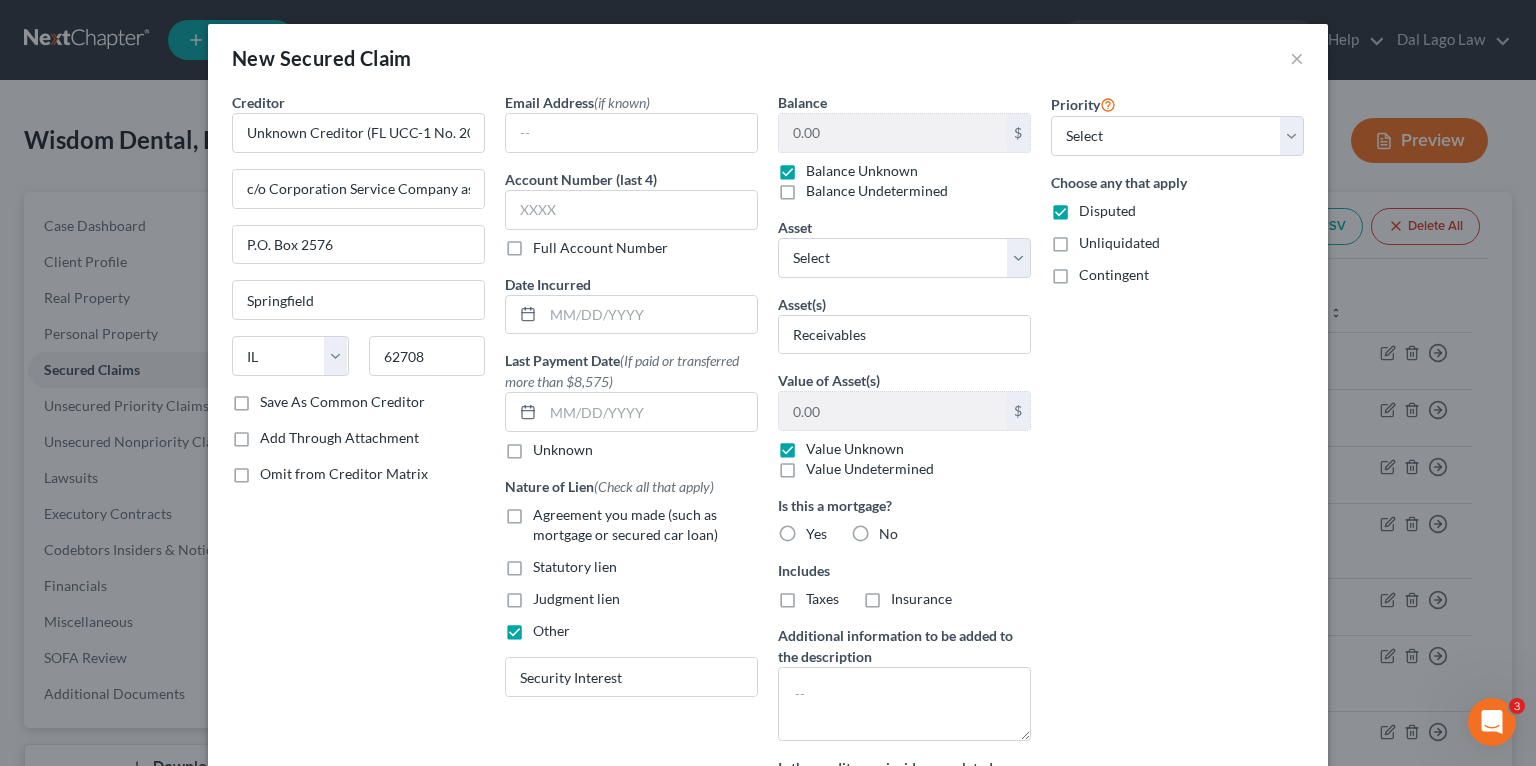 drag, startPoint x: 1054, startPoint y: 238, endPoint x: 1062, endPoint y: 264, distance: 27.202942 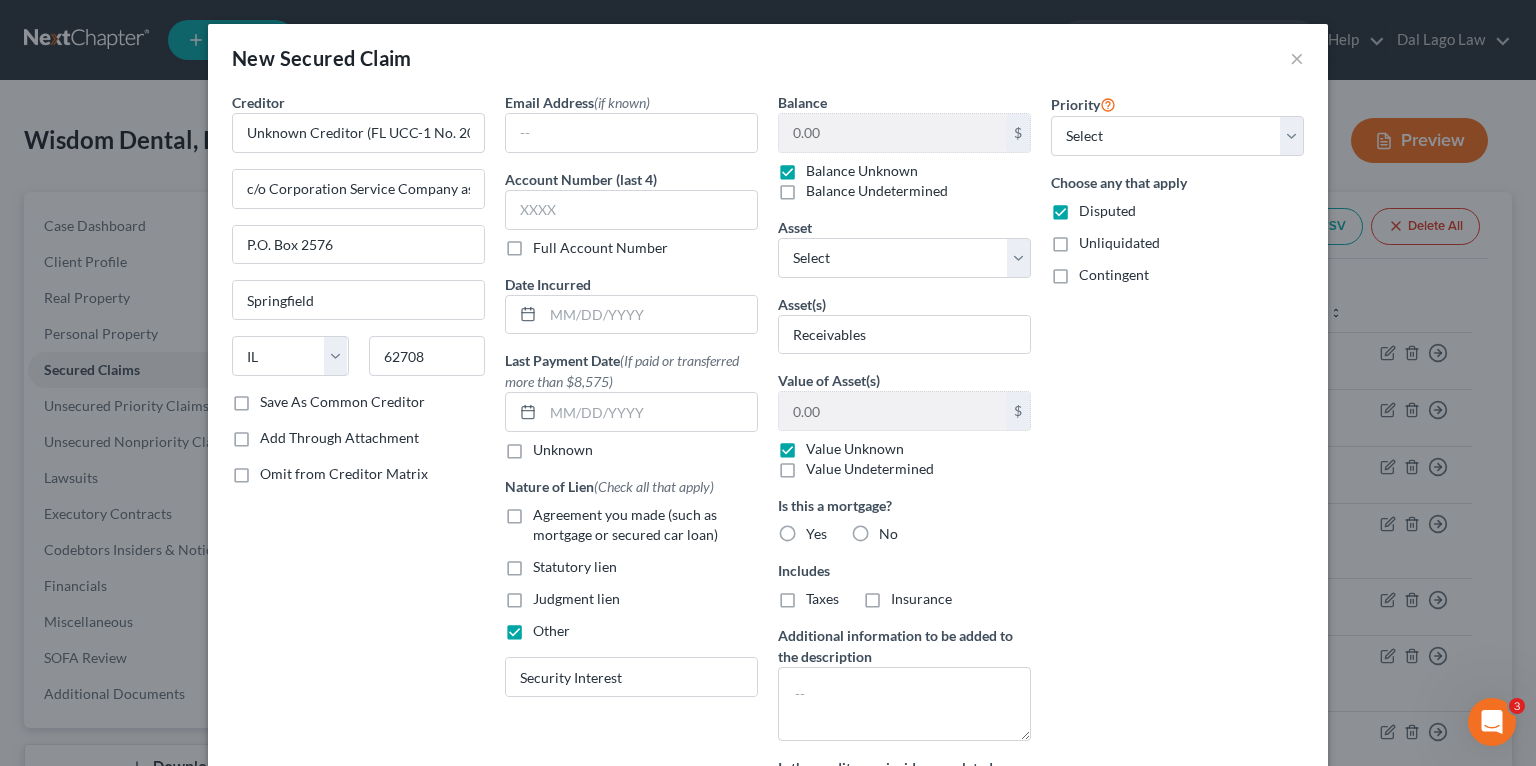 click on "Unliquidated" at bounding box center (1093, 239) 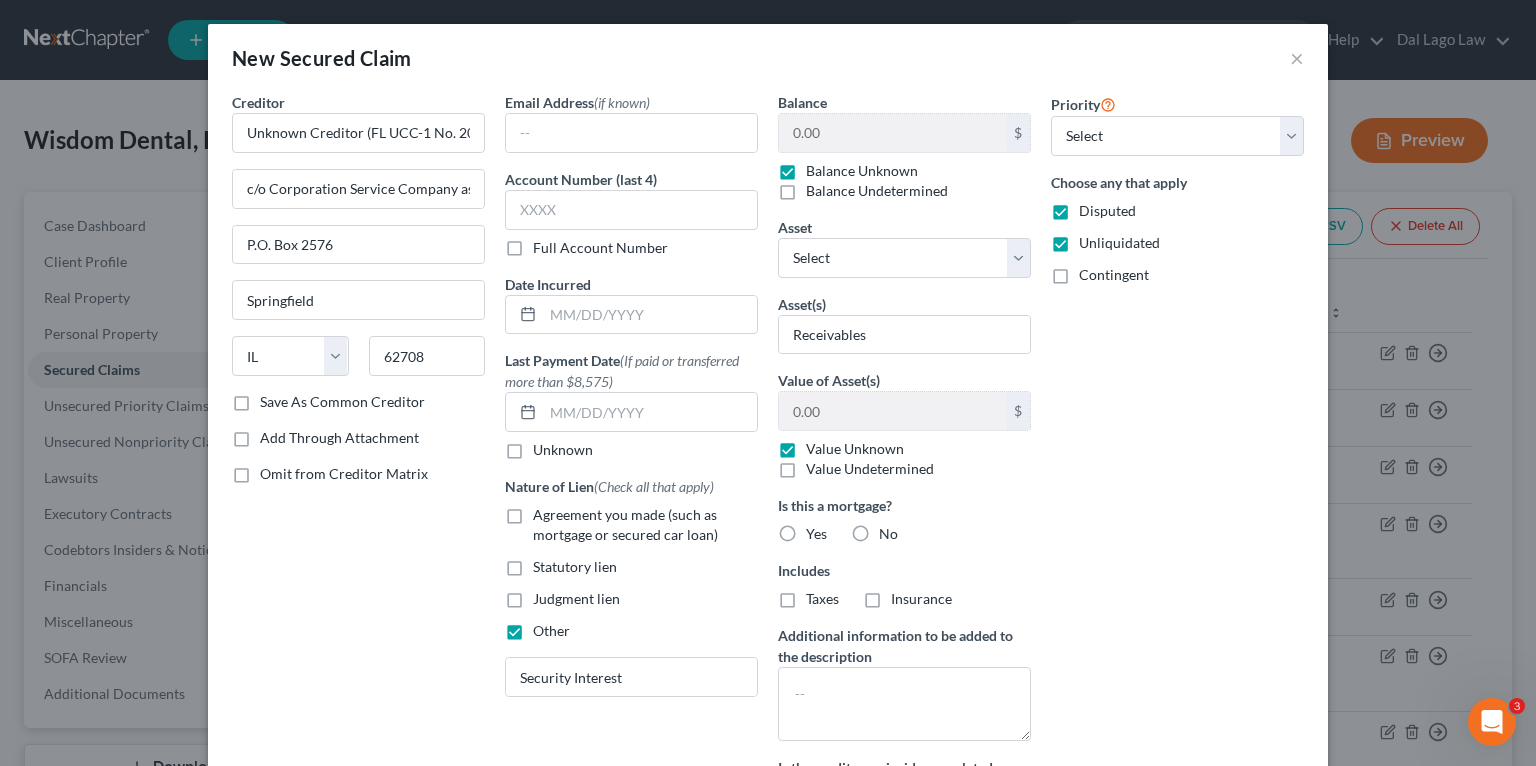 click on "Contingent" at bounding box center [1114, 275] 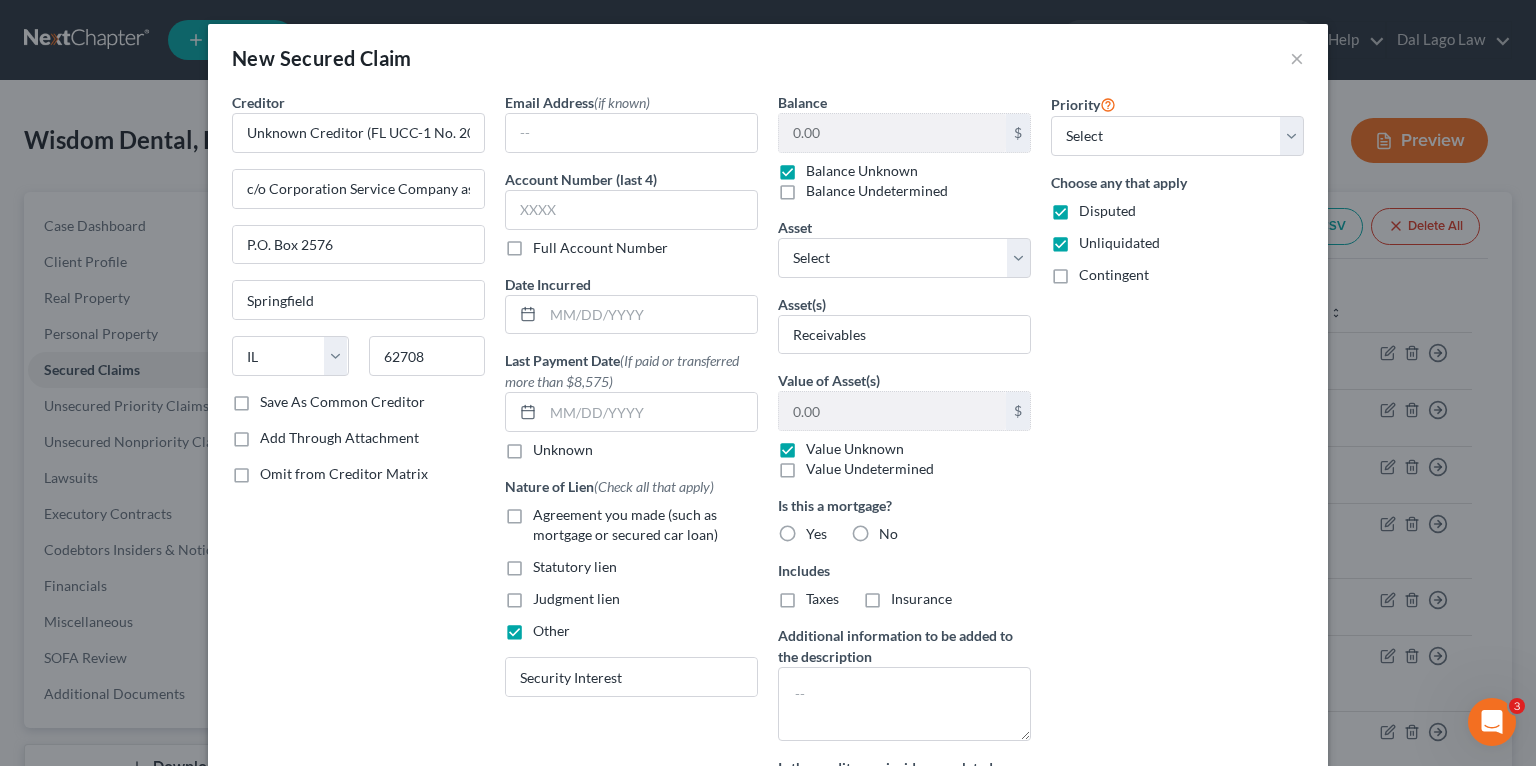 click on "Contingent" at bounding box center (1093, 271) 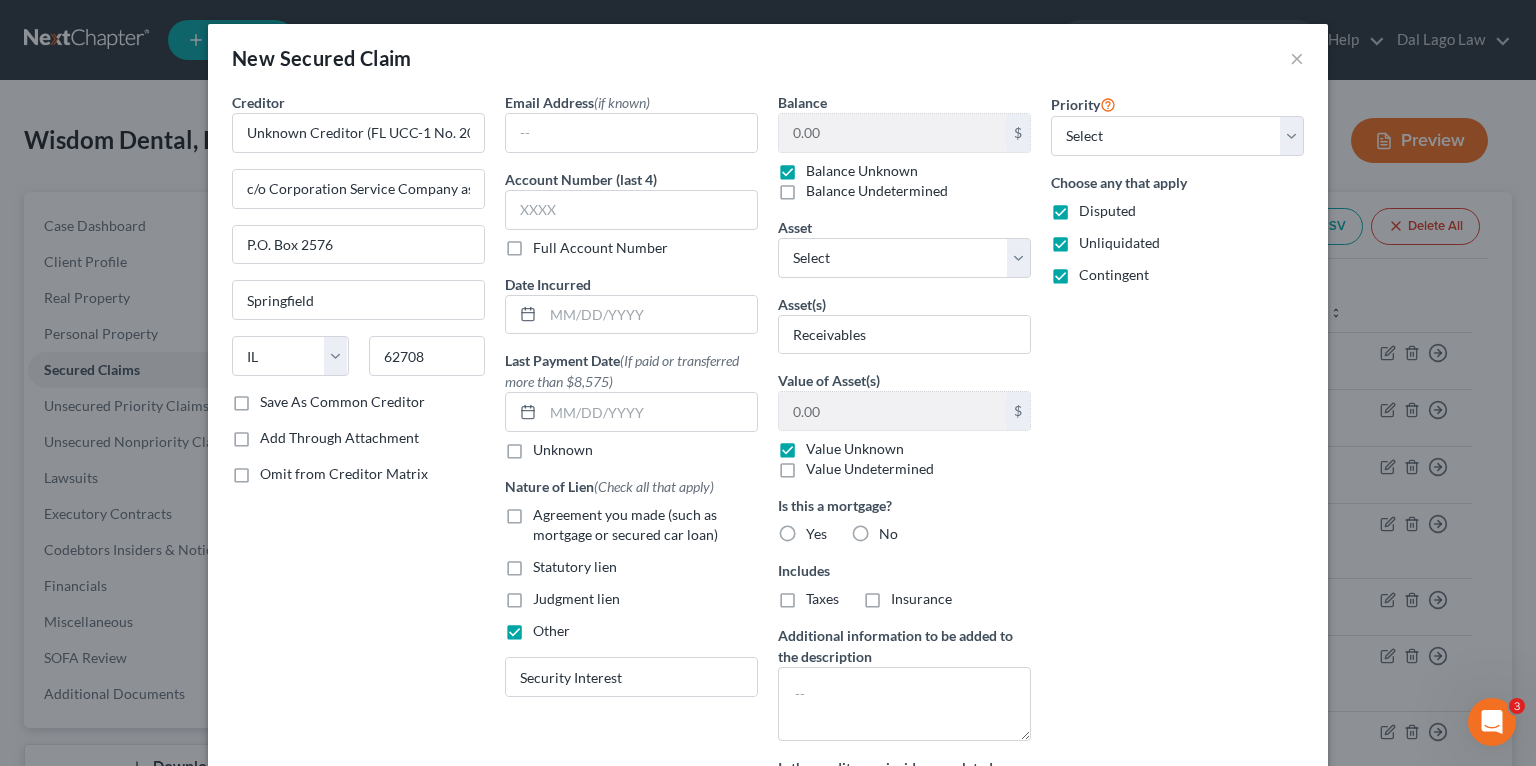click on "Priority  Select 1st 2nd 3rd 4th 5th 6th 7th 8th 9th 10th 11th 12th 13th 14th 15th 16th 17th 18th 19th 20th 21th 22th 23th 24th 25th 26th 27th 28th 29th 30th Choose any that apply Disputed Unliquidated Contingent" at bounding box center [1177, 467] 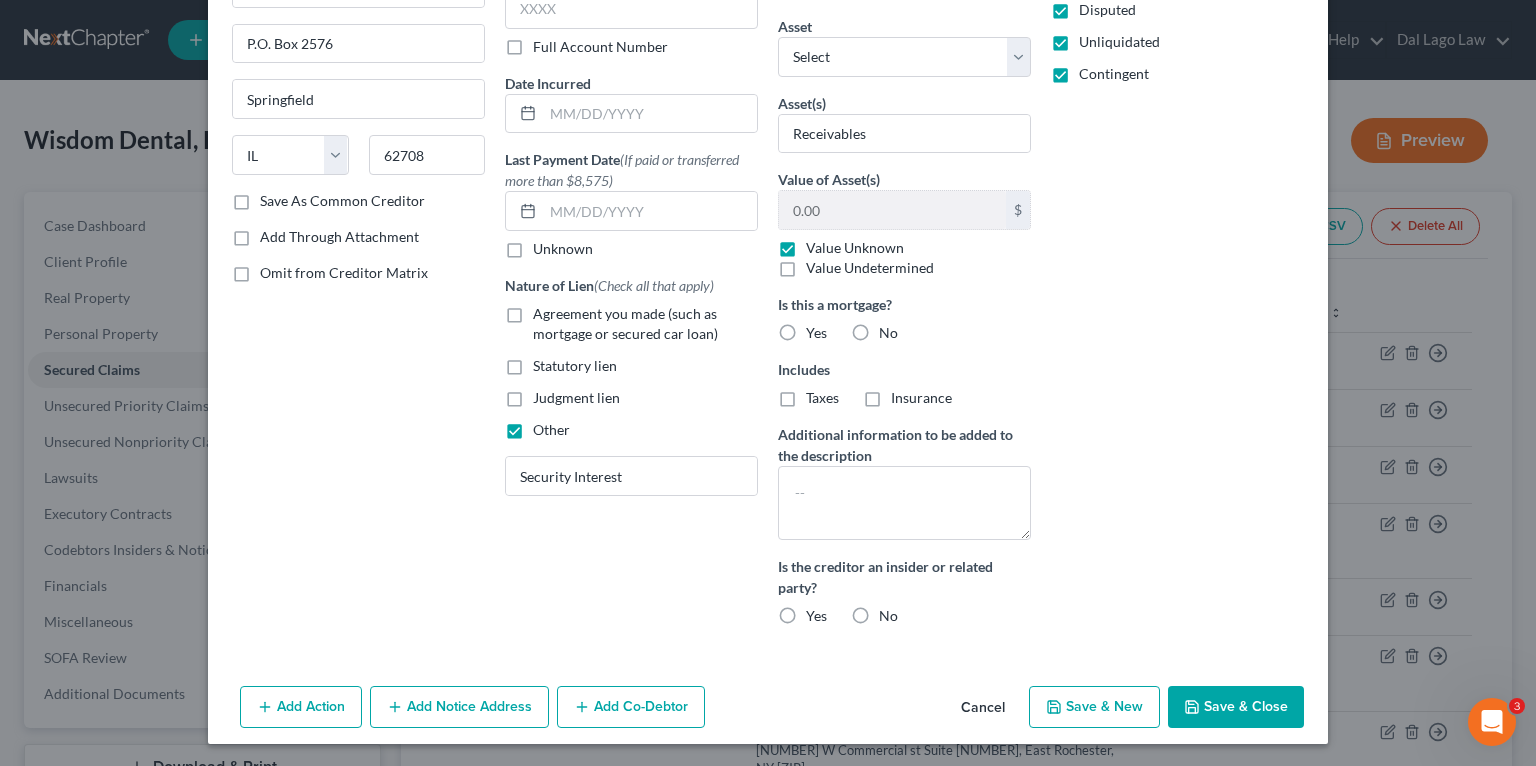 click on "Save & Close" at bounding box center [1236, 707] 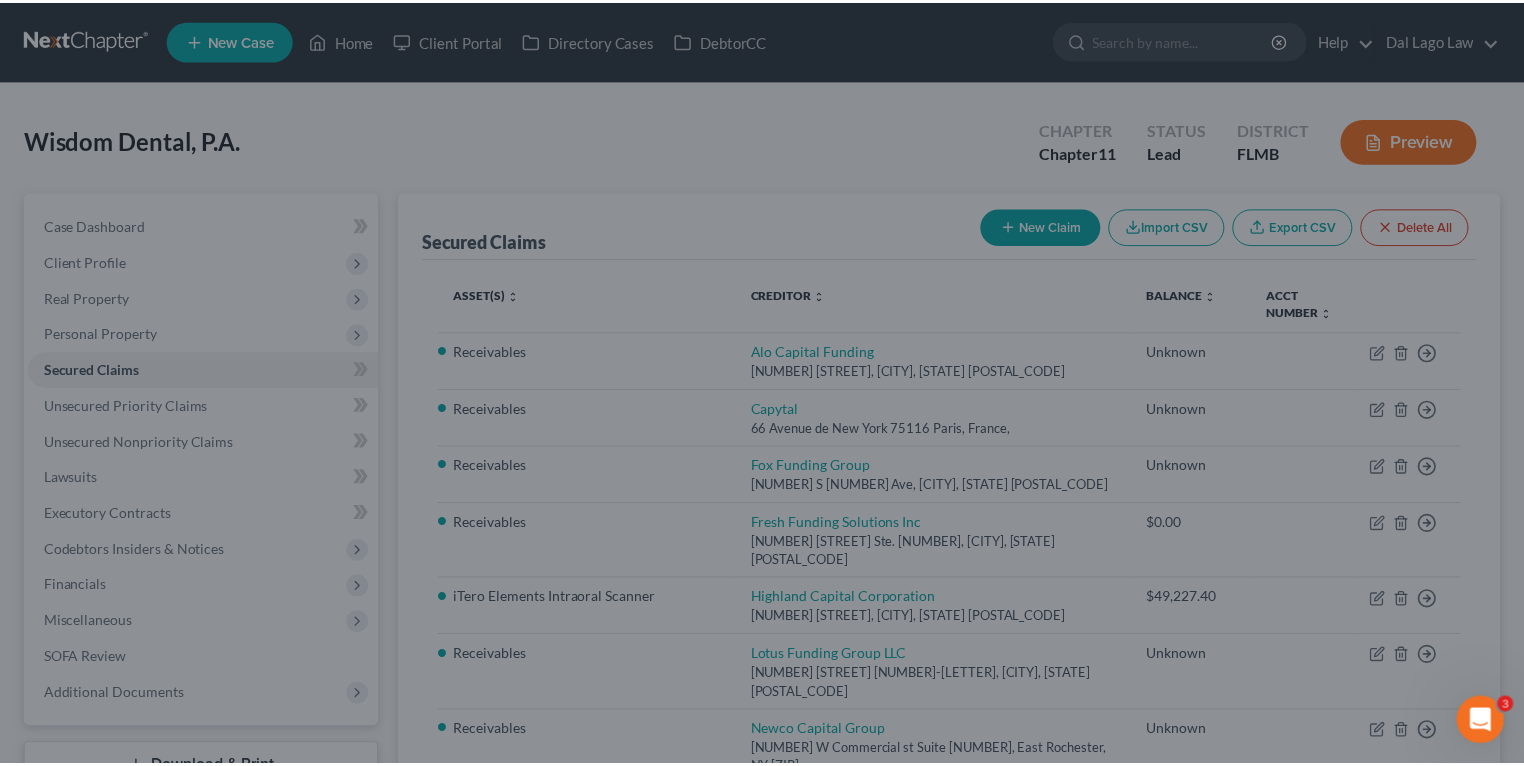 scroll, scrollTop: 71, scrollLeft: 0, axis: vertical 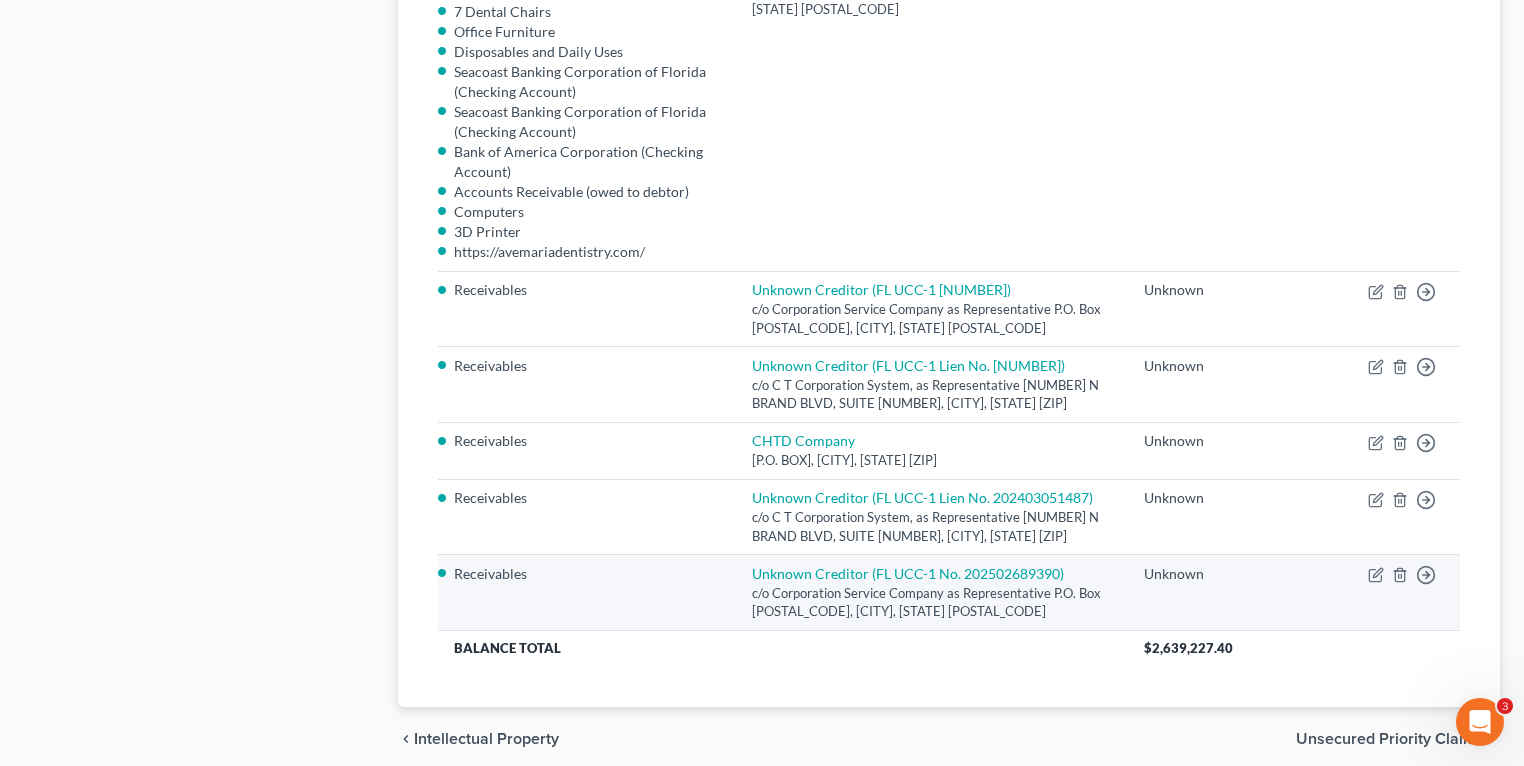 click on "Unknown Creditor (FL UCC-1 No. [NUMBER]) c/o Corporation Service Company as Representative [P.O. BOX], [CITY], [STATE] [ZIP]" at bounding box center (932, 593) 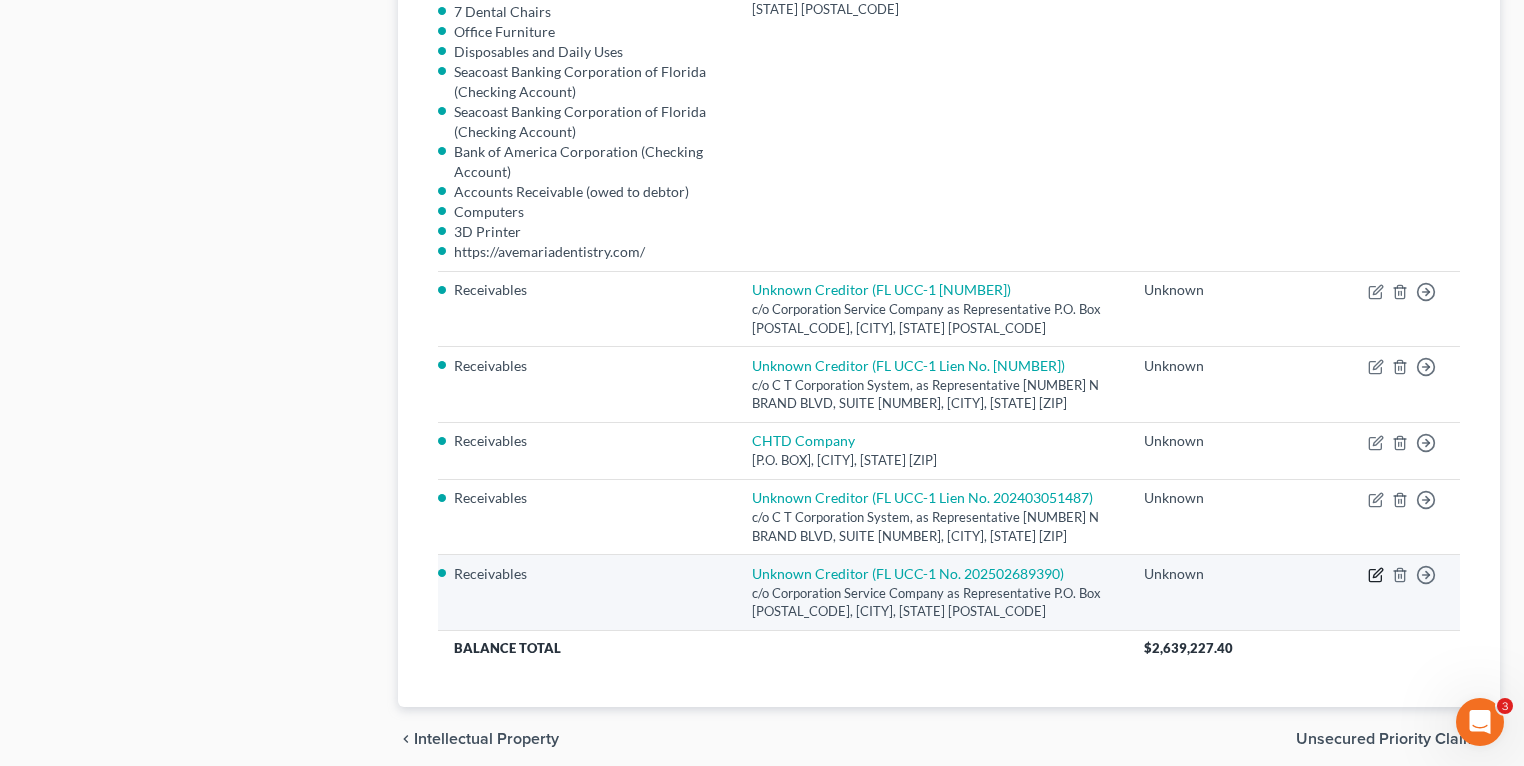 click 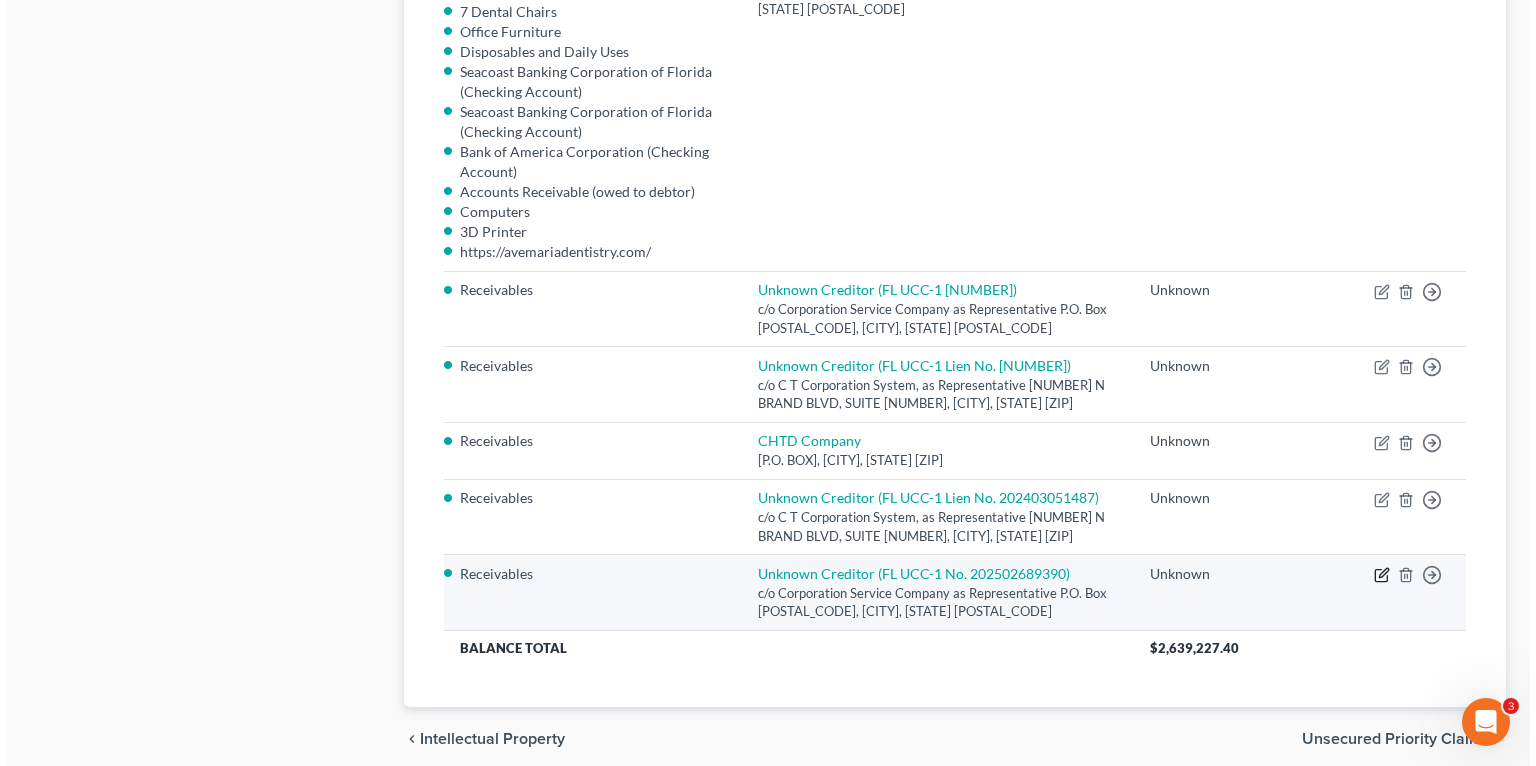 scroll, scrollTop: 2338, scrollLeft: 0, axis: vertical 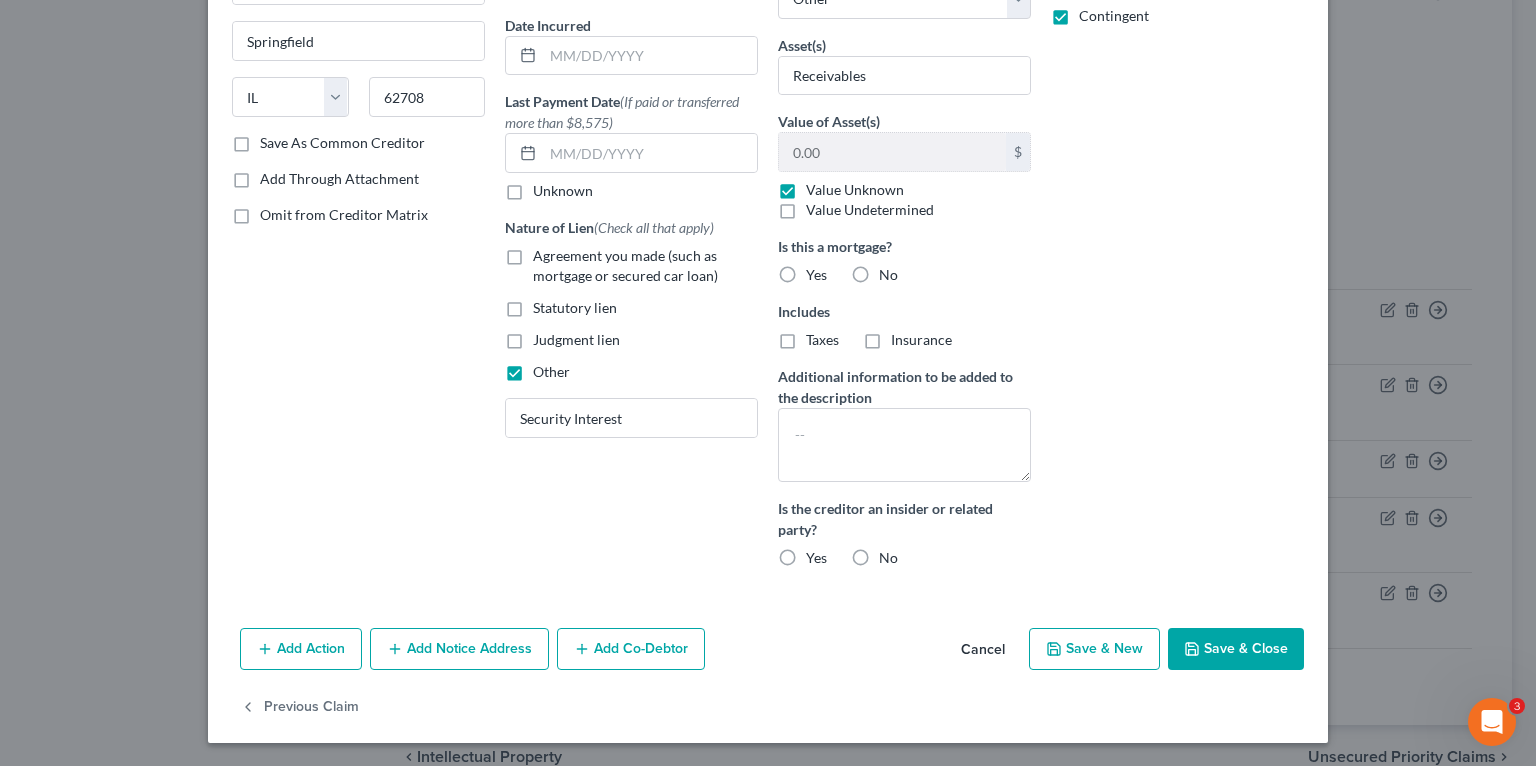 click on "Creditor *    Unknown Creditor (FL UCC-1 No. 202502689390)                      c/o Corporation Service Company as Representative P.O. Box 2576 [CITY] State [STATE] [POSTAL_CODE] Save As Common Creditor Add Through Attachment Omit from Creditor Matrix" at bounding box center (358, 208) 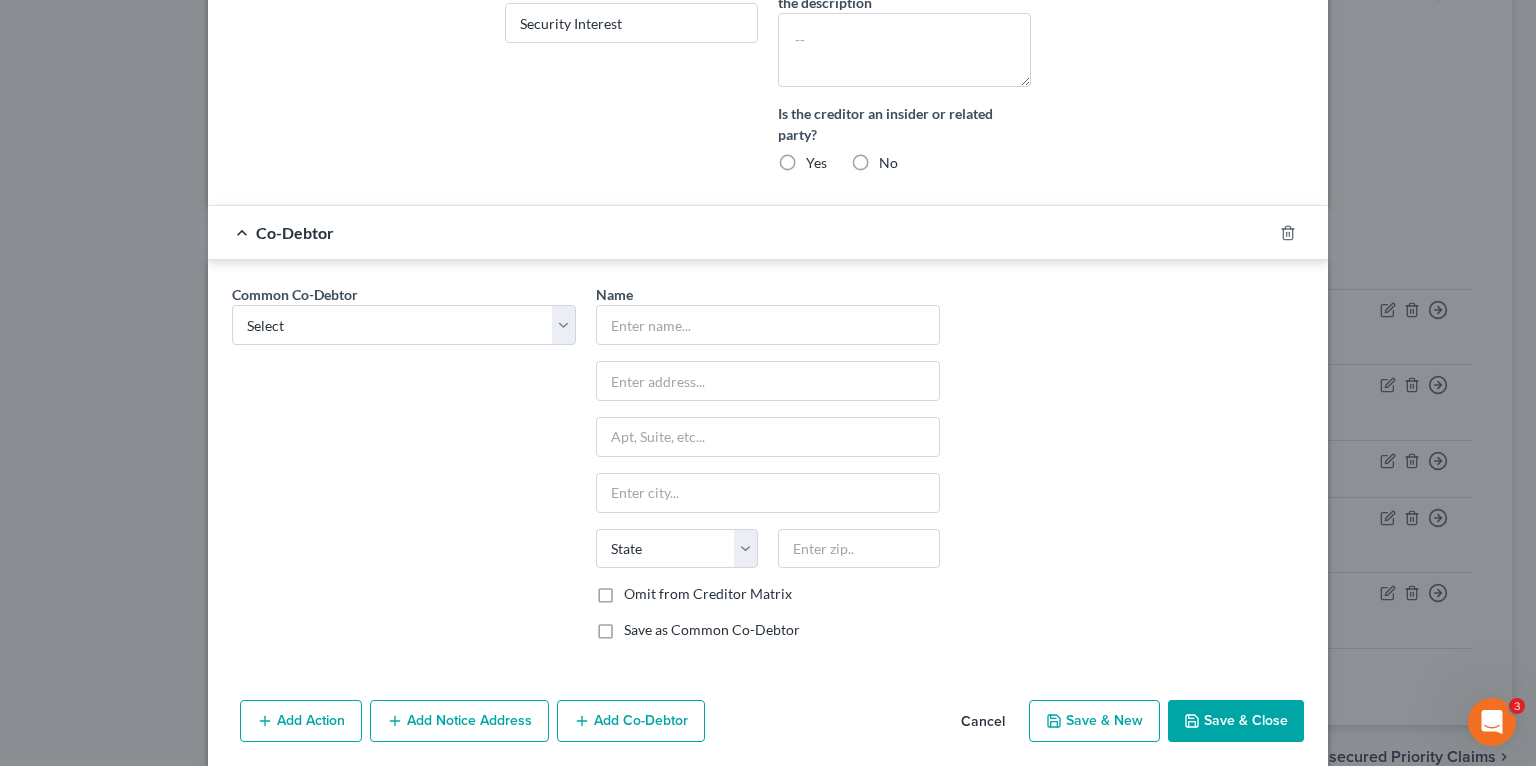 scroll, scrollTop: 659, scrollLeft: 0, axis: vertical 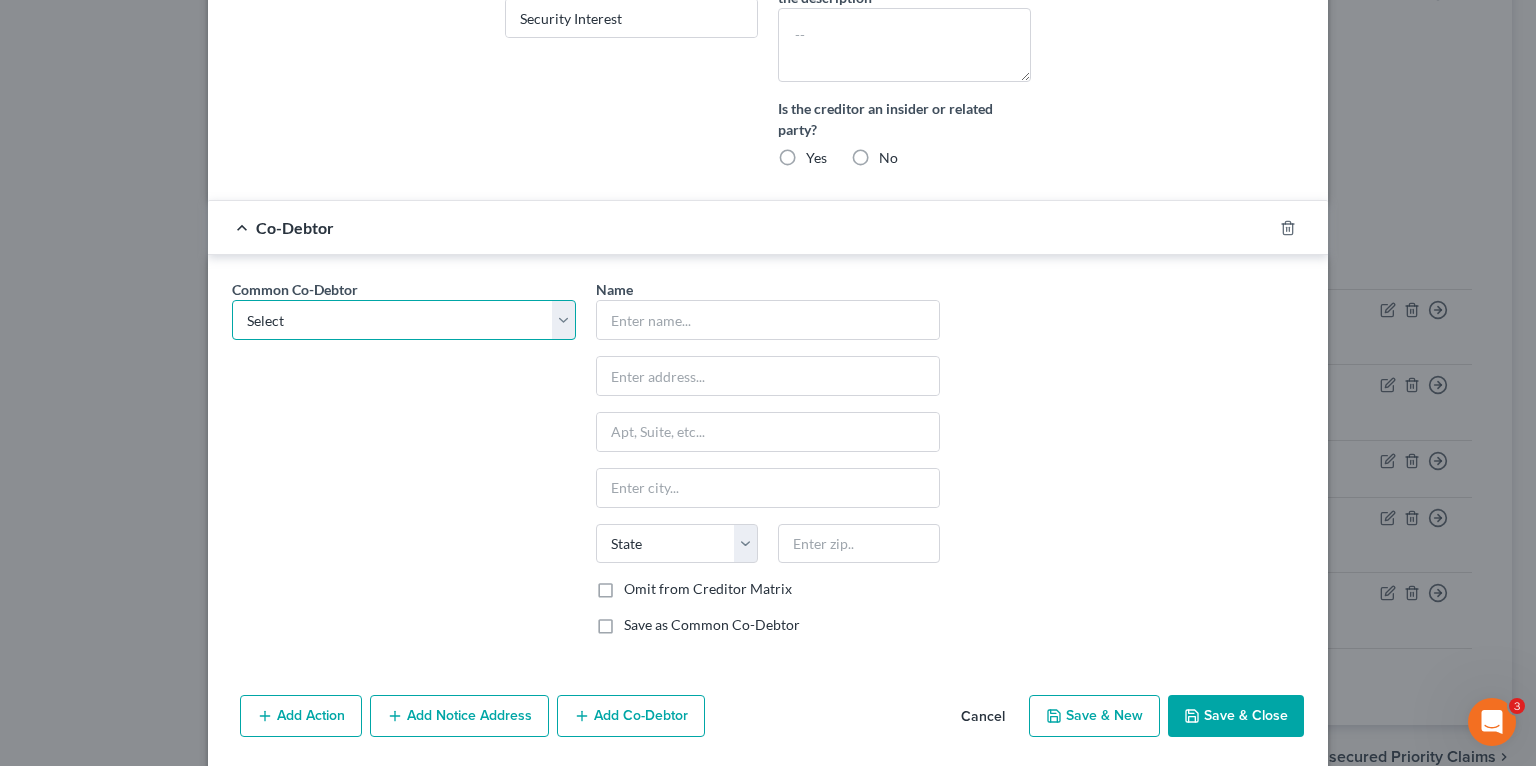 click on "Select [LAST_NAME] [LAST_NAME], DDS P.A. Dental Smiles of Hallandale Beach, Inc. Florida Sleep Clinic, Inc. Naples Dental Studio-Cosmetic Dentists NISD Naples Implant and Sedation Dentistry, Inc Care One Dental of Boca P.A. [LAST_NAME] Florida Sleep Clinic, Inc. Naples Implant and Sedation Dentistry, Inc Care One Dental of Beca P.A. Dental One Ave Maria Dentistry, Inc. [LAST_NAME] Bright Smiles Dental Studio, P.A. [LAST_NAME] [LAST_NAME] [LAST_NAME] Dental Supply Ave Maria Dentistry Naples Cosmetic, Implant, Emergency & Sedation Dentistry Ave Maria Dentist [LAST_NAME], D.D.S." at bounding box center (404, 320) 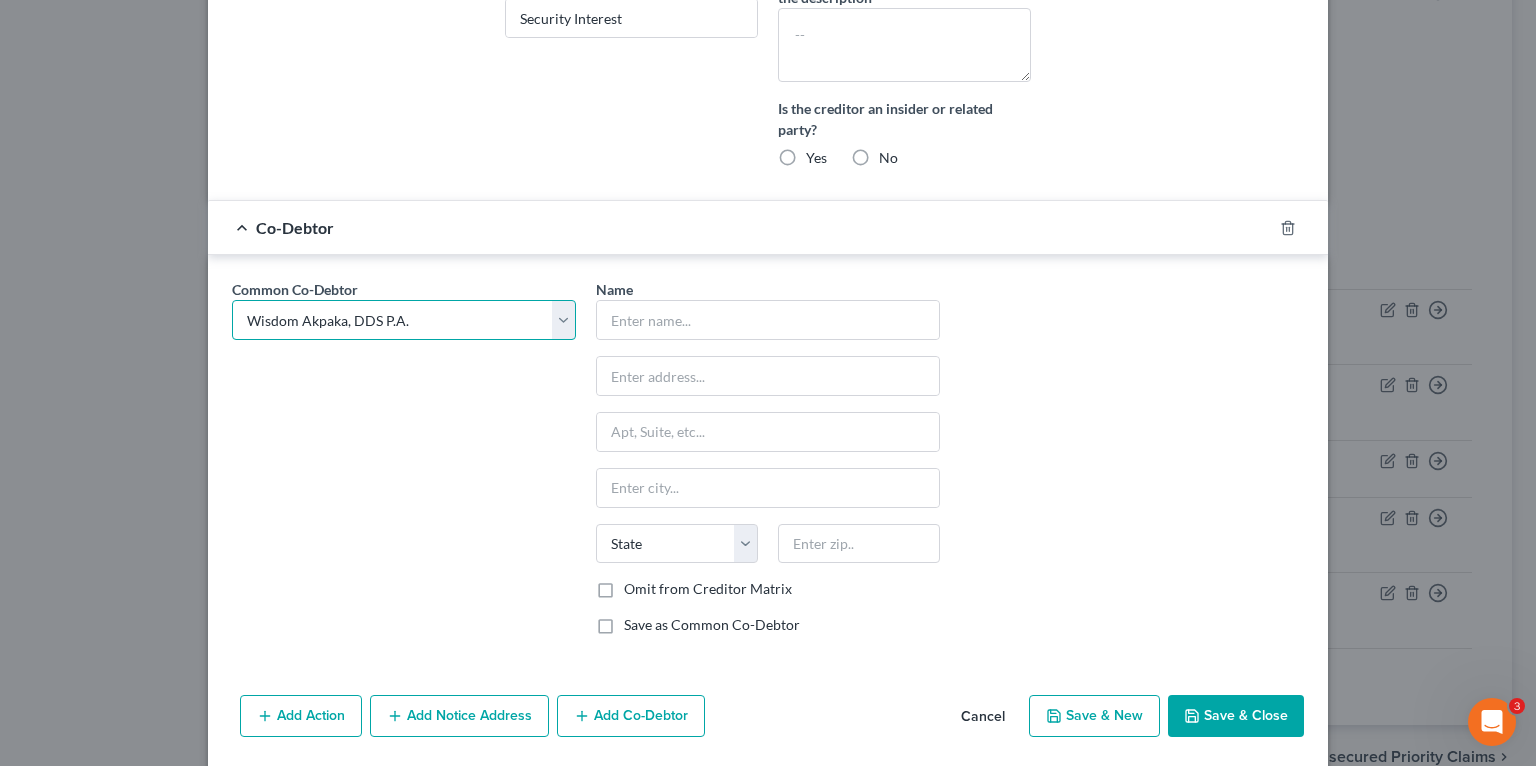 click on "Select [LAST_NAME] [LAST_NAME], DDS P.A. Dental Smiles of Hallandale Beach, Inc. Florida Sleep Clinic, Inc. Naples Dental Studio-Cosmetic Dentists NISD Naples Implant and Sedation Dentistry, Inc Care One Dental of Boca P.A. [LAST_NAME] Florida Sleep Clinic, Inc. Naples Implant and Sedation Dentistry, Inc Care One Dental of Beca P.A. Dental One Ave Maria Dentistry, Inc. [LAST_NAME] Bright Smiles Dental Studio, P.A. [LAST_NAME] [LAST_NAME] [LAST_NAME] Dental Supply Ave Maria Dentistry Naples Cosmetic, Implant, Emergency & Sedation Dentistry Ave Maria Dentist [LAST_NAME], D.D.S." at bounding box center [404, 320] 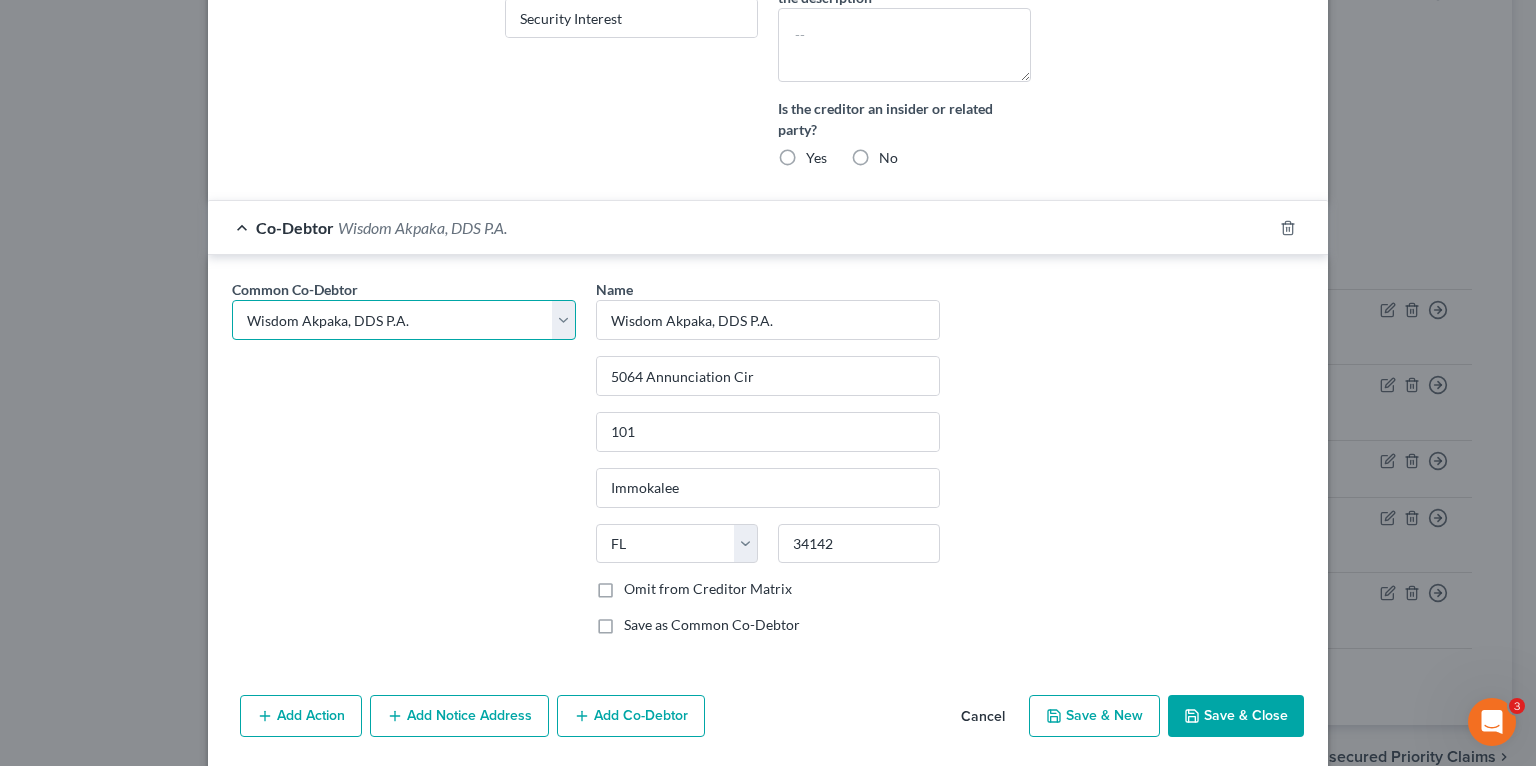 click on "Select [LAST_NAME] [LAST_NAME], DDS P.A. Dental Smiles of Hallandale Beach, Inc. Florida Sleep Clinic, Inc. Naples Dental Studio-Cosmetic Dentists NISD Naples Implant and Sedation Dentistry, Inc Care One Dental of Boca P.A. [LAST_NAME] Florida Sleep Clinic, Inc. Naples Implant and Sedation Dentistry, Inc Care One Dental of Beca P.A. Dental One Ave Maria Dentistry, Inc. [LAST_NAME] Bright Smiles Dental Studio, P.A. [LAST_NAME] [LAST_NAME] [LAST_NAME] Dental Supply Ave Maria Dentistry Naples Cosmetic, Implant, Emergency & Sedation Dentistry Ave Maria Dentist [LAST_NAME], D.D.S." at bounding box center (404, 320) 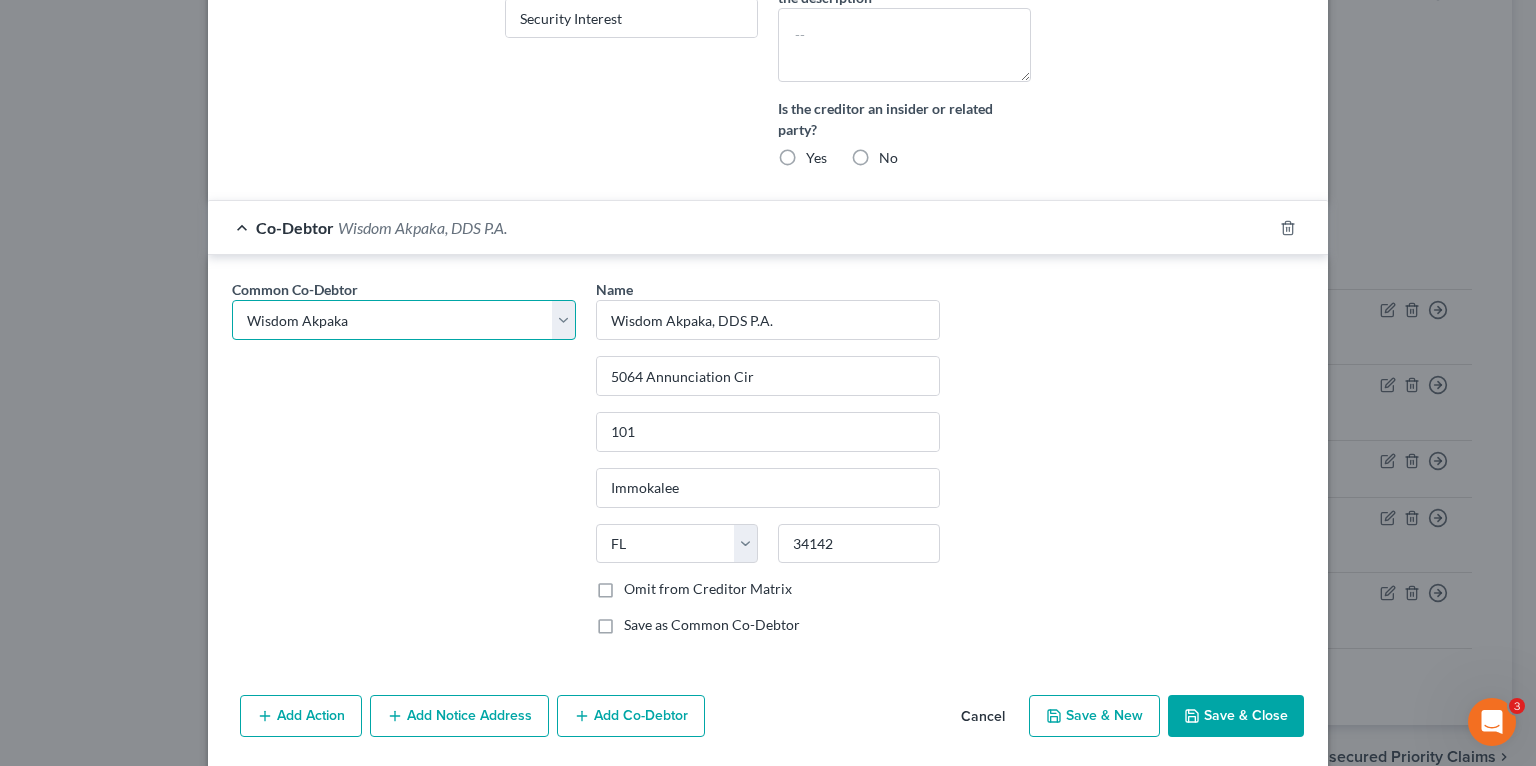 click on "Select [LAST_NAME] [LAST_NAME], DDS P.A. Dental Smiles of Hallandale Beach, Inc. Florida Sleep Clinic, Inc. Naples Dental Studio-Cosmetic Dentists NISD Naples Implant and Sedation Dentistry, Inc Care One Dental of Boca P.A. [LAST_NAME] Florida Sleep Clinic, Inc. Naples Implant and Sedation Dentistry, Inc Care One Dental of Beca P.A. Dental One Ave Maria Dentistry, Inc. [LAST_NAME] Bright Smiles Dental Studio, P.A. [LAST_NAME] [LAST_NAME] [LAST_NAME] Dental Supply Ave Maria Dentistry Naples Cosmetic, Implant, Emergency & Sedation Dentistry Ave Maria Dentist [LAST_NAME], D.D.S." at bounding box center (404, 320) 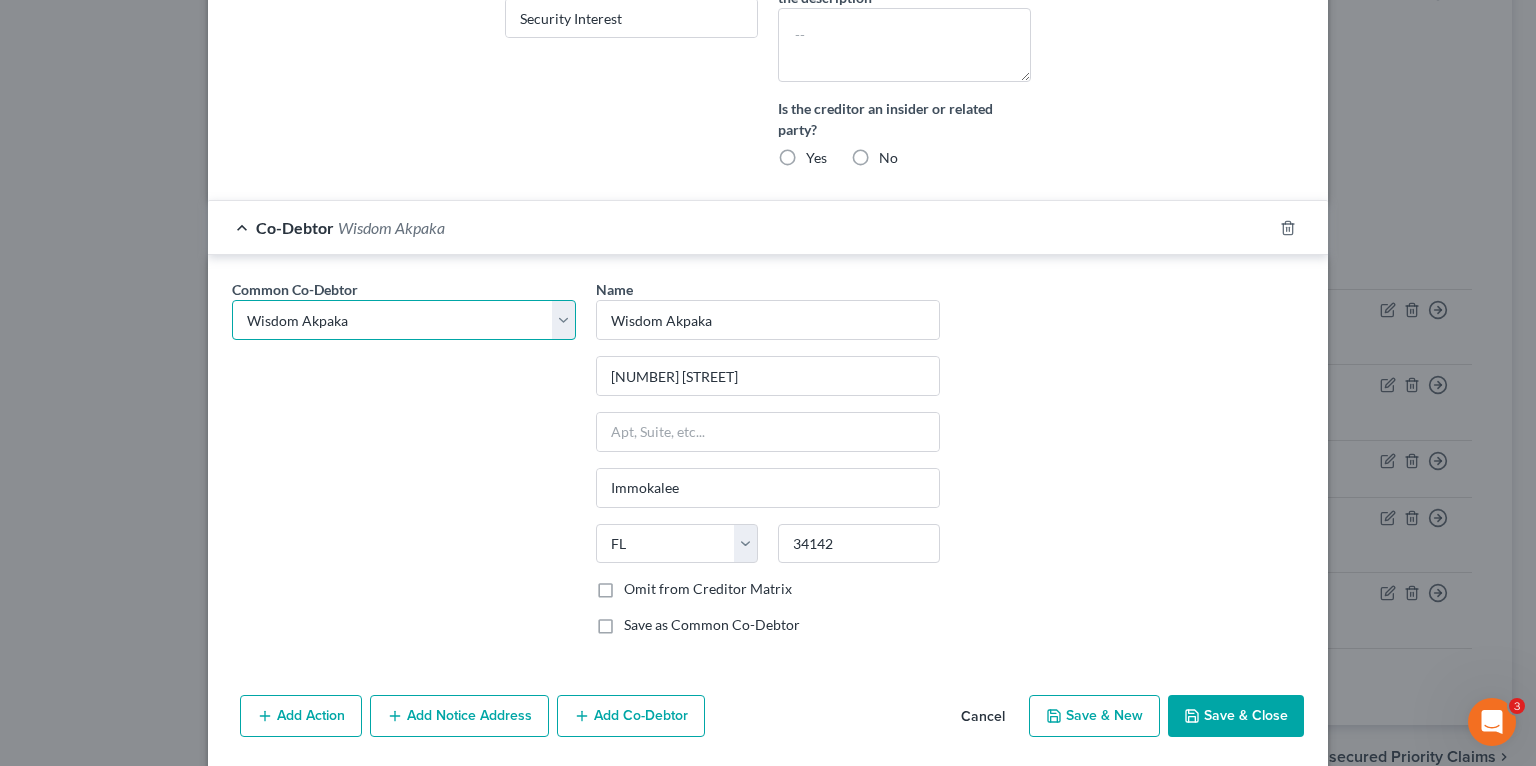 click on "Select [LAST_NAME] [LAST_NAME], DDS P.A. Dental Smiles of Hallandale Beach, Inc. Florida Sleep Clinic, Inc. Naples Dental Studio-Cosmetic Dentists NISD Naples Implant and Sedation Dentistry, Inc Care One Dental of Boca P.A. [LAST_NAME] Florida Sleep Clinic, Inc. Naples Implant and Sedation Dentistry, Inc Care One Dental of Beca P.A. Dental One Ave Maria Dentistry, Inc. [LAST_NAME] Bright Smiles Dental Studio, P.A. [LAST_NAME] [LAST_NAME] [LAST_NAME] Dental Supply Ave Maria Dentistry Naples Cosmetic, Implant, Emergency & Sedation Dentistry Ave Maria Dentist [LAST_NAME], D.D.S." at bounding box center [404, 320] 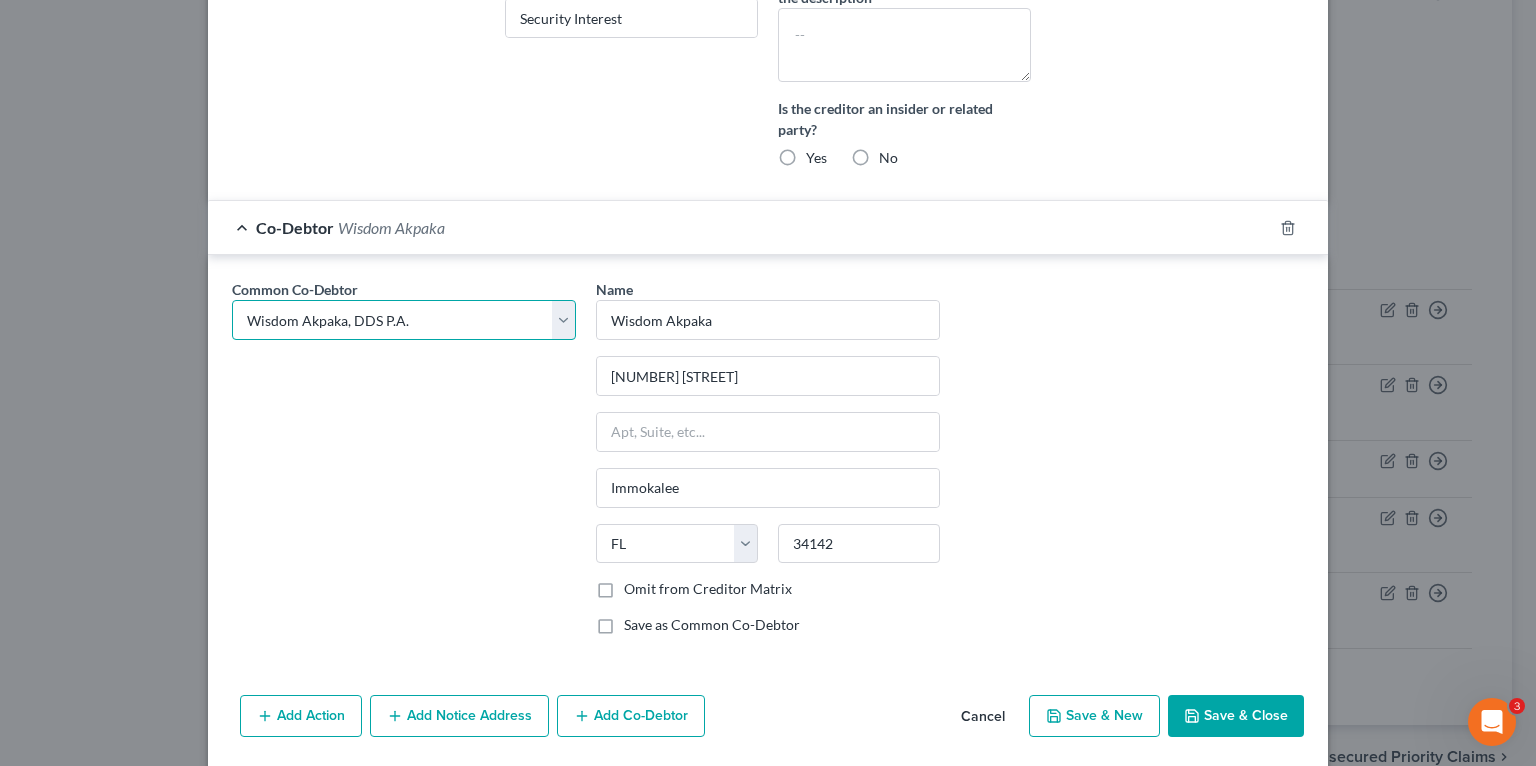 click on "Select [LAST_NAME] [LAST_NAME], DDS P.A. Dental Smiles of Hallandale Beach, Inc. Florida Sleep Clinic, Inc. Naples Dental Studio-Cosmetic Dentists NISD Naples Implant and Sedation Dentistry, Inc Care One Dental of Boca P.A. [LAST_NAME] Florida Sleep Clinic, Inc. Naples Implant and Sedation Dentistry, Inc Care One Dental of Beca P.A. Dental One Ave Maria Dentistry, Inc. [LAST_NAME] Bright Smiles Dental Studio, P.A. [LAST_NAME] [LAST_NAME] [LAST_NAME] Dental Supply Ave Maria Dentistry Naples Cosmetic, Implant, Emergency & Sedation Dentistry Ave Maria Dentist [LAST_NAME], D.D.S." at bounding box center (404, 320) 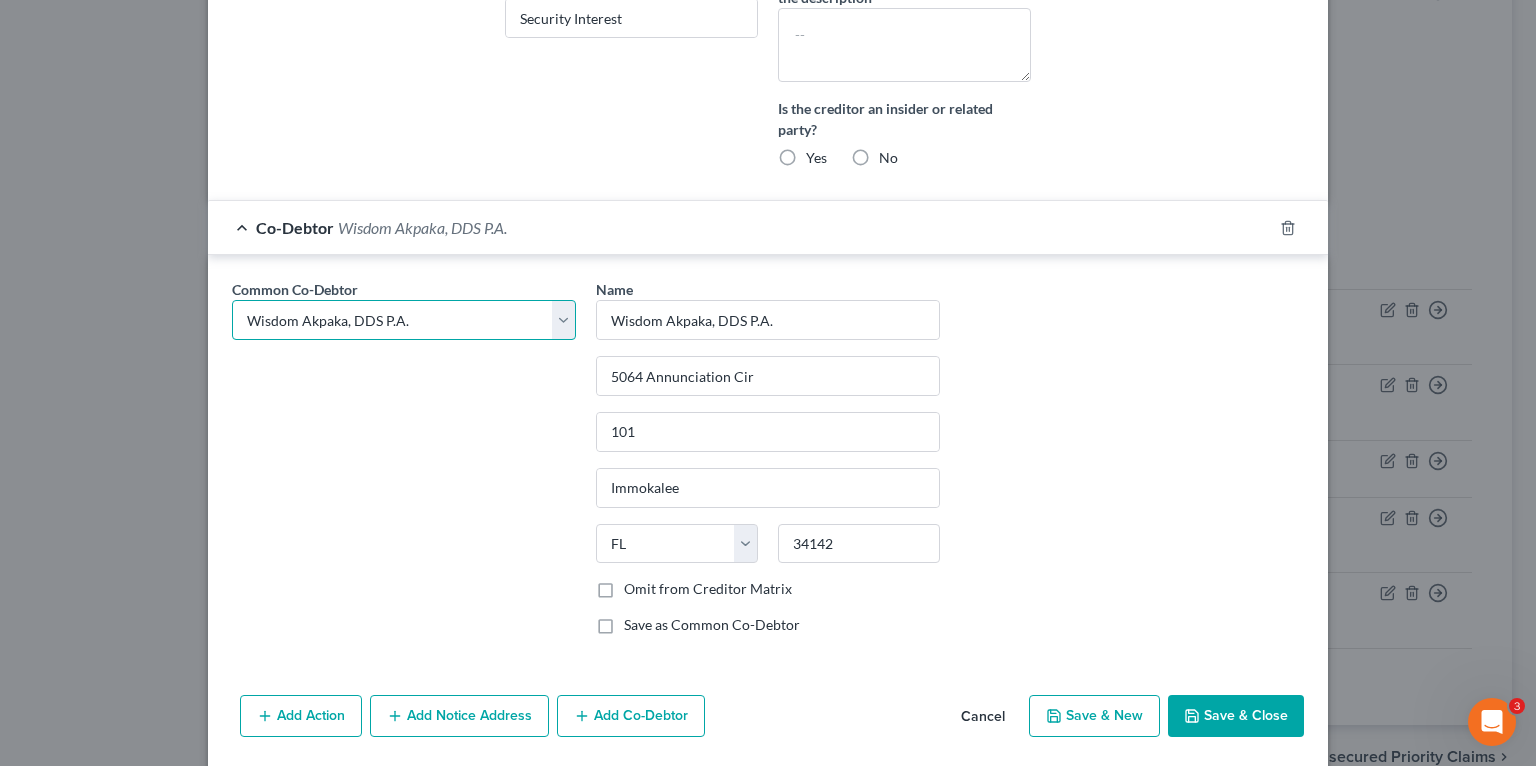 click on "Select [LAST_NAME] [LAST_NAME], DDS P.A. Dental Smiles of Hallandale Beach, Inc. Florida Sleep Clinic, Inc. Naples Dental Studio-Cosmetic Dentists NISD Naples Implant and Sedation Dentistry, Inc Care One Dental of Boca P.A. [LAST_NAME] Florida Sleep Clinic, Inc. Naples Implant and Sedation Dentistry, Inc Care One Dental of Beca P.A. Dental One Ave Maria Dentistry, Inc. [LAST_NAME] Bright Smiles Dental Studio, P.A. [LAST_NAME] [LAST_NAME] [LAST_NAME] Dental Supply Ave Maria Dentistry Naples Cosmetic, Implant, Emergency & Sedation Dentistry Ave Maria Dentist [LAST_NAME], D.D.S." at bounding box center (404, 320) 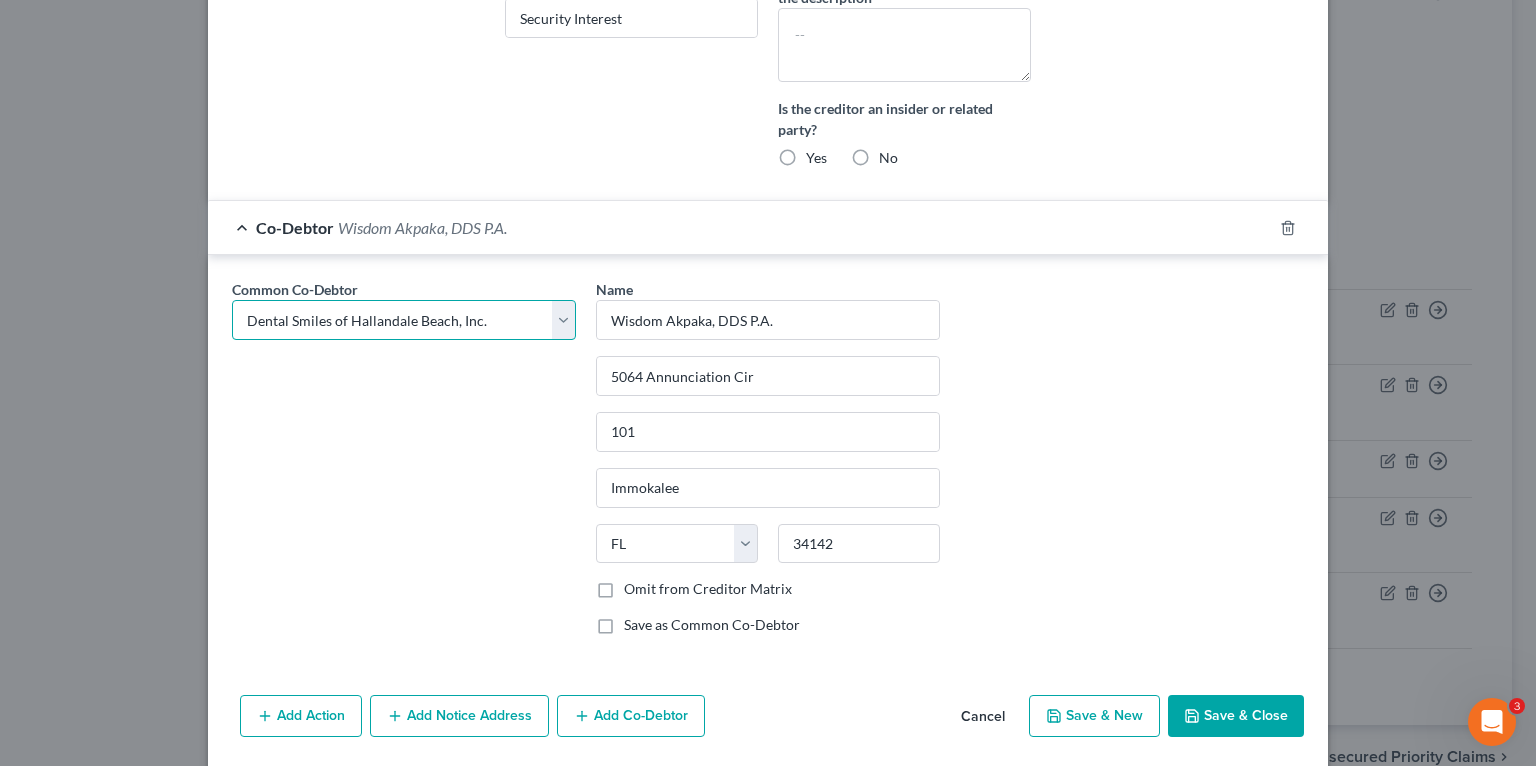 click on "Select [LAST_NAME] [LAST_NAME], DDS P.A. Dental Smiles of Hallandale Beach, Inc. Florida Sleep Clinic, Inc. Naples Dental Studio-Cosmetic Dentists NISD Naples Implant and Sedation Dentistry, Inc Care One Dental of Boca P.A. [LAST_NAME] Florida Sleep Clinic, Inc. Naples Implant and Sedation Dentistry, Inc Care One Dental of Beca P.A. Dental One Ave Maria Dentistry, Inc. [LAST_NAME] Bright Smiles Dental Studio, P.A. [LAST_NAME] [LAST_NAME] [LAST_NAME] Dental Supply Ave Maria Dentistry Naples Cosmetic, Implant, Emergency & Sedation Dentistry Ave Maria Dentist [LAST_NAME], D.D.S." at bounding box center [404, 320] 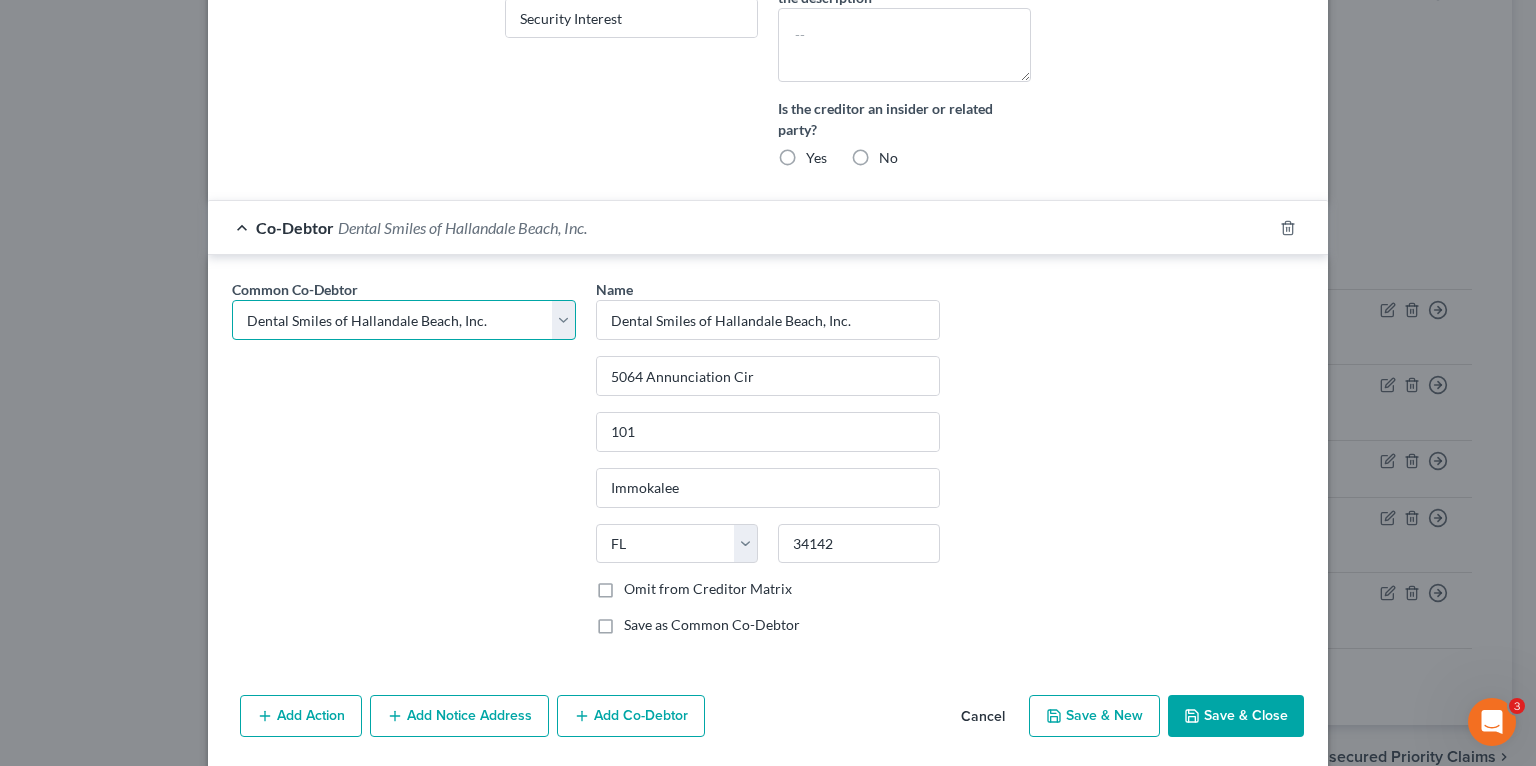 scroll, scrollTop: 724, scrollLeft: 0, axis: vertical 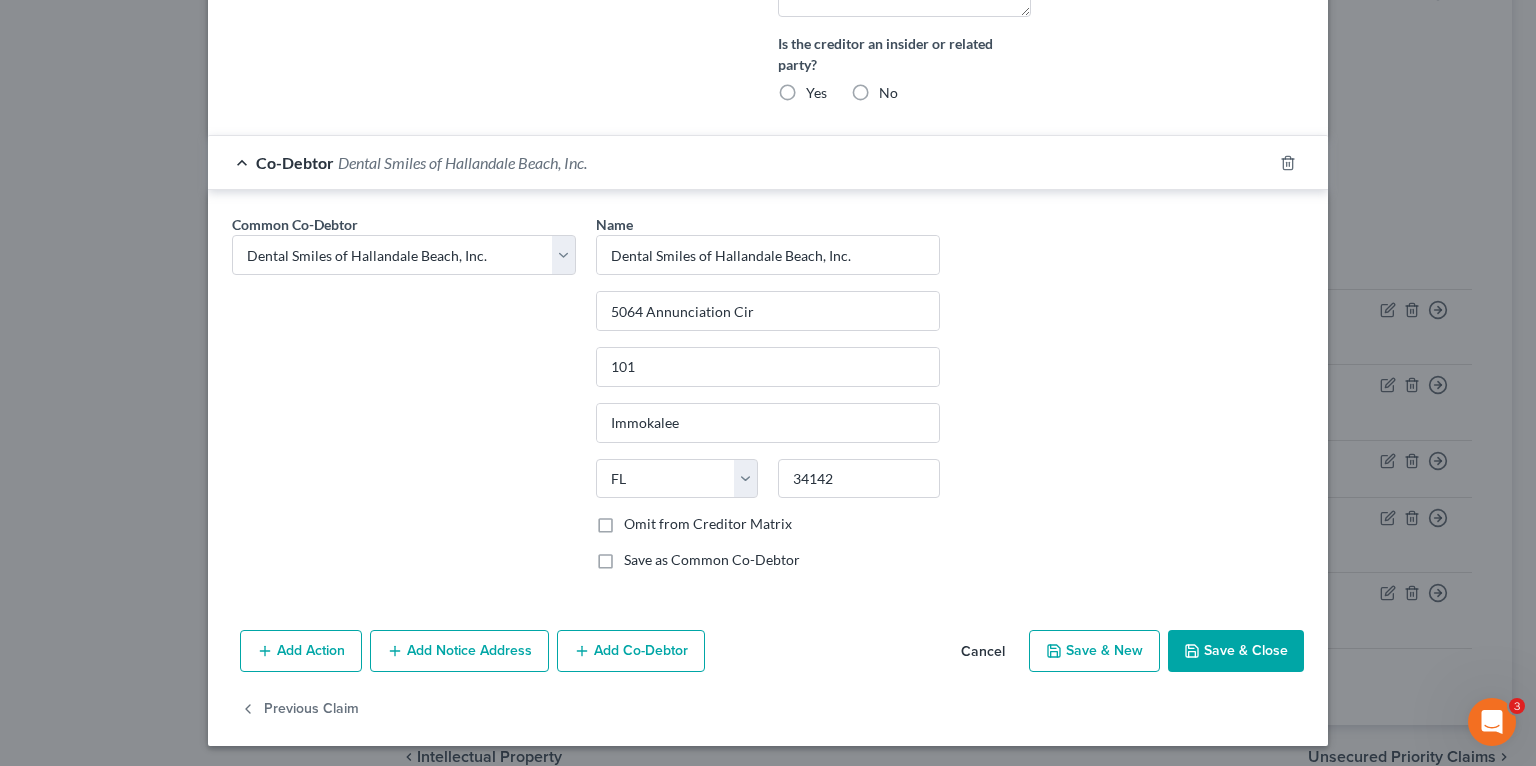 click on "Add Co-Debtor" at bounding box center (631, 651) 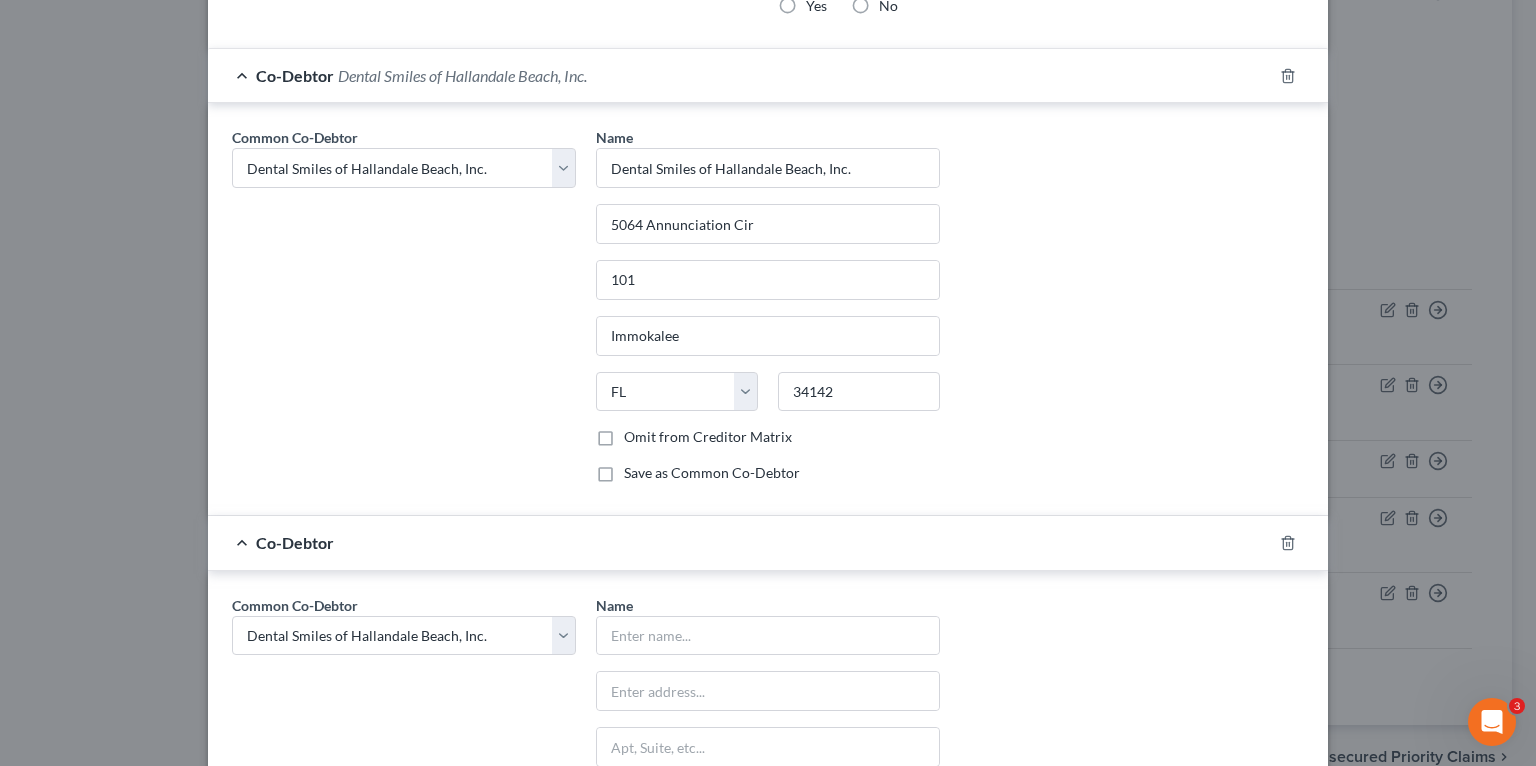 scroll, scrollTop: 1044, scrollLeft: 0, axis: vertical 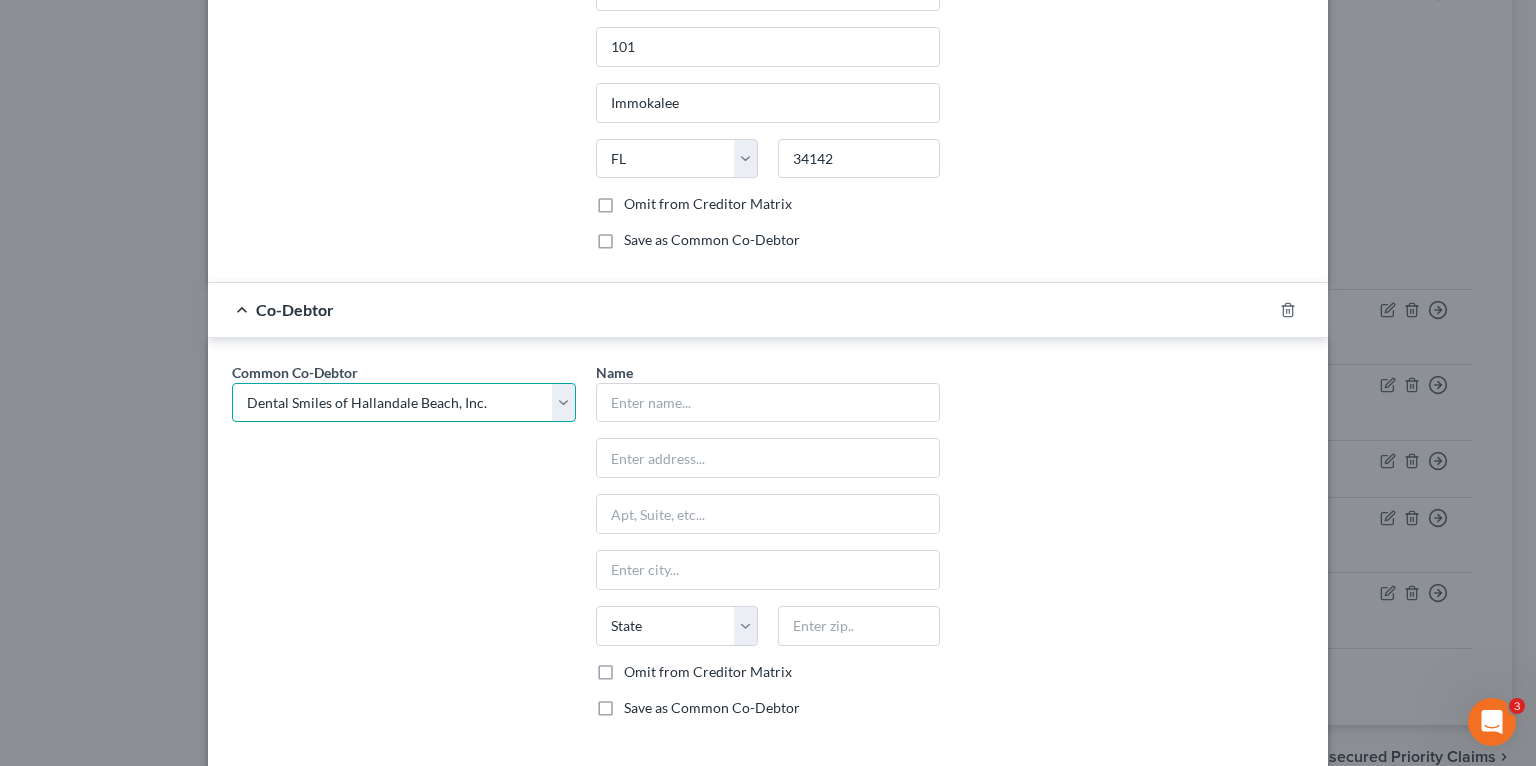 click on "Select [LAST_NAME] [LAST_NAME], DDS P.A. Dental Smiles of Hallandale Beach, Inc. Florida Sleep Clinic, Inc. Naples Dental Studio-Cosmetic Dentists NISD Naples Implant and Sedation Dentistry, Inc Care One Dental of Boca P.A. [LAST_NAME] Florida Sleep Clinic, Inc. Naples Implant and Sedation Dentistry, Inc Care One Dental of Beca P.A. Dental One Ave Maria Dentistry, Inc. [LAST_NAME] Bright Smiles Dental Studio, P.A. [LAST_NAME] [LAST_NAME] [LAST_NAME] Dental Supply Ave Maria Dentistry Naples Cosmetic, Implant, Emergency & Sedation Dentistry Ave Maria Dentist [LAST_NAME], D.D.S." at bounding box center (404, 403) 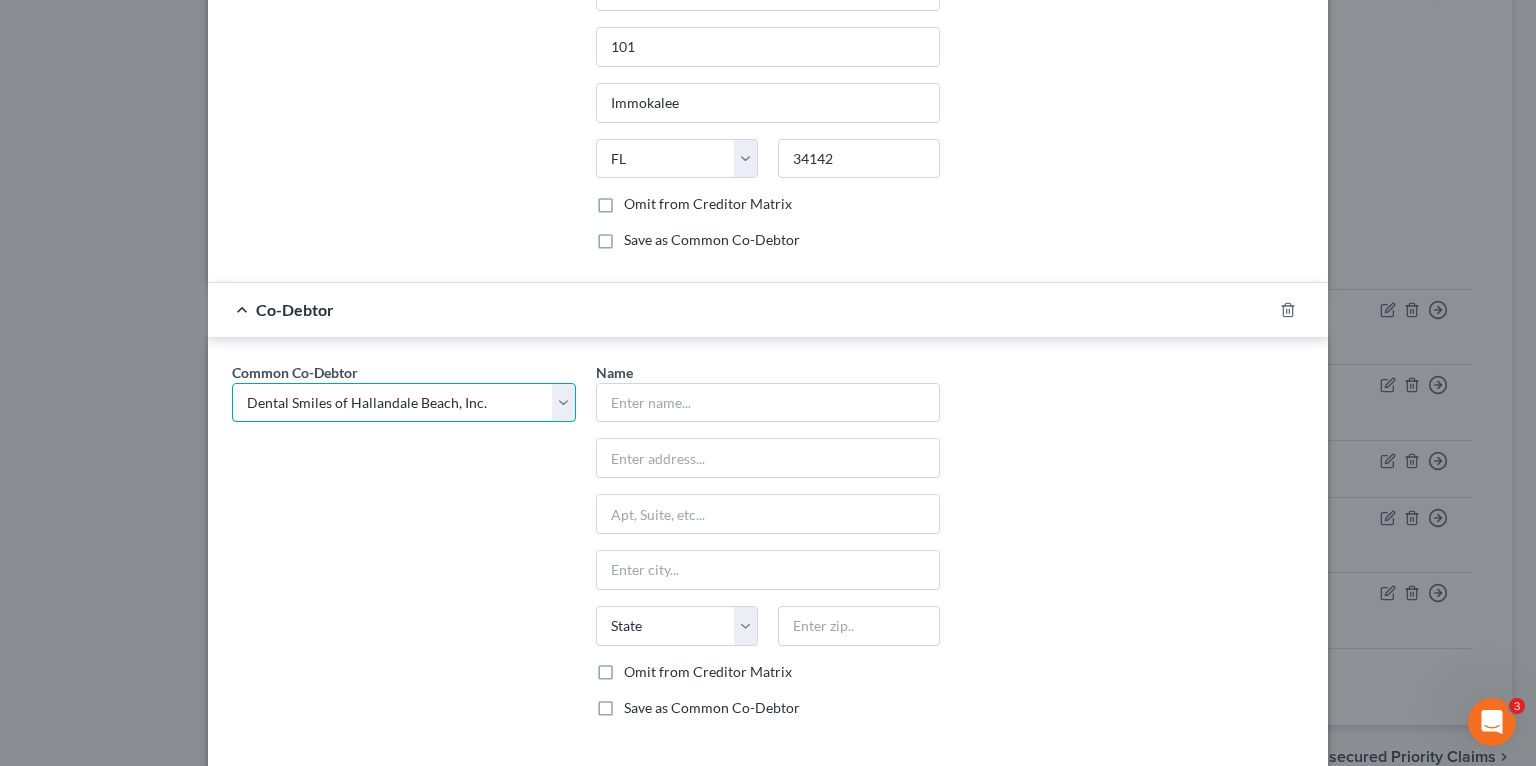 click on "Select [LAST_NAME] [LAST_NAME], DDS P.A. Dental Smiles of Hallandale Beach, Inc. Florida Sleep Clinic, Inc. Naples Dental Studio-Cosmetic Dentists NISD Naples Implant and Sedation Dentistry, Inc Care One Dental of Boca P.A. [LAST_NAME] Florida Sleep Clinic, Inc. Naples Implant and Sedation Dentistry, Inc Care One Dental of Beca P.A. Dental One Ave Maria Dentistry, Inc. [LAST_NAME] Bright Smiles Dental Studio, P.A. [LAST_NAME] [LAST_NAME] [LAST_NAME] Dental Supply Ave Maria Dentistry Naples Cosmetic, Implant, Emergency & Sedation Dentistry Ave Maria Dentist [LAST_NAME], D.D.S." at bounding box center (404, 403) 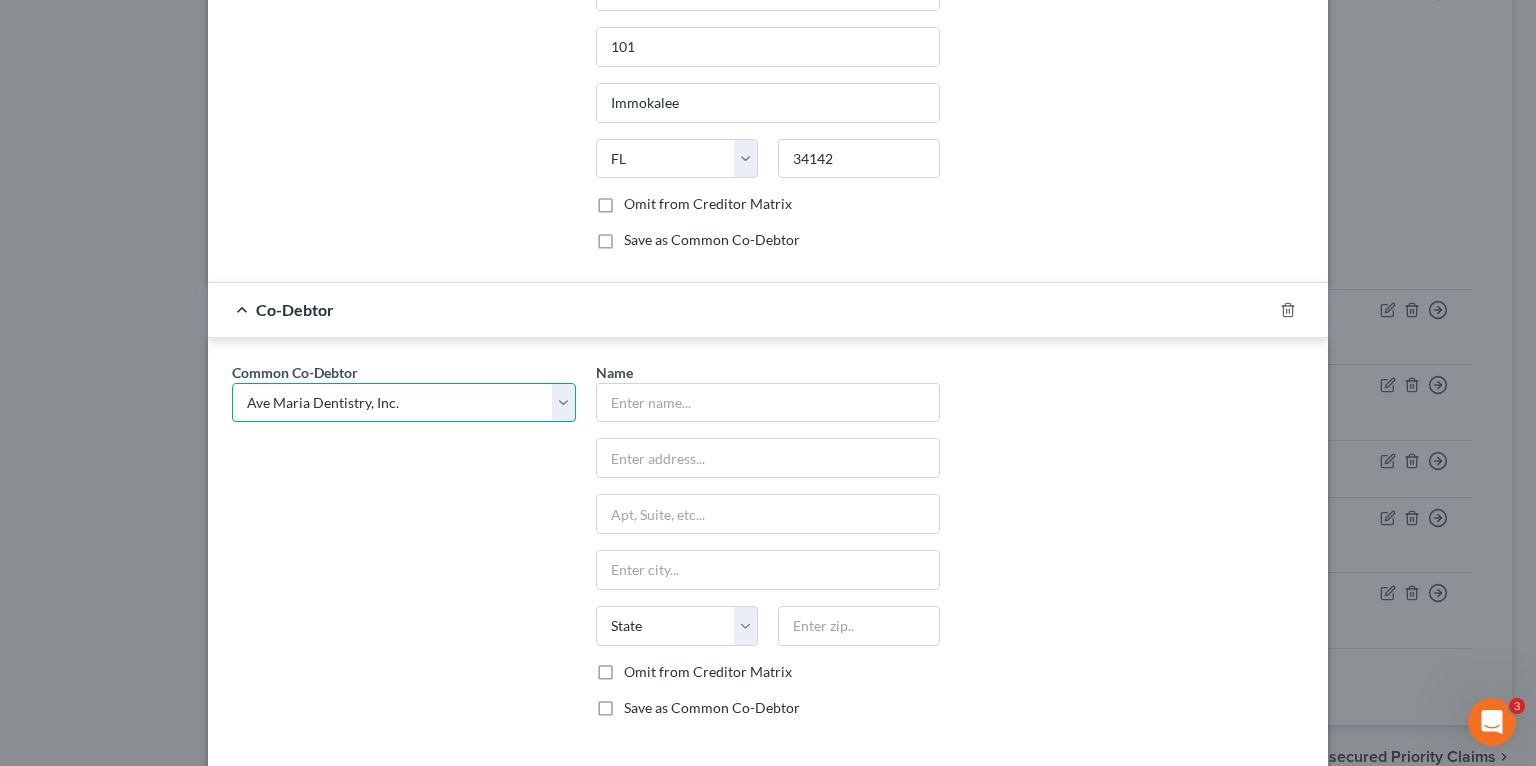 click on "Select [LAST_NAME] [LAST_NAME], DDS P.A. Dental Smiles of Hallandale Beach, Inc. Florida Sleep Clinic, Inc. Naples Dental Studio-Cosmetic Dentists NISD Naples Implant and Sedation Dentistry, Inc Care One Dental of Boca P.A. [LAST_NAME] Florida Sleep Clinic, Inc. Naples Implant and Sedation Dentistry, Inc Care One Dental of Beca P.A. Dental One Ave Maria Dentistry, Inc. [LAST_NAME] Bright Smiles Dental Studio, P.A. [LAST_NAME] [LAST_NAME] [LAST_NAME] Dental Supply Ave Maria Dentistry Naples Cosmetic, Implant, Emergency & Sedation Dentistry Ave Maria Dentist [LAST_NAME], D.D.S." at bounding box center (404, 403) 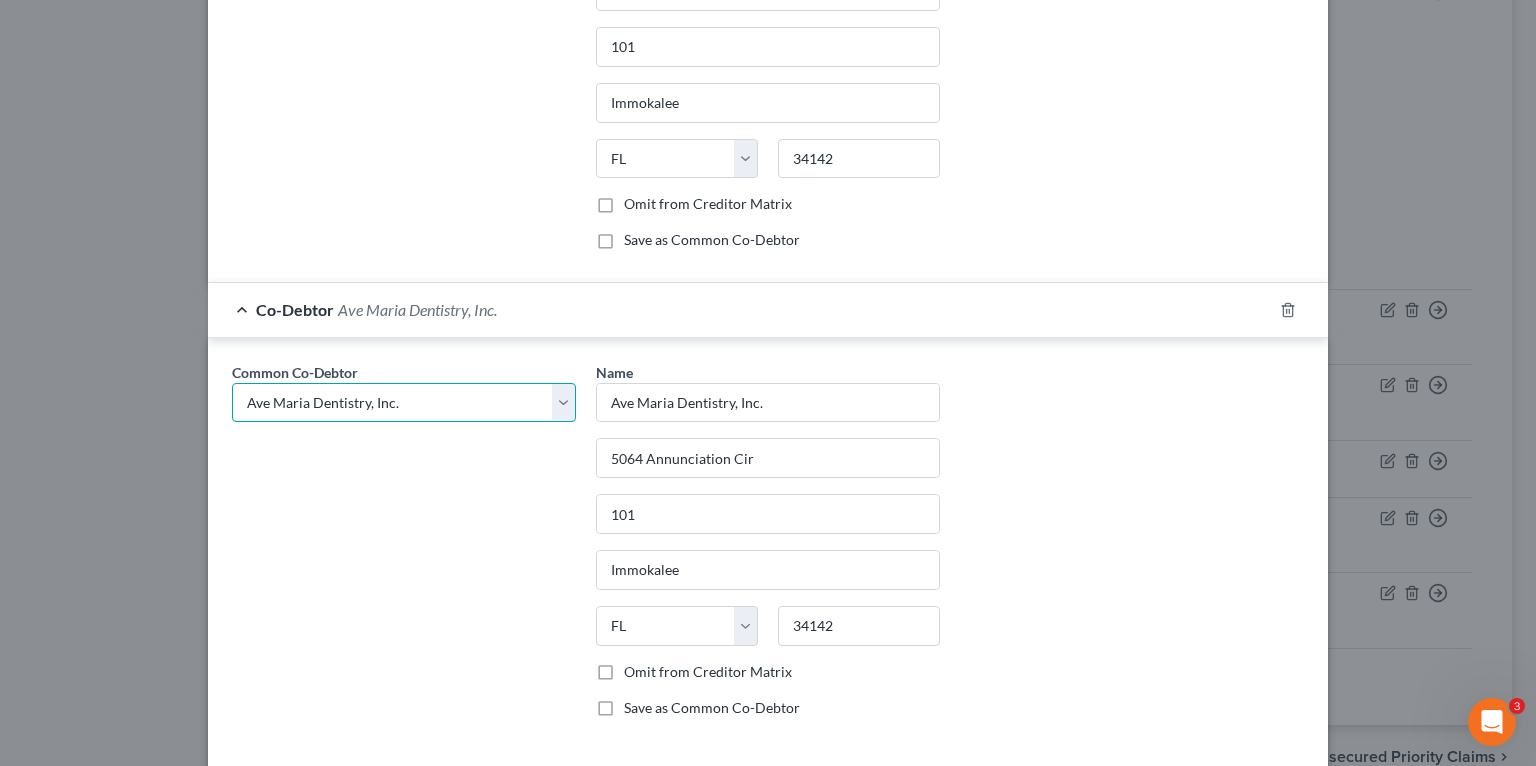 scroll, scrollTop: 1188, scrollLeft: 0, axis: vertical 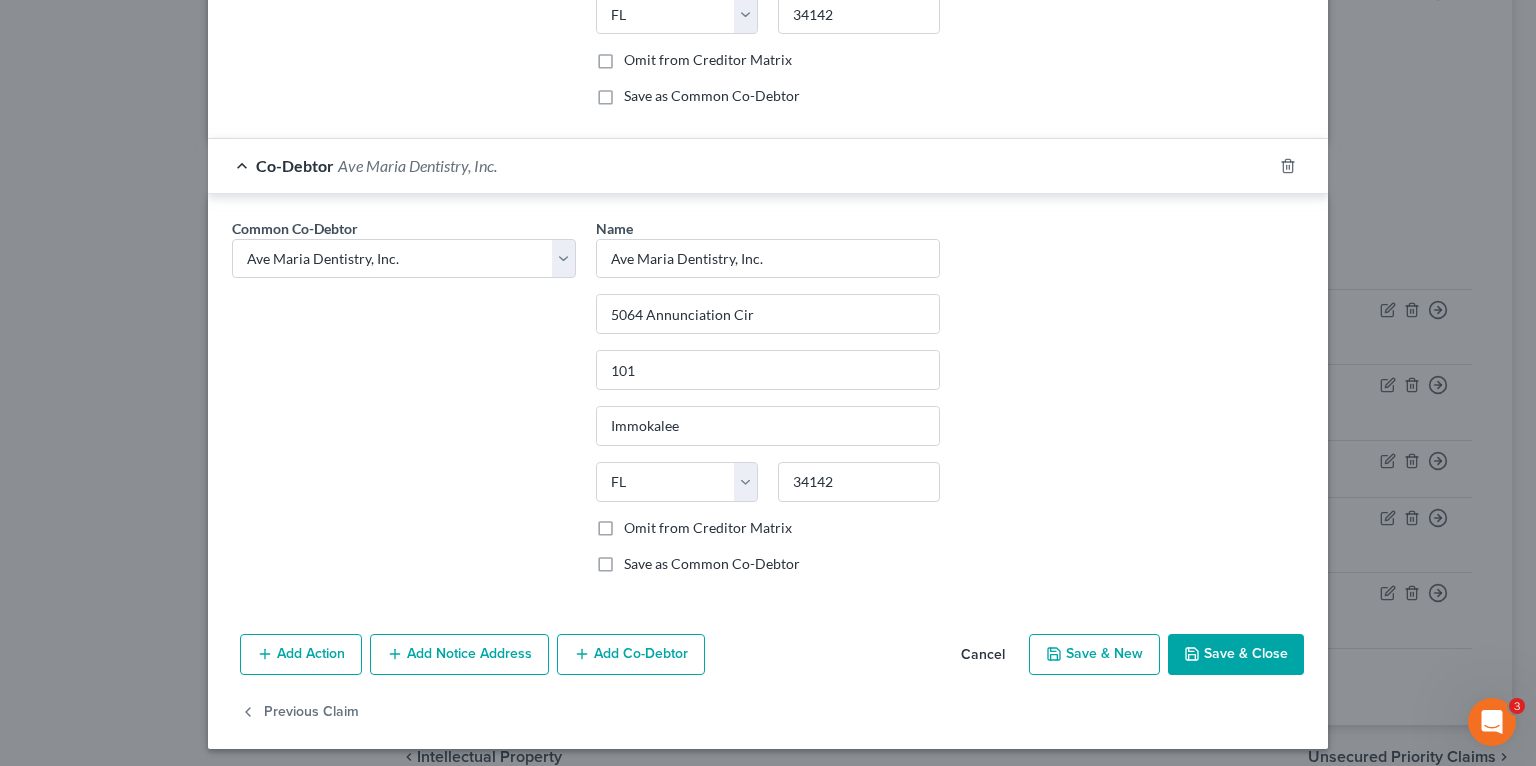 click on "Add Co-Debtor" at bounding box center (631, 655) 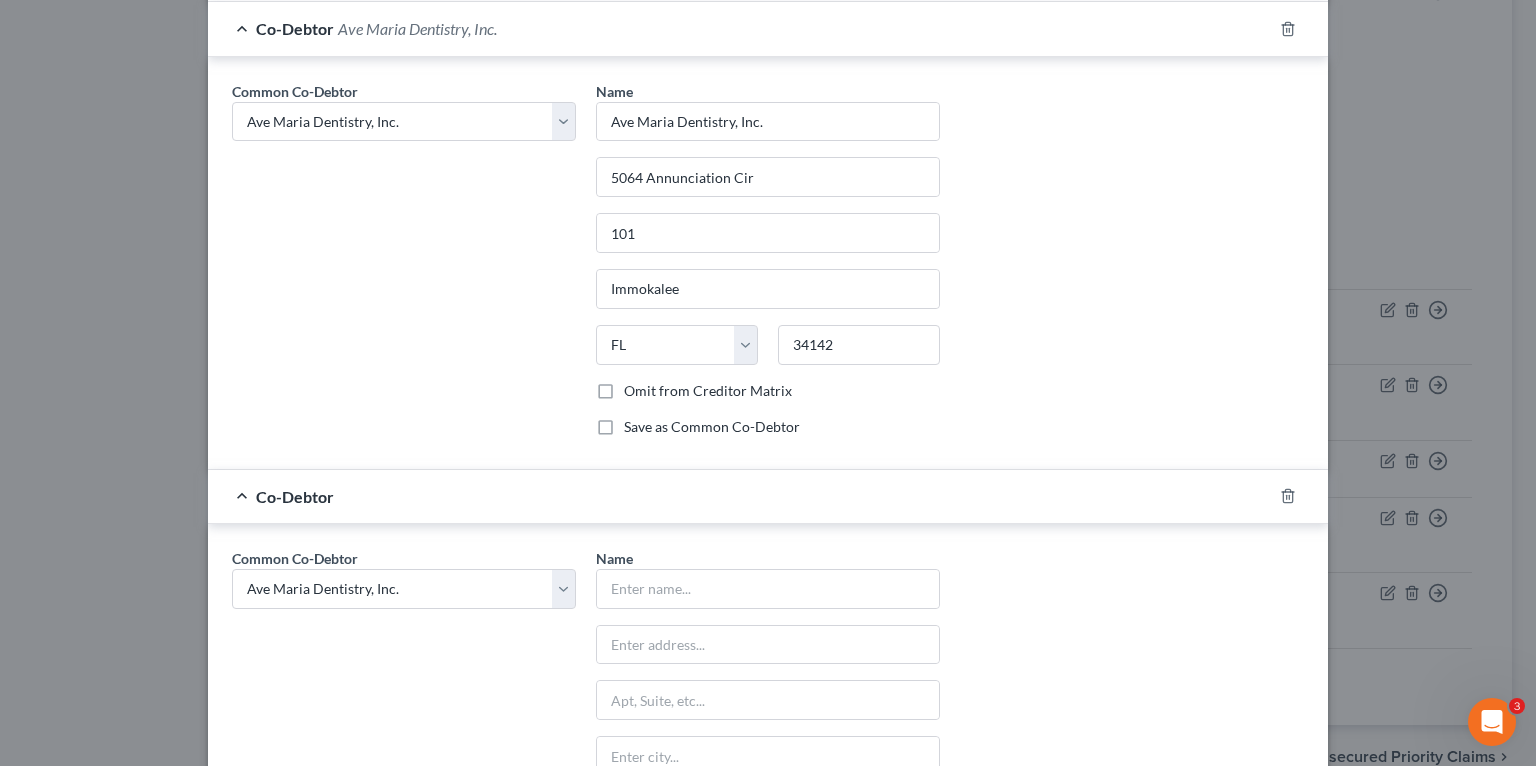 scroll, scrollTop: 1588, scrollLeft: 0, axis: vertical 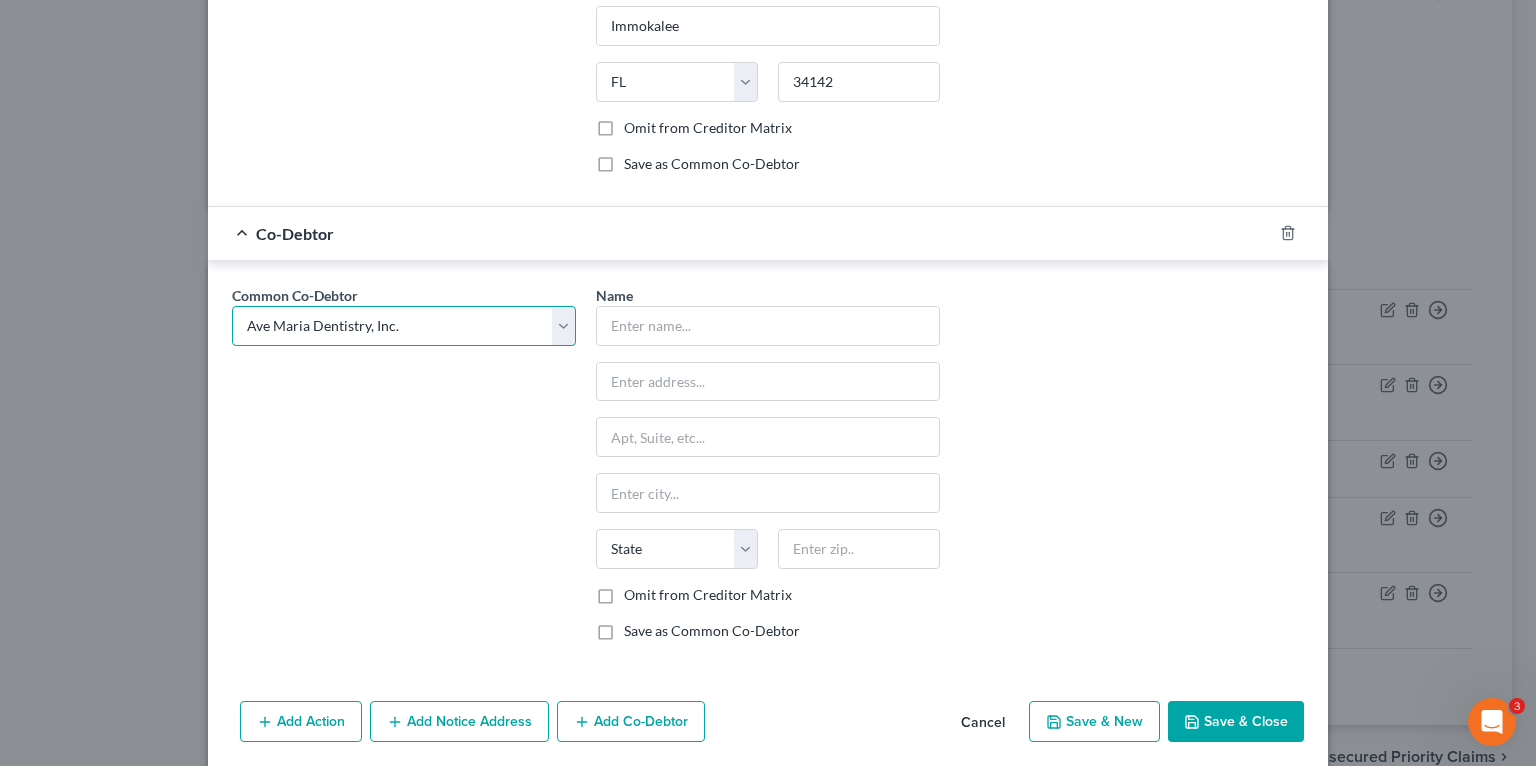 click on "Select [LAST_NAME] [LAST_NAME], DDS P.A. Dental Smiles of Hallandale Beach, Inc. Florida Sleep Clinic, Inc. Naples Dental Studio-Cosmetic Dentists NISD Naples Implant and Sedation Dentistry, Inc Care One Dental of Boca P.A. [LAST_NAME] Florida Sleep Clinic, Inc. Naples Implant and Sedation Dentistry, Inc Care One Dental of Beca P.A. Dental One Ave Maria Dentistry, Inc. [LAST_NAME] Bright Smiles Dental Studio, P.A. [LAST_NAME] [LAST_NAME] [LAST_NAME] Dental Supply Ave Maria Dentistry Naples Cosmetic, Implant, Emergency & Sedation Dentistry Ave Maria Dentist [LAST_NAME], D.D.S." at bounding box center (404, 326) 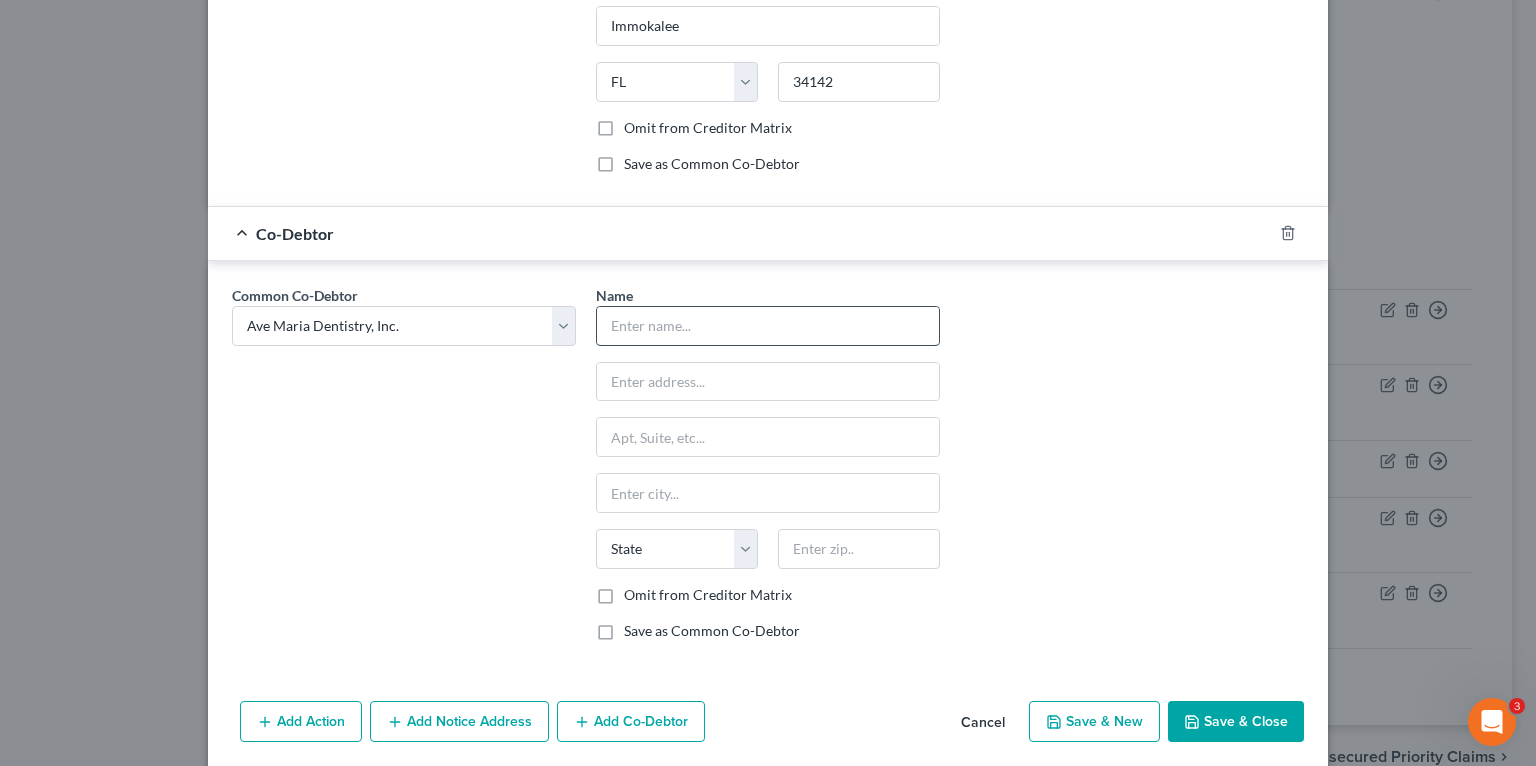 click on "Name
*" at bounding box center (768, 315) 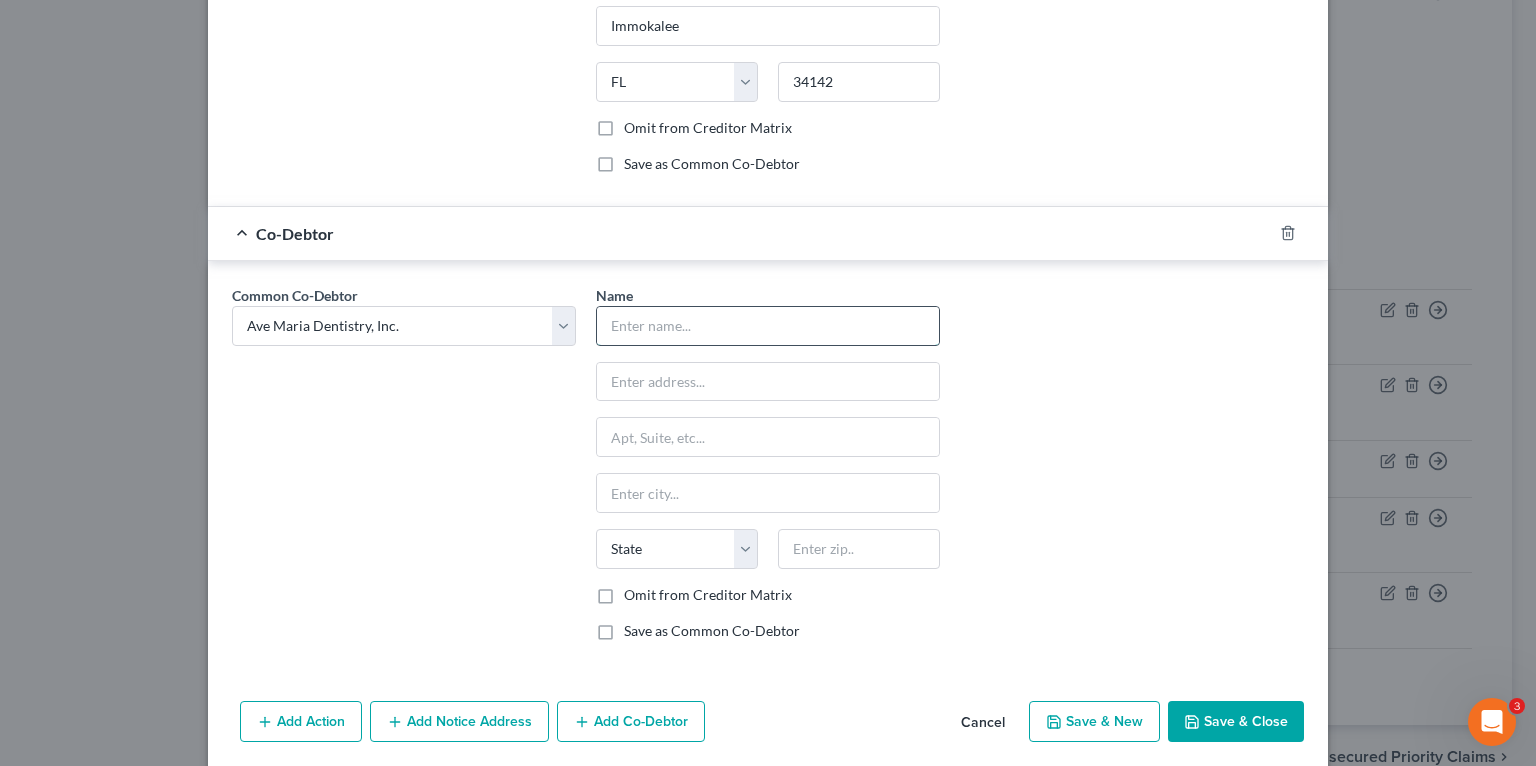 click at bounding box center (768, 326) 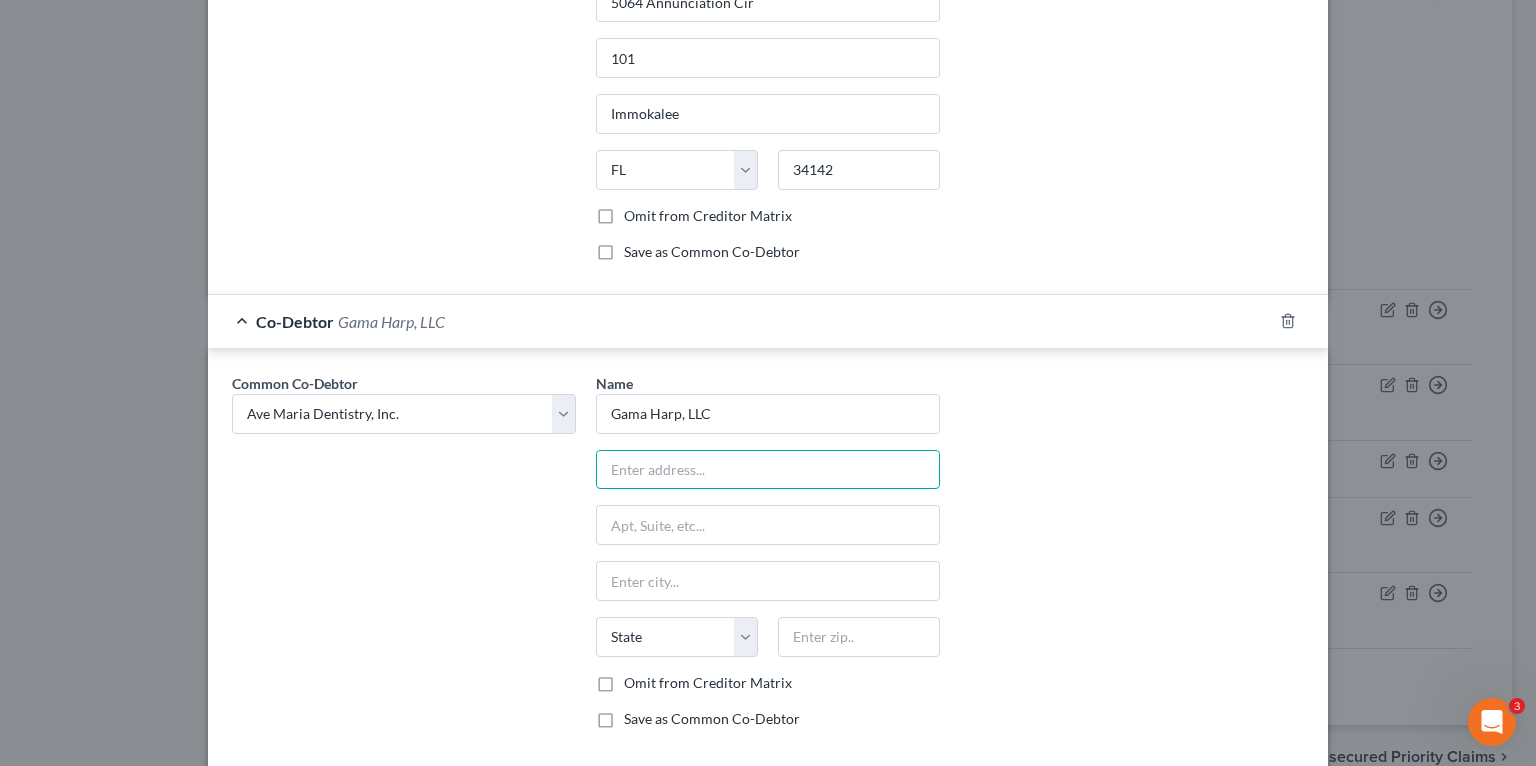 scroll, scrollTop: 1268, scrollLeft: 0, axis: vertical 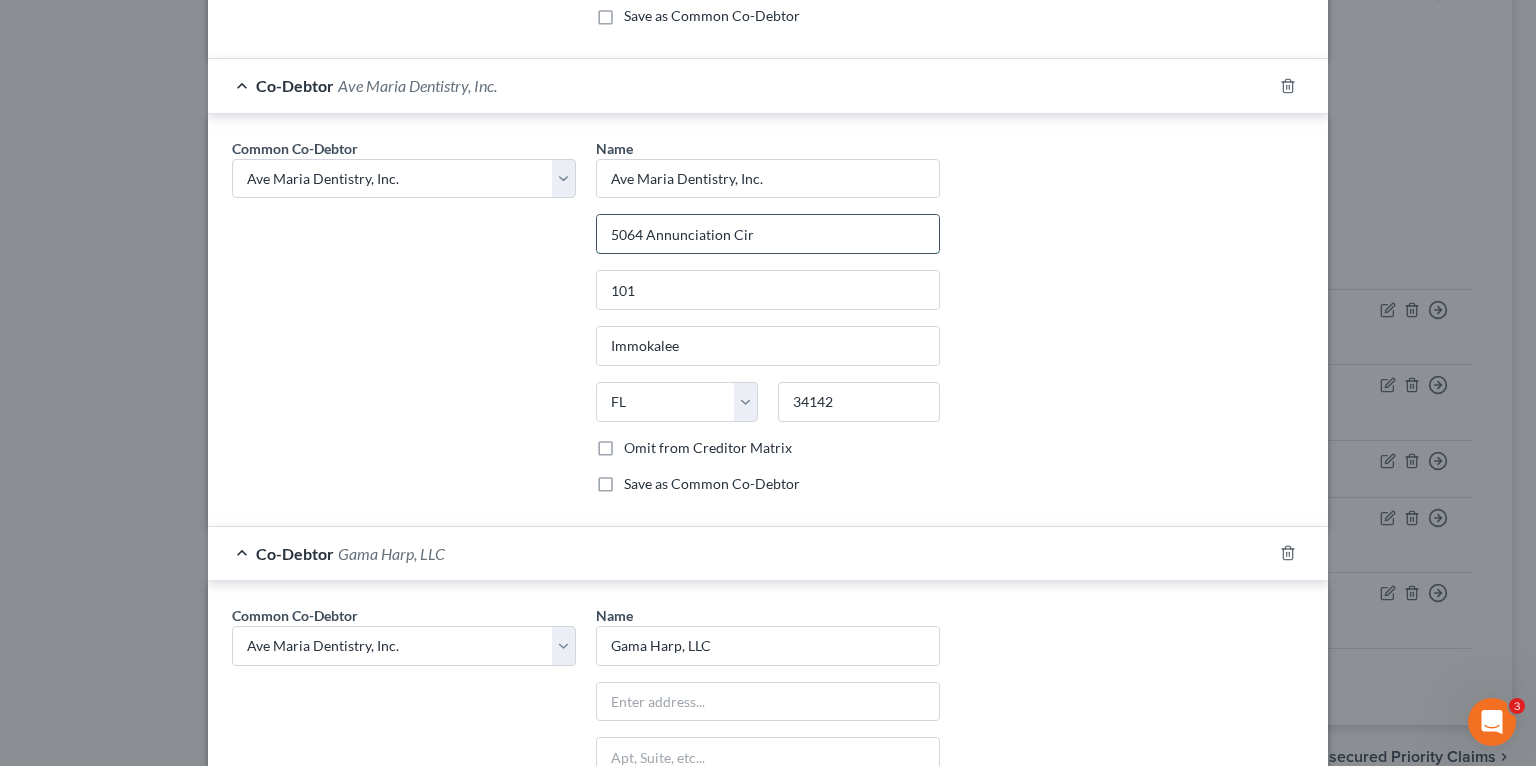 click on "5064 Annunciation Cir" at bounding box center (768, 234) 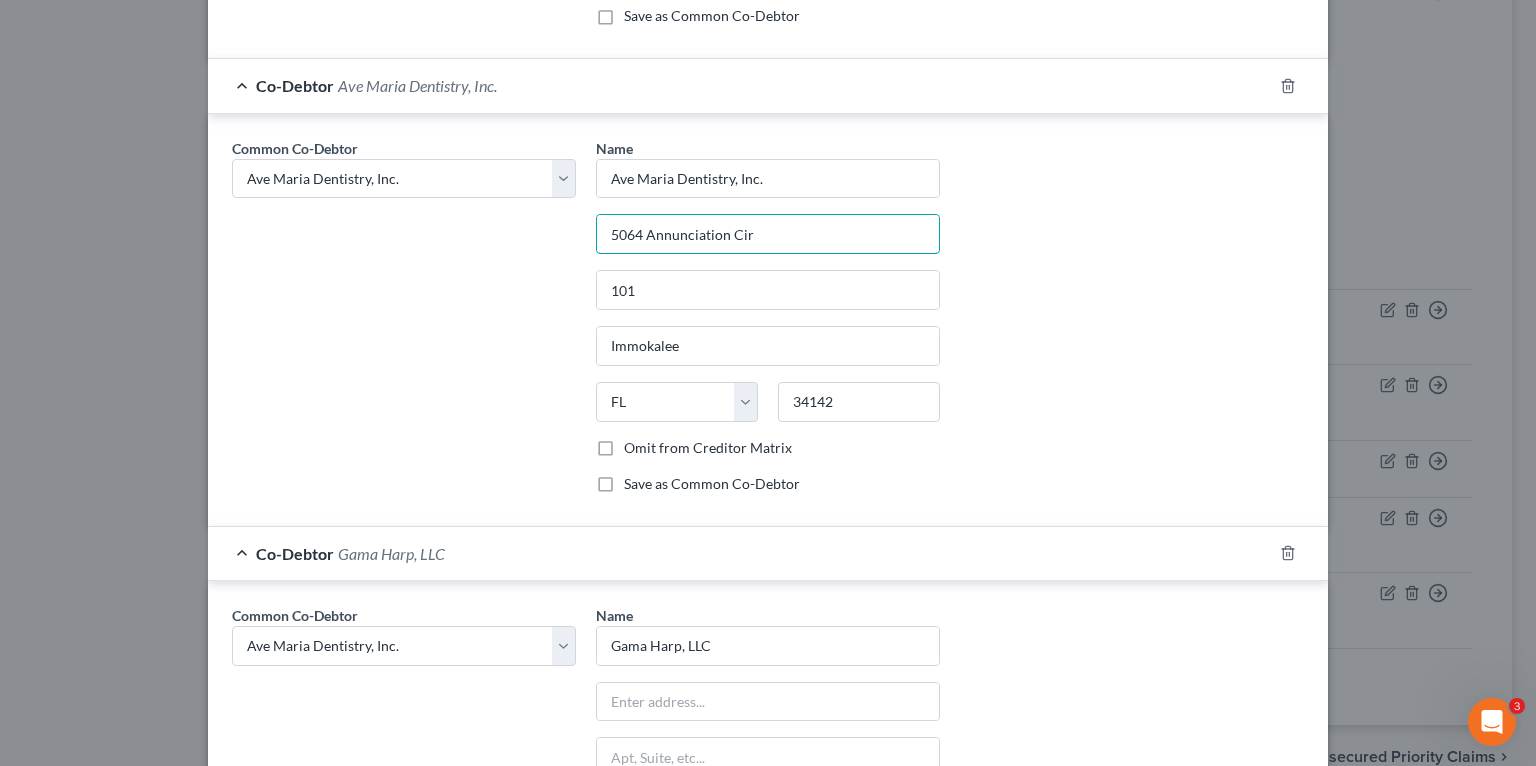 scroll, scrollTop: 1653, scrollLeft: 0, axis: vertical 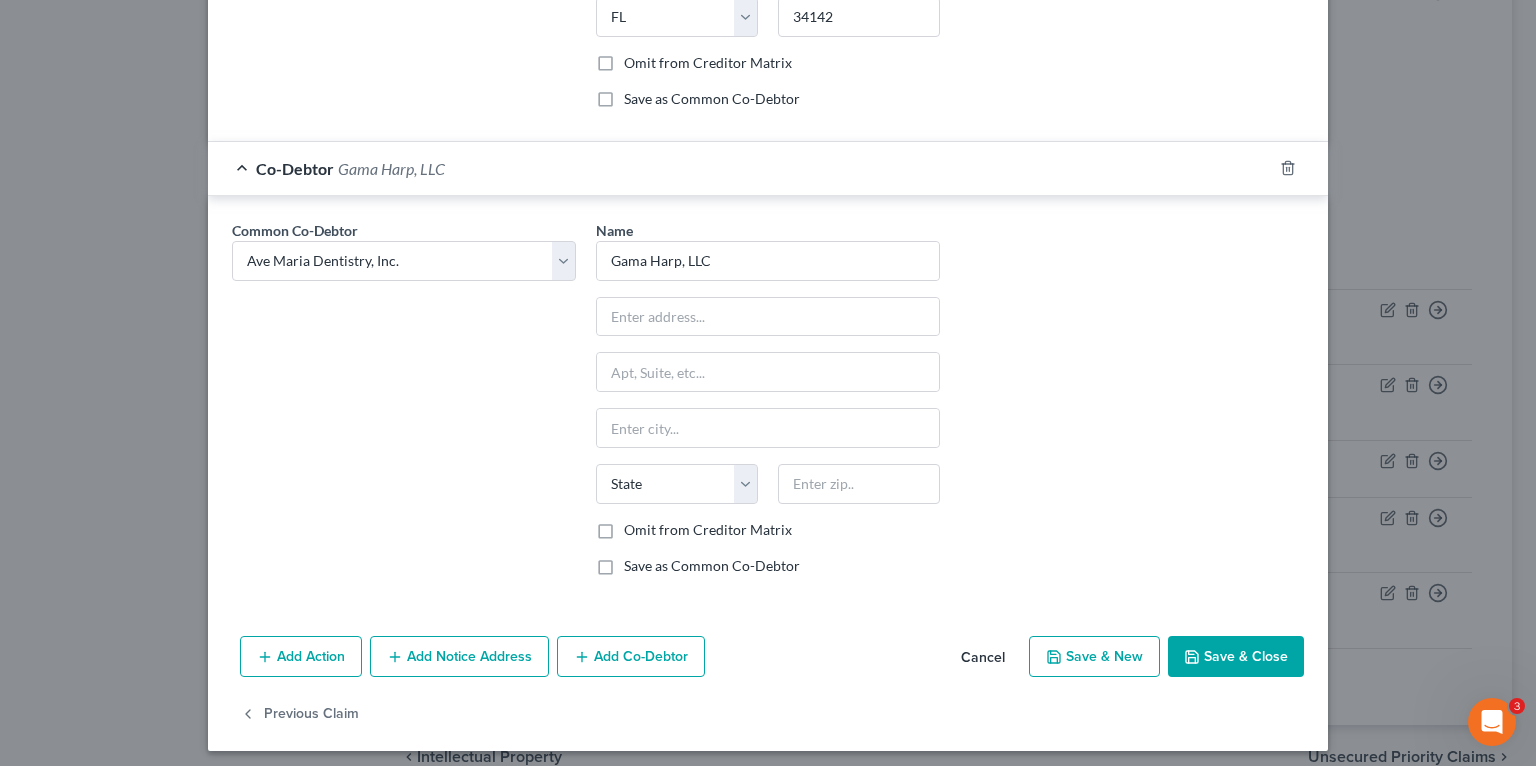 click on "Common Co-Debtor Select Wisdom Akpaka Wisdom Akpaka, DDS P.A. Dental Smiles of Hallandale Beach, Inc. Florida Sleep Clinic, Inc. Naples Dental Studio-Cosmetic Dentists NISD Naples Implant and Sedation Dentistry, Inc Care One Dental of Boca P.A. Wisdom Akpaka Florida Sleep Clinic, Inc. Naples Implant and Sedation Dentistry, Inc Care One Dental of Beca P.A. Dental One Ave Maria Dentistry, Inc. Wisdom Akpaka Bright Smiles Dental Studio, P.A. Wisdom Akpaka Wisdom Akpaka Wisdom Dental Supply Ave Maria Dentistry Naples Cosmetic, Implant, Emergency & Sedation Dentistry Ave Maria Dentist Wisdom Akpaka, D.D.S." at bounding box center [404, 406] 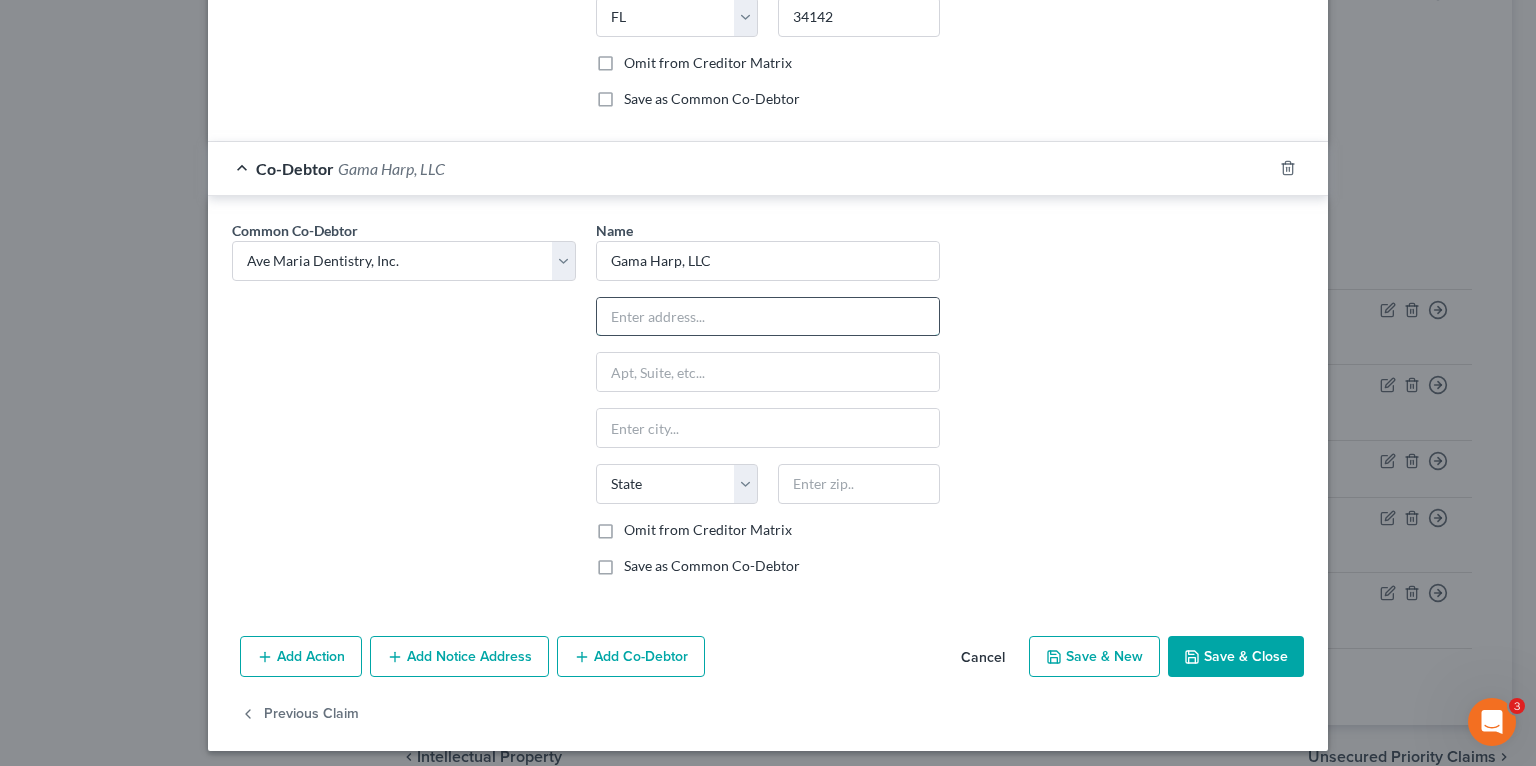 click at bounding box center (768, 317) 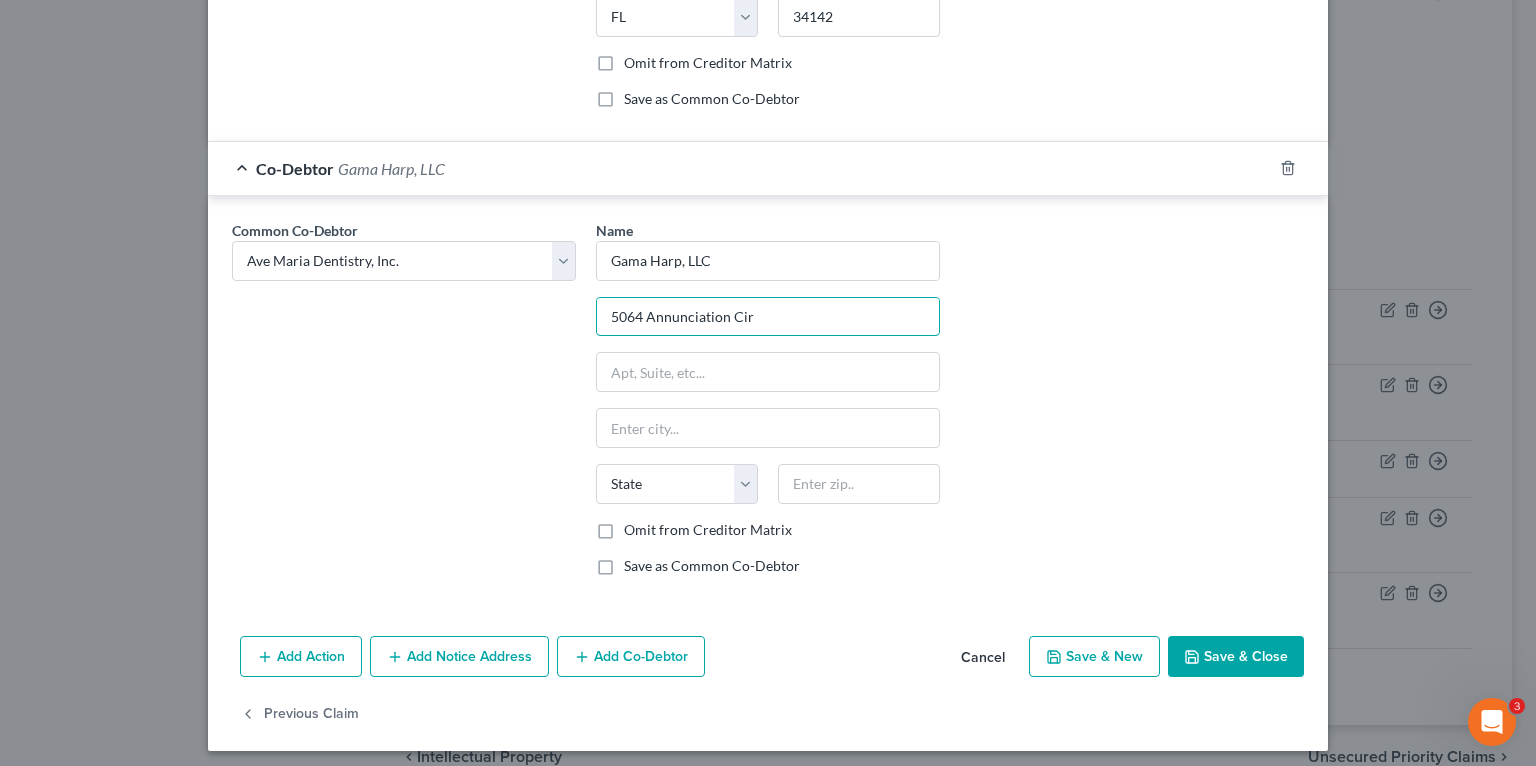 scroll, scrollTop: 1333, scrollLeft: 0, axis: vertical 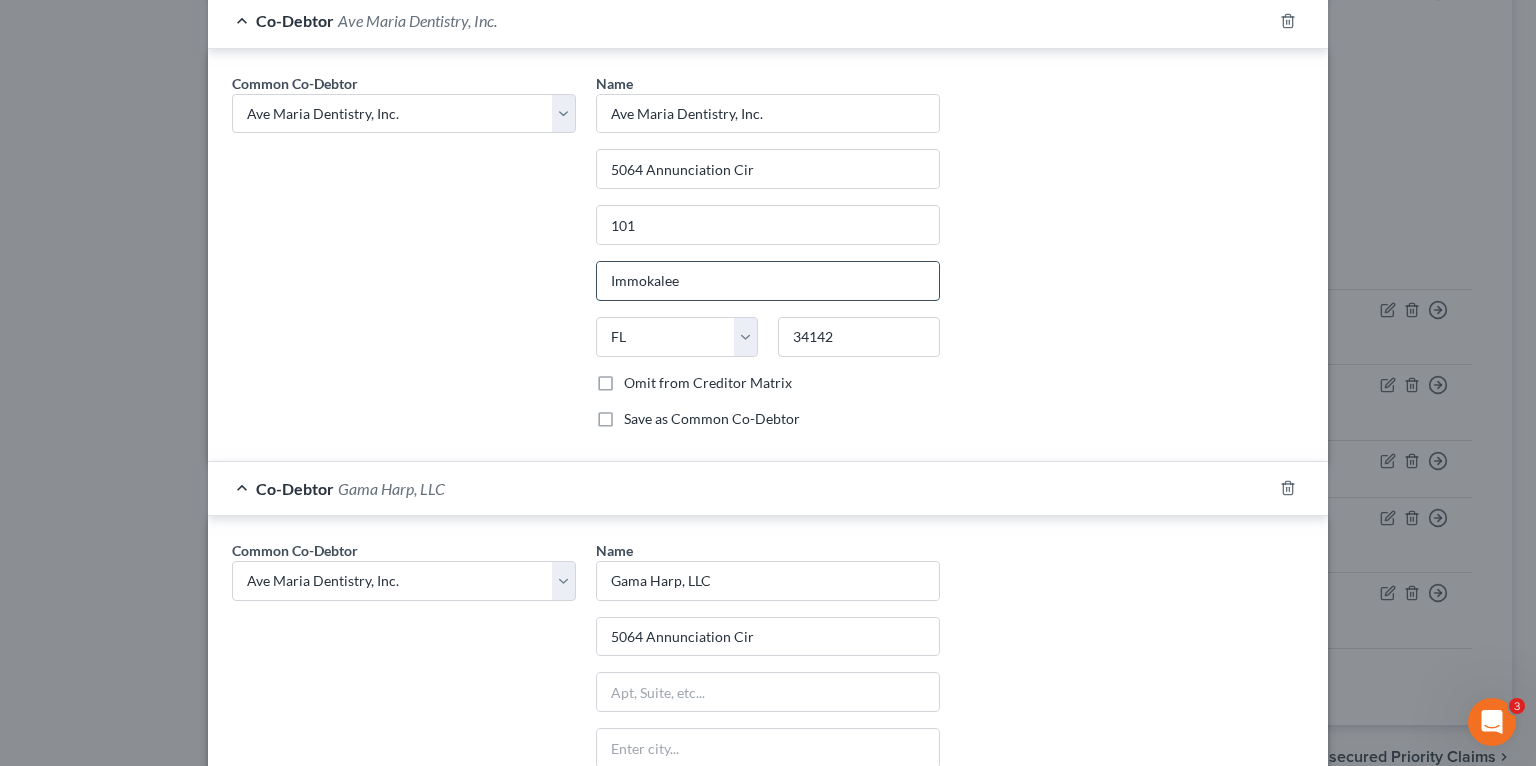 click on "Immokalee" at bounding box center (768, 281) 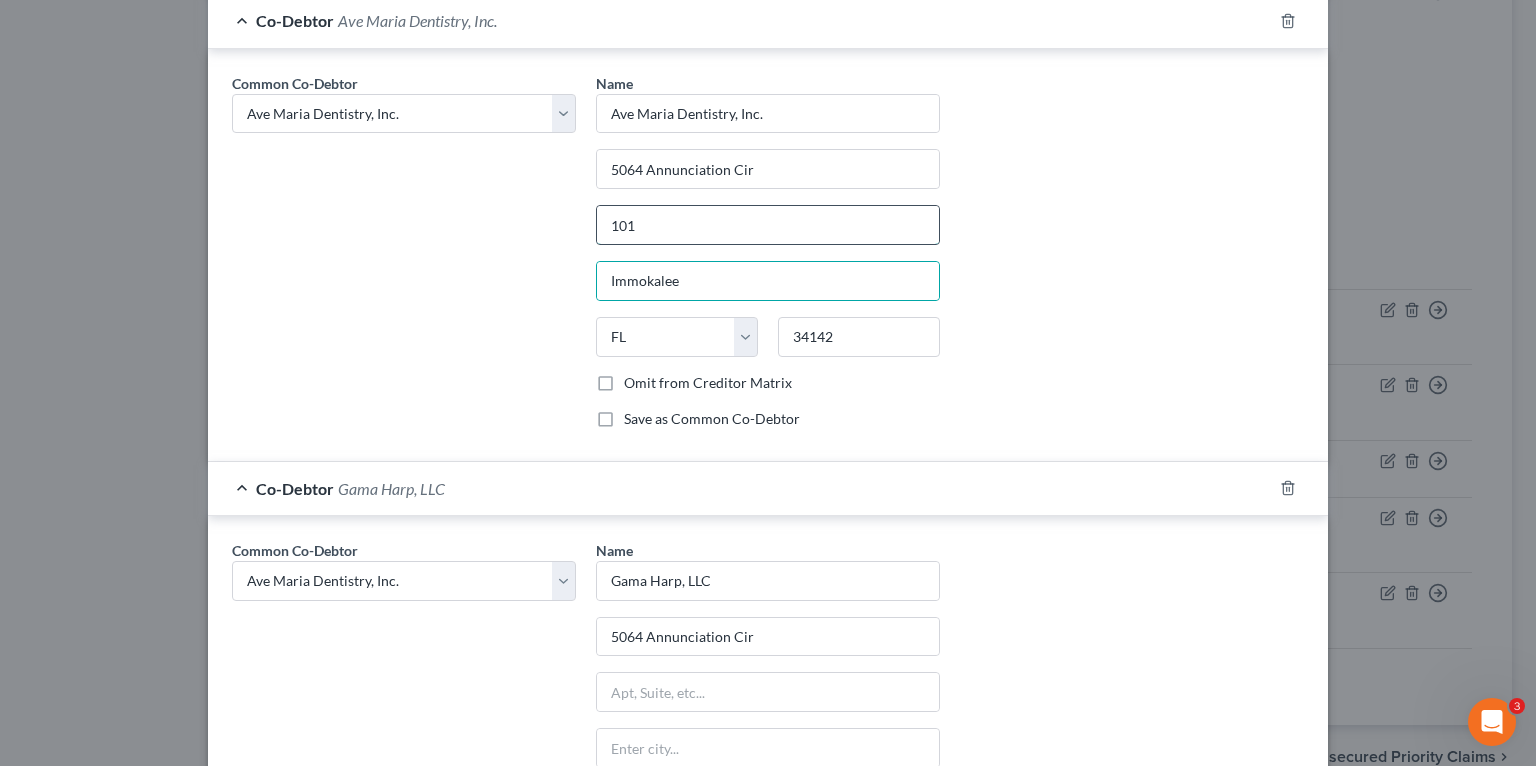 click on "101" at bounding box center (768, 225) 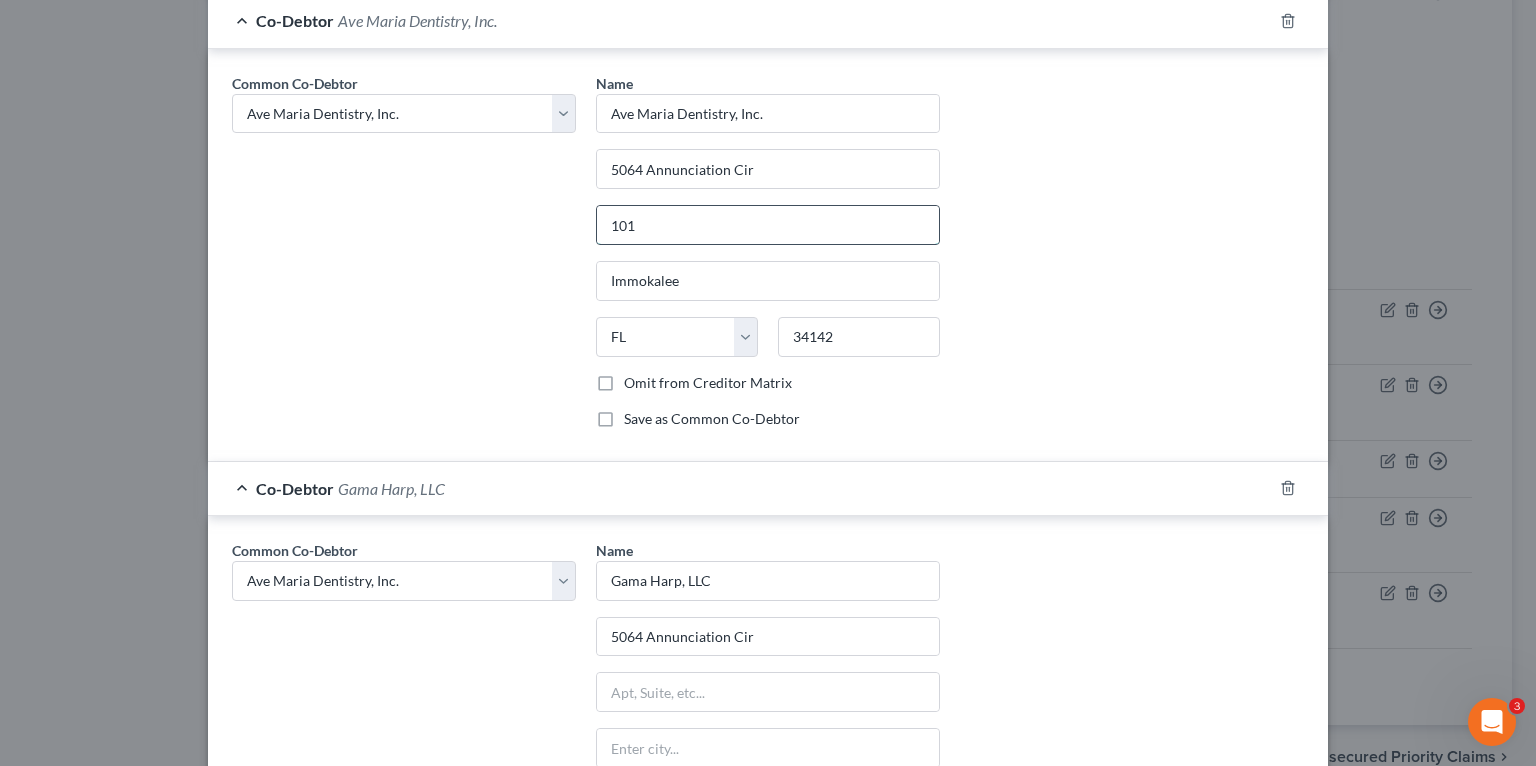 click on "101" at bounding box center [768, 225] 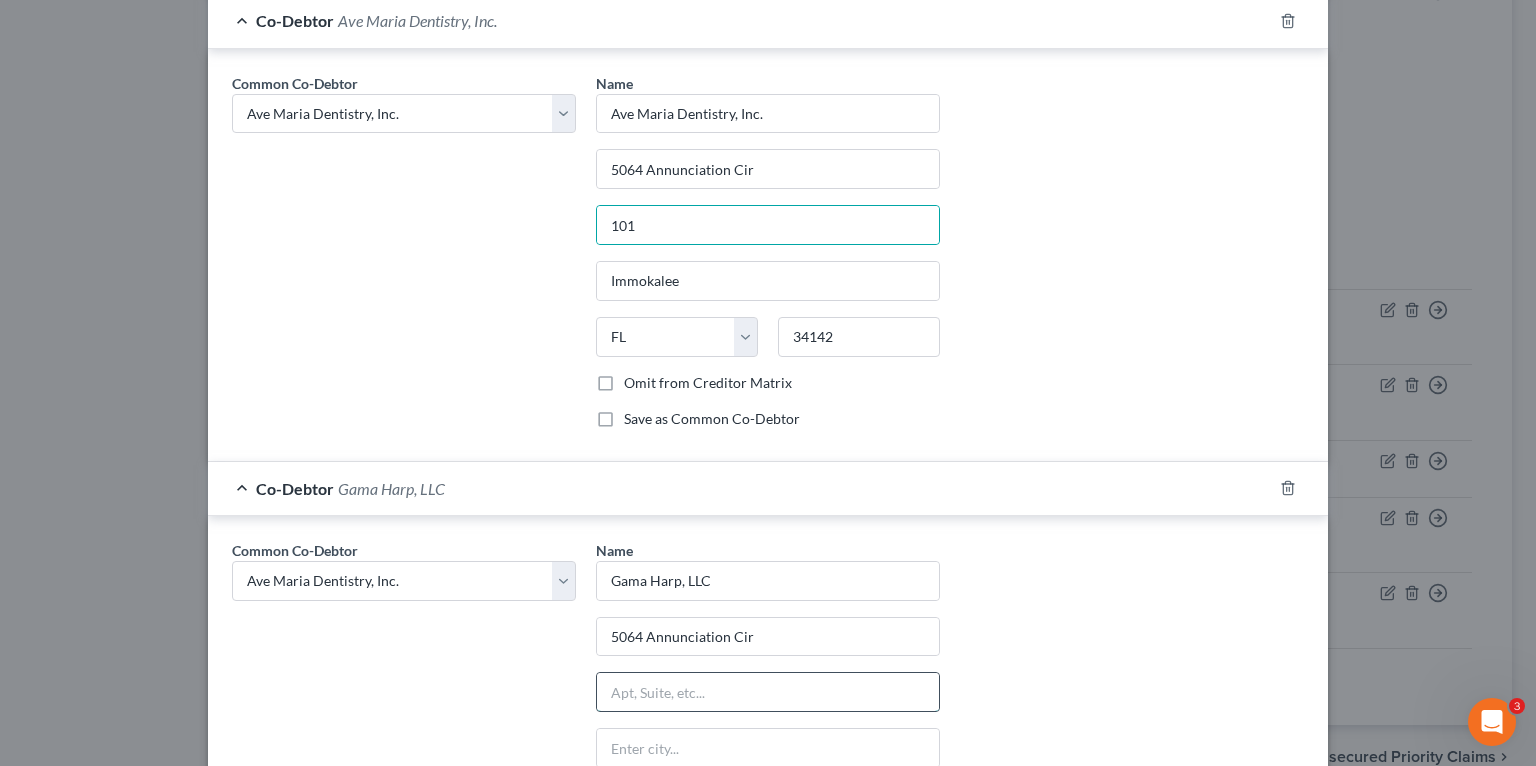 click at bounding box center [768, 692] 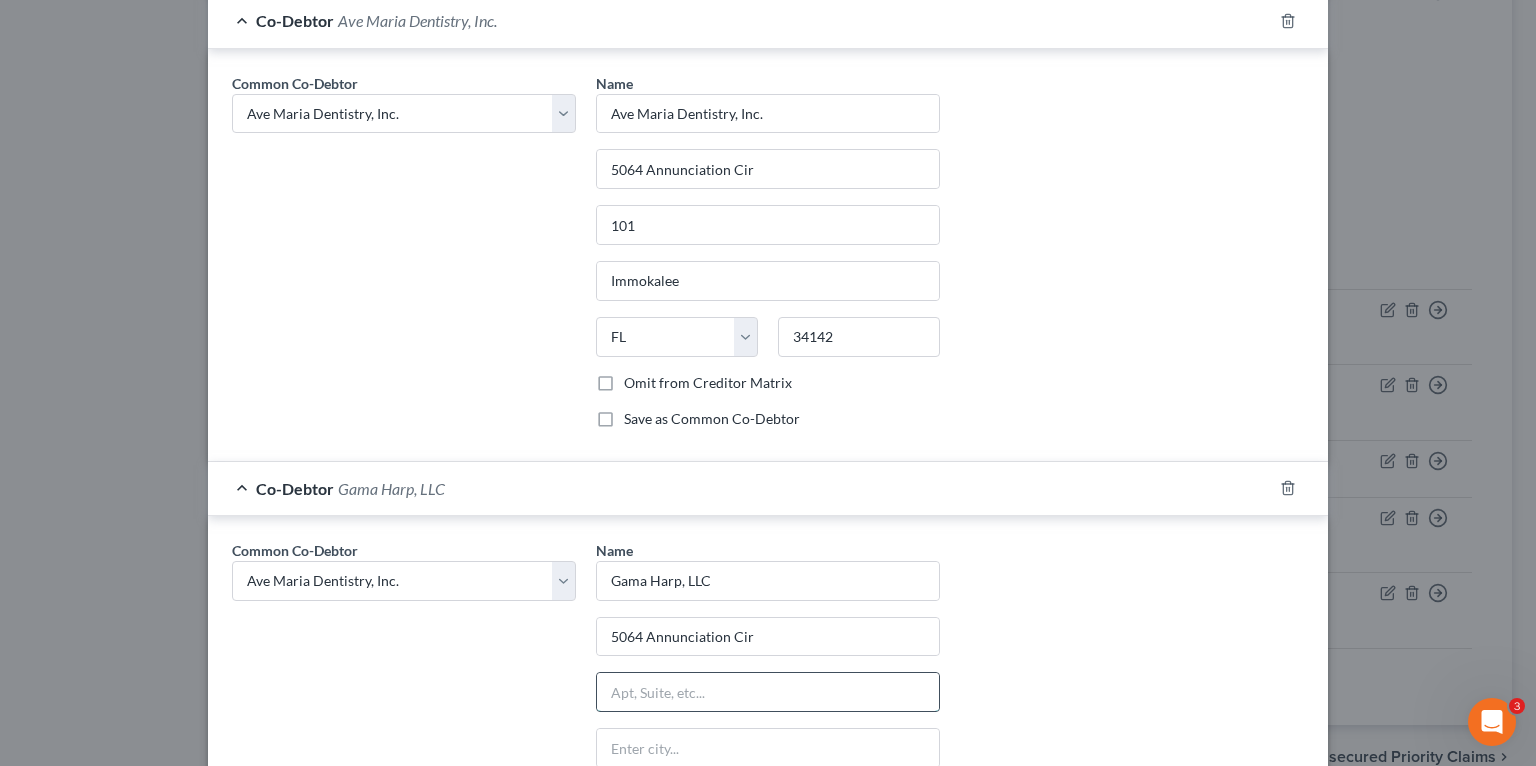 paste on "101" 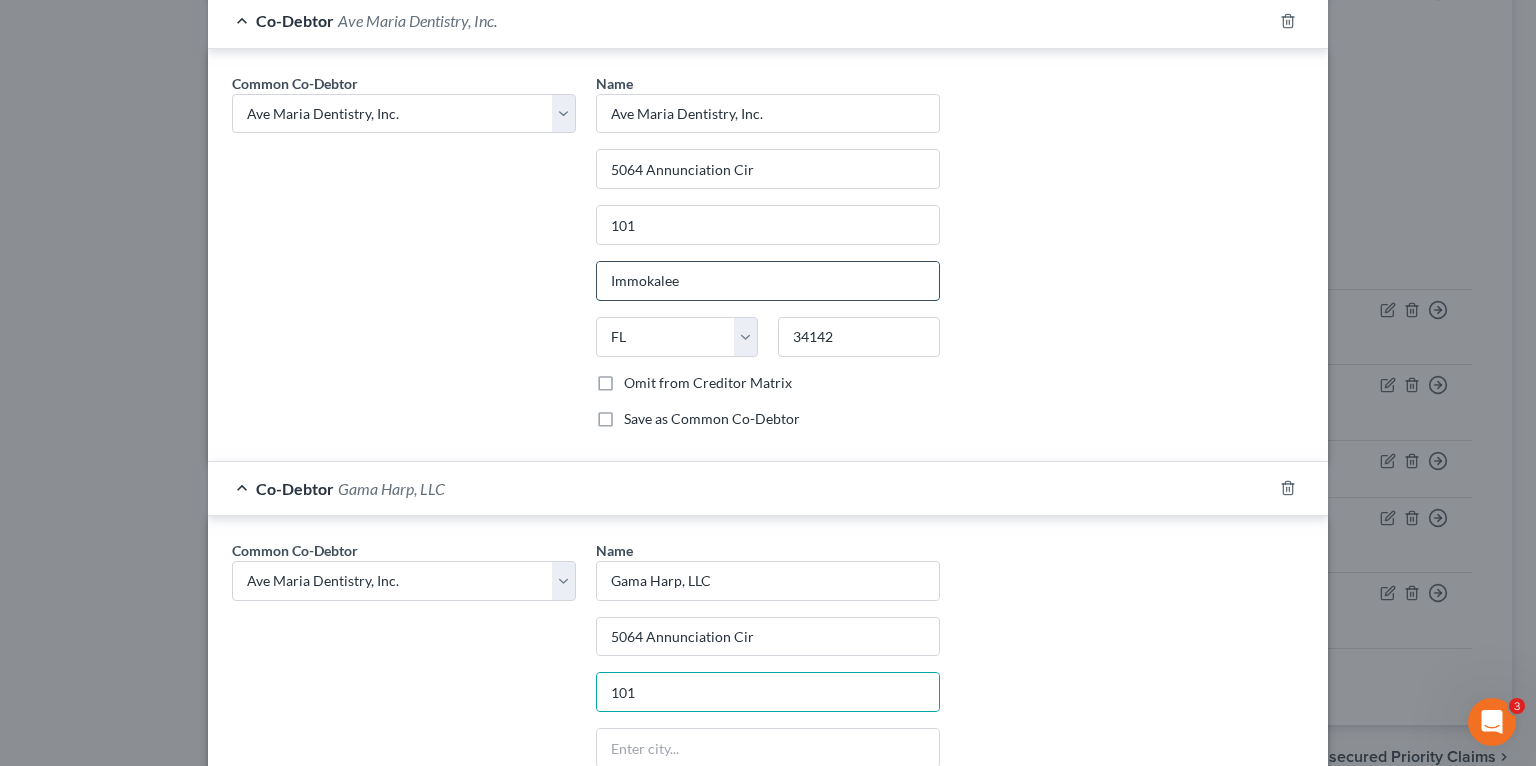 click on "Immokalee" at bounding box center [768, 281] 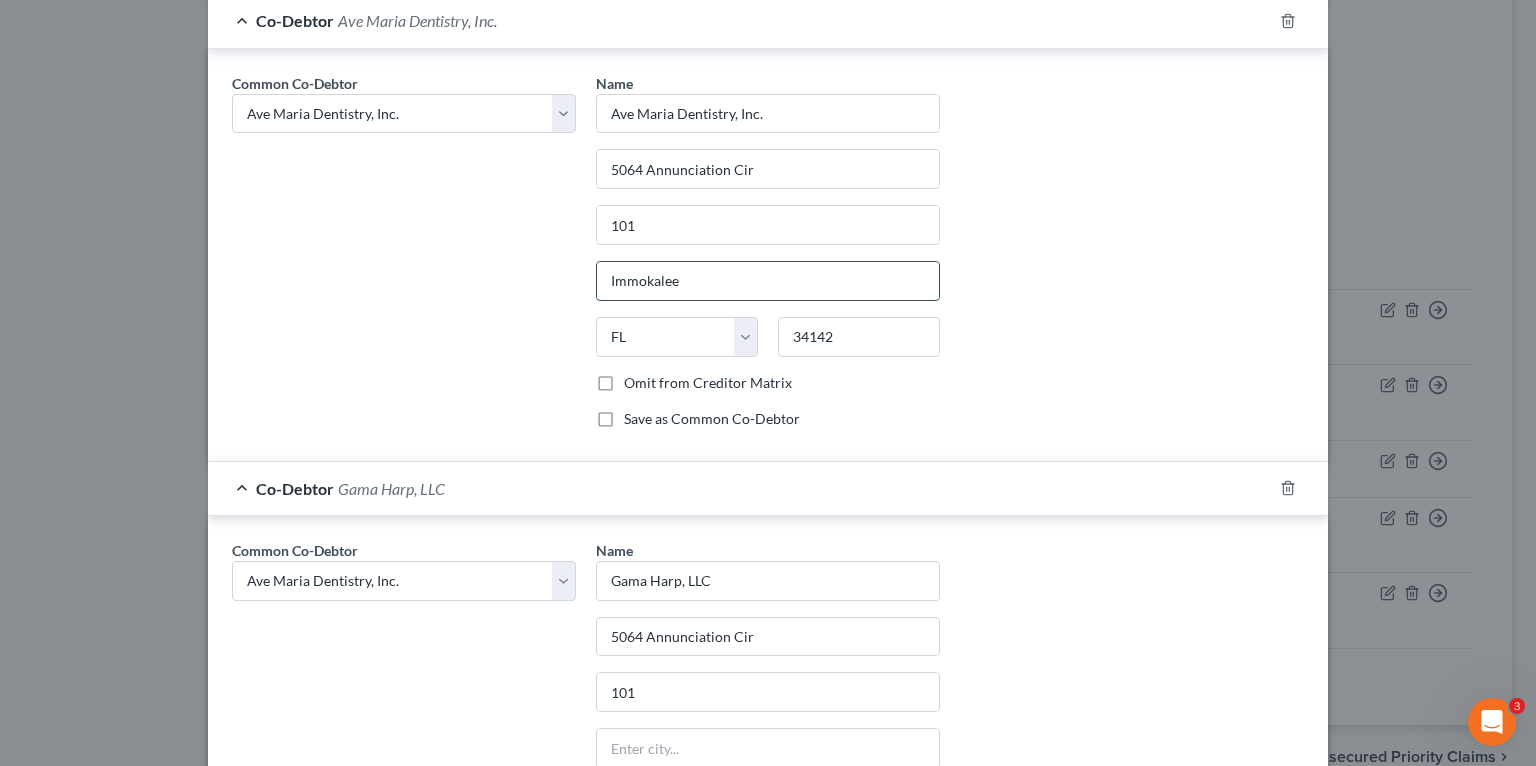 click on "Immokalee" at bounding box center [768, 281] 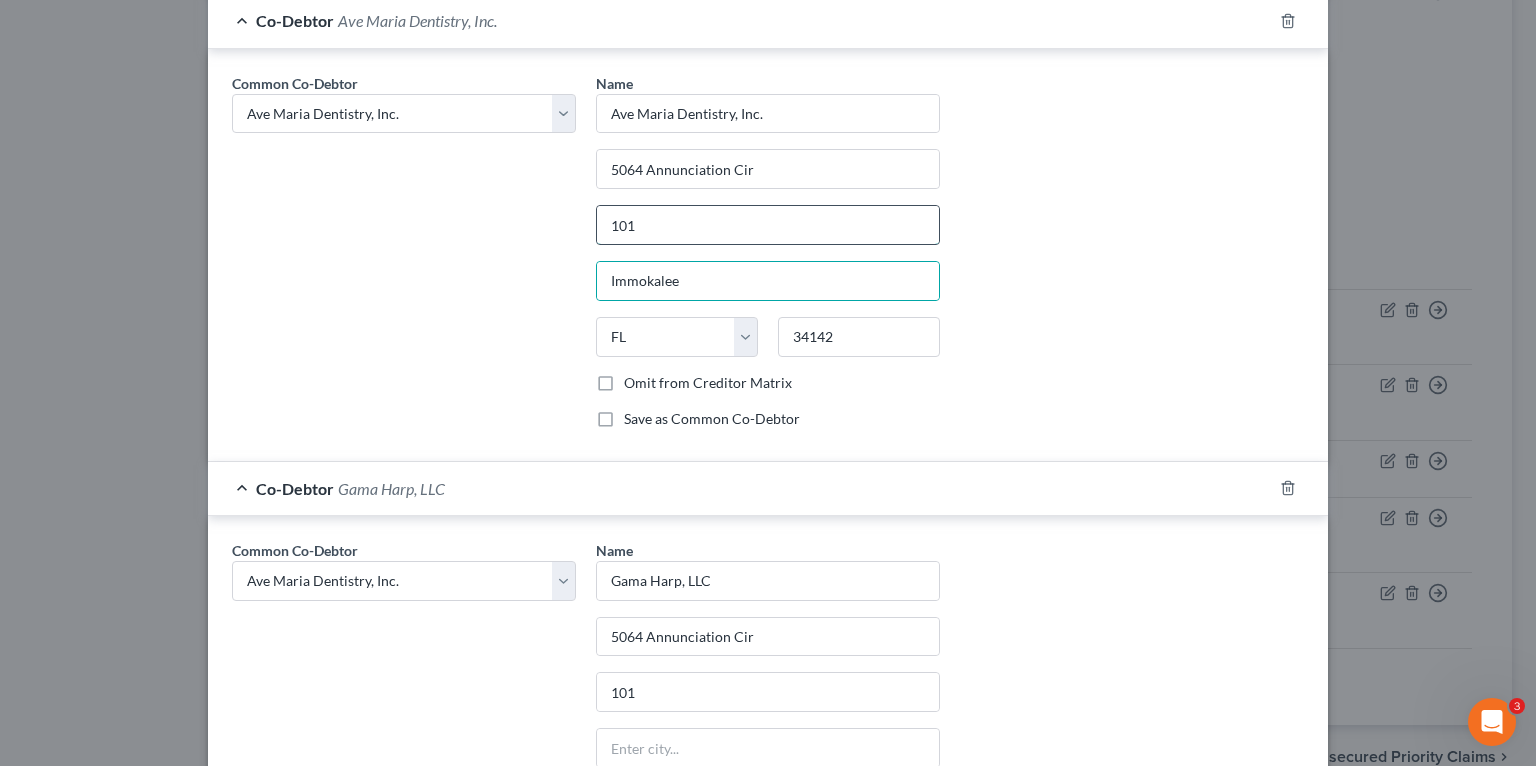 click on "101" at bounding box center (768, 225) 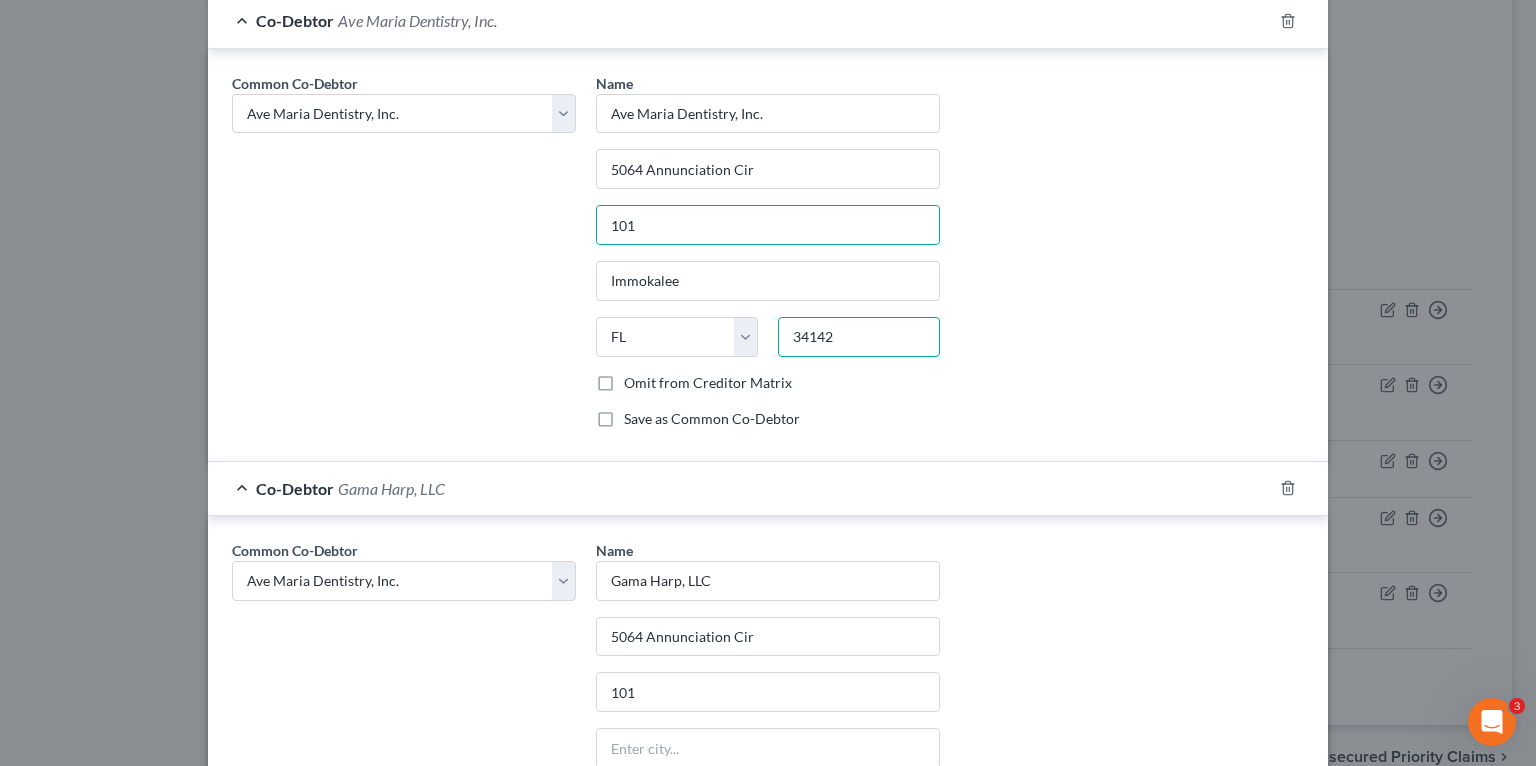 click on "34142" at bounding box center [859, 337] 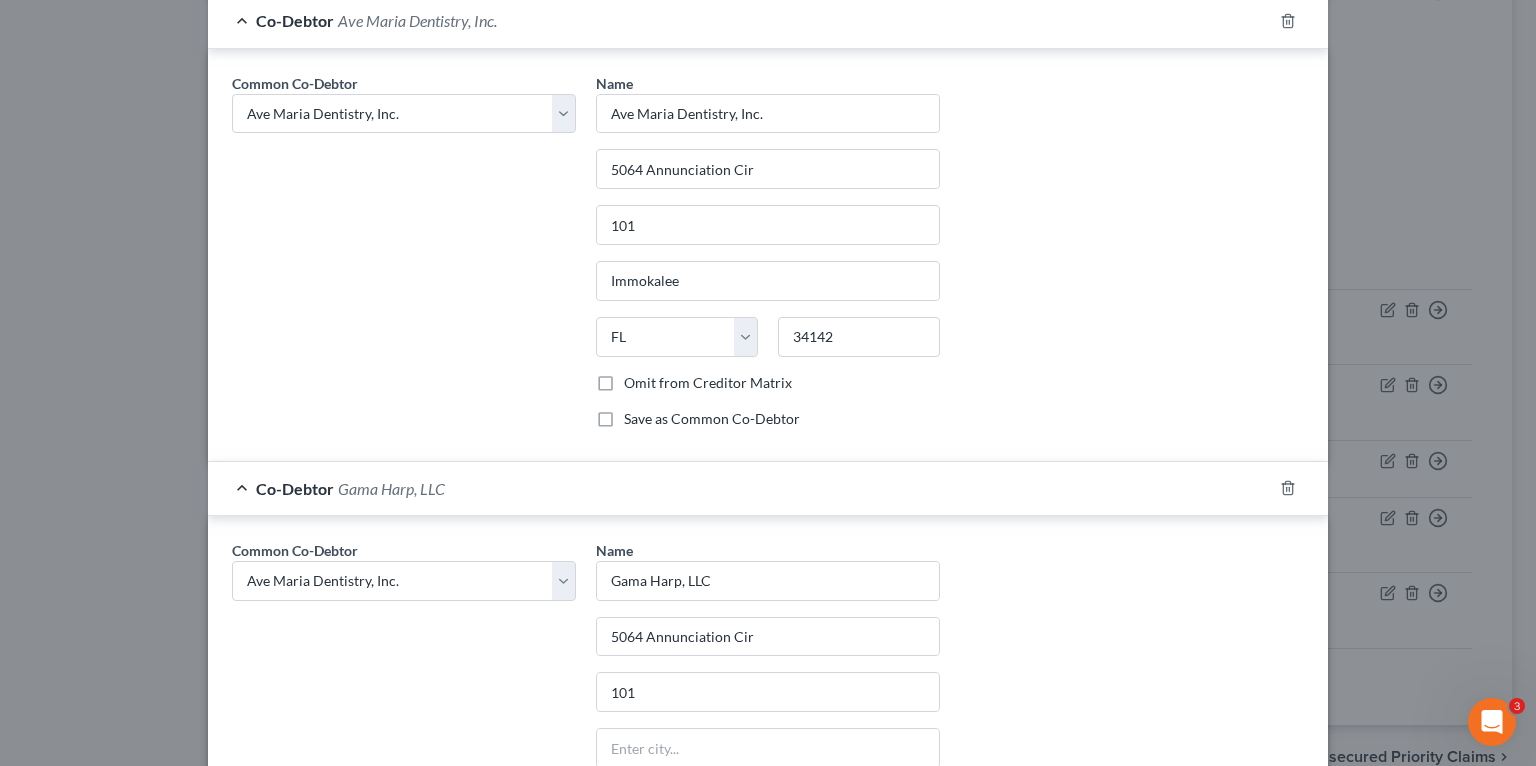 click on "Common Co-Debtor Select Wisdom Akpaka Wisdom Akpaka, DDS P.A. Dental Smiles of Hallandale Beach, Inc. Florida Sleep Clinic, Inc. Naples Dental Studio-Cosmetic Dentists NISD Naples Implant and Sedation Dentistry, Inc Care One Dental of Boca P.A. Wisdom Akpaka Florida Sleep Clinic, Inc. Naples Implant and Sedation Dentistry, Inc Care One Dental of Beca P.A. Dental One Ave Maria Dentistry, Inc. Wisdom Akpaka Bright Smiles Dental Studio, P.A. Wisdom Akpaka Wisdom Akpaka Wisdom Dental Supply Ave Maria Dentistry Naples Cosmetic, Implant, Emergency & Sedation Dentistry Ave Maria Dentist Wisdom Akpaka, D.D.S." at bounding box center [404, 259] 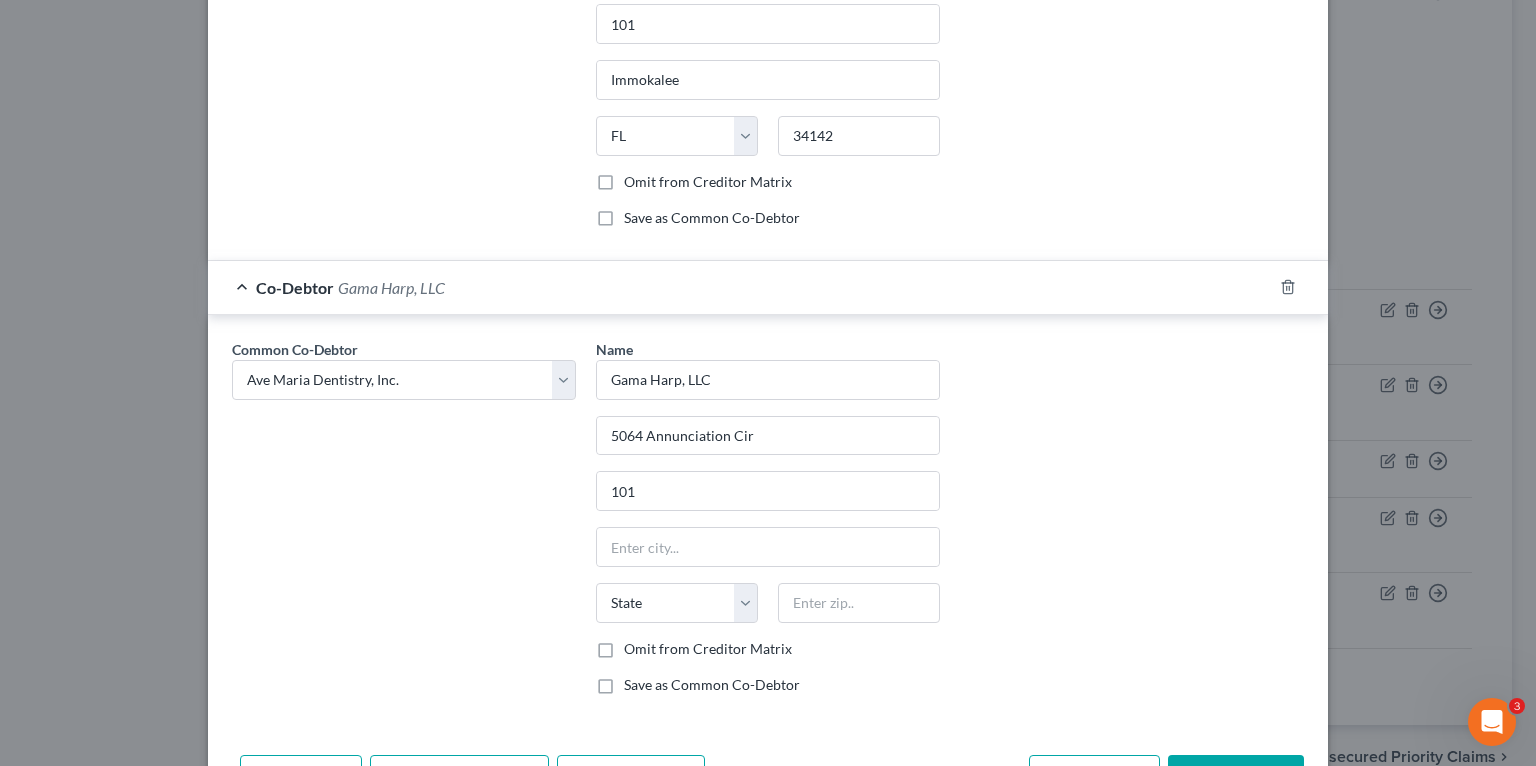 scroll, scrollTop: 1653, scrollLeft: 0, axis: vertical 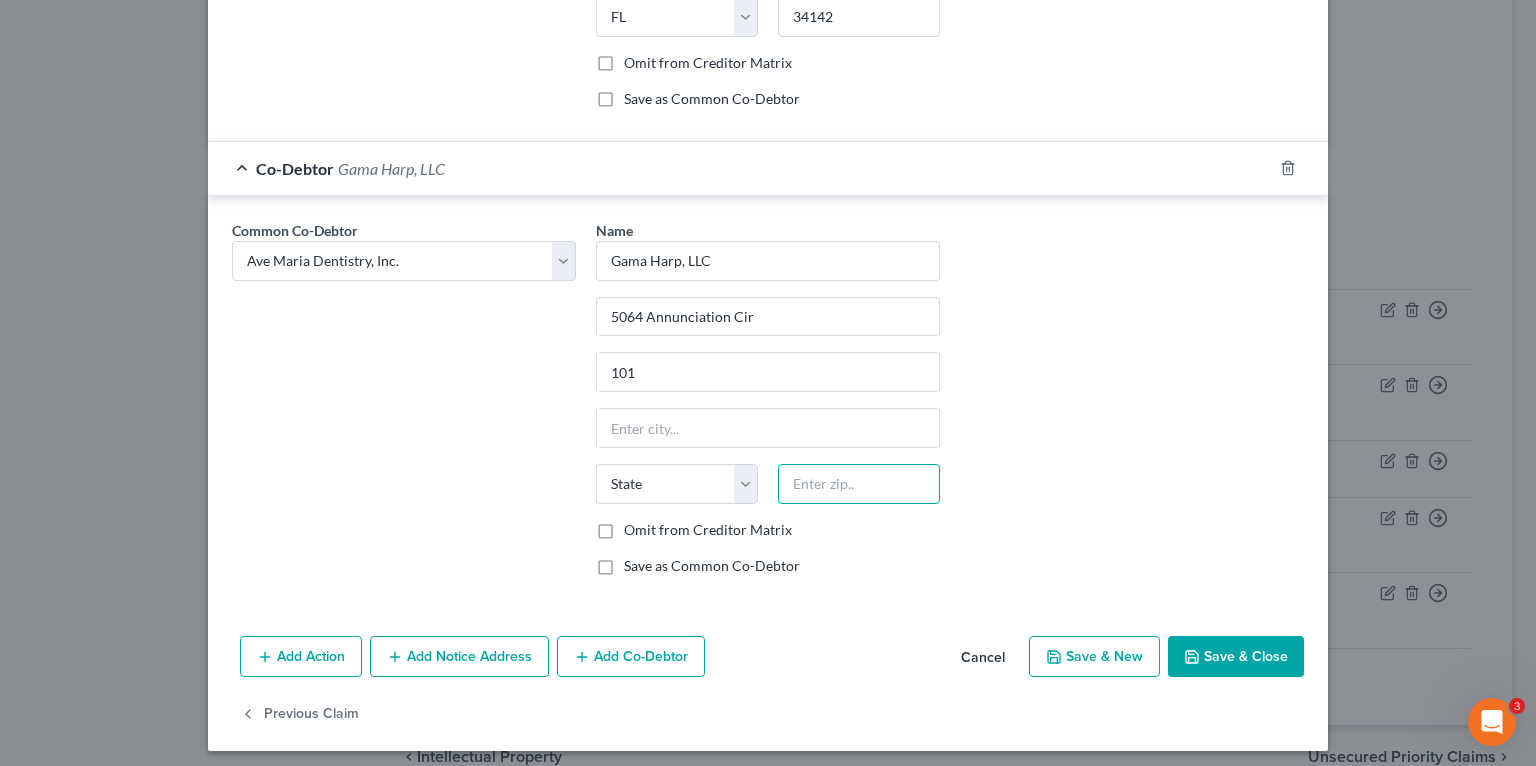 click at bounding box center [859, 484] 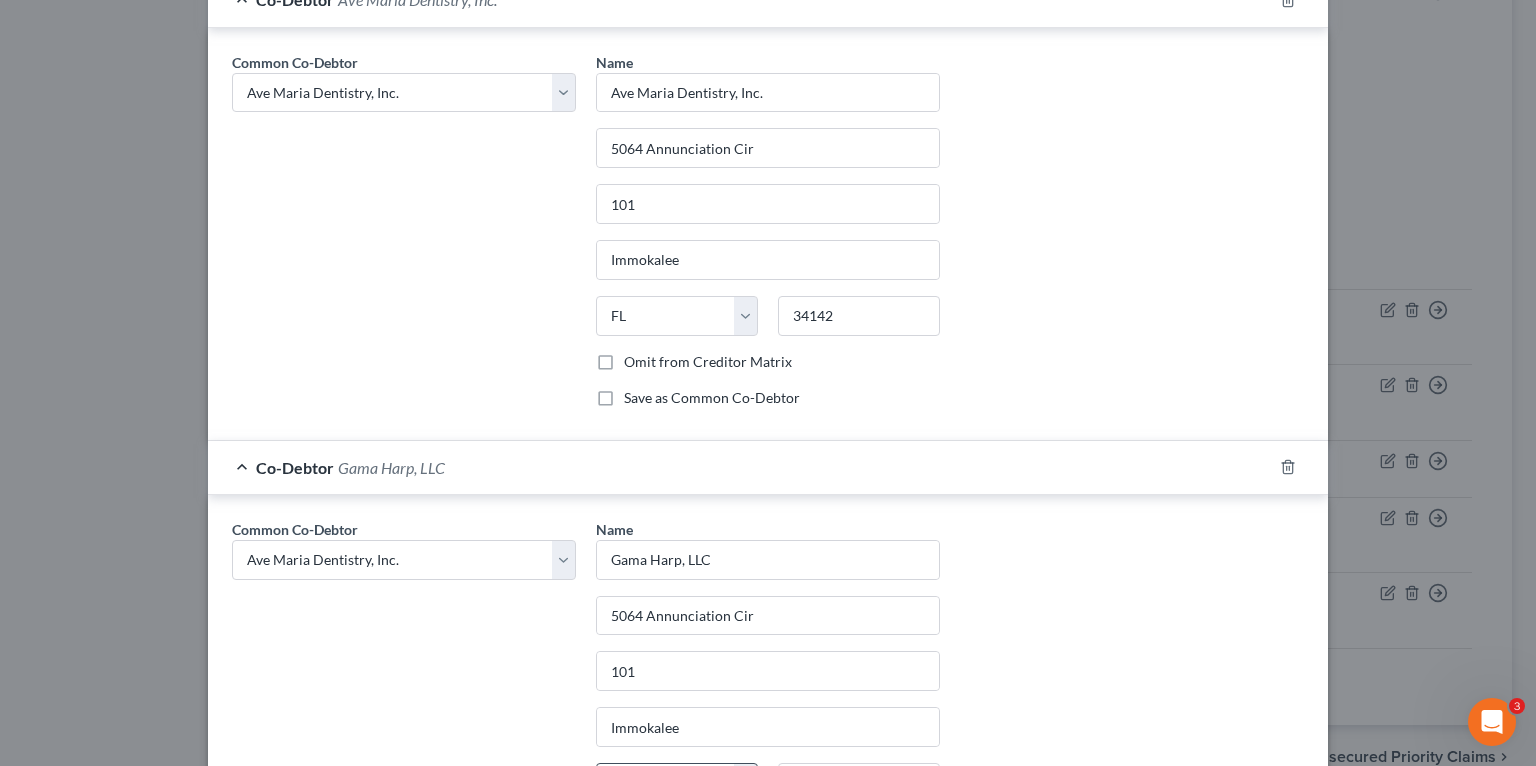 scroll, scrollTop: 1653, scrollLeft: 0, axis: vertical 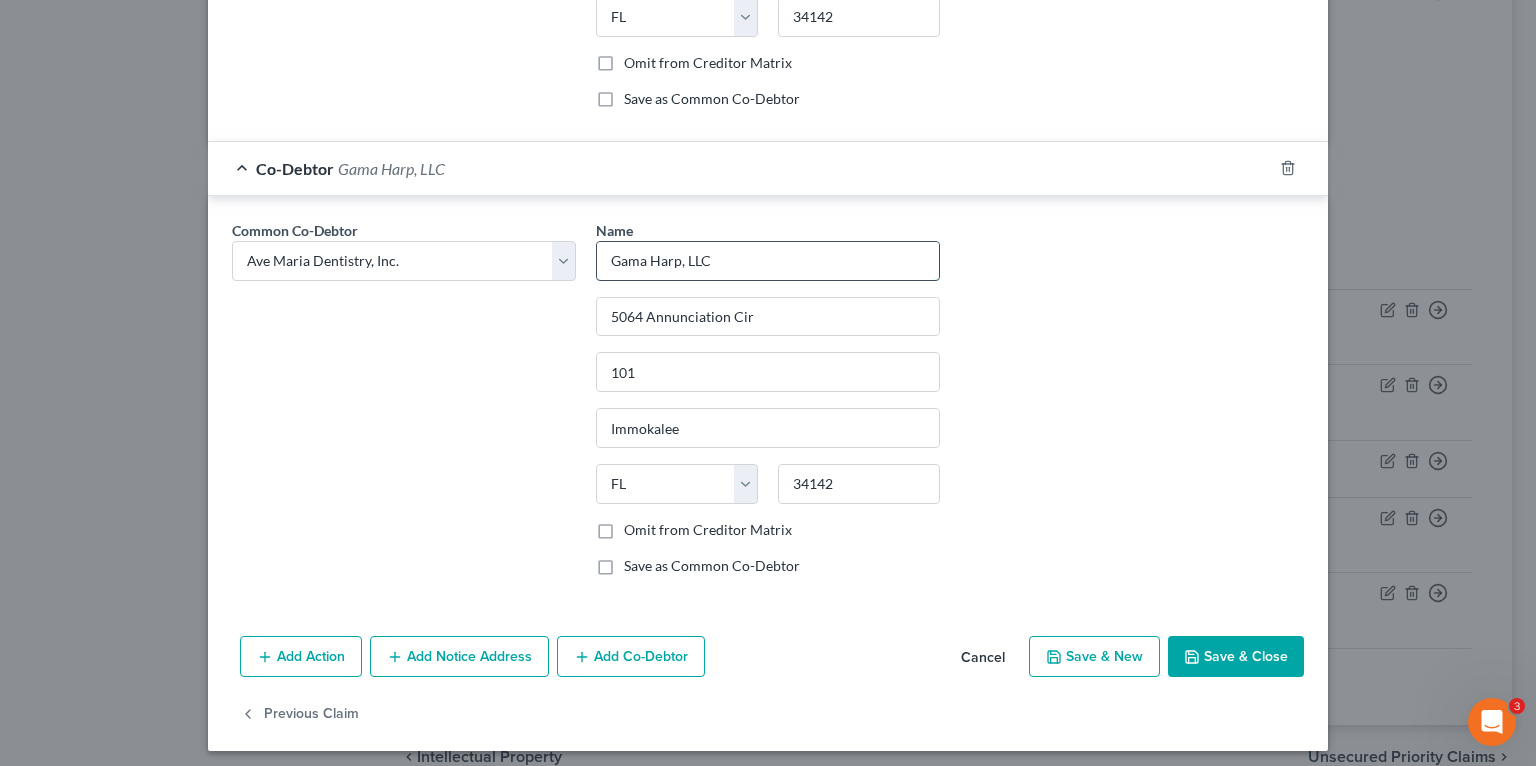 click on "Gama Harp, LLC" at bounding box center [768, 261] 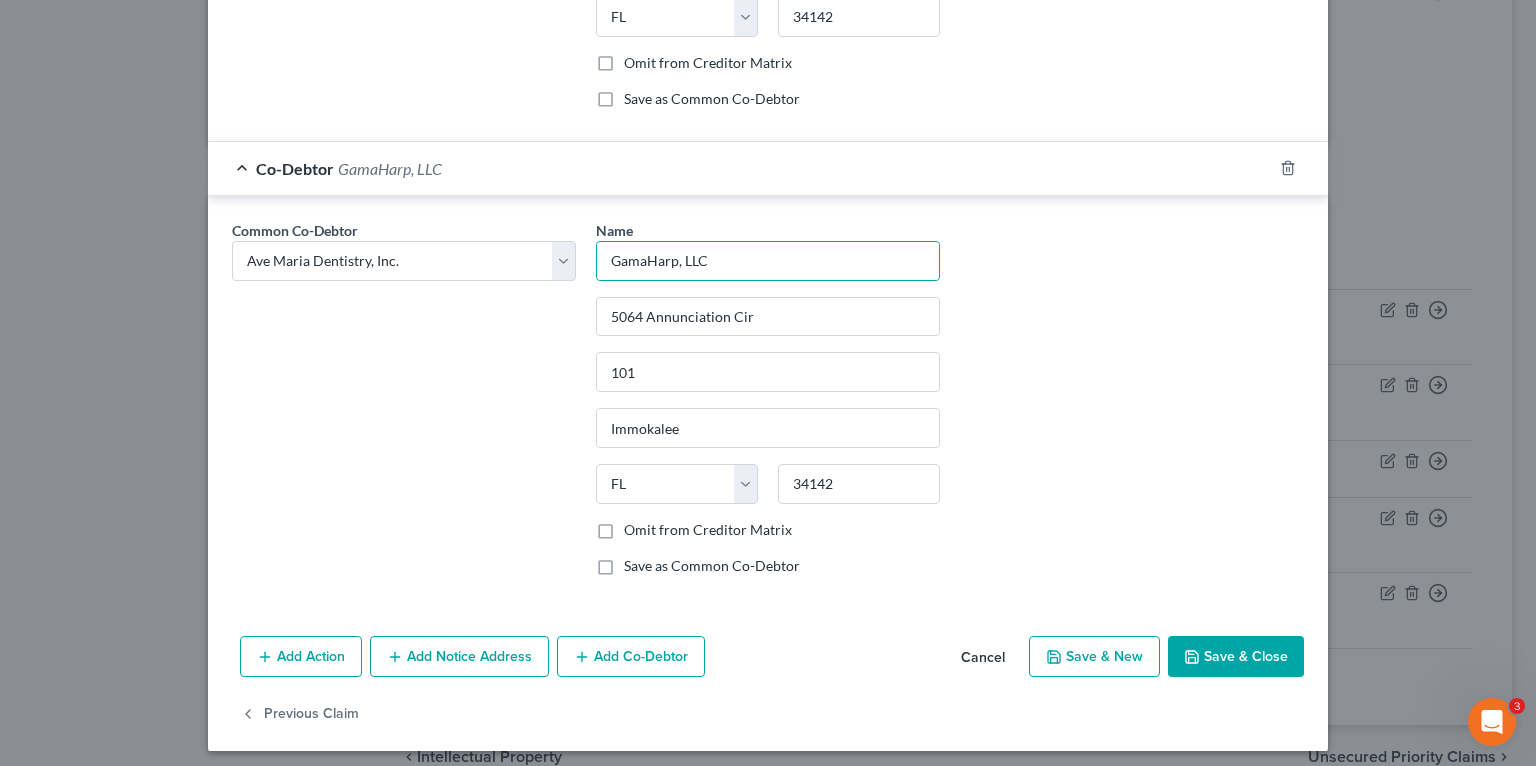 click on "Common Co-Debtor Select Wisdom Akpaka Wisdom Akpaka, DDS P.A. Dental Smiles of Hallandale Beach, Inc. Florida Sleep Clinic, Inc. Naples Dental Studio-Cosmetic Dentists NISD Naples Implant and Sedation Dentistry, Inc Care One Dental of Boca P.A. Wisdom Akpaka Florida Sleep Clinic, Inc. Naples Implant and Sedation Dentistry, Inc Care One Dental of Beca P.A. Dental One Ave Maria Dentistry, Inc. Wisdom Akpaka Bright Smiles Dental Studio, P.A. Wisdom Akpaka Wisdom Akpaka Wisdom Dental Supply Ave Maria Dentistry Naples Cosmetic, Implant, Emergency & Sedation Dentistry Ave Maria Dentist Wisdom Akpaka, D.D.S." at bounding box center (404, 406) 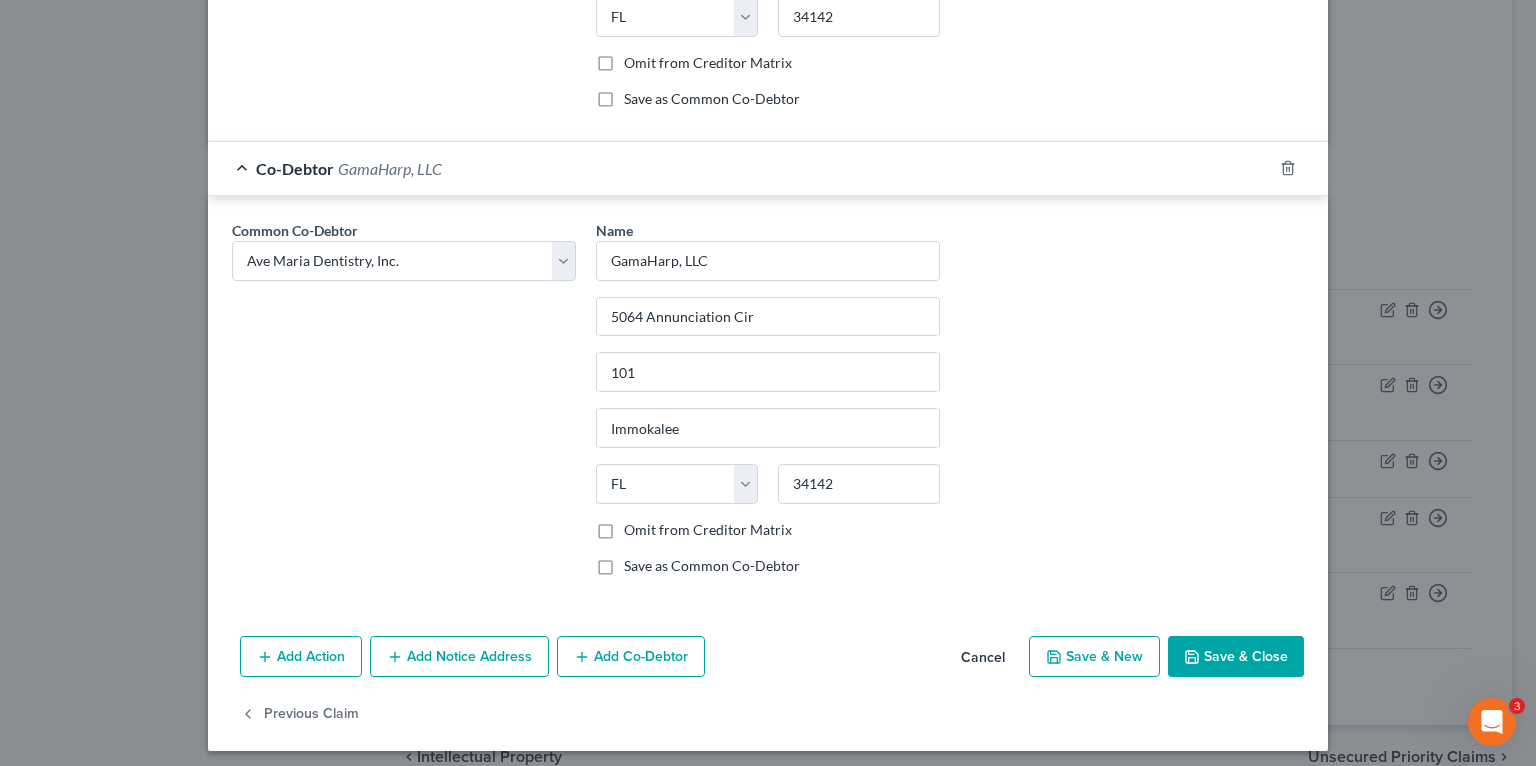 click on "Save as Common Co-Debtor" at bounding box center (712, 566) 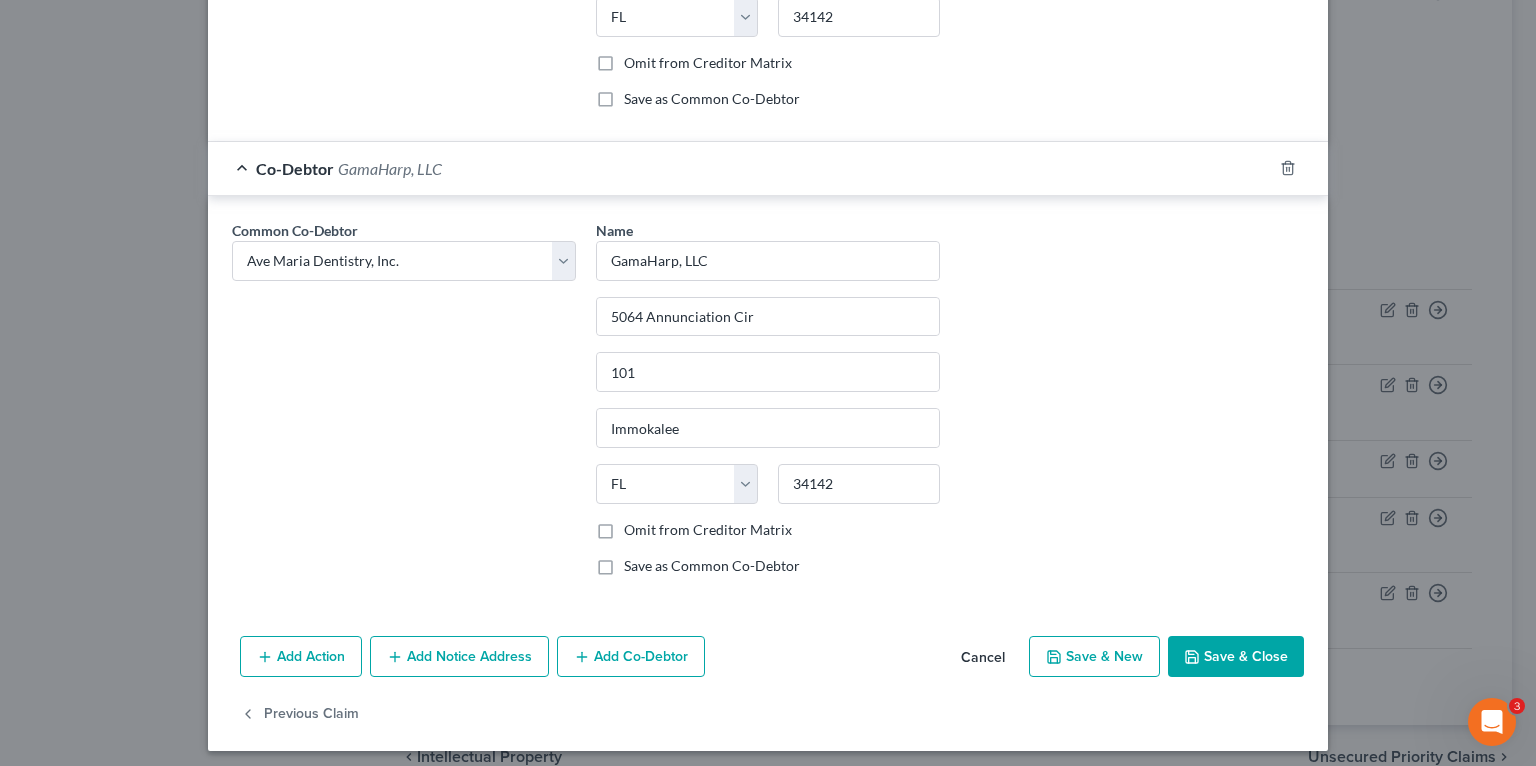 click on "Save as Common Co-Debtor" at bounding box center (638, 562) 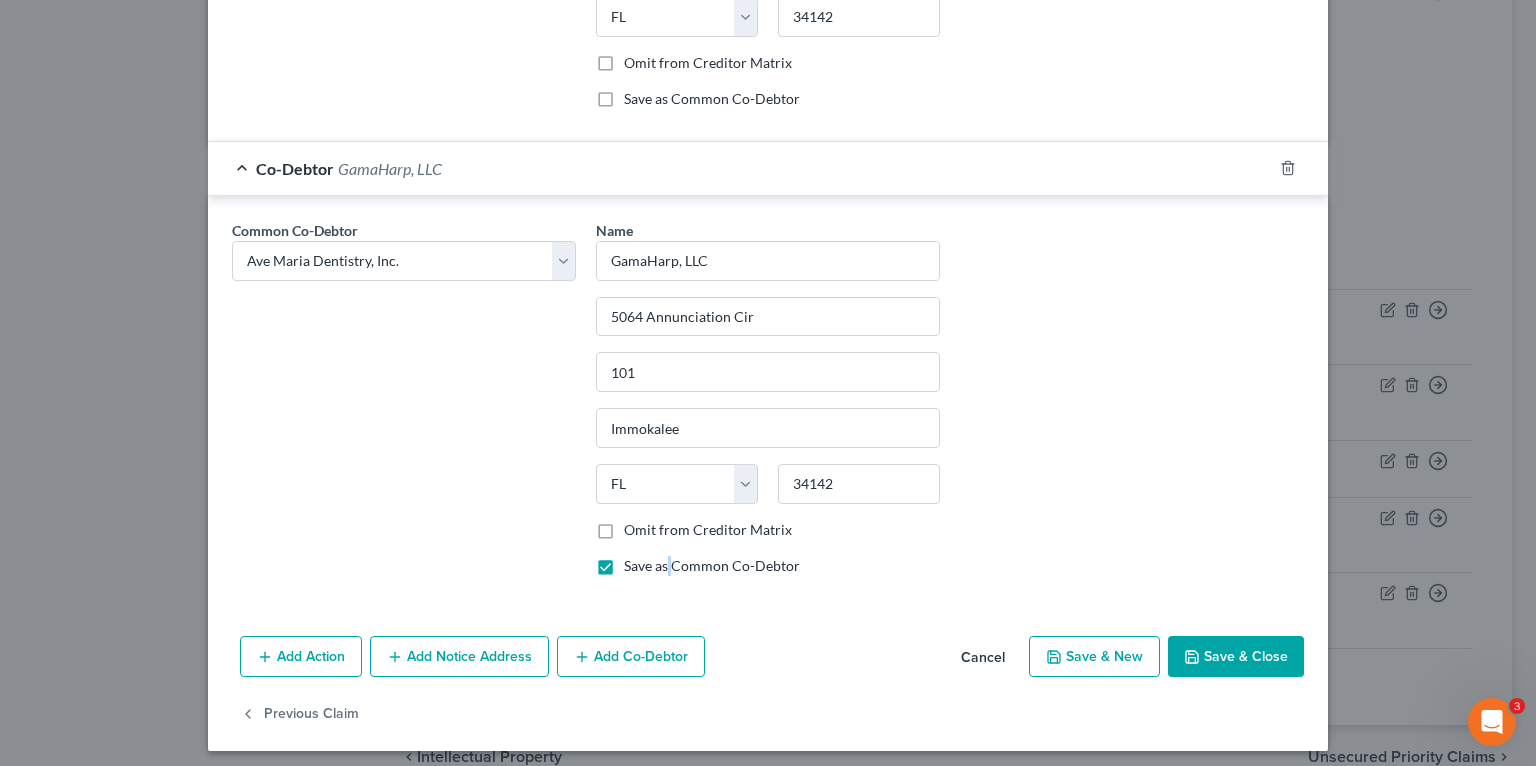 click on "Save as Common Co-Debtor" at bounding box center (712, 566) 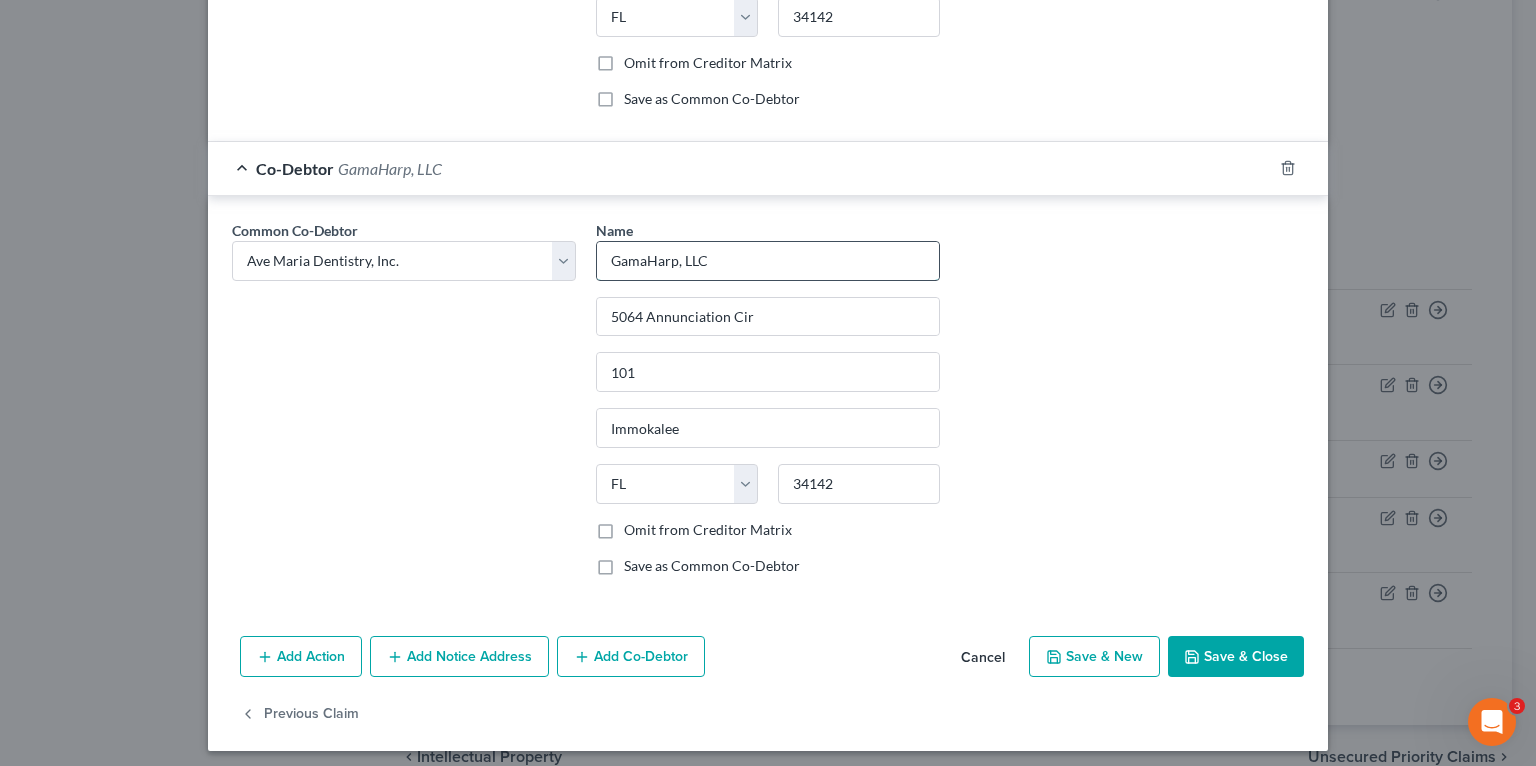 click on "GamaHarp, LLC" at bounding box center [768, 261] 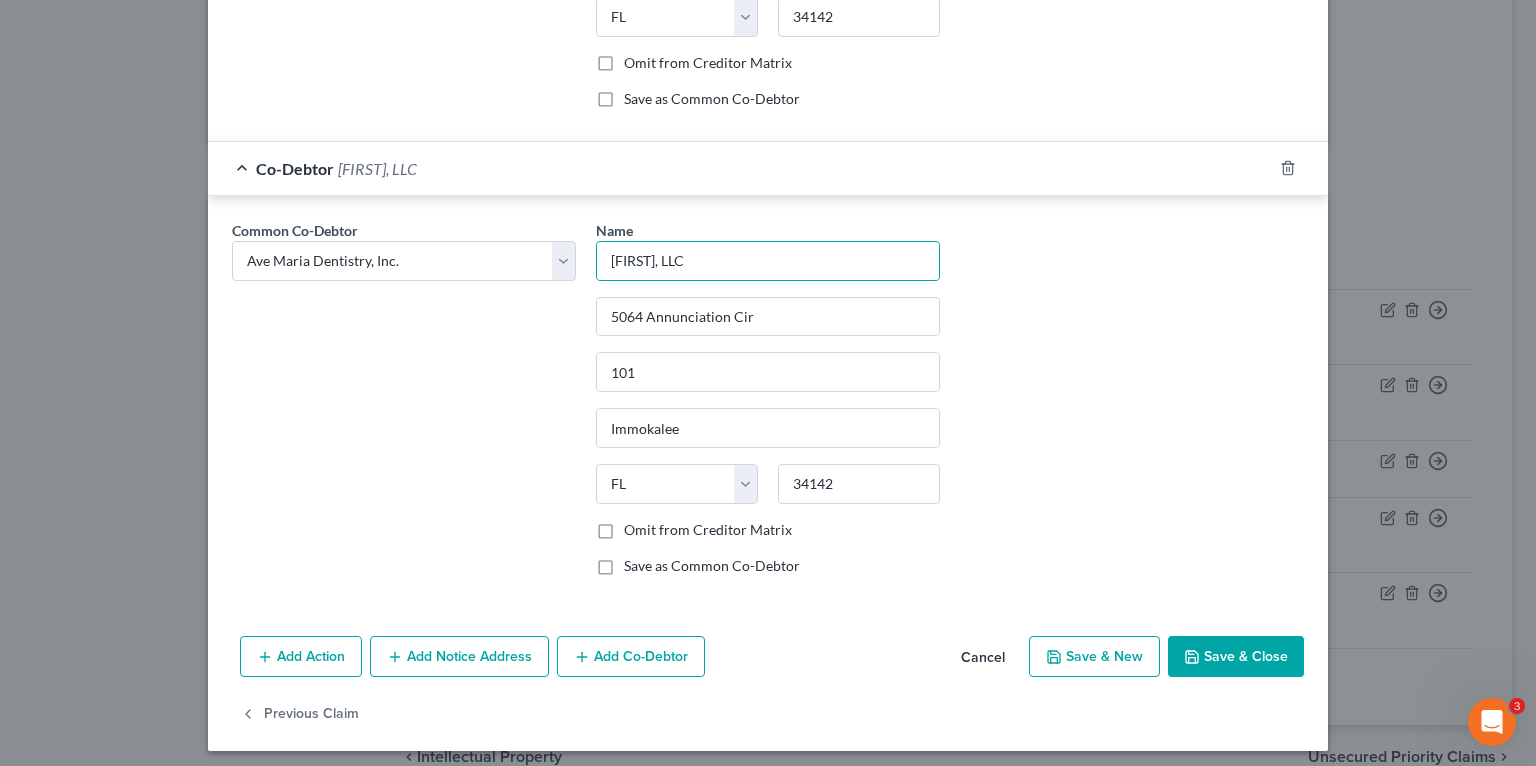 click on "Common Co-Debtor Select Wisdom Akpaka Wisdom Akpaka, DDS P.A. Dental Smiles of Hallandale Beach, Inc. Florida Sleep Clinic, Inc. Naples Dental Studio-Cosmetic Dentists NISD Naples Implant and Sedation Dentistry, Inc Care One Dental of Boca P.A. Wisdom Akpaka Florida Sleep Clinic, Inc. Naples Implant and Sedation Dentistry, Inc Care One Dental of Beca P.A. Dental One Ave Maria Dentistry, Inc. Wisdom Akpaka Bright Smiles Dental Studio, P.A. Wisdom Akpaka Wisdom Akpaka Wisdom Dental Supply Ave Maria Dentistry Naples Cosmetic, Implant, Emergency & Sedation Dentistry Ave Maria Dentist Wisdom Akpaka, D.D.S." at bounding box center [404, 406] 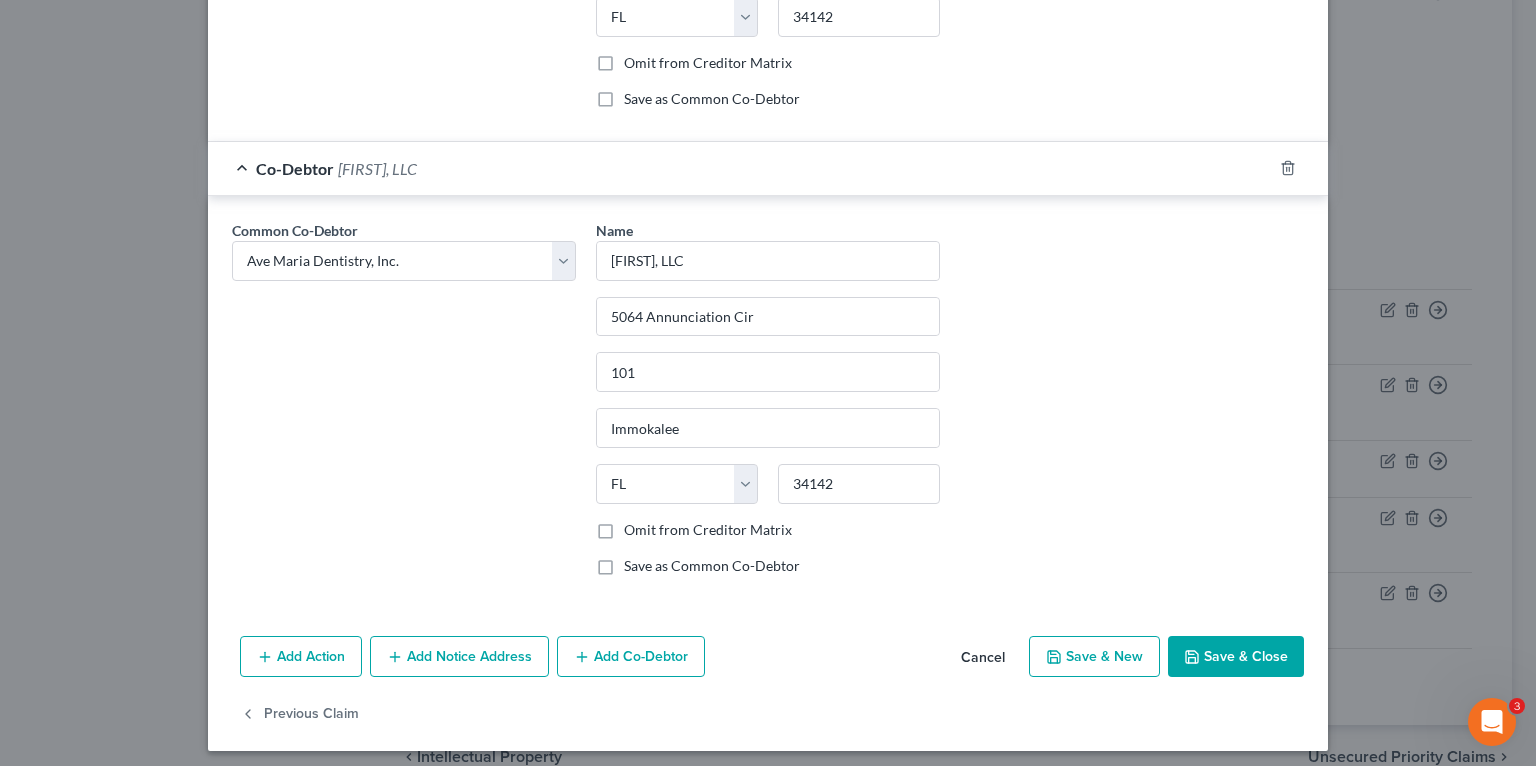 click on "Omit from Creditor Matrix" at bounding box center (708, 530) 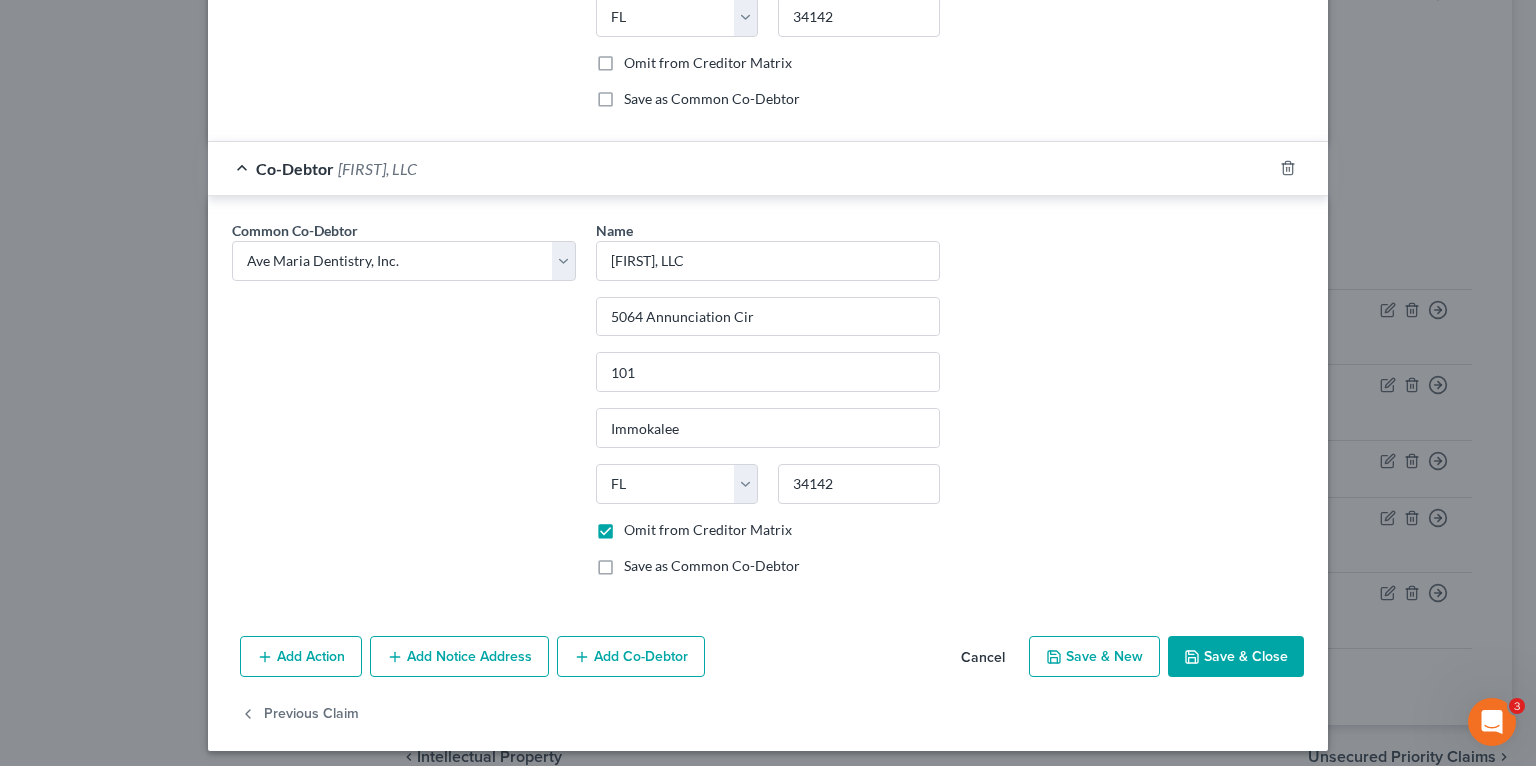 click on "Omit from Creditor Matrix" at bounding box center [708, 530] 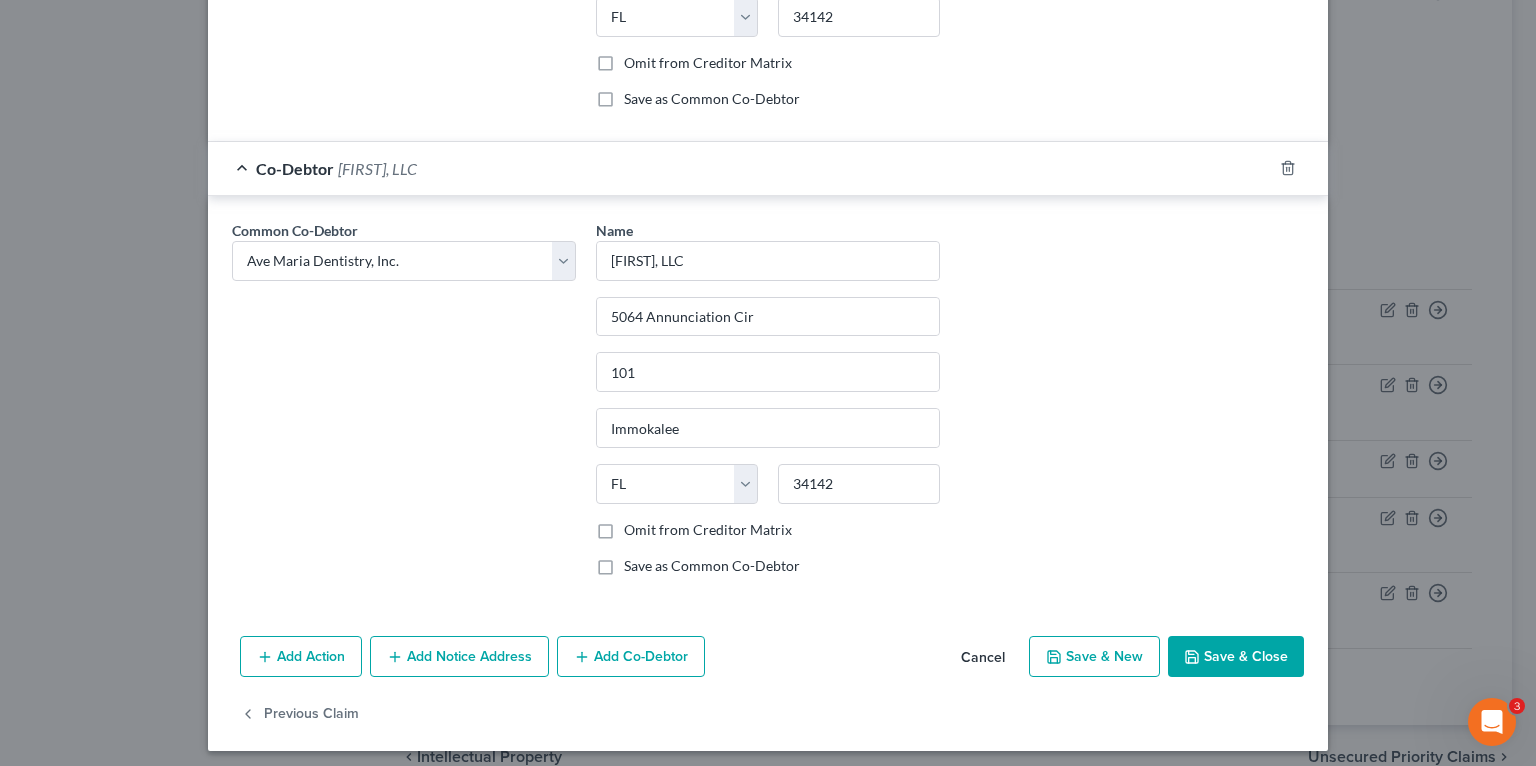 drag, startPoint x: 637, startPoint y: 555, endPoint x: 648, endPoint y: 588, distance: 34.785053 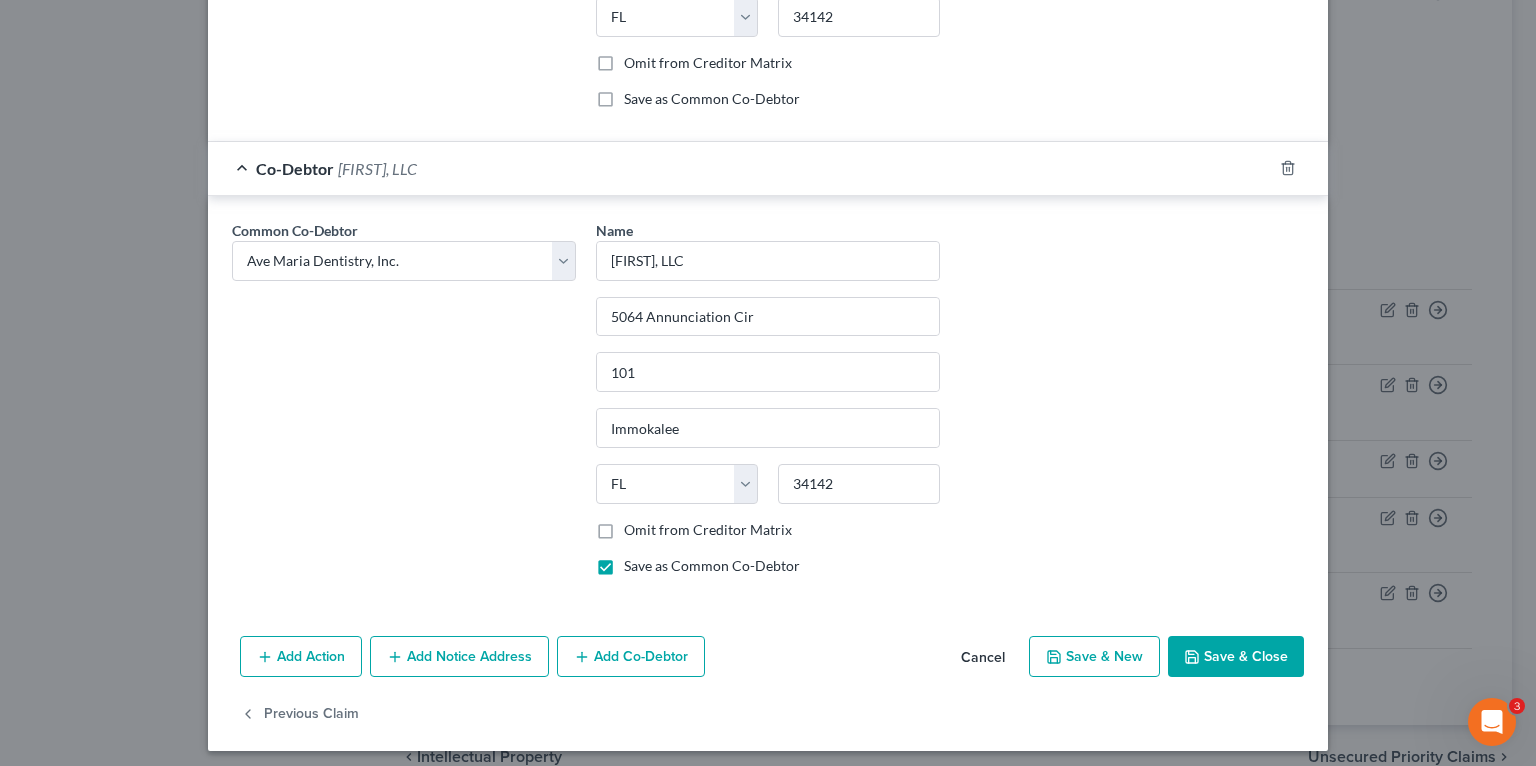 click on "Common Co-Debtor Select Wisdom Akpaka Wisdom Akpaka, DDS P.A. Dental Smiles of Hallandale Beach, Inc. Florida Sleep Clinic, Inc. Naples Dental Studio-Cosmetic Dentists NISD Naples Implant and Sedation Dentistry, Inc Care One Dental of Boca P.A. Wisdom Akpaka Florida Sleep Clinic, Inc. Naples Implant and Sedation Dentistry, Inc Care One Dental of Beca P.A. Dental One Ave Maria Dentistry, Inc. Wisdom Akpaka Bright Smiles Dental Studio, P.A. Wisdom Akpaka Wisdom Akpaka Wisdom Dental Supply Ave Maria Dentistry Naples Cosmetic, Implant, Emergency & Sedation Dentistry Ave Maria Dentist Wisdom Akpaka, D.D.S." at bounding box center (404, 406) 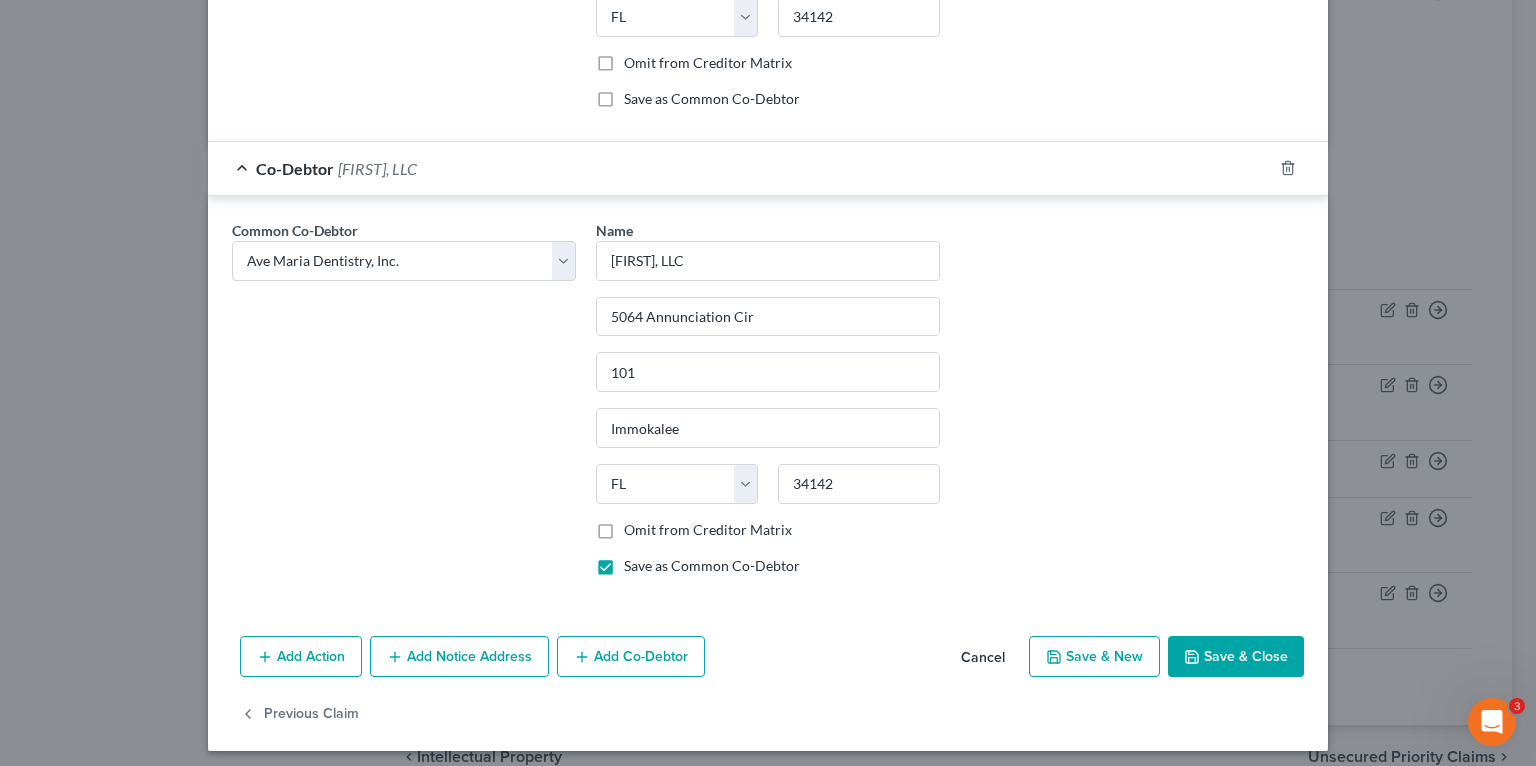 click on "Add Co-Debtor" at bounding box center [631, 657] 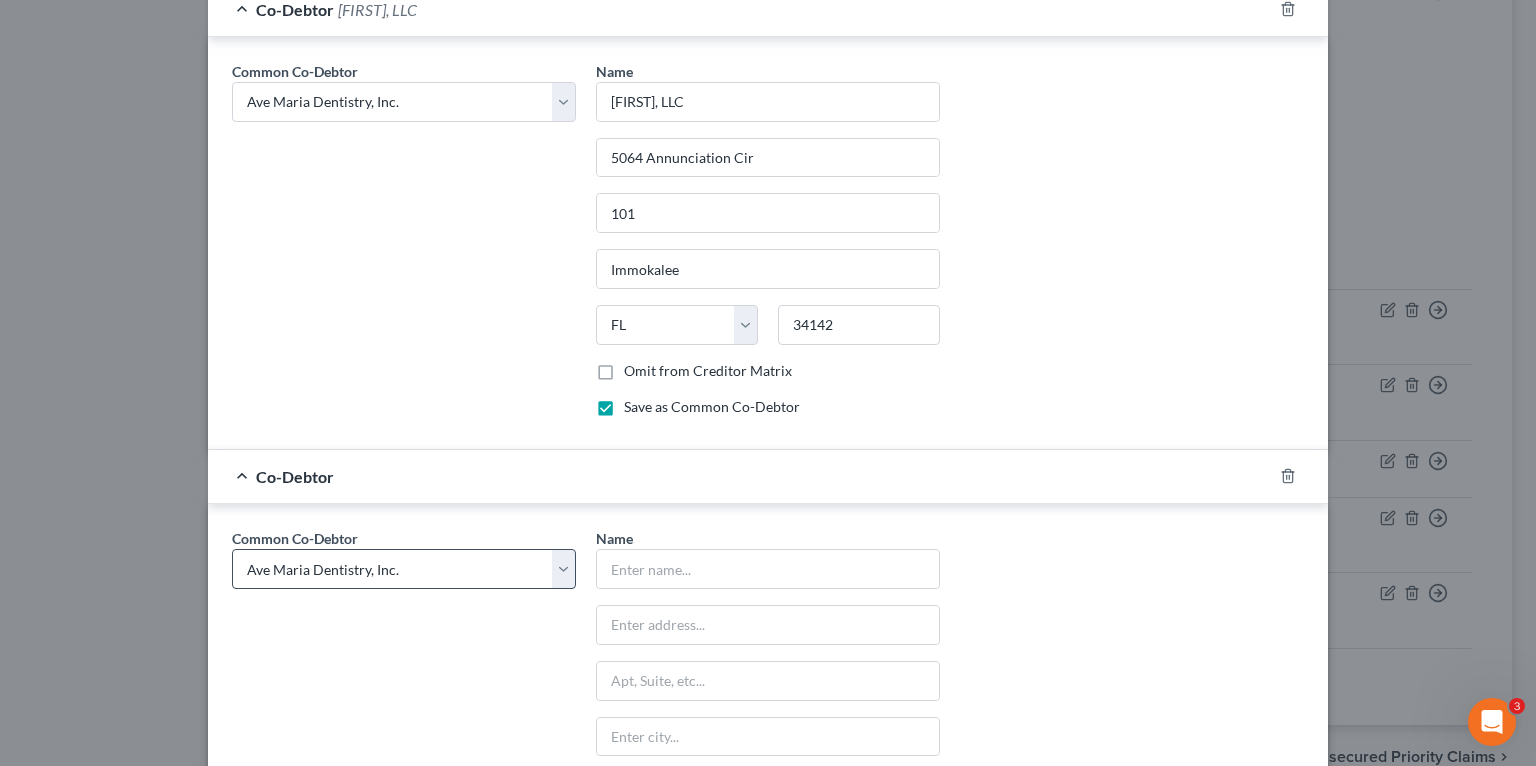 scroll, scrollTop: 1813, scrollLeft: 0, axis: vertical 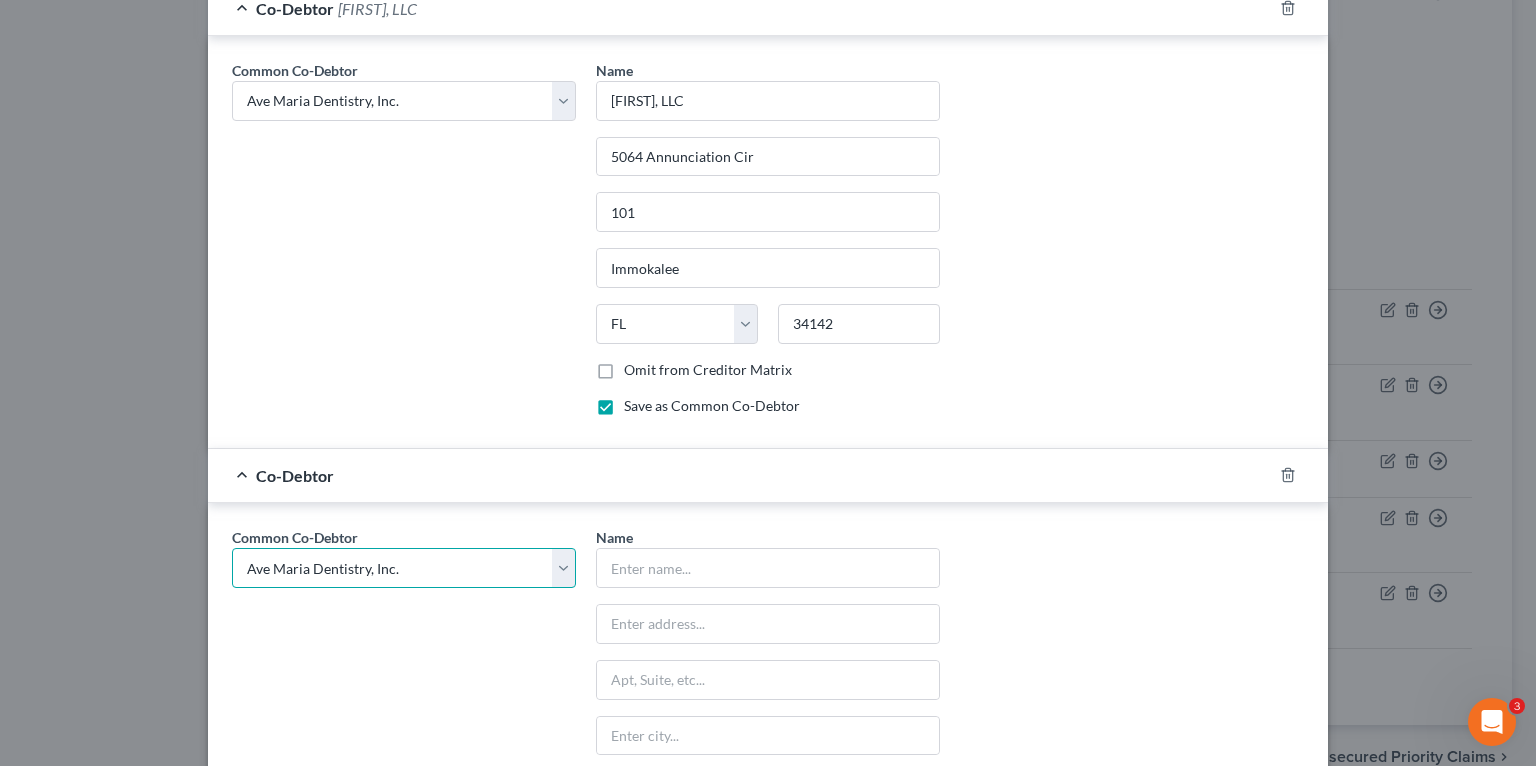 click on "Select [LAST_NAME] [LAST_NAME], DDS P.A. Dental Smiles of Hallandale Beach, Inc. Florida Sleep Clinic, Inc. Naples Dental Studio-Cosmetic Dentists NISD Naples Implant and Sedation Dentistry, Inc Care One Dental of Boca P.A. [LAST_NAME] Florida Sleep Clinic, Inc. Naples Implant and Sedation Dentistry, Inc Care One Dental of Beca P.A. Dental One Ave Maria Dentistry, Inc. [LAST_NAME] Bright Smiles Dental Studio, P.A. [LAST_NAME] [LAST_NAME] [LAST_NAME] Dental Supply Ave Maria Dentistry Naples Cosmetic, Implant, Emergency & Sedation Dentistry Ave Maria Dentist [LAST_NAME], D.D.S." at bounding box center [404, 568] 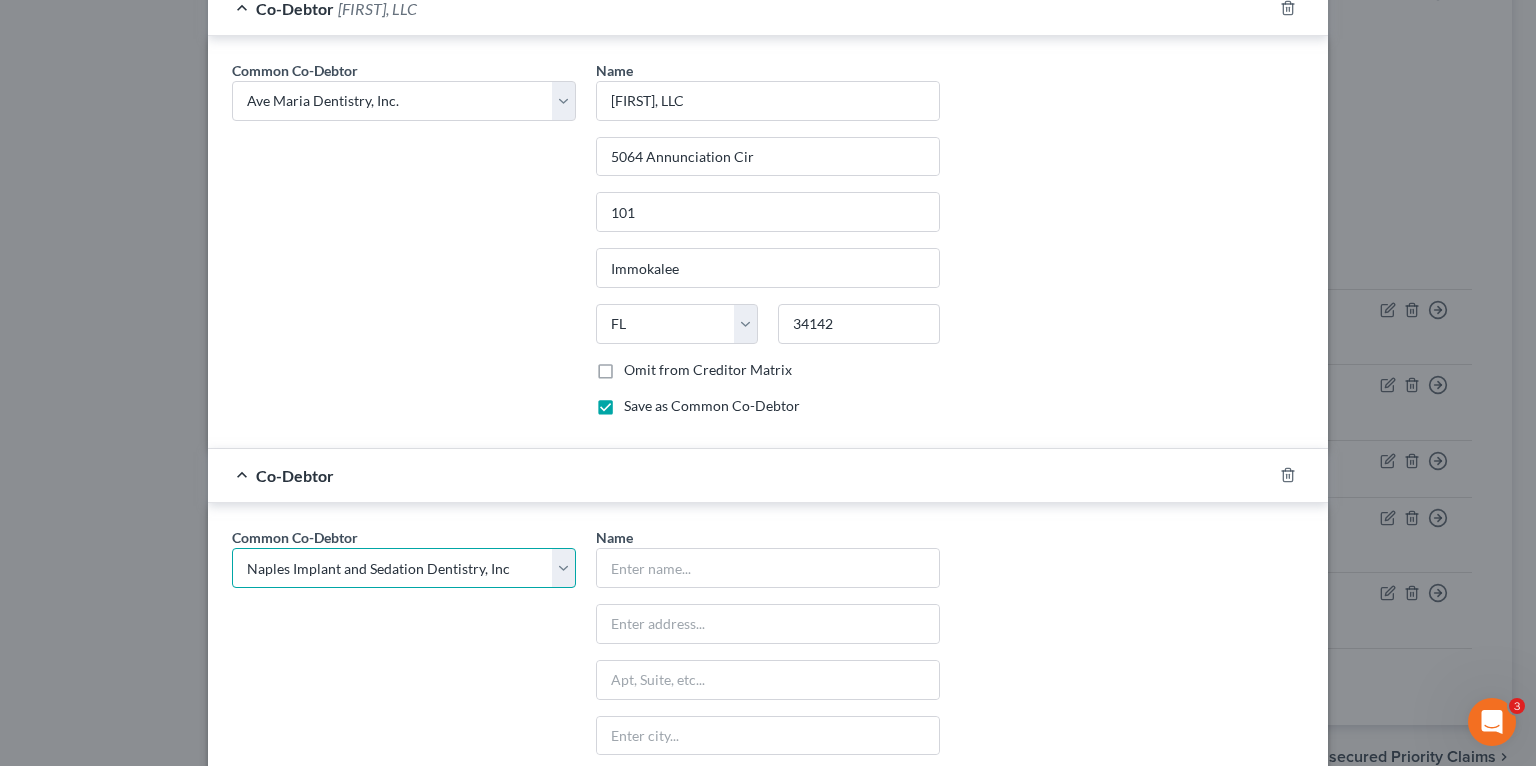 click on "Select [LAST_NAME] [LAST_NAME], DDS P.A. Dental Smiles of Hallandale Beach, Inc. Florida Sleep Clinic, Inc. Naples Dental Studio-Cosmetic Dentists NISD Naples Implant and Sedation Dentistry, Inc Care One Dental of Boca P.A. [LAST_NAME] Florida Sleep Clinic, Inc. Naples Implant and Sedation Dentistry, Inc Care One Dental of Beca P.A. Dental One Ave Maria Dentistry, Inc. [LAST_NAME] Bright Smiles Dental Studio, P.A. [LAST_NAME] [LAST_NAME] [LAST_NAME] Dental Supply Ave Maria Dentistry Naples Cosmetic, Implant, Emergency & Sedation Dentistry Ave Maria Dentist [LAST_NAME], D.D.S." at bounding box center [404, 568] 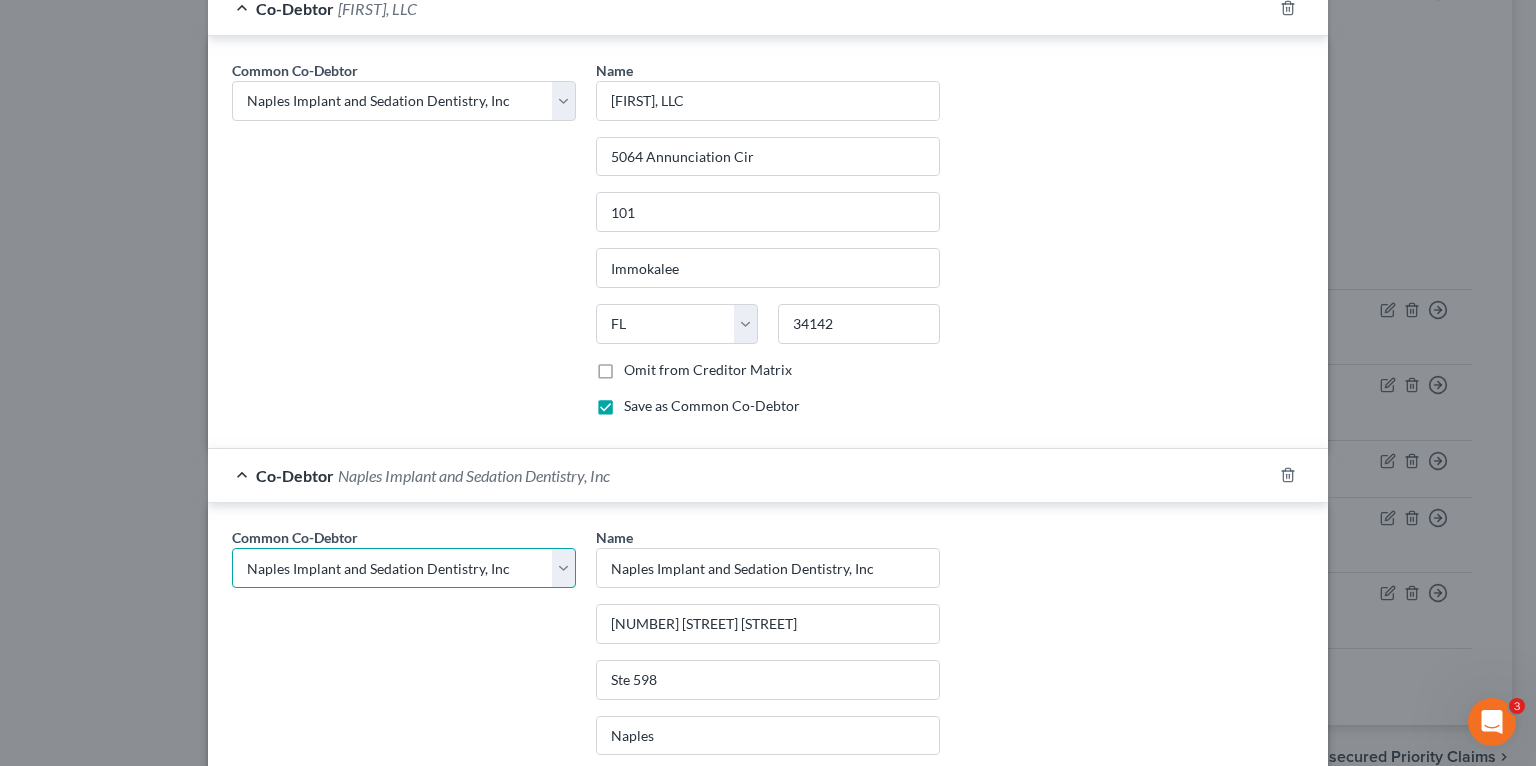 scroll, scrollTop: 2118, scrollLeft: 0, axis: vertical 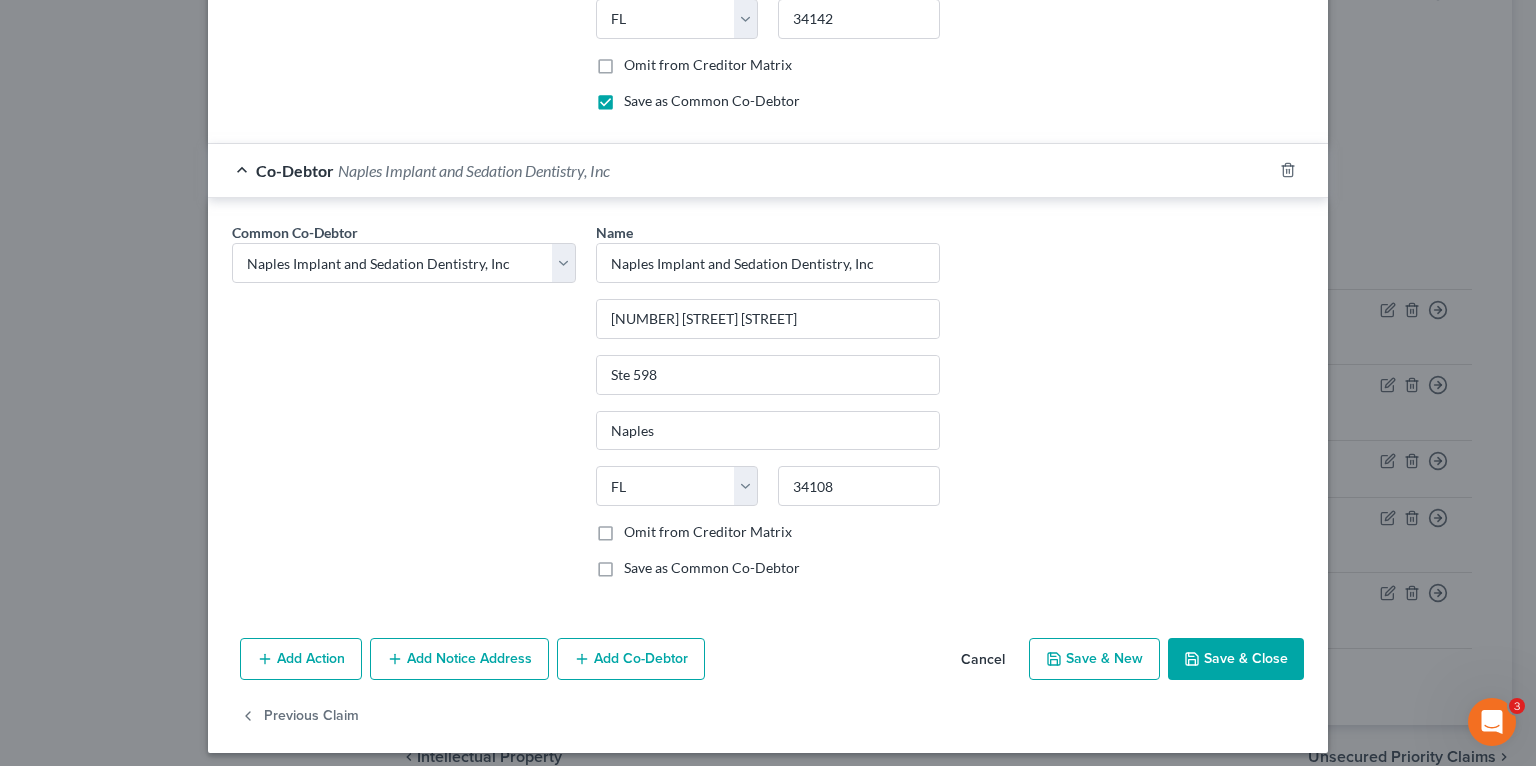 click on "Add Co-Debtor" at bounding box center [631, 659] 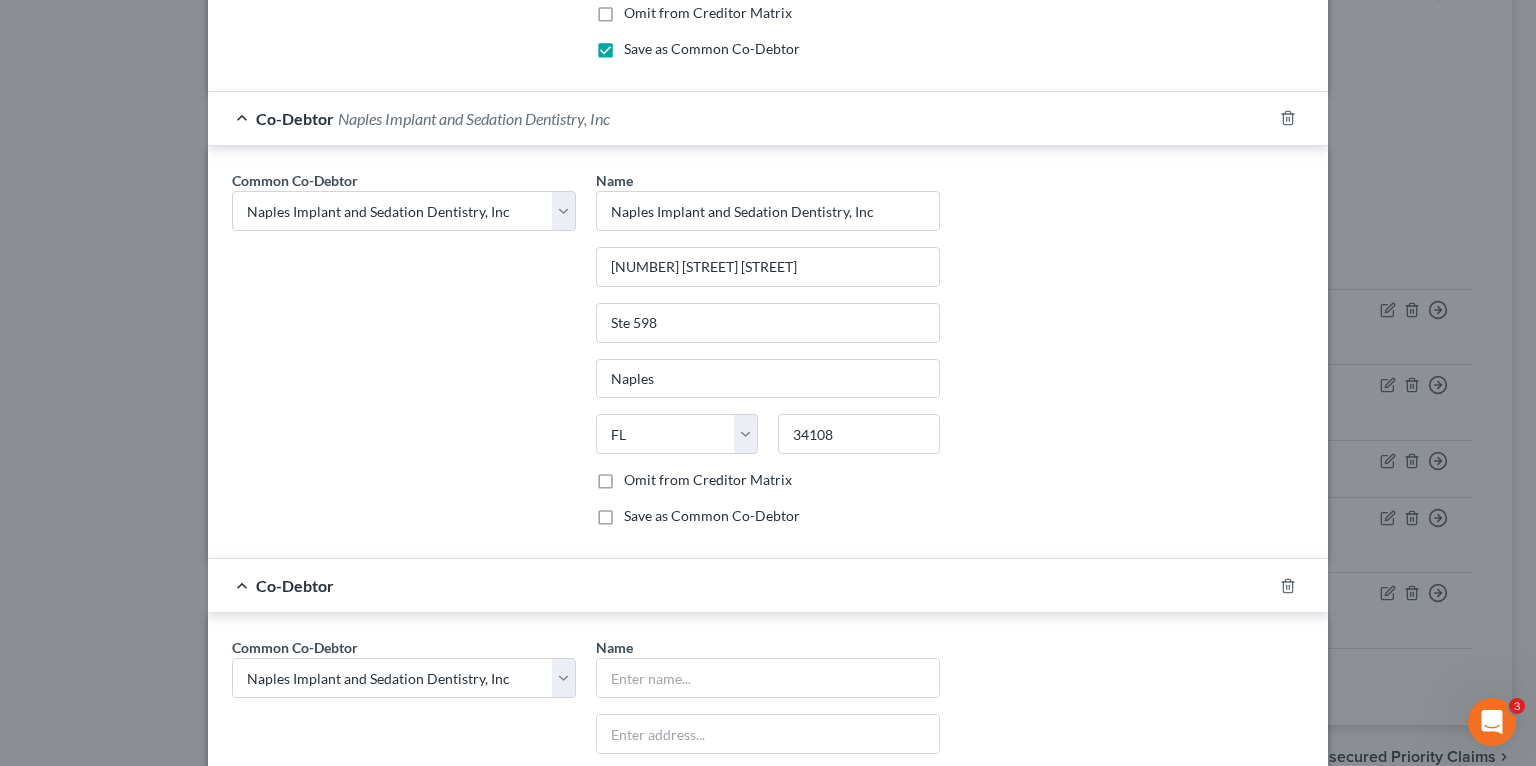 scroll, scrollTop: 2278, scrollLeft: 0, axis: vertical 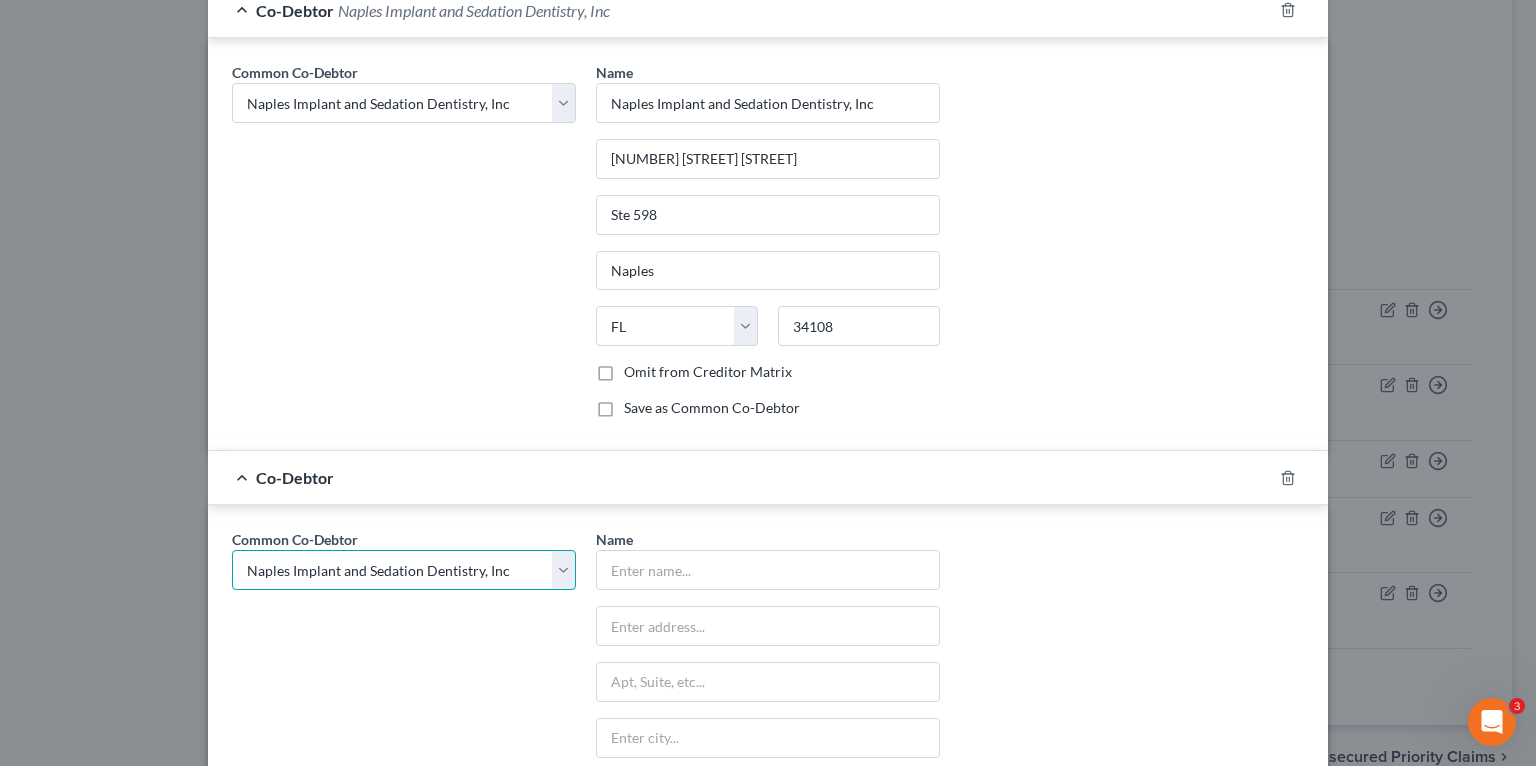 click on "Select [LAST_NAME] [LAST_NAME], DDS P.A. Dental Smiles of Hallandale Beach, Inc. Florida Sleep Clinic, Inc. Naples Dental Studio-Cosmetic Dentists NISD Naples Implant and Sedation Dentistry, Inc Care One Dental of Boca P.A. [LAST_NAME] Florida Sleep Clinic, Inc. Naples Implant and Sedation Dentistry, Inc Care One Dental of Beca P.A. Dental One Ave Maria Dentistry, Inc. [LAST_NAME] Bright Smiles Dental Studio, P.A. [LAST_NAME] [LAST_NAME] [LAST_NAME] Dental Supply Ave Maria Dentistry Naples Cosmetic, Implant, Emergency & Sedation Dentistry Ave Maria Dentist [LAST_NAME], D.D.S." at bounding box center [404, 570] 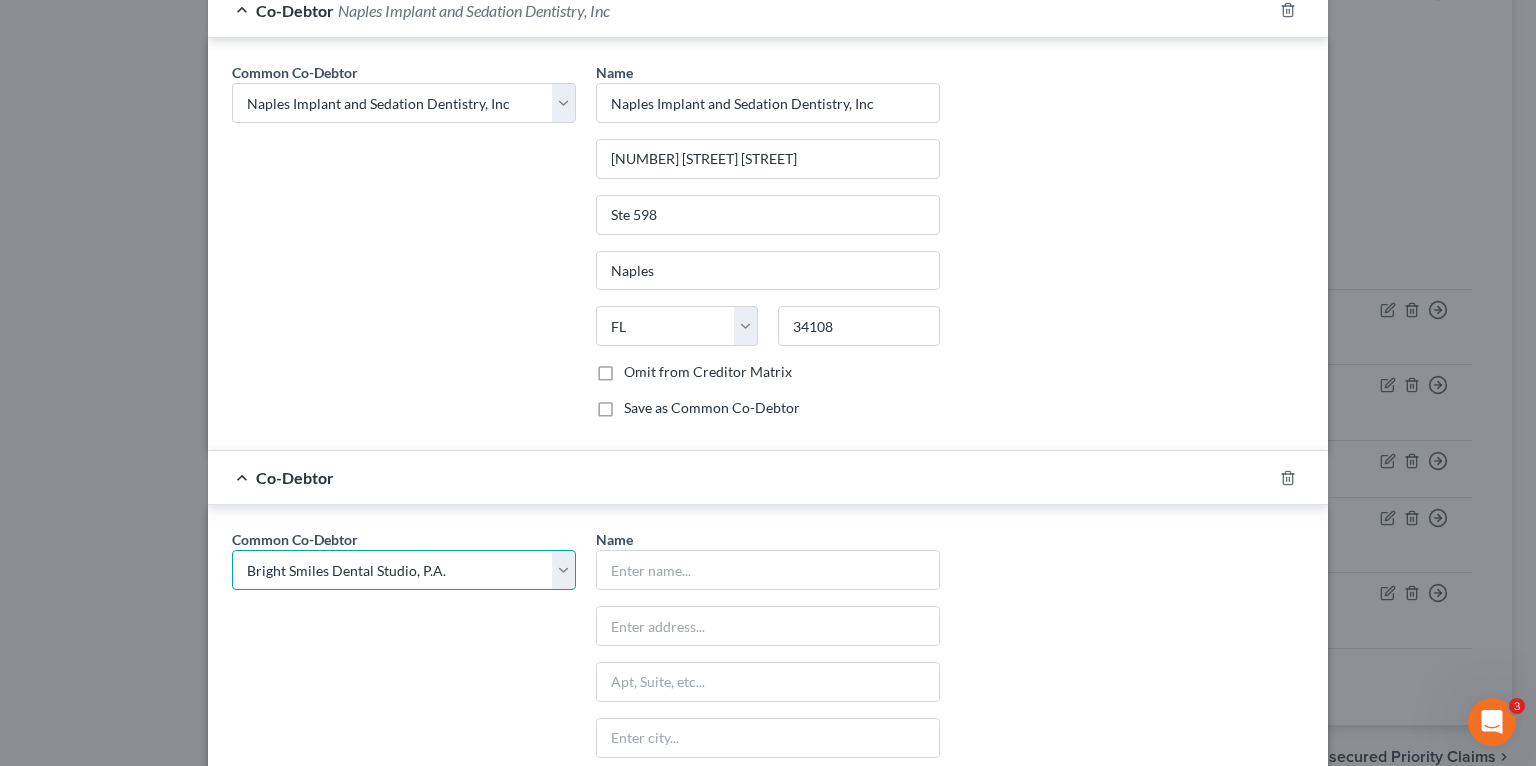 click on "Select [LAST_NAME] [LAST_NAME], DDS P.A. Dental Smiles of Hallandale Beach, Inc. Florida Sleep Clinic, Inc. Naples Dental Studio-Cosmetic Dentists NISD Naples Implant and Sedation Dentistry, Inc Care One Dental of Boca P.A. [LAST_NAME] Florida Sleep Clinic, Inc. Naples Implant and Sedation Dentistry, Inc Care One Dental of Beca P.A. Dental One Ave Maria Dentistry, Inc. [LAST_NAME] Bright Smiles Dental Studio, P.A. [LAST_NAME] [LAST_NAME] [LAST_NAME] Dental Supply Ave Maria Dentistry Naples Cosmetic, Implant, Emergency & Sedation Dentistry Ave Maria Dentist [LAST_NAME], D.D.S." at bounding box center (404, 570) 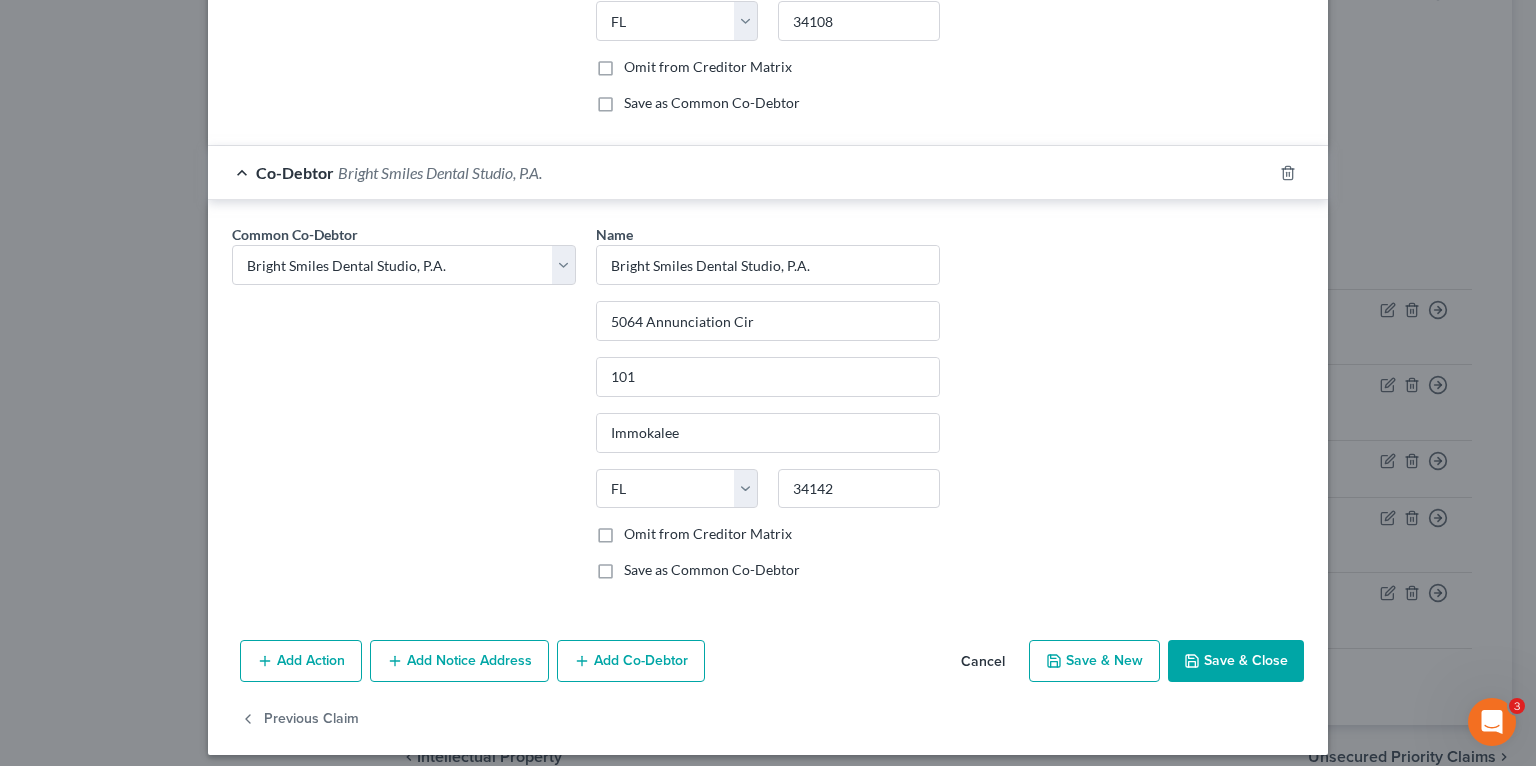 click on "Add Co-Debtor" at bounding box center [631, 661] 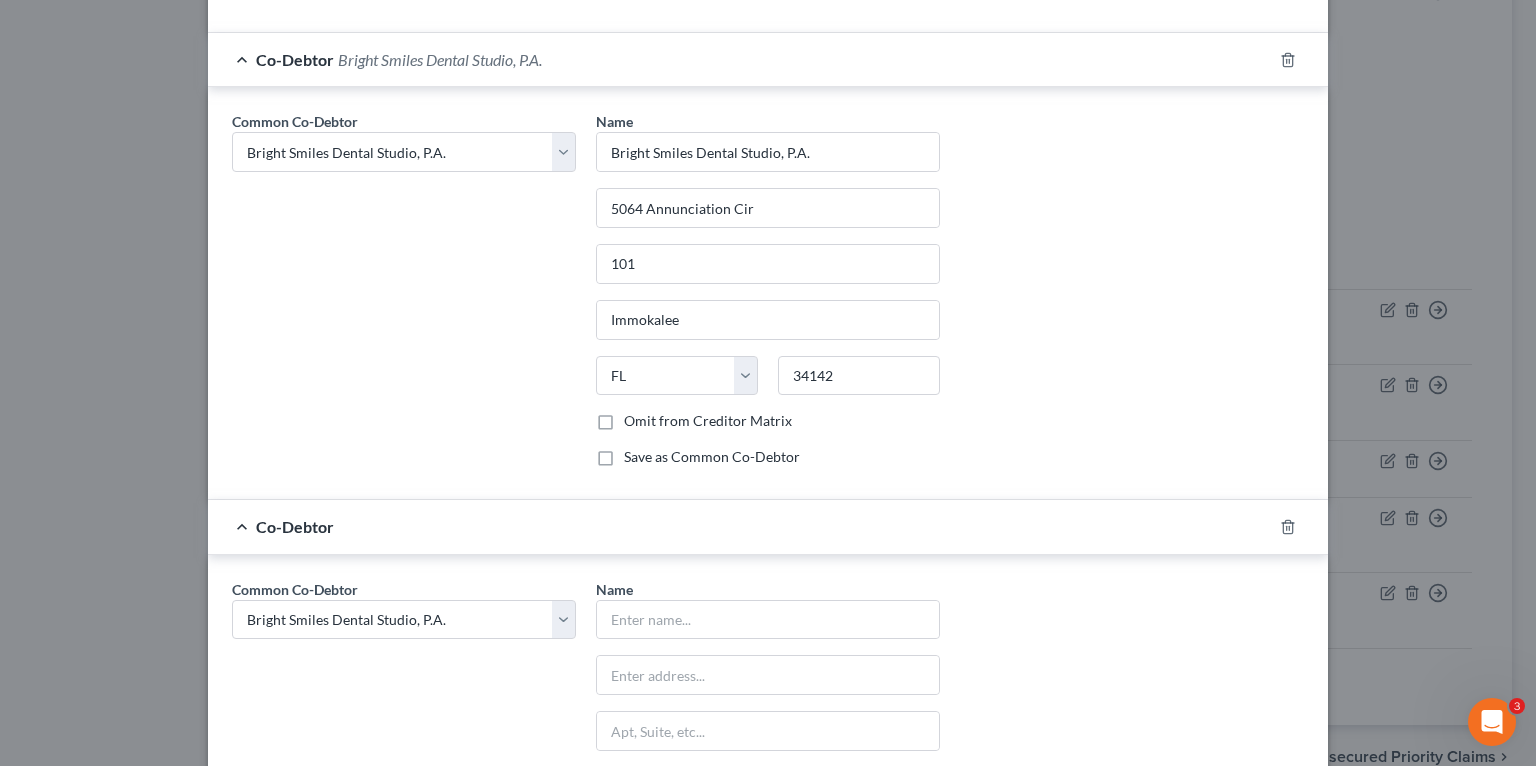 scroll, scrollTop: 2903, scrollLeft: 0, axis: vertical 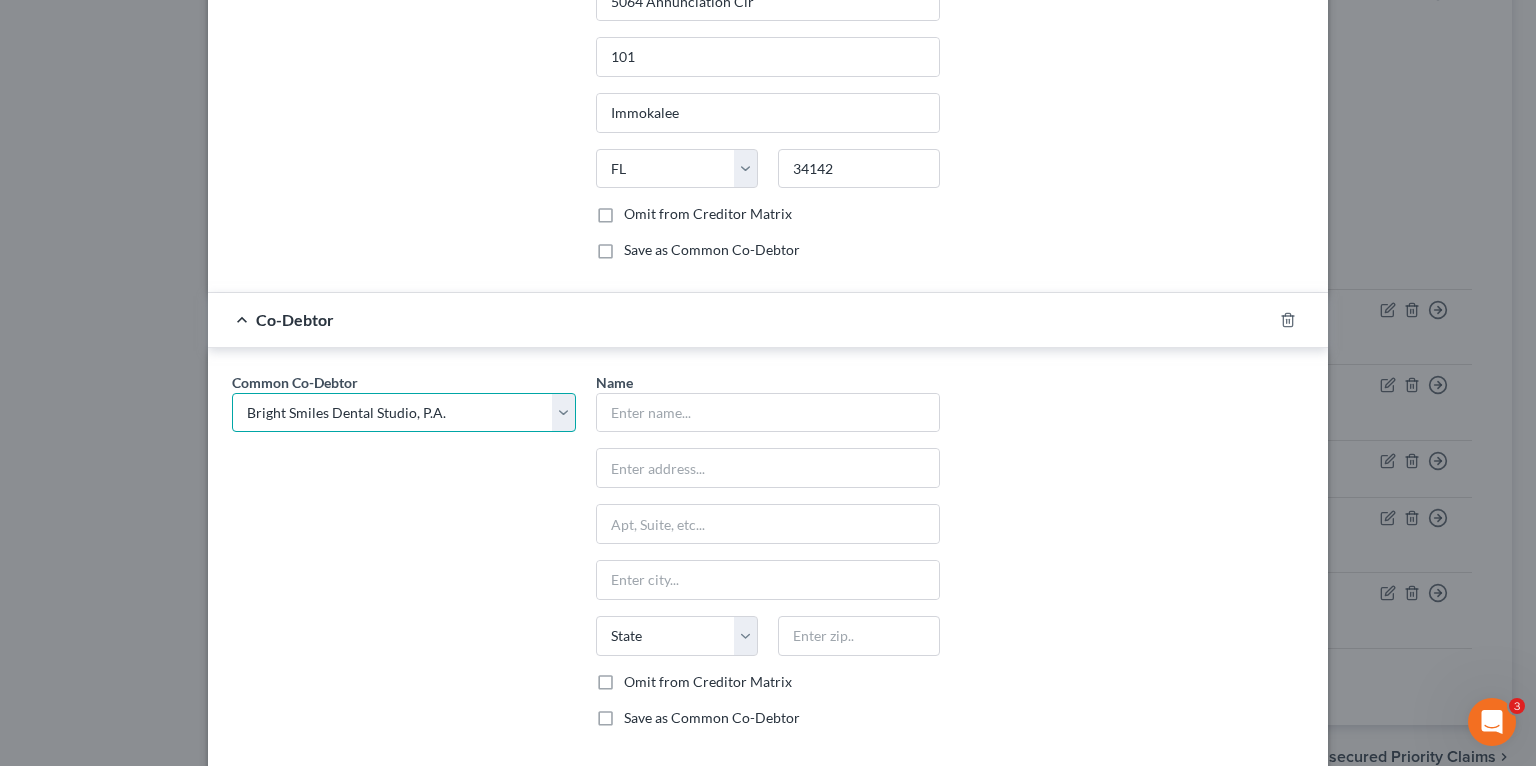 click on "Select [LAST_NAME] [LAST_NAME], DDS P.A. Dental Smiles of Hallandale Beach, Inc. Florida Sleep Clinic, Inc. Naples Dental Studio-Cosmetic Dentists NISD Naples Implant and Sedation Dentistry, Inc Care One Dental of Boca P.A. [LAST_NAME] Florida Sleep Clinic, Inc. Naples Implant and Sedation Dentistry, Inc Care One Dental of Beca P.A. Dental One Ave Maria Dentistry, Inc. [LAST_NAME] Bright Smiles Dental Studio, P.A. [LAST_NAME] [LAST_NAME] [LAST_NAME] Dental Supply Ave Maria Dentistry Naples Cosmetic, Implant, Emergency & Sedation Dentistry Ave Maria Dentist [LAST_NAME], D.D.S." at bounding box center [404, 413] 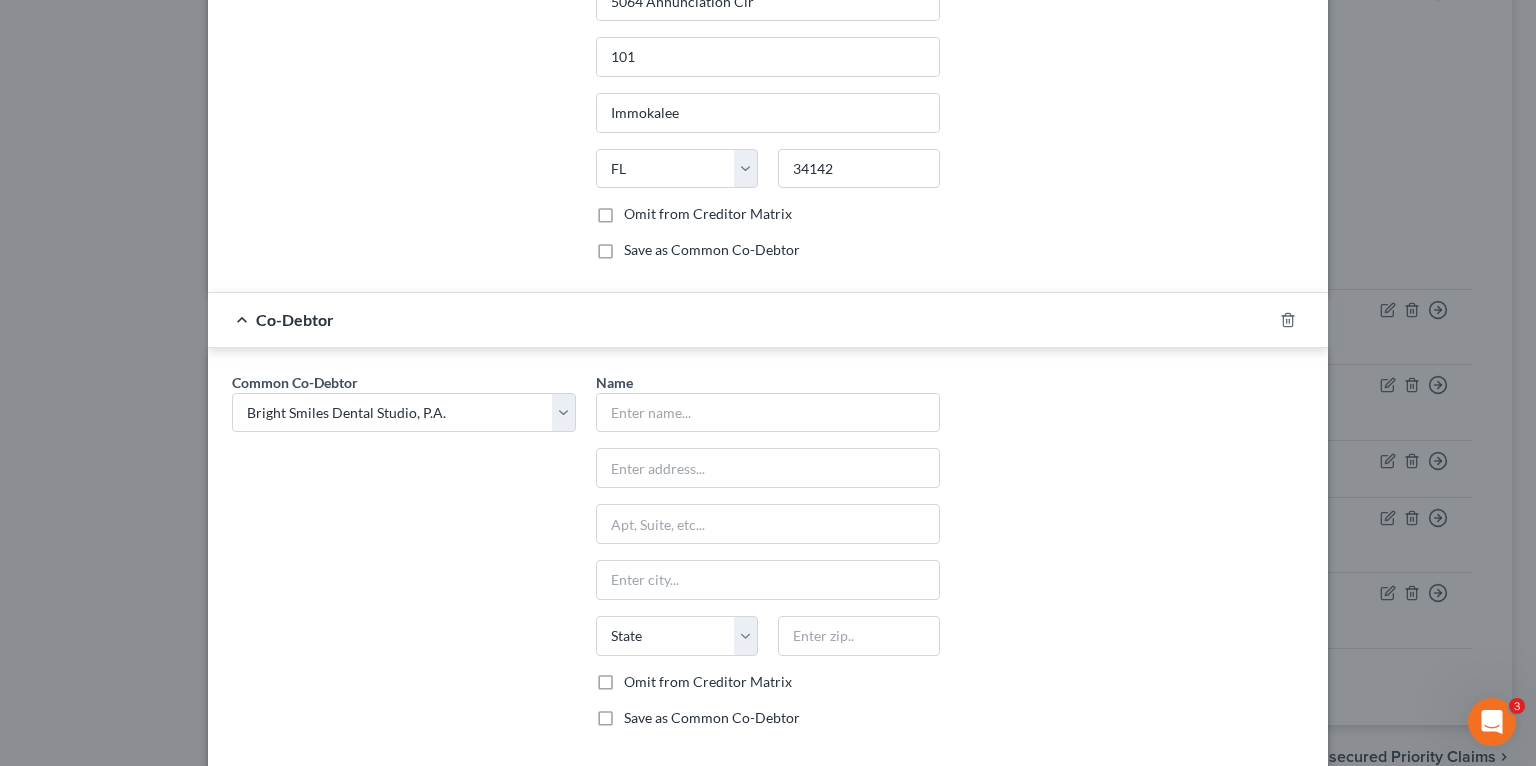click on "Common Co-Debtor Select Wisdom Akpaka Wisdom Akpaka, DDS P.A. Dental Smiles of Hallandale Beach, Inc. Florida Sleep Clinic, Inc. Naples Dental Studio-Cosmetic Dentists NISD Naples Implant and Sedation Dentistry, Inc Care One Dental of Boca P.A. Wisdom Akpaka Florida Sleep Clinic, Inc. Naples Implant and Sedation Dentistry, Inc Care One Dental of Beca P.A. Dental One Ave Maria Dentistry, Inc. Wisdom Akpaka Bright Smiles Dental Studio, P.A. Wisdom Akpaka Wisdom Akpaka Wisdom Dental Supply Ave Maria Dentistry Naples Cosmetic, Implant, Emergency & Sedation Dentistry Ave Maria Dentist Wisdom Akpaka, D.D.S." at bounding box center (404, 558) 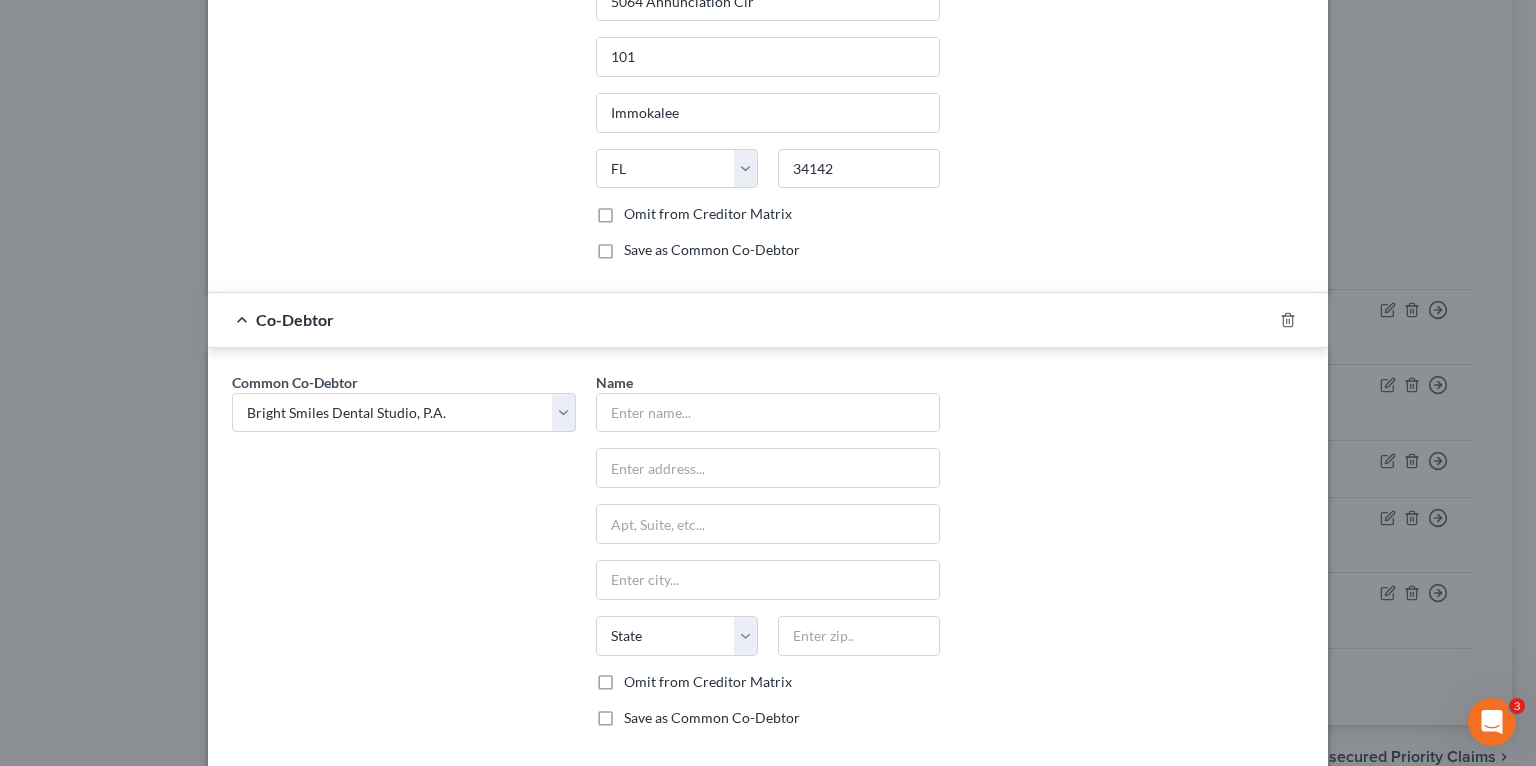 click at bounding box center [1300, 320] 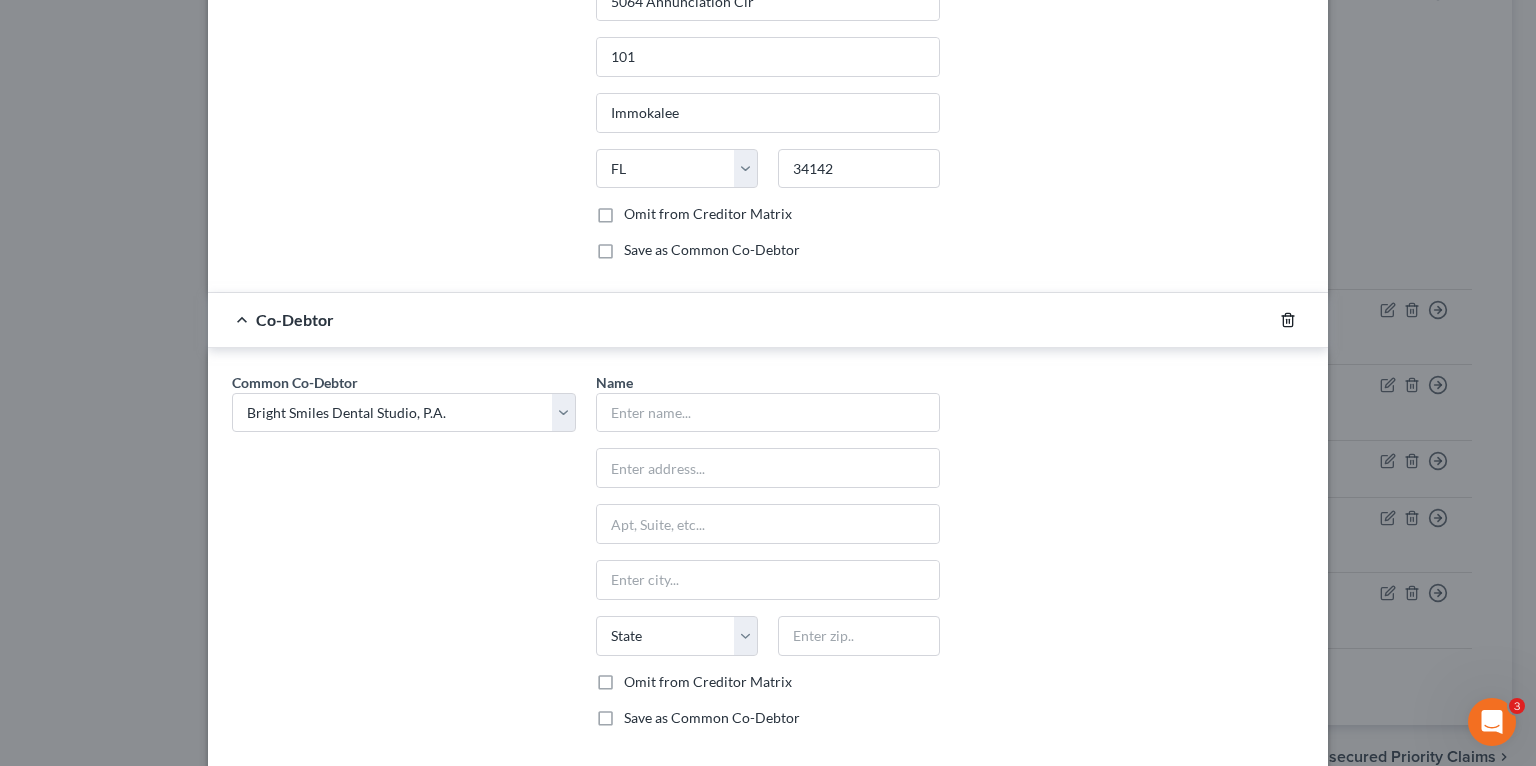 click 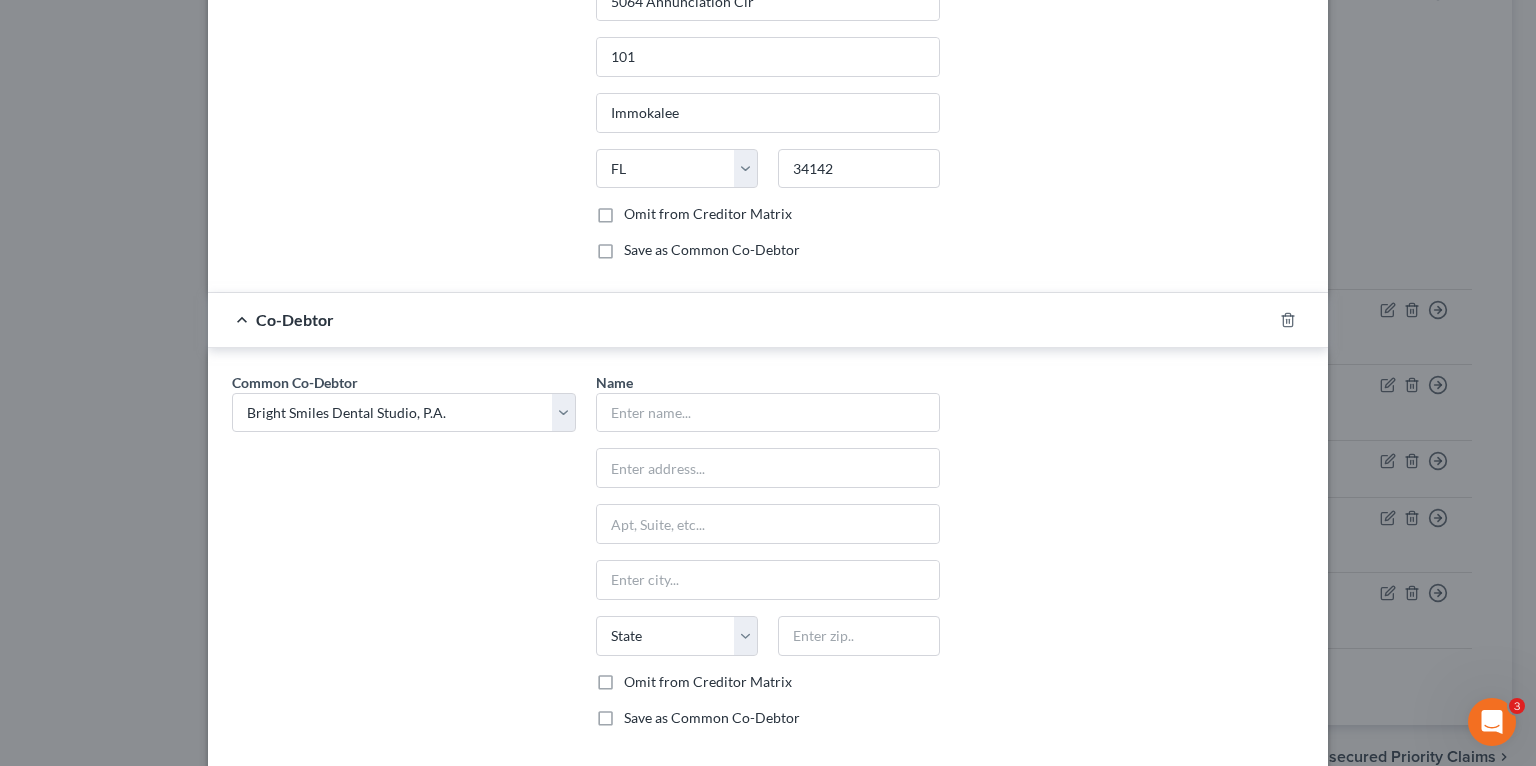 scroll, scrollTop: 2583, scrollLeft: 0, axis: vertical 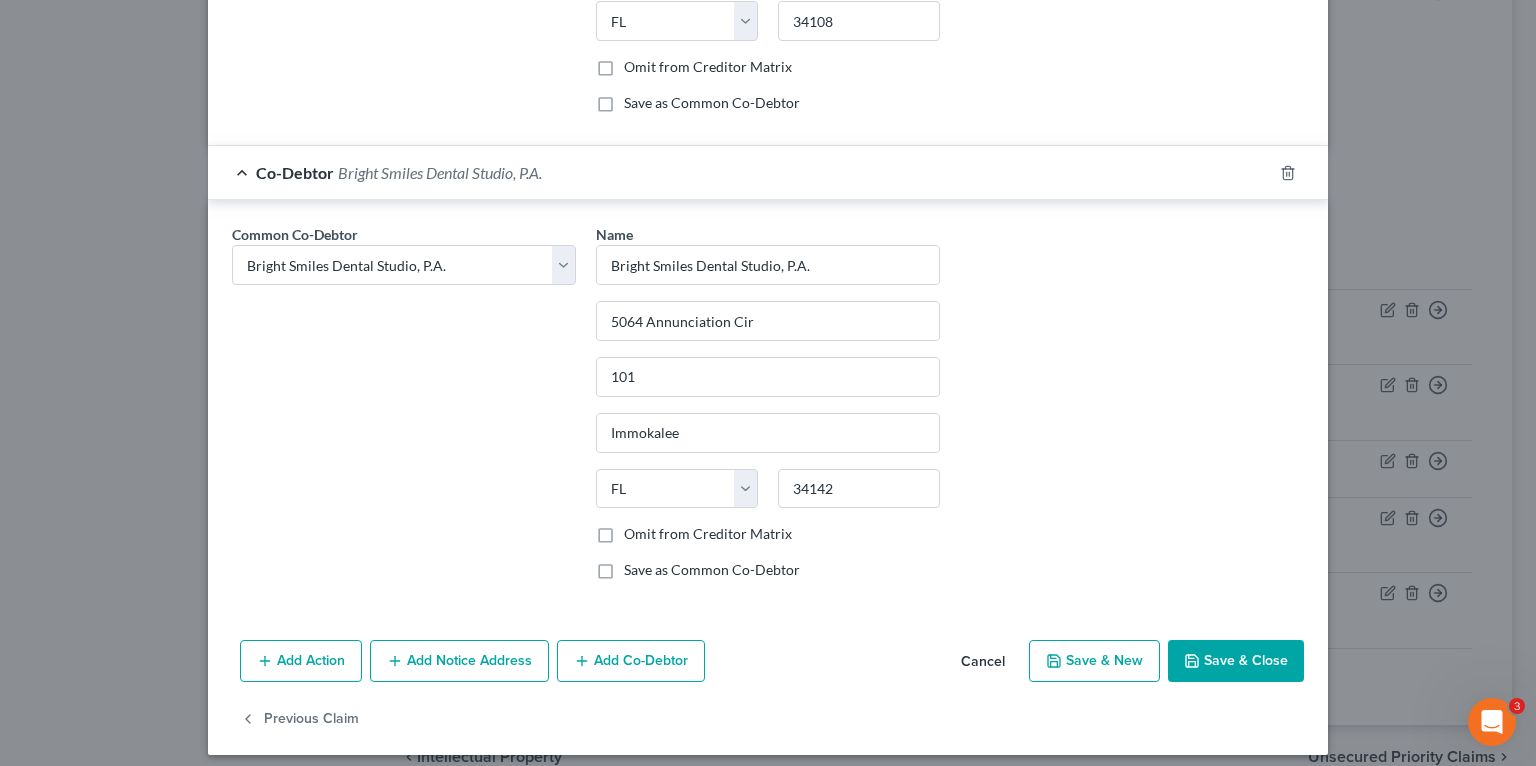 click on "Save & Close" at bounding box center (1236, 661) 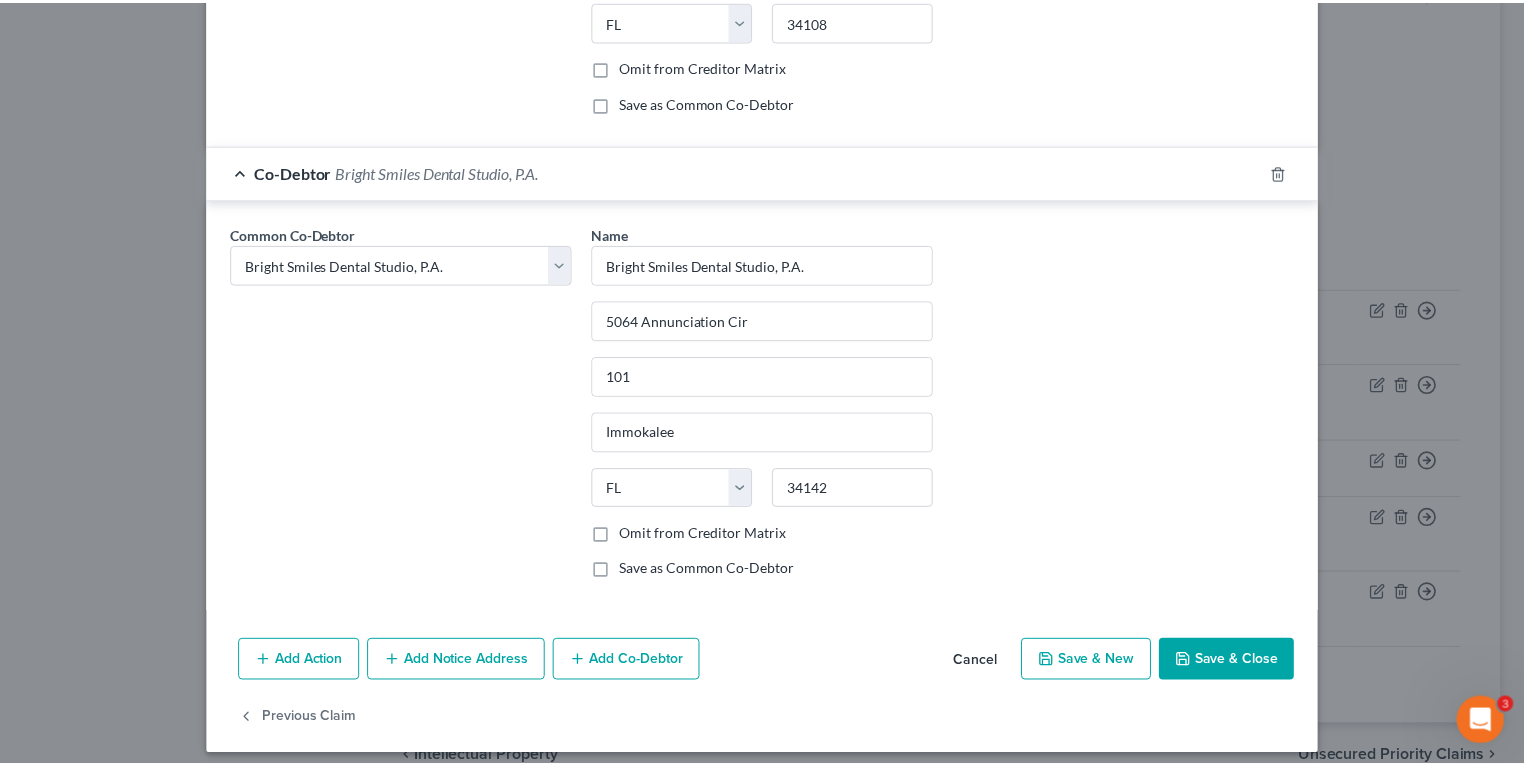 scroll, scrollTop: 2452, scrollLeft: 0, axis: vertical 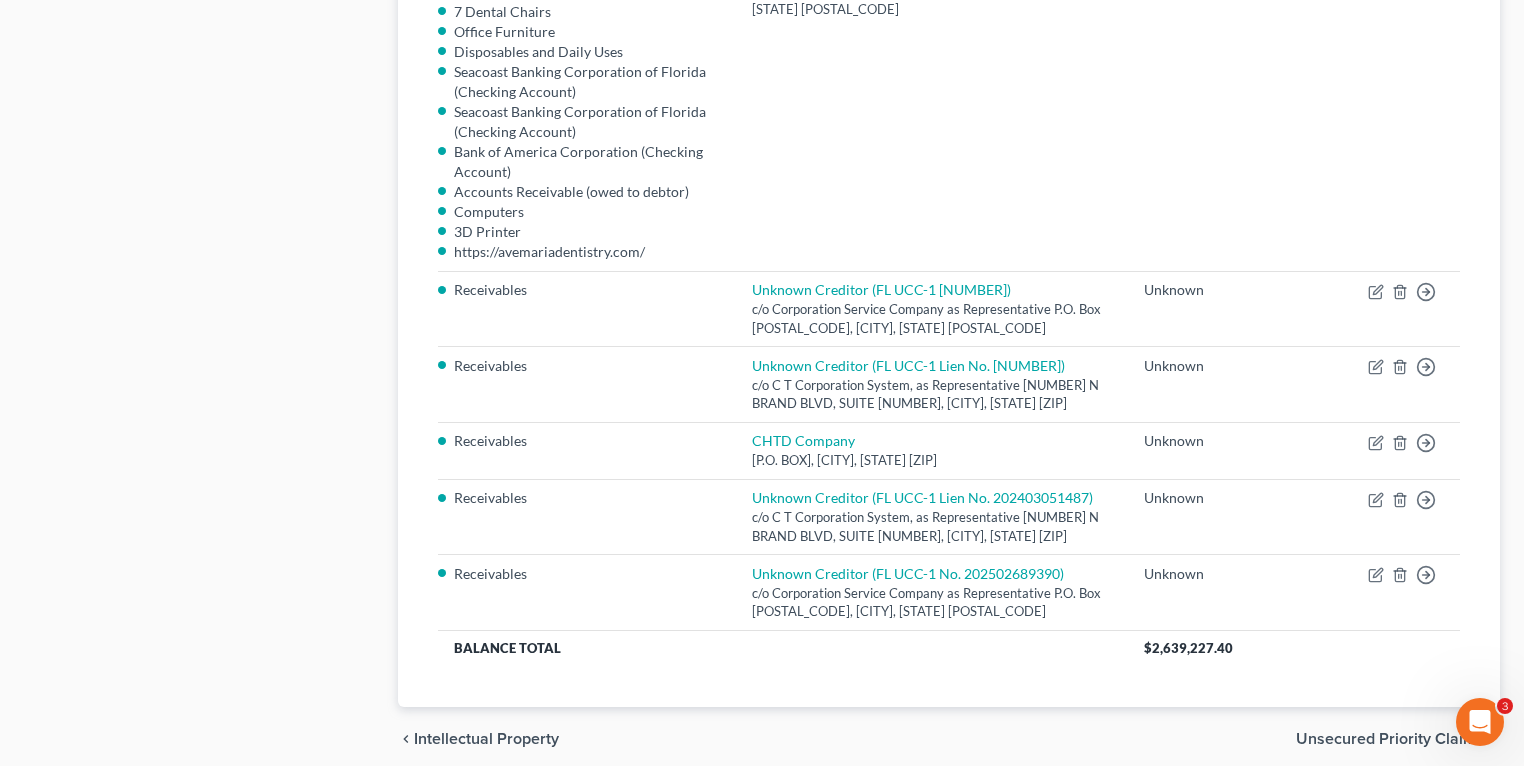 click on "Case Dashboard
Payments
Invoices
Payments
Payments
Credit Report
Client Profile" at bounding box center (201, -697) 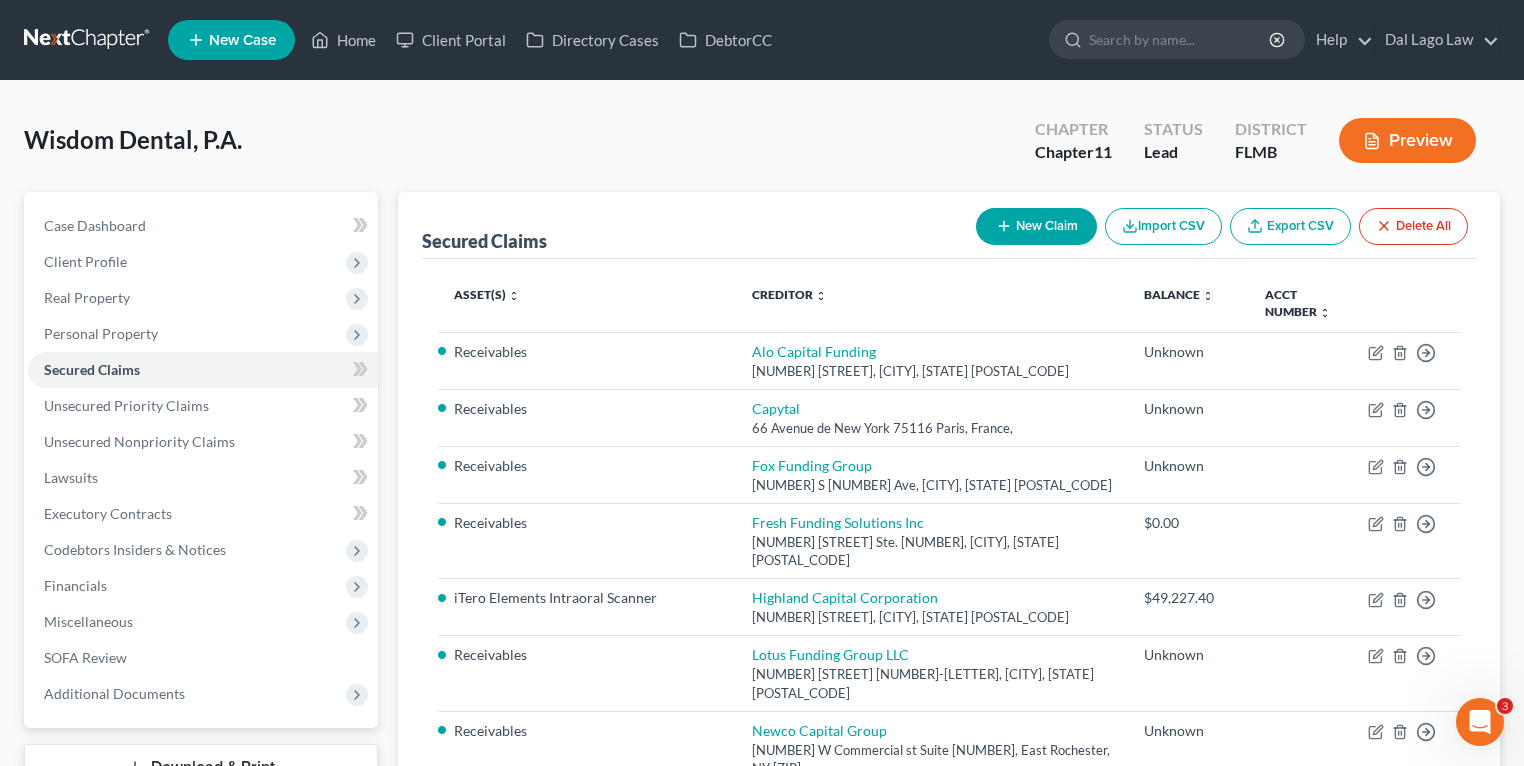 scroll, scrollTop: 640, scrollLeft: 0, axis: vertical 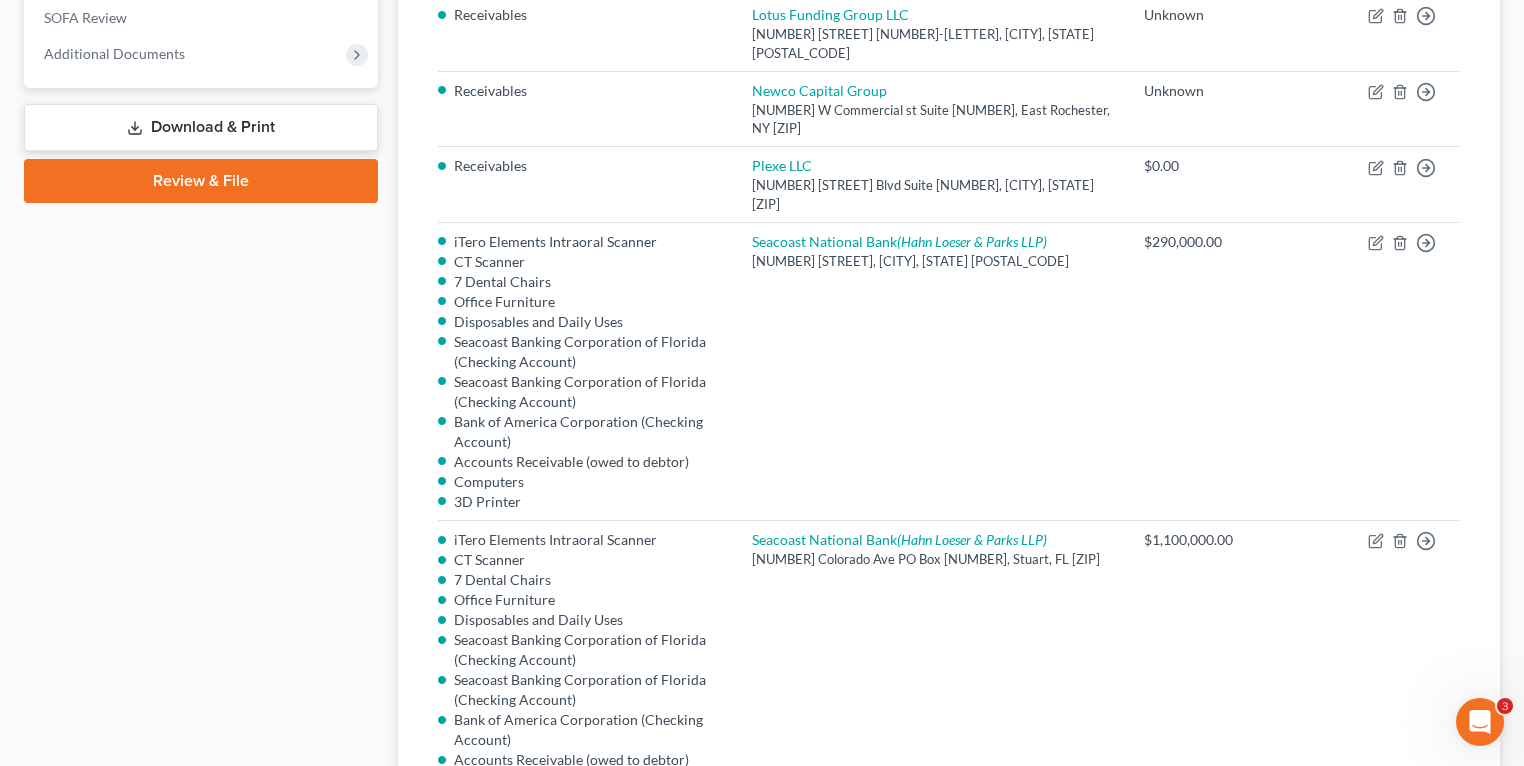 click on "Download & Print" at bounding box center [201, 127] 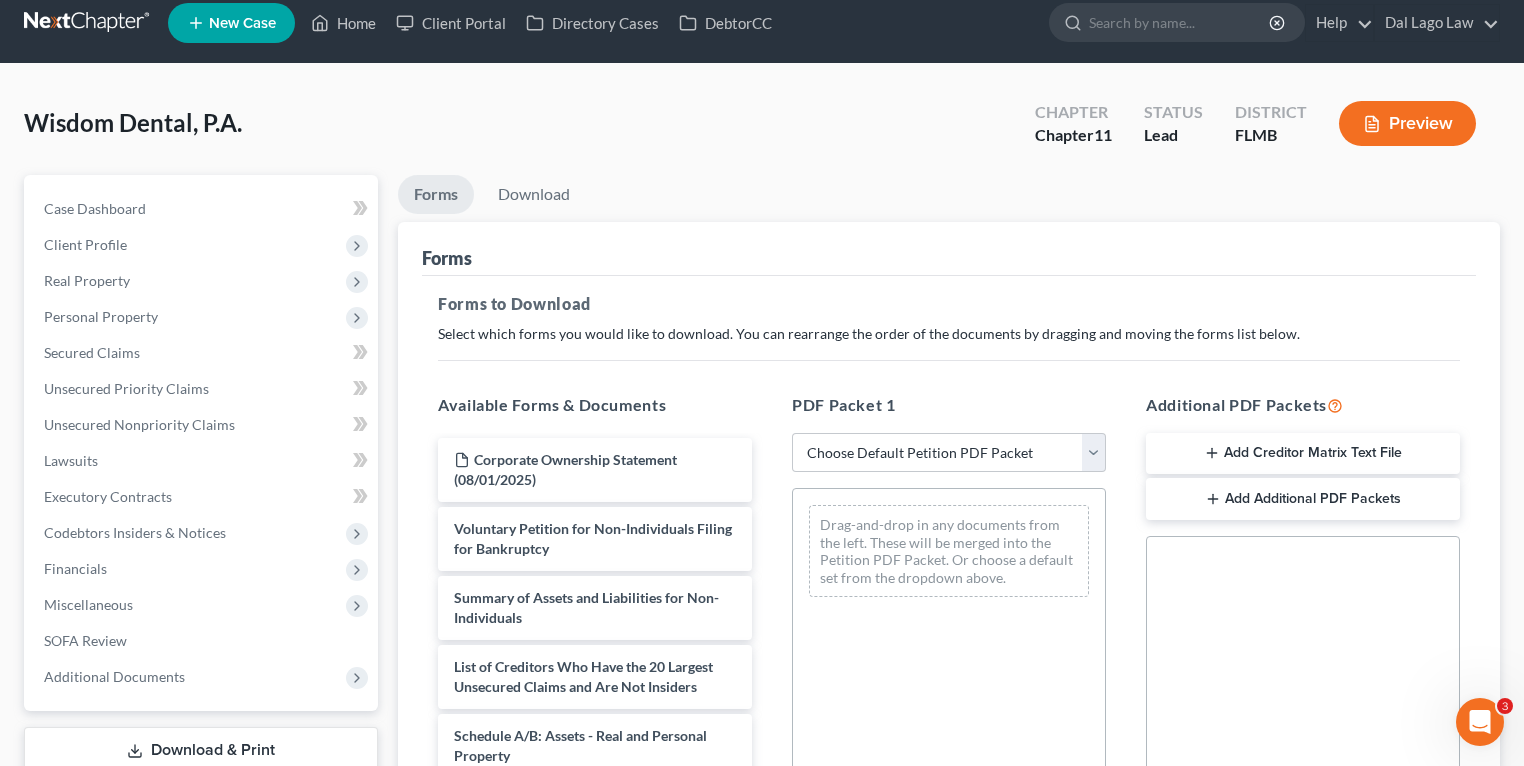 scroll, scrollTop: 0, scrollLeft: 0, axis: both 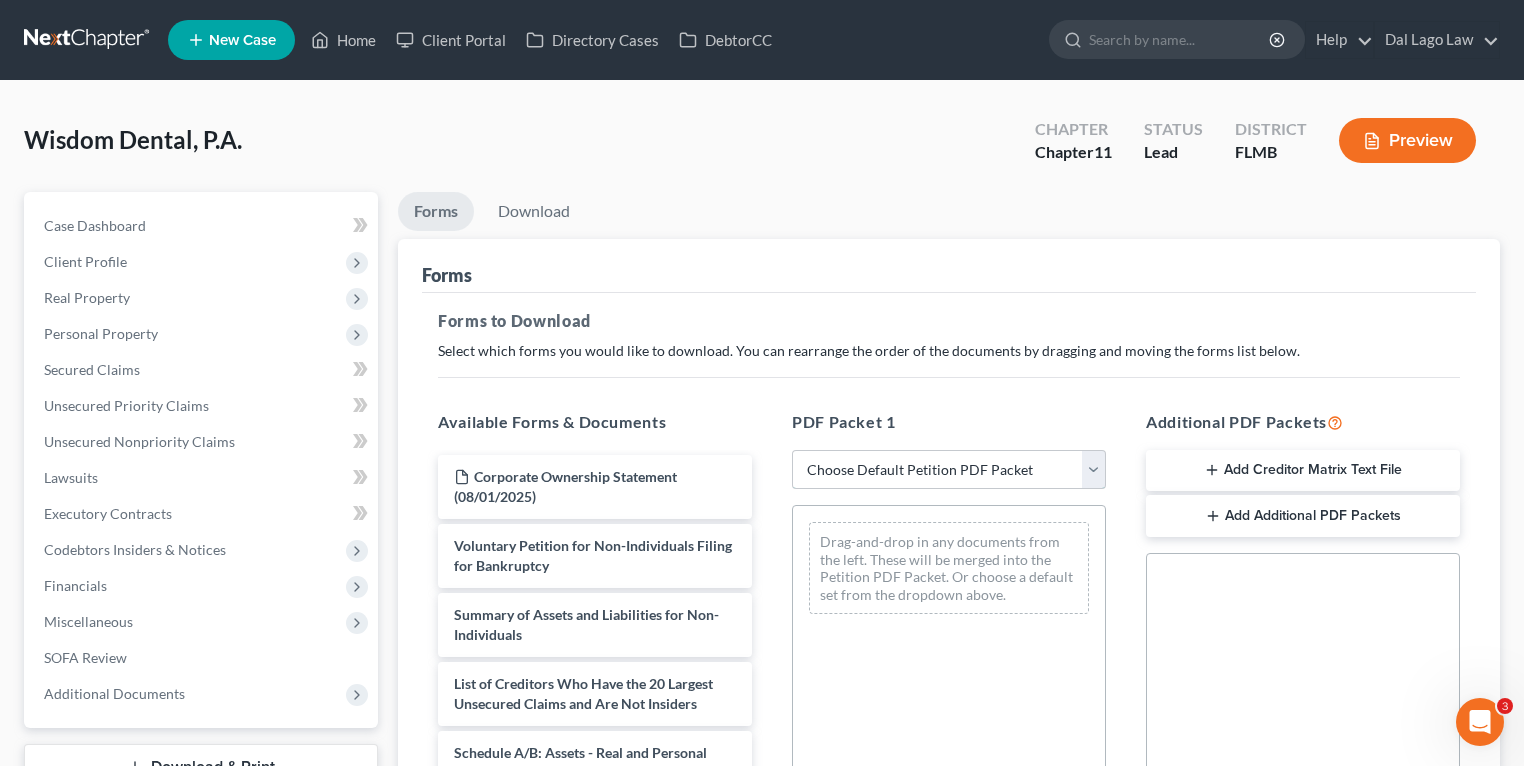drag, startPoint x: 960, startPoint y: 480, endPoint x: 974, endPoint y: 496, distance: 21.260292 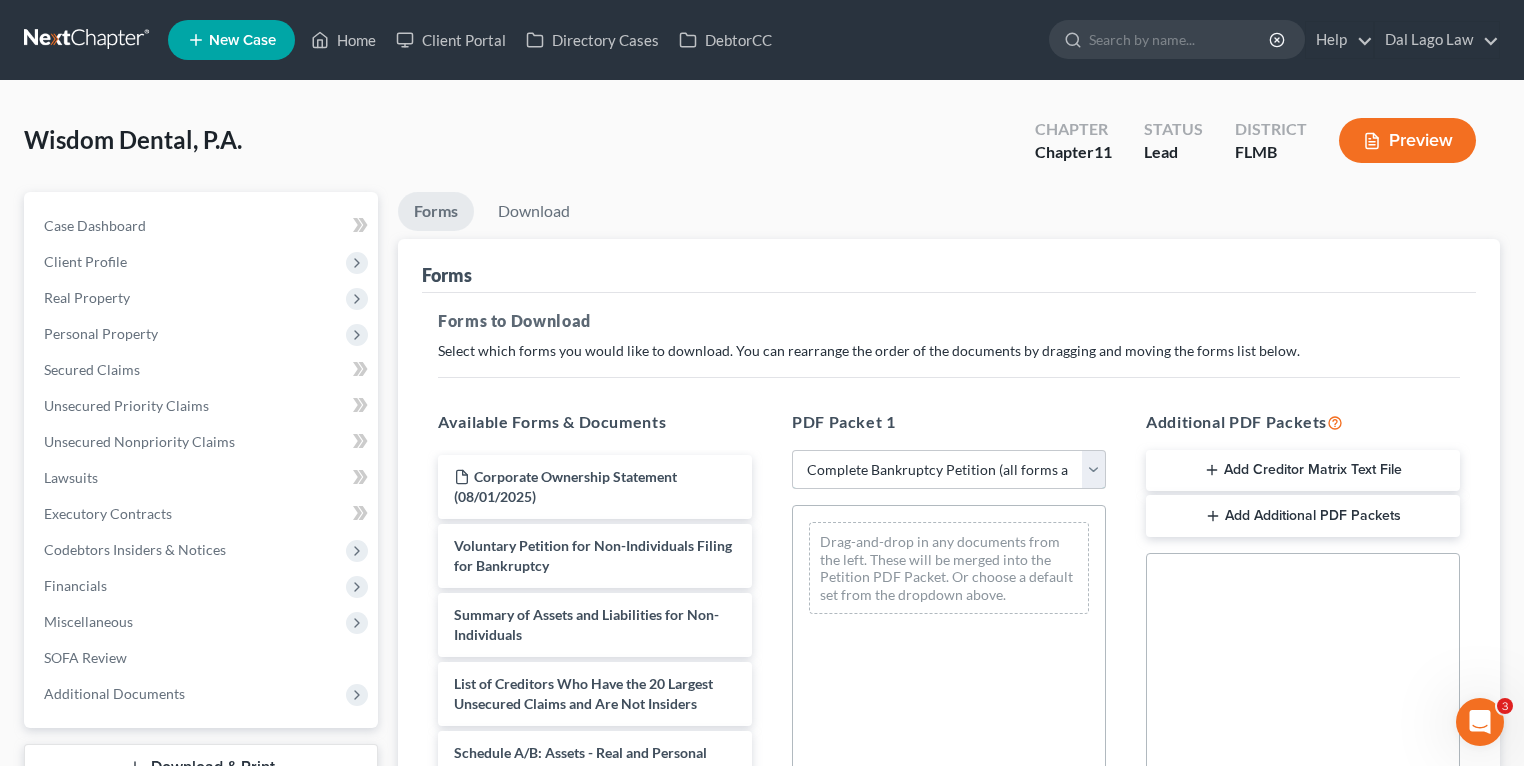 click on "Choose Default Petition PDF Packet Complete Bankruptcy Petition (all forms and schedules) Emergency Filing Forms (Petition and Creditor List Only) Amended Forms Signature Pages Only SOFA Only" at bounding box center [949, 470] 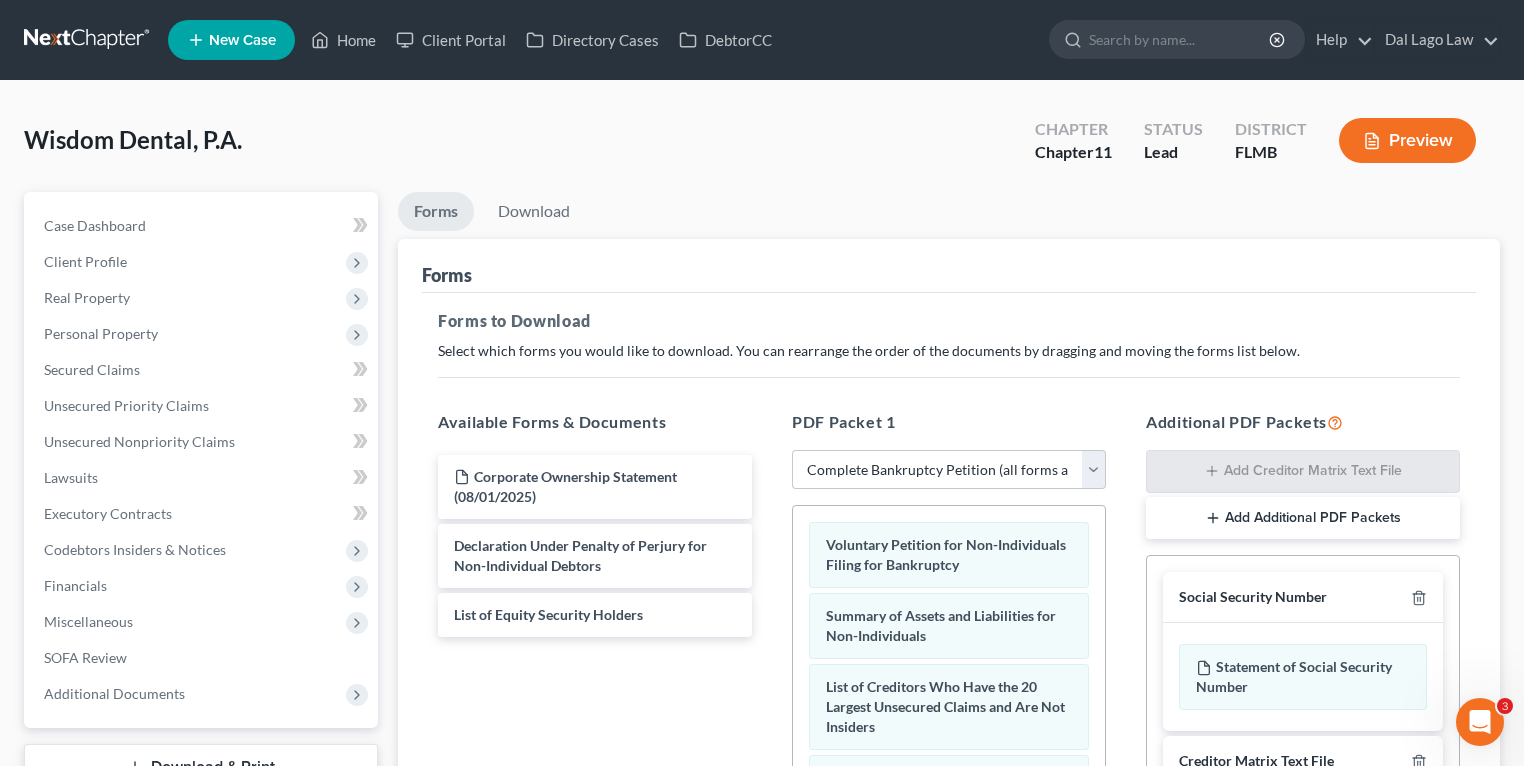 click on "Forms to Download" at bounding box center [949, 321] 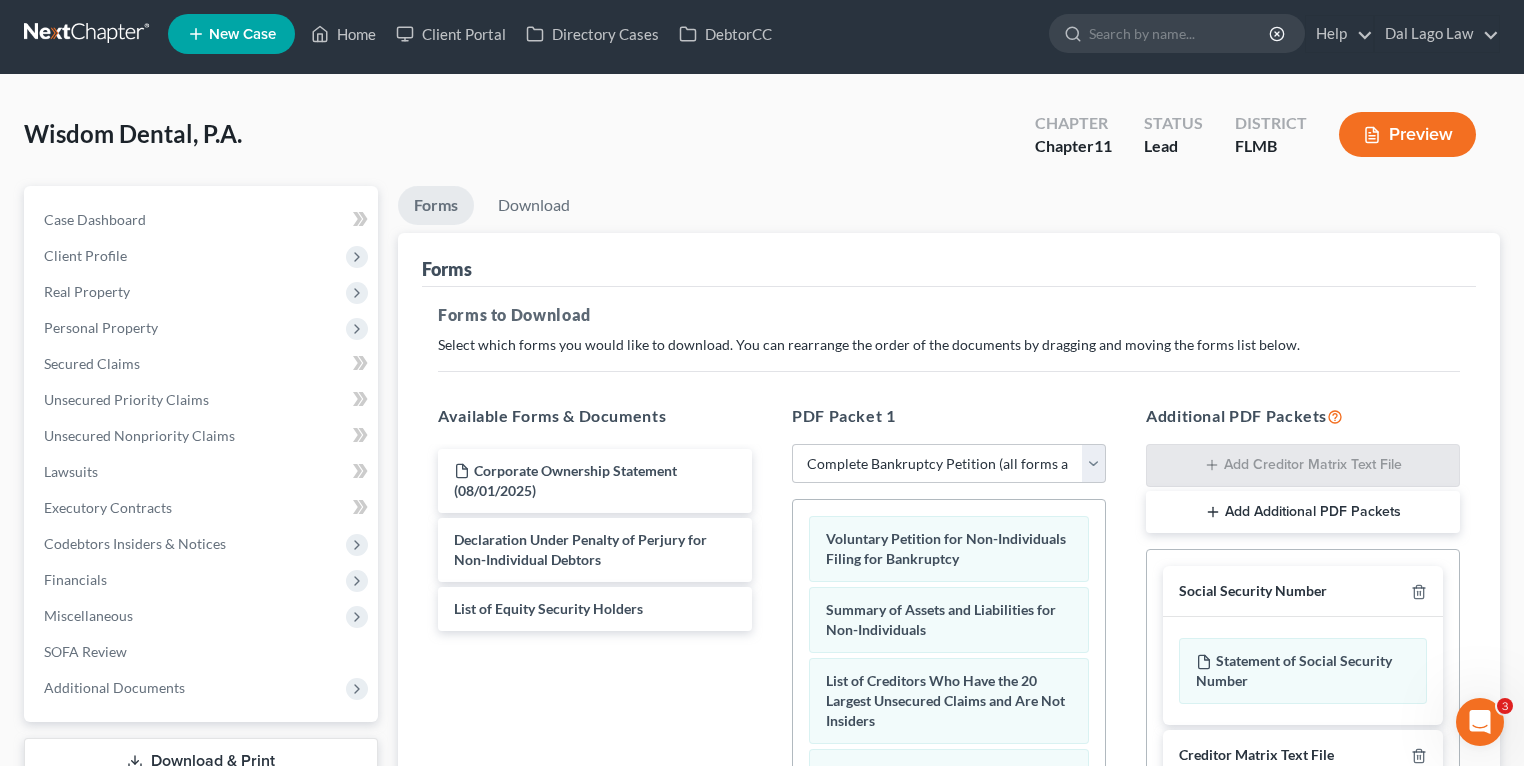 scroll, scrollTop: 400, scrollLeft: 0, axis: vertical 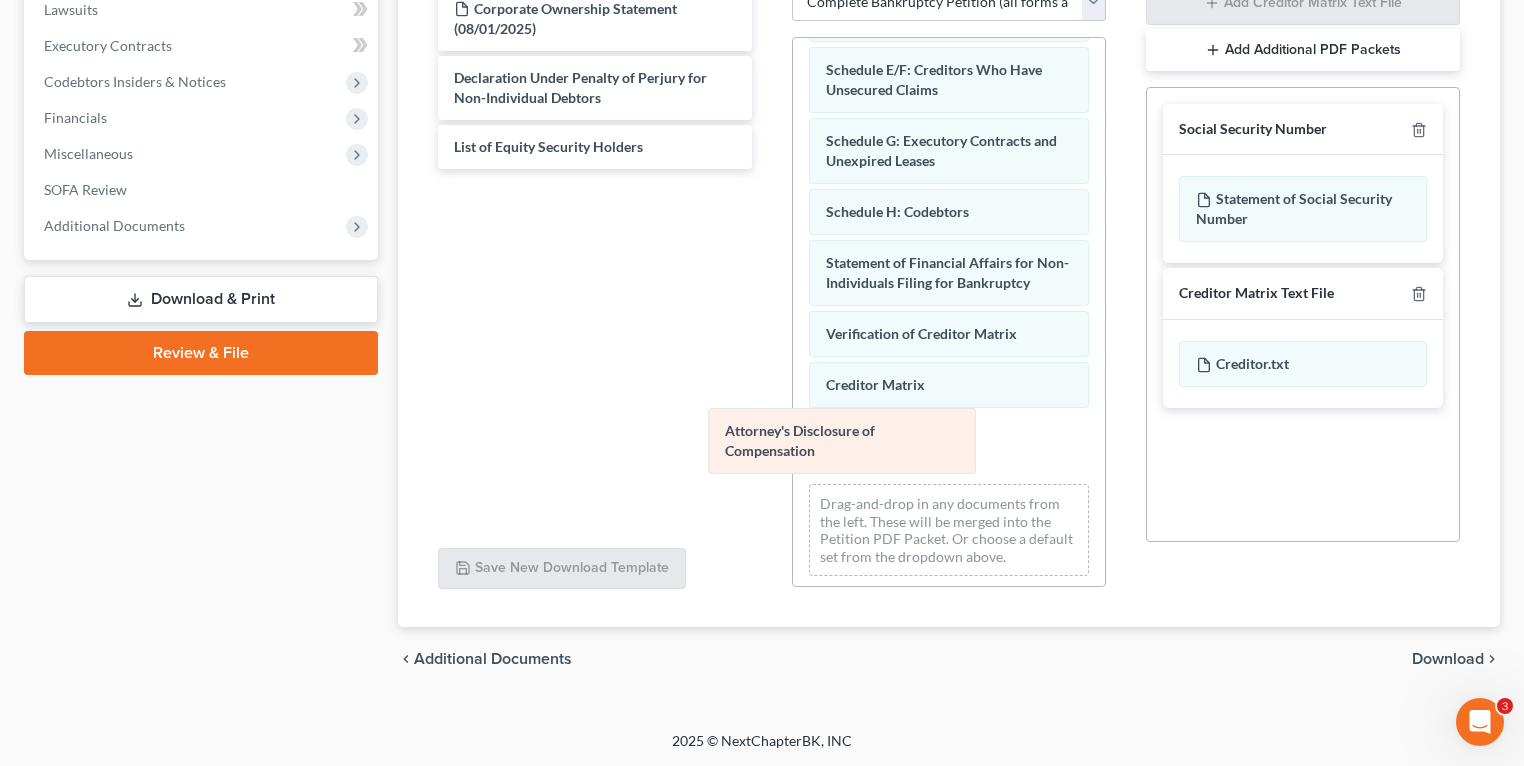 drag, startPoint x: 904, startPoint y: 438, endPoint x: 622, endPoint y: 396, distance: 285.1105 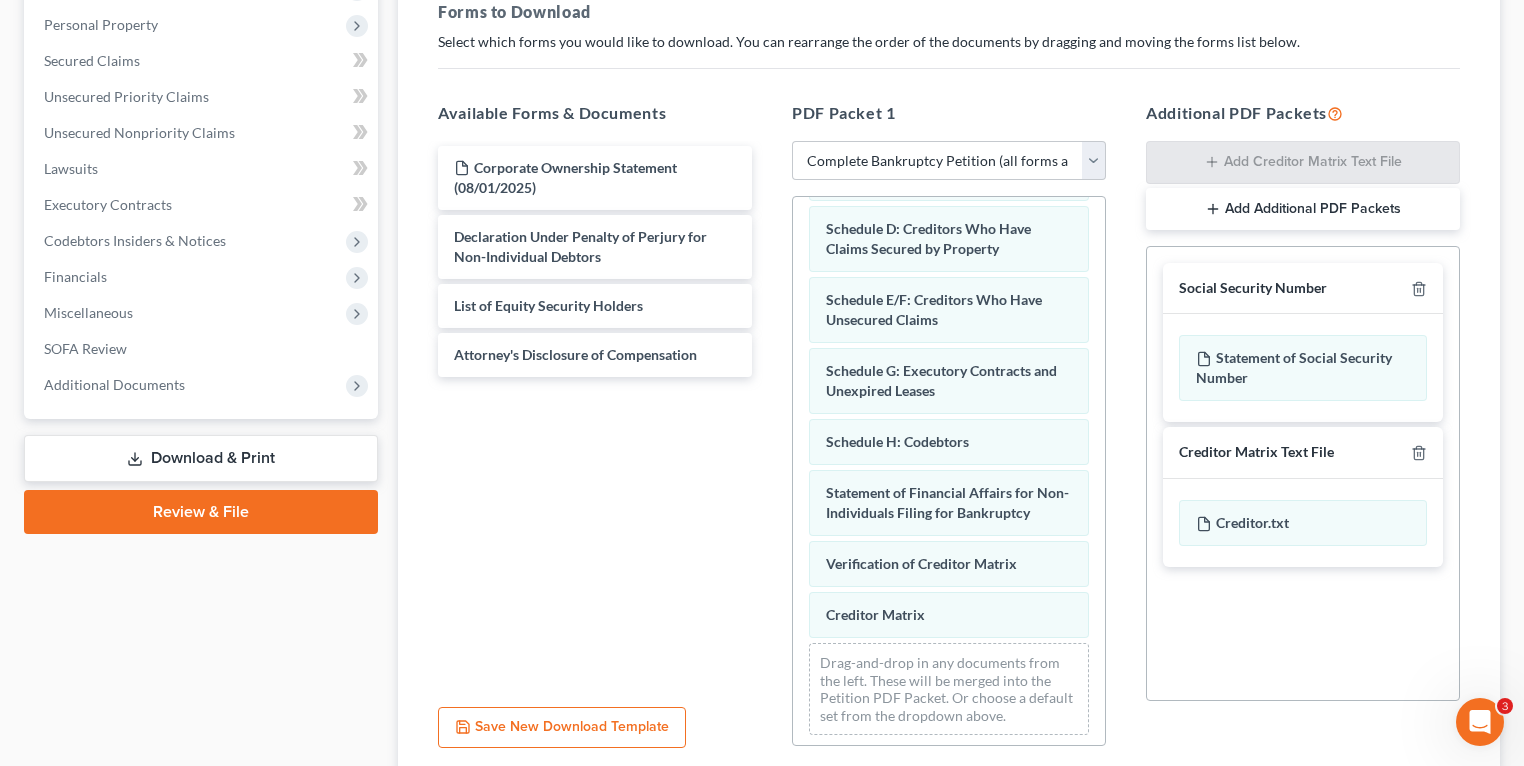 scroll, scrollTop: 308, scrollLeft: 0, axis: vertical 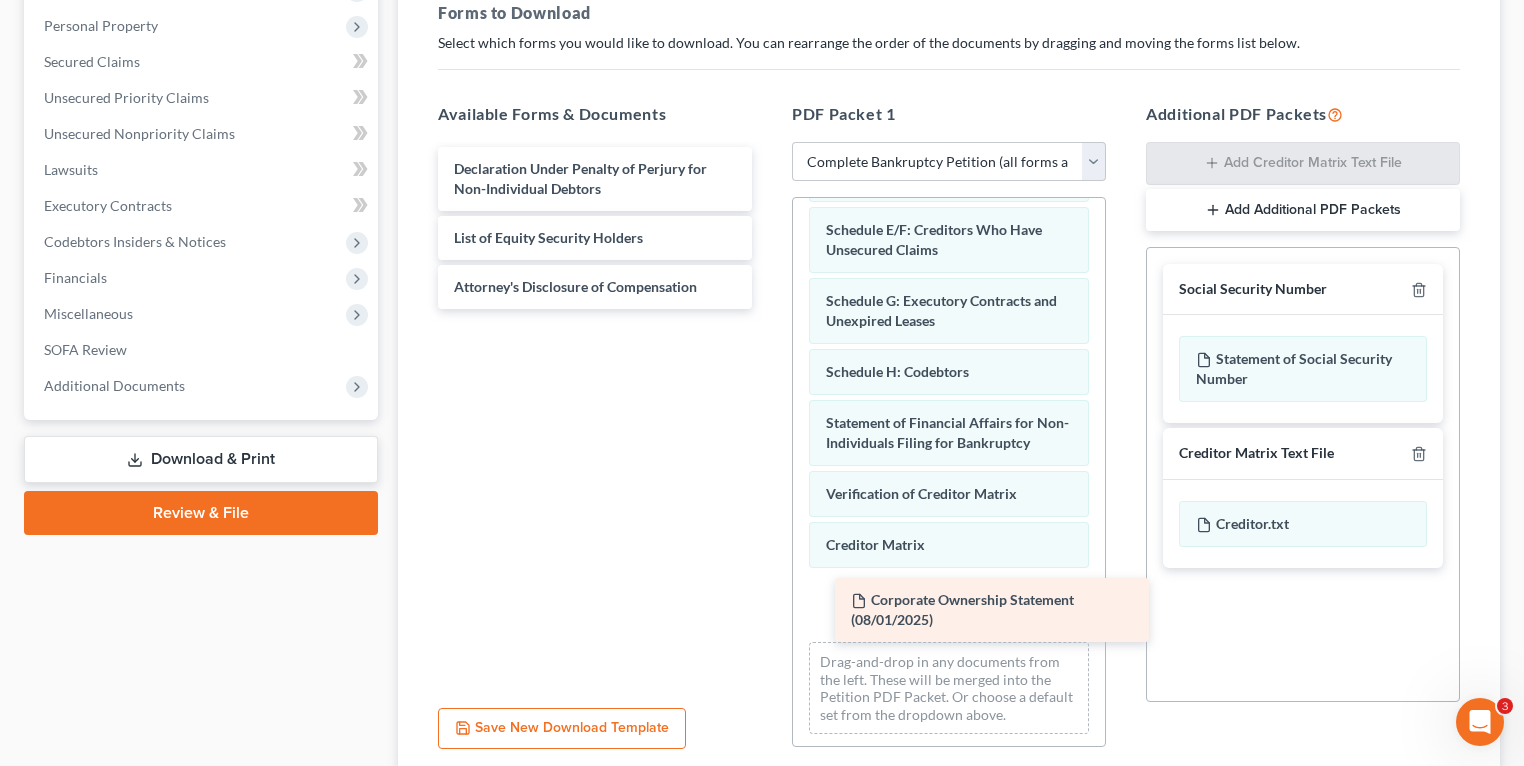 drag, startPoint x: 566, startPoint y: 175, endPoint x: 948, endPoint y: 592, distance: 565.52014 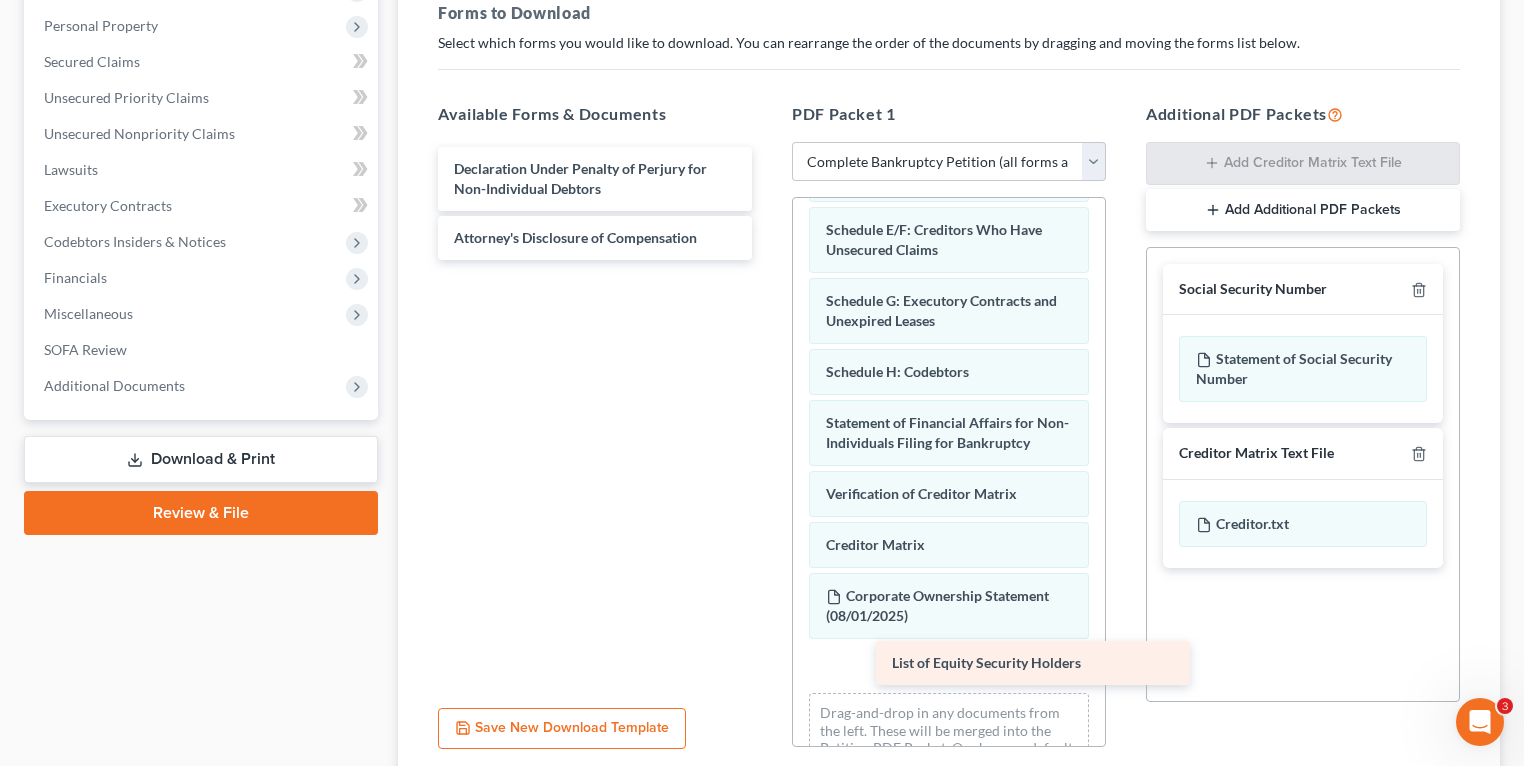 drag, startPoint x: 534, startPoint y: 283, endPoint x: 923, endPoint y: 652, distance: 536.17346 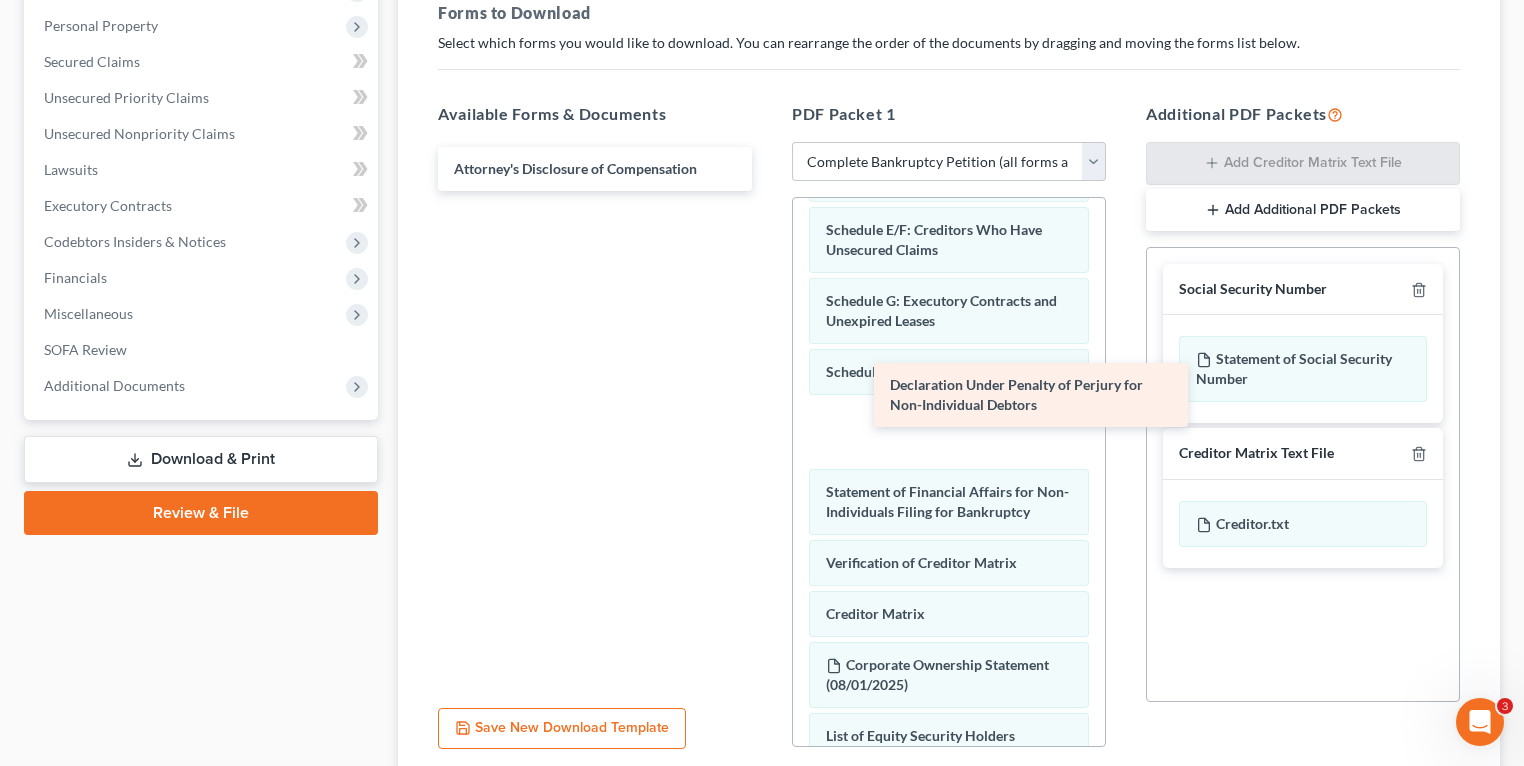 drag, startPoint x: 525, startPoint y: 188, endPoint x: 961, endPoint y: 406, distance: 487.46283 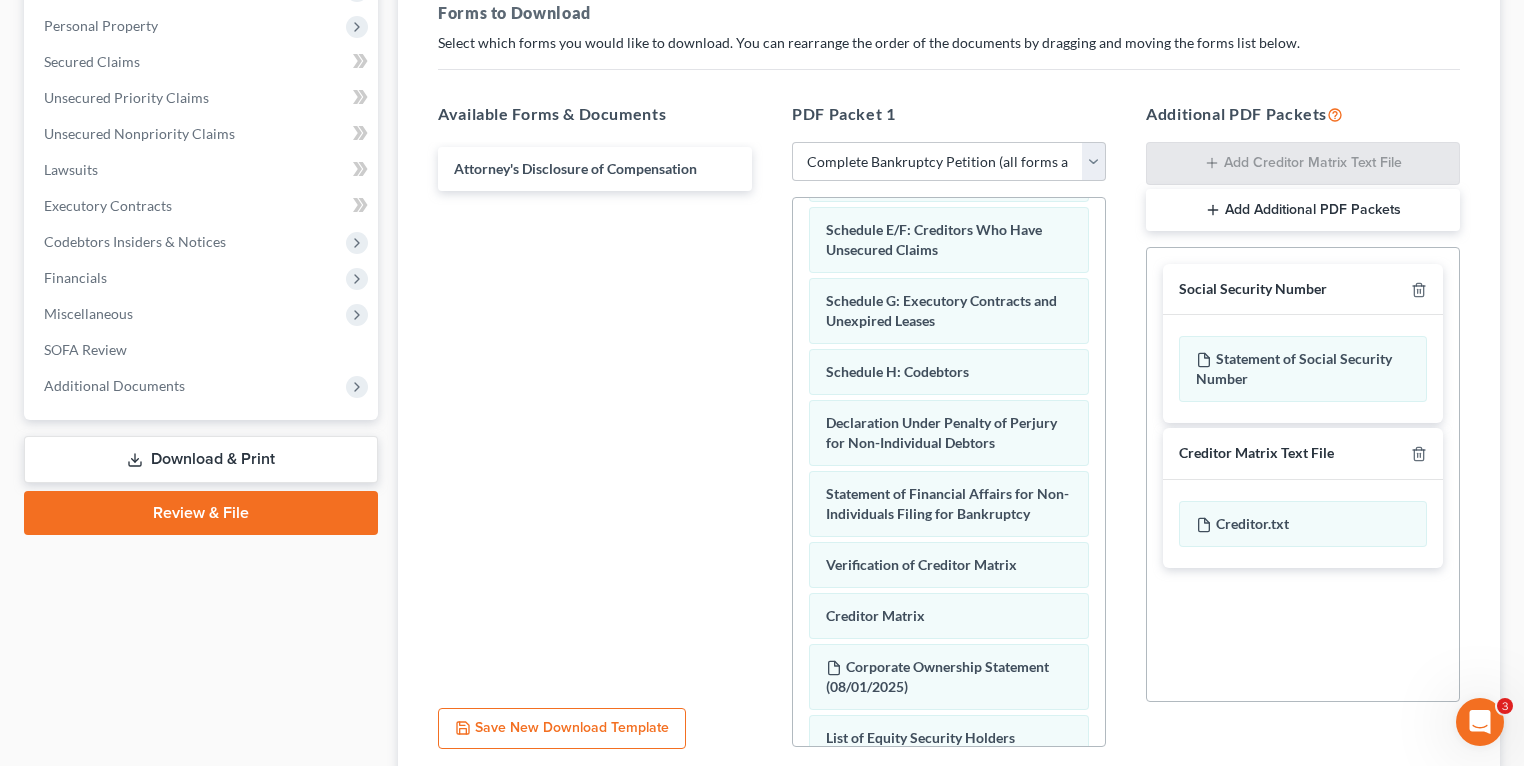 click on "Attorney's Disclosure of Compensation" at bounding box center (595, 417) 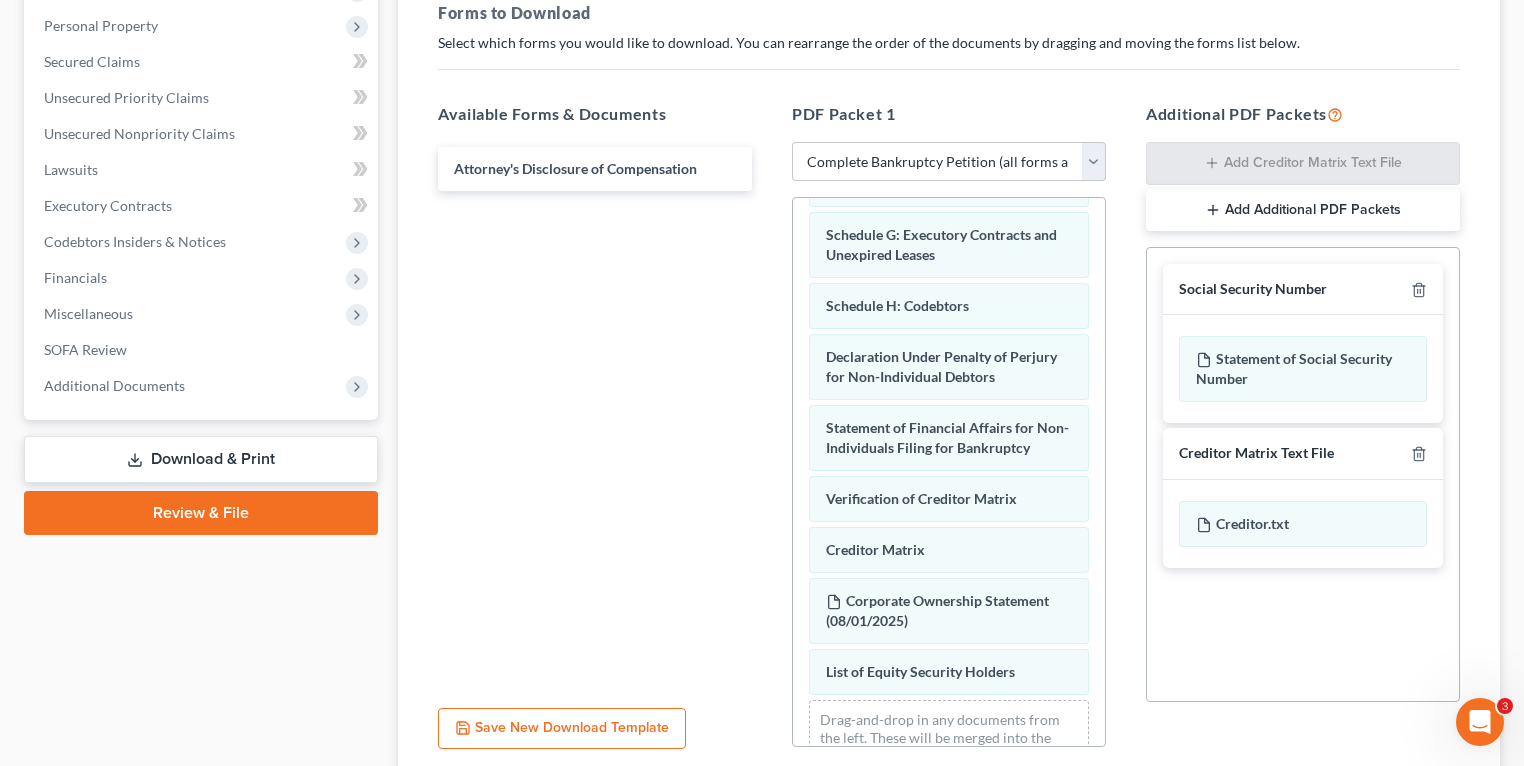 scroll, scrollTop: 503, scrollLeft: 0, axis: vertical 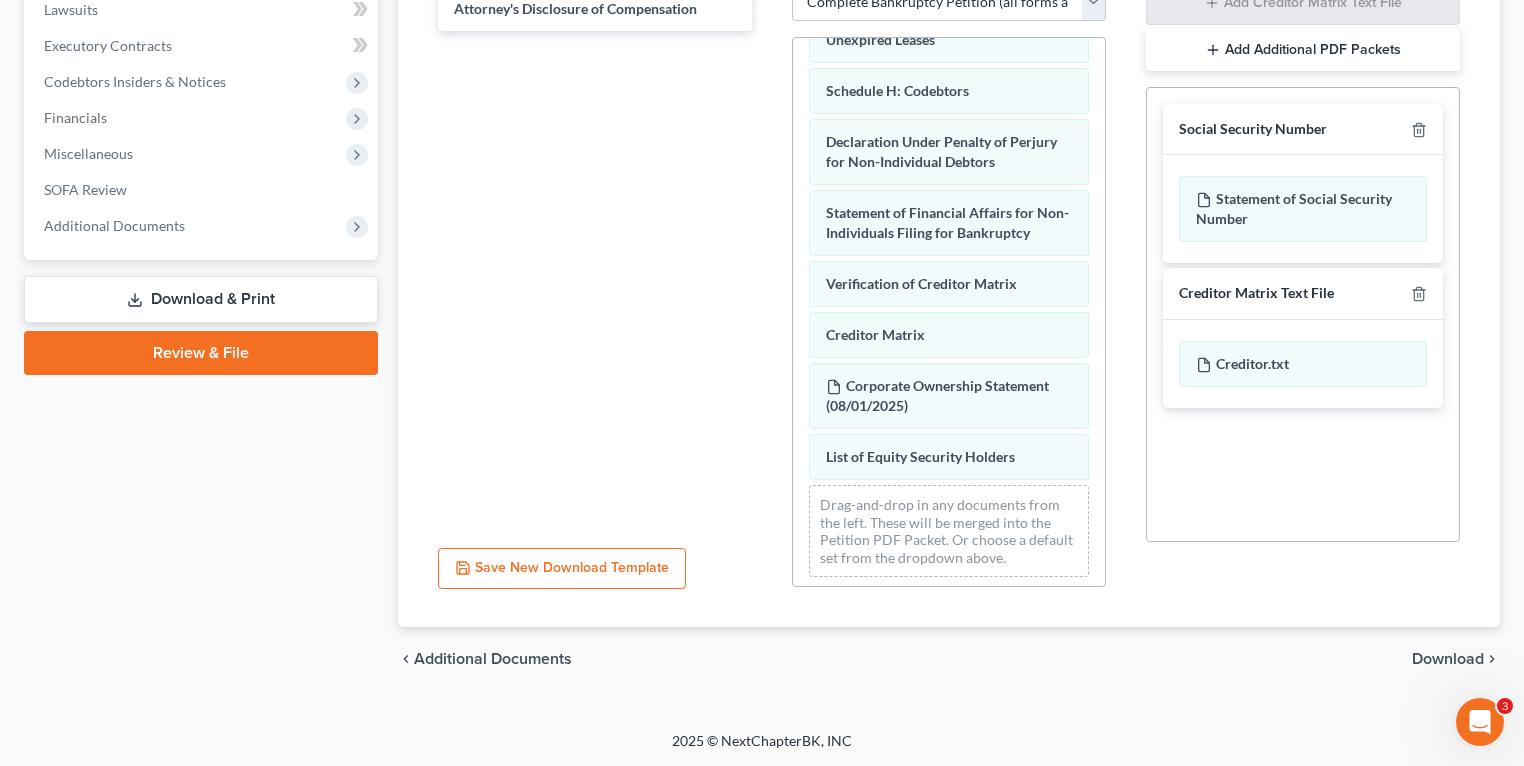 click on "Download" at bounding box center [1448, 659] 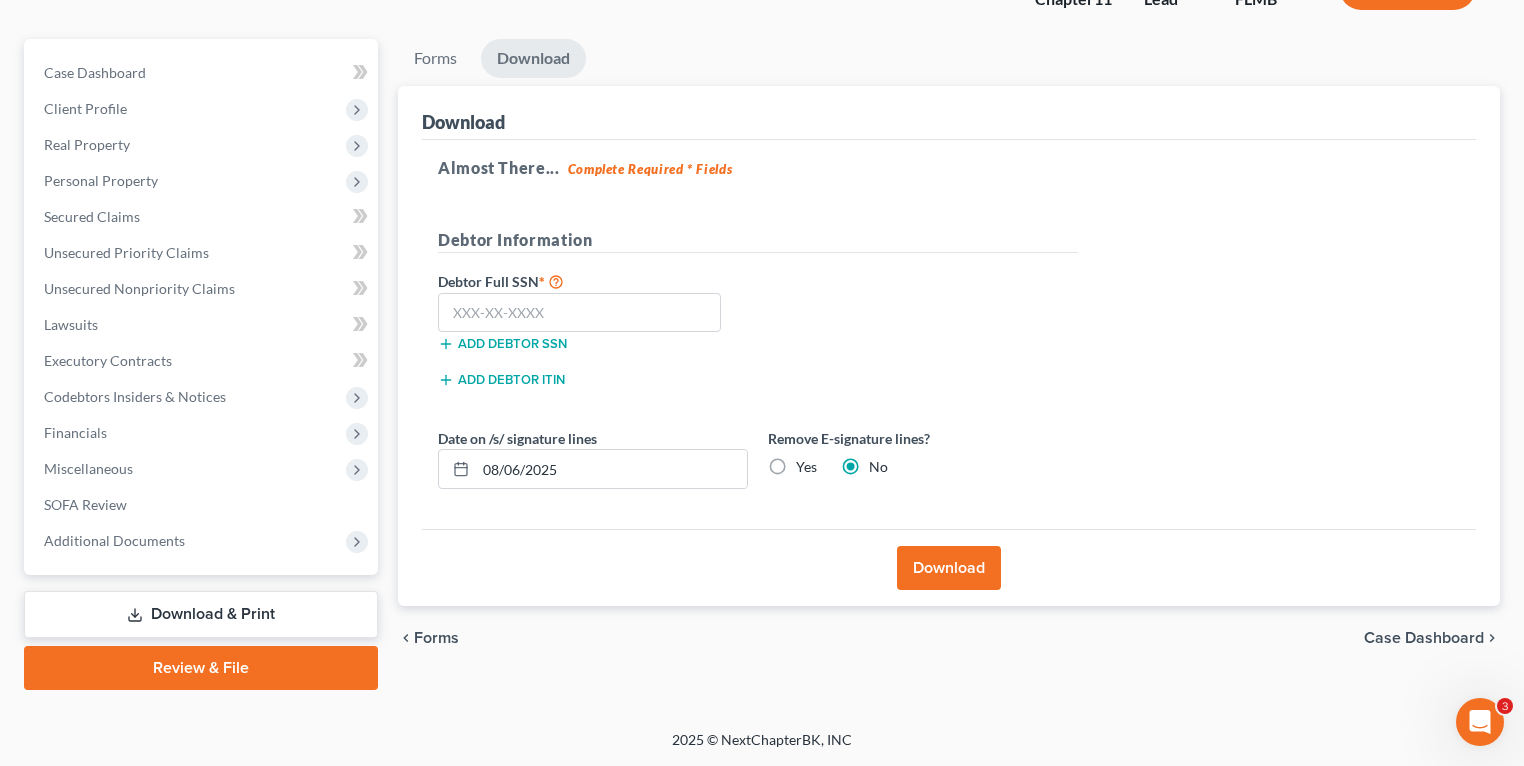 scroll, scrollTop: 152, scrollLeft: 0, axis: vertical 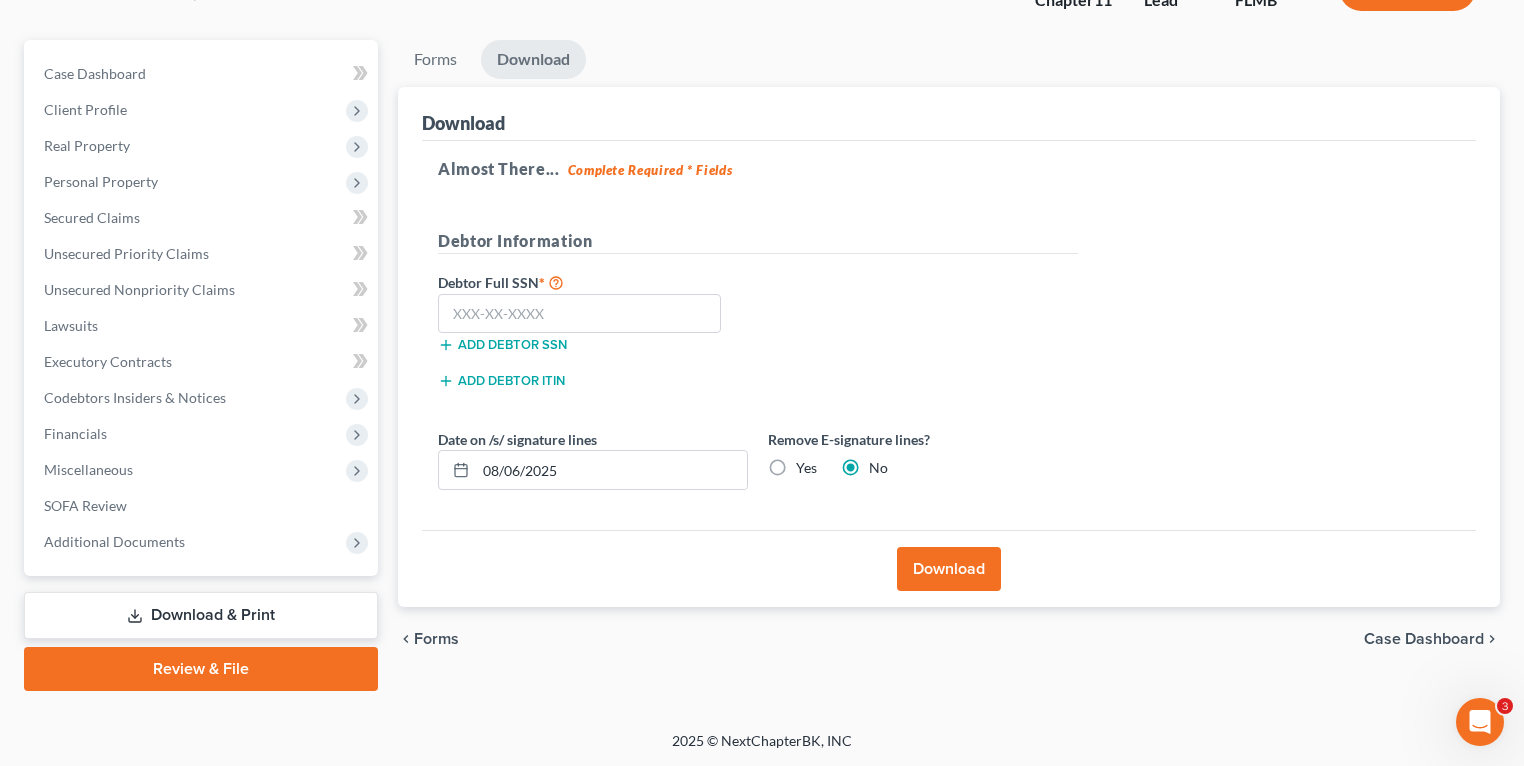 click on "Download" at bounding box center (949, 569) 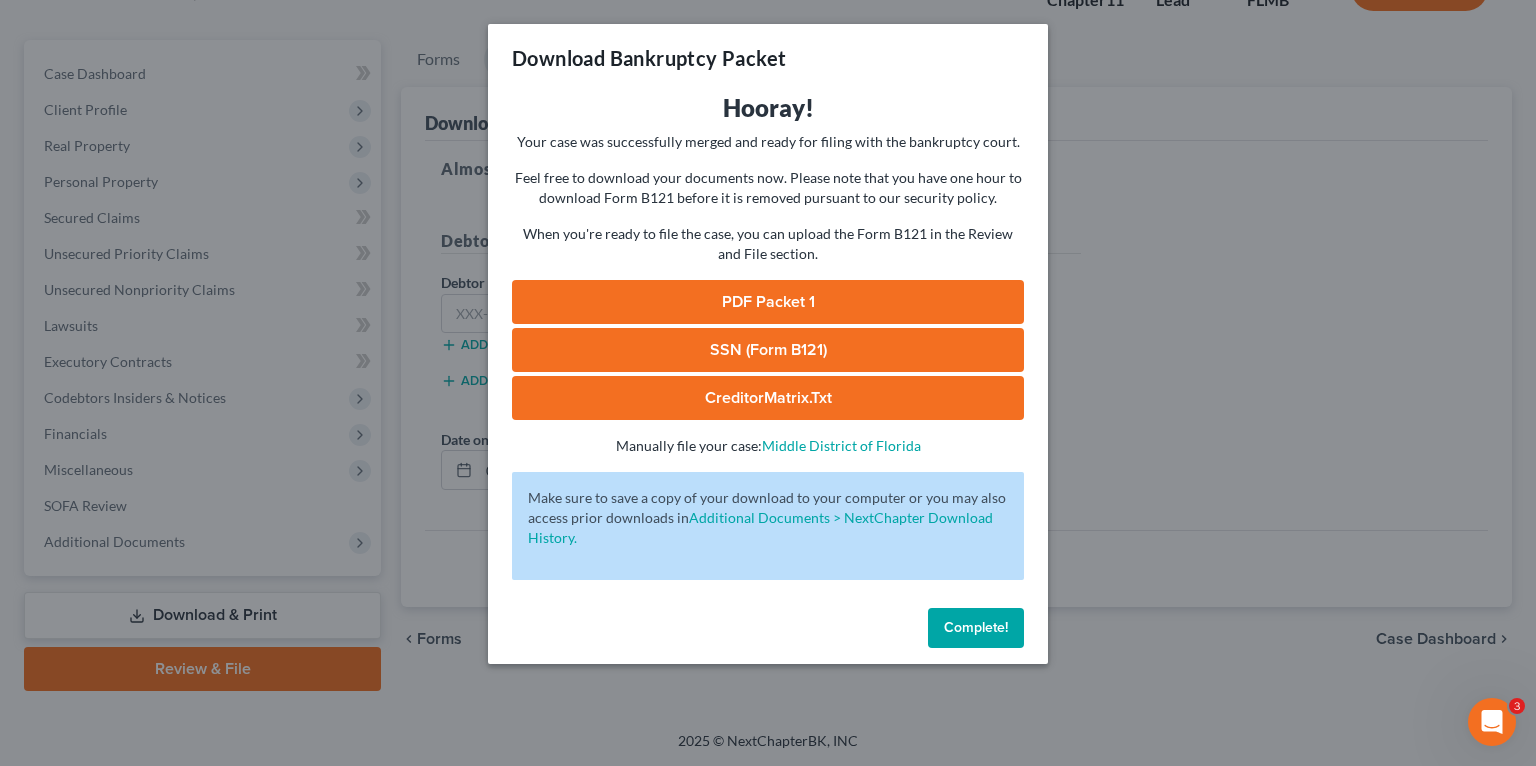click on "PDF Packet 1" at bounding box center (768, 302) 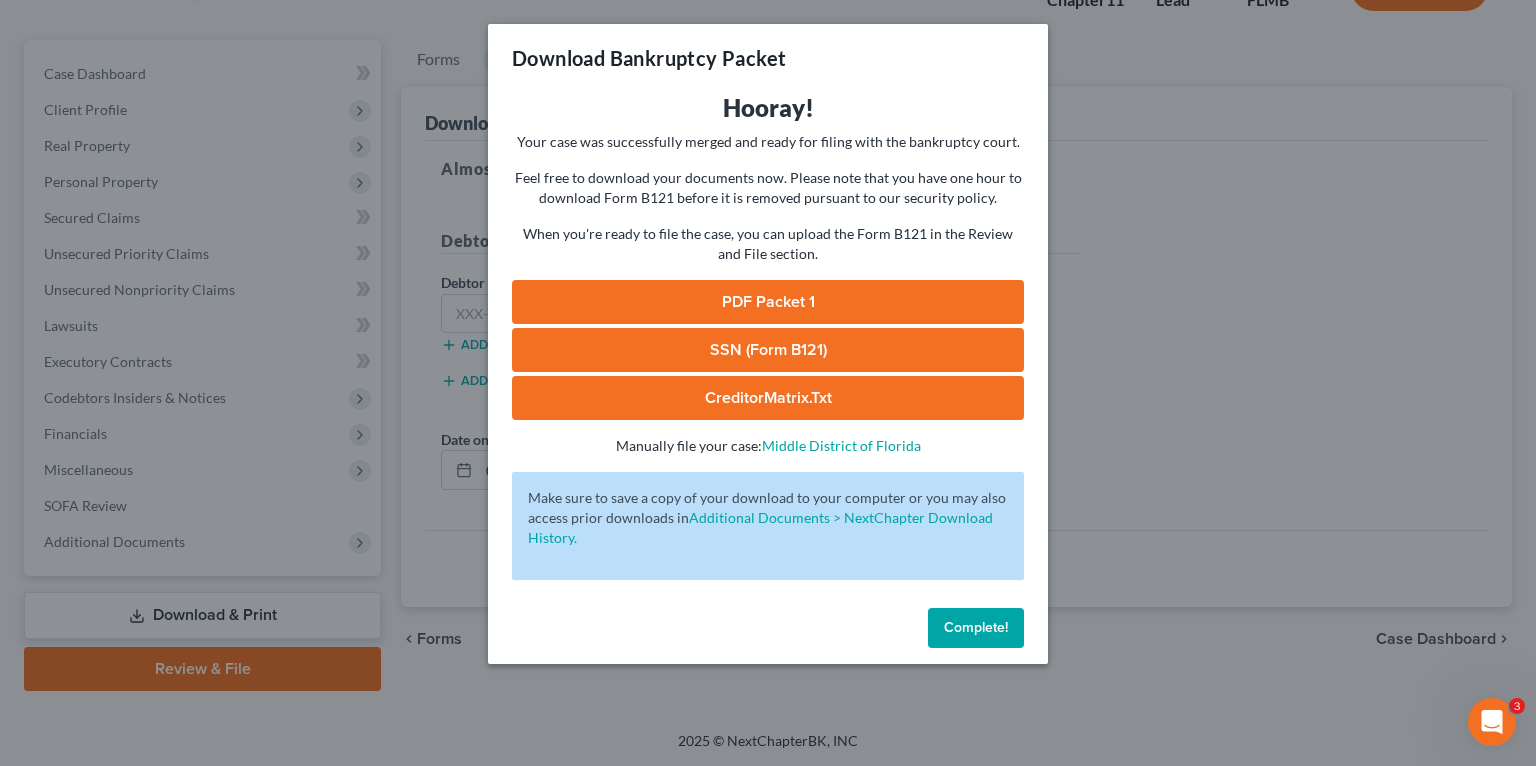 click on "CreditorMatrix.txt" at bounding box center (768, 398) 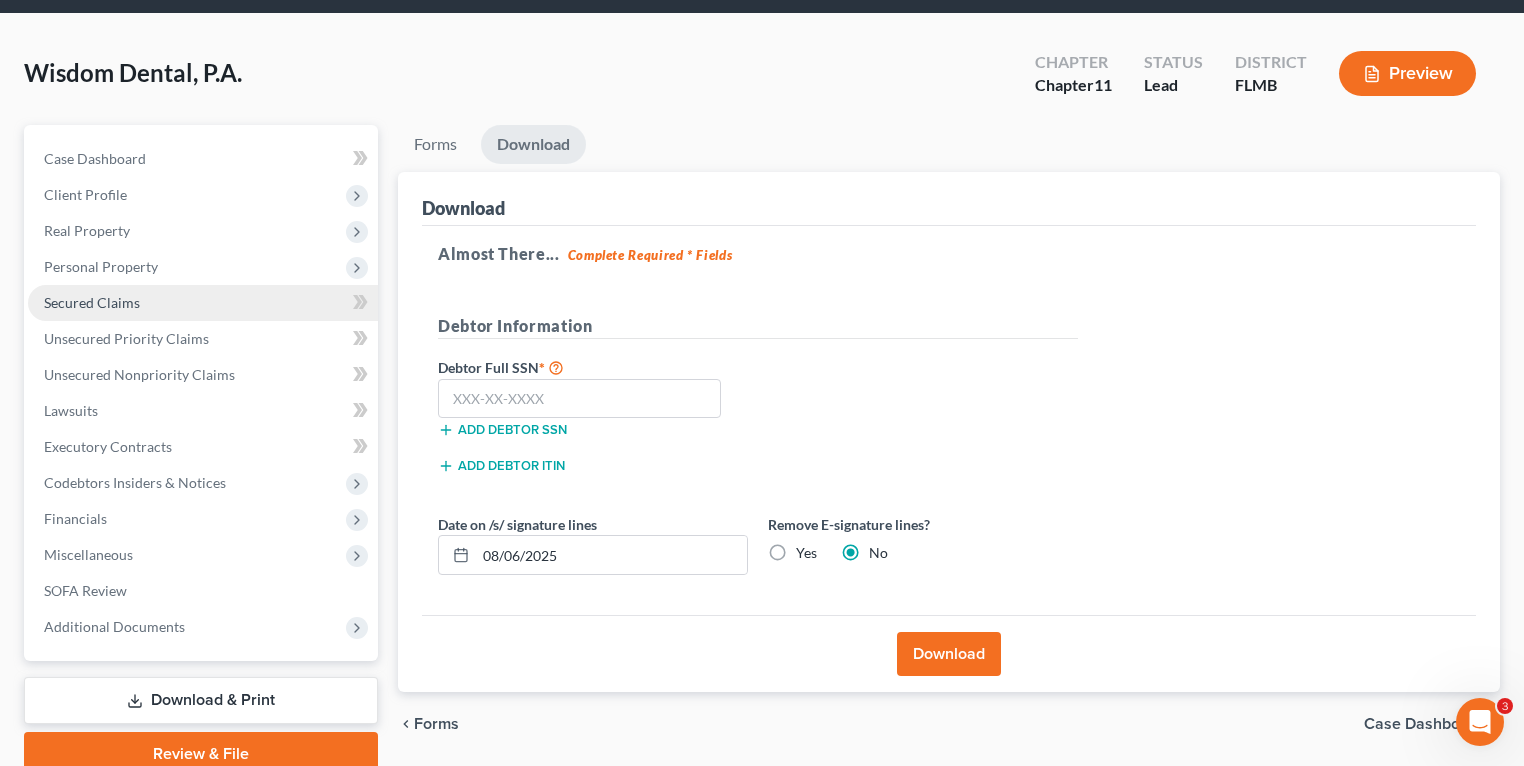 scroll, scrollTop: 0, scrollLeft: 0, axis: both 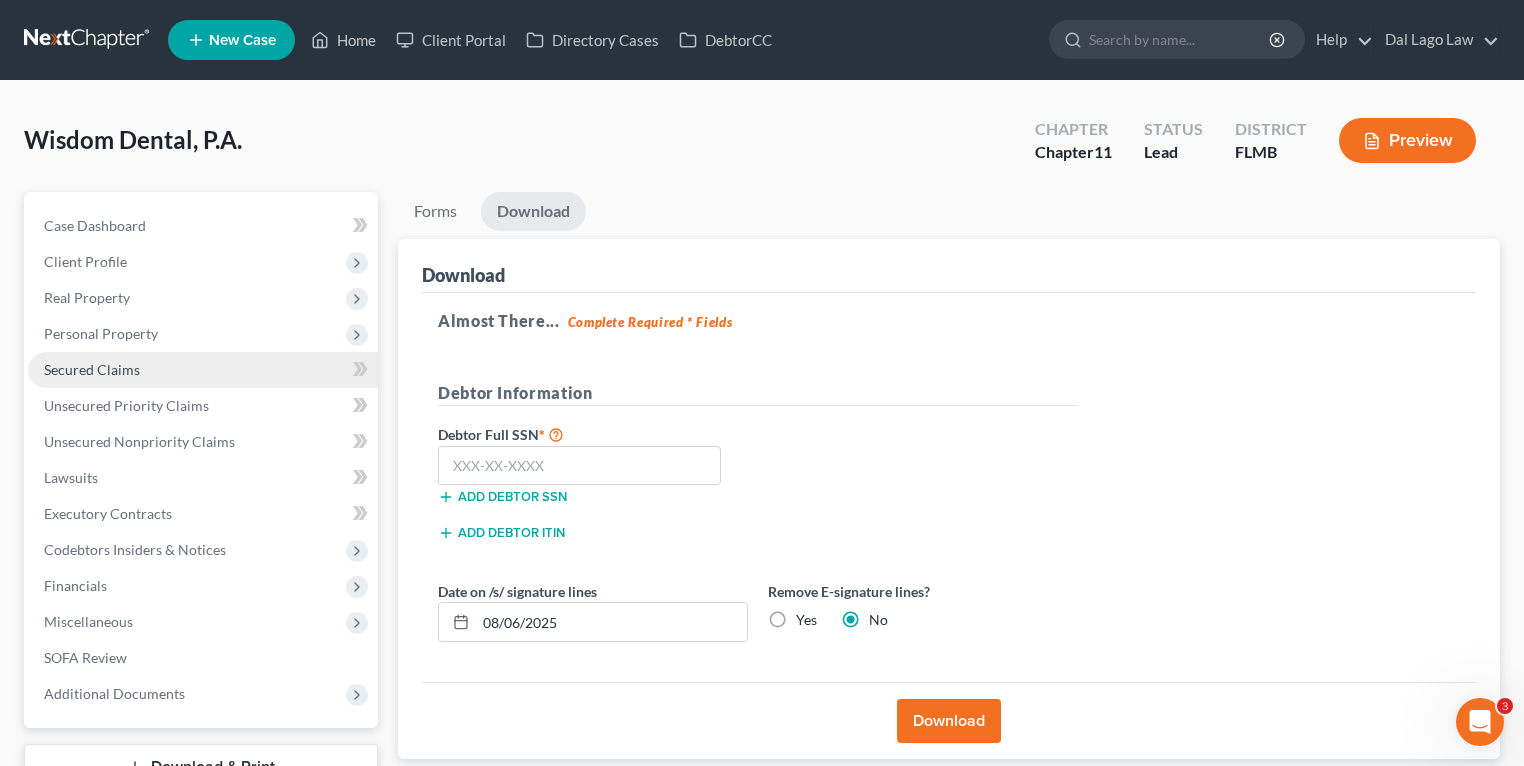 click on "Secured Claims" at bounding box center (203, 370) 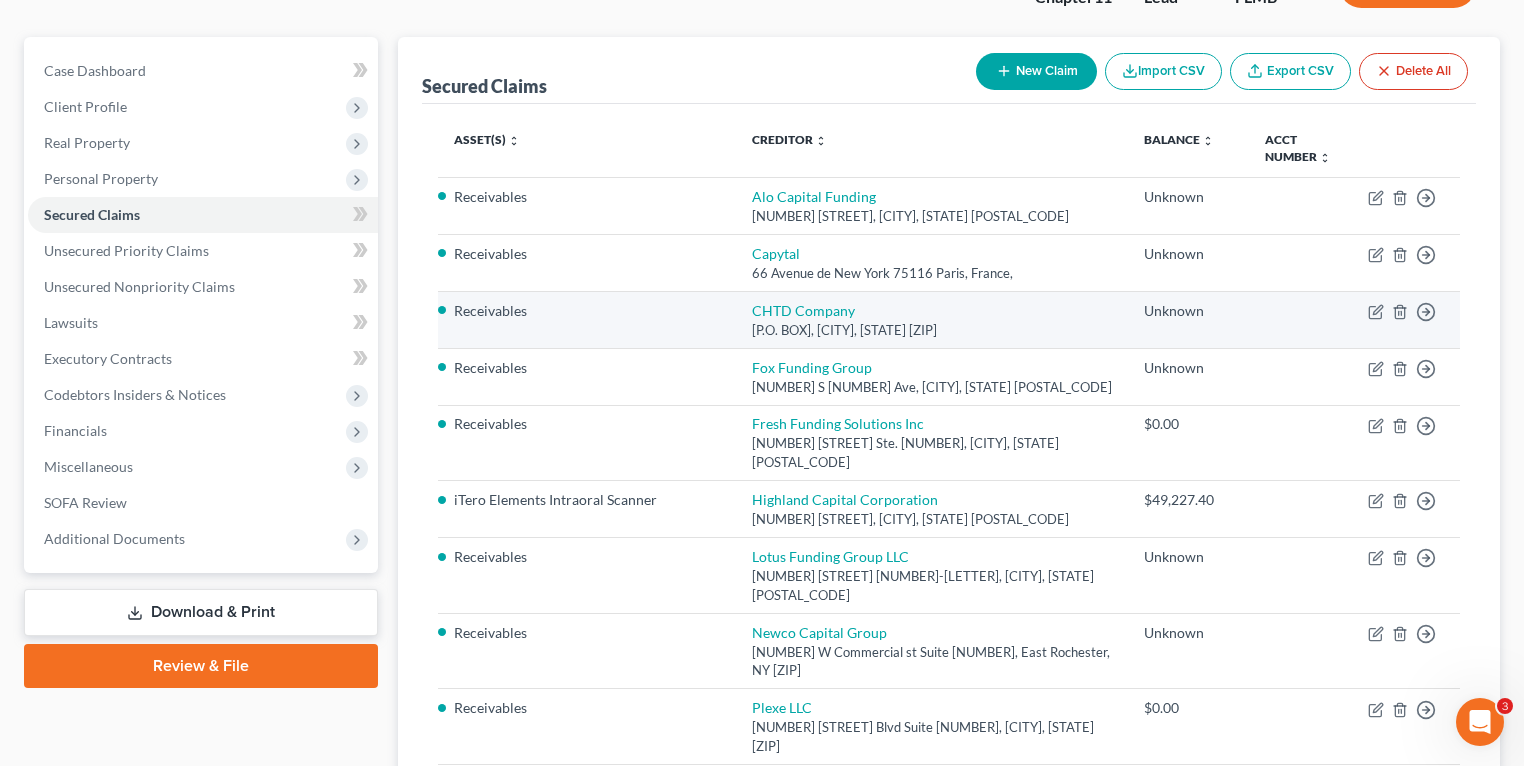 scroll, scrollTop: 116, scrollLeft: 0, axis: vertical 